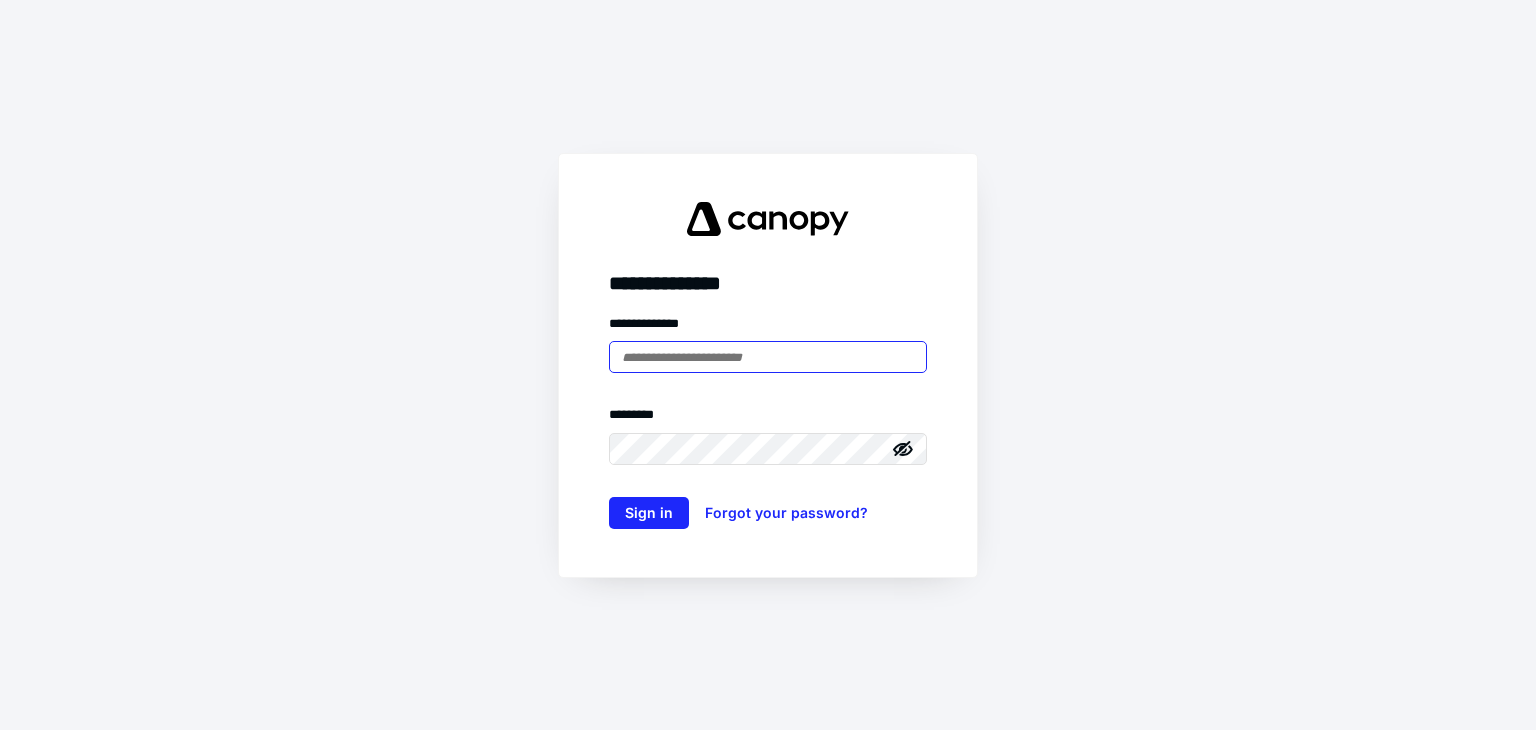 scroll, scrollTop: 0, scrollLeft: 0, axis: both 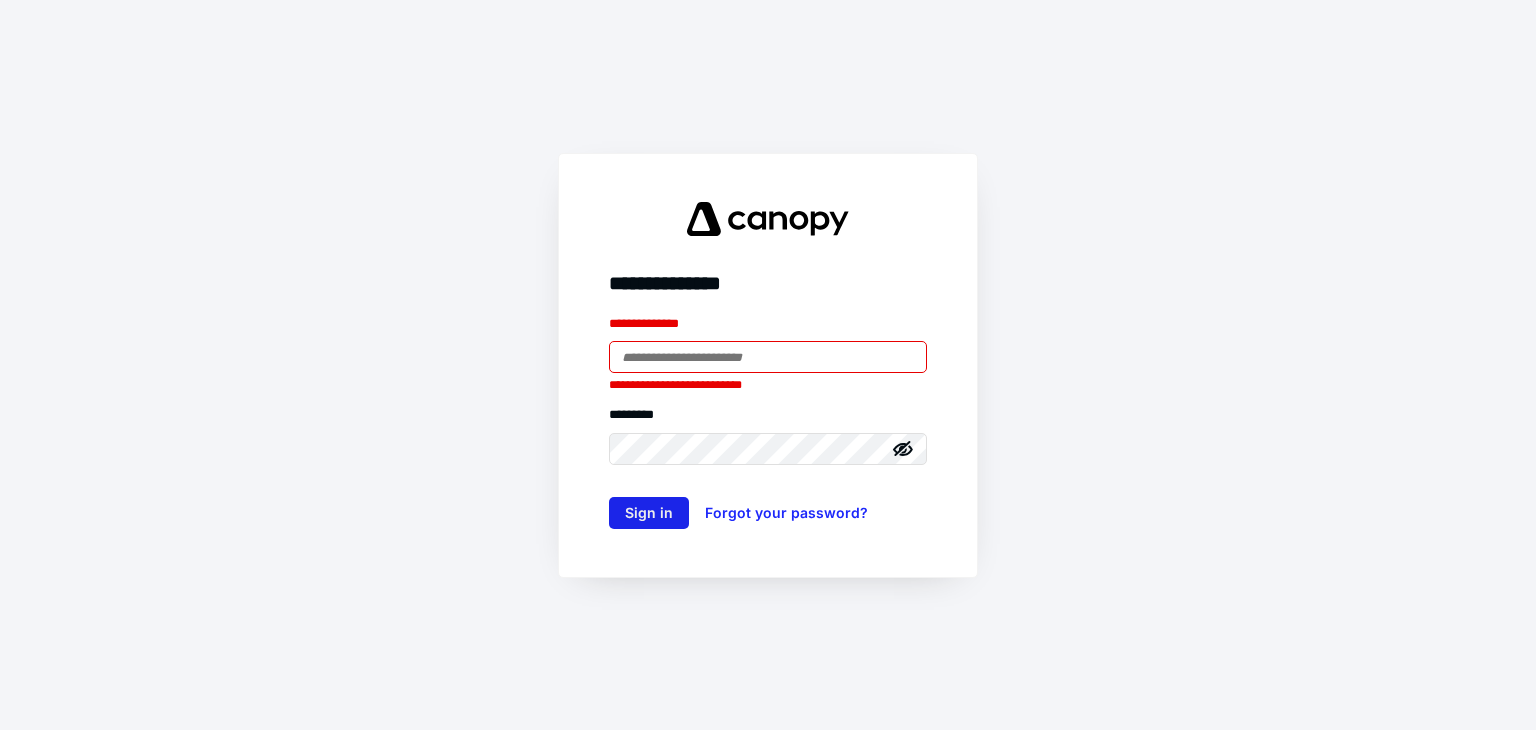 type on "**********" 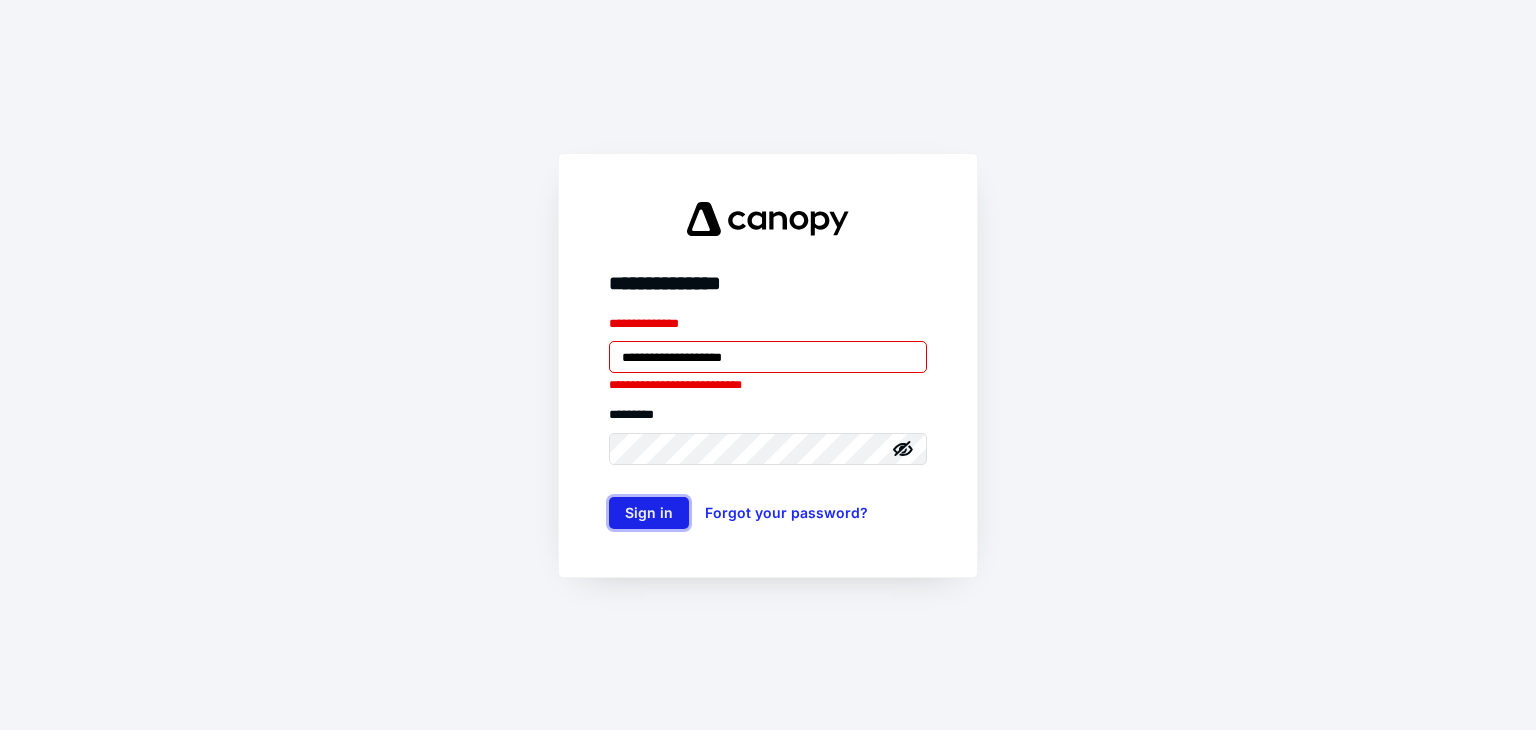 click on "Sign in" at bounding box center [649, 513] 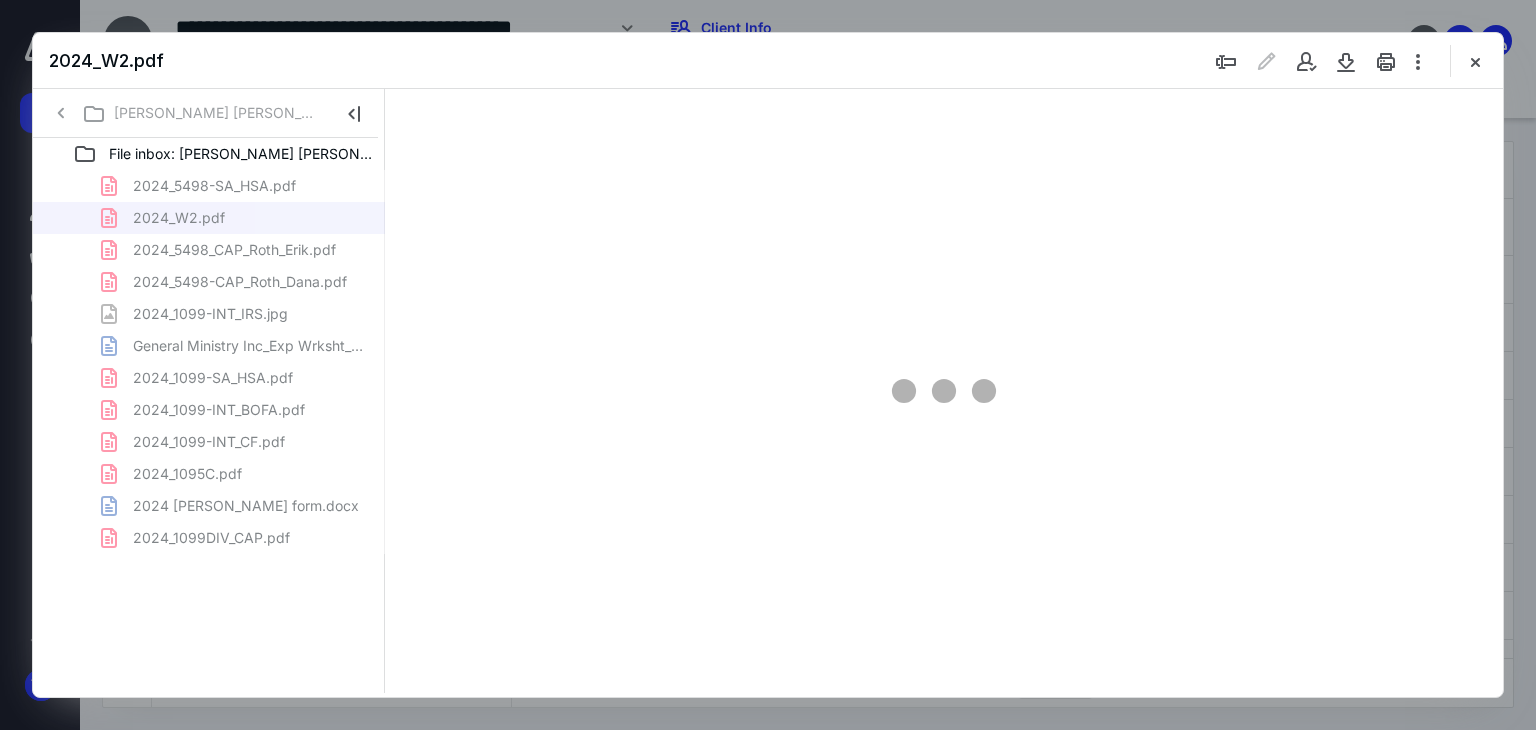 scroll, scrollTop: 0, scrollLeft: 0, axis: both 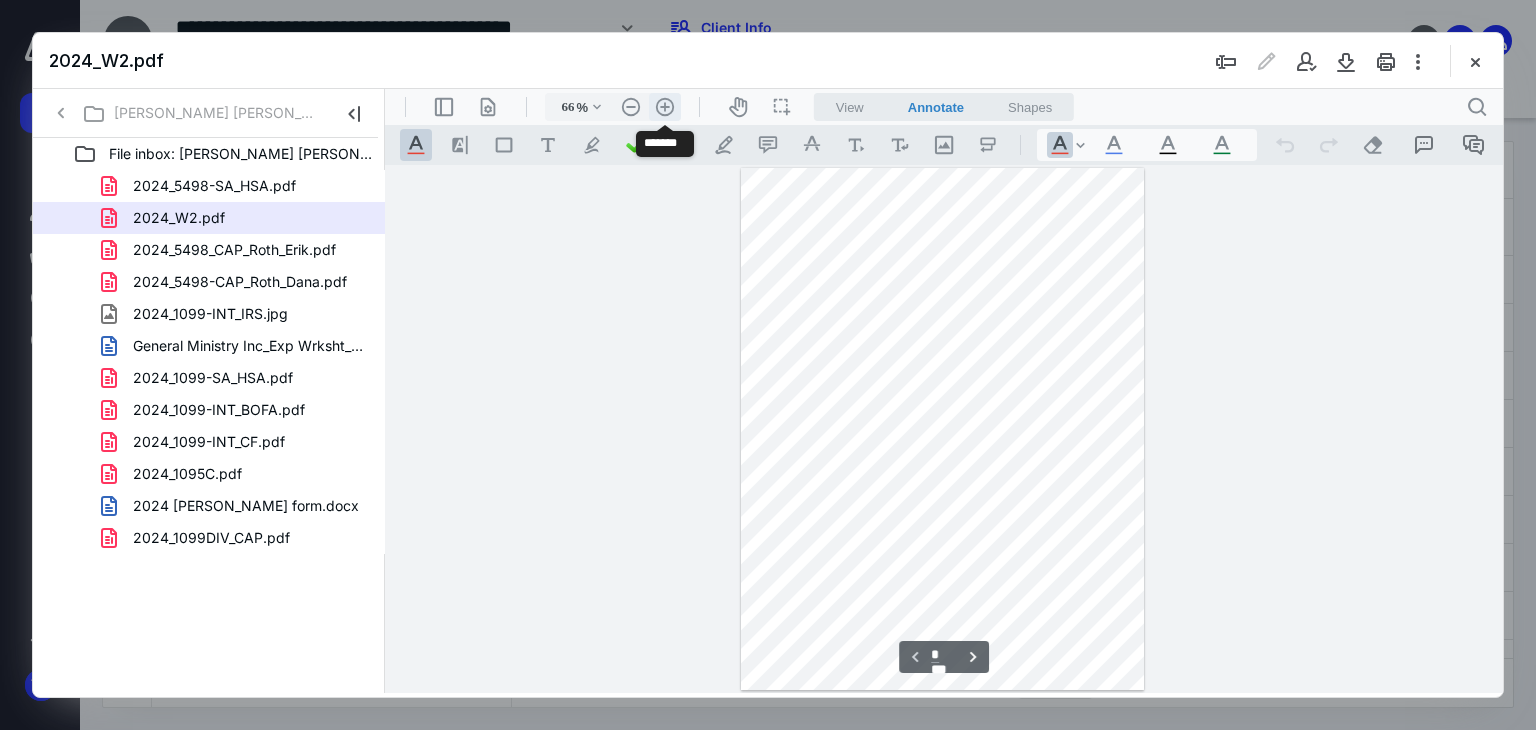 click on ".cls-1{fill:#abb0c4;} icon - header - zoom - in - line" at bounding box center [665, 107] 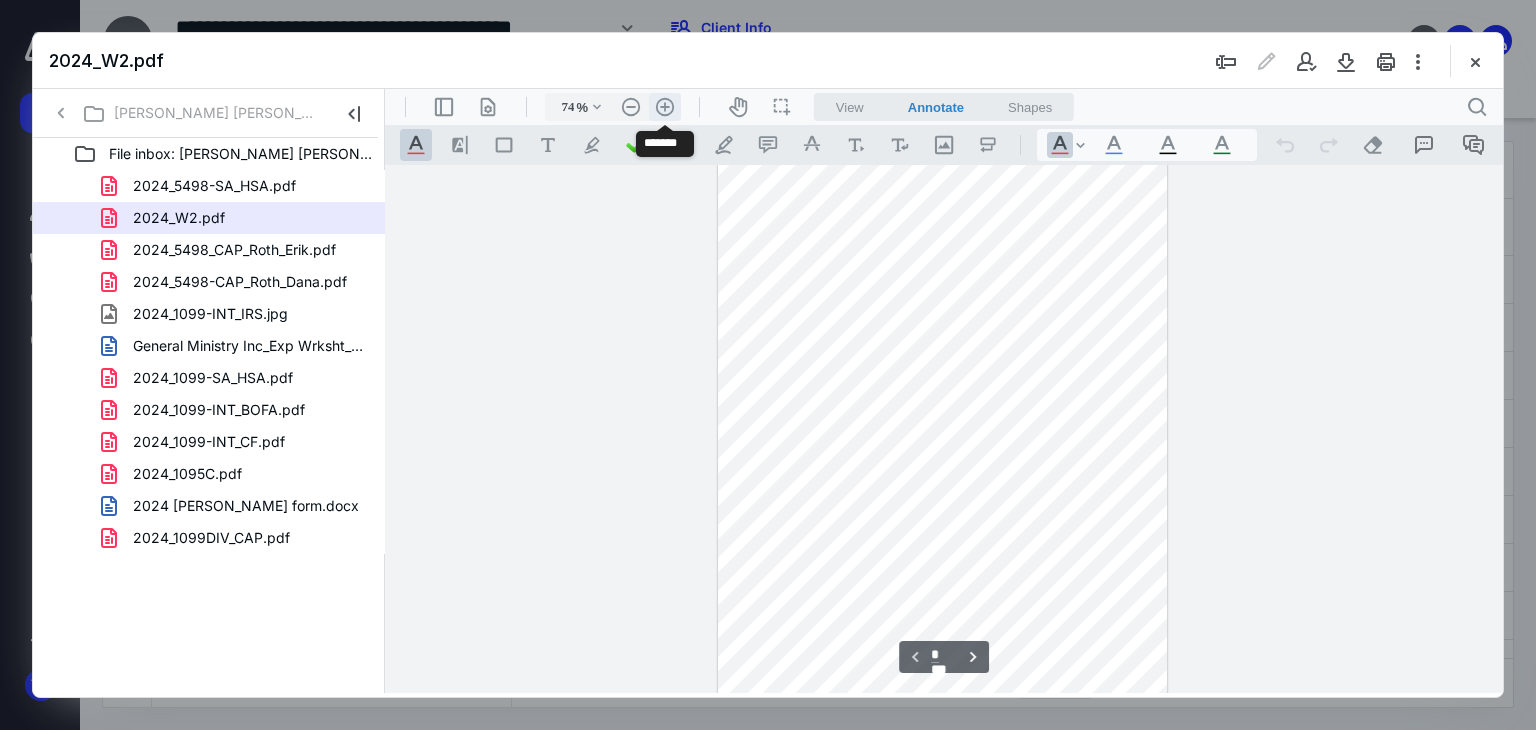 click on ".cls-1{fill:#abb0c4;} icon - header - zoom - in - line" at bounding box center [665, 107] 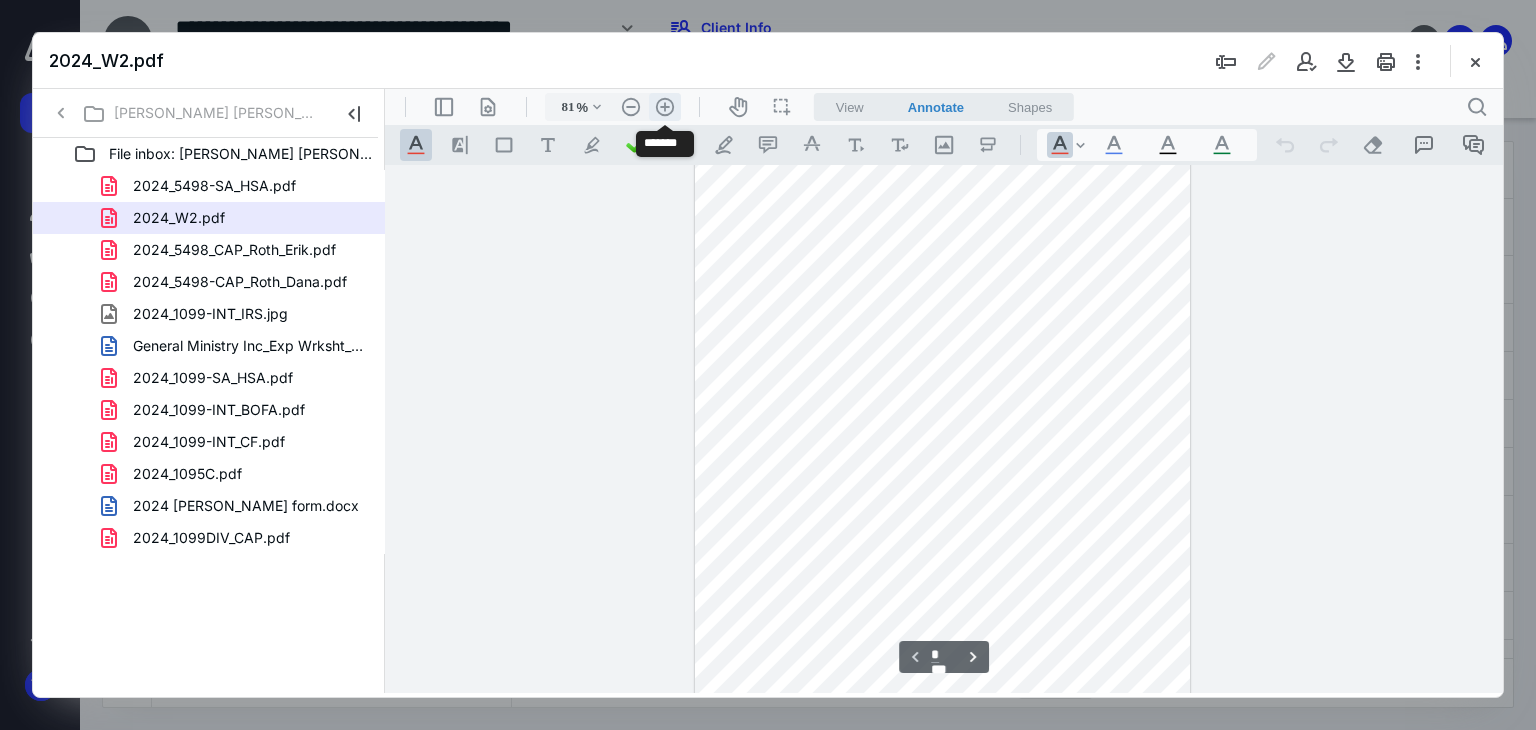 click on ".cls-1{fill:#abb0c4;} icon - header - zoom - in - line" at bounding box center [665, 107] 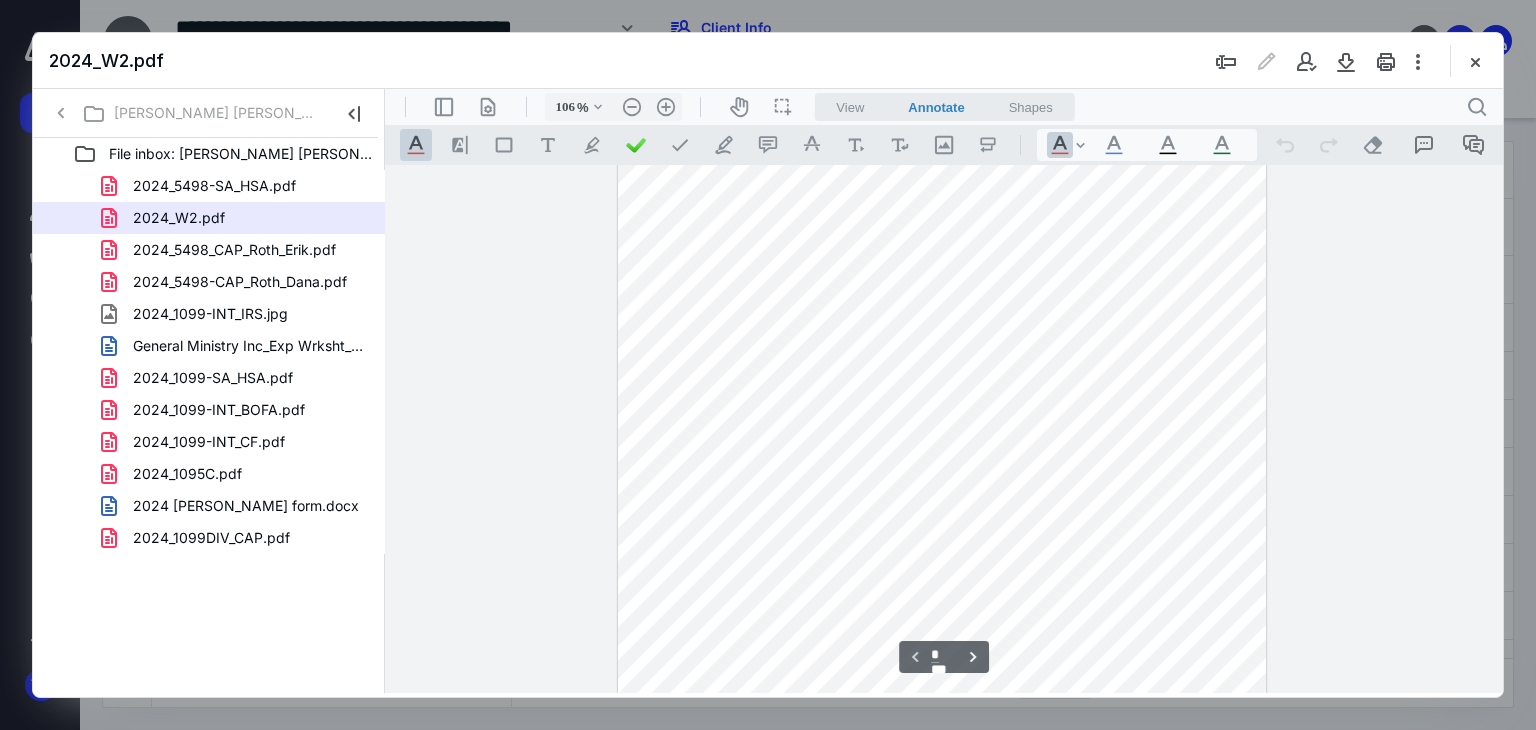 scroll, scrollTop: 0, scrollLeft: 0, axis: both 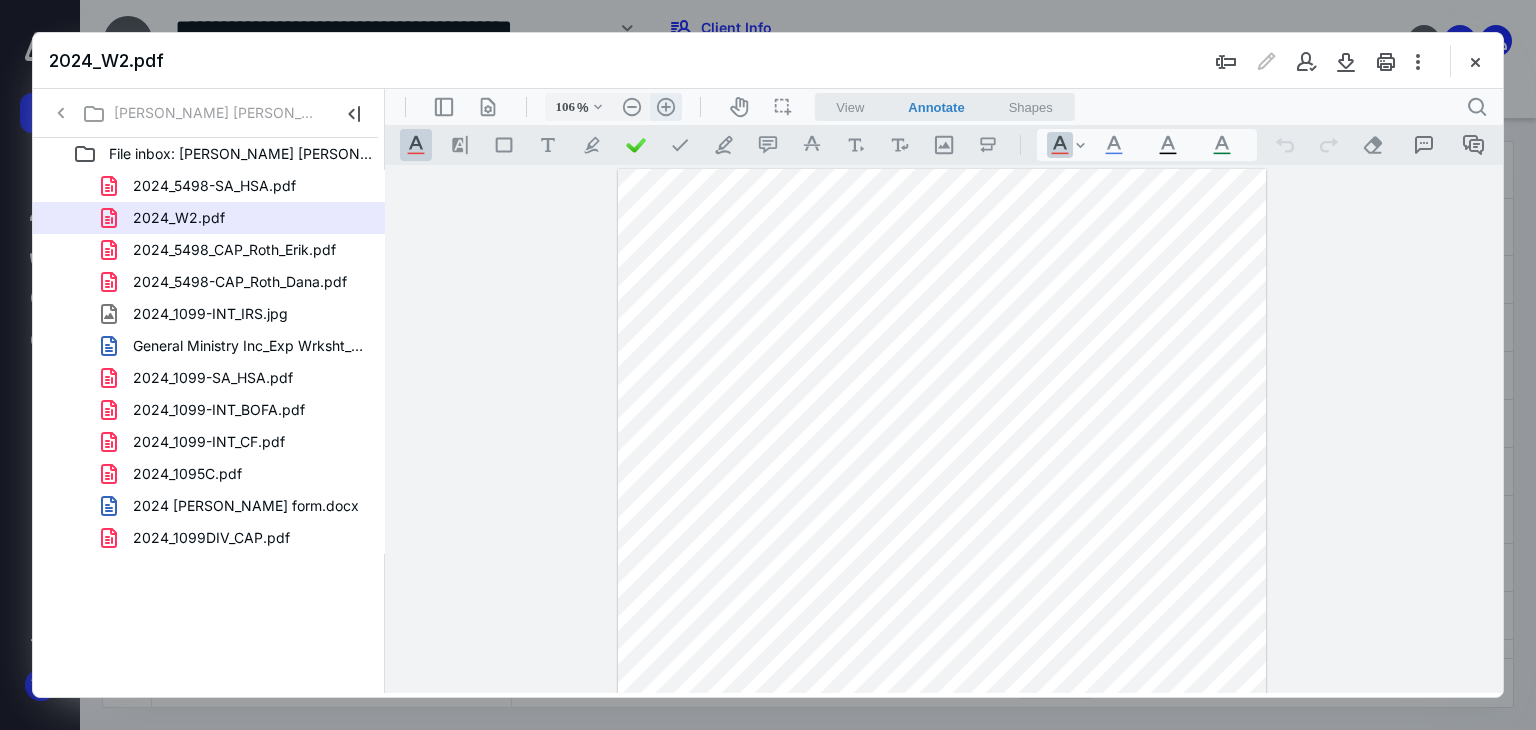 click on ".cls-1{fill:#abb0c4;} icon - header - zoom - in - line" at bounding box center (666, 107) 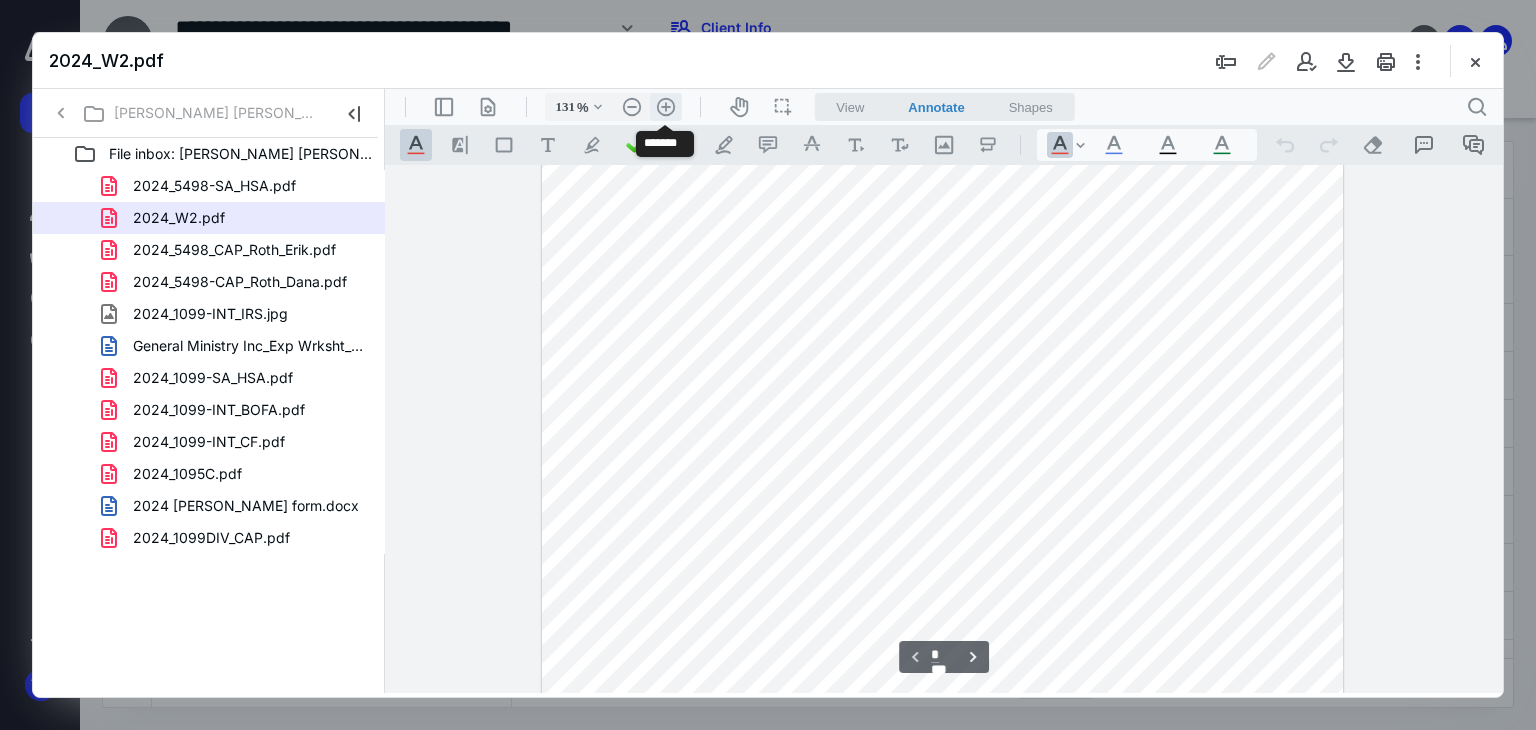 click on ".cls-1{fill:#abb0c4;} icon - header - zoom - in - line" at bounding box center (666, 107) 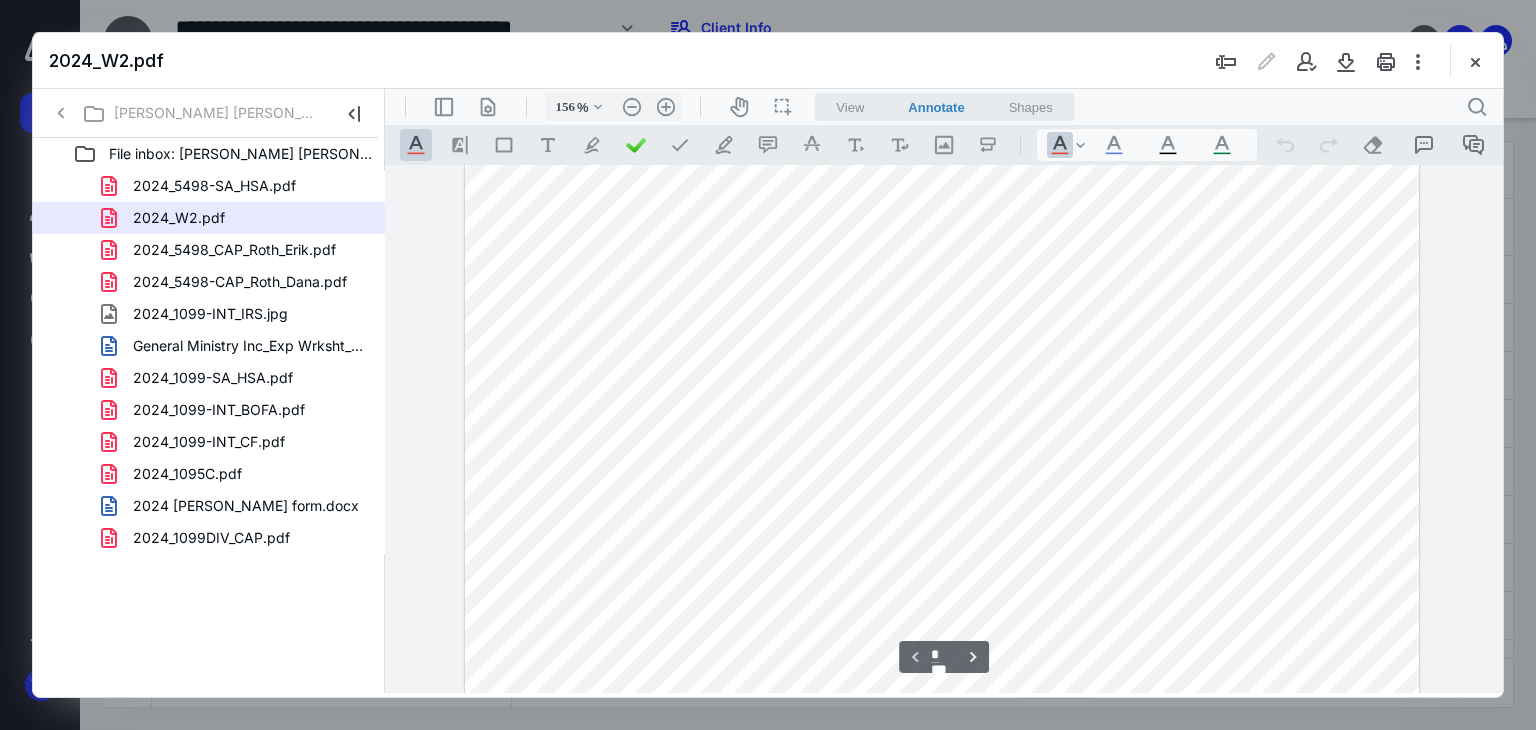 scroll, scrollTop: 0, scrollLeft: 0, axis: both 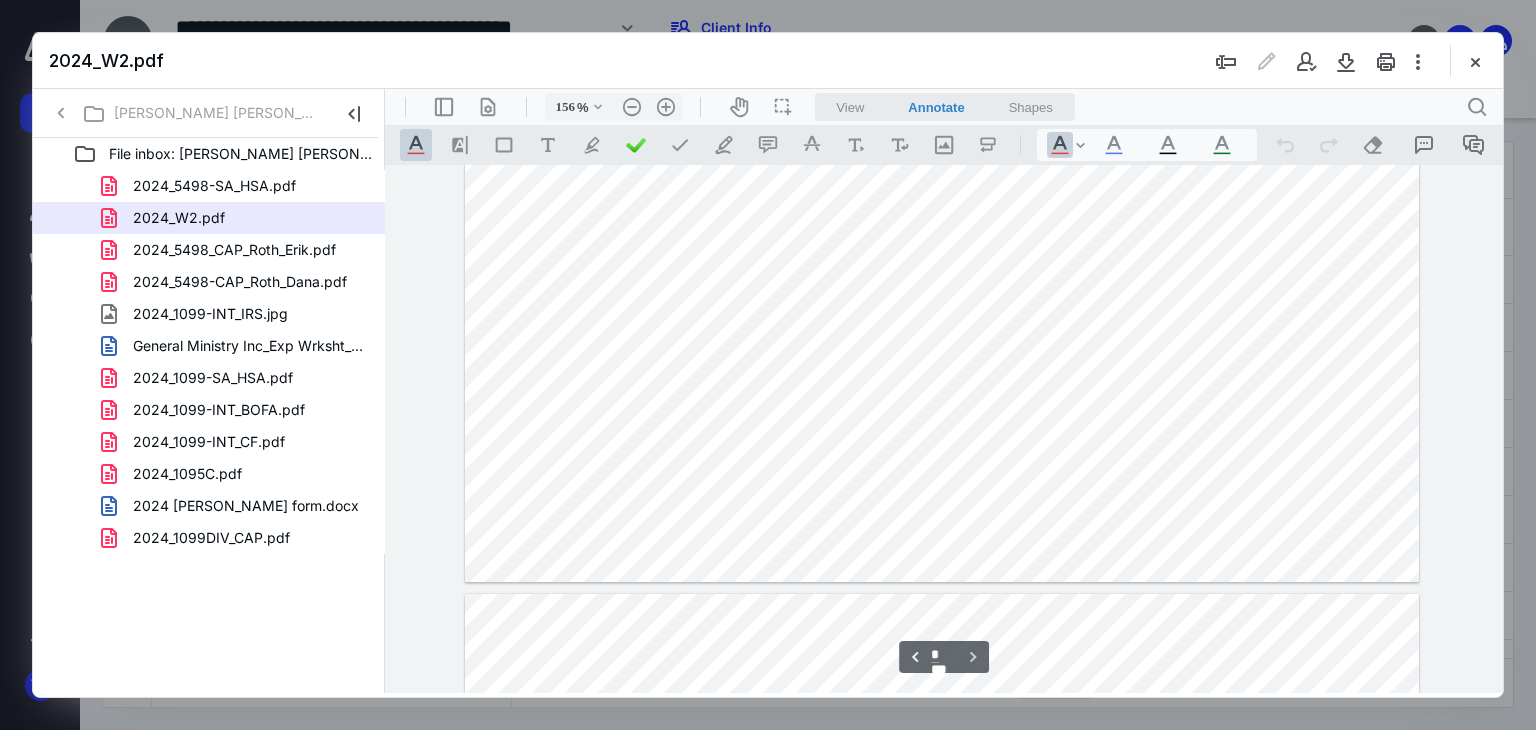 type on "*" 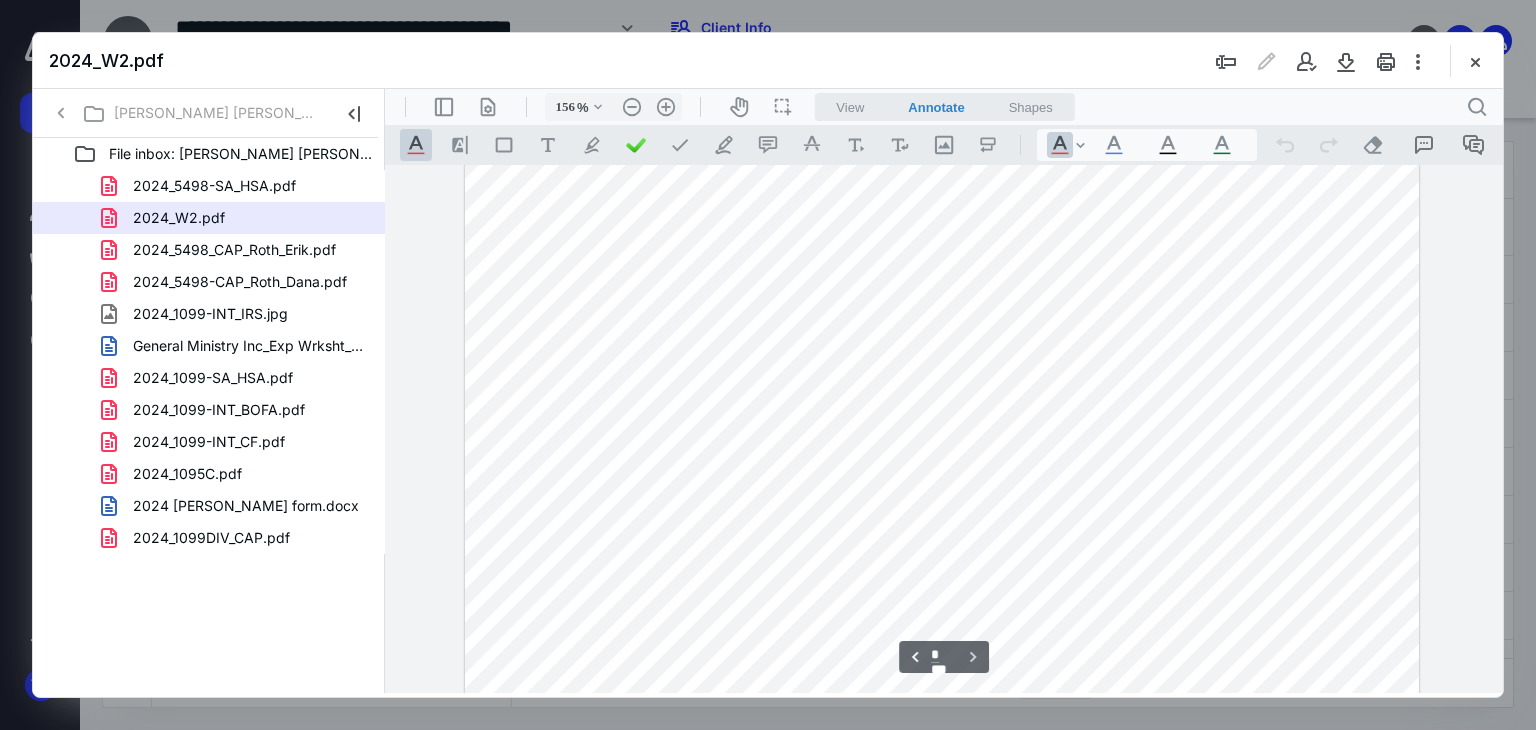 scroll, scrollTop: 1900, scrollLeft: 0, axis: vertical 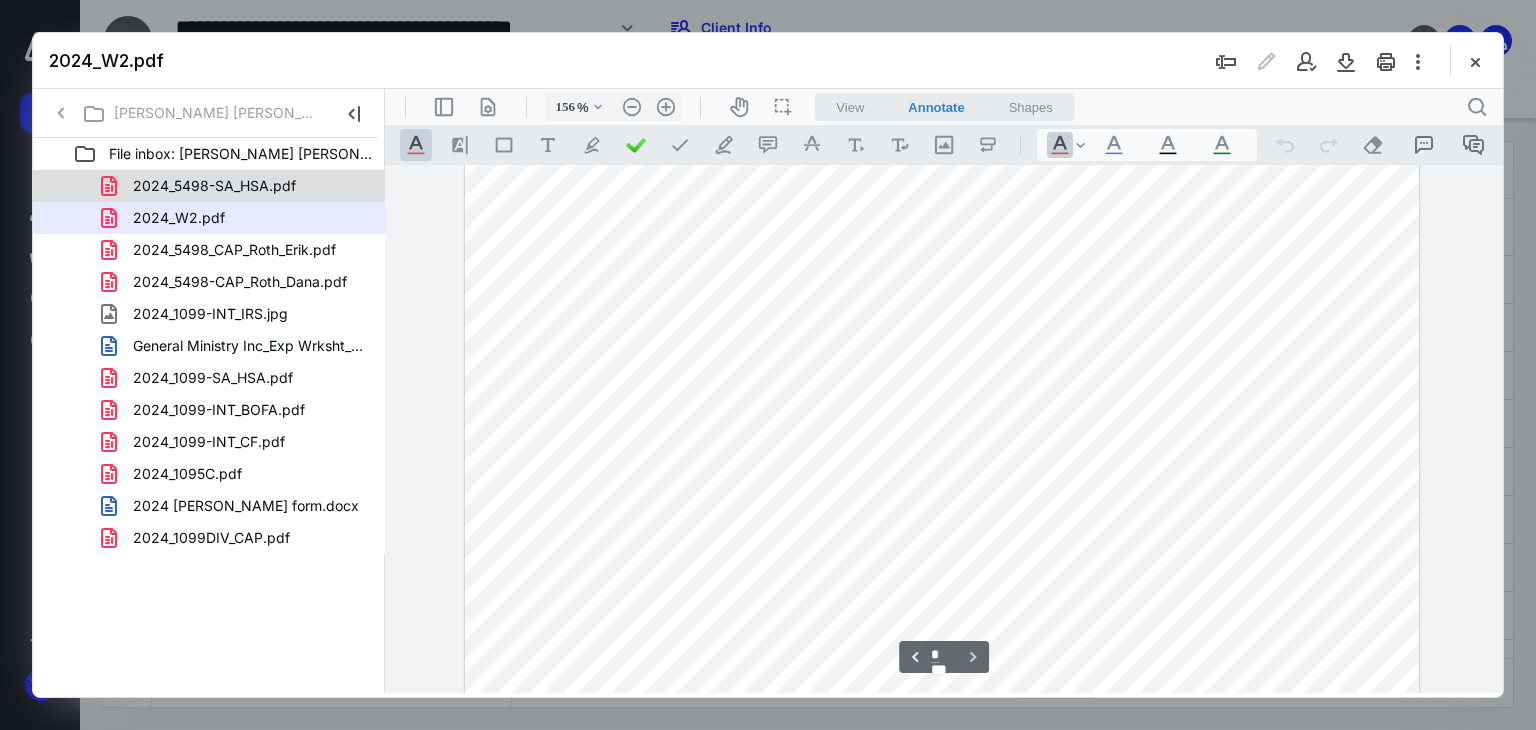 click on "2024_5498-SA_HSA.pdf" at bounding box center [214, 186] 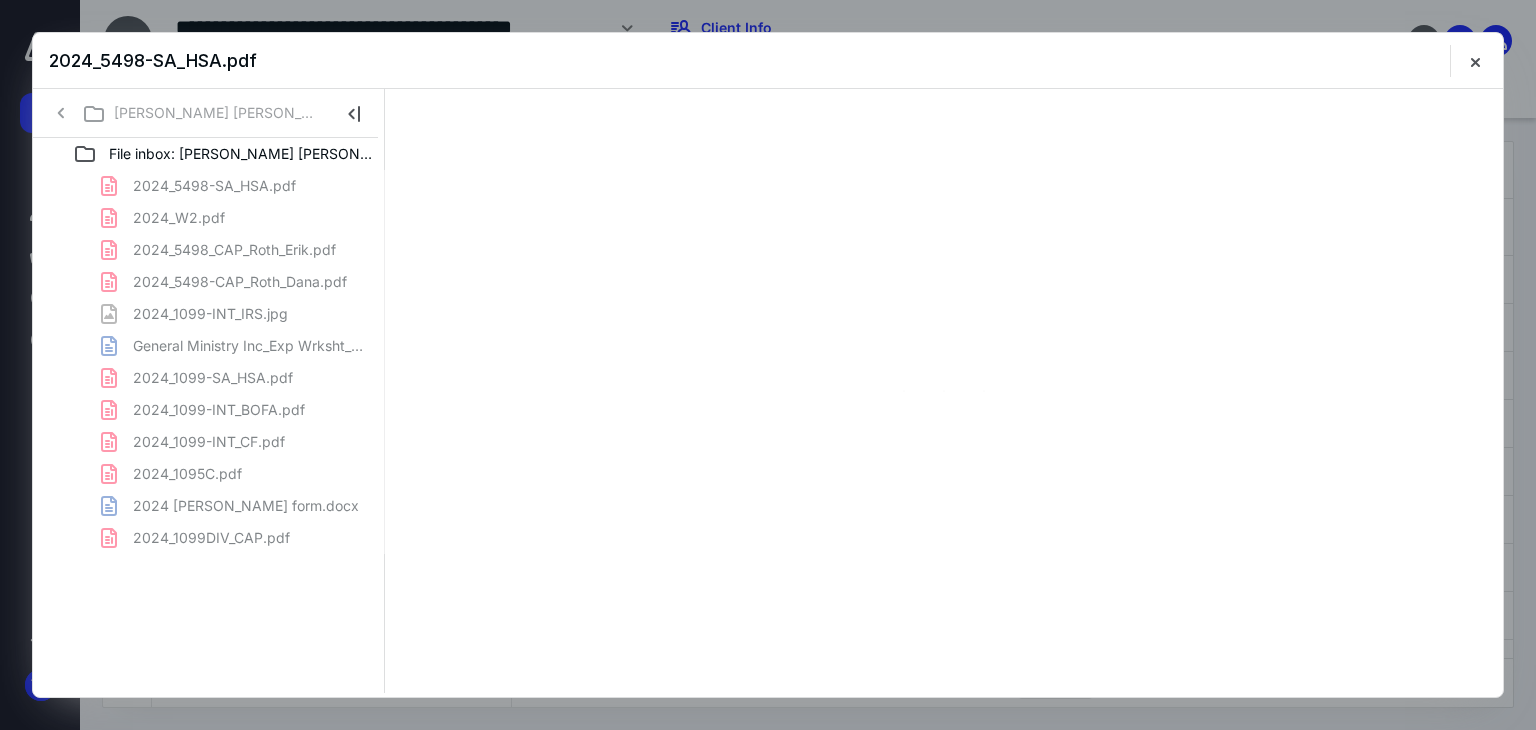 click on "2024_5498-SA_HSA.pdf 2024_W2.pdf 2024_5498_CAP_Roth_Erik.pdf 2024_5498-CAP_Roth_Dana.pdf 2024_1099-INT_IRS.jpg General Ministry Inc_Exp Wrksht_24.doc 2024_1099-SA_HSA.pdf 2024_1099-INT_BOFA.pdf 2024_1099-INT_CF.pdf 2024_1095C.pdf 2024 Peterson-short form.docx 2024_1099DIV_CAP.pdf" at bounding box center [209, 362] 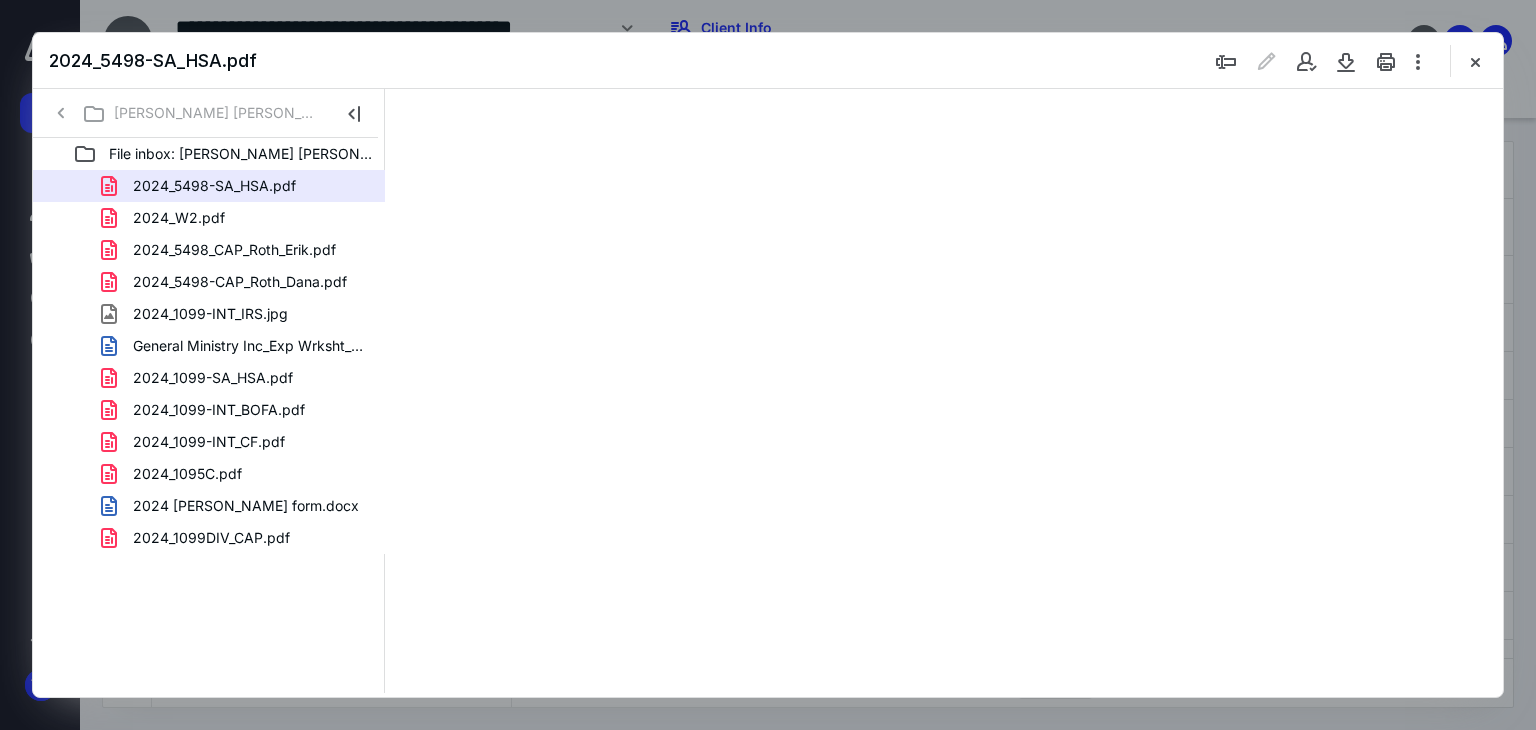 scroll, scrollTop: 0, scrollLeft: 0, axis: both 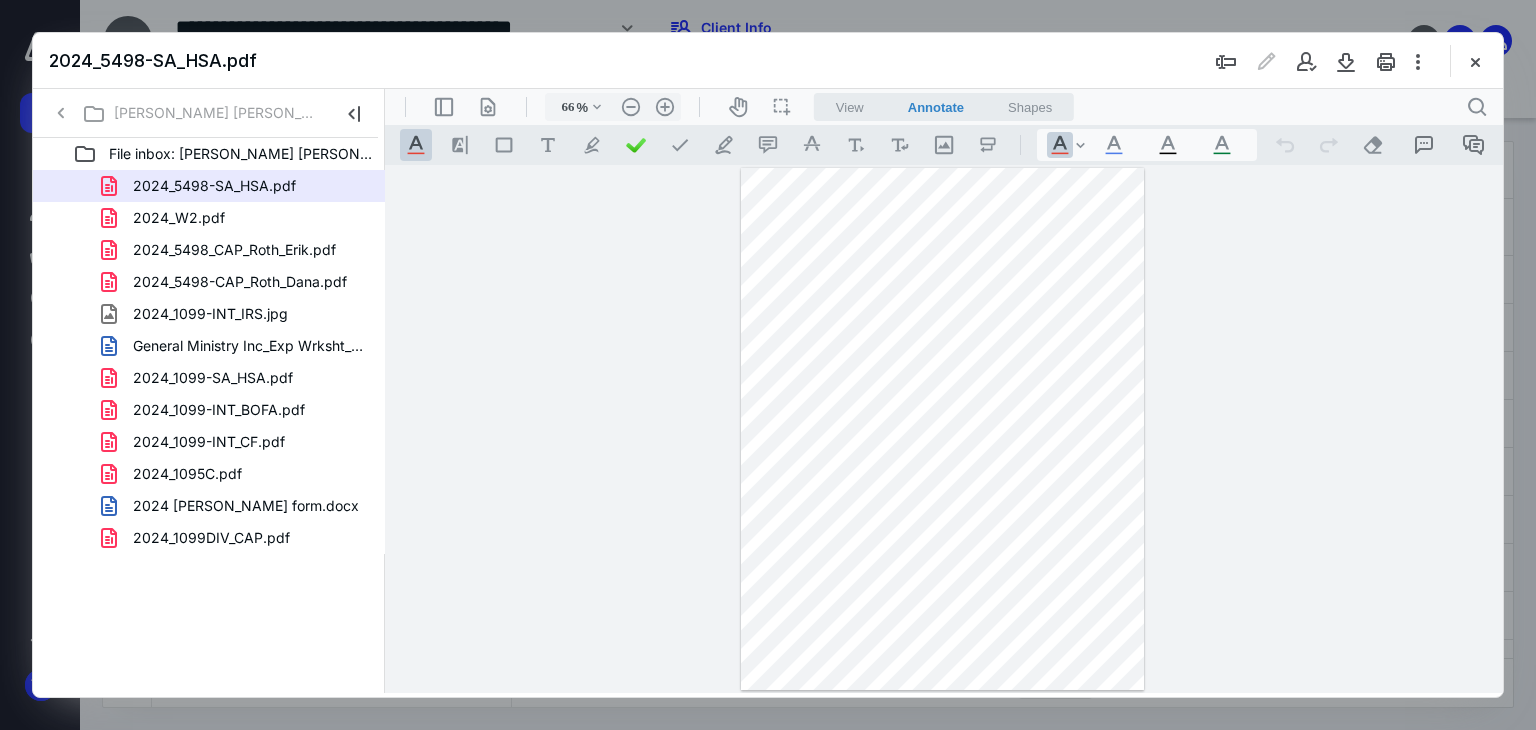 click at bounding box center [943, 429] 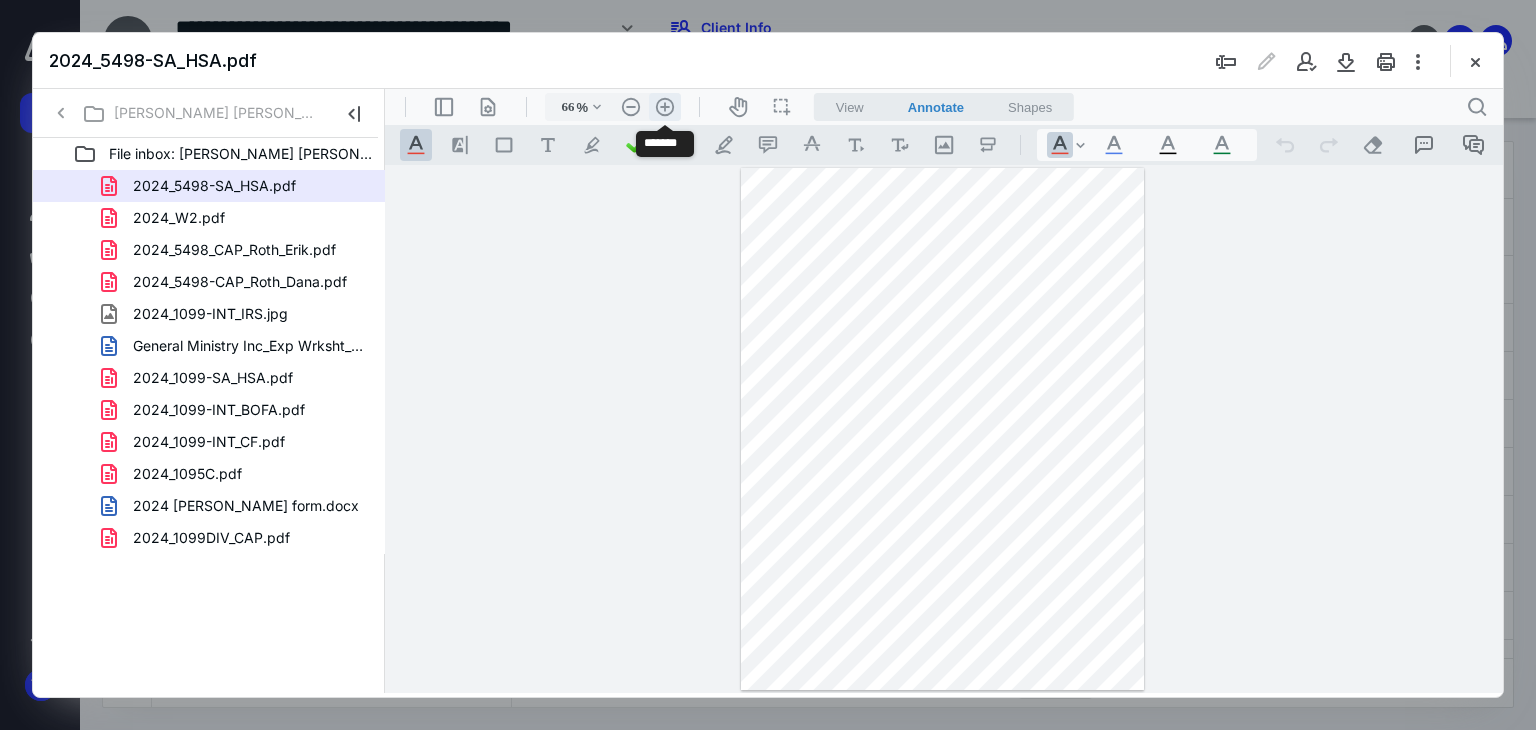 click on ".cls-1{fill:#abb0c4;} icon - header - zoom - in - line" at bounding box center (665, 107) 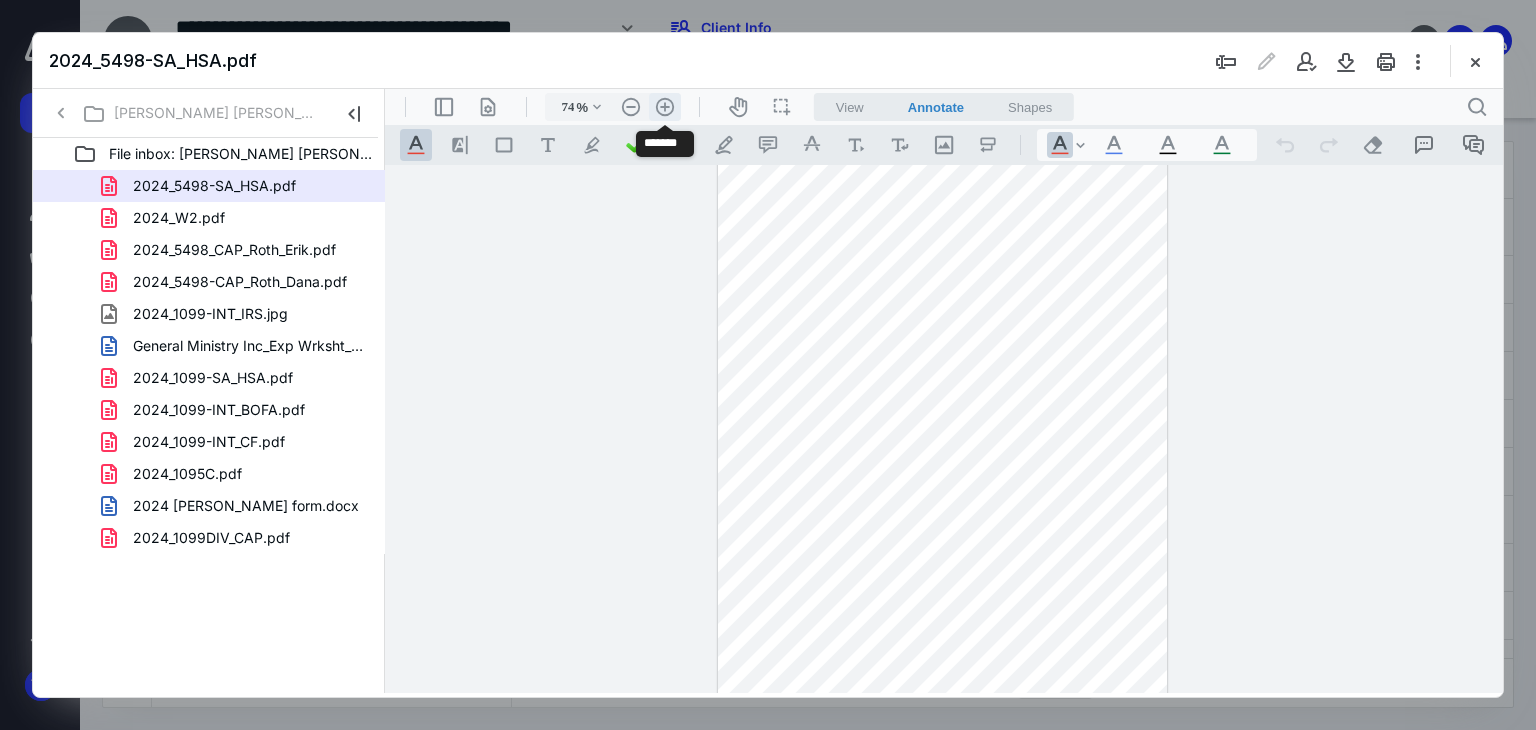click on ".cls-1{fill:#abb0c4;} icon - header - zoom - in - line" at bounding box center [665, 107] 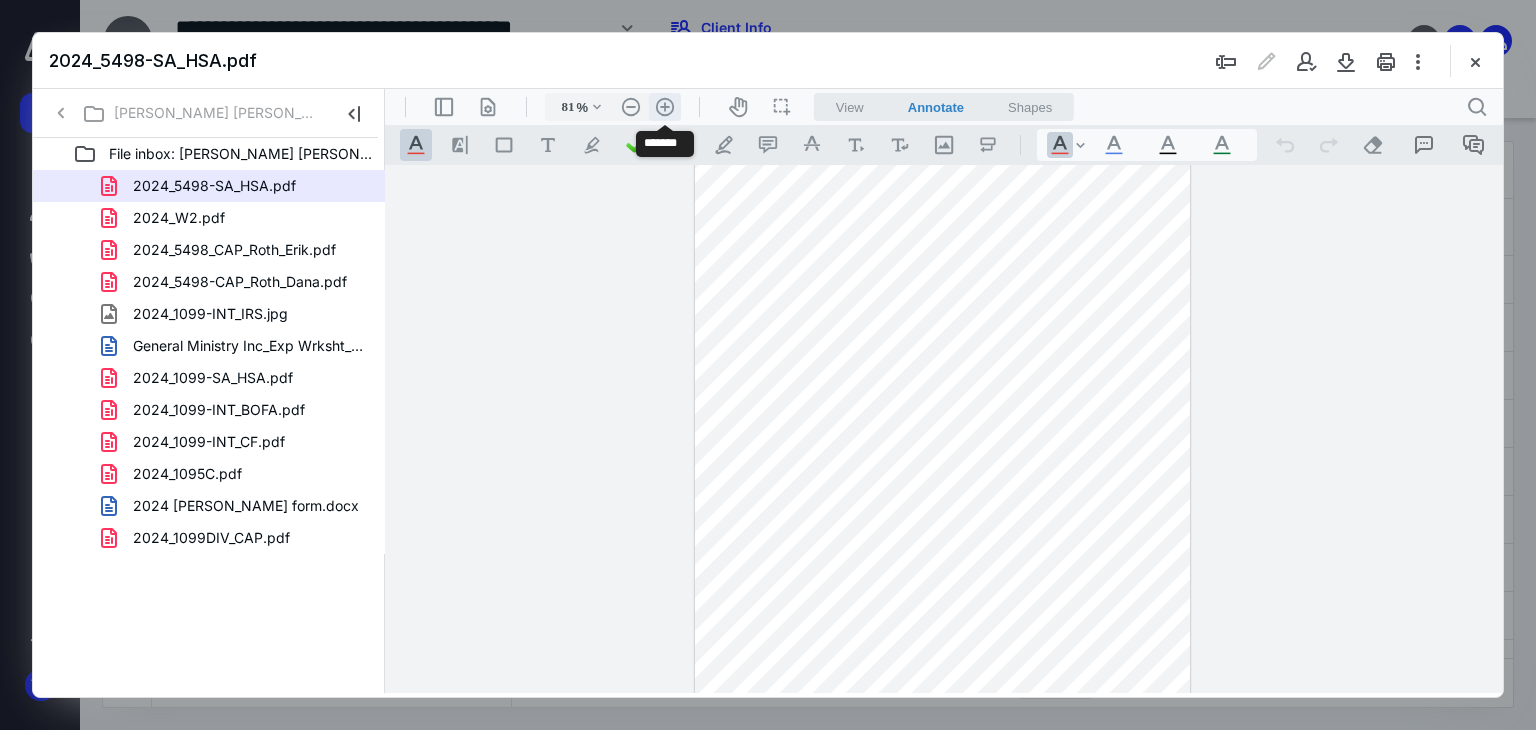 click on ".cls-1{fill:#abb0c4;} icon - header - zoom - in - line" at bounding box center (665, 107) 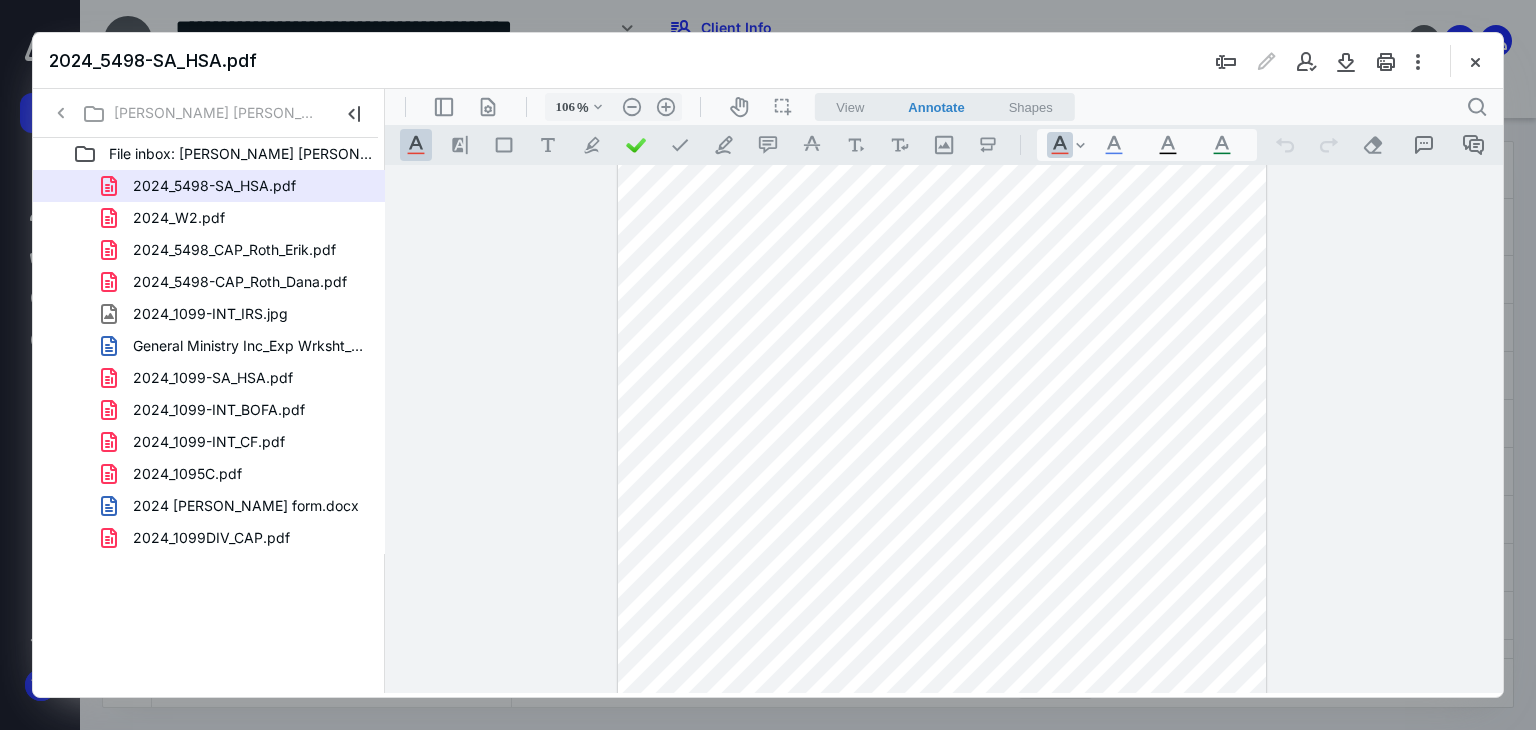 scroll, scrollTop: 0, scrollLeft: 0, axis: both 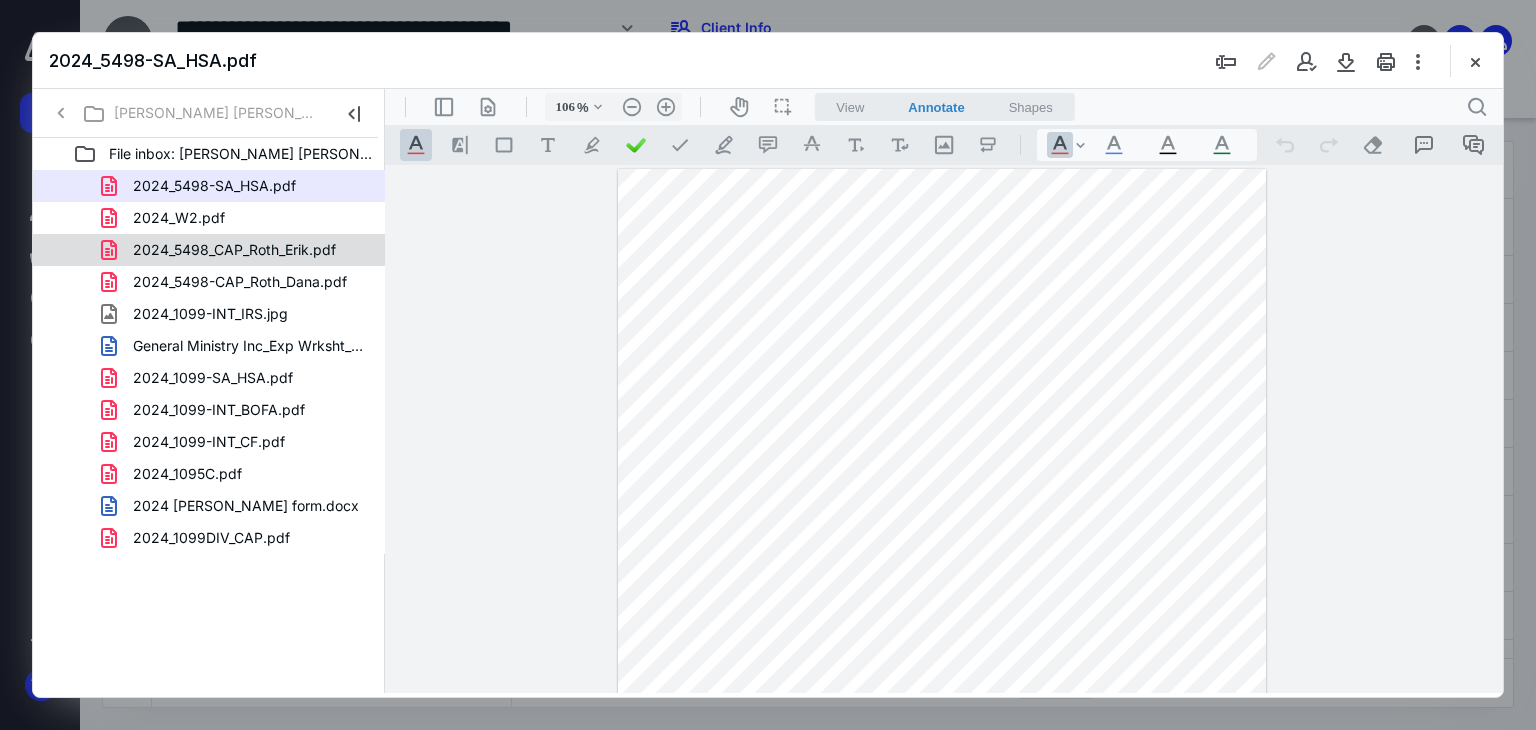 click on "2024_5498_CAP_Roth_Erik.pdf" at bounding box center [234, 250] 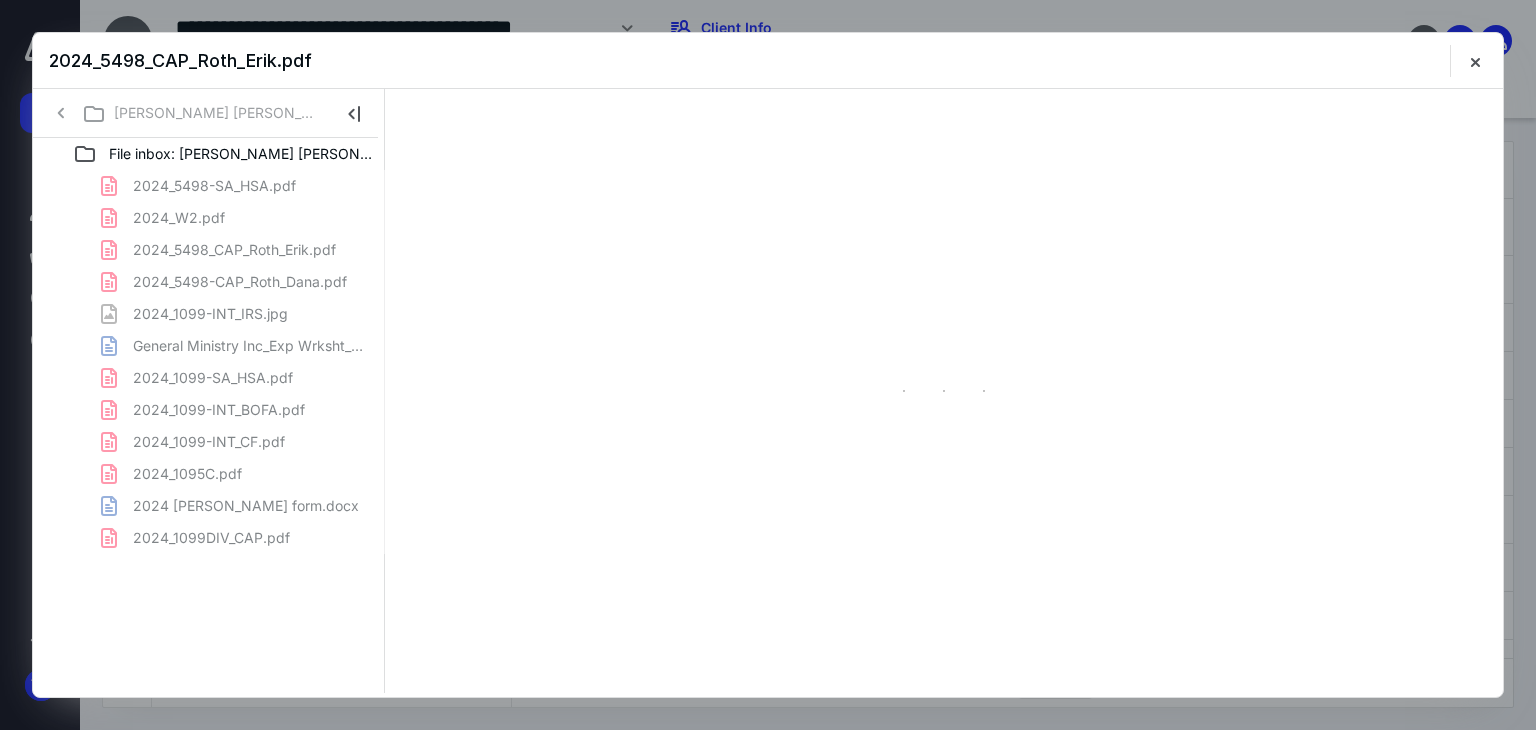 click on "2024_5498-SA_HSA.pdf 2024_W2.pdf 2024_5498_CAP_Roth_Erik.pdf 2024_5498-CAP_Roth_Dana.pdf 2024_1099-INT_IRS.jpg General Ministry Inc_Exp Wrksht_24.doc 2024_1099-SA_HSA.pdf 2024_1099-INT_BOFA.pdf 2024_1099-INT_CF.pdf 2024_1095C.pdf 2024 Peterson-short form.docx 2024_1099DIV_CAP.pdf" at bounding box center [209, 362] 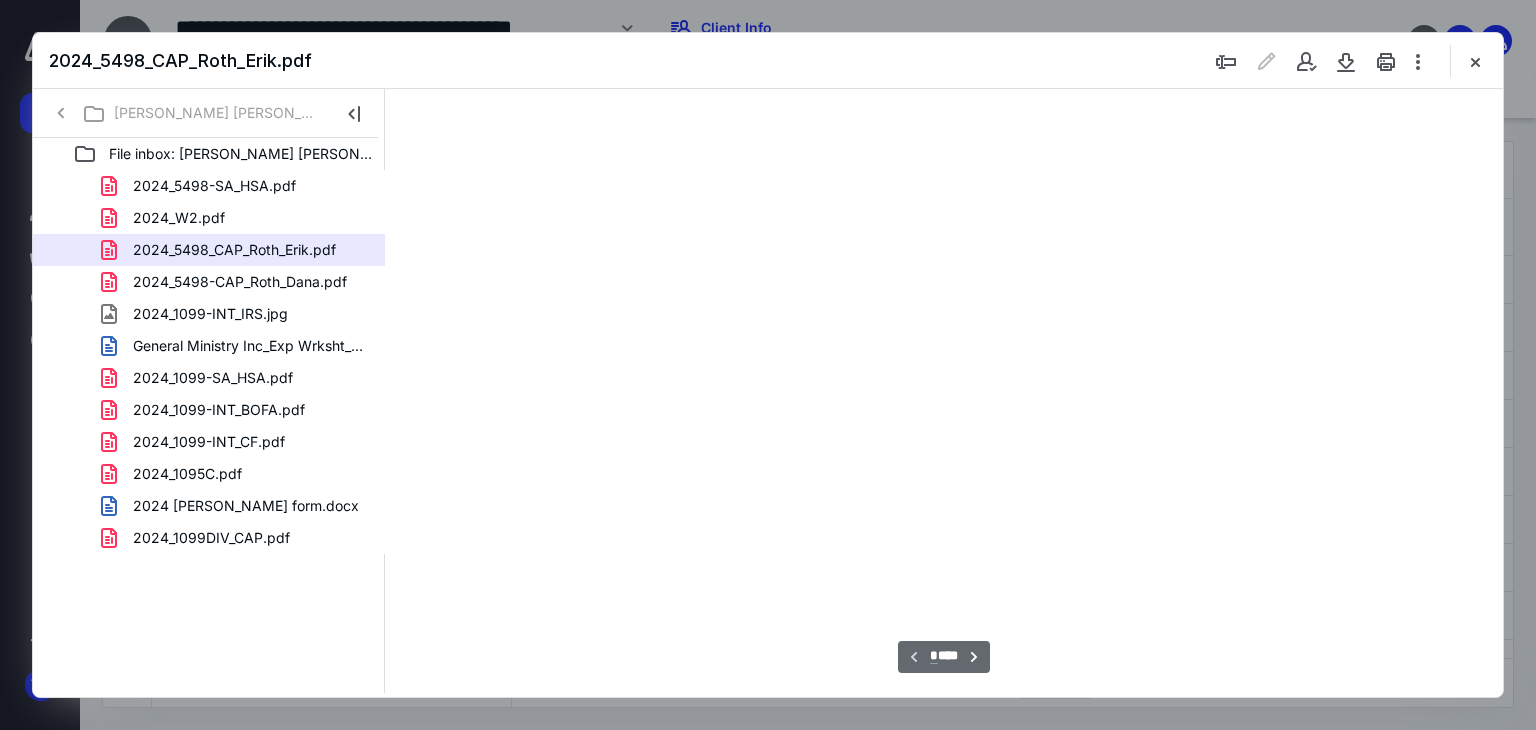 scroll, scrollTop: 79, scrollLeft: 0, axis: vertical 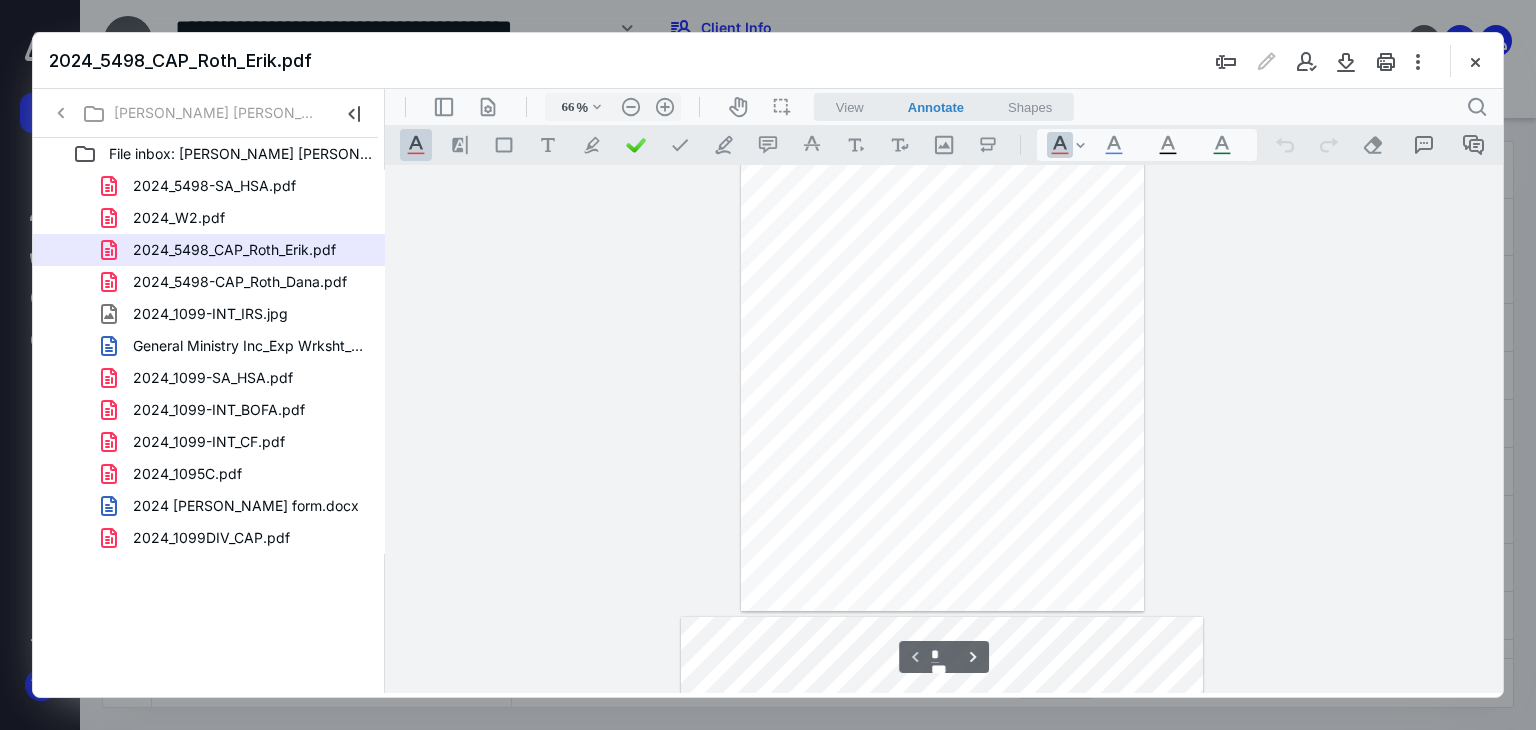 click at bounding box center (944, 429) 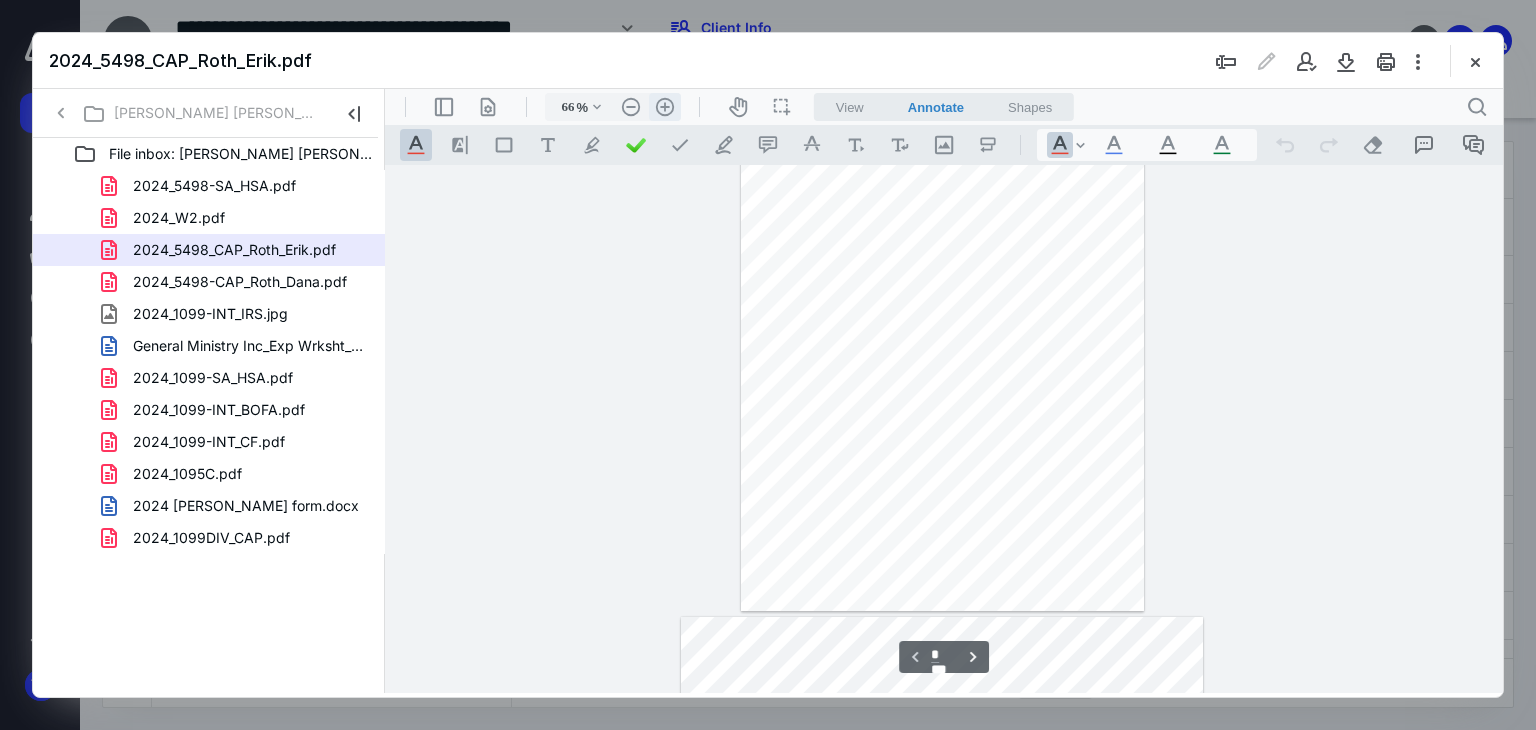 click on ".cls-1{fill:#abb0c4;} icon - header - zoom - in - line" at bounding box center [665, 107] 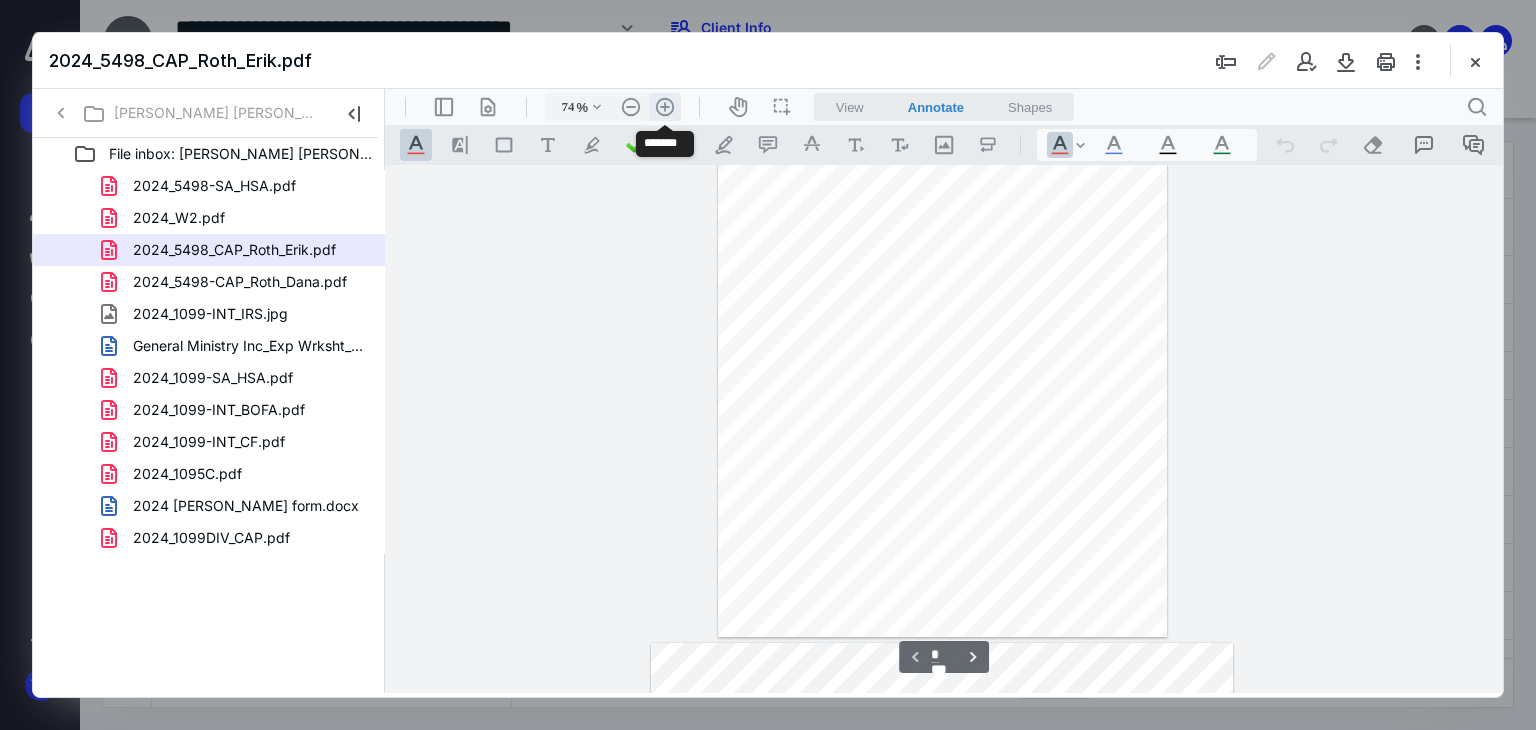 click on ".cls-1{fill:#abb0c4;} icon - header - zoom - in - line" at bounding box center [665, 107] 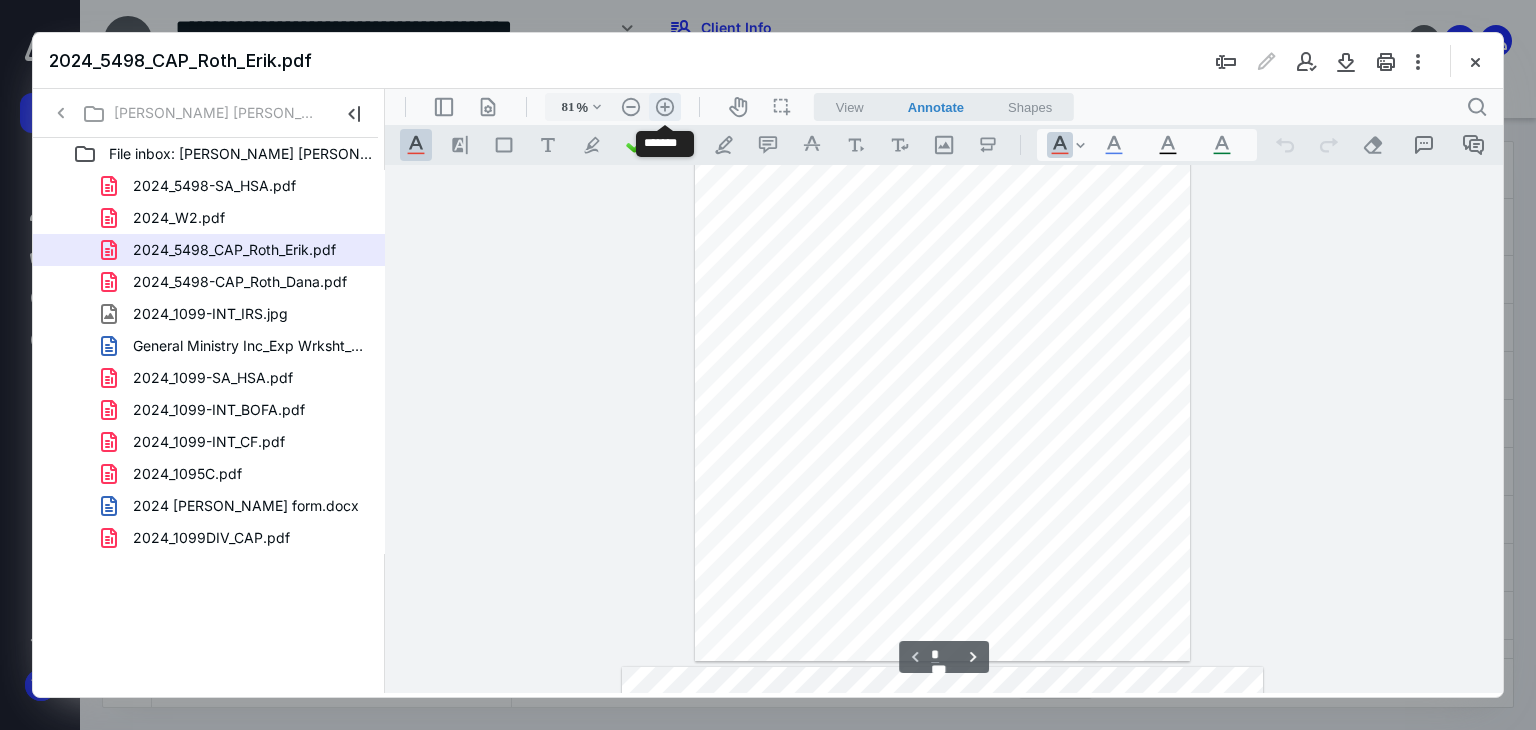 click on ".cls-1{fill:#abb0c4;} icon - header - zoom - in - line" at bounding box center (665, 107) 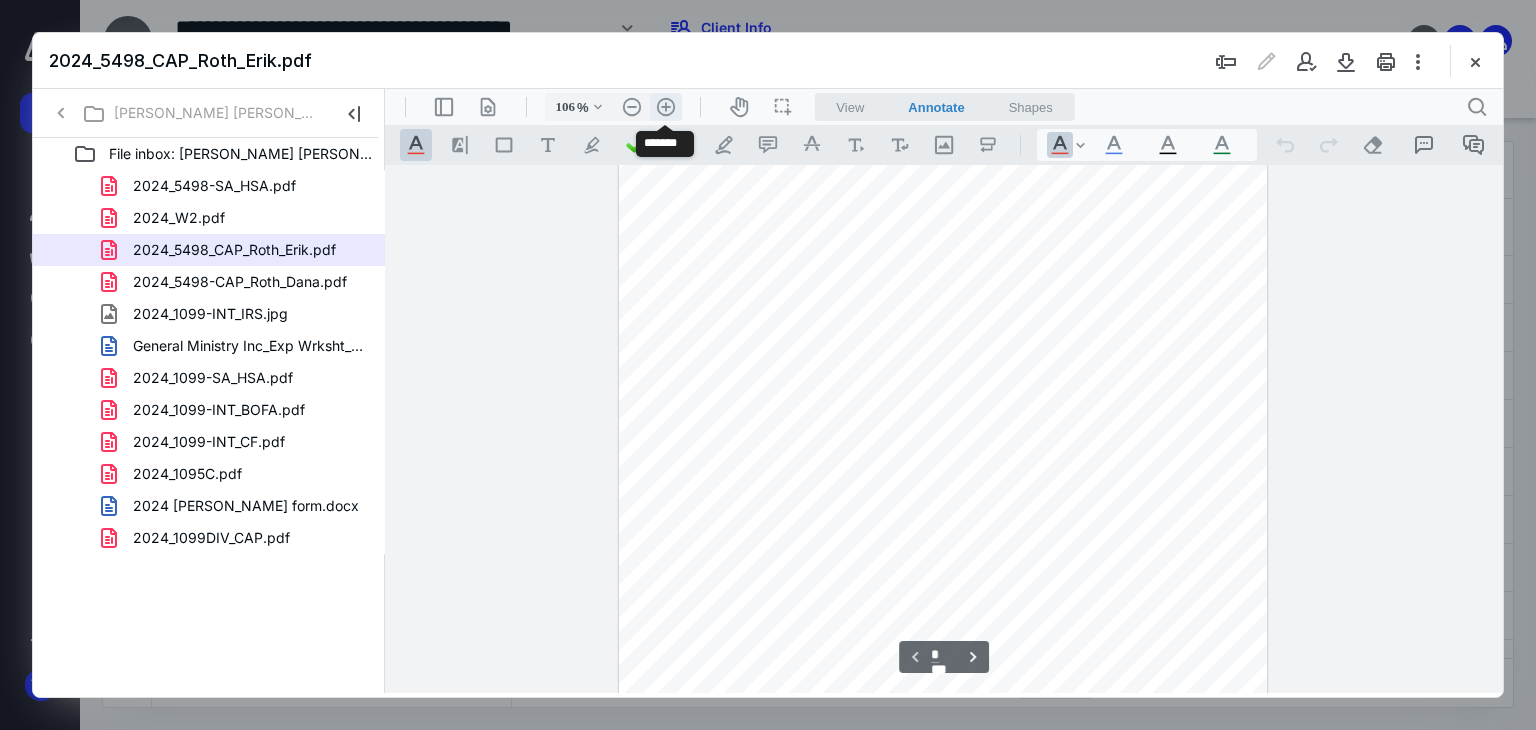 click on ".cls-1{fill:#abb0c4;} icon - header - zoom - in - line" at bounding box center [666, 107] 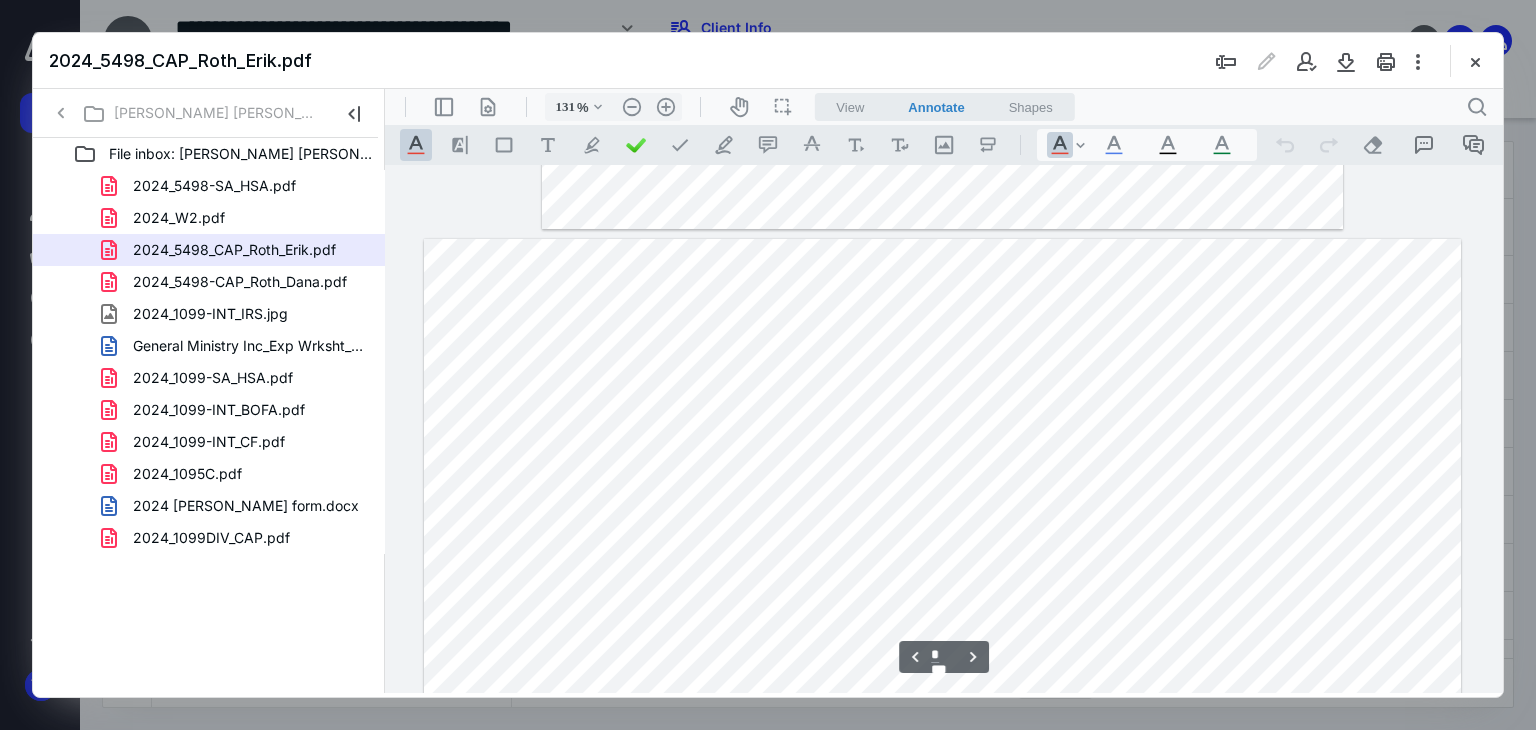 scroll, scrollTop: 1200, scrollLeft: 0, axis: vertical 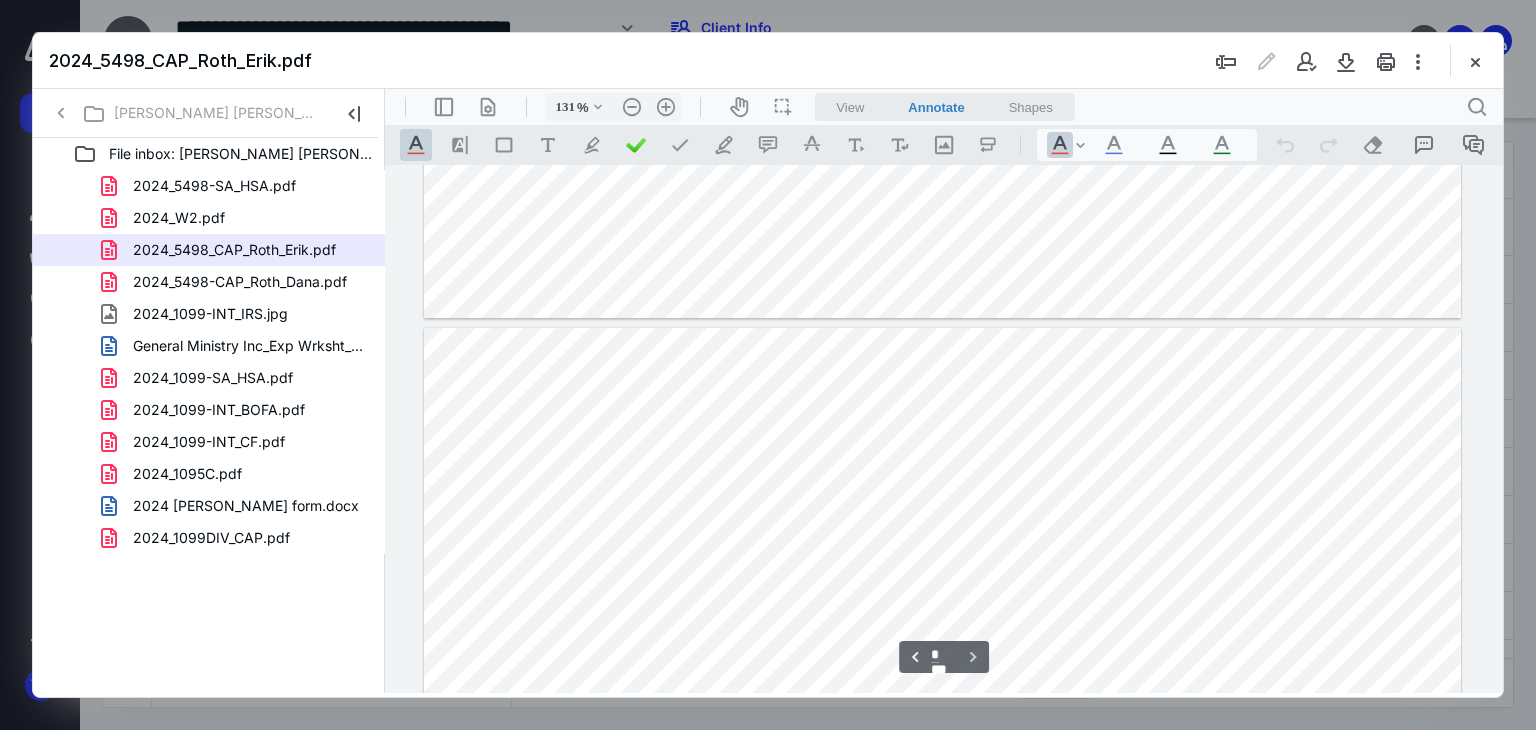 type on "*" 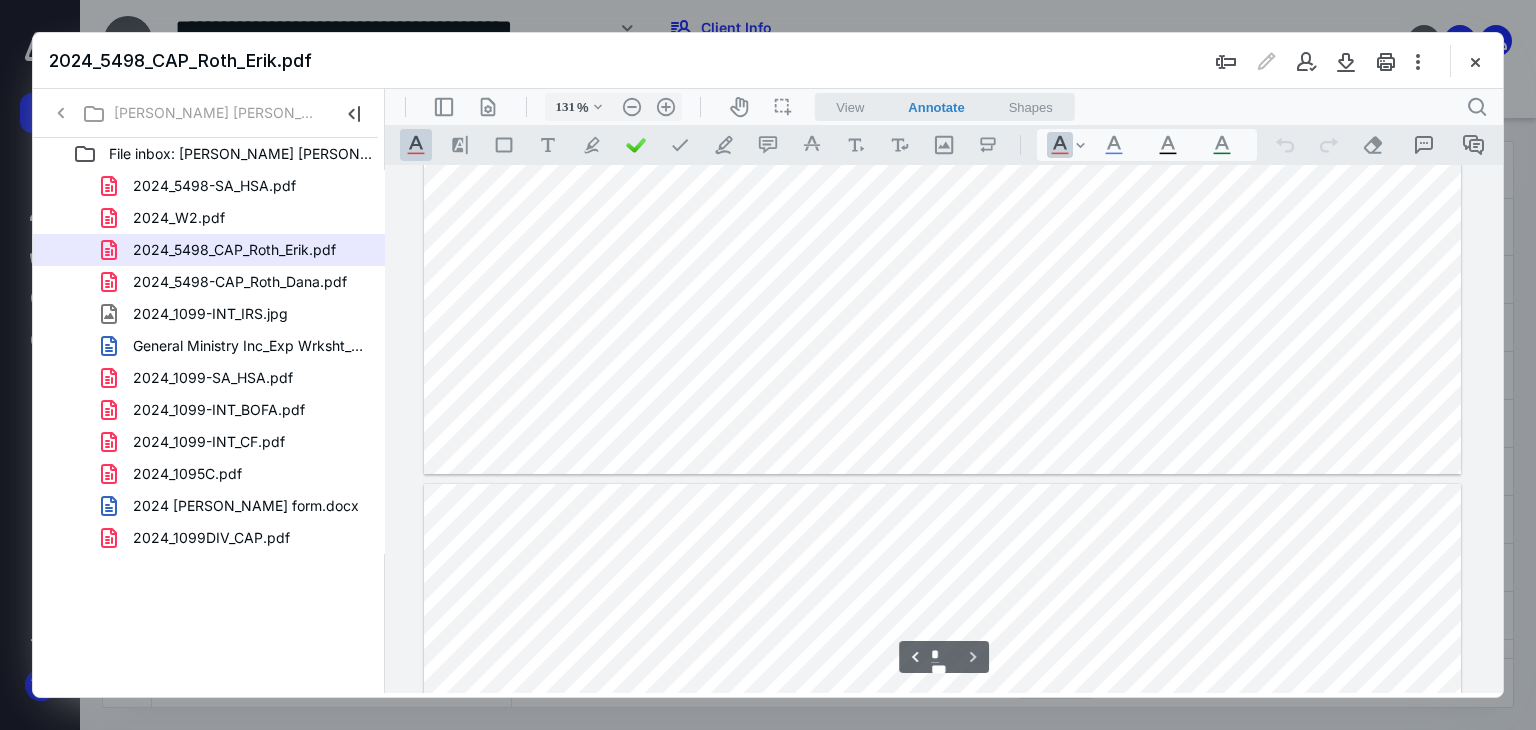 scroll, scrollTop: 1300, scrollLeft: 0, axis: vertical 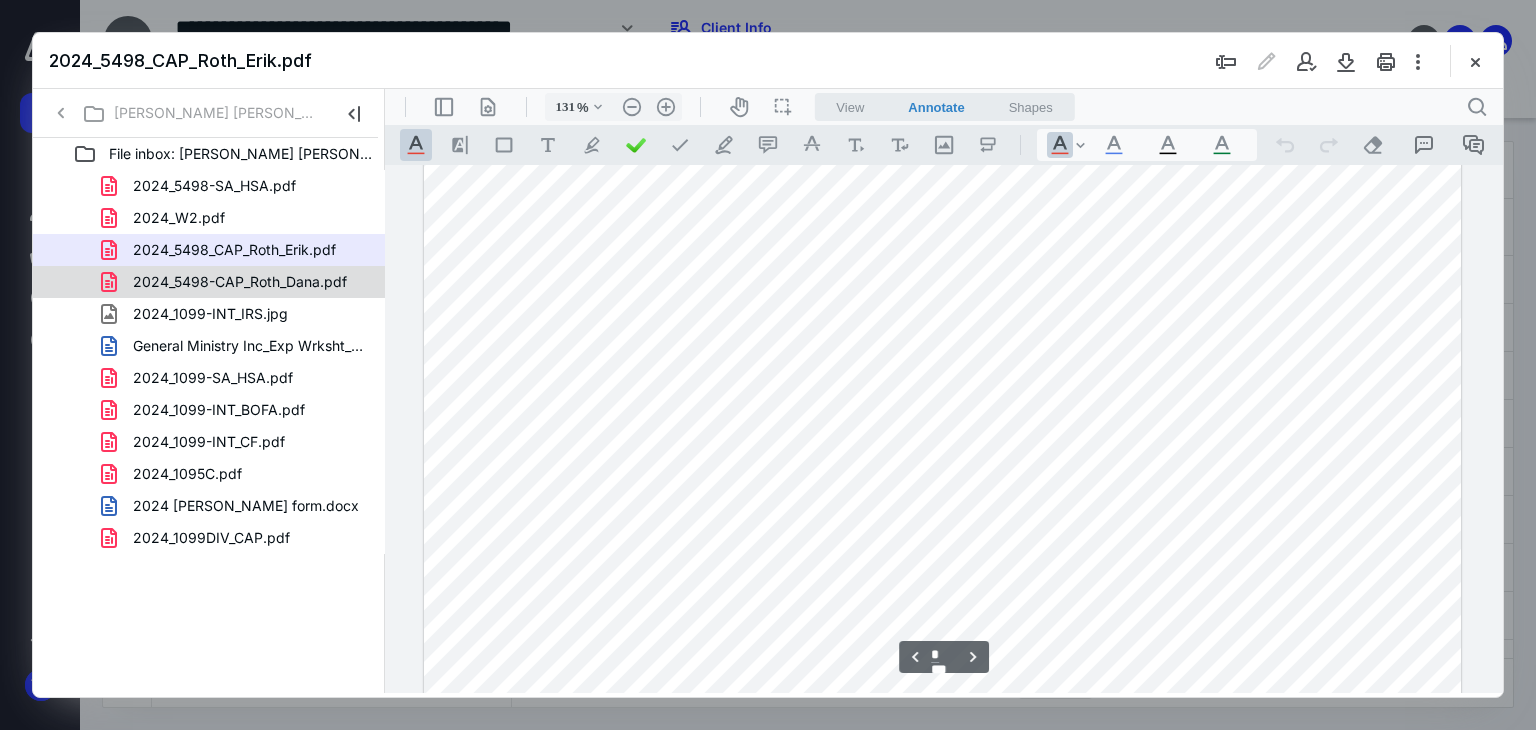 click on "2024_5498-CAP_Roth_Dana.pdf" at bounding box center [240, 282] 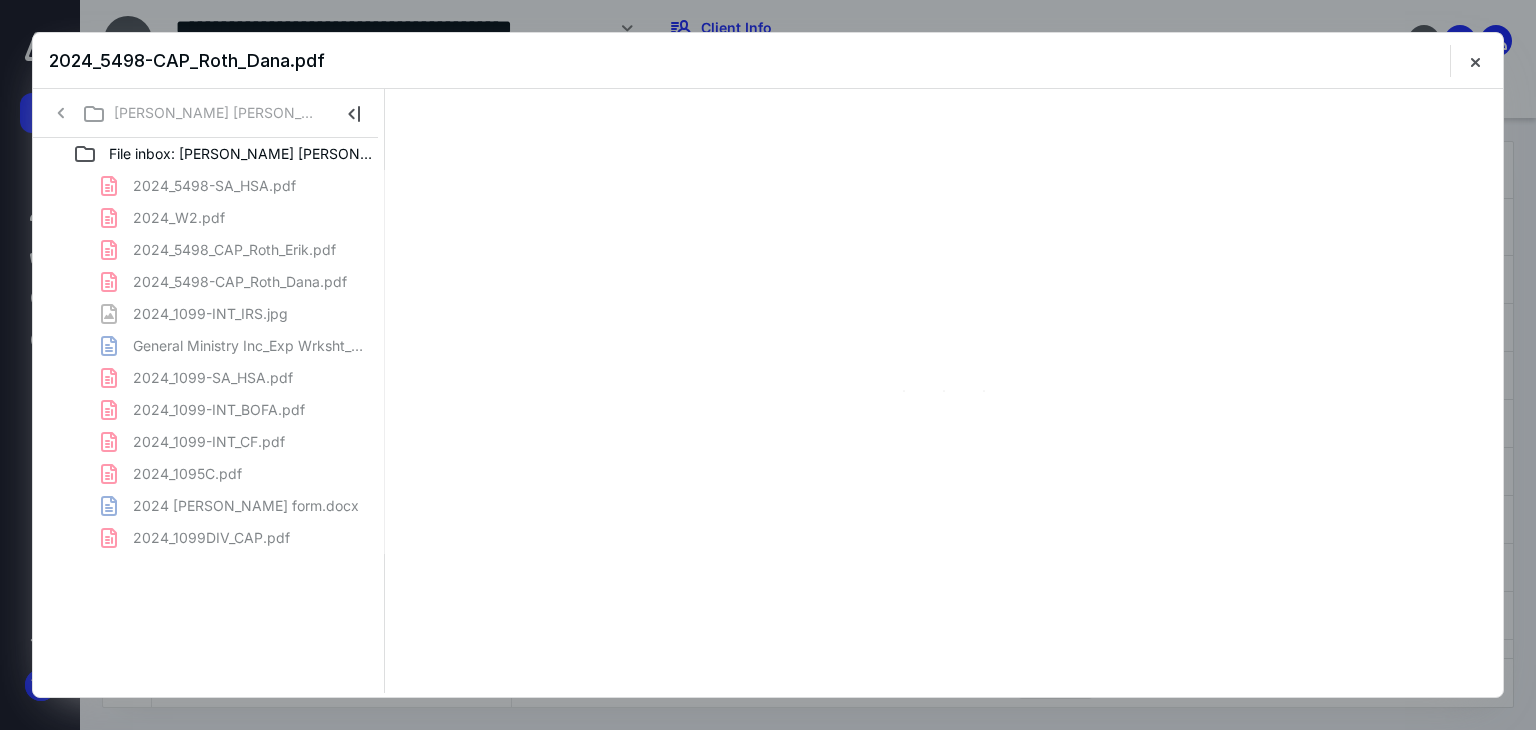 click on "2024_5498-SA_HSA.pdf 2024_W2.pdf 2024_5498_CAP_Roth_Erik.pdf 2024_5498-CAP_Roth_Dana.pdf 2024_1099-INT_IRS.jpg General Ministry Inc_Exp Wrksht_24.doc 2024_1099-SA_HSA.pdf 2024_1099-INT_BOFA.pdf 2024_1099-INT_CF.pdf 2024_1095C.pdf 2024 Peterson-short form.docx 2024_1099DIV_CAP.pdf" at bounding box center (209, 362) 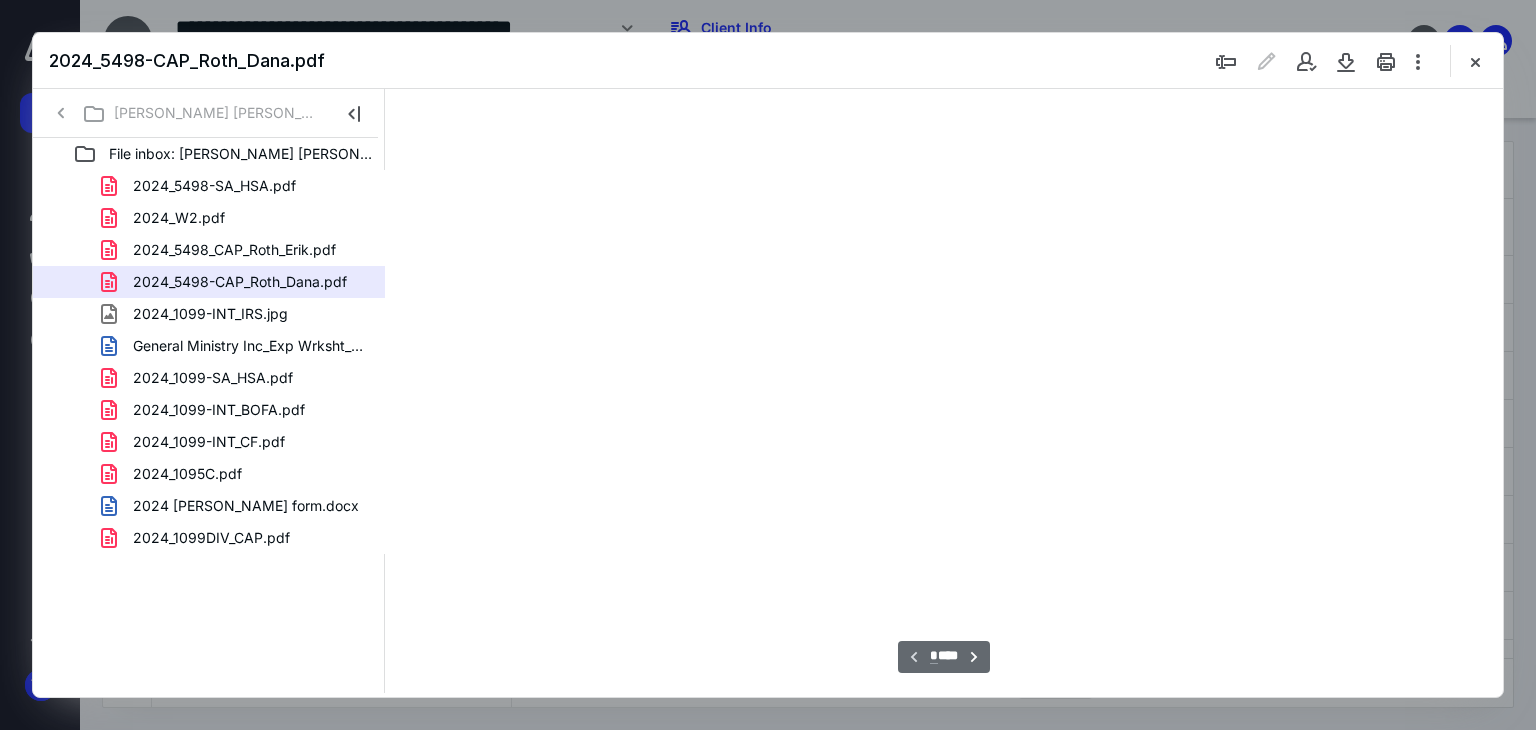 scroll, scrollTop: 79, scrollLeft: 0, axis: vertical 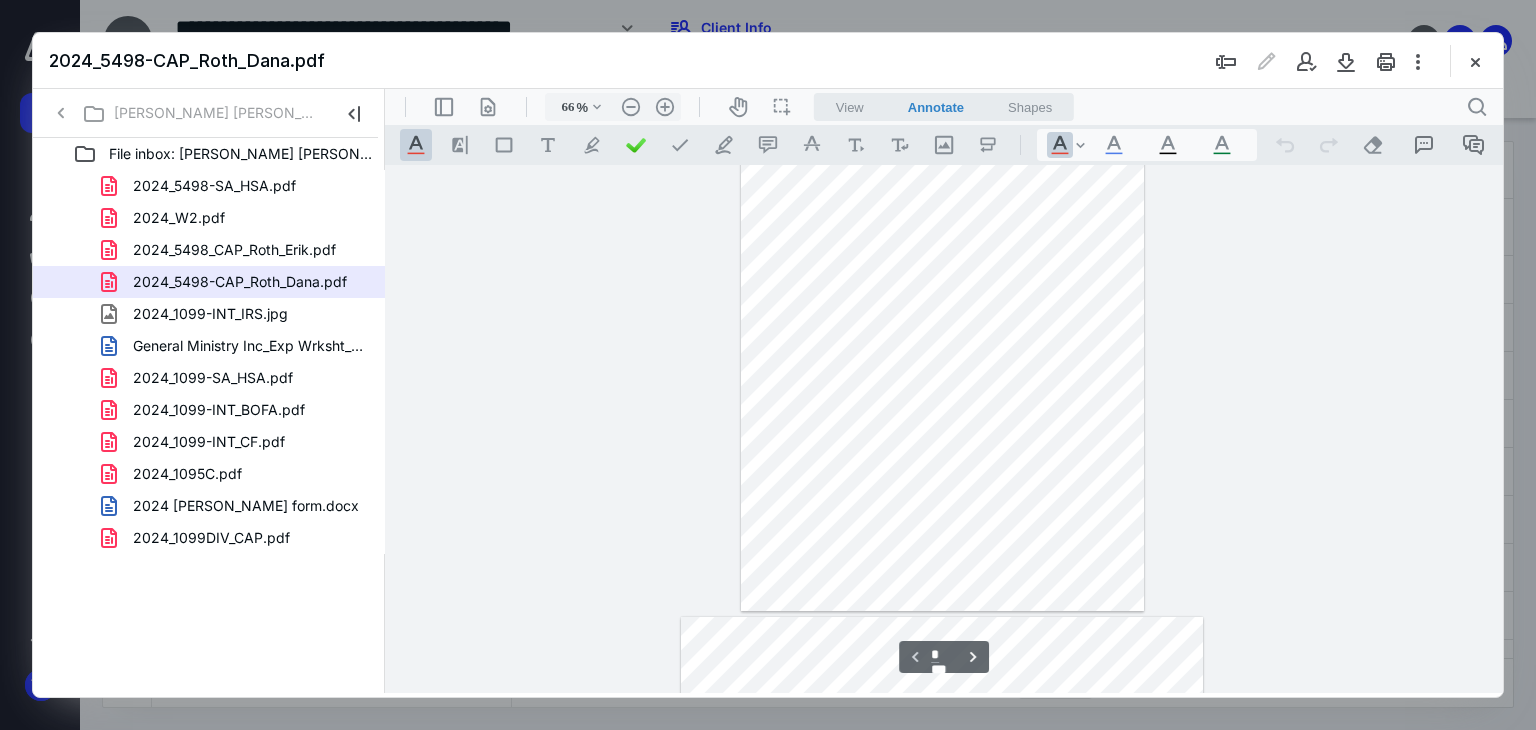 click on "**********" at bounding box center (944, 429) 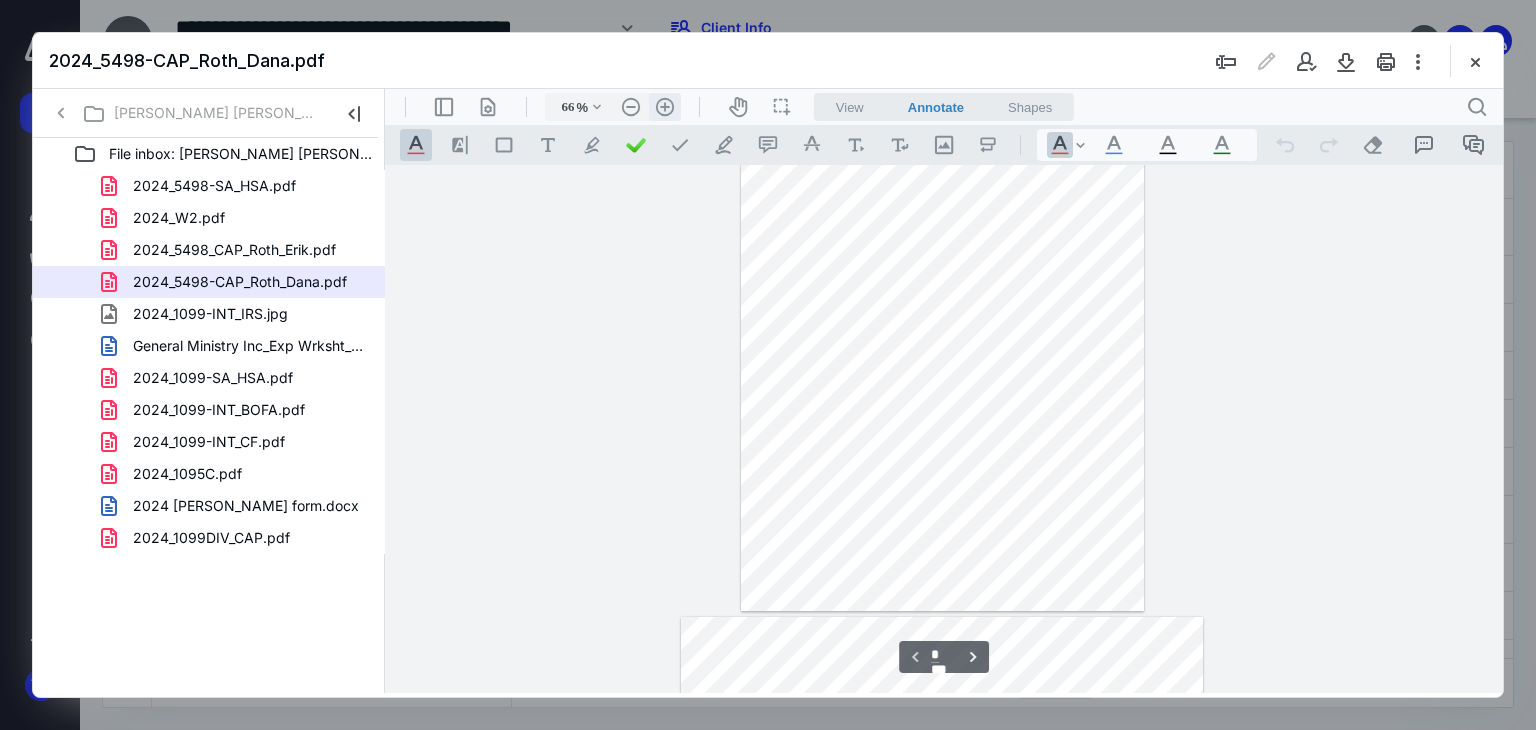 click on ".cls-1{fill:#abb0c4;} icon - header - zoom - in - line" at bounding box center [665, 107] 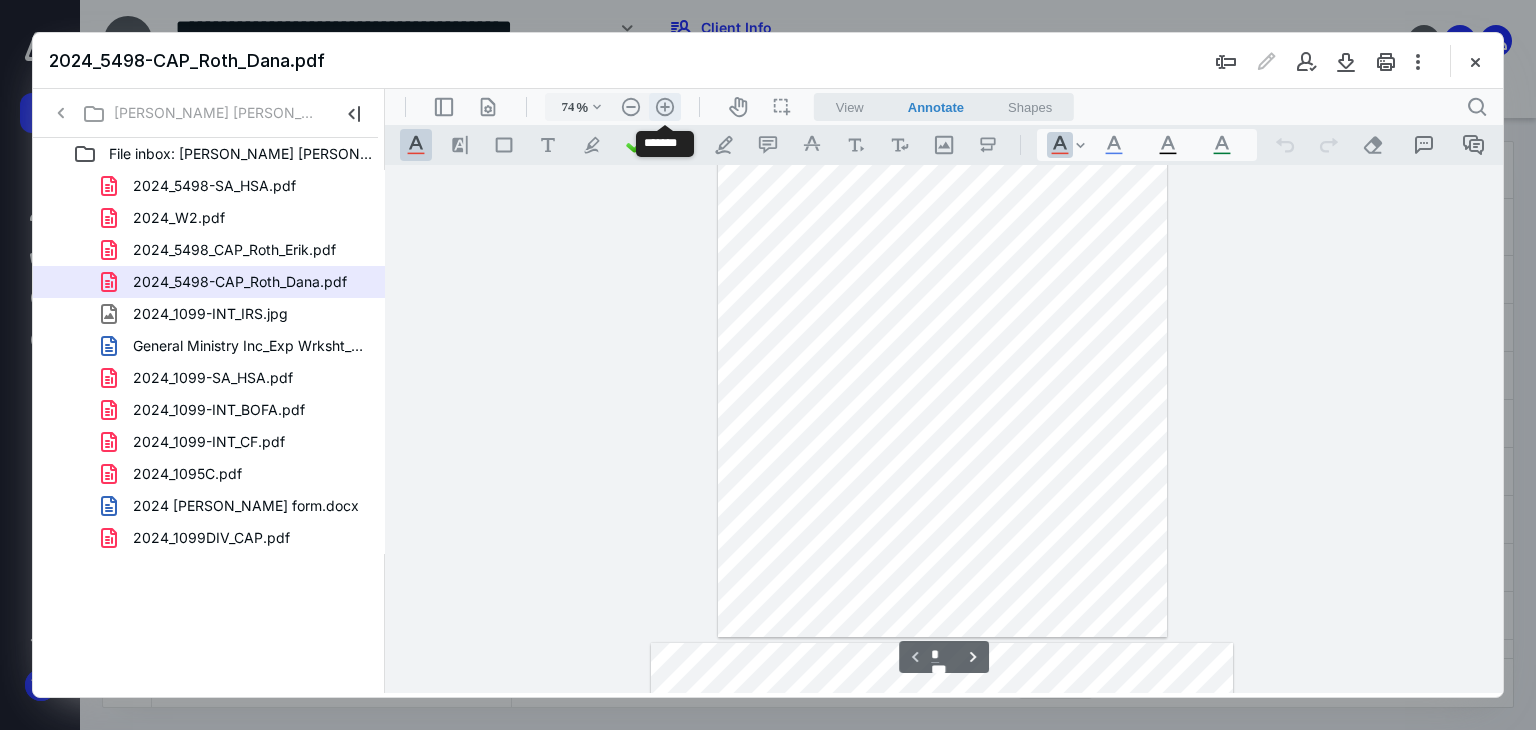 click on ".cls-1{fill:#abb0c4;} icon - header - zoom - in - line" at bounding box center [665, 107] 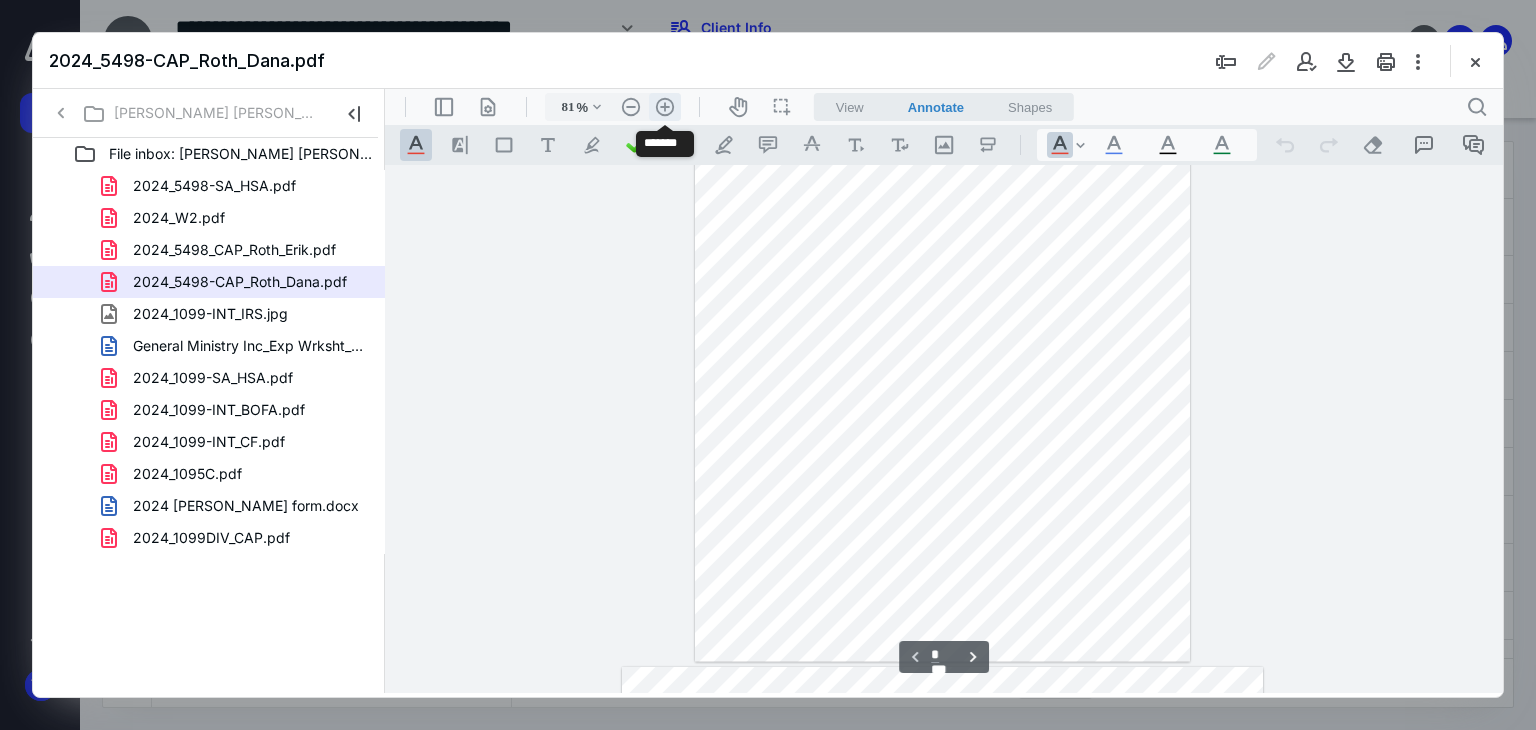 click on ".cls-1{fill:#abb0c4;} icon - header - zoom - in - line" at bounding box center [665, 107] 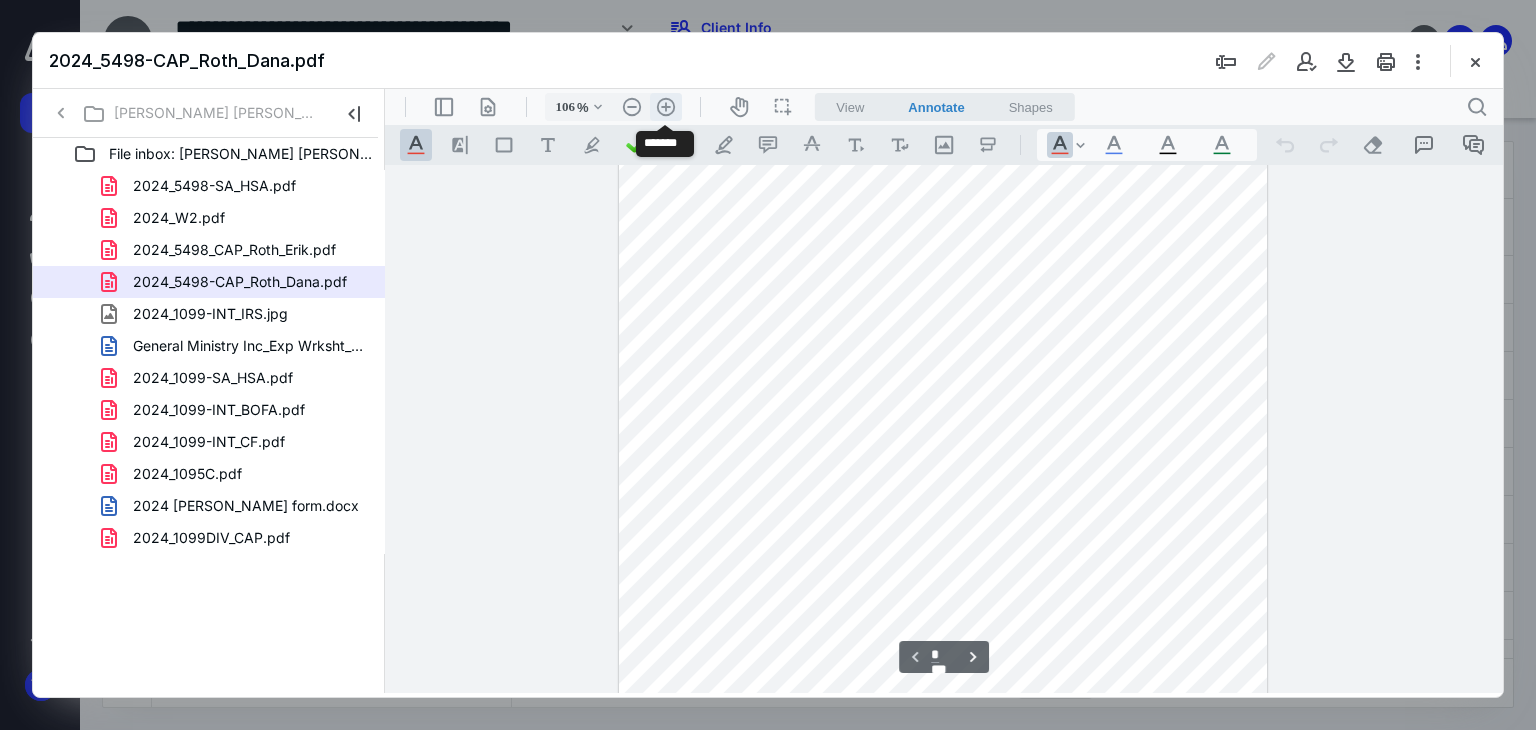 click on ".cls-1{fill:#abb0c4;} icon - header - zoom - in - line" at bounding box center (666, 107) 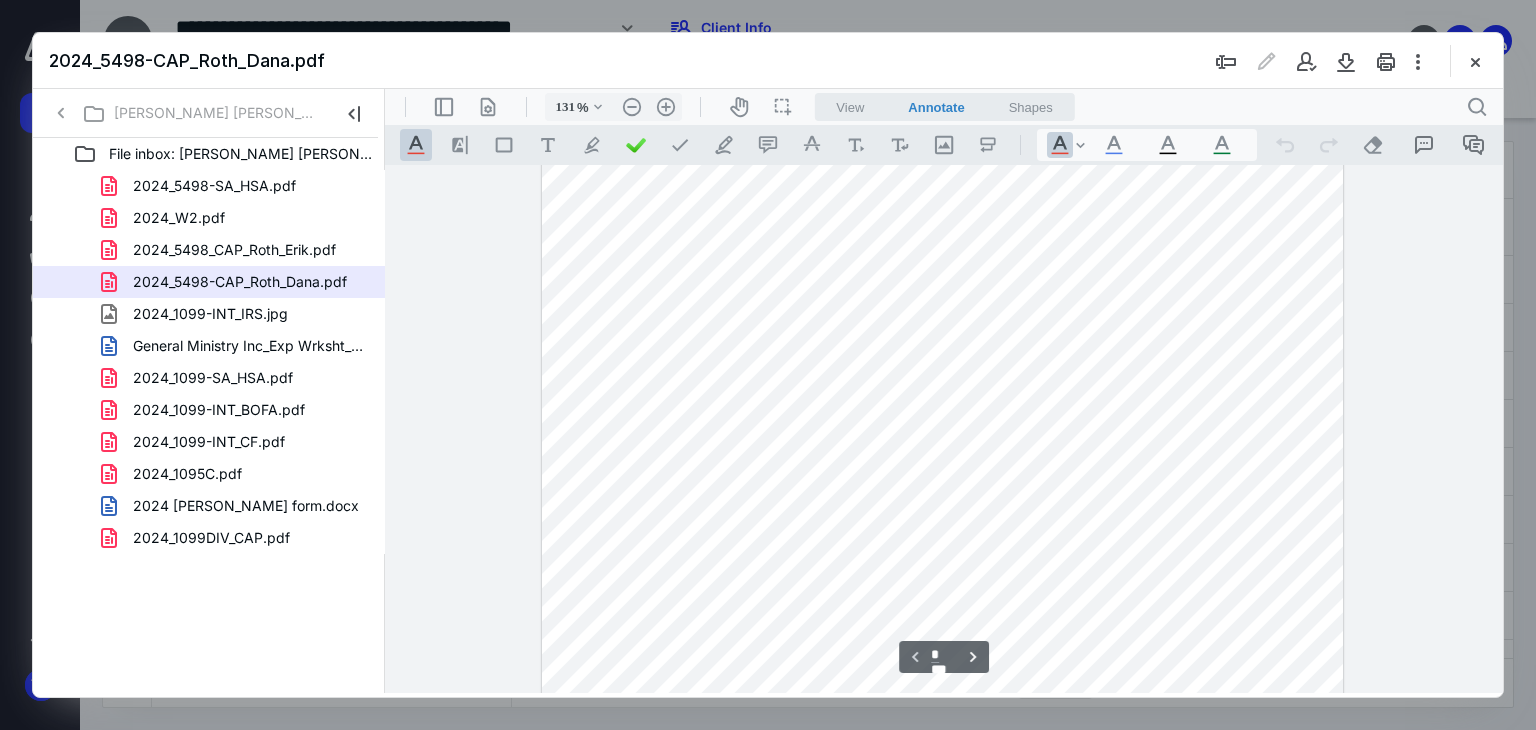 scroll, scrollTop: 0, scrollLeft: 0, axis: both 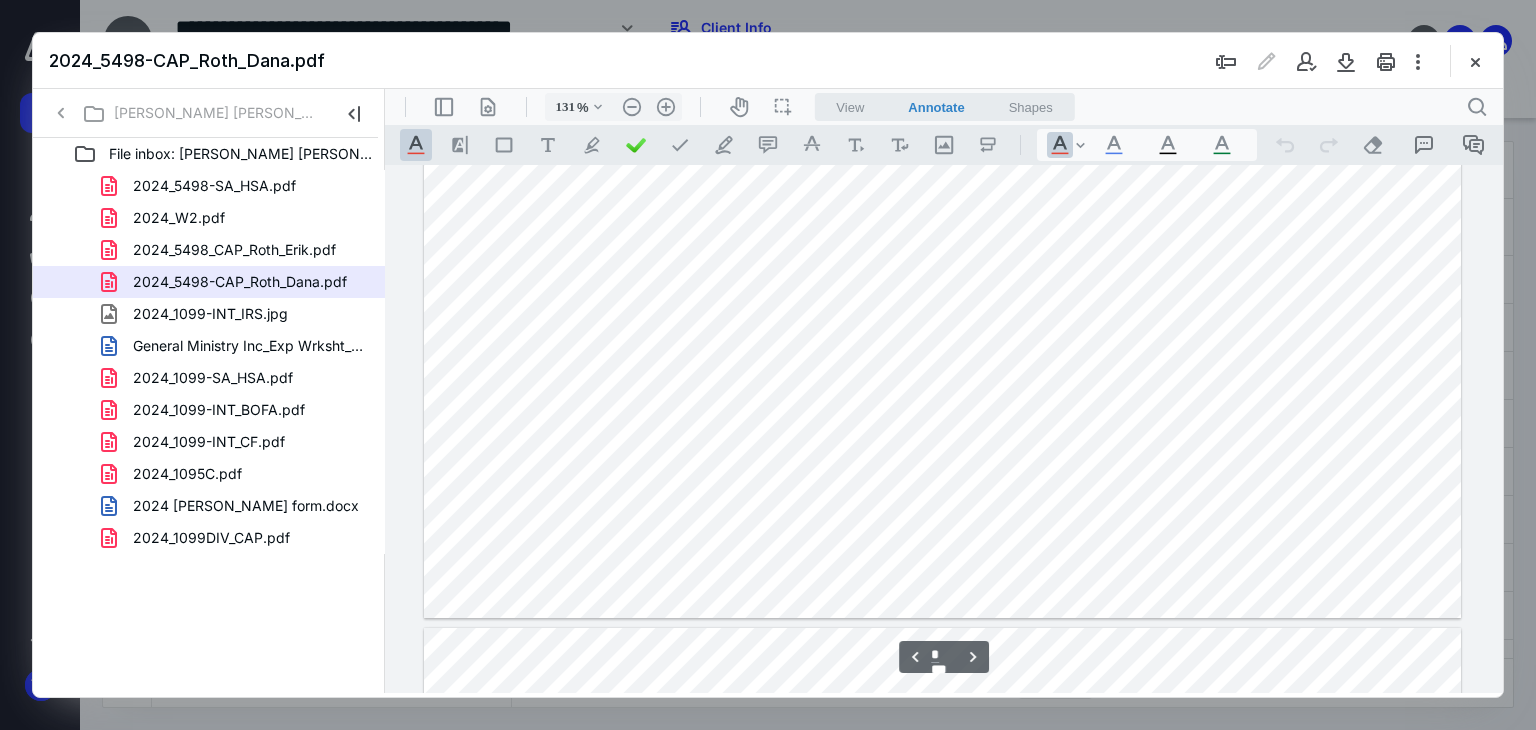 type on "*" 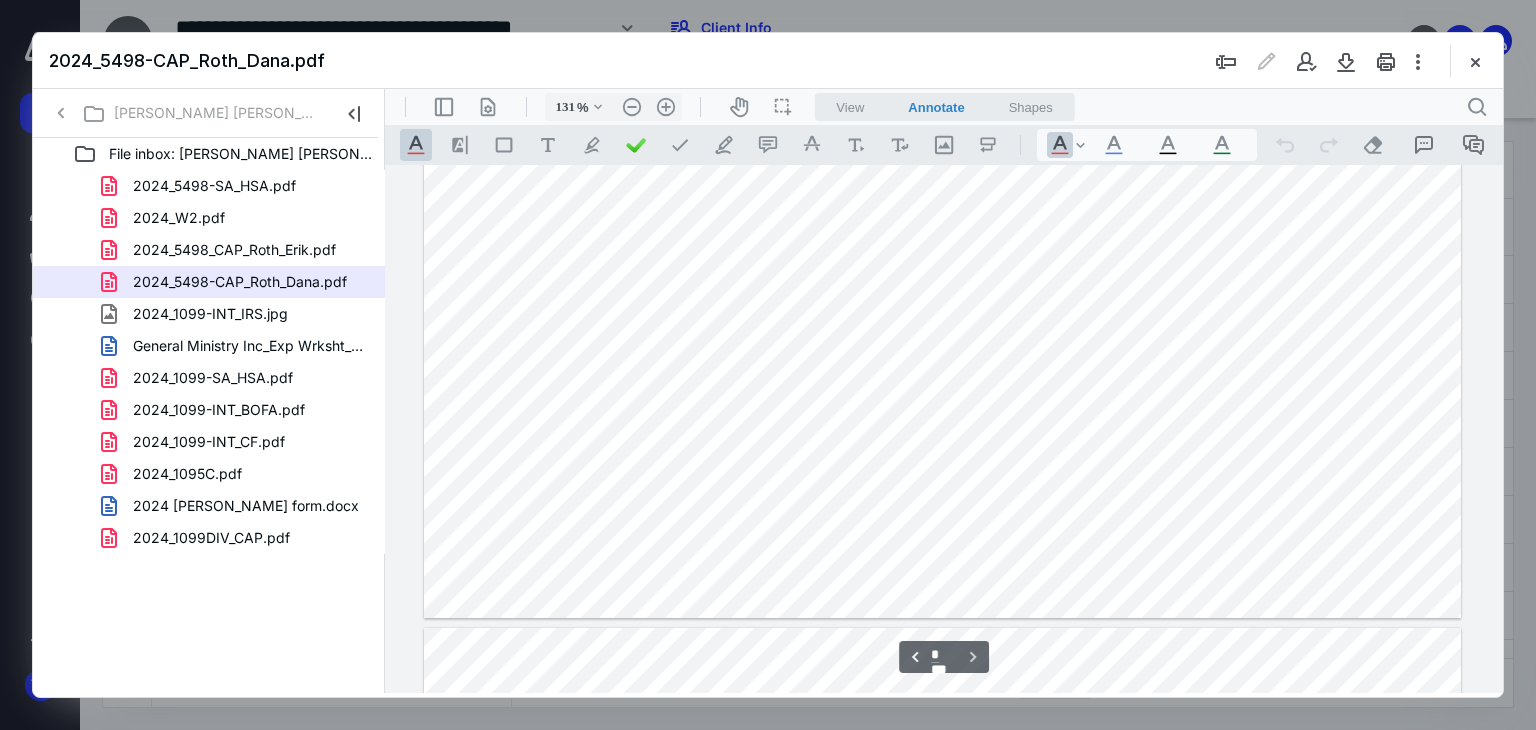 scroll, scrollTop: 1900, scrollLeft: 0, axis: vertical 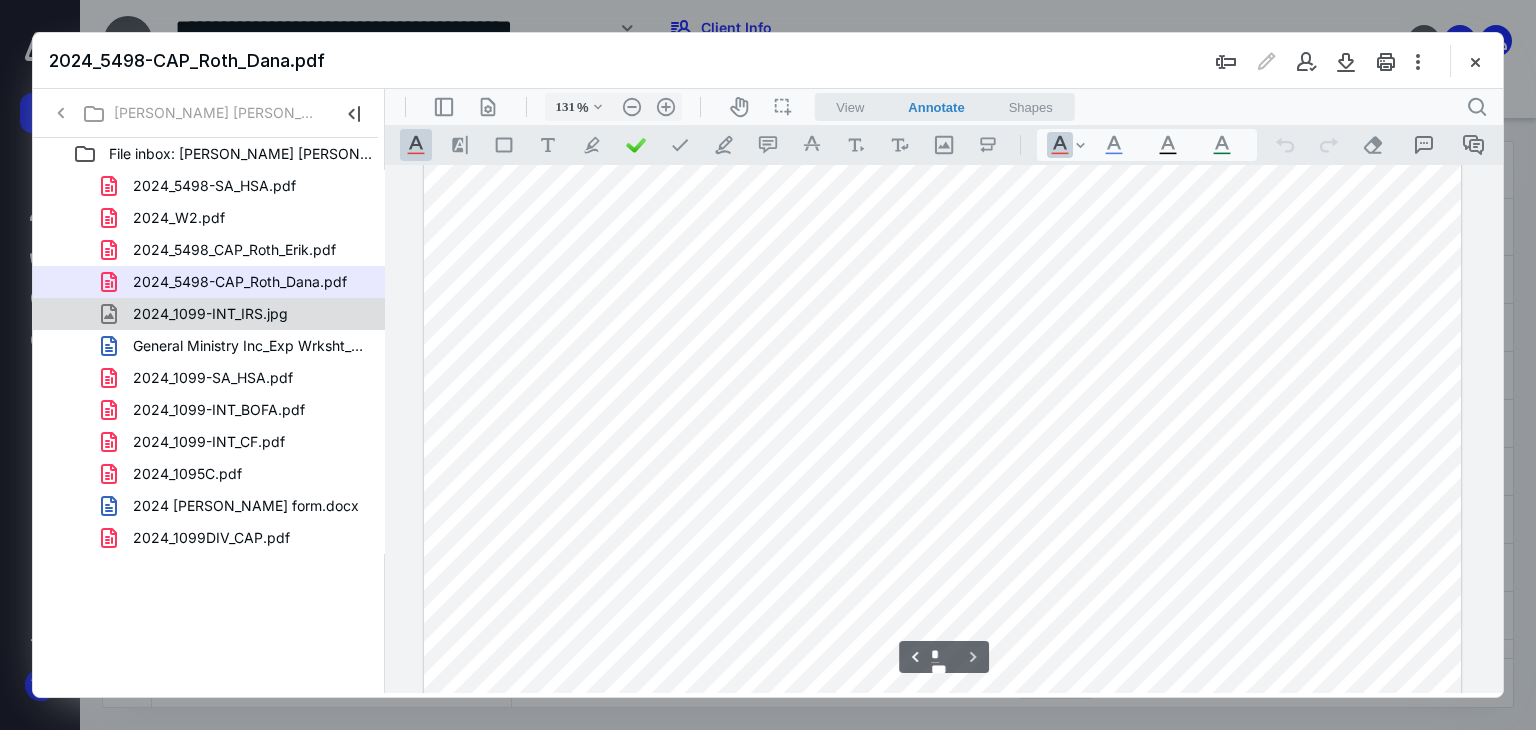 click on "2024_1099-INT_IRS.jpg" at bounding box center [210, 314] 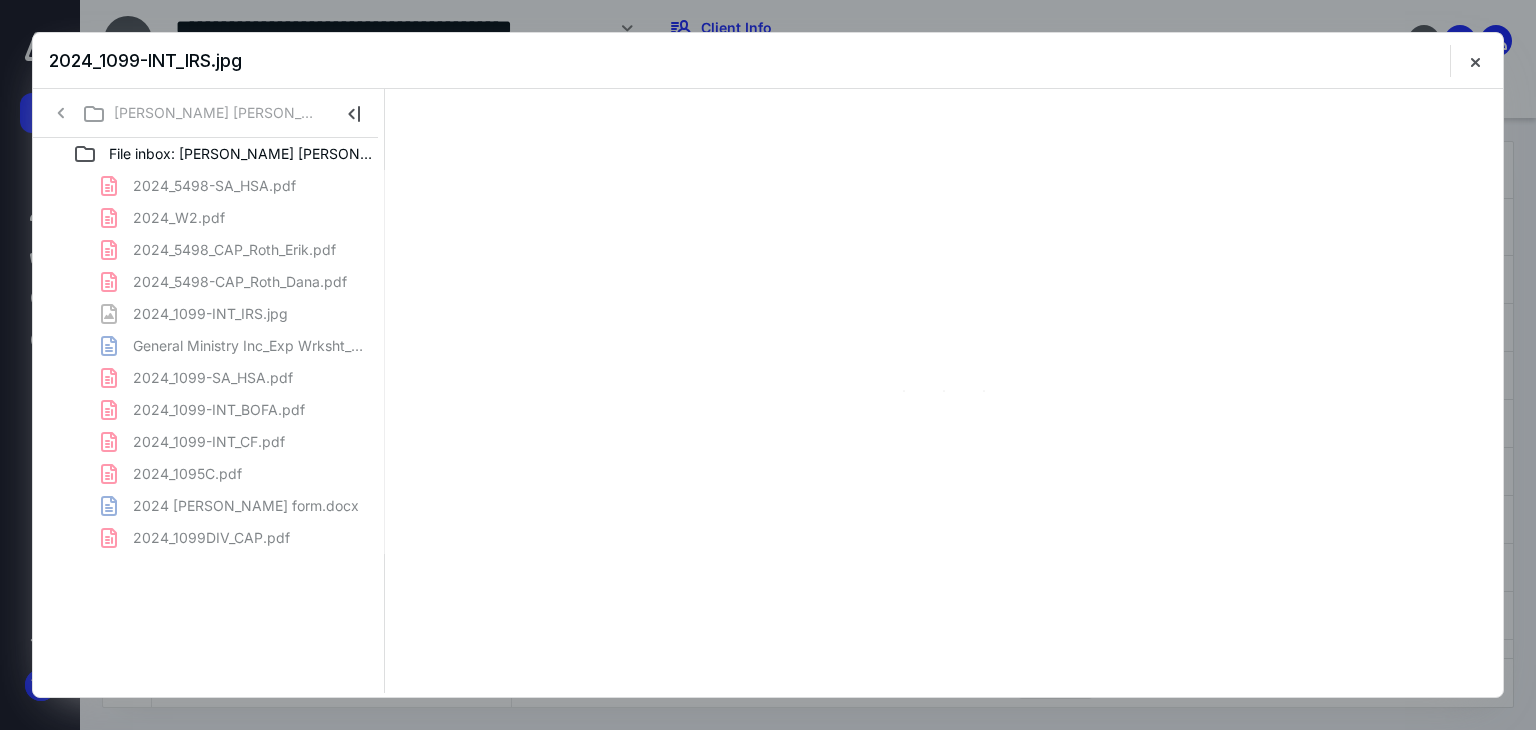 click on "2024_5498-SA_HSA.pdf 2024_W2.pdf 2024_5498_CAP_Roth_Erik.pdf 2024_5498-CAP_Roth_Dana.pdf 2024_1099-INT_IRS.jpg General Ministry Inc_Exp Wrksht_24.doc 2024_1099-SA_HSA.pdf 2024_1099-INT_BOFA.pdf 2024_1099-INT_CF.pdf 2024_1095C.pdf 2024 Peterson-short form.docx 2024_1099DIV_CAP.pdf" at bounding box center [209, 362] 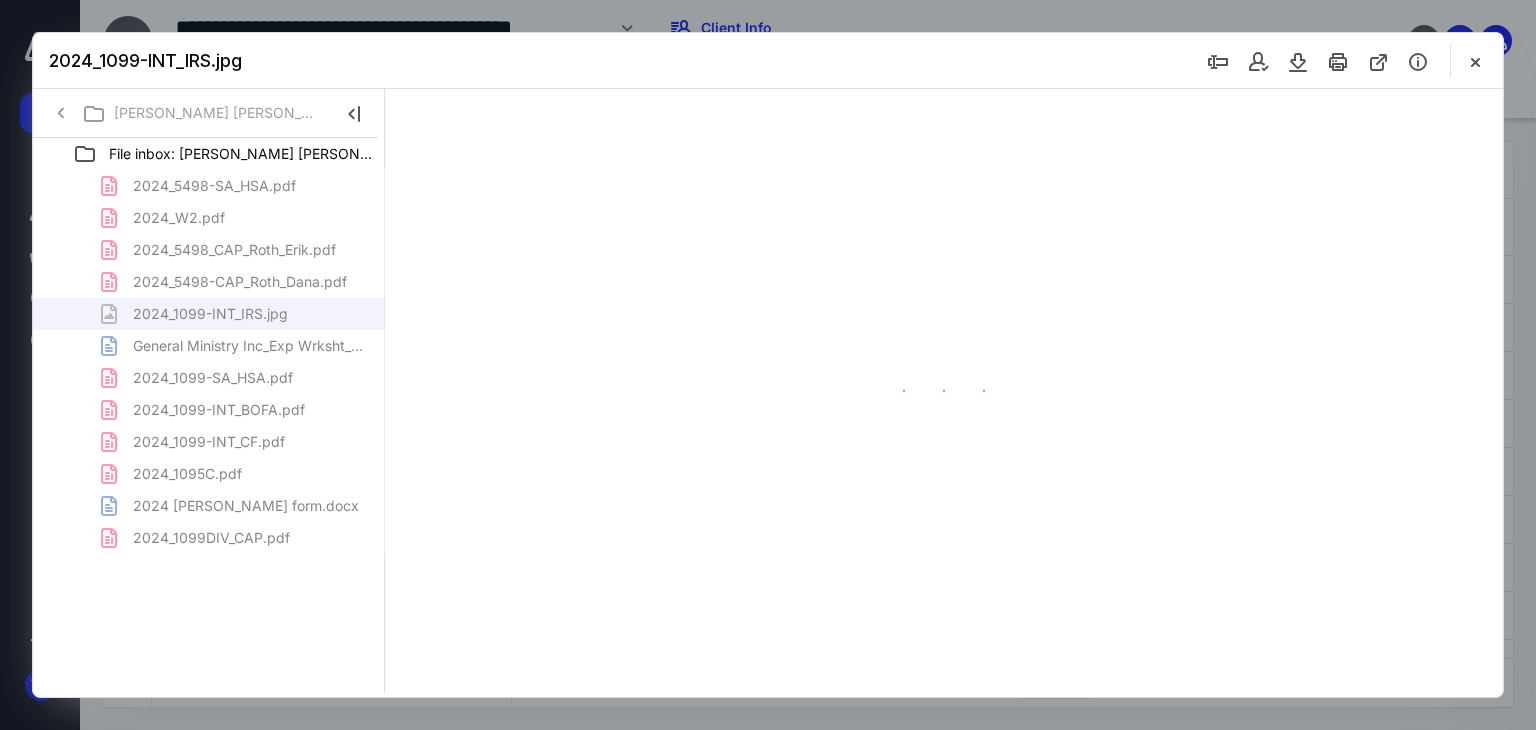 scroll, scrollTop: 0, scrollLeft: 0, axis: both 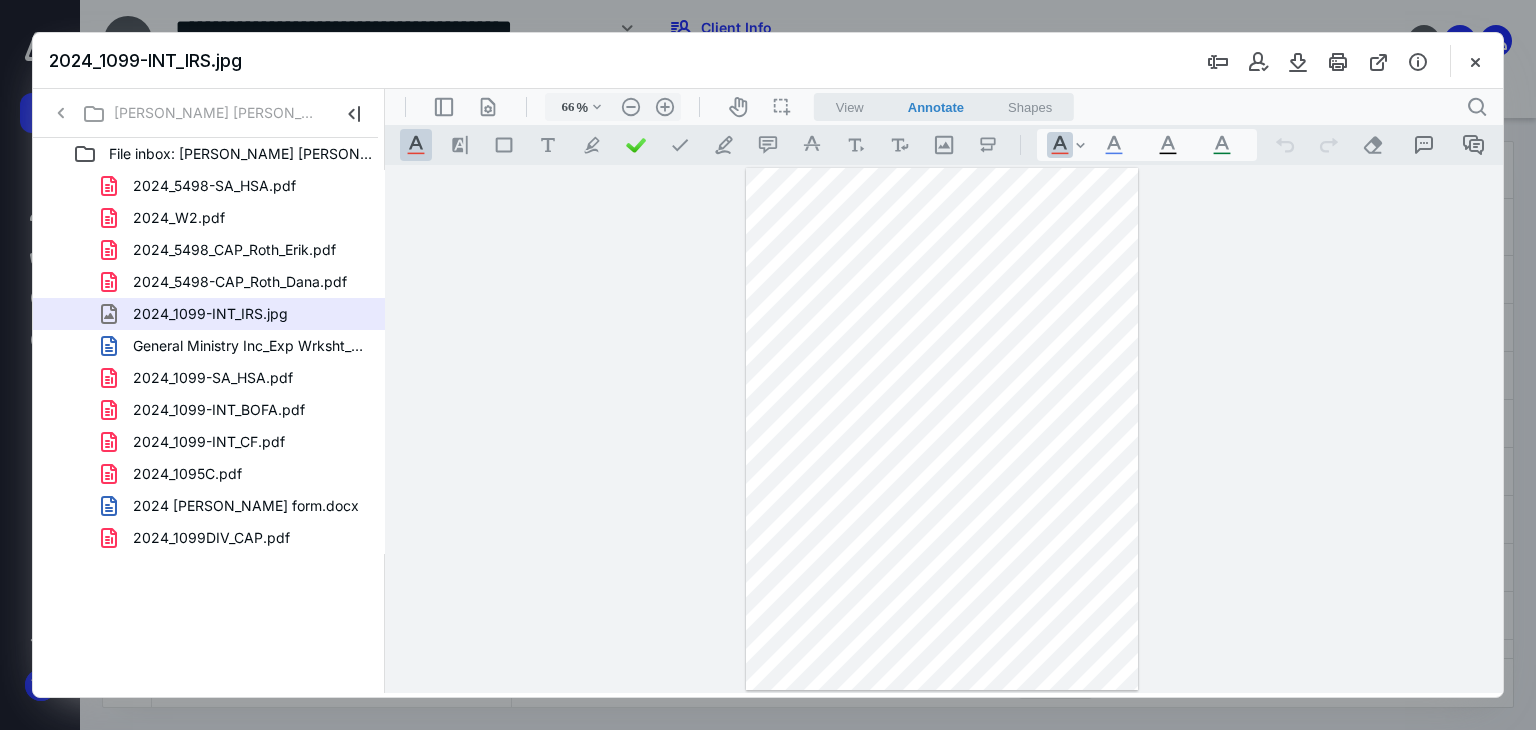 click on "**********" at bounding box center [944, 429] 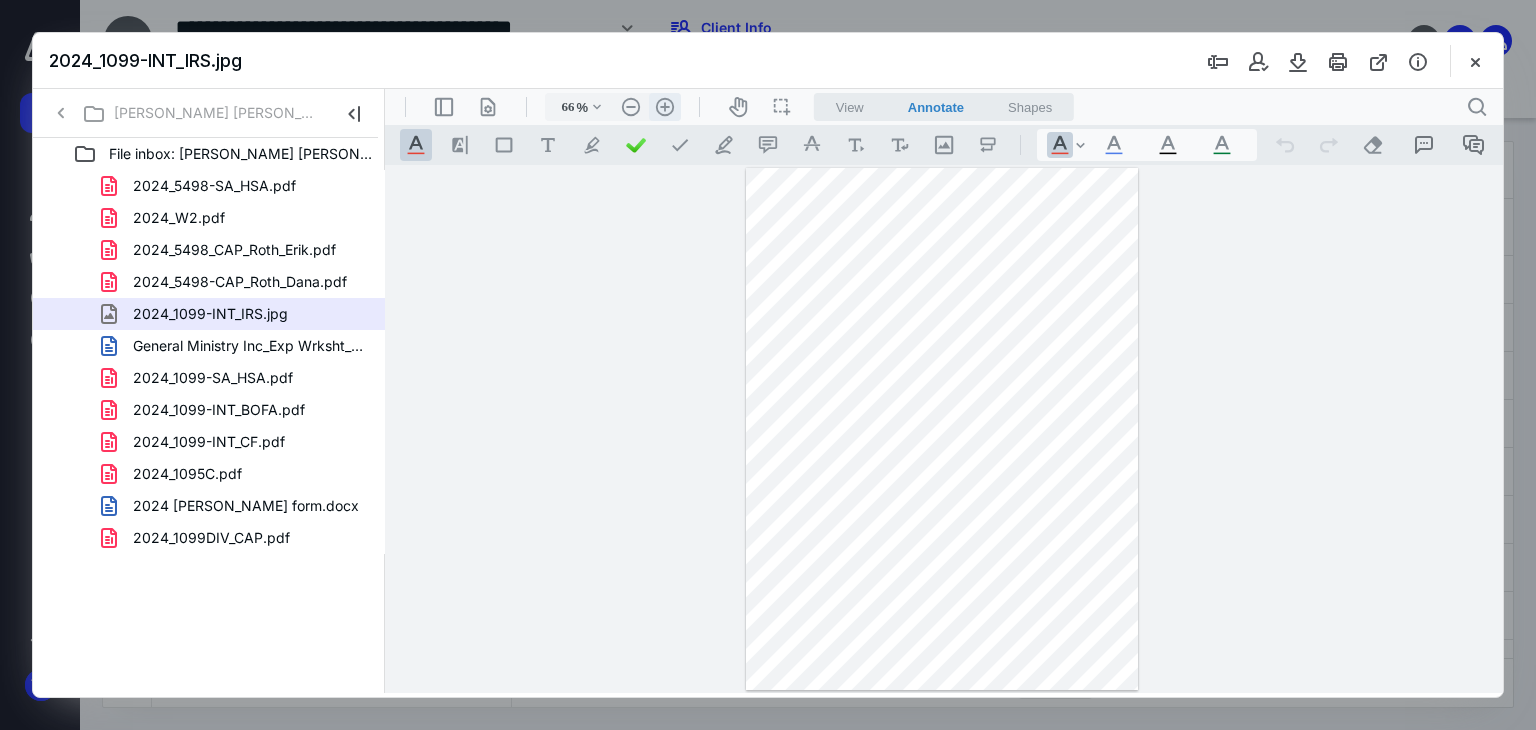 click on ".cls-1{fill:#abb0c4;} icon - header - zoom - in - line" at bounding box center (665, 107) 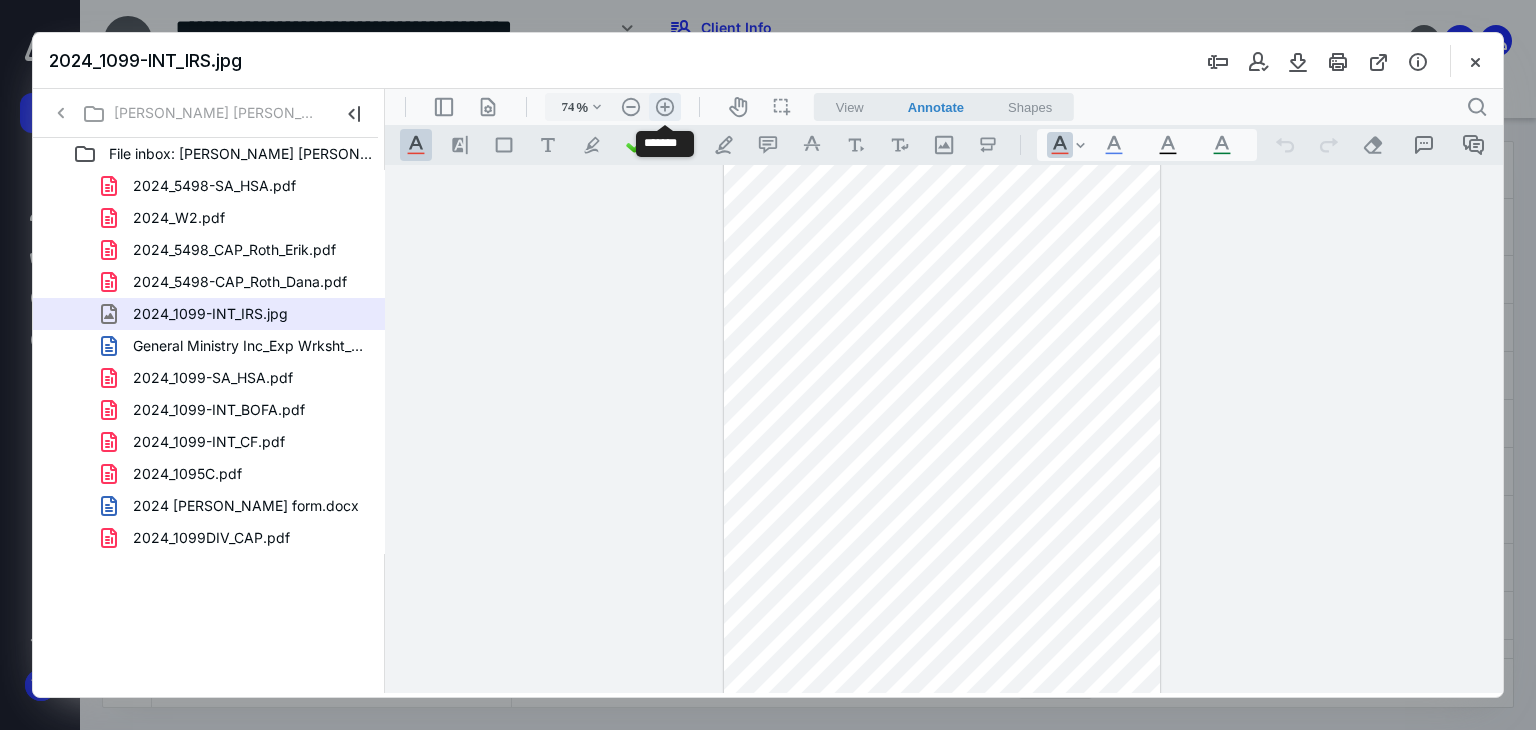 click on ".cls-1{fill:#abb0c4;} icon - header - zoom - in - line" at bounding box center [665, 107] 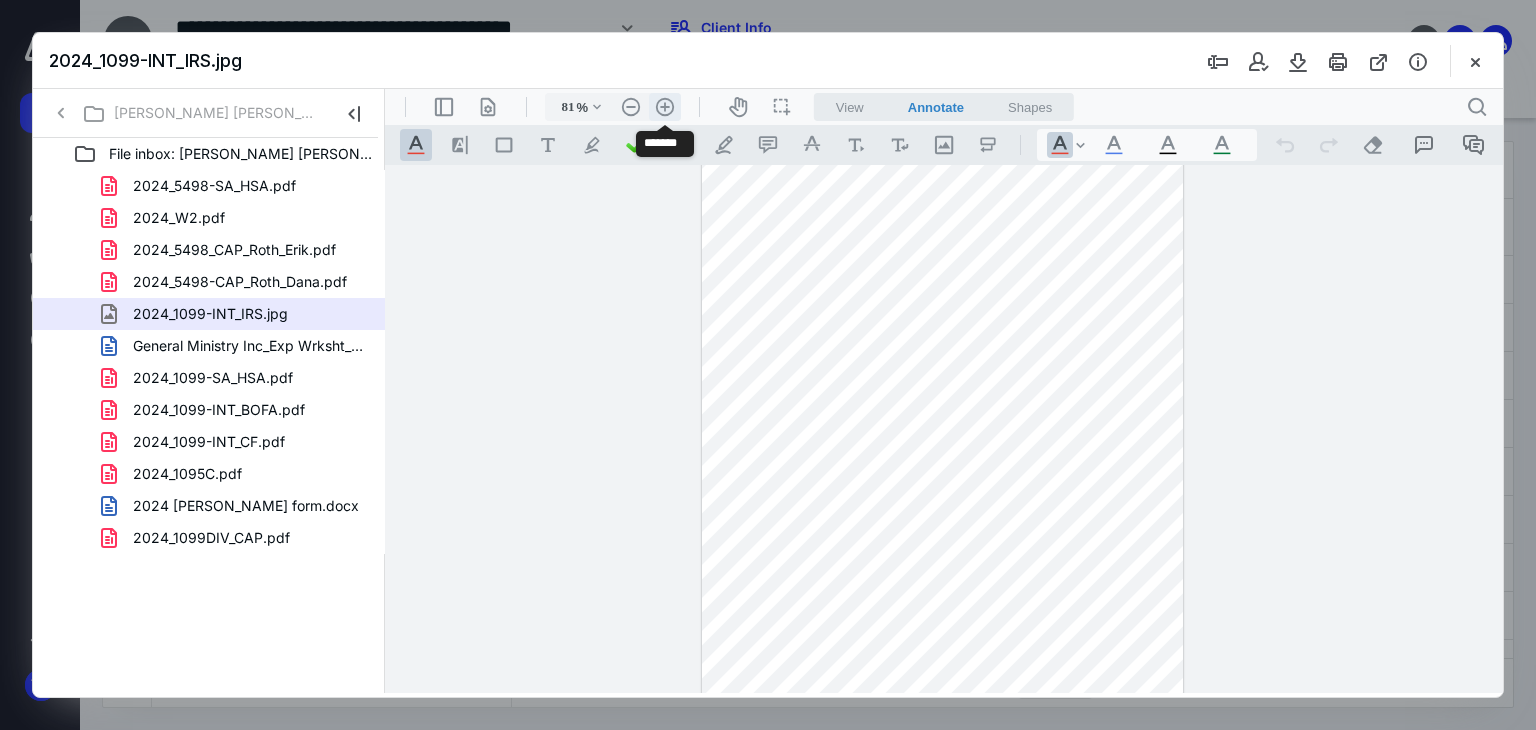 click on ".cls-1{fill:#abb0c4;} icon - header - zoom - in - line" at bounding box center [665, 107] 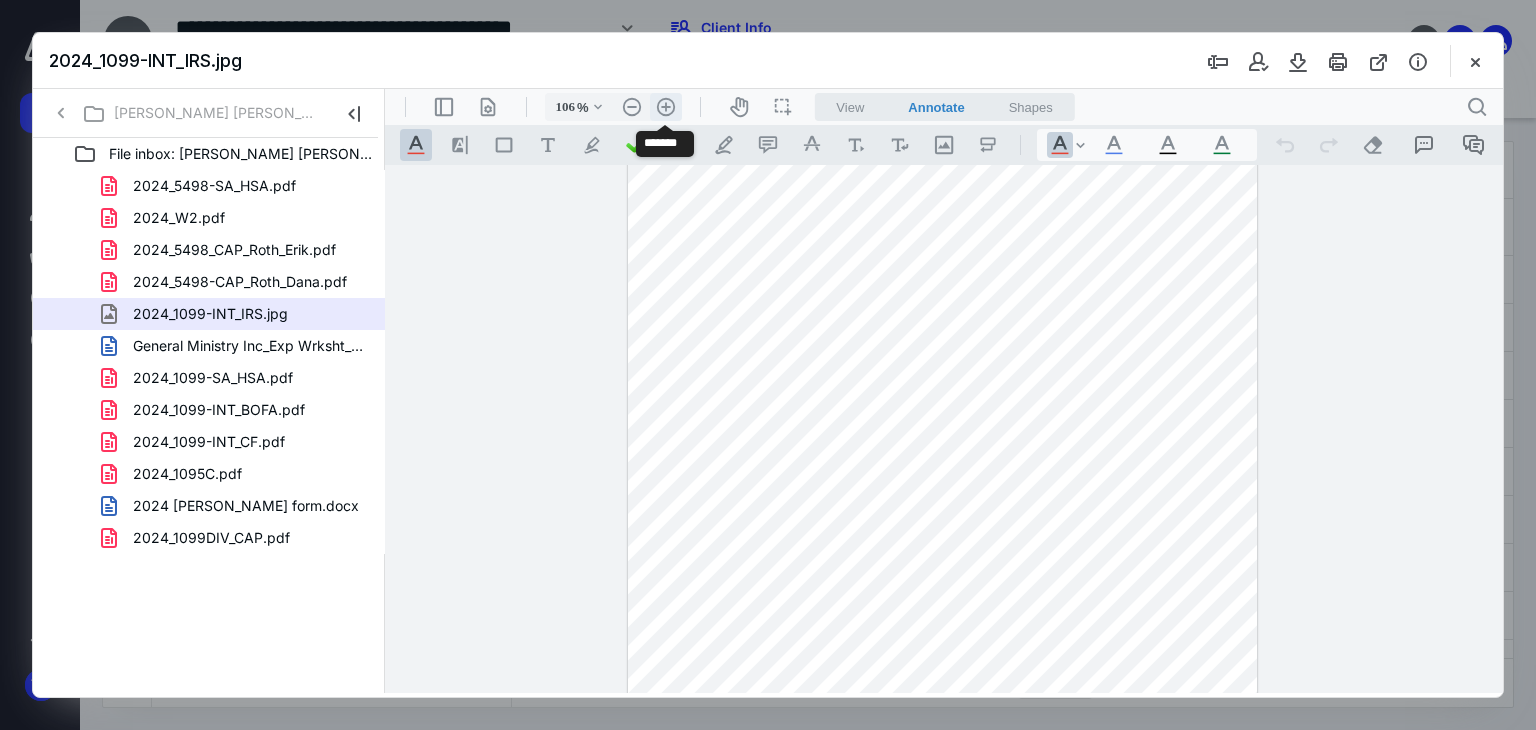 click on ".cls-1{fill:#abb0c4;} icon - header - zoom - in - line" at bounding box center [666, 107] 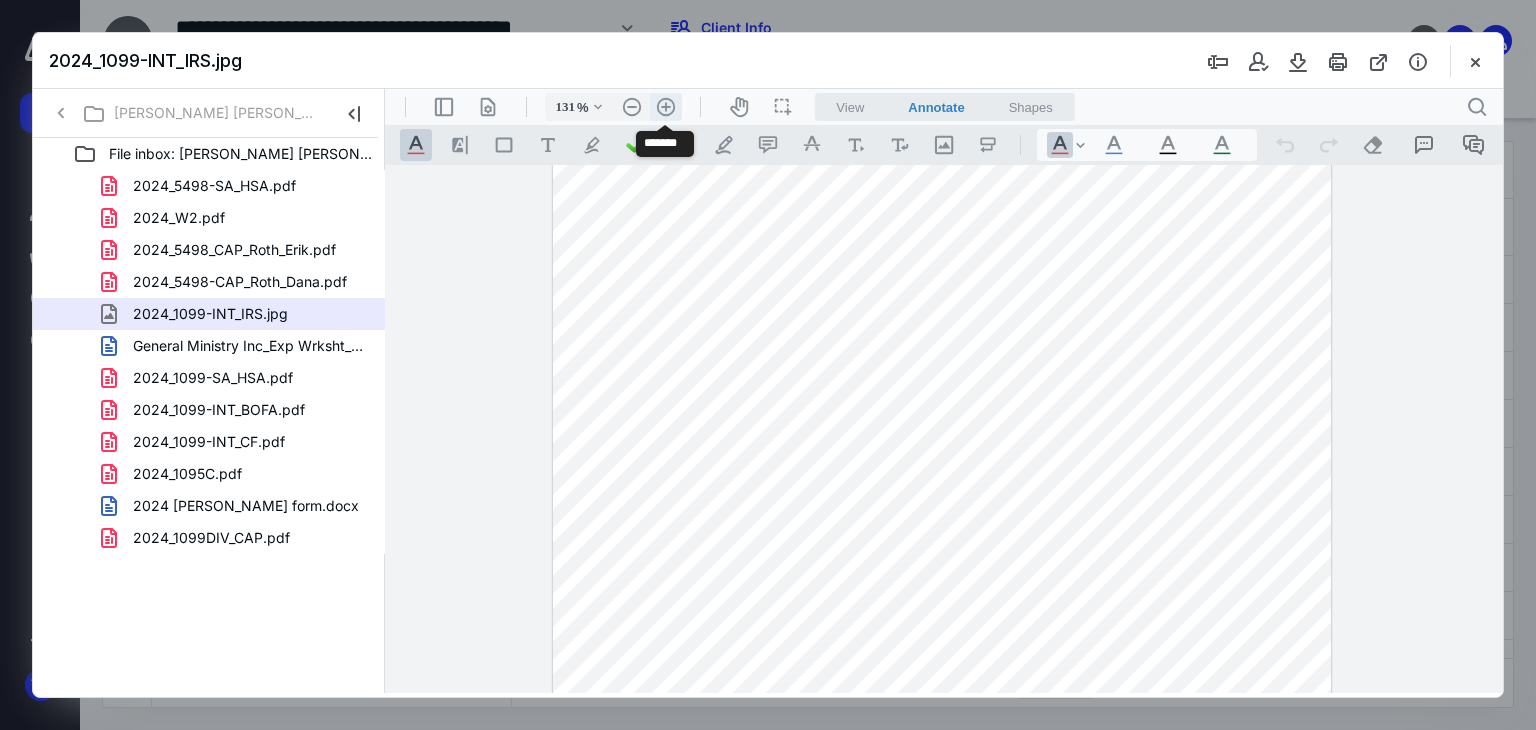 click on ".cls-1{fill:#abb0c4;} icon - header - zoom - in - line" at bounding box center [666, 107] 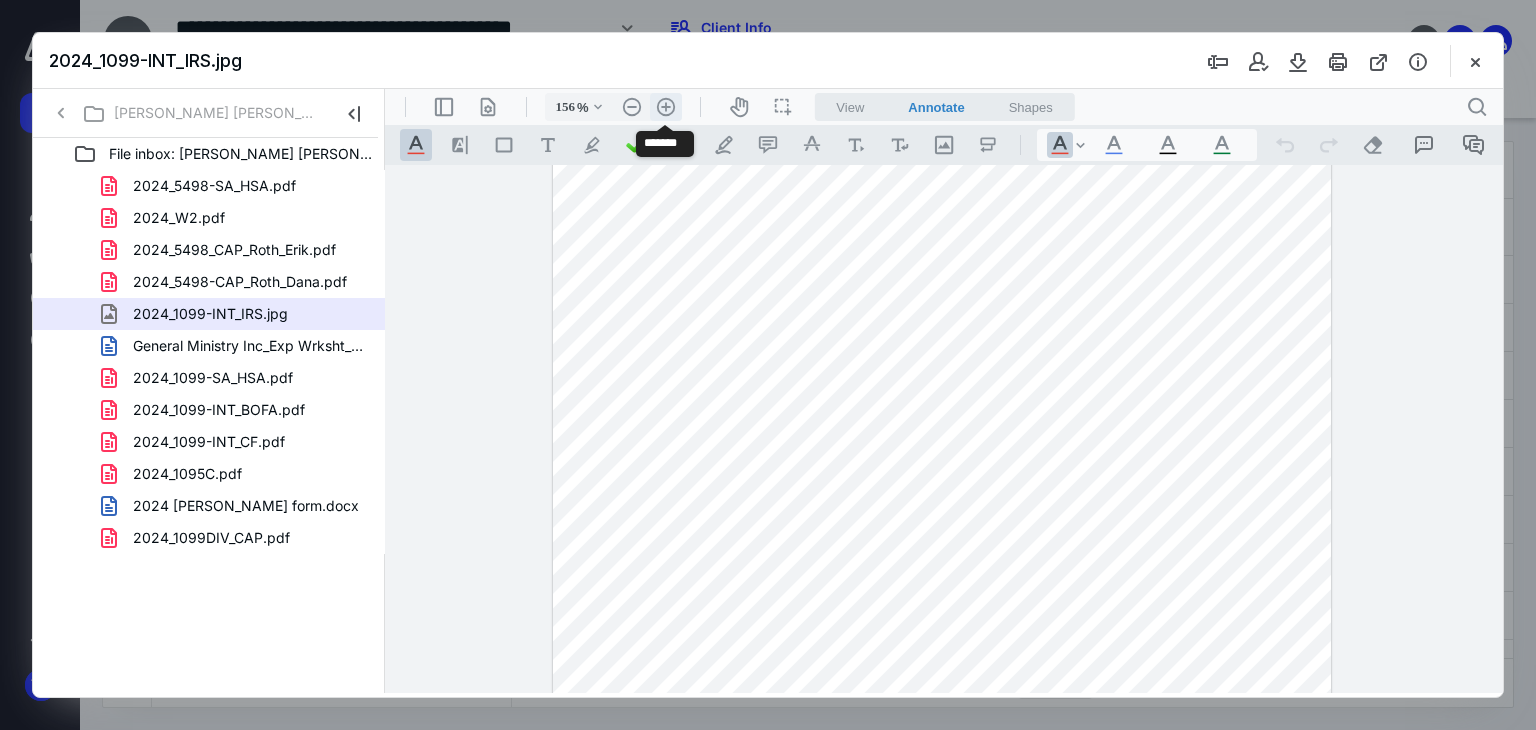 scroll, scrollTop: 308, scrollLeft: 0, axis: vertical 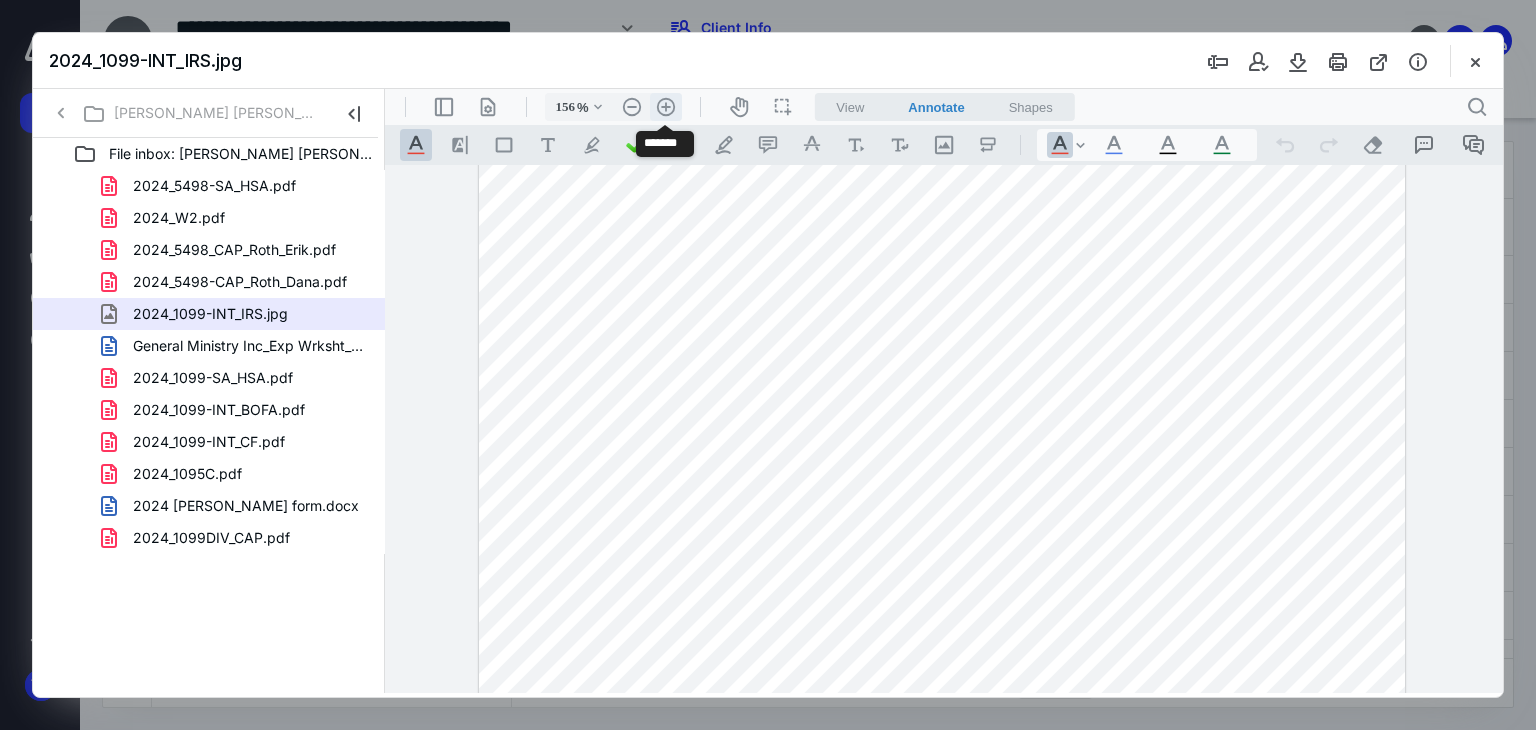 click on ".cls-1{fill:#abb0c4;} icon - header - zoom - in - line" at bounding box center (666, 107) 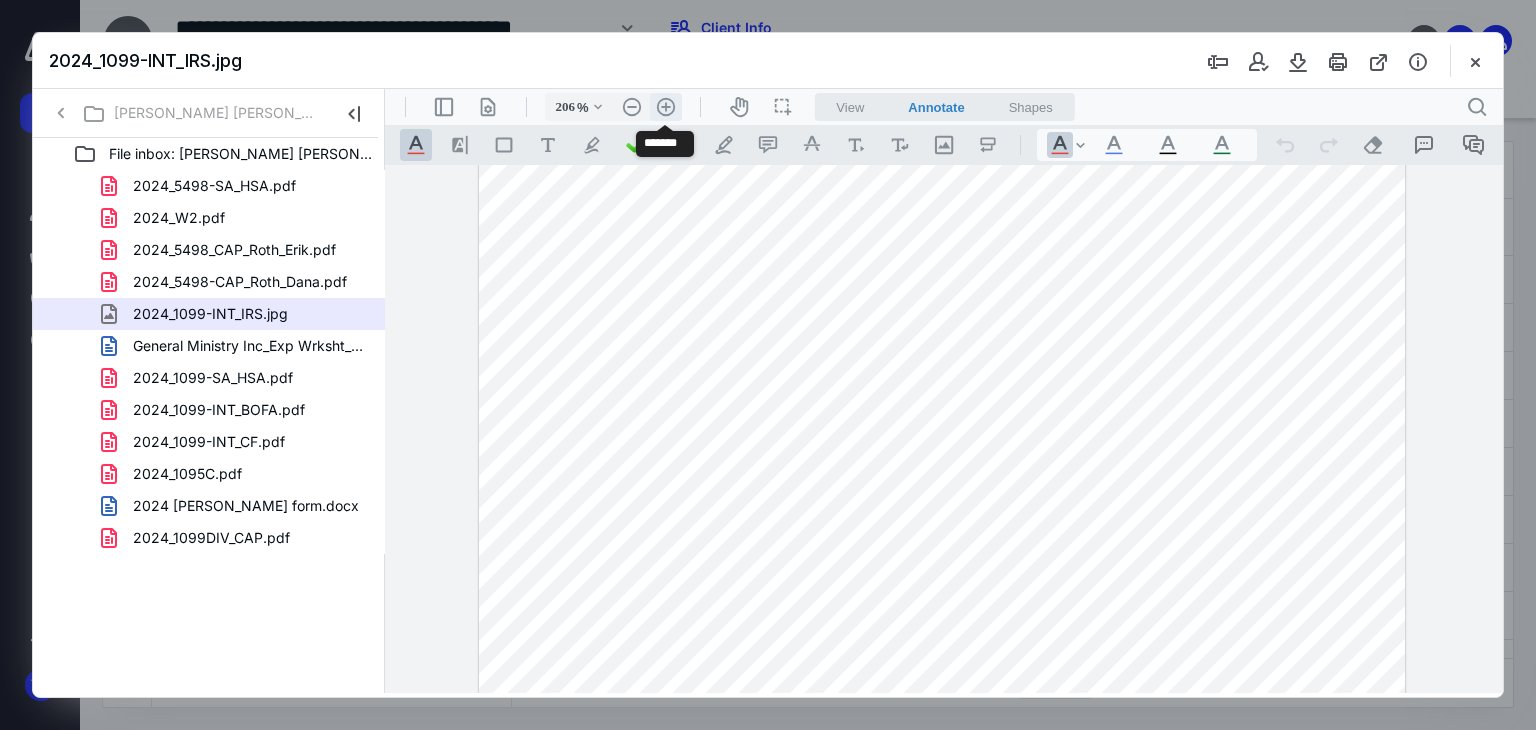 scroll, scrollTop: 479, scrollLeft: 67, axis: both 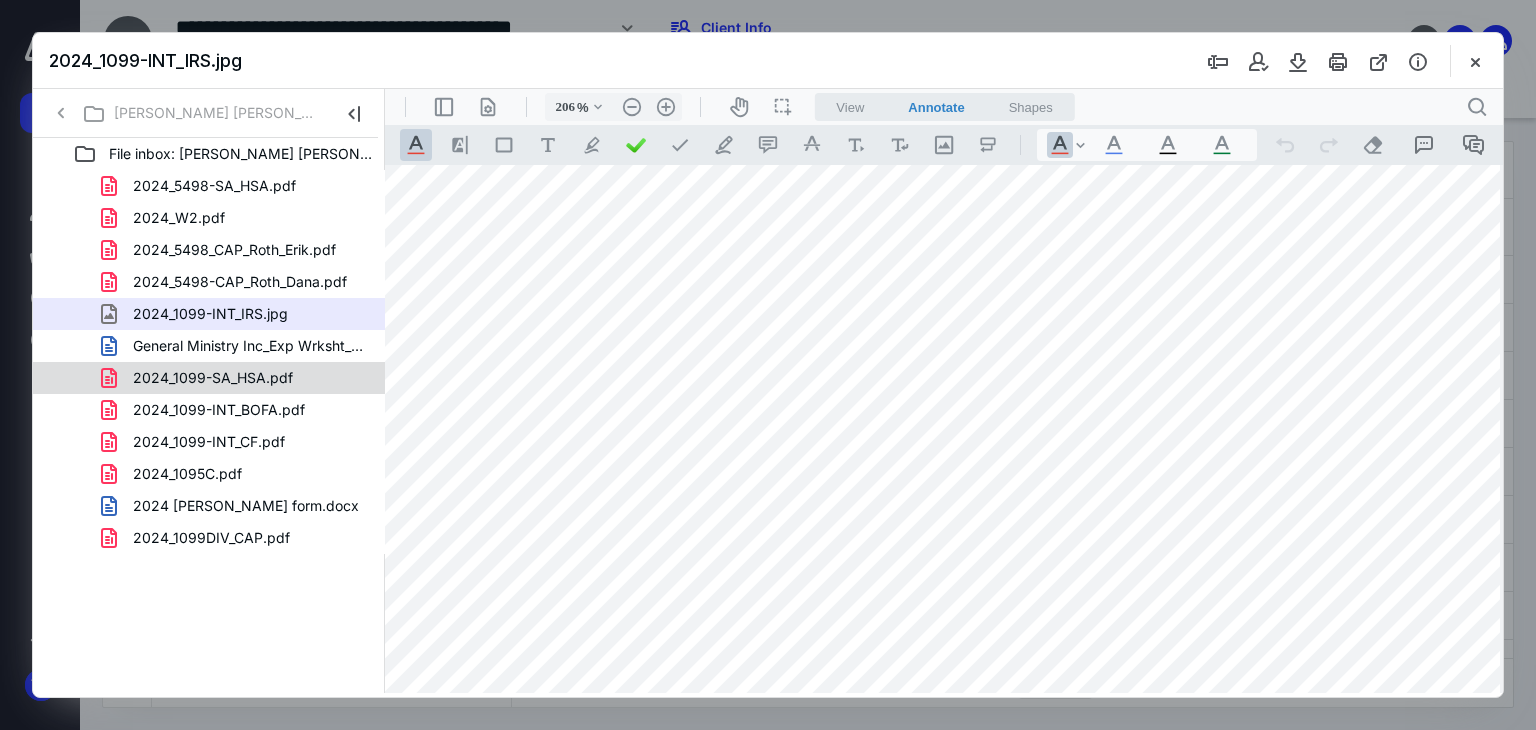 click on "2024_1099-SA_HSA.pdf" at bounding box center (201, 378) 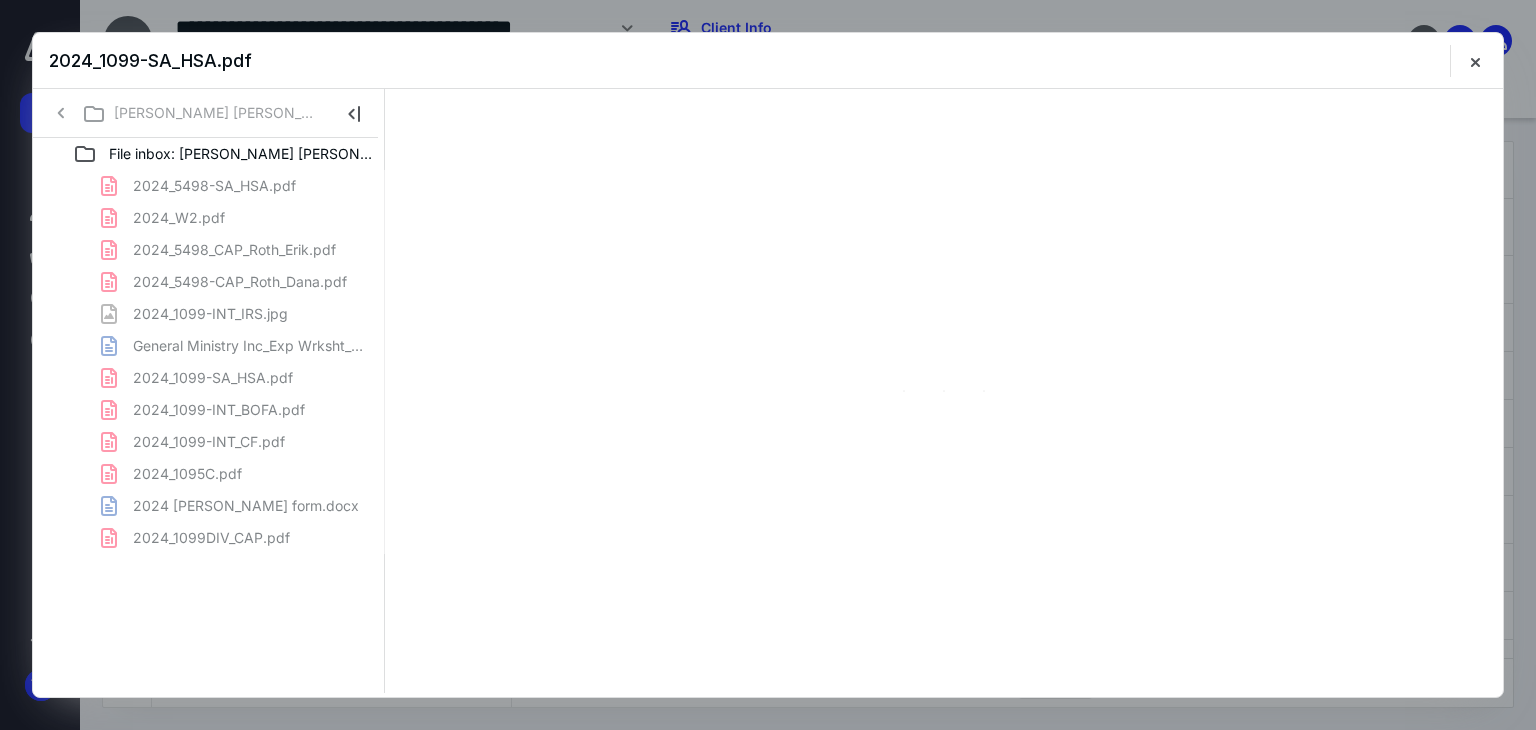 click on "2024_5498-SA_HSA.pdf 2024_W2.pdf 2024_5498_CAP_Roth_Erik.pdf 2024_5498-CAP_Roth_Dana.pdf 2024_1099-INT_IRS.jpg General Ministry Inc_Exp Wrksht_24.doc 2024_1099-SA_HSA.pdf 2024_1099-INT_BOFA.pdf 2024_1099-INT_CF.pdf 2024_1095C.pdf 2024 Peterson-short form.docx 2024_1099DIV_CAP.pdf" at bounding box center (209, 362) 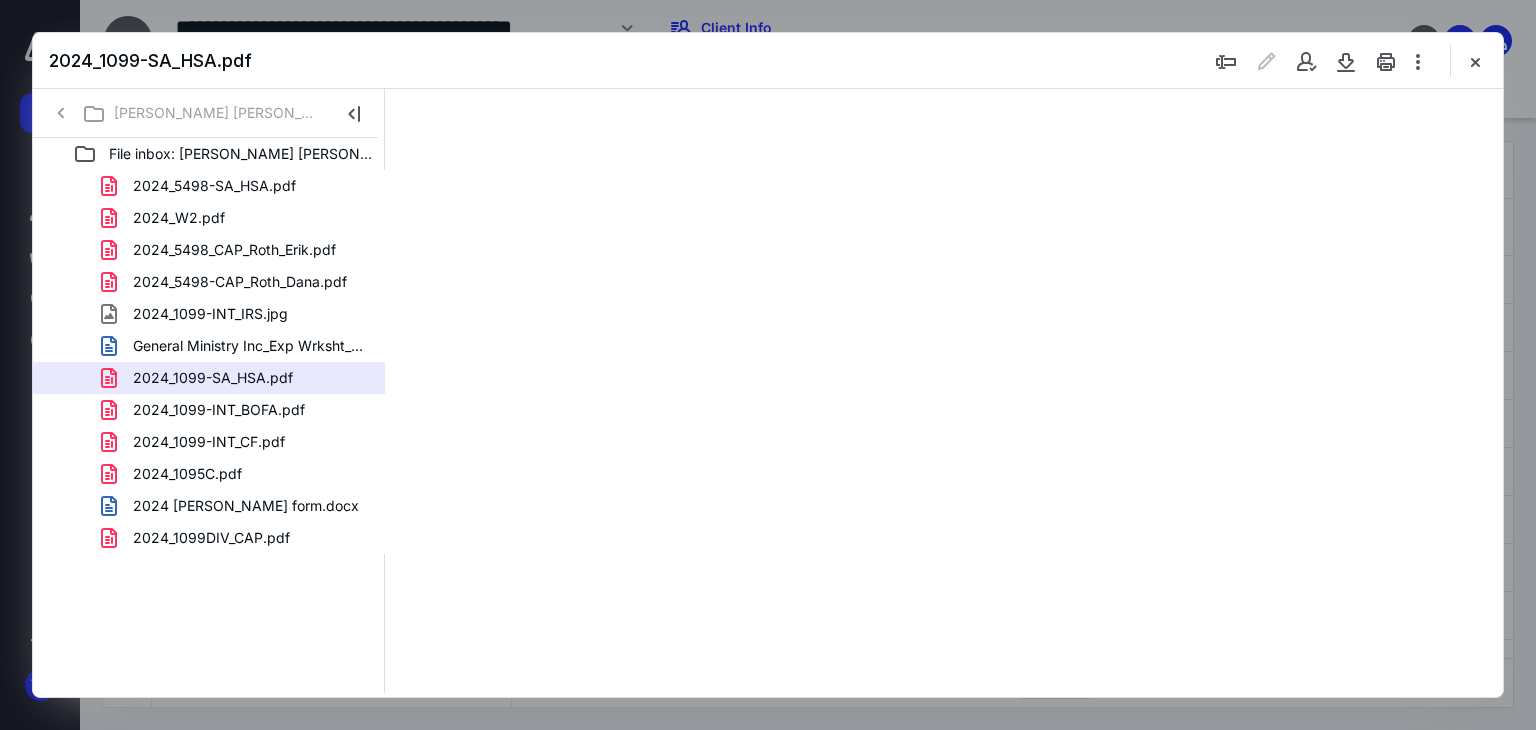 scroll, scrollTop: 0, scrollLeft: 0, axis: both 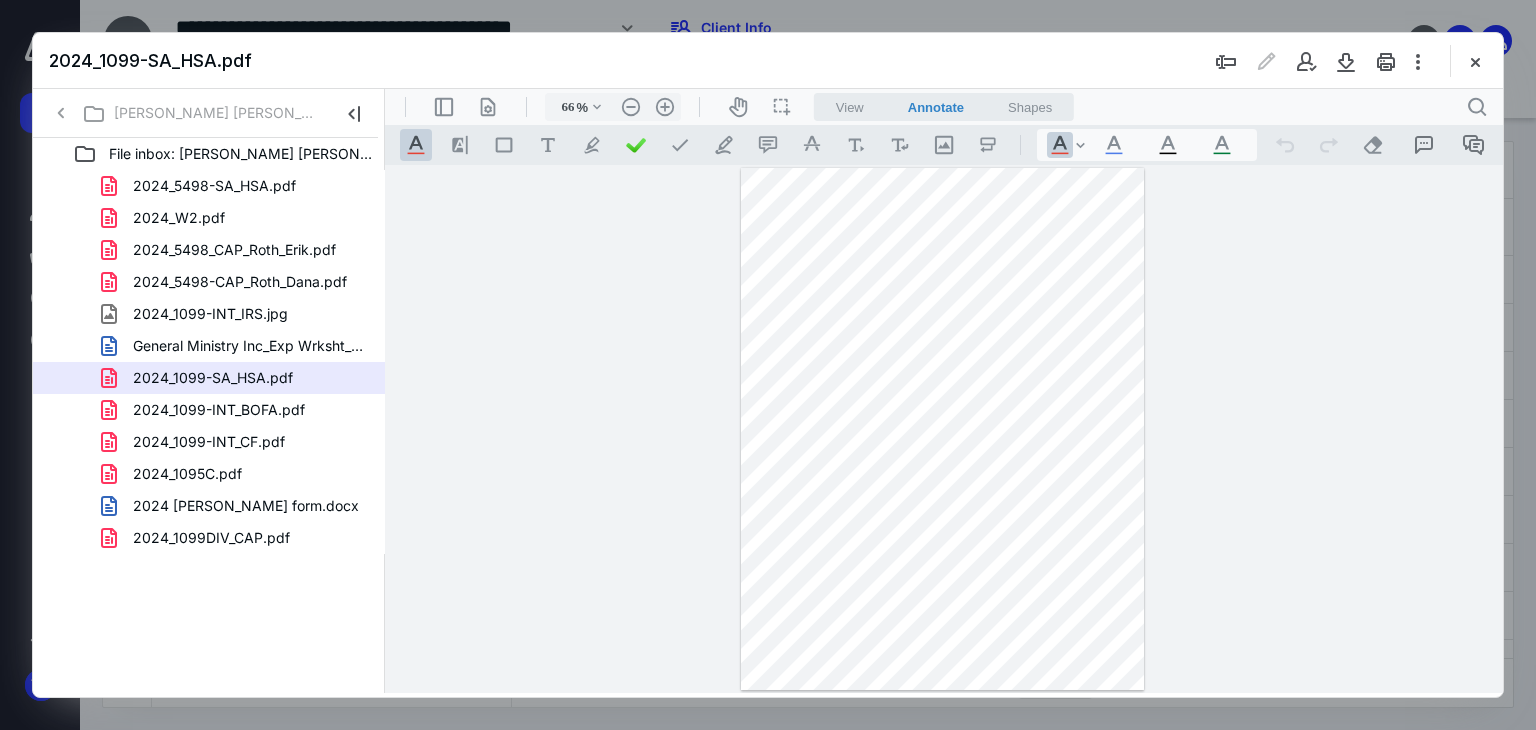 click at bounding box center [944, 429] 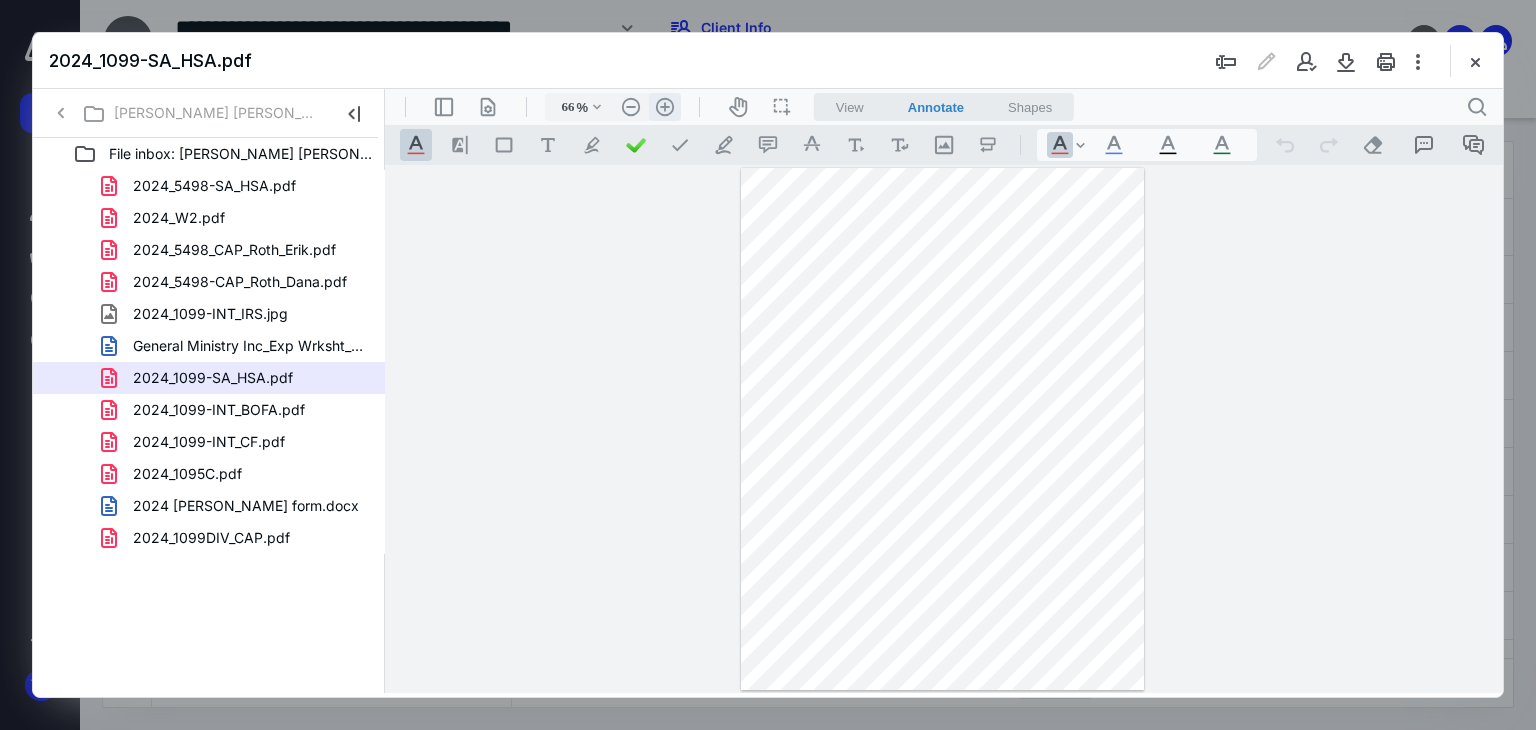 click on ".cls-1{fill:#abb0c4;} icon - header - zoom - in - line" at bounding box center [665, 107] 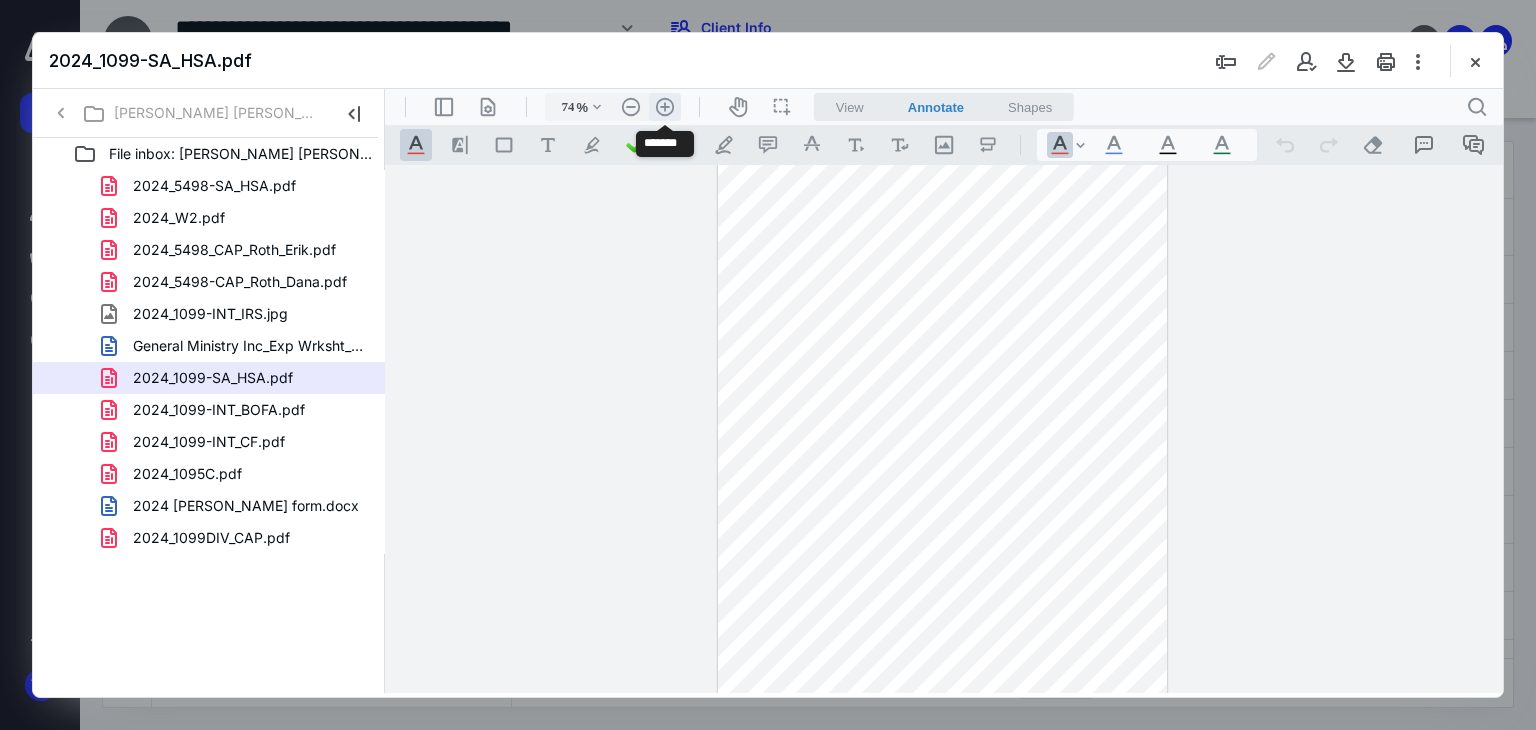 click on ".cls-1{fill:#abb0c4;} icon - header - zoom - in - line" at bounding box center [665, 107] 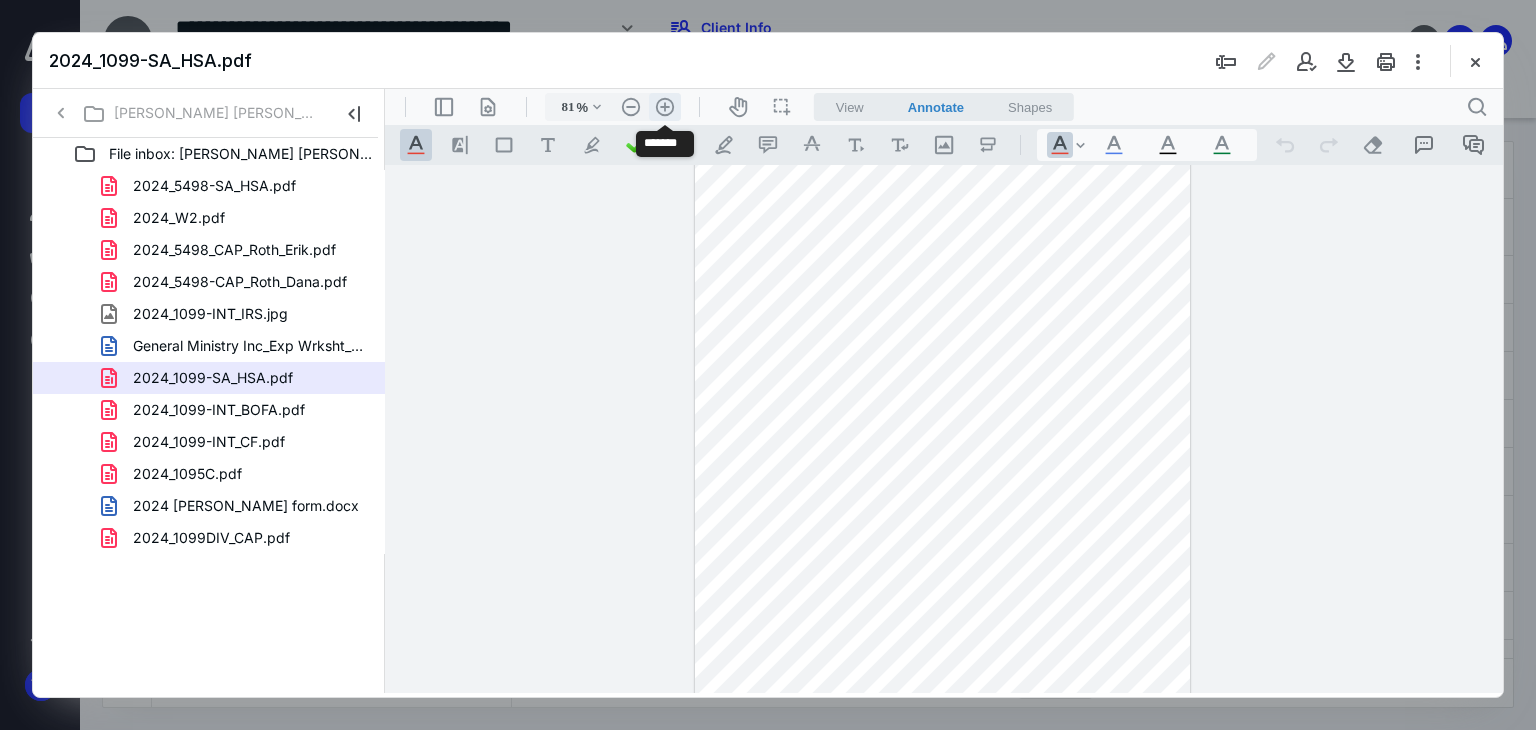 click on ".cls-1{fill:#abb0c4;} icon - header - zoom - in - line" at bounding box center (665, 107) 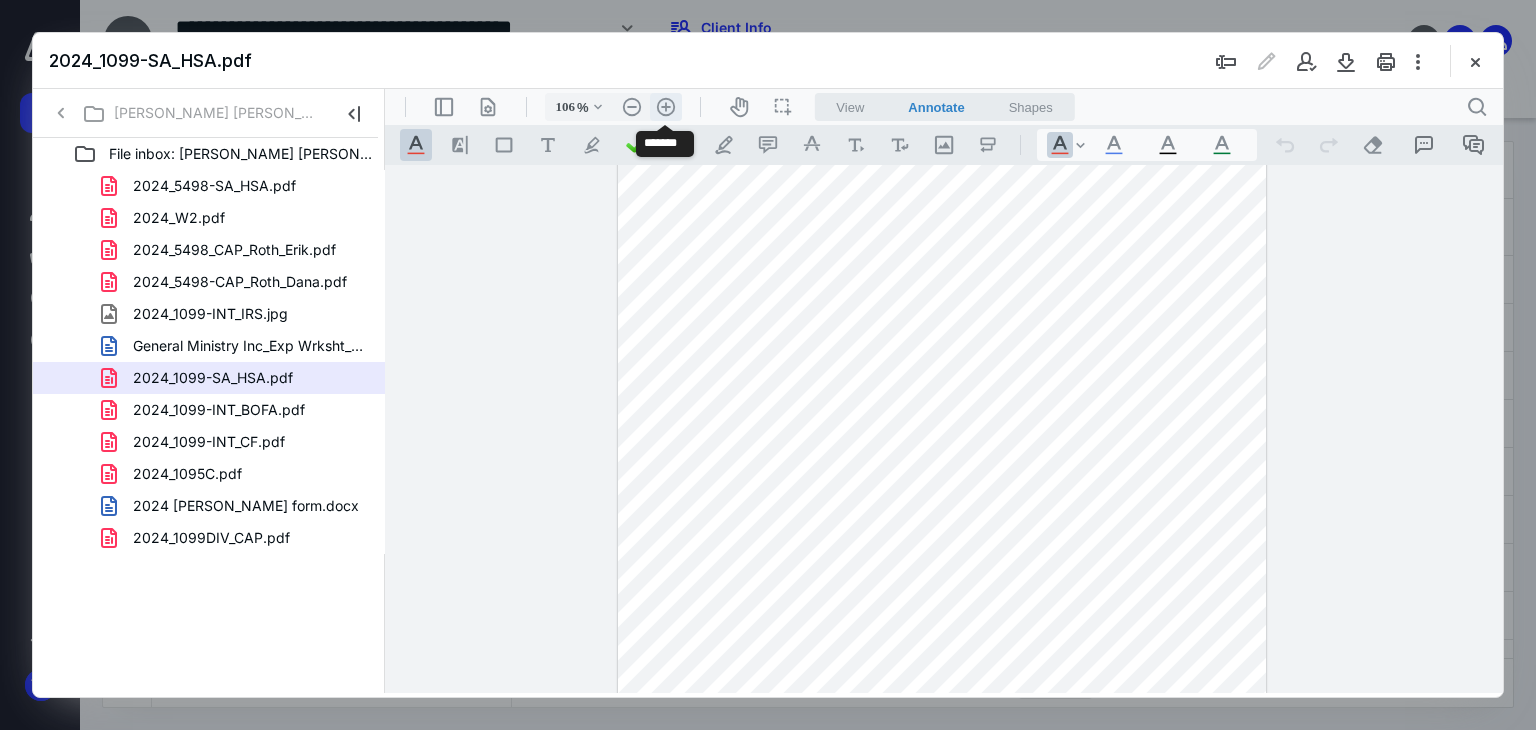 click on ".cls-1{fill:#abb0c4;} icon - header - zoom - in - line" at bounding box center [666, 107] 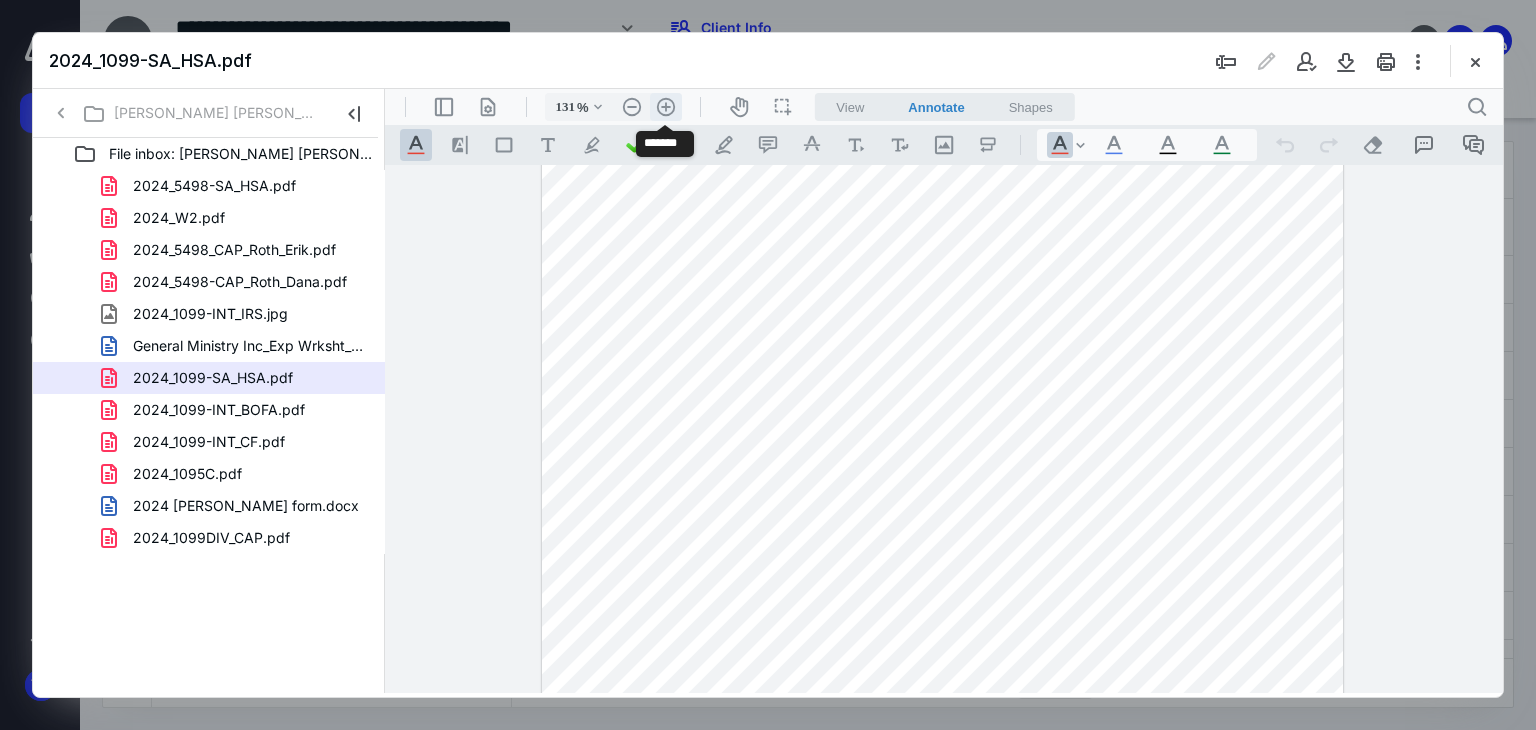 click on ".cls-1{fill:#abb0c4;} icon - header - zoom - in - line" at bounding box center [666, 107] 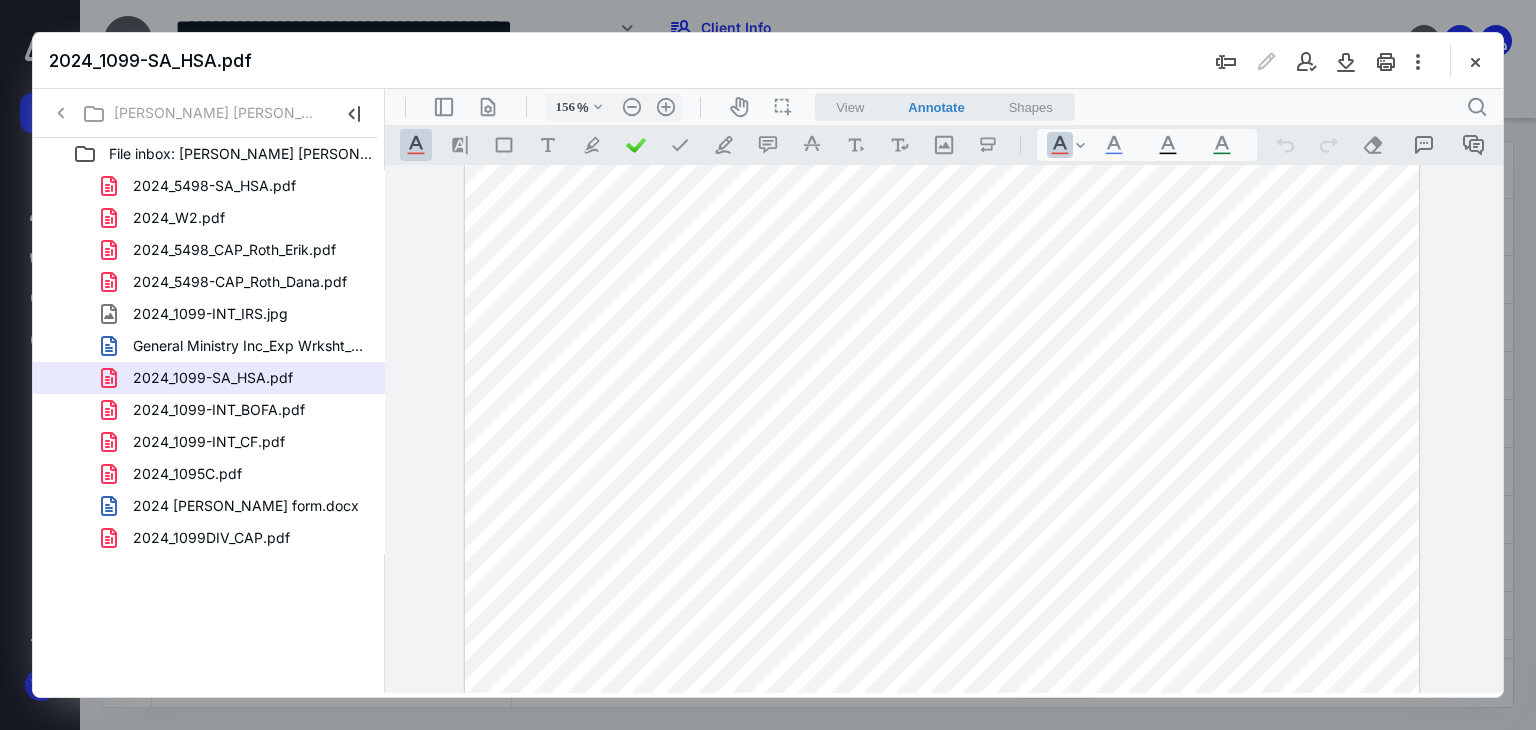 scroll, scrollTop: 208, scrollLeft: 0, axis: vertical 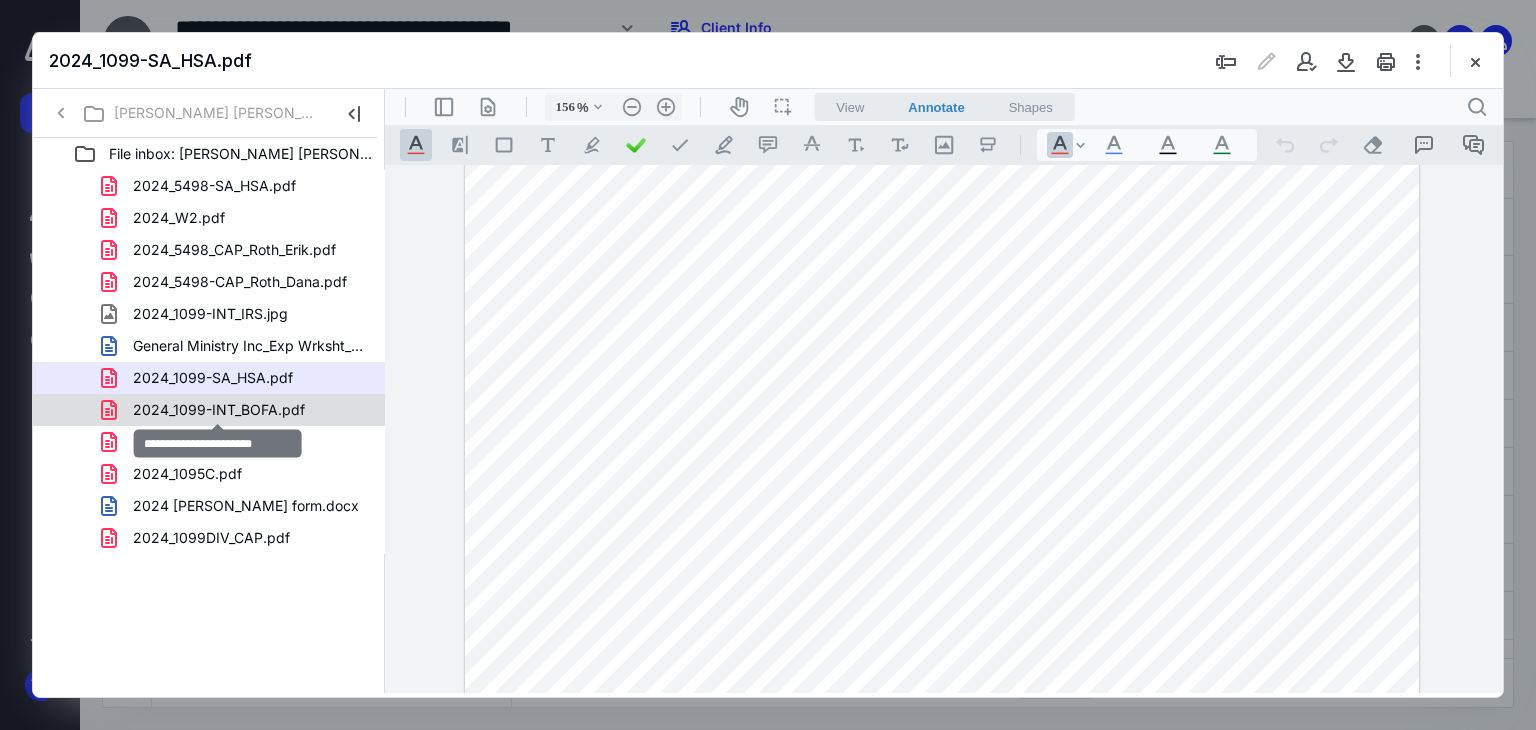 click on "2024_1099-INT_BOFA.pdf" at bounding box center [219, 410] 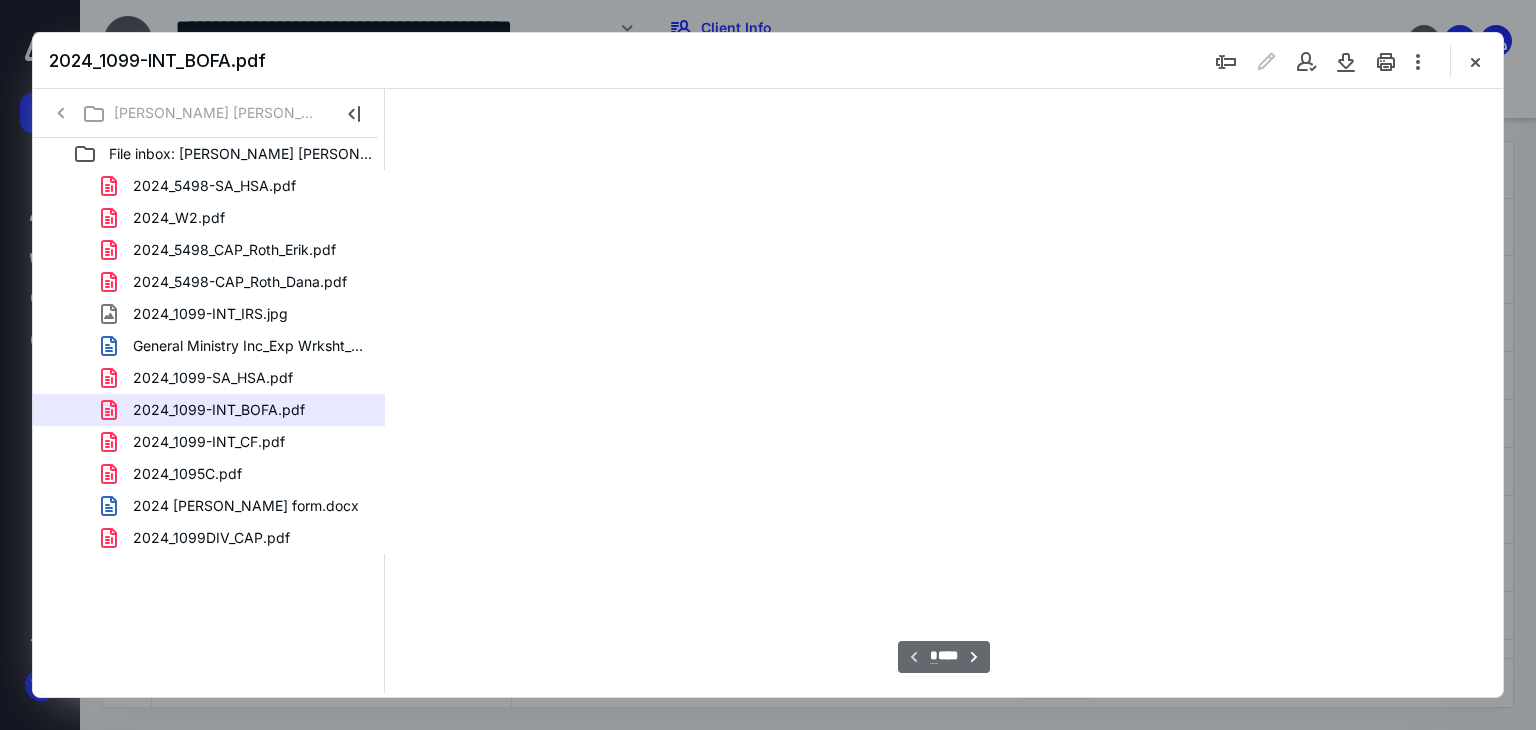 scroll, scrollTop: 79, scrollLeft: 0, axis: vertical 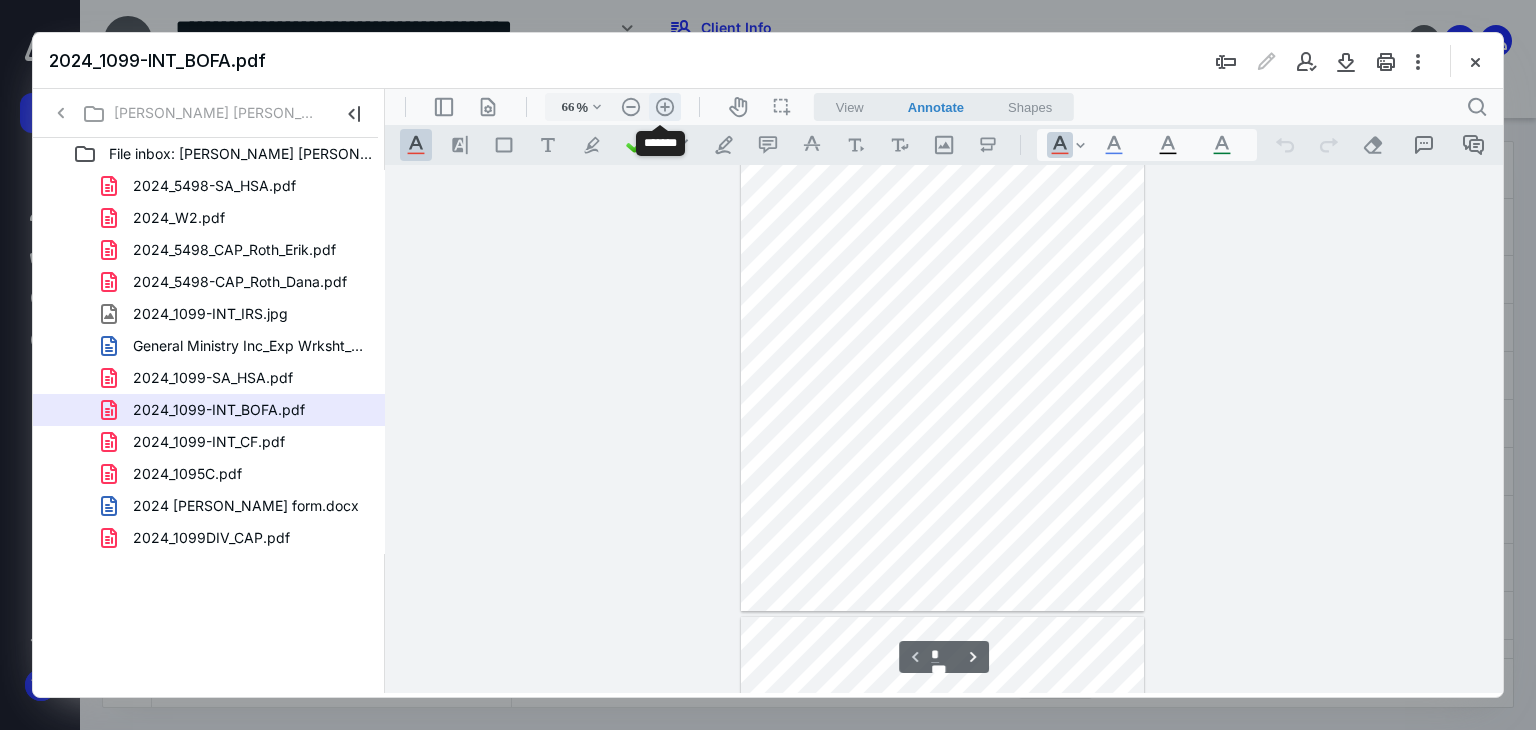 click on ".cls-1{fill:#abb0c4;} icon - header - zoom - in - line" at bounding box center [665, 107] 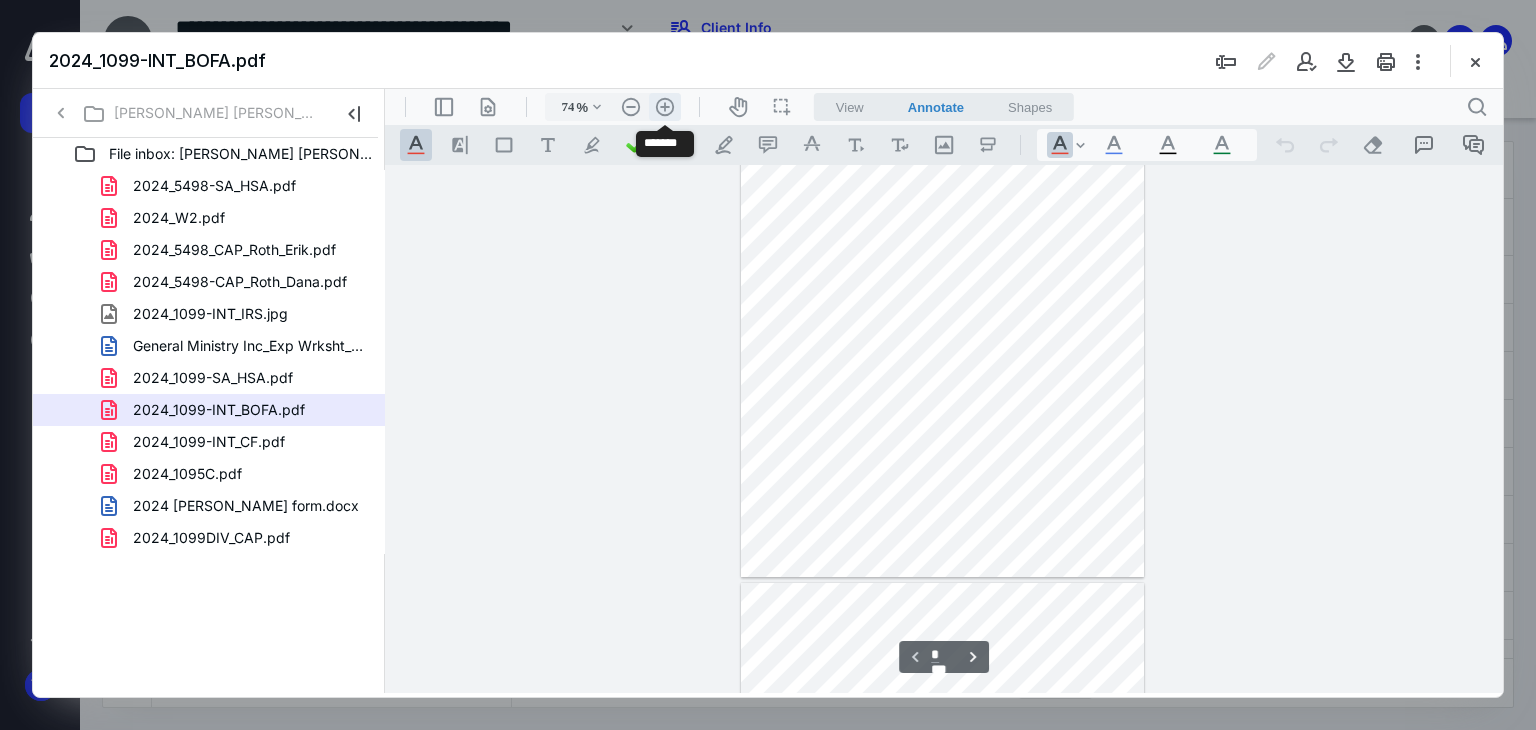 click on ".cls-1{fill:#abb0c4;} icon - header - zoom - in - line" at bounding box center (665, 107) 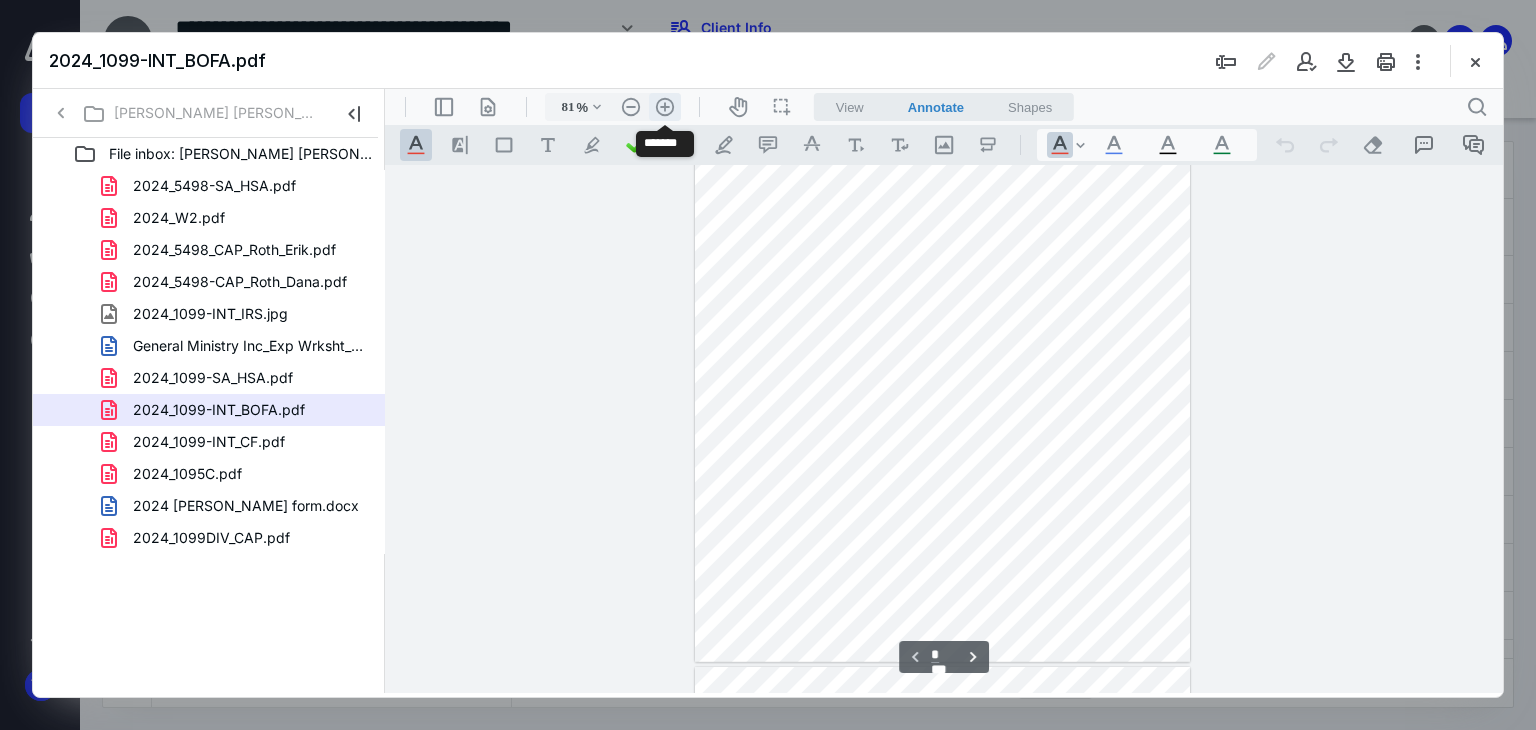 click on ".cls-1{fill:#abb0c4;} icon - header - zoom - in - line" at bounding box center (665, 107) 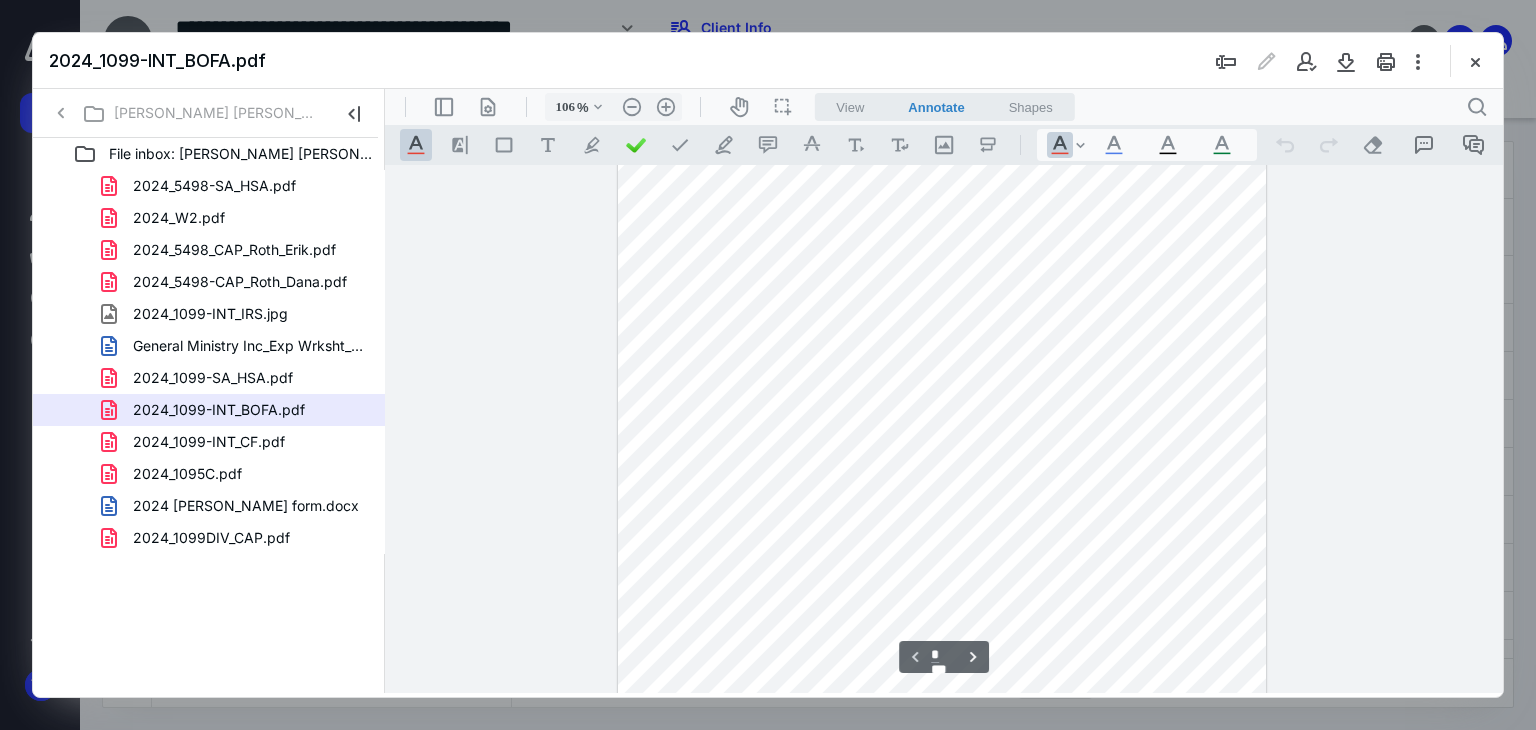 scroll, scrollTop: 0, scrollLeft: 0, axis: both 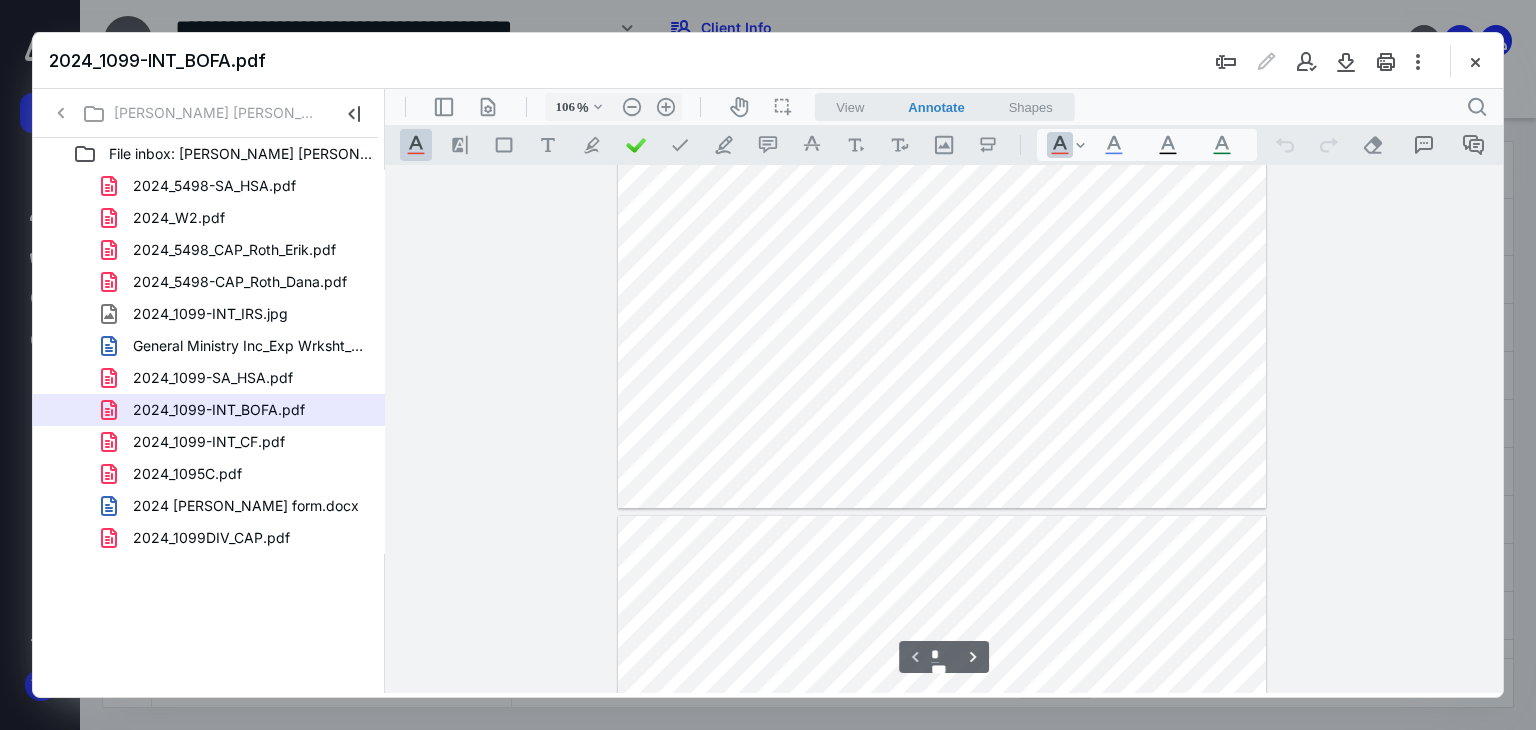type on "*" 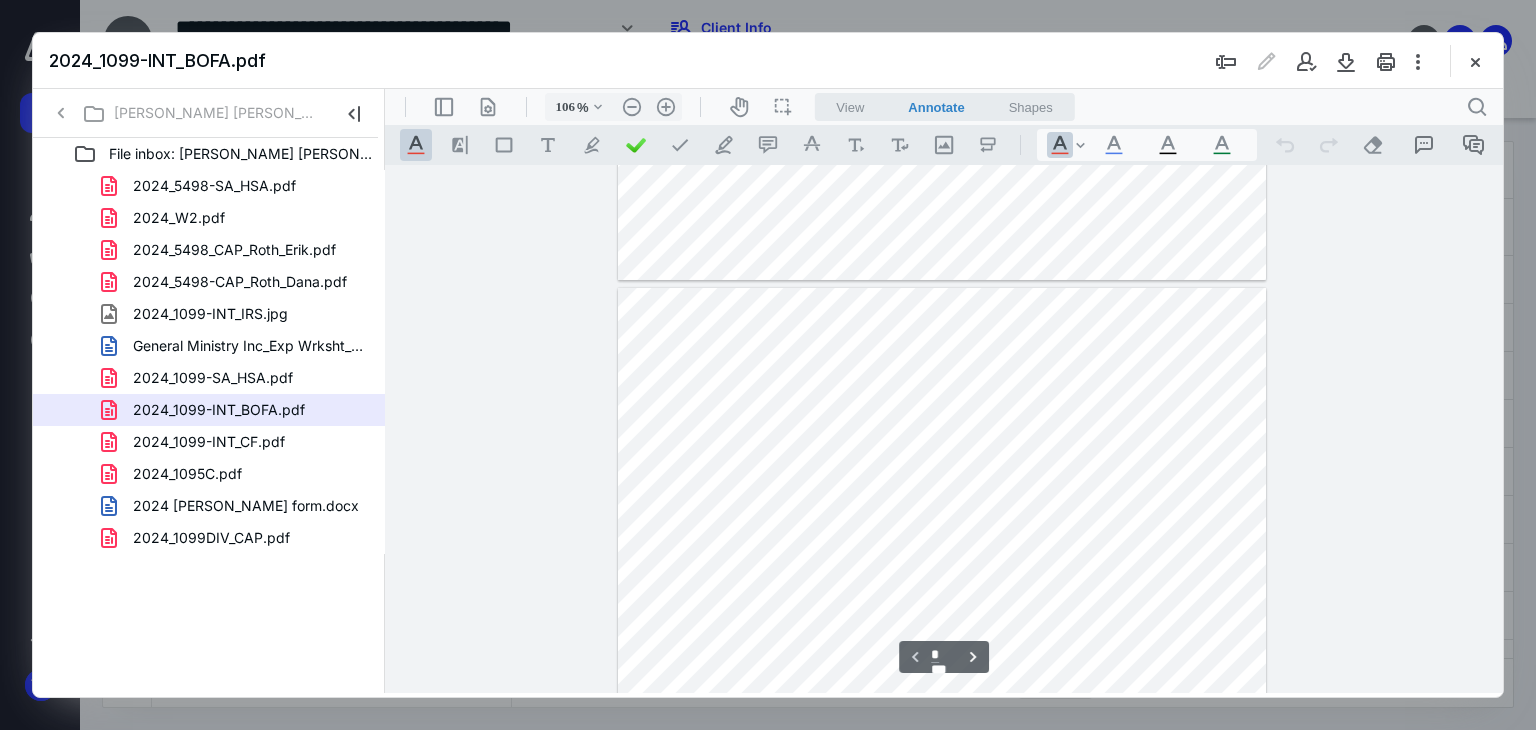 scroll, scrollTop: 1100, scrollLeft: 0, axis: vertical 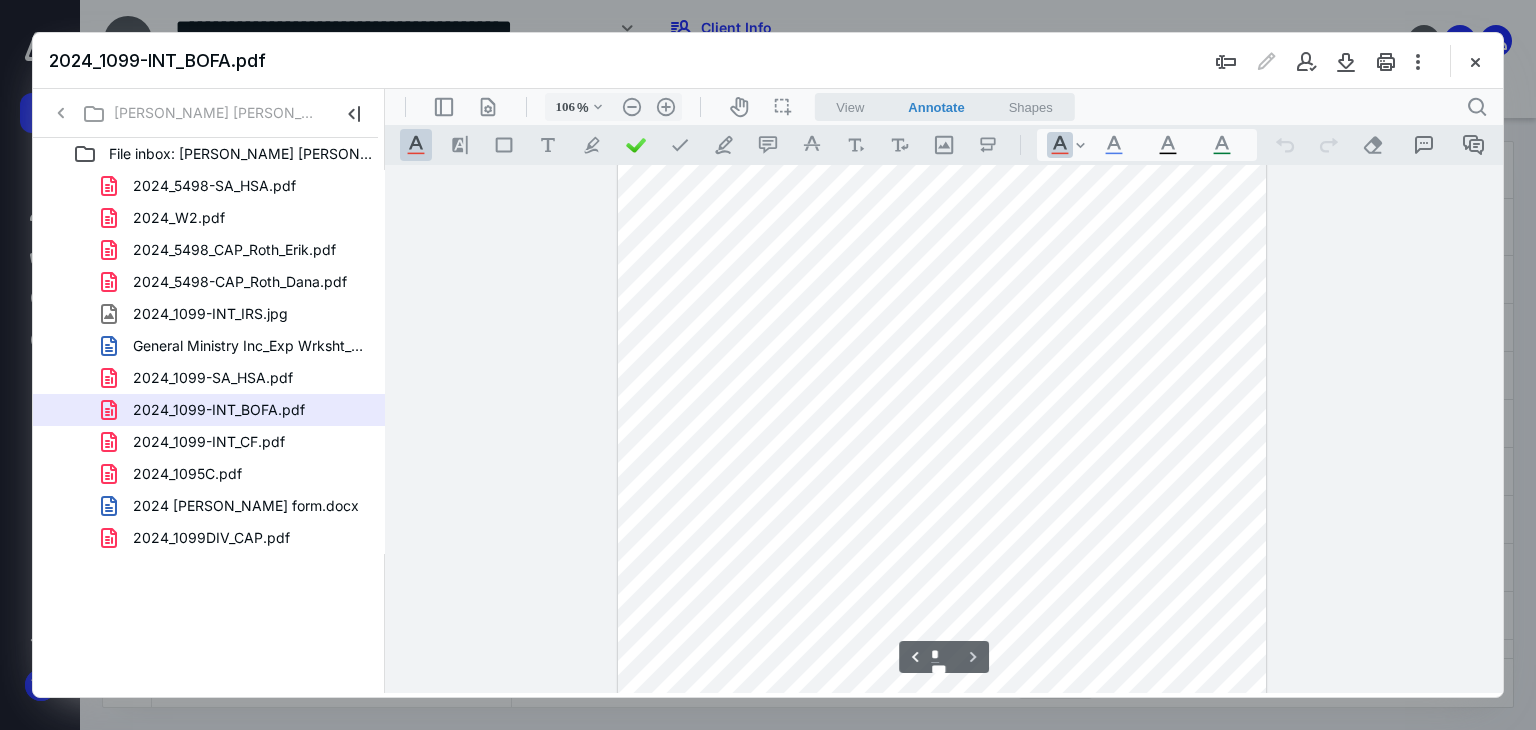 click on "2024_1099-INT_CF.pdf" at bounding box center [209, 442] 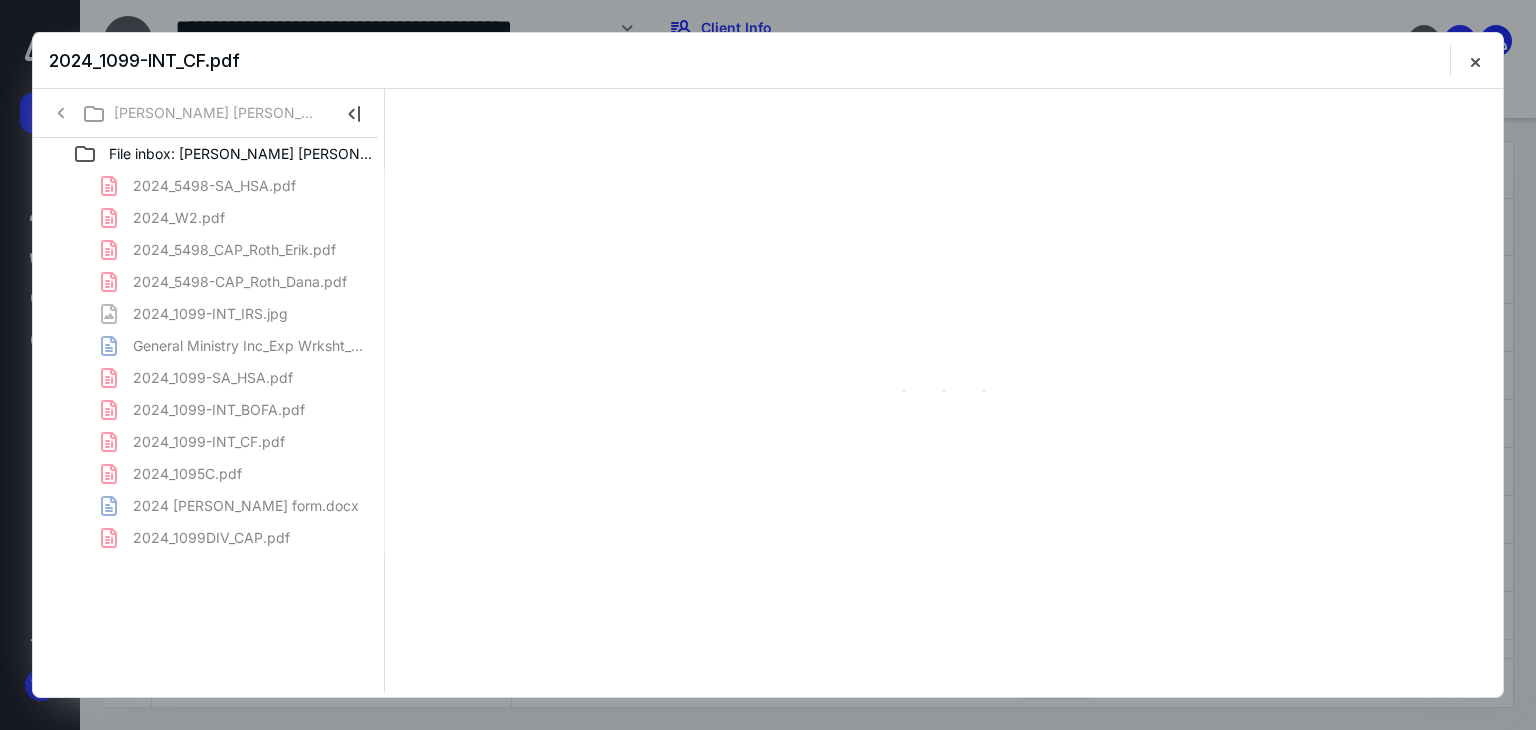 click on "2024_5498-SA_HSA.pdf 2024_W2.pdf 2024_5498_CAP_Roth_Erik.pdf 2024_5498-CAP_Roth_Dana.pdf 2024_1099-INT_IRS.jpg General Ministry Inc_Exp Wrksht_24.doc 2024_1099-SA_HSA.pdf 2024_1099-INT_BOFA.pdf 2024_1099-INT_CF.pdf 2024_1095C.pdf 2024 Peterson-short form.docx 2024_1099DIV_CAP.pdf" at bounding box center [209, 362] 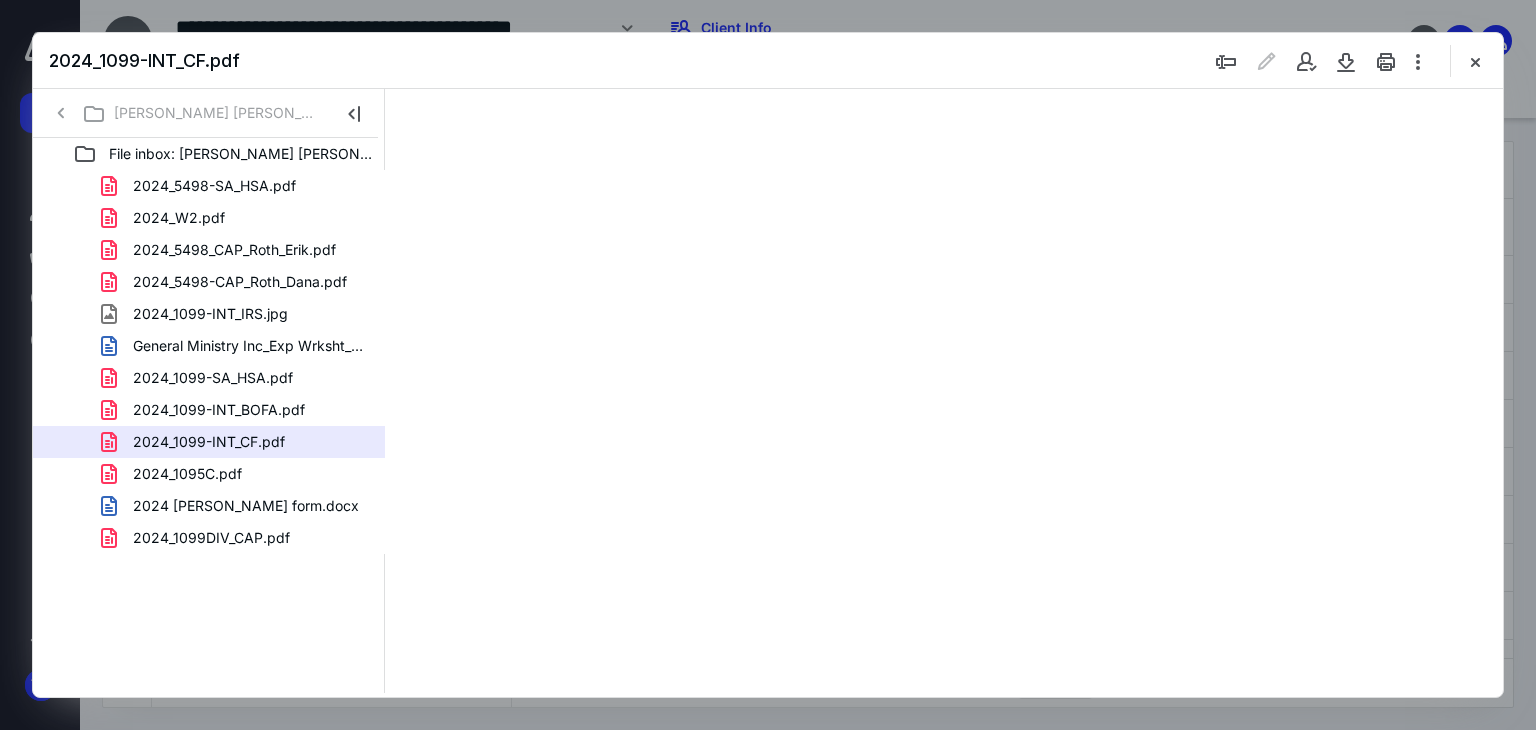 scroll, scrollTop: 0, scrollLeft: 0, axis: both 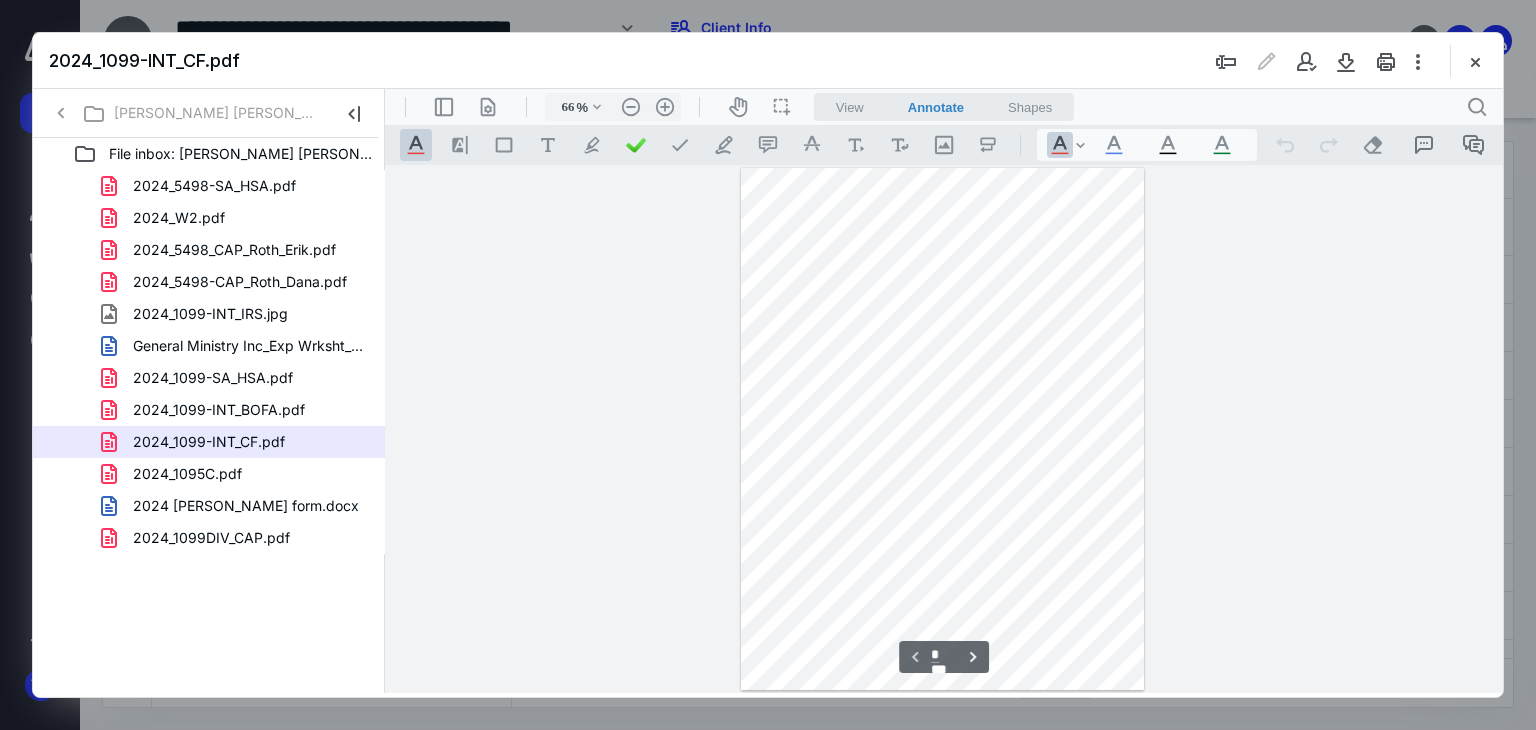 click on "**********" at bounding box center [944, 429] 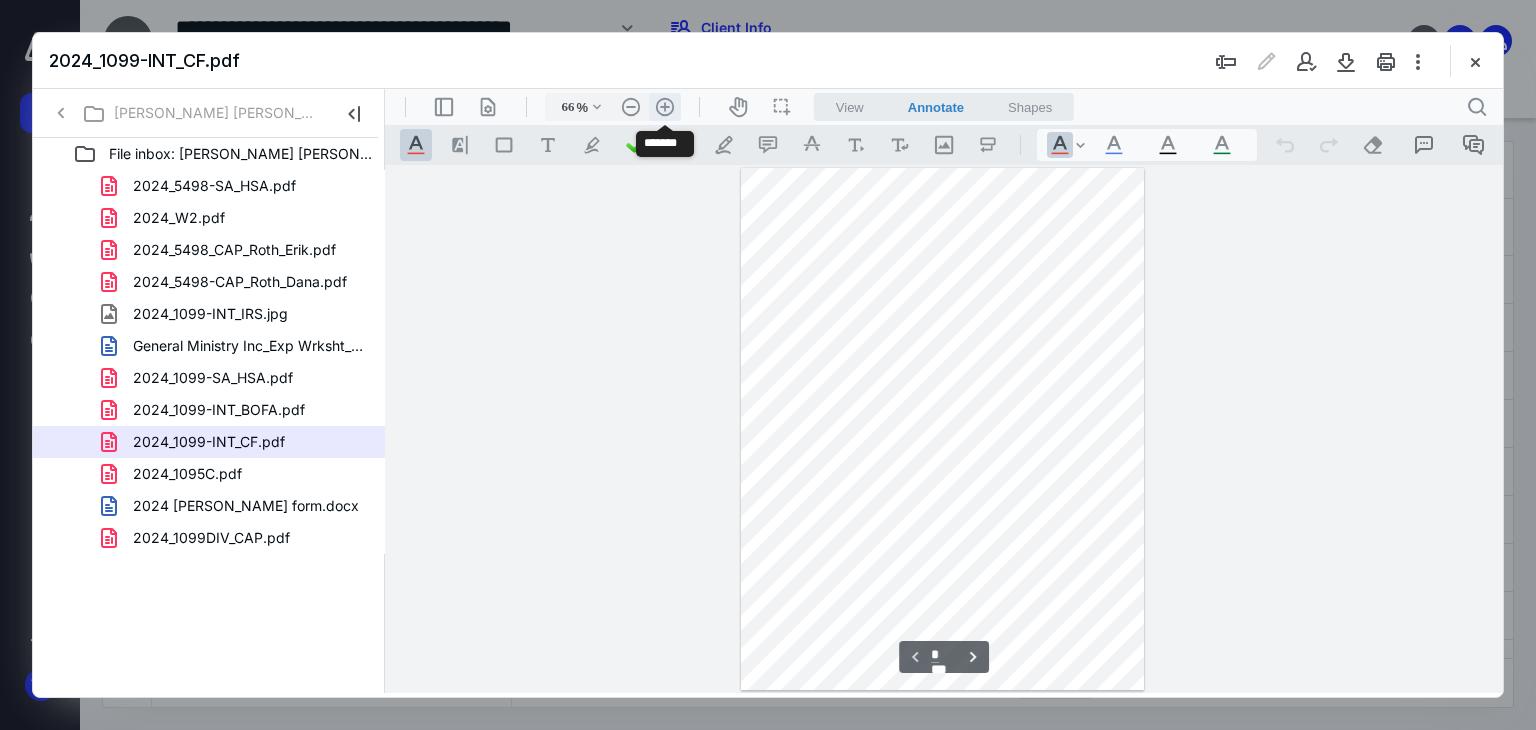 click on ".cls-1{fill:#abb0c4;} icon - header - zoom - in - line" at bounding box center (665, 107) 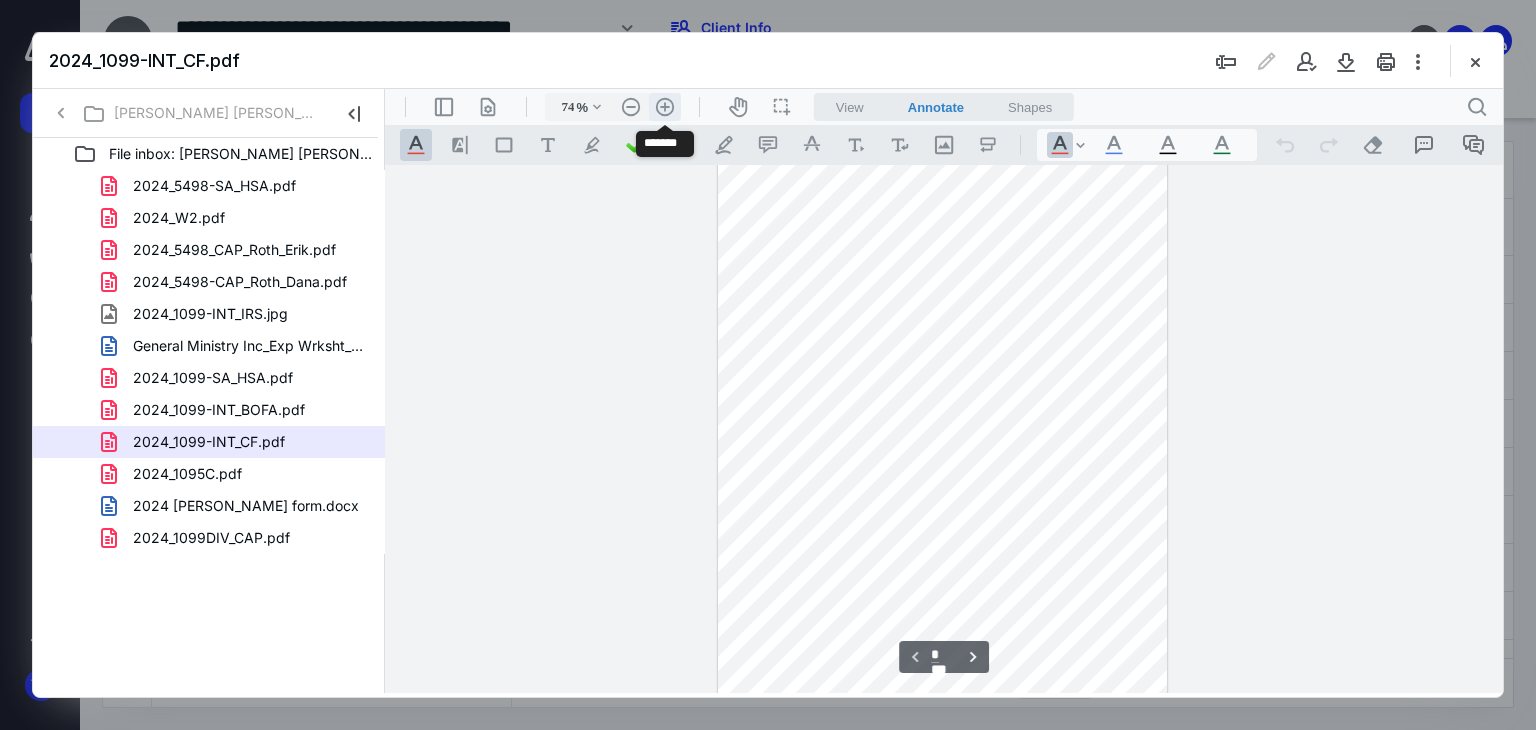 click on ".cls-1{fill:#abb0c4;} icon - header - zoom - in - line" at bounding box center [665, 107] 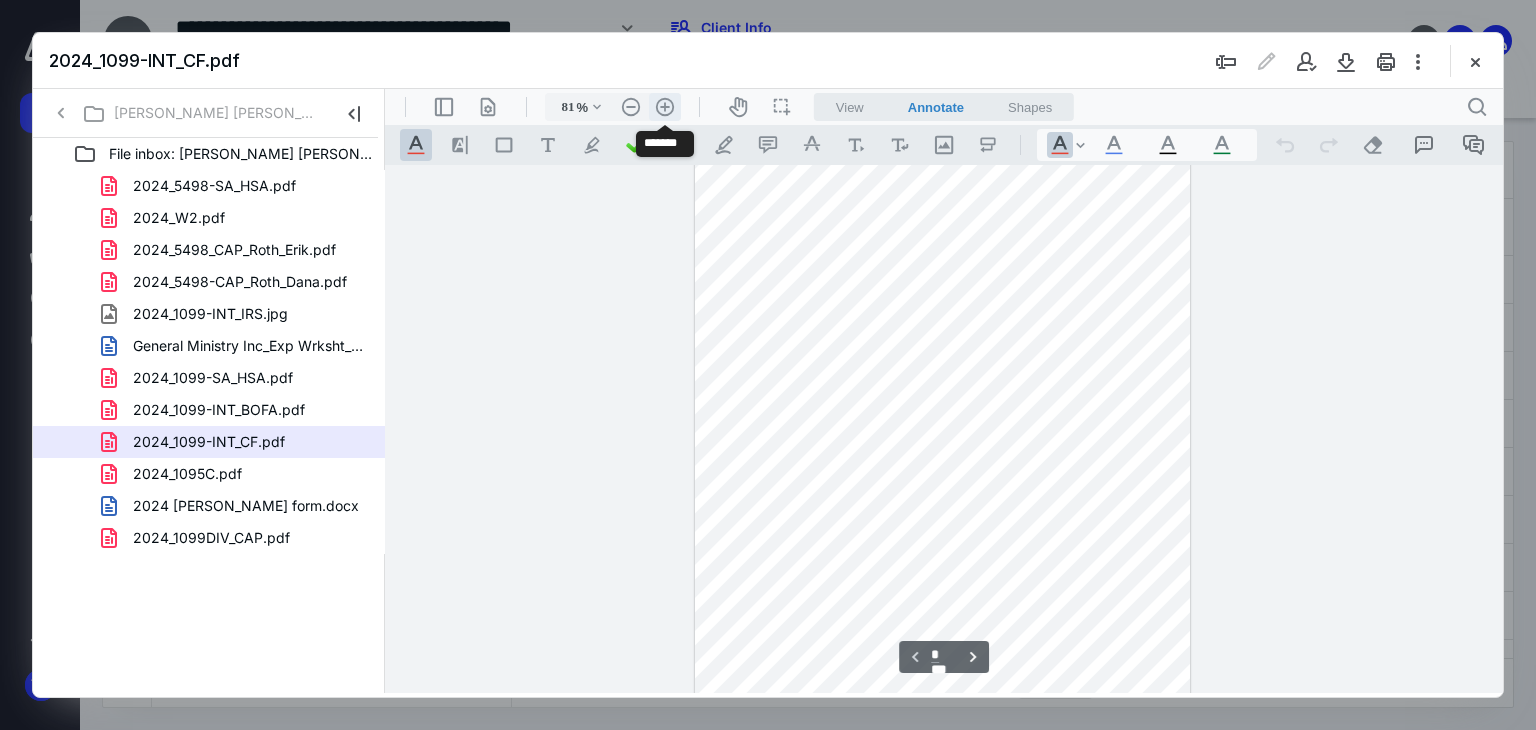click on ".cls-1{fill:#abb0c4;} icon - header - zoom - in - line" at bounding box center [665, 107] 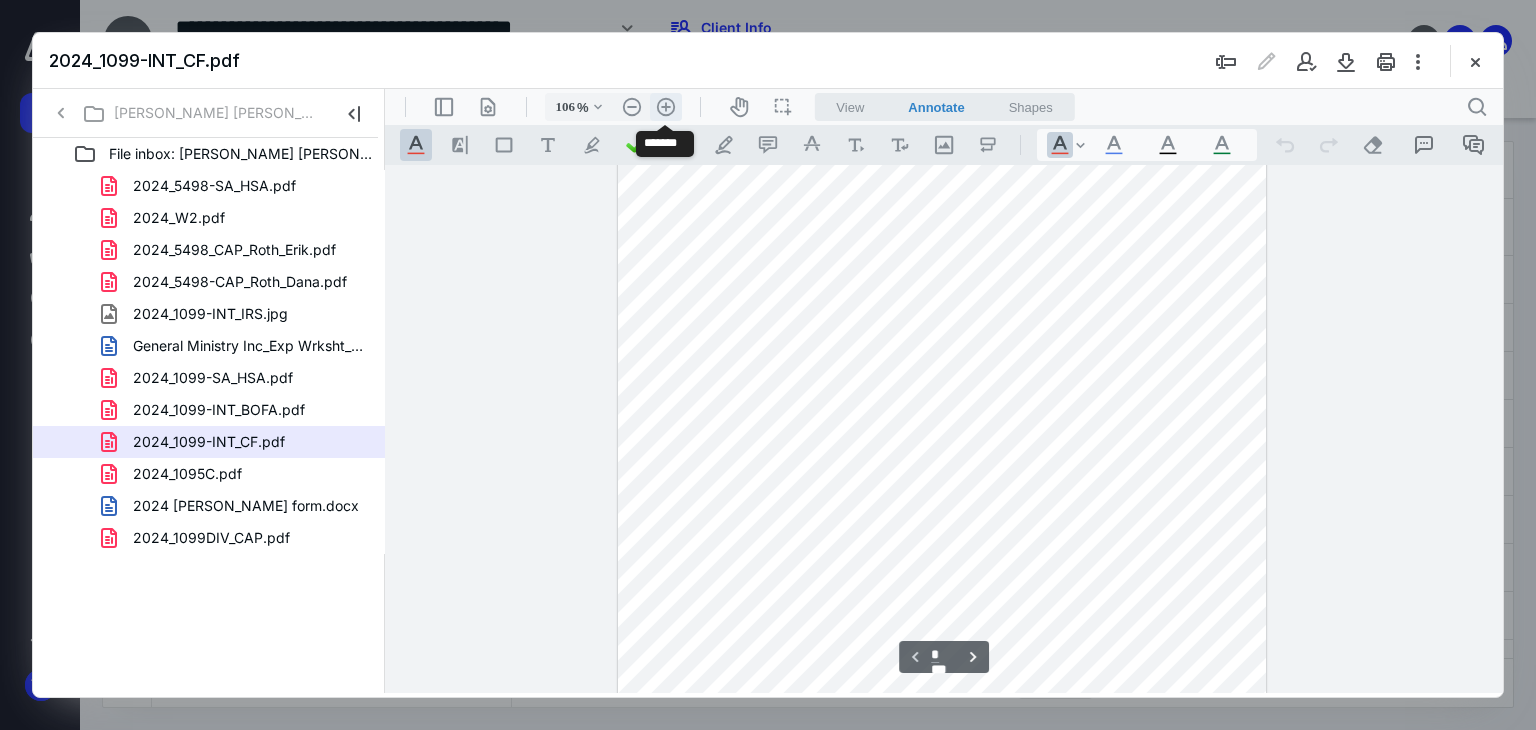 click on ".cls-1{fill:#abb0c4;} icon - header - zoom - in - line" at bounding box center (666, 107) 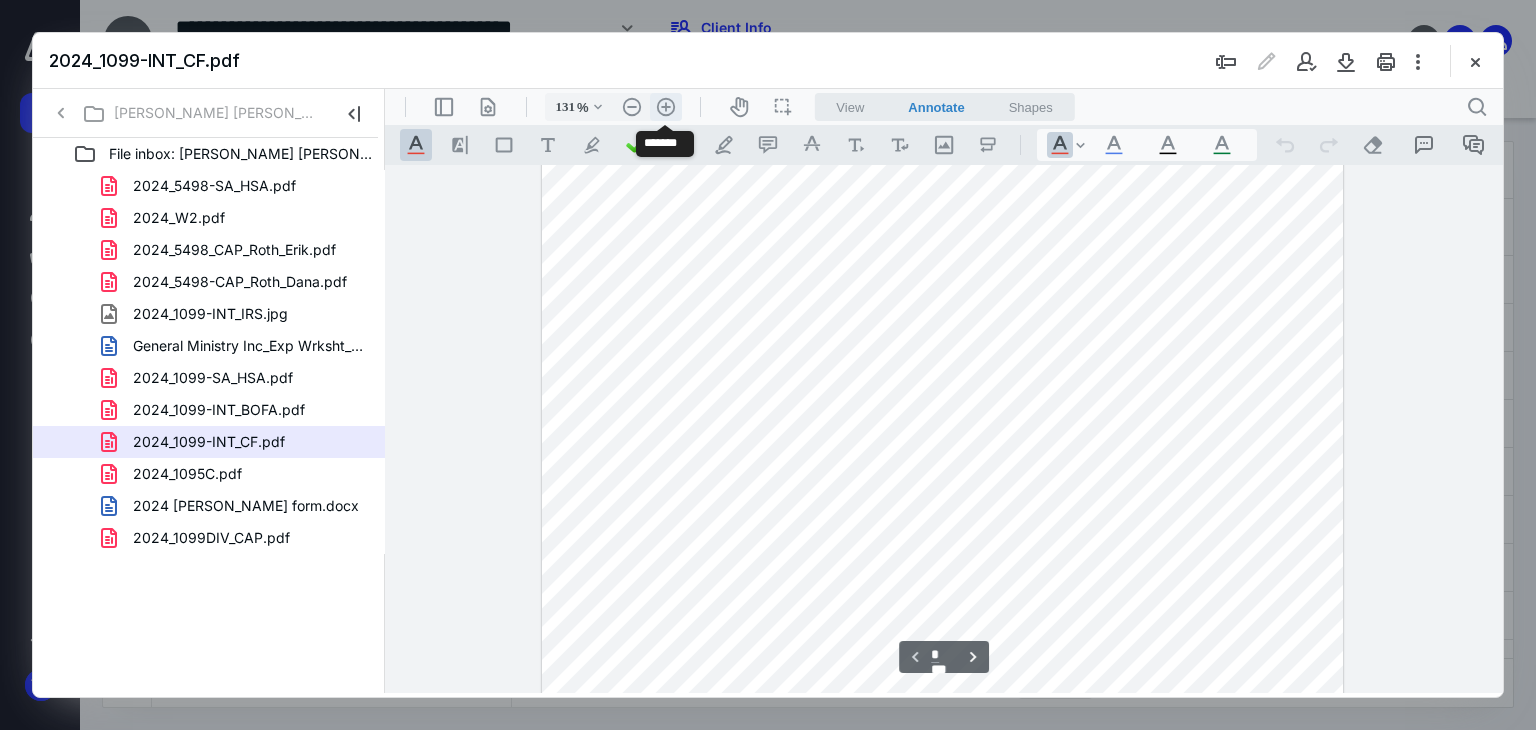 click on ".cls-1{fill:#abb0c4;} icon - header - zoom - in - line" at bounding box center (666, 107) 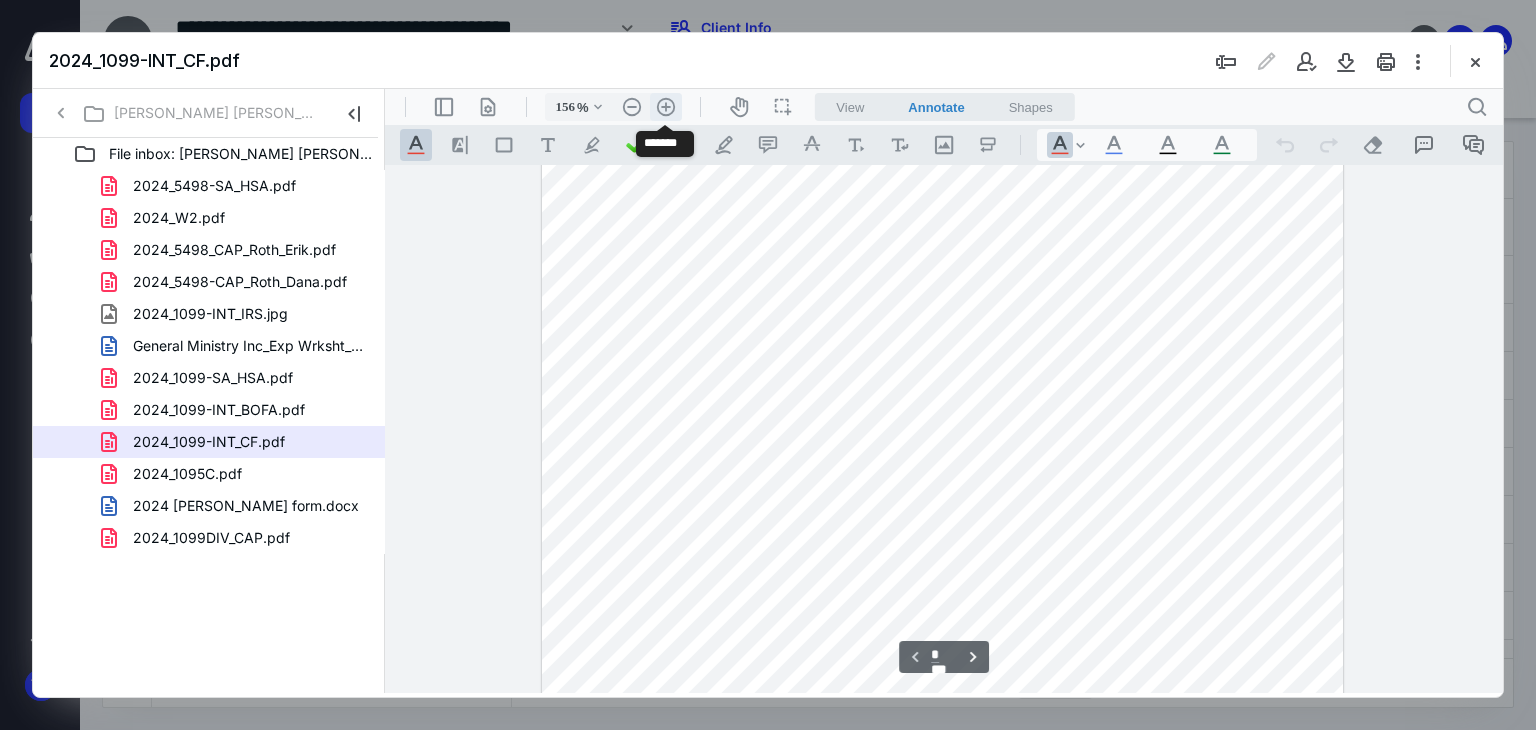 scroll, scrollTop: 308, scrollLeft: 0, axis: vertical 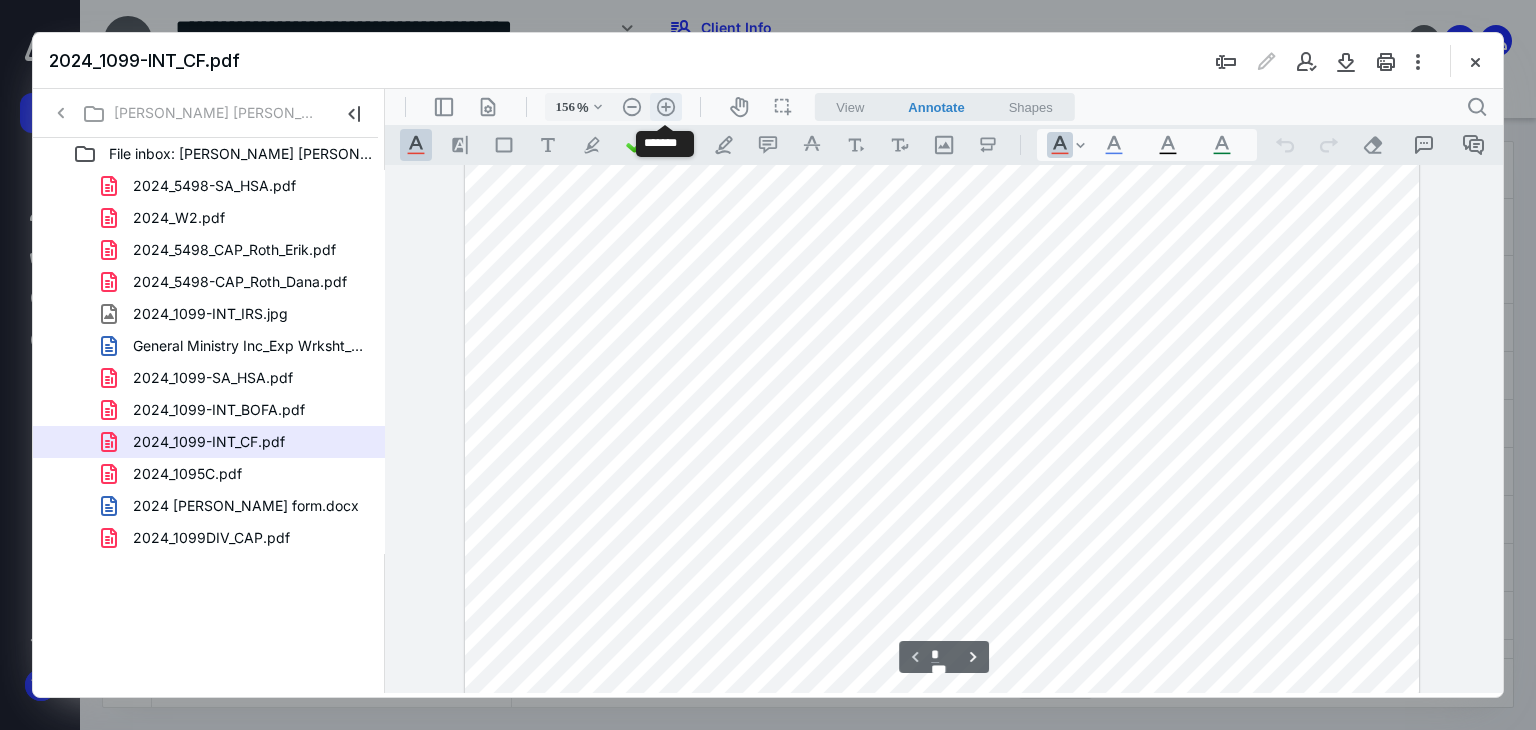 click on ".cls-1{fill:#abb0c4;} icon - header - zoom - in - line" at bounding box center (666, 107) 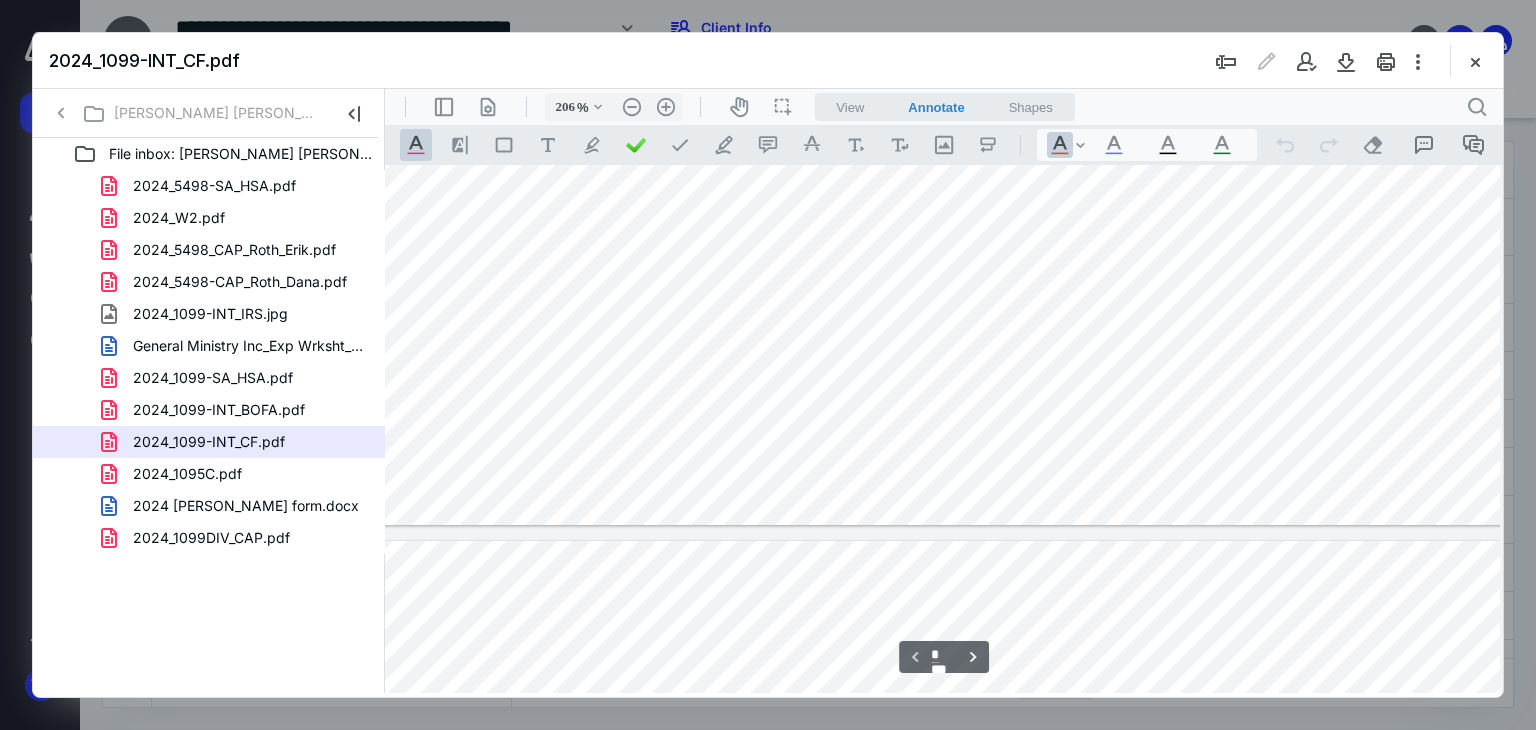 type on "*" 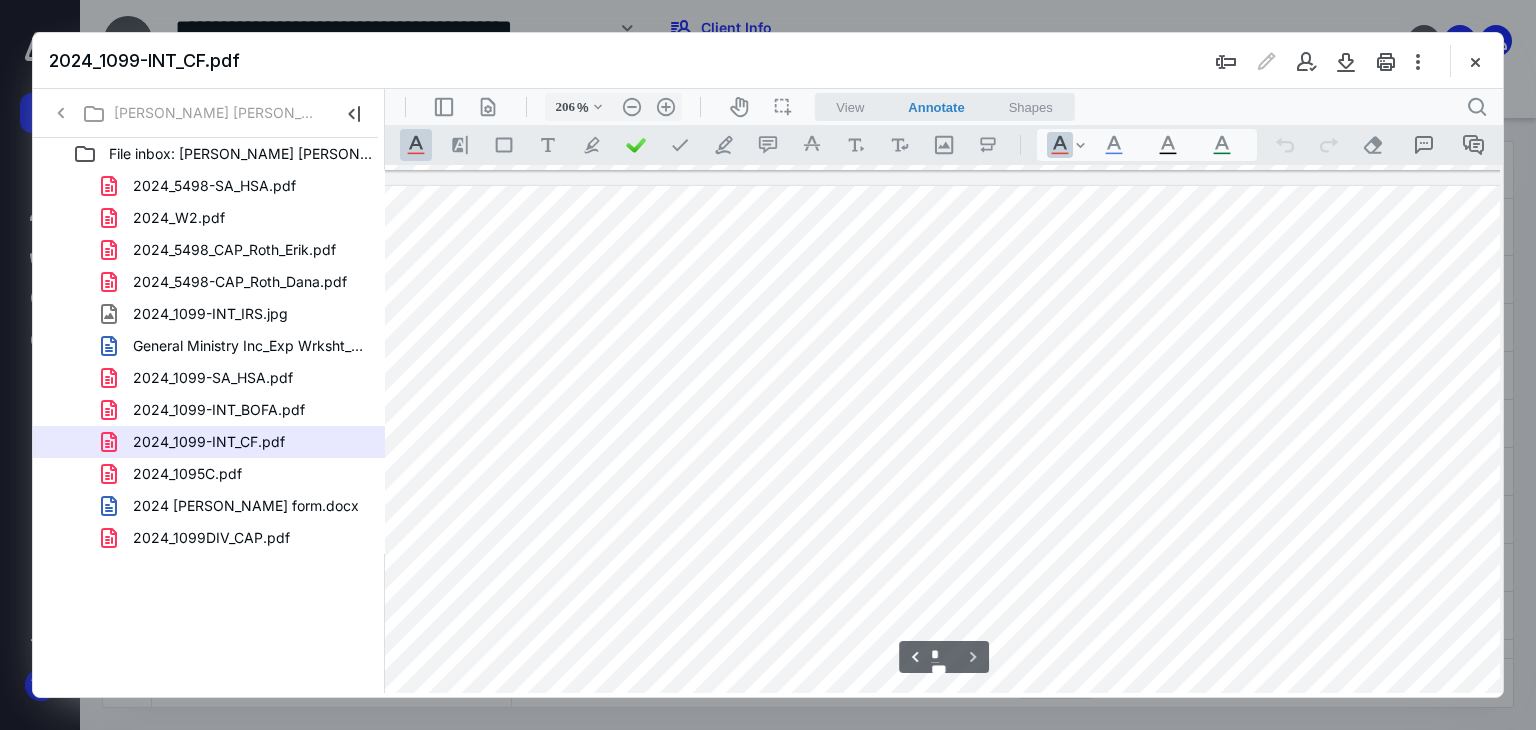 scroll, scrollTop: 1779, scrollLeft: 85, axis: both 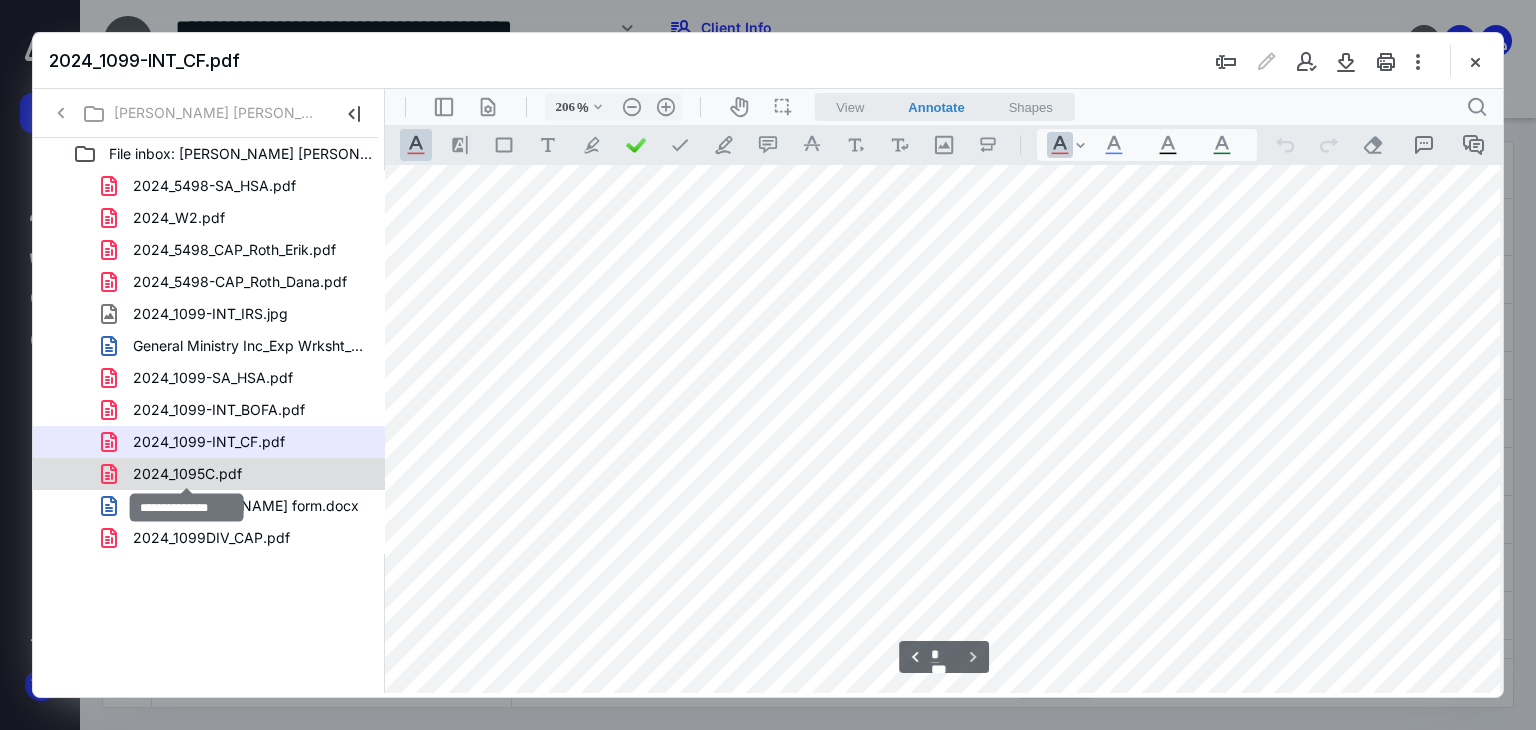 click on "2024_1095C.pdf" at bounding box center (187, 474) 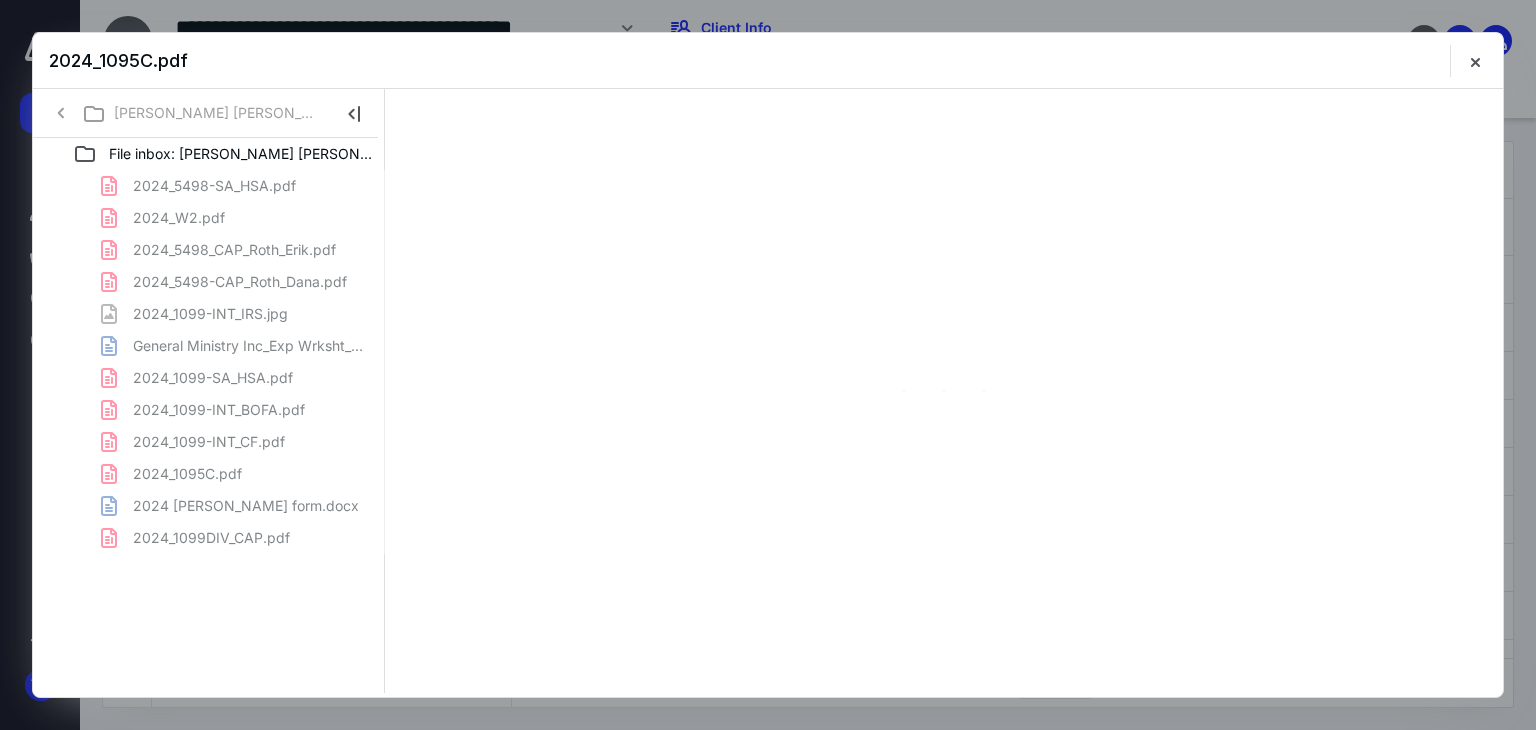 click on "2024_5498-SA_HSA.pdf 2024_W2.pdf 2024_5498_CAP_Roth_Erik.pdf 2024_5498-CAP_Roth_Dana.pdf 2024_1099-INT_IRS.jpg General Ministry Inc_Exp Wrksht_24.doc 2024_1099-SA_HSA.pdf 2024_1099-INT_BOFA.pdf 2024_1099-INT_CF.pdf 2024_1095C.pdf 2024 Peterson-short form.docx 2024_1099DIV_CAP.pdf" at bounding box center (209, 362) 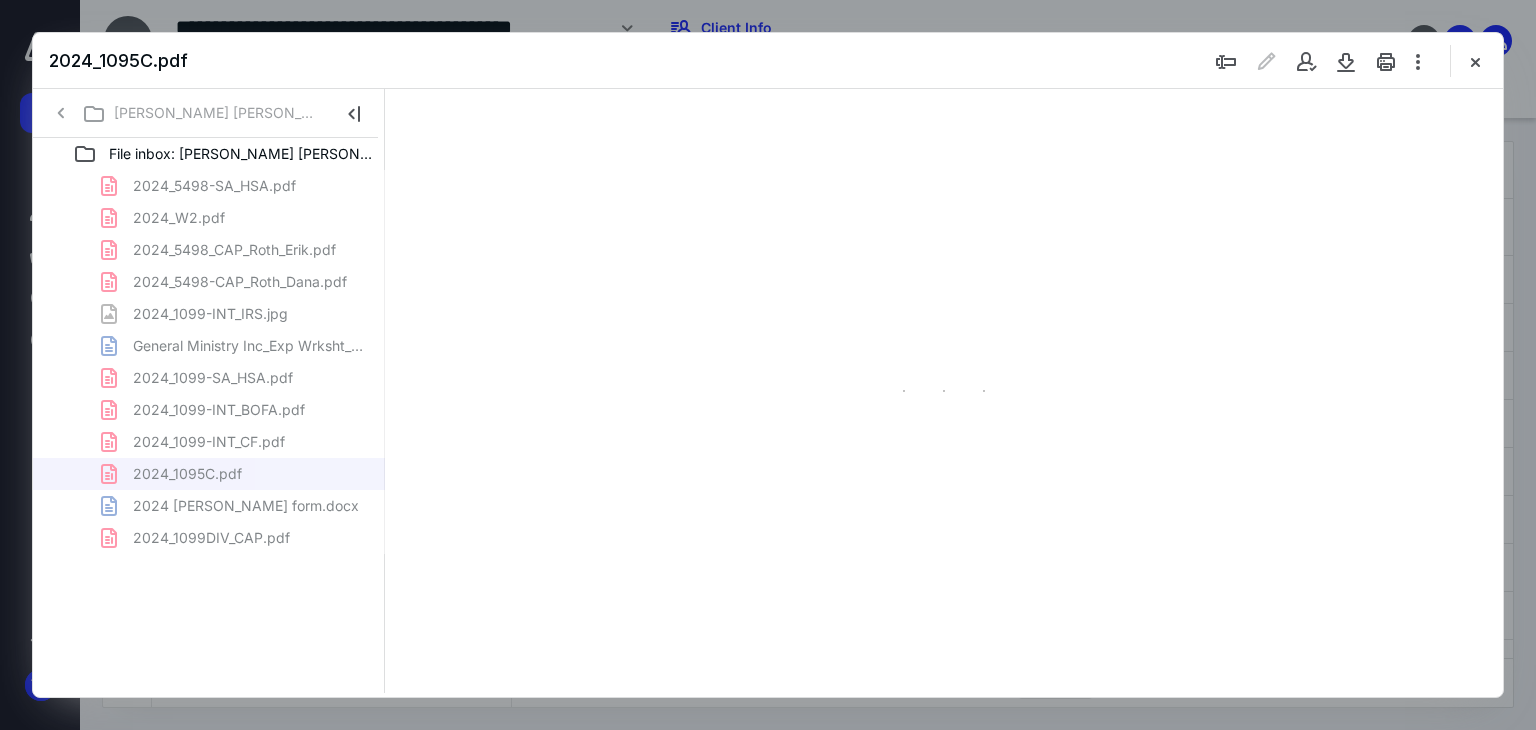 scroll, scrollTop: 0, scrollLeft: 0, axis: both 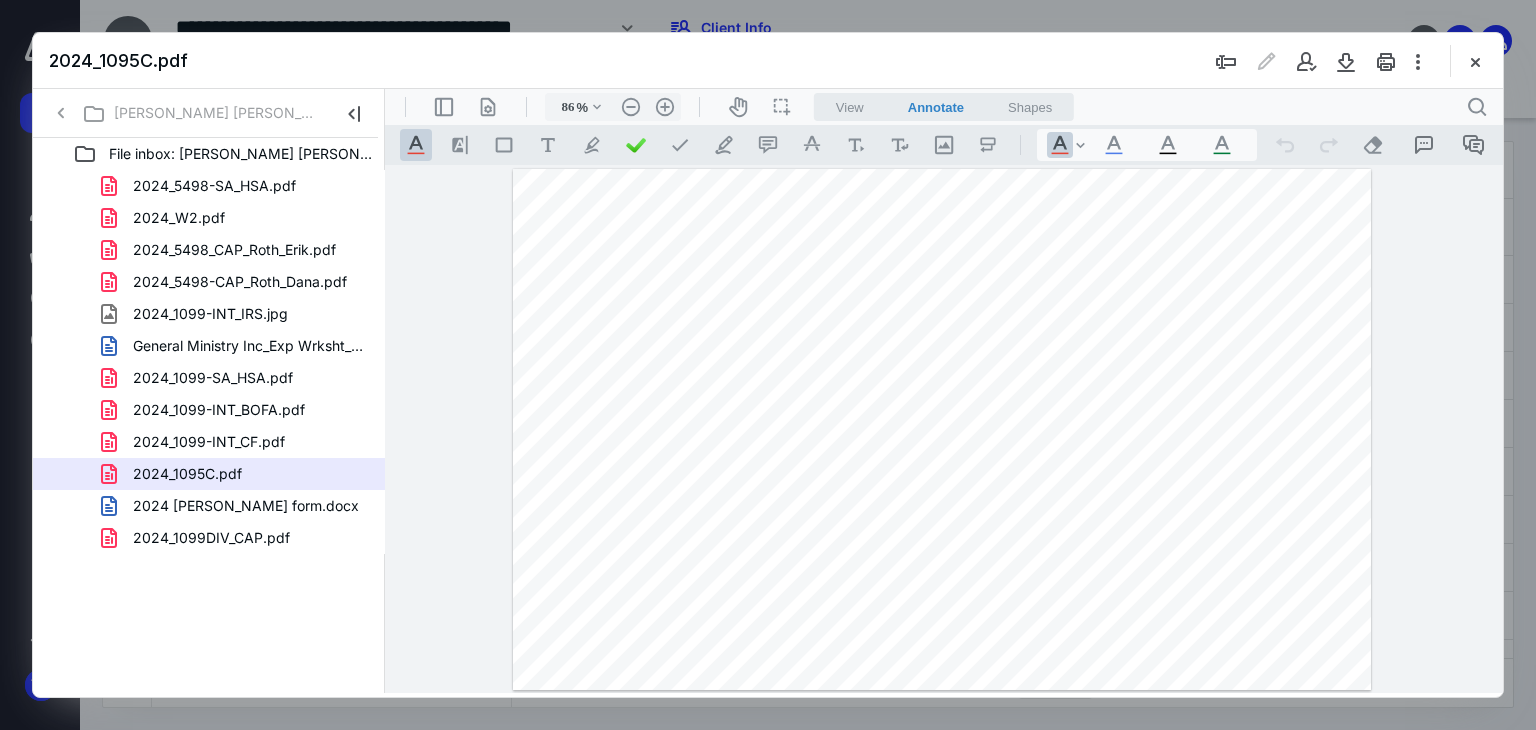 click at bounding box center (944, 429) 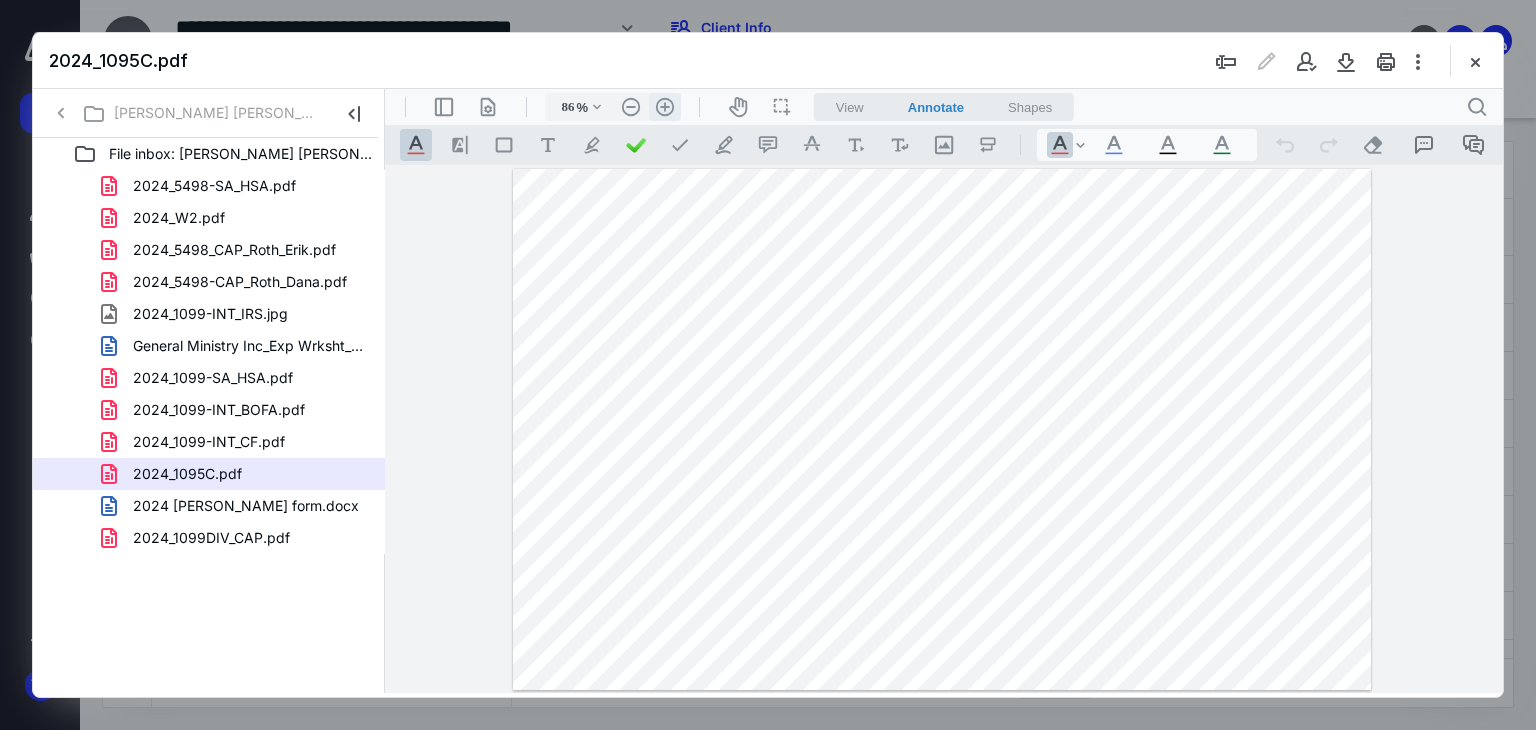click on ".cls-1{fill:#abb0c4;} icon - header - zoom - in - line" at bounding box center [665, 107] 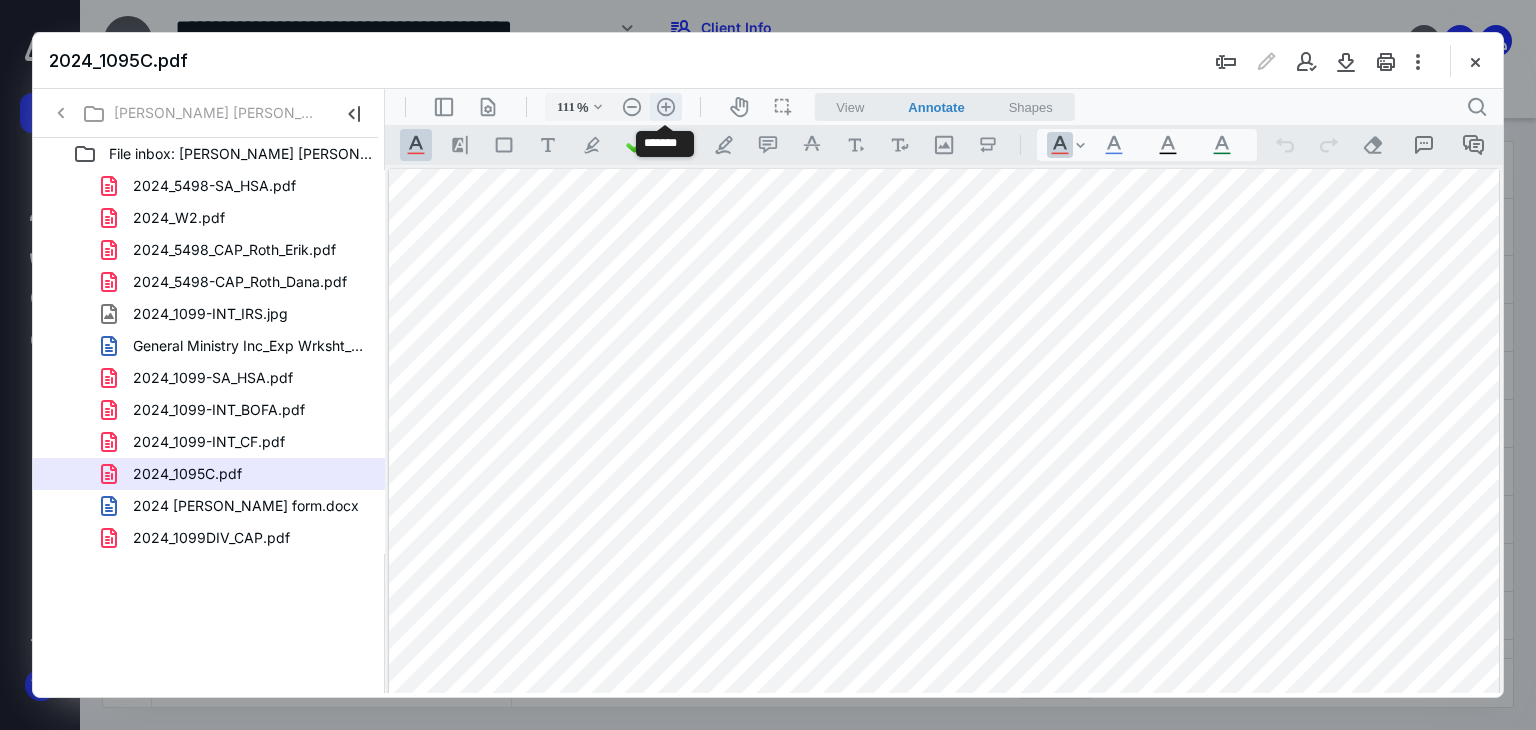 scroll, scrollTop: 64, scrollLeft: 0, axis: vertical 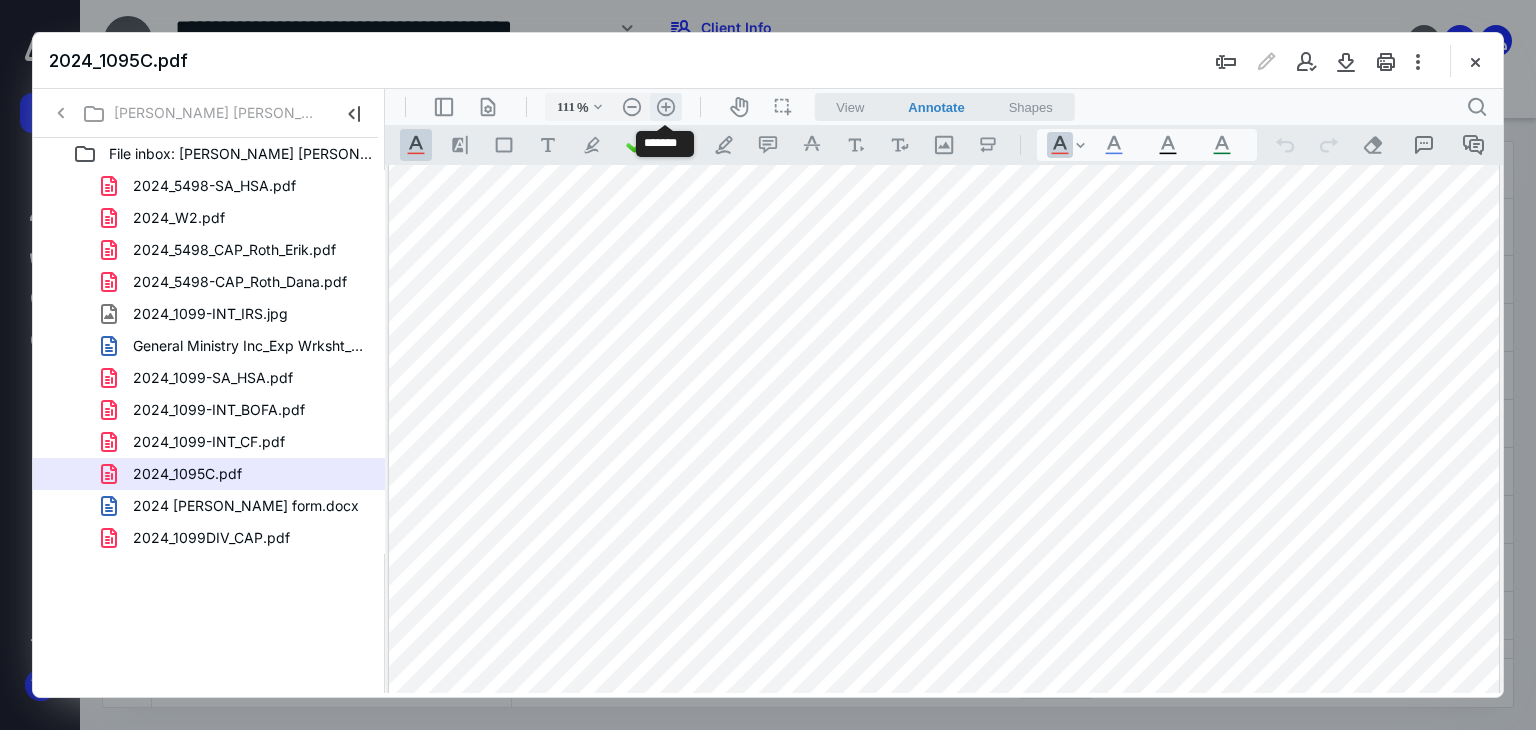click on ".cls-1{fill:#abb0c4;} icon - header - zoom - in - line" at bounding box center [666, 107] 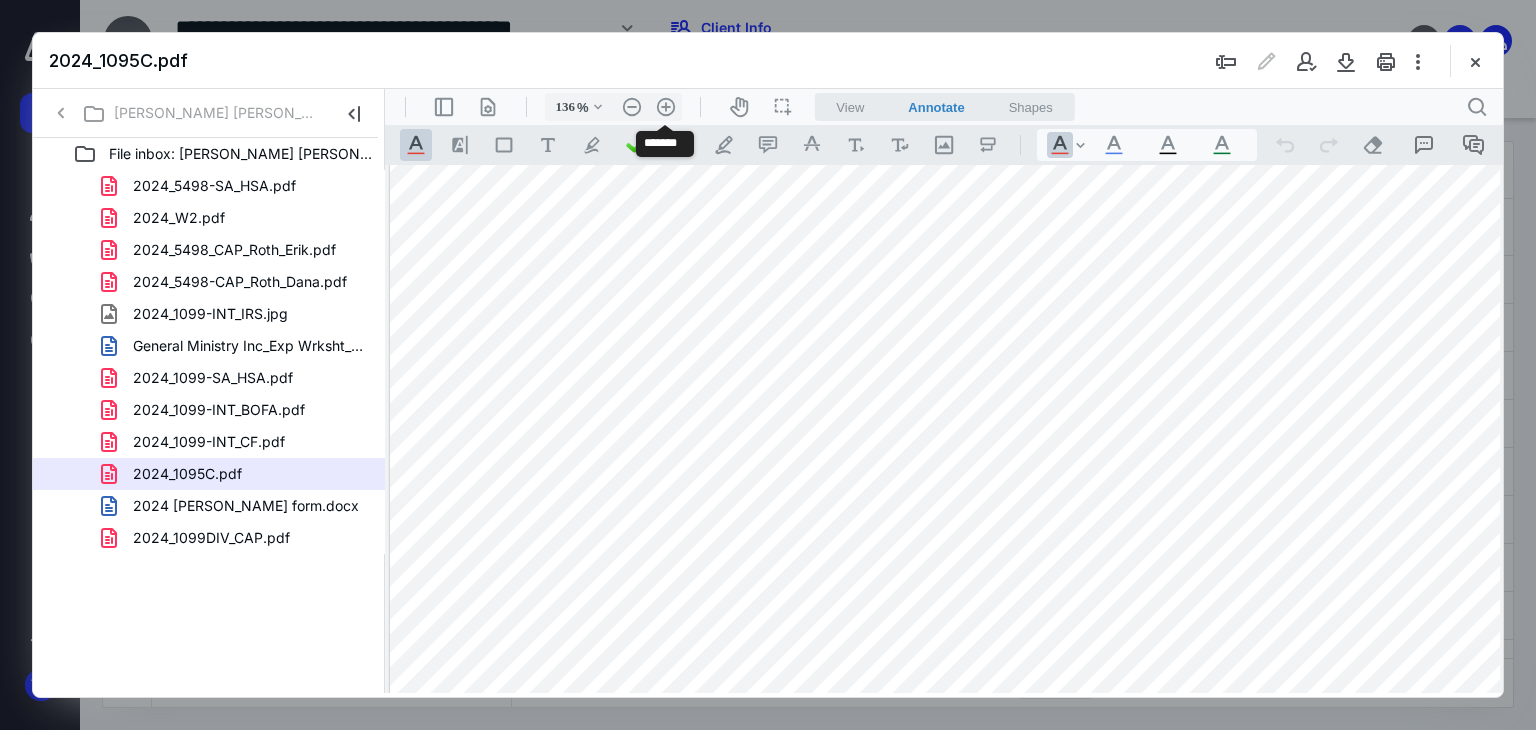 scroll, scrollTop: 130, scrollLeft: 128, axis: both 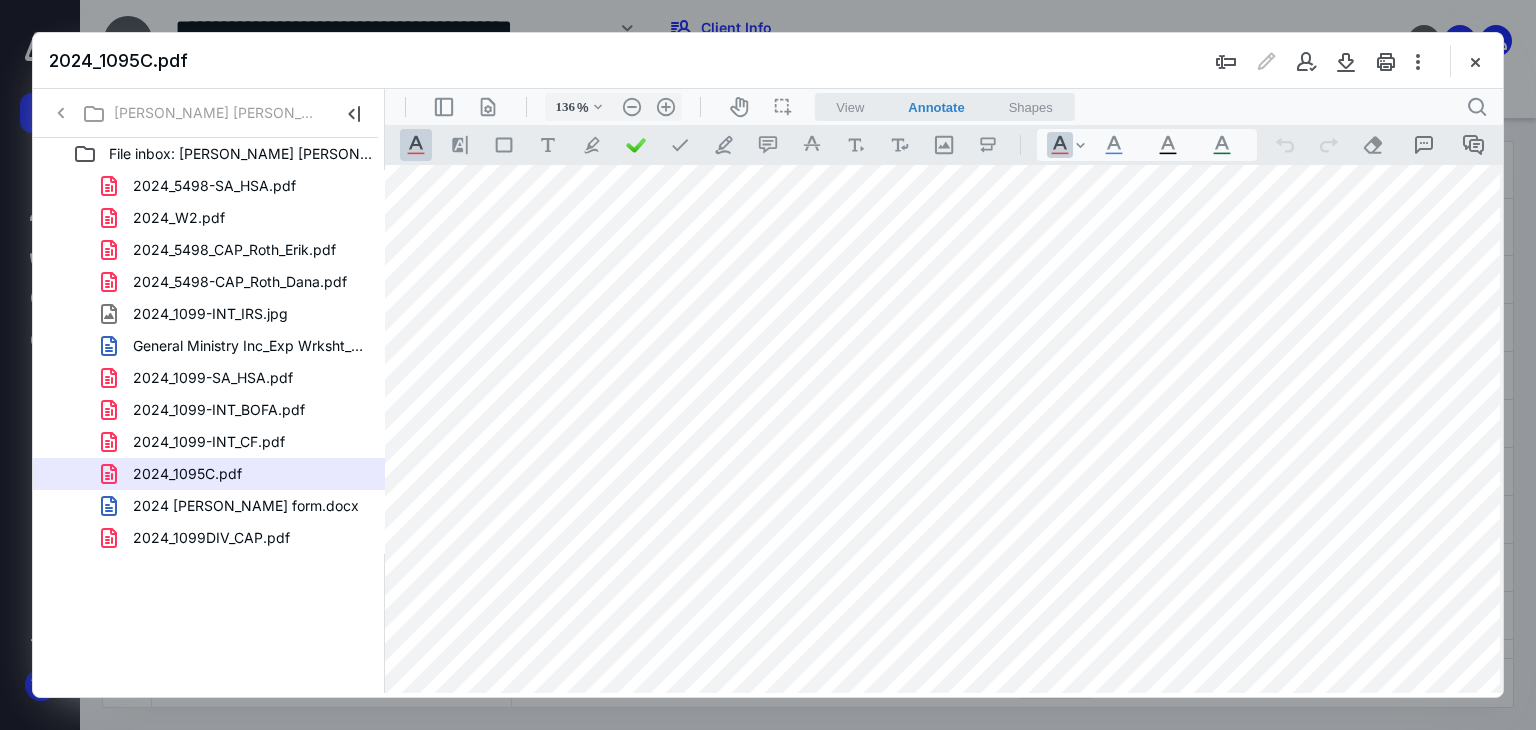 click on "2024_1099DIV_CAP.pdf" at bounding box center [211, 538] 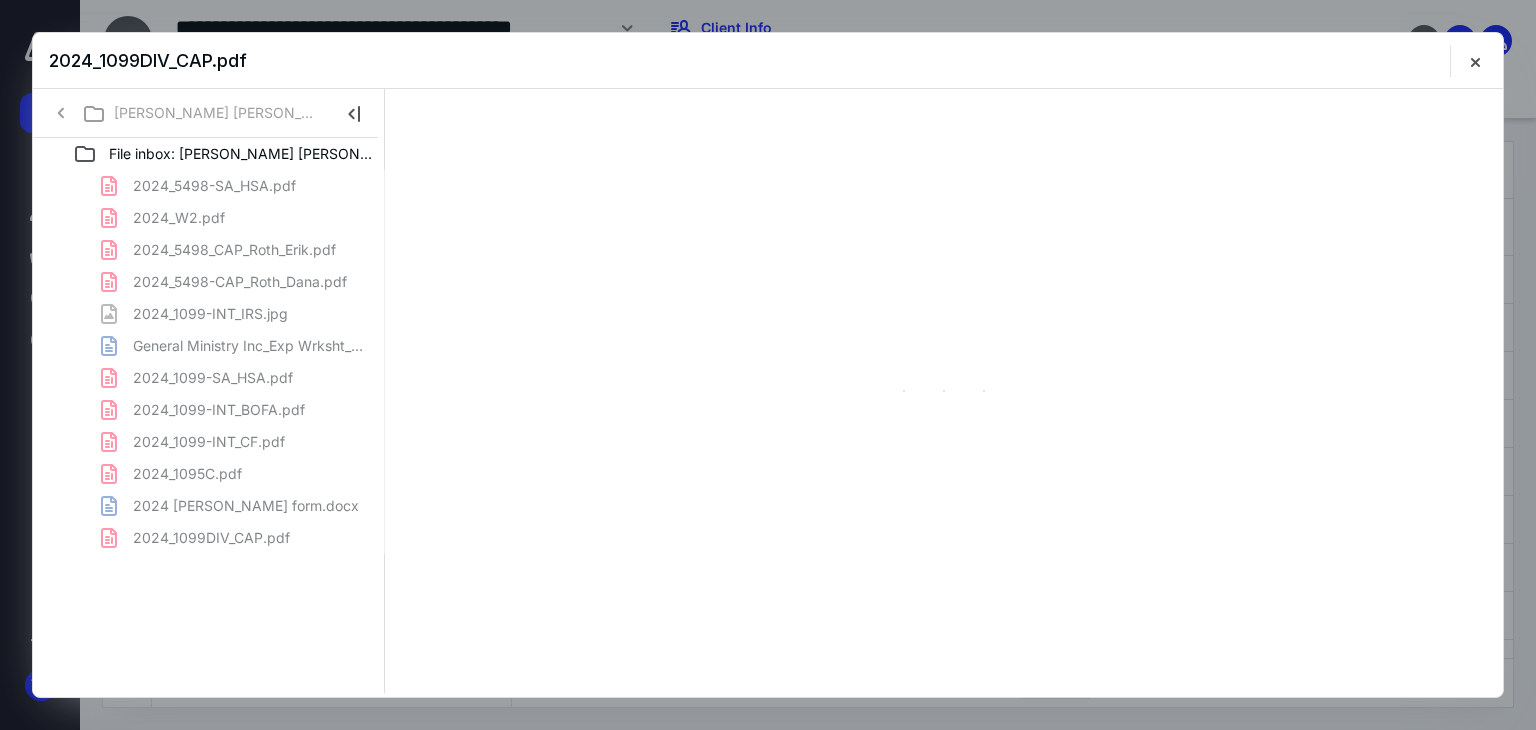 click on "2024_5498-SA_HSA.pdf 2024_W2.pdf 2024_5498_CAP_Roth_Erik.pdf 2024_5498-CAP_Roth_Dana.pdf 2024_1099-INT_IRS.jpg General Ministry Inc_Exp Wrksht_24.doc 2024_1099-SA_HSA.pdf 2024_1099-INT_BOFA.pdf 2024_1099-INT_CF.pdf 2024_1095C.pdf 2024 Peterson-short form.docx 2024_1099DIV_CAP.pdf" at bounding box center (209, 362) 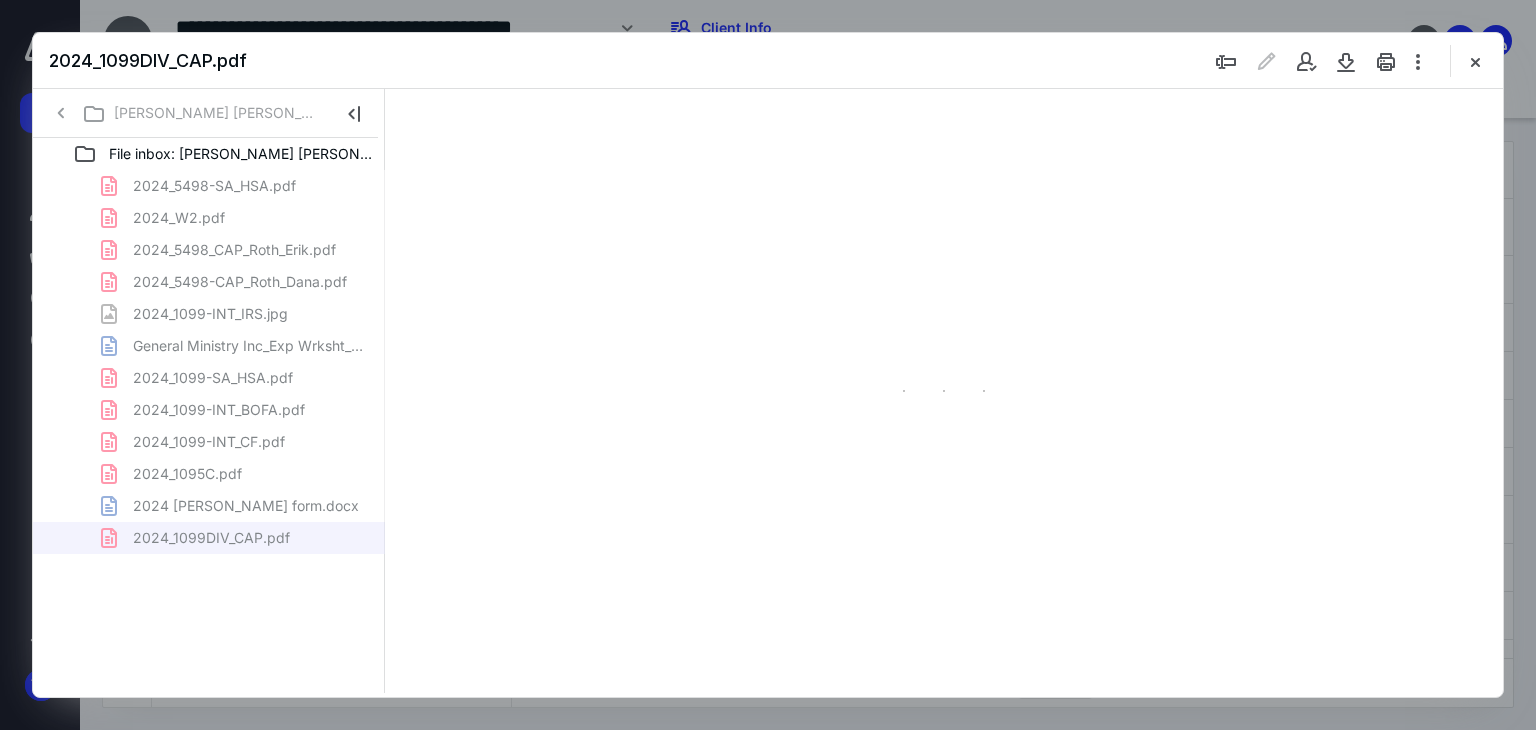 scroll, scrollTop: 79, scrollLeft: 0, axis: vertical 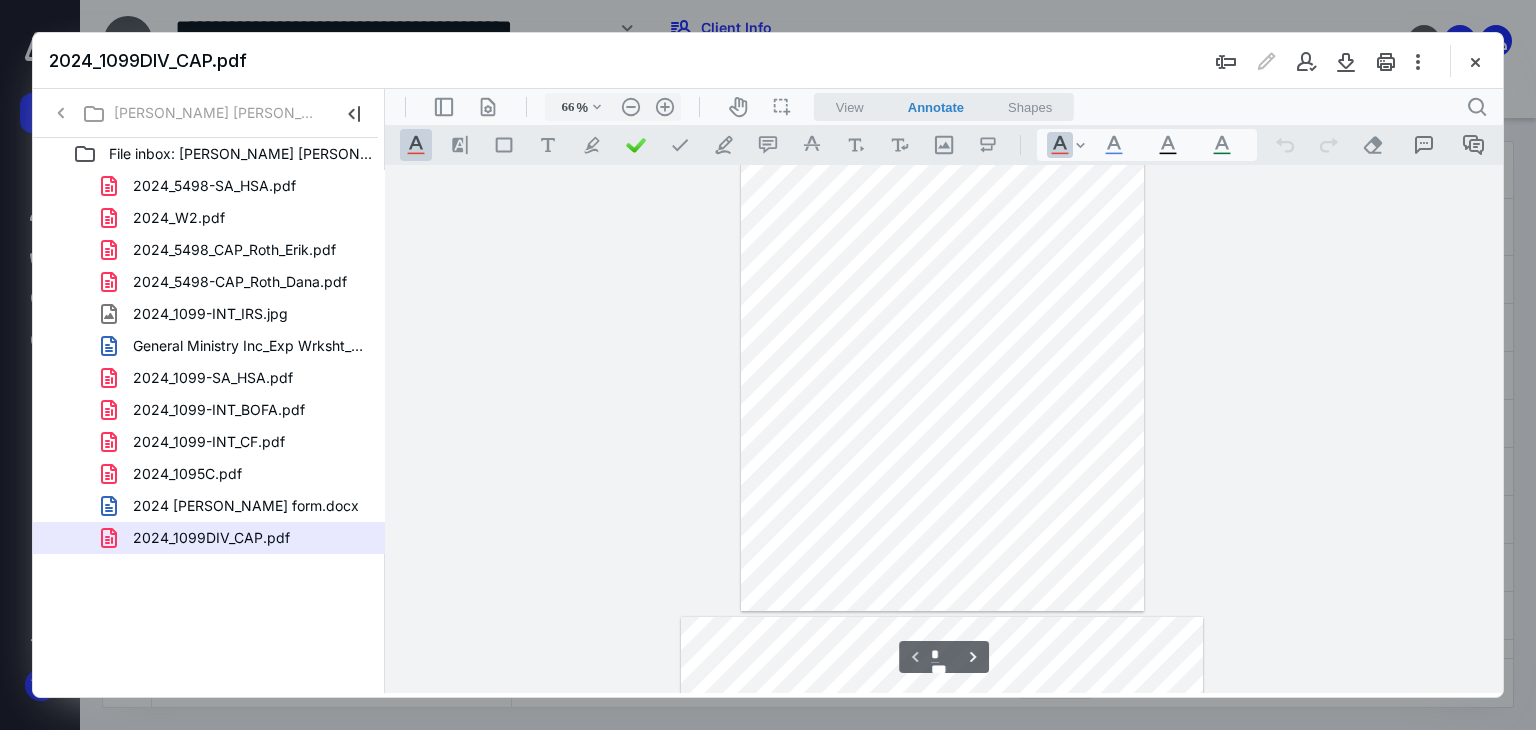 click on "**********" at bounding box center (944, 429) 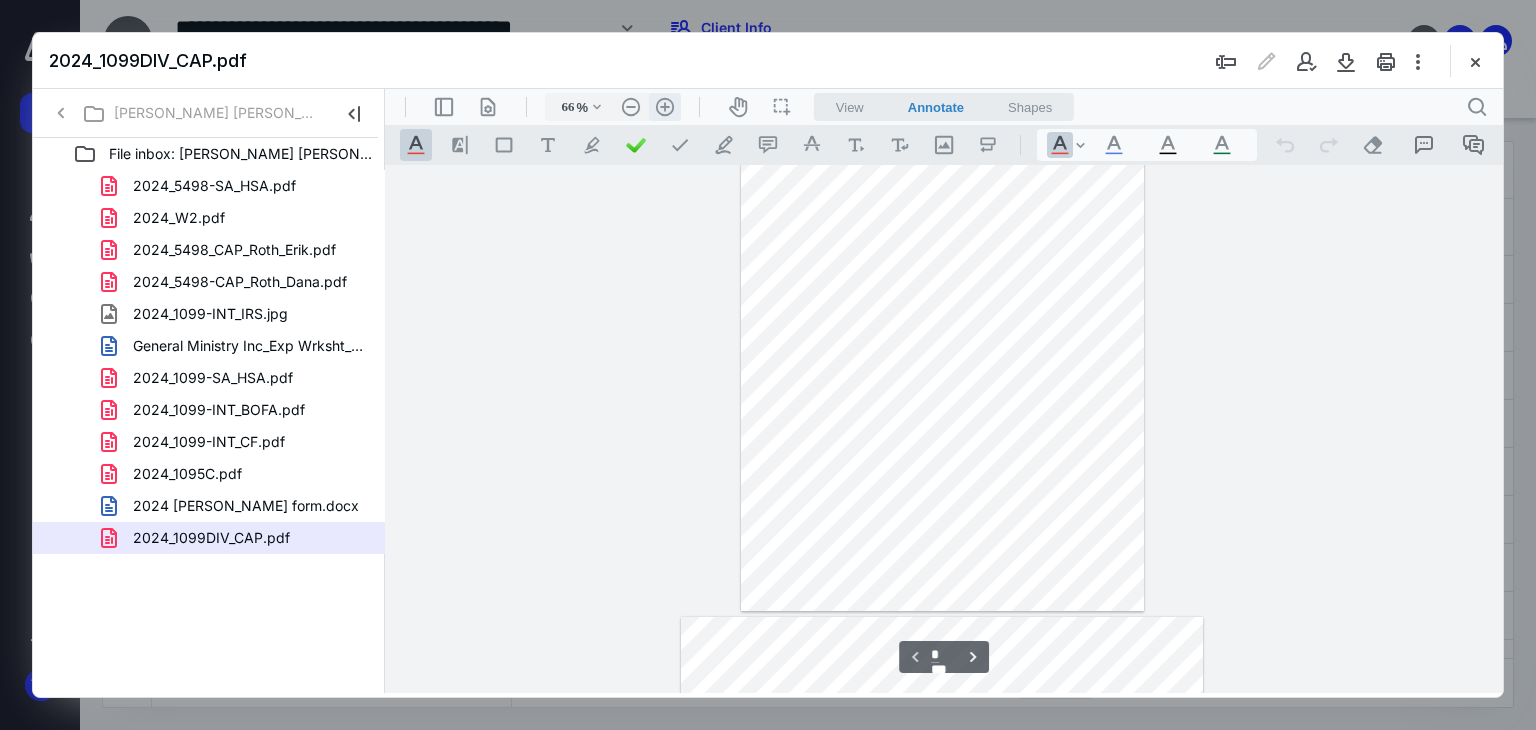click on ".cls-1{fill:#abb0c4;} icon - header - zoom - in - line" at bounding box center [665, 107] 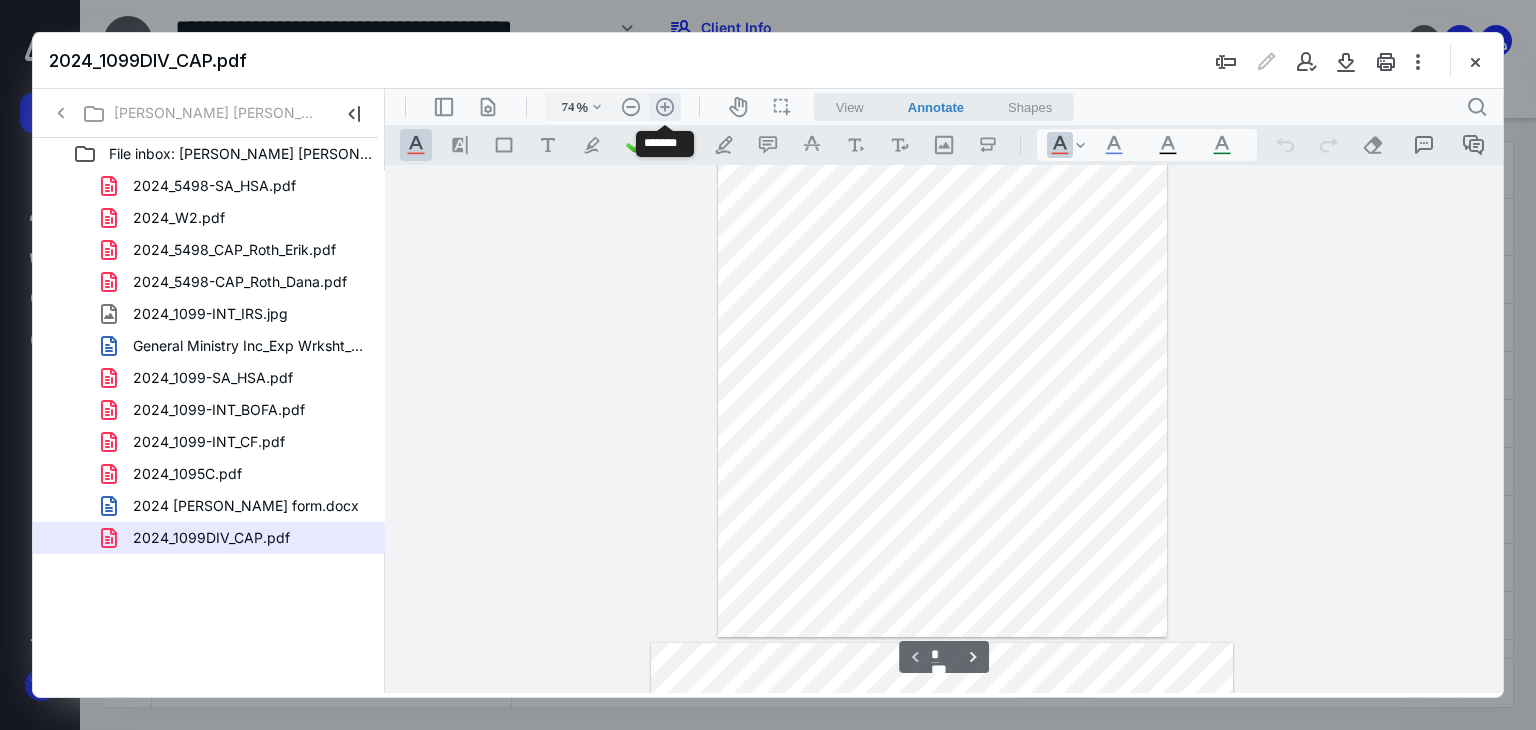 click on ".cls-1{fill:#abb0c4;} icon - header - zoom - in - line" at bounding box center [665, 107] 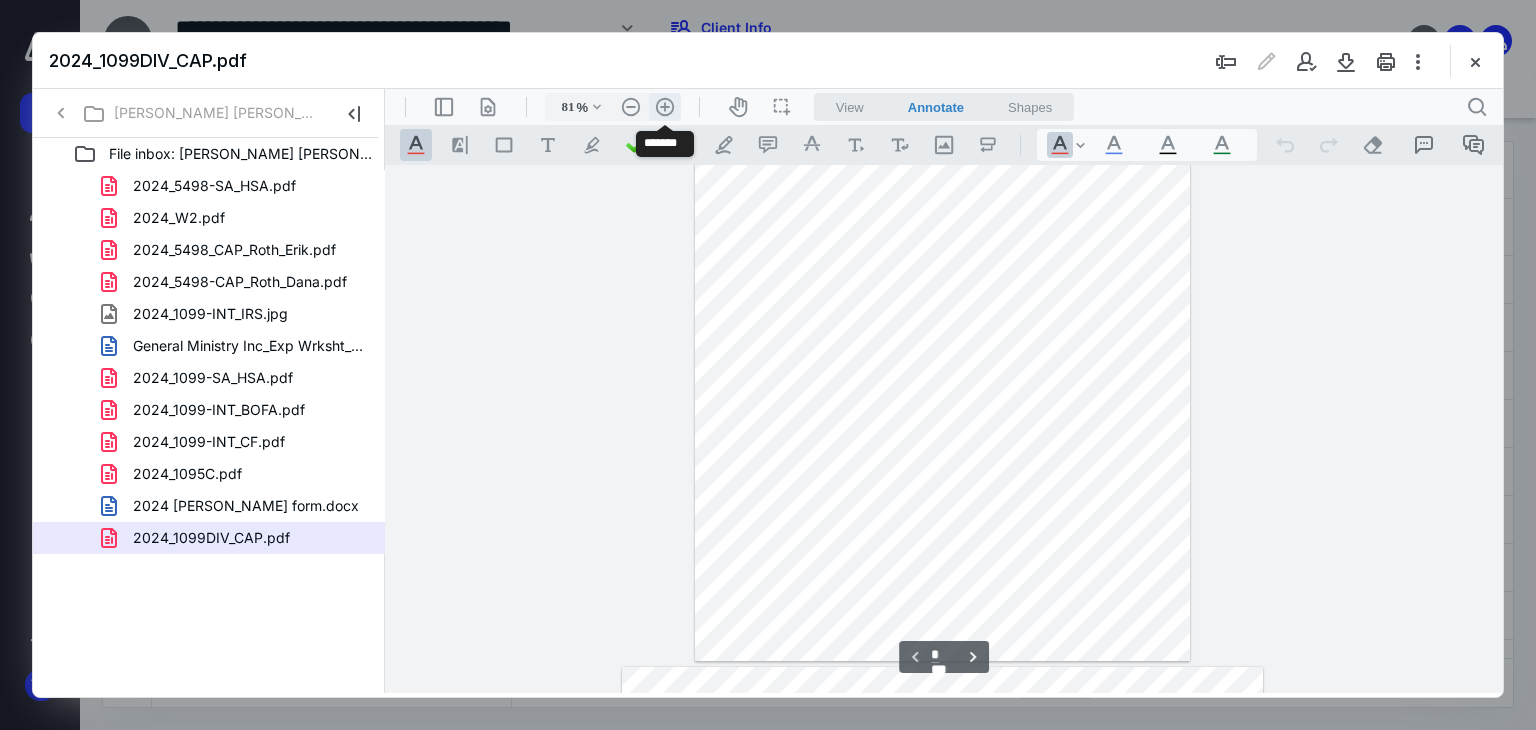 click on ".cls-1{fill:#abb0c4;} icon - header - zoom - in - line" at bounding box center [665, 107] 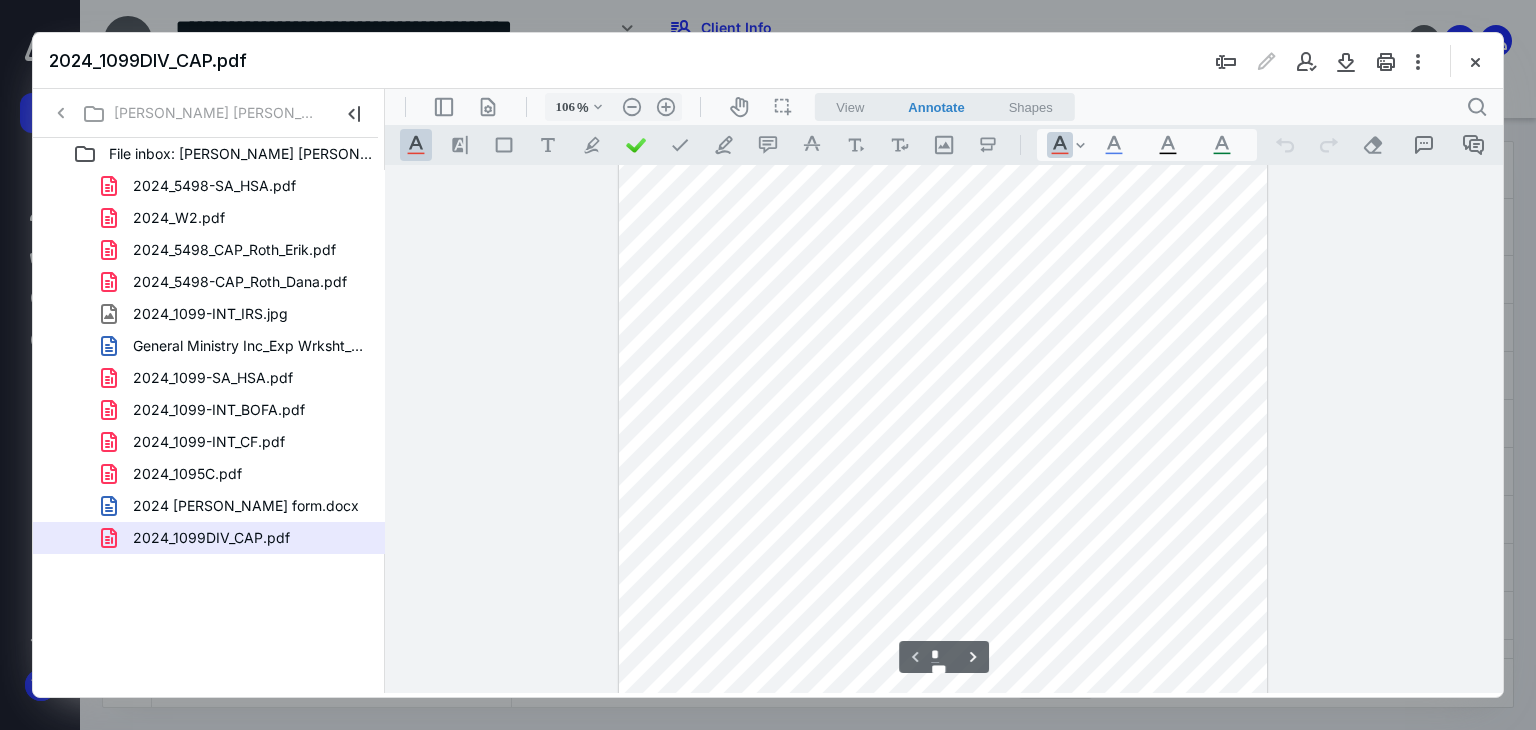 type on "*" 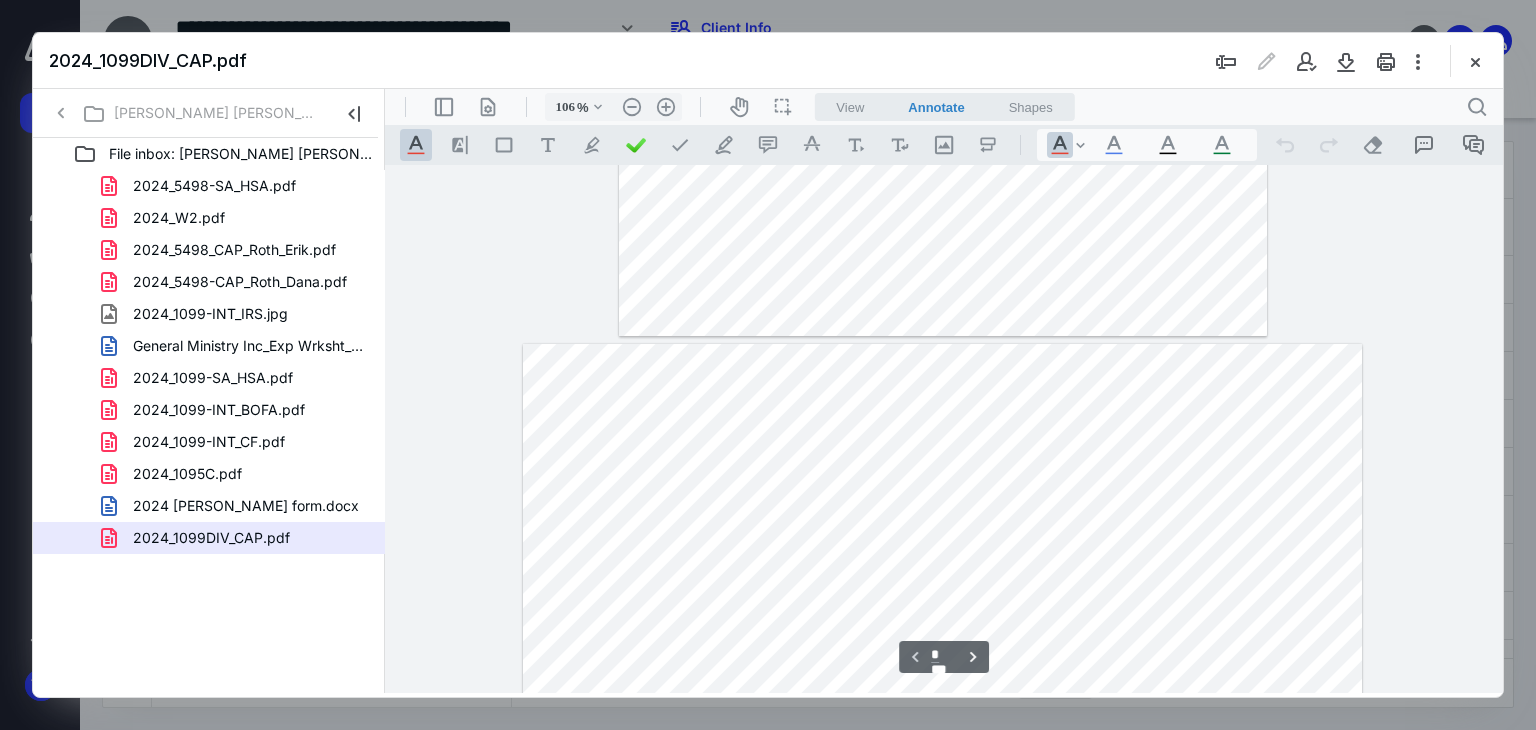 scroll, scrollTop: 863, scrollLeft: 0, axis: vertical 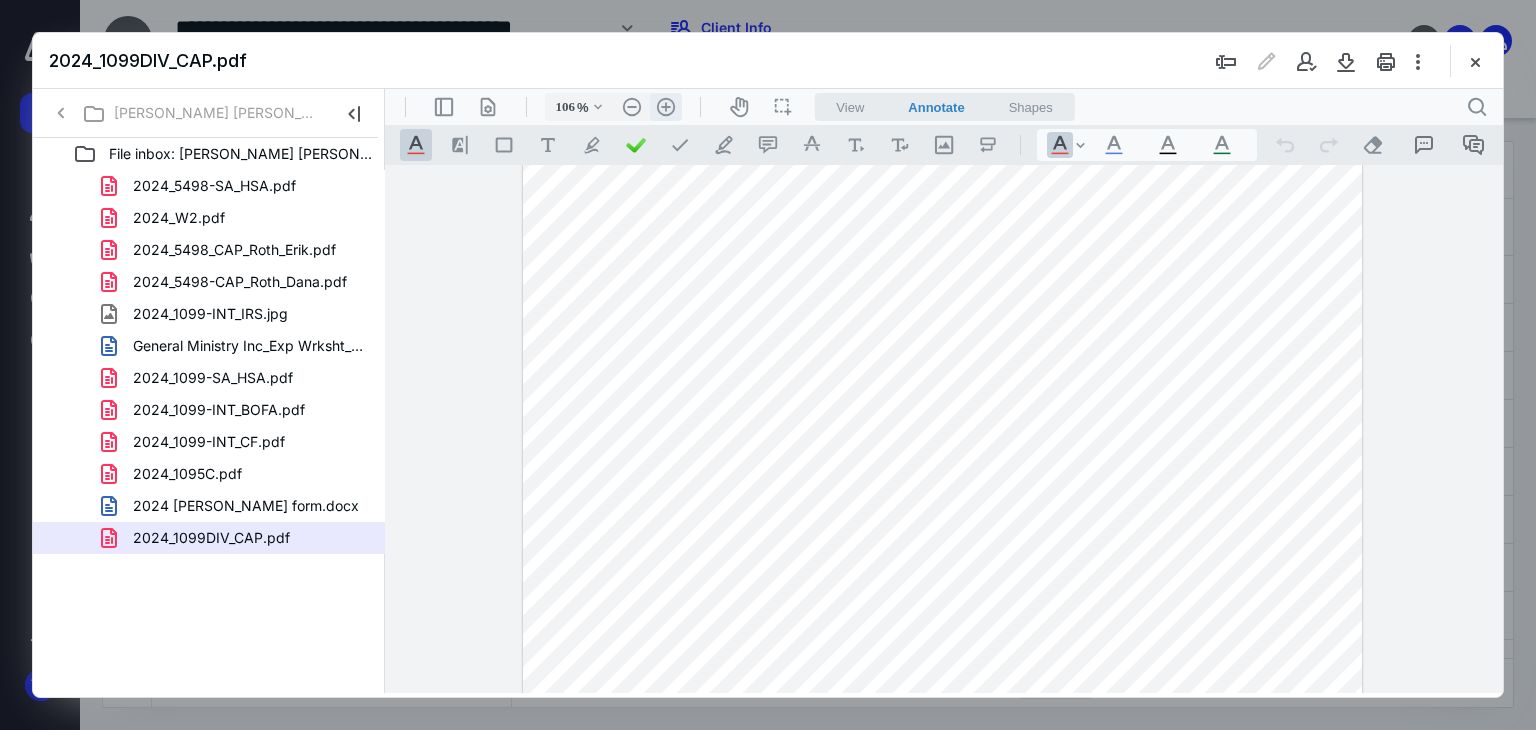 click on ".cls-1{fill:#abb0c4;} icon - header - zoom - in - line" at bounding box center [666, 107] 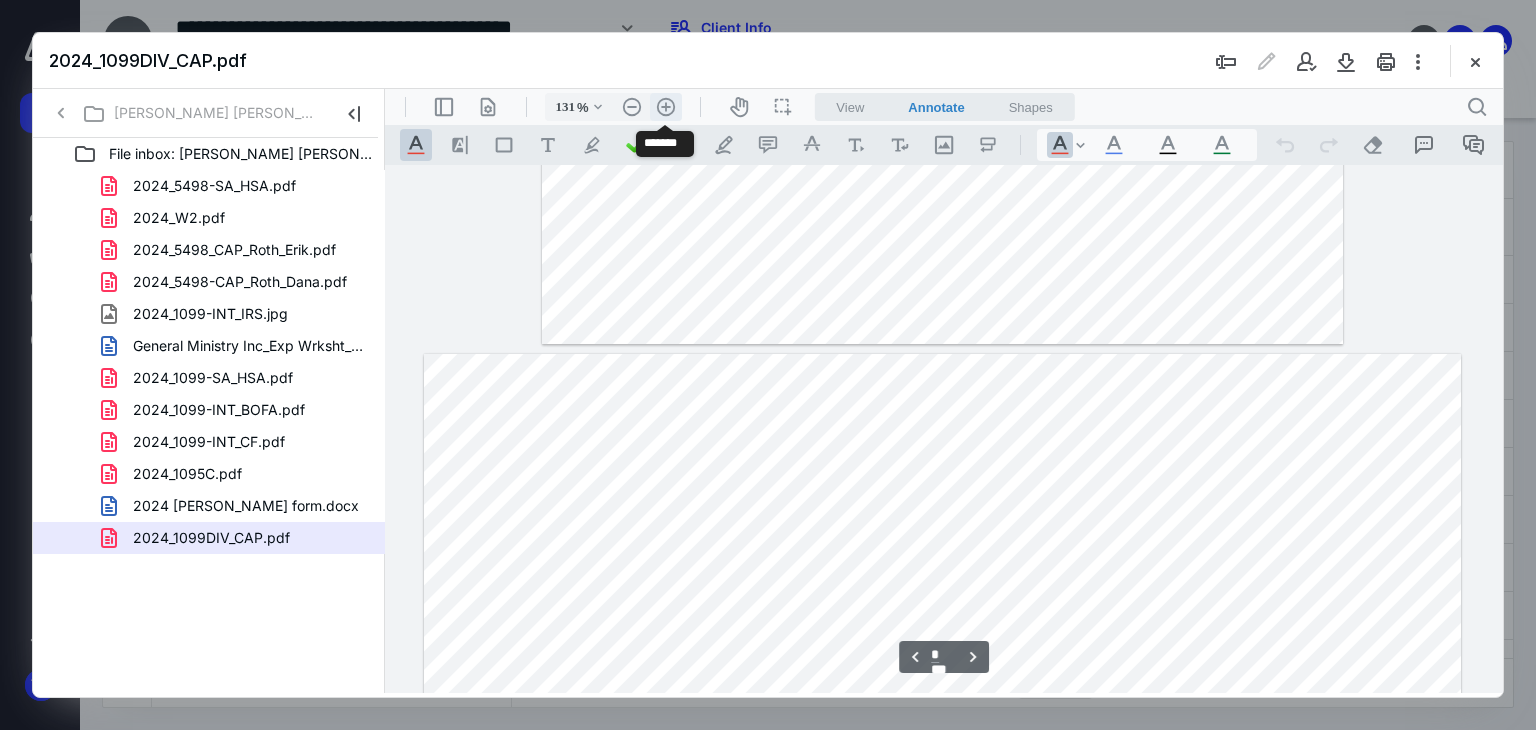 scroll, scrollTop: 1120, scrollLeft: 0, axis: vertical 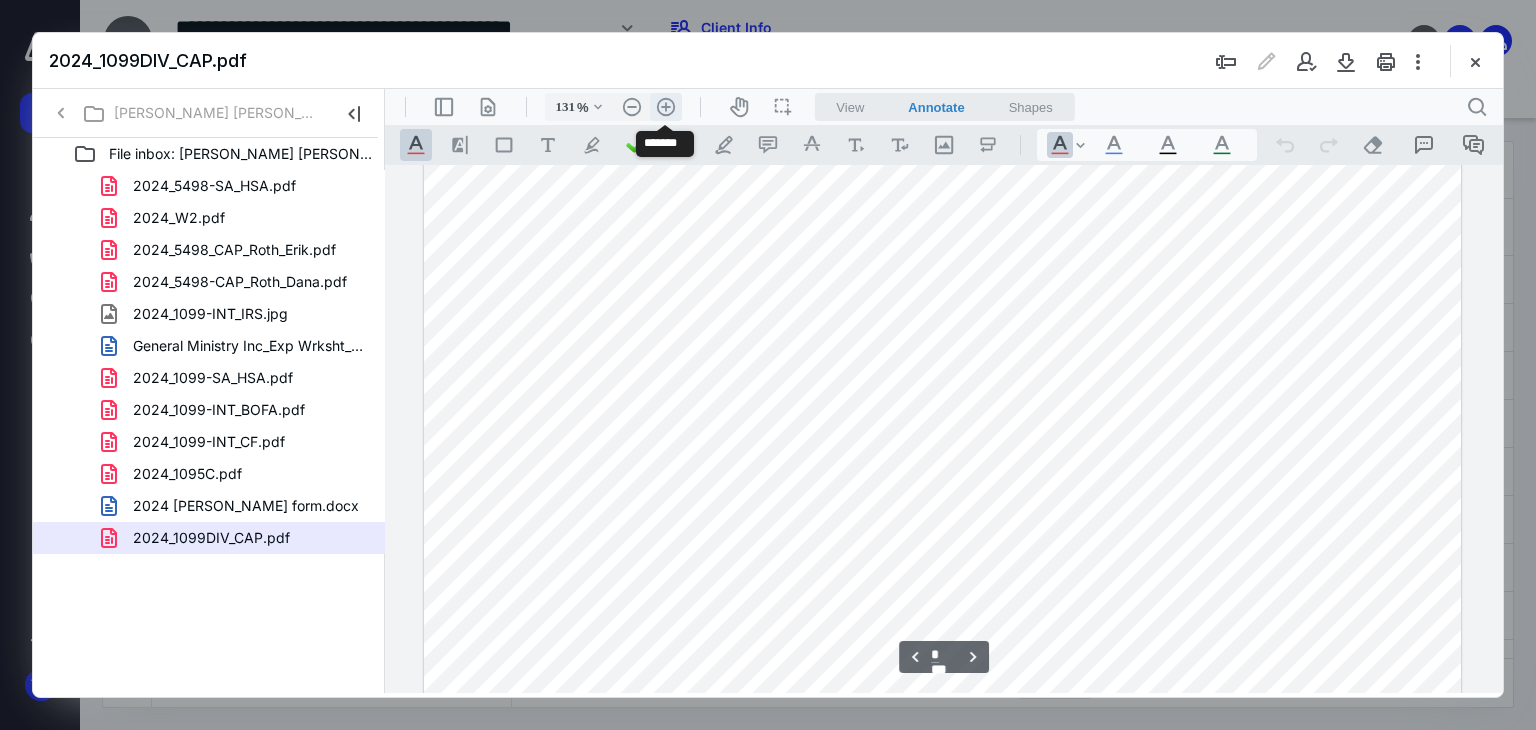 click on ".cls-1{fill:#abb0c4;} icon - header - zoom - in - line" at bounding box center (666, 107) 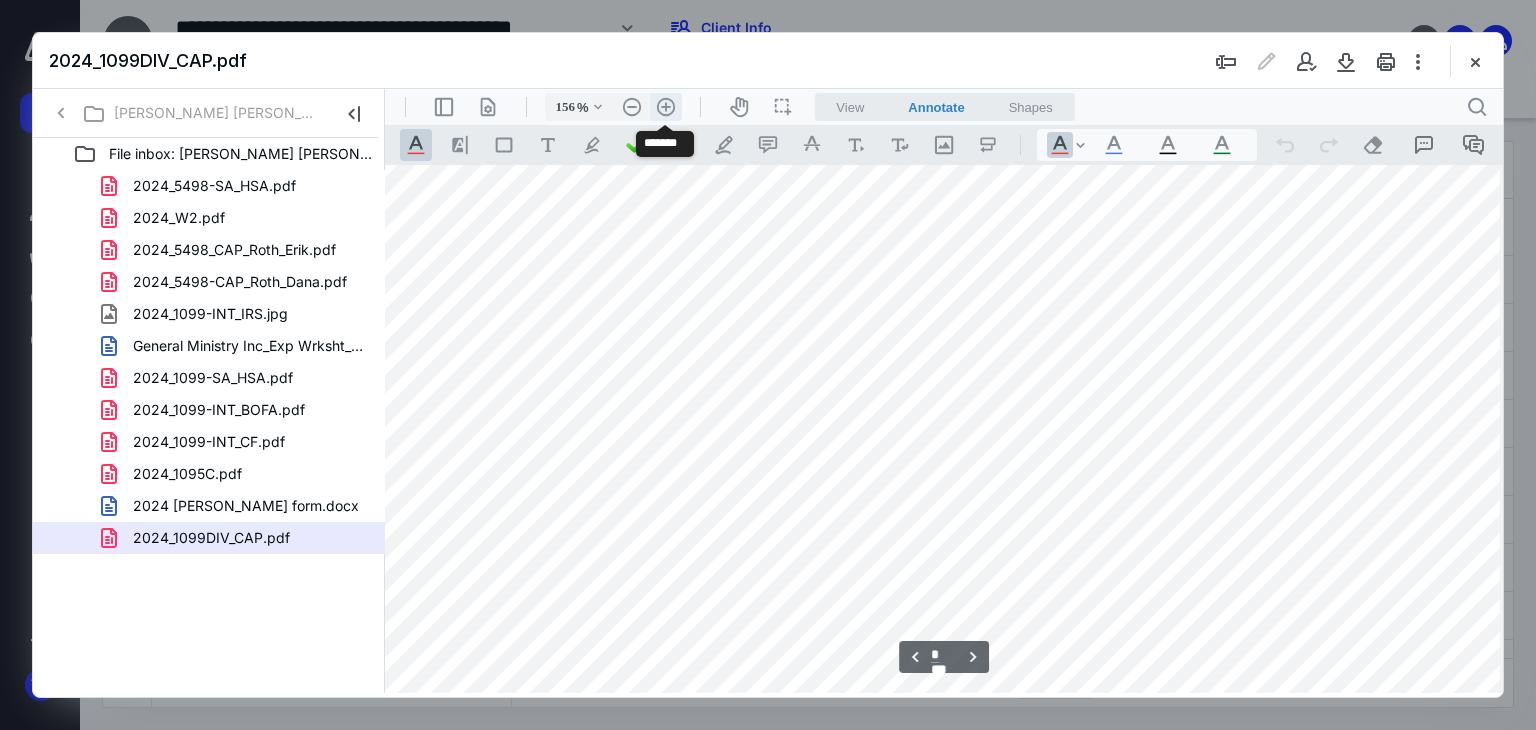 click on ".cls-1{fill:#abb0c4;} icon - header - zoom - in - line" at bounding box center [666, 107] 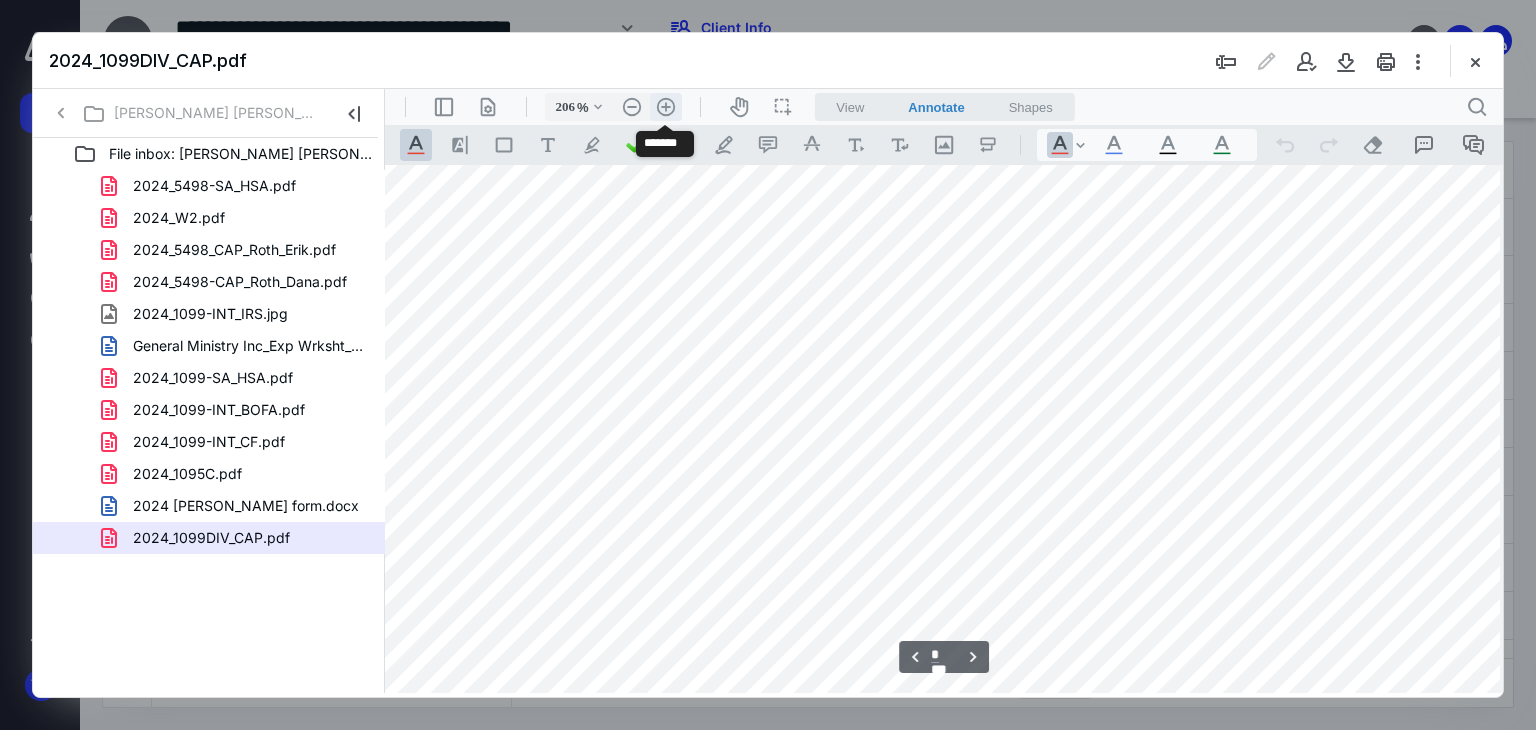 scroll, scrollTop: 1890, scrollLeft: 271, axis: both 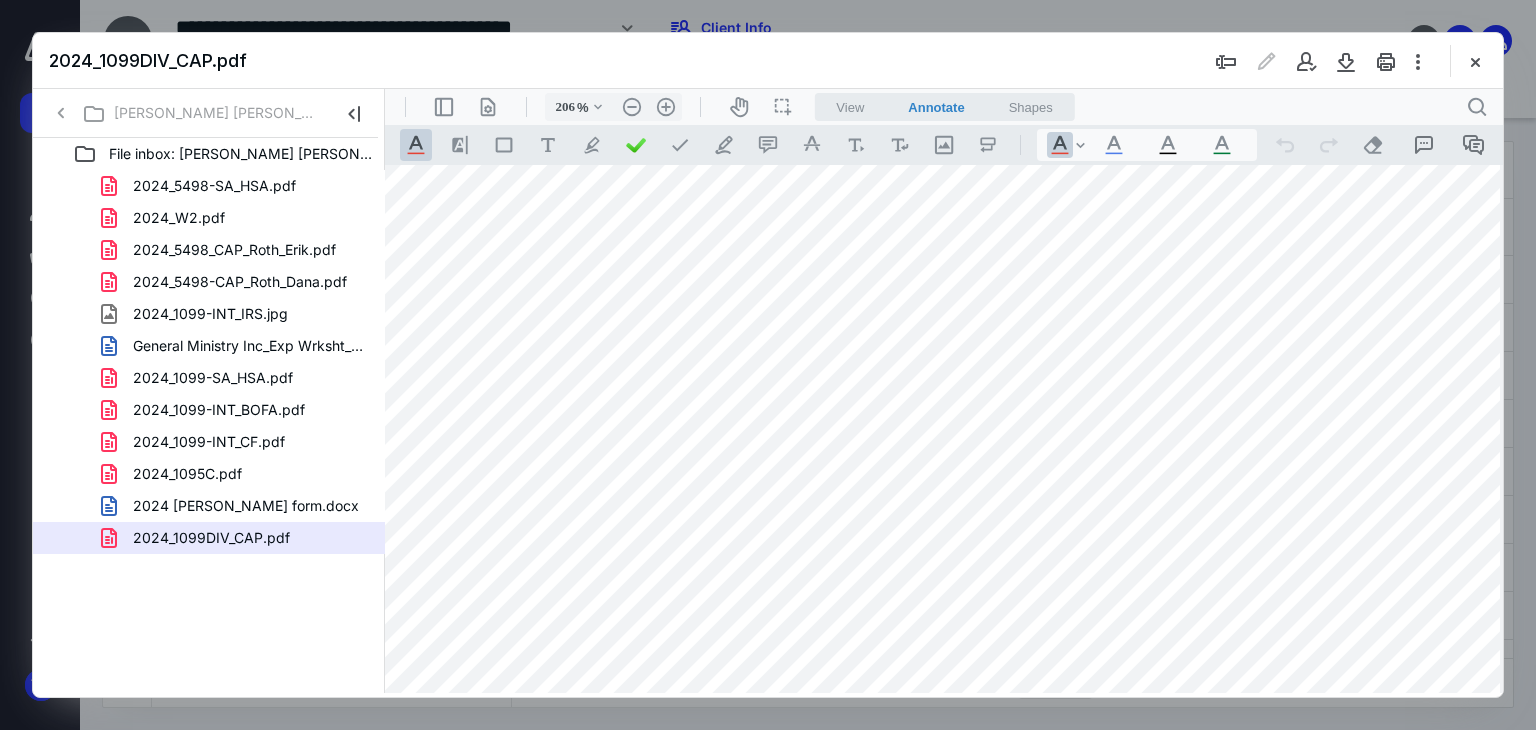 drag, startPoint x: 1293, startPoint y: 782, endPoint x: 633, endPoint y: 638, distance: 675.5265 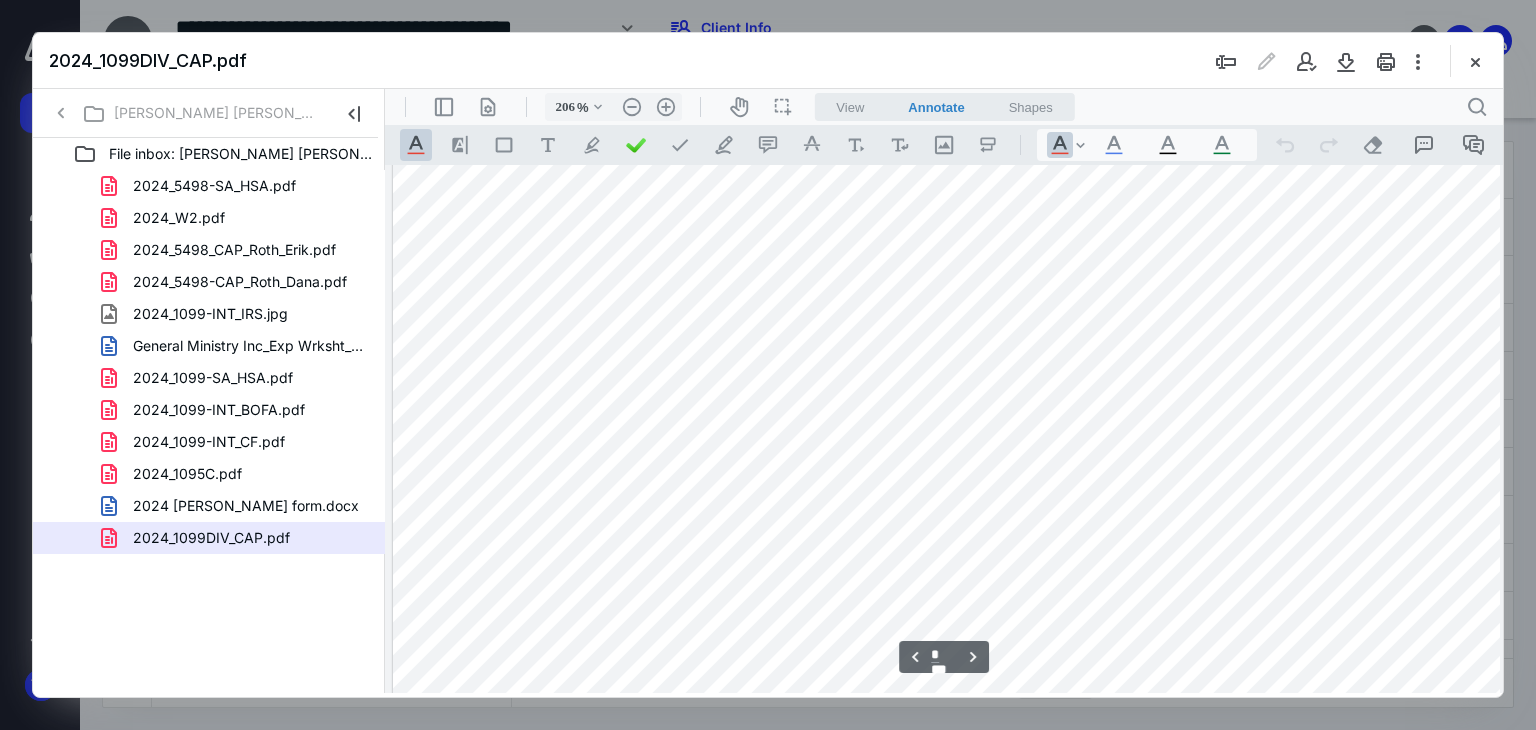 scroll, scrollTop: 1790, scrollLeft: 0, axis: vertical 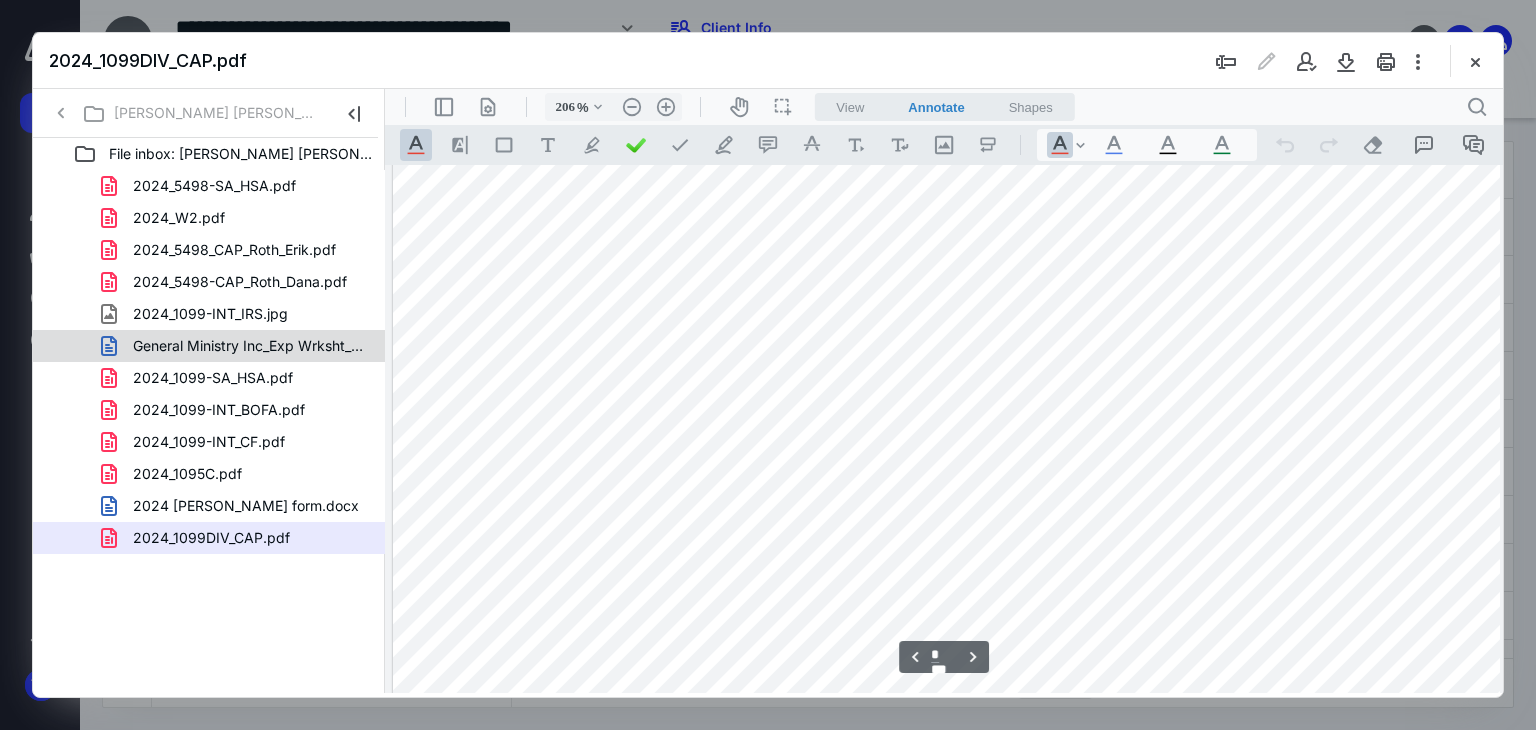 click on "General Ministry Inc_Exp Wrksht_24.doc" at bounding box center (249, 346) 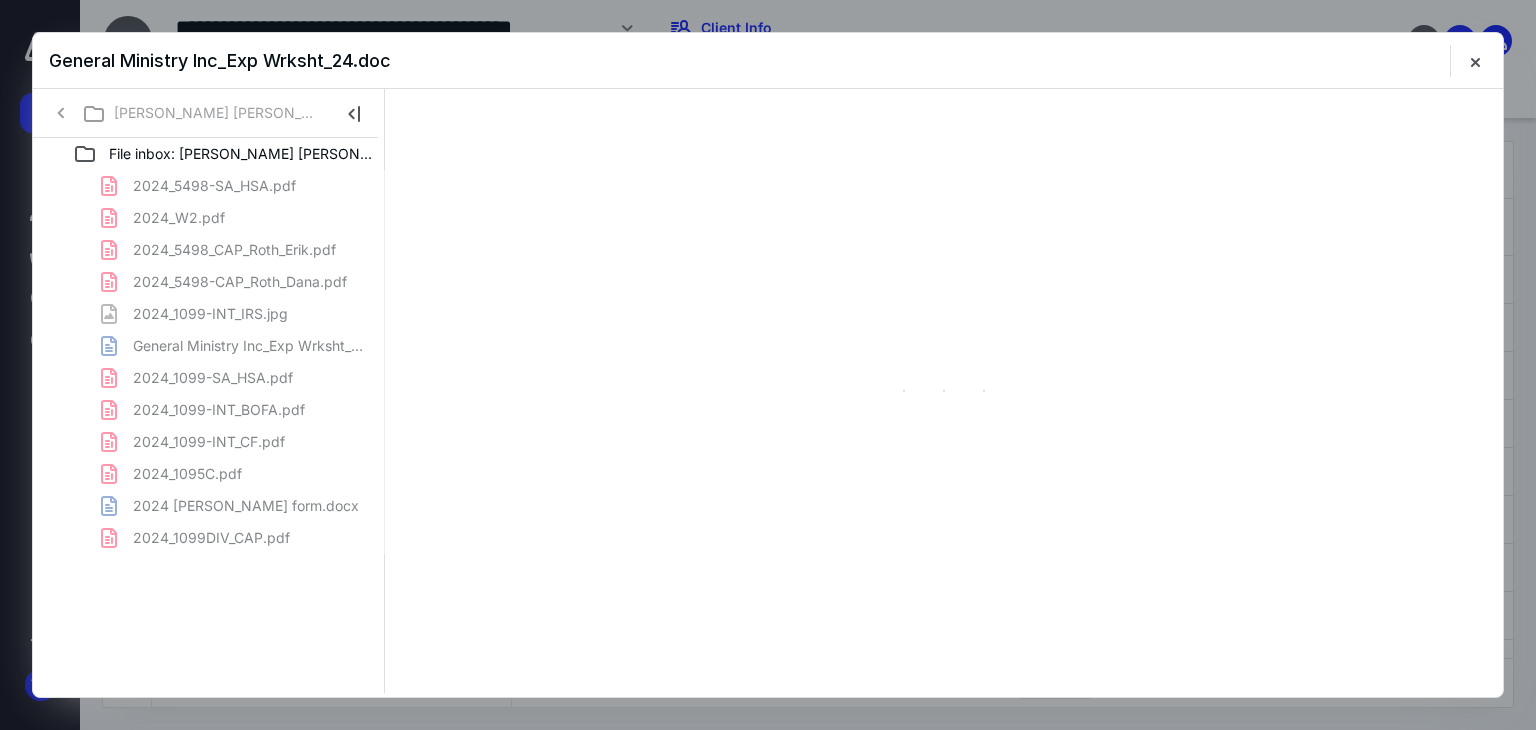click on "2024_5498-SA_HSA.pdf 2024_W2.pdf 2024_5498_CAP_Roth_Erik.pdf 2024_5498-CAP_Roth_Dana.pdf 2024_1099-INT_IRS.jpg General Ministry Inc_Exp Wrksht_24.doc 2024_1099-SA_HSA.pdf 2024_1099-INT_BOFA.pdf 2024_1099-INT_CF.pdf 2024_1095C.pdf 2024 Peterson-short form.docx 2024_1099DIV_CAP.pdf" at bounding box center (209, 362) 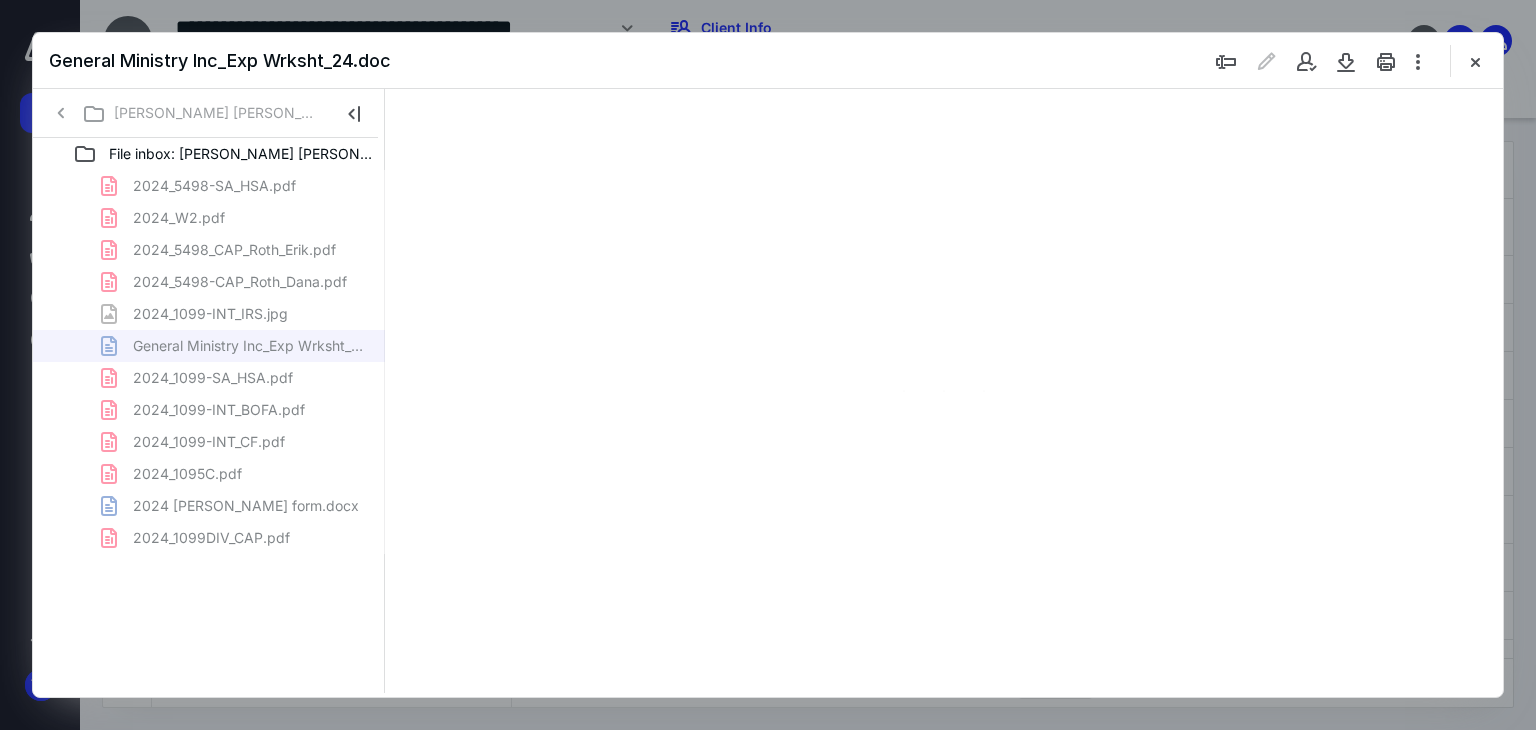 scroll, scrollTop: 79, scrollLeft: 0, axis: vertical 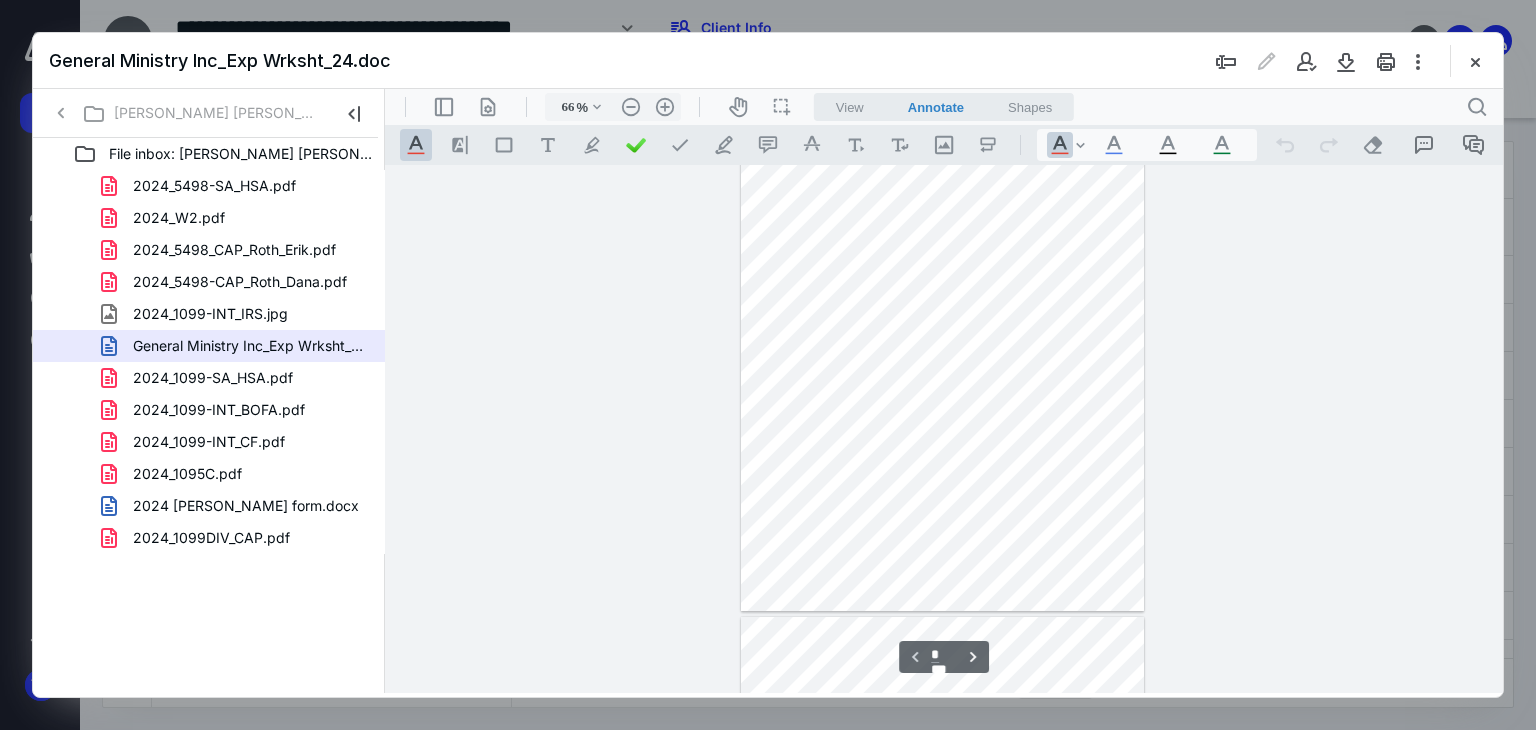click at bounding box center (944, 429) 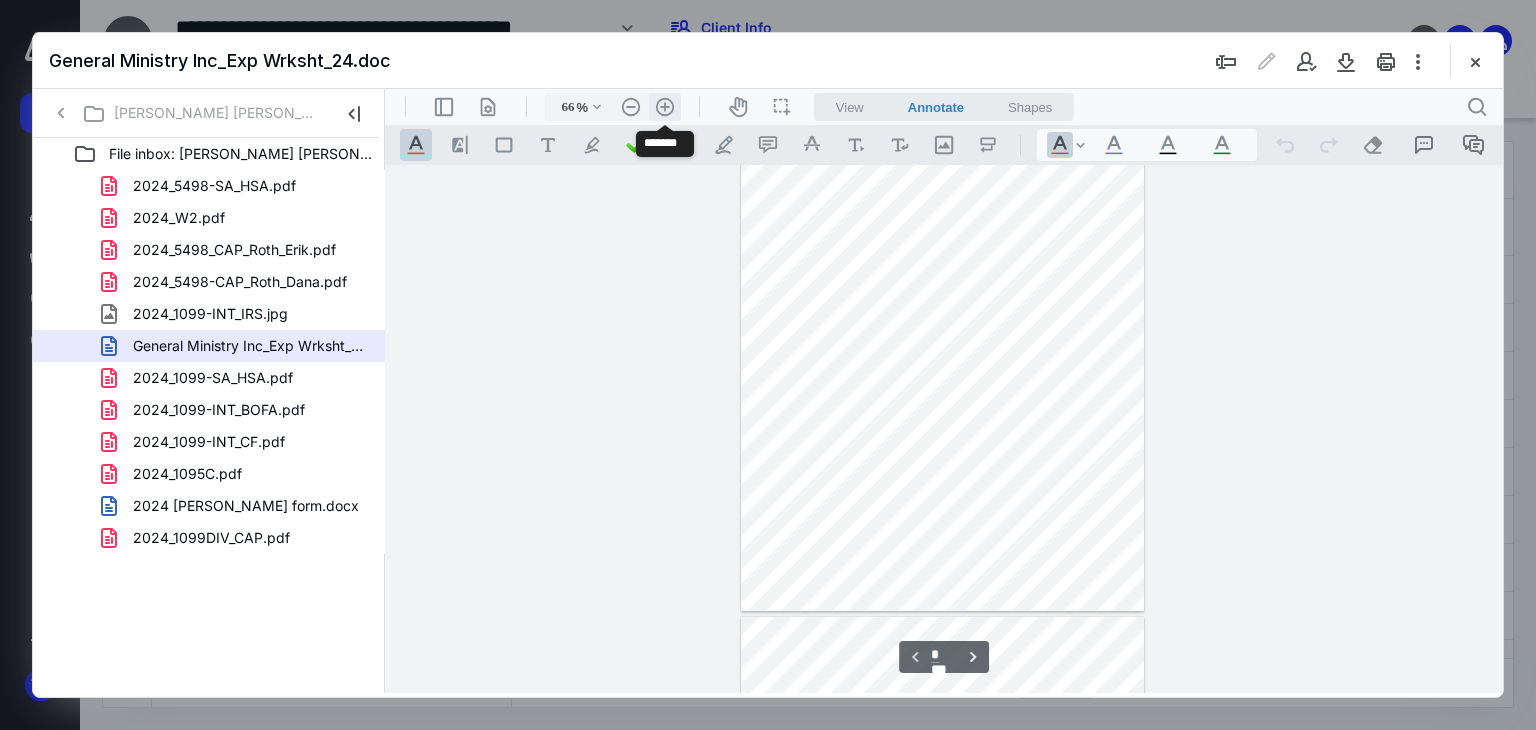 click on ".cls-1{fill:#abb0c4;} icon - header - zoom - in - line" at bounding box center (665, 107) 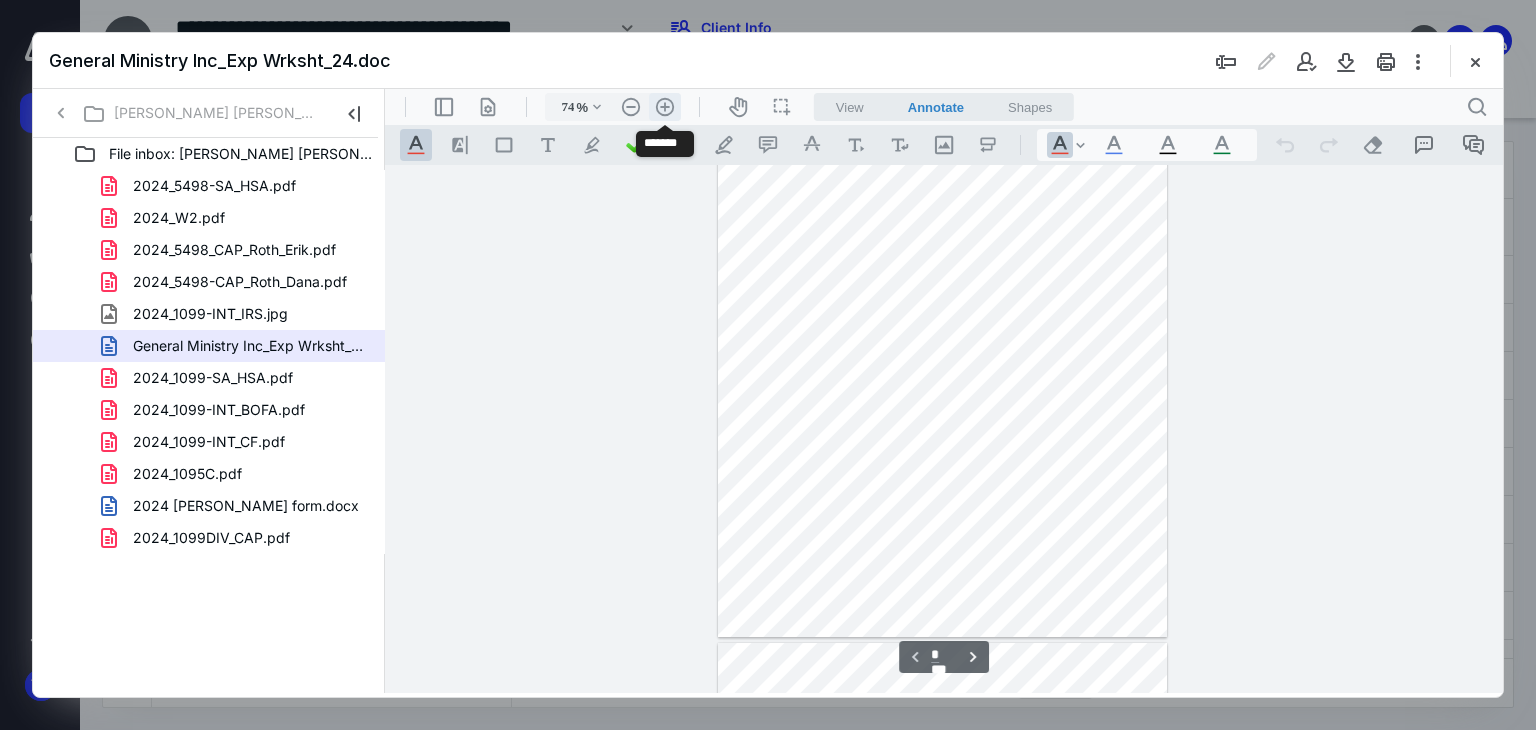 click on ".cls-1{fill:#abb0c4;} icon - header - zoom - in - line" at bounding box center [665, 107] 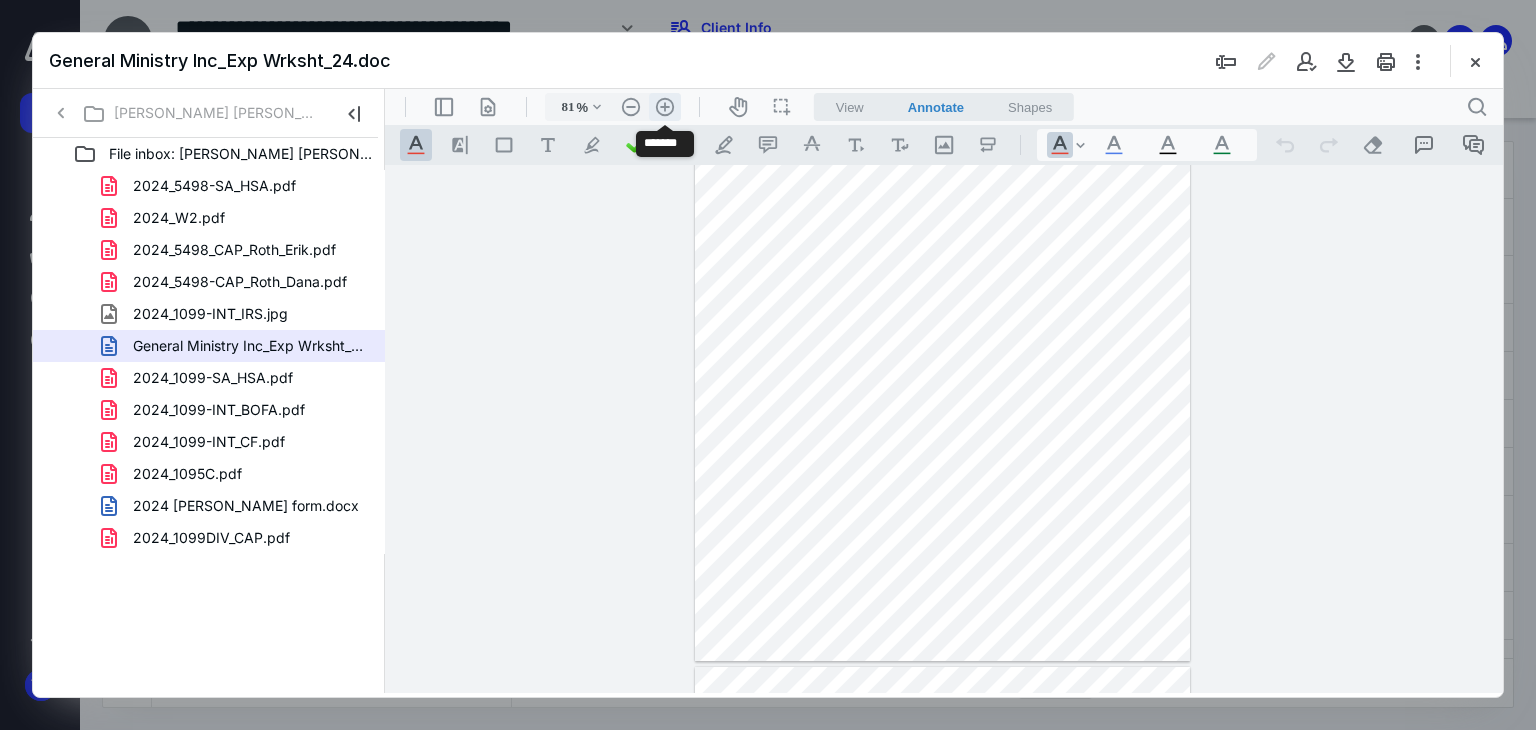 click on ".cls-1{fill:#abb0c4;} icon - header - zoom - in - line" at bounding box center [665, 107] 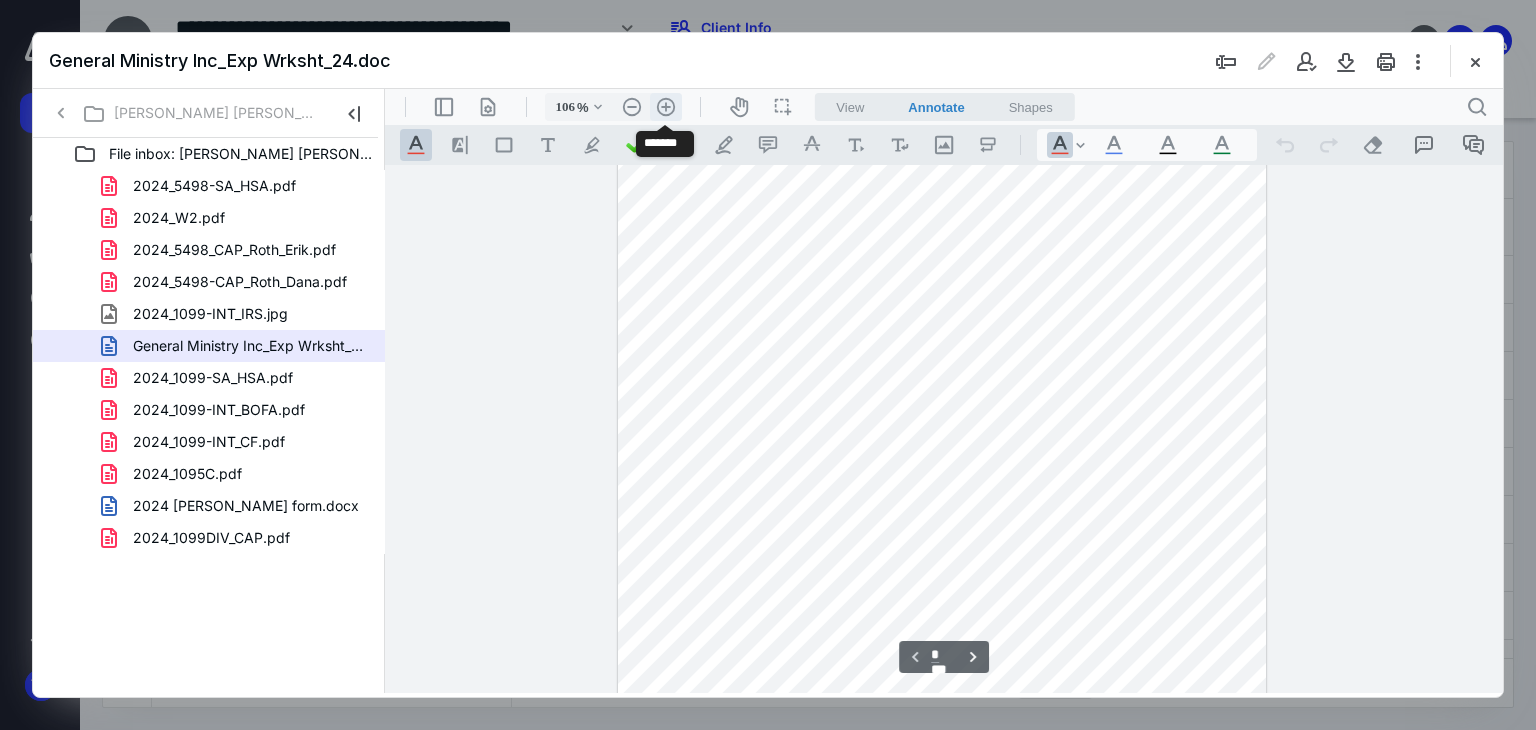 click on ".cls-1{fill:#abb0c4;} icon - header - zoom - in - line" at bounding box center (666, 107) 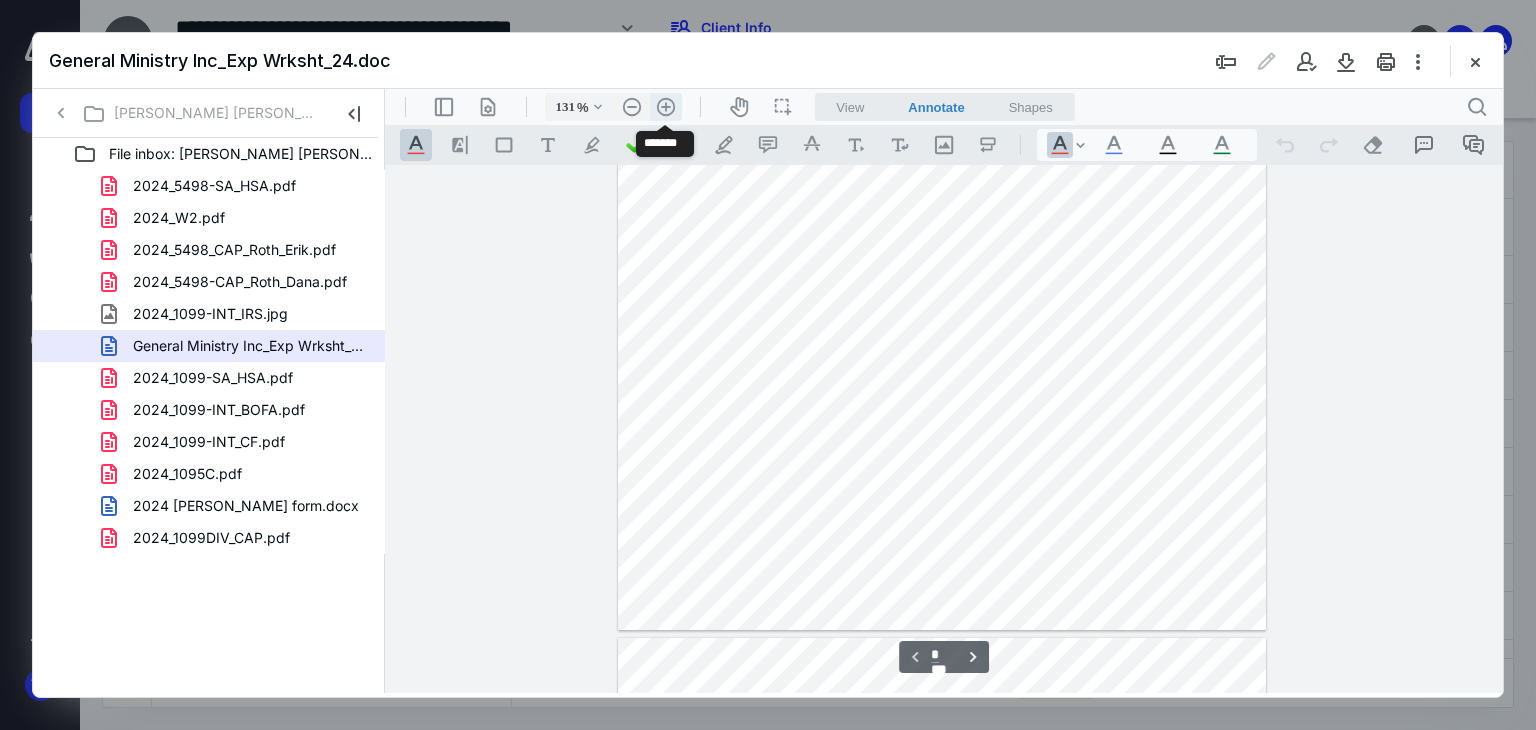 click on ".cls-1{fill:#abb0c4;} icon - header - zoom - in - line" at bounding box center (666, 107) 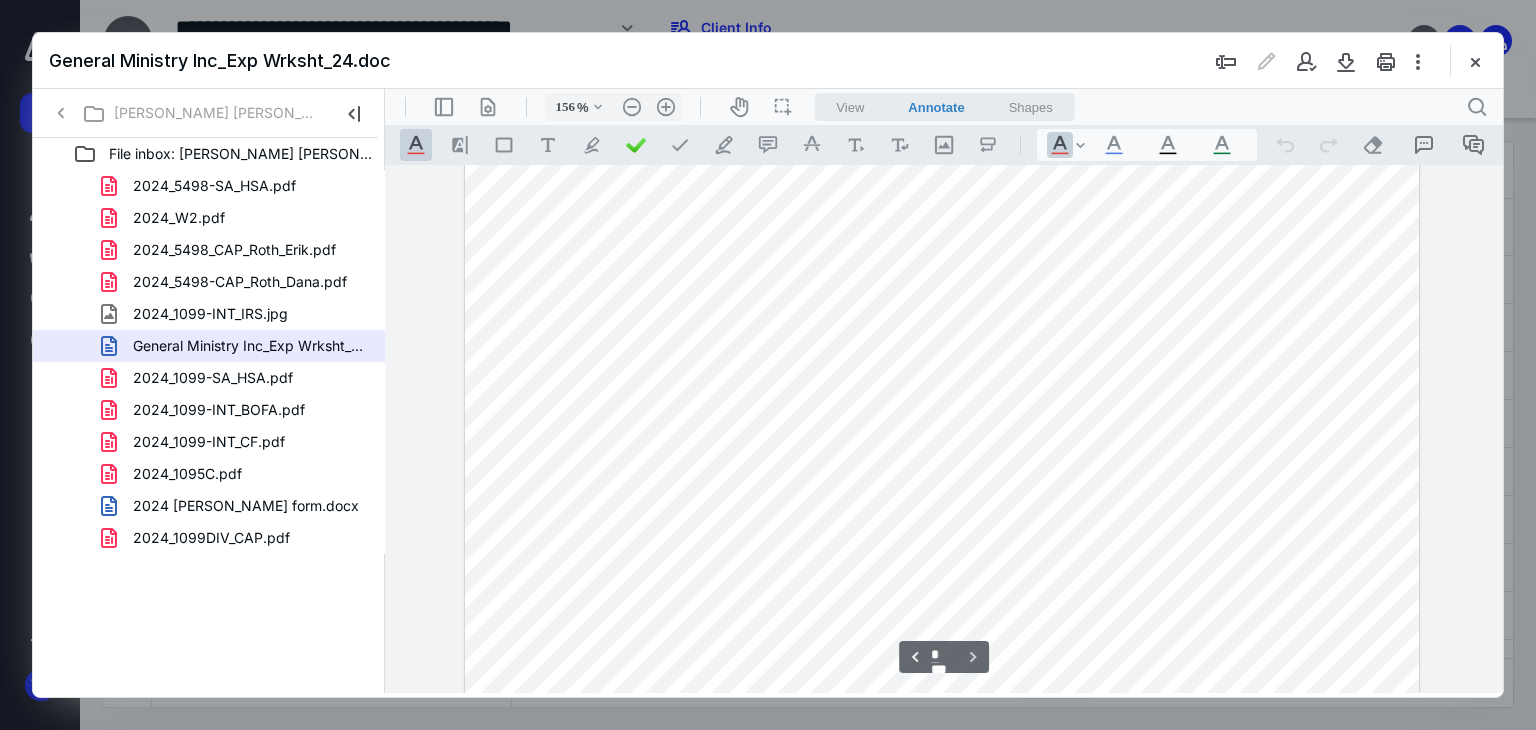 scroll, scrollTop: 1300, scrollLeft: 0, axis: vertical 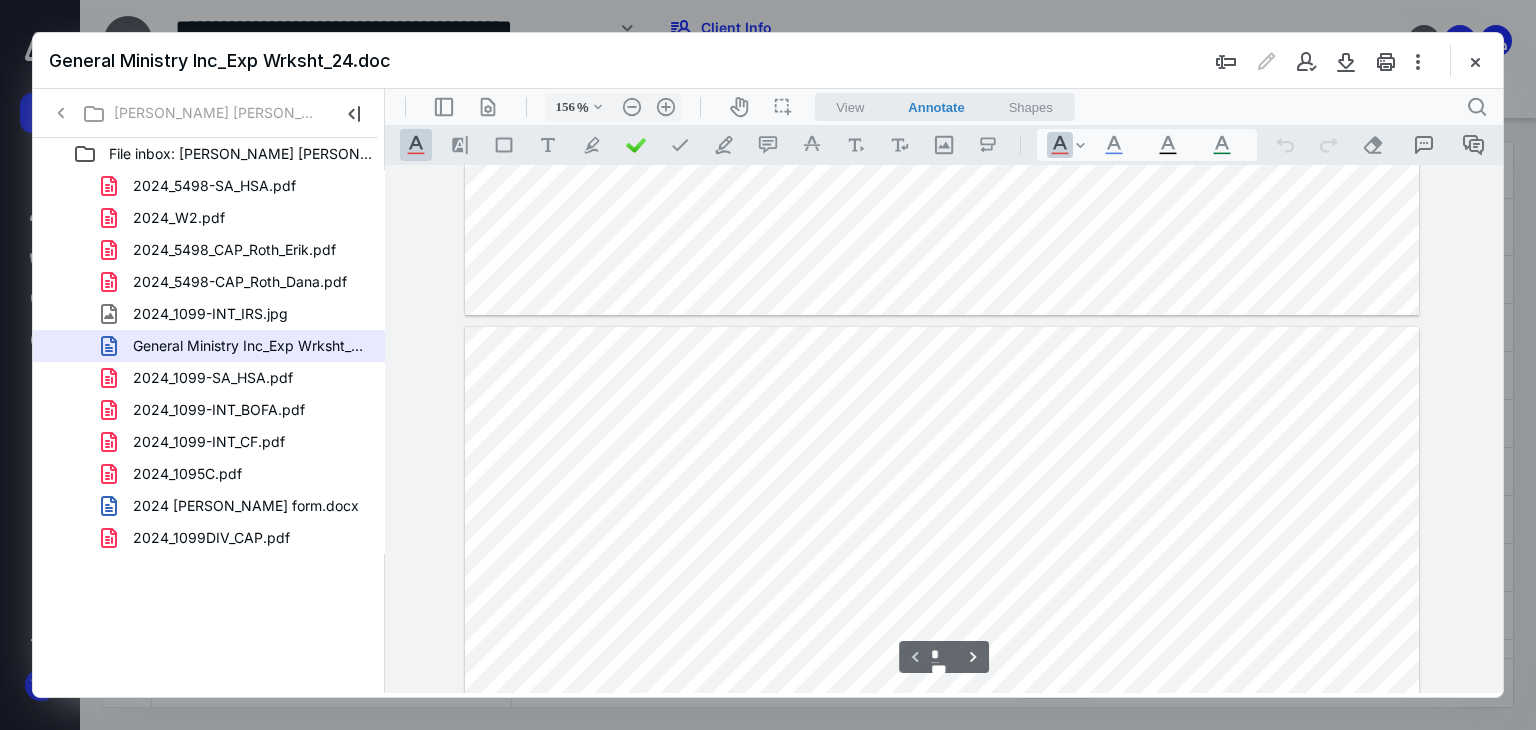 type on "*" 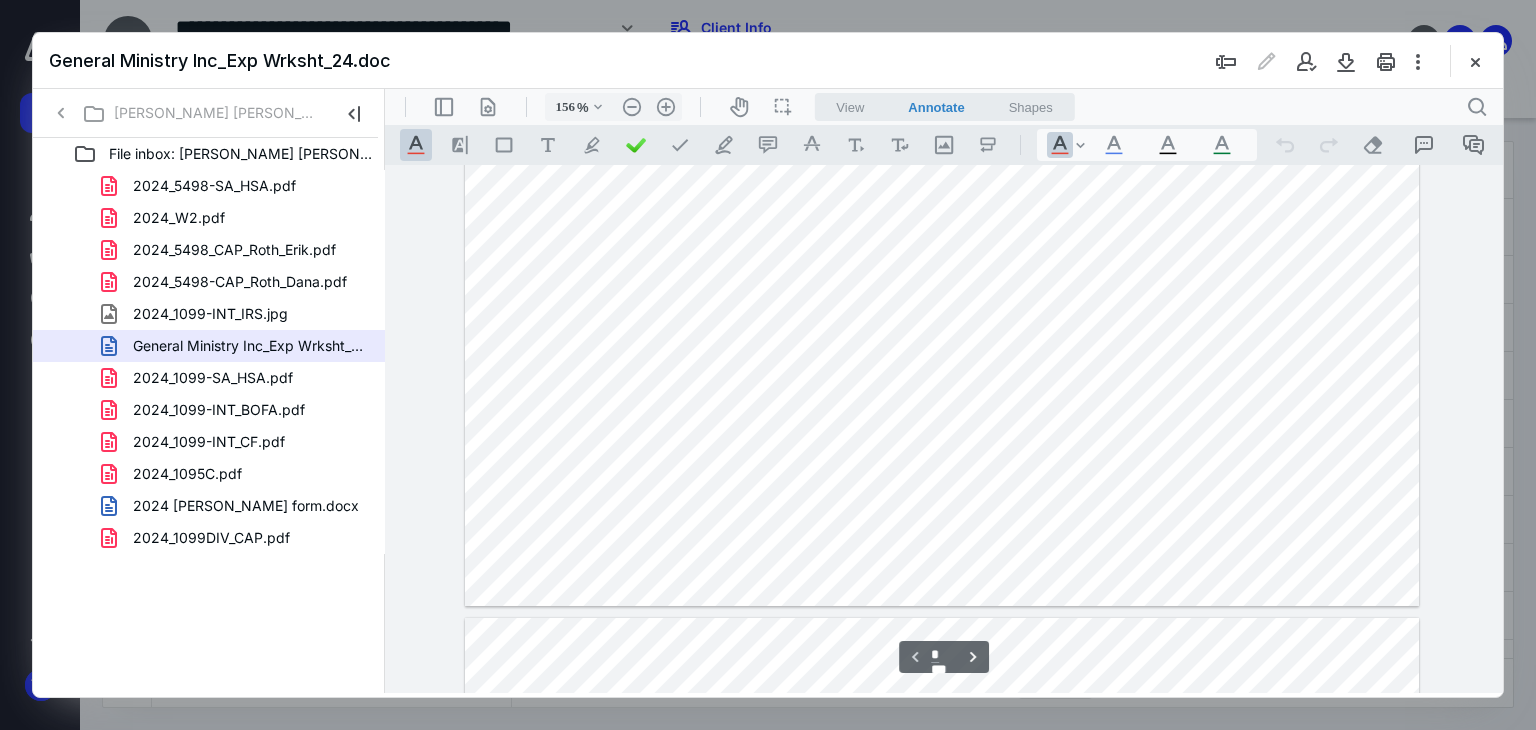 scroll, scrollTop: 500, scrollLeft: 0, axis: vertical 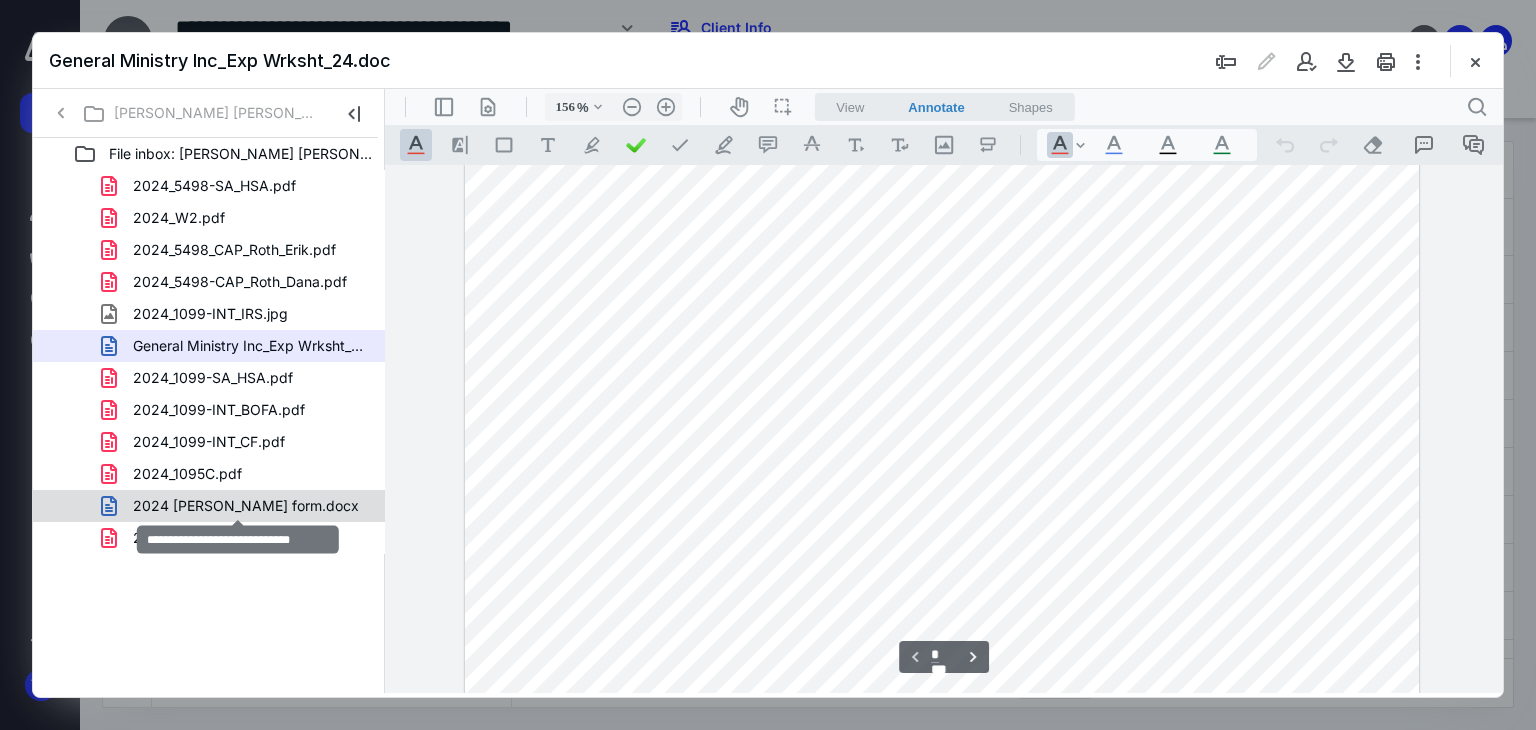 click on "2024 Peterson-short form.docx" at bounding box center (246, 506) 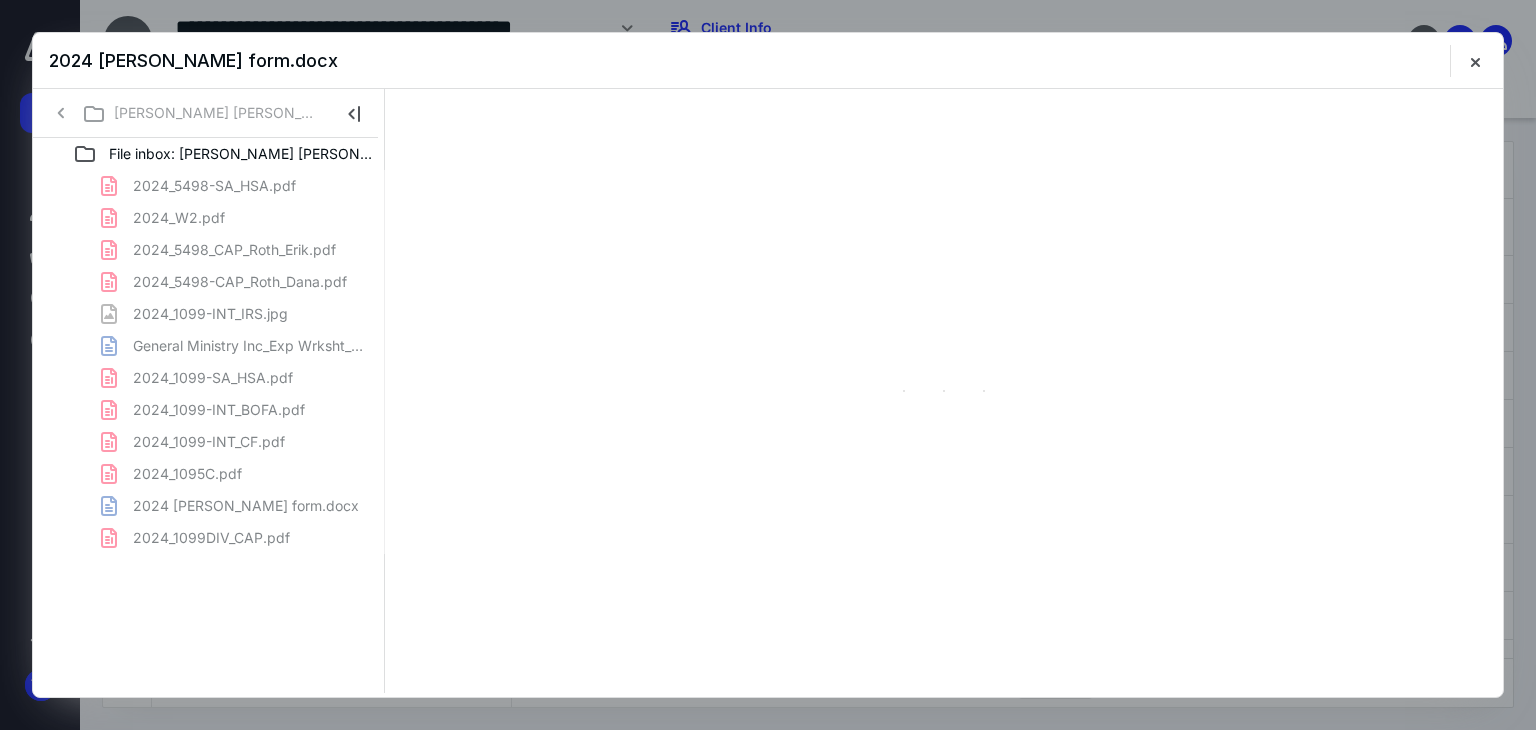 click on "2024_5498-SA_HSA.pdf 2024_W2.pdf 2024_5498_CAP_Roth_Erik.pdf 2024_5498-CAP_Roth_Dana.pdf 2024_1099-INT_IRS.jpg General Ministry Inc_Exp Wrksht_24.doc 2024_1099-SA_HSA.pdf 2024_1099-INT_BOFA.pdf 2024_1099-INT_CF.pdf 2024_1095C.pdf 2024 Peterson-short form.docx 2024_1099DIV_CAP.pdf" at bounding box center (209, 362) 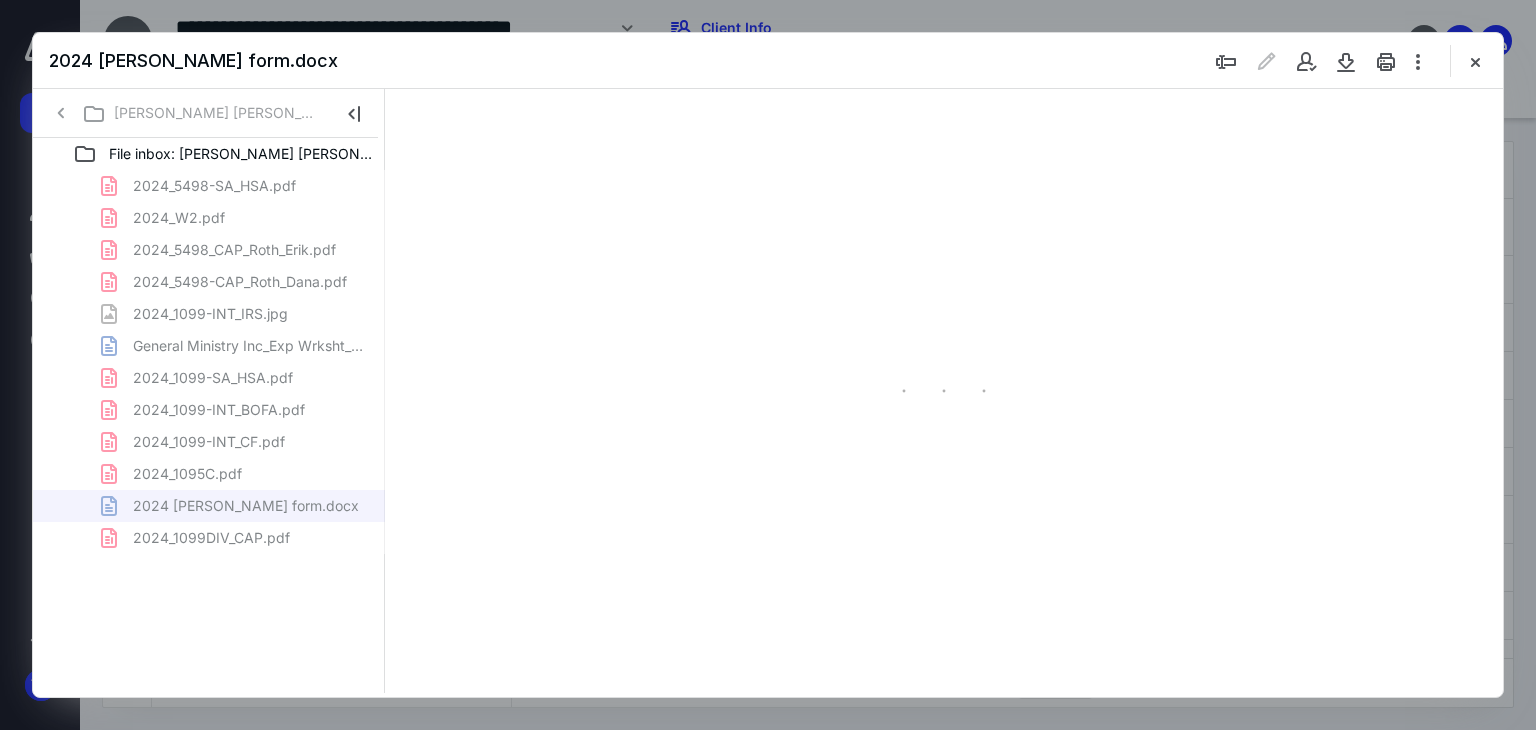 scroll, scrollTop: 79, scrollLeft: 0, axis: vertical 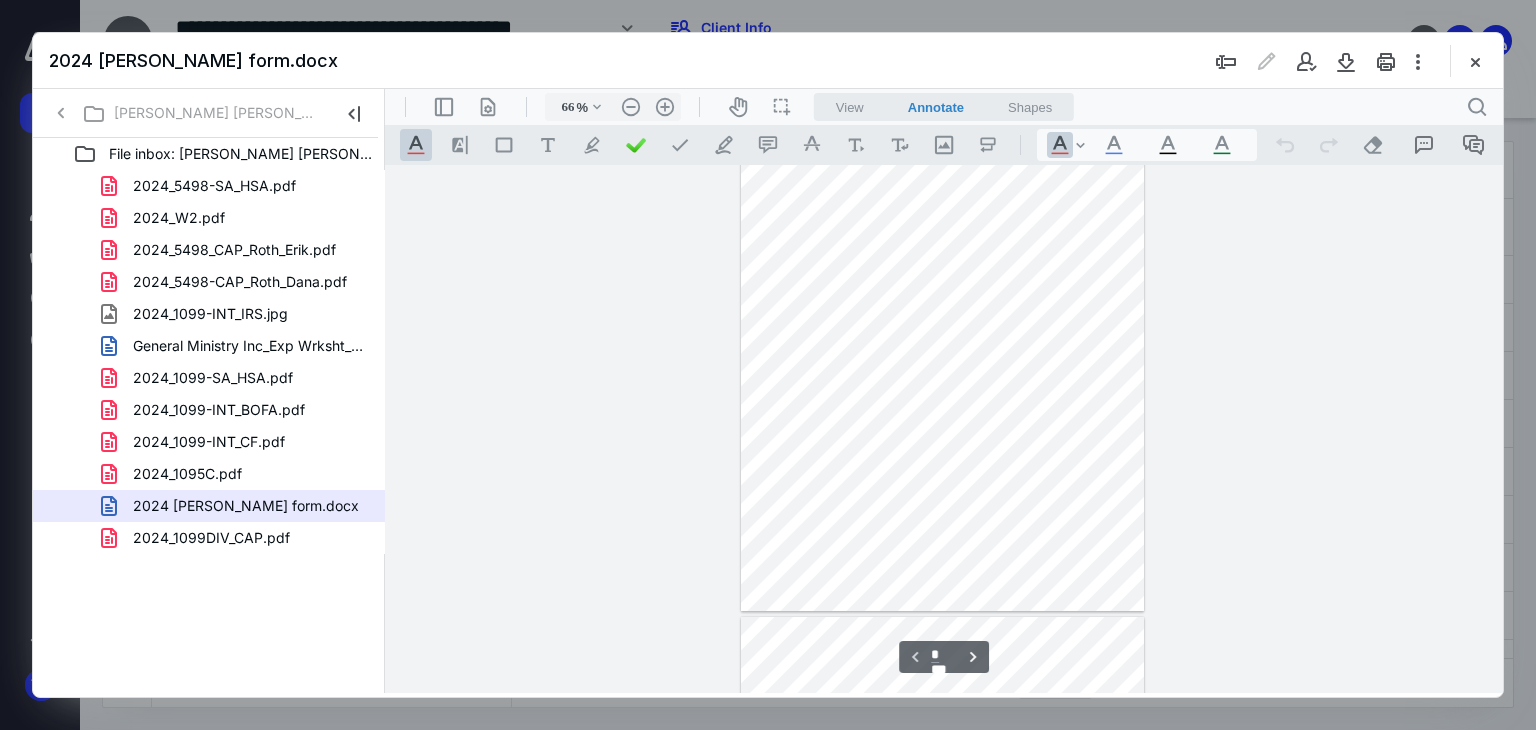 click at bounding box center [944, 429] 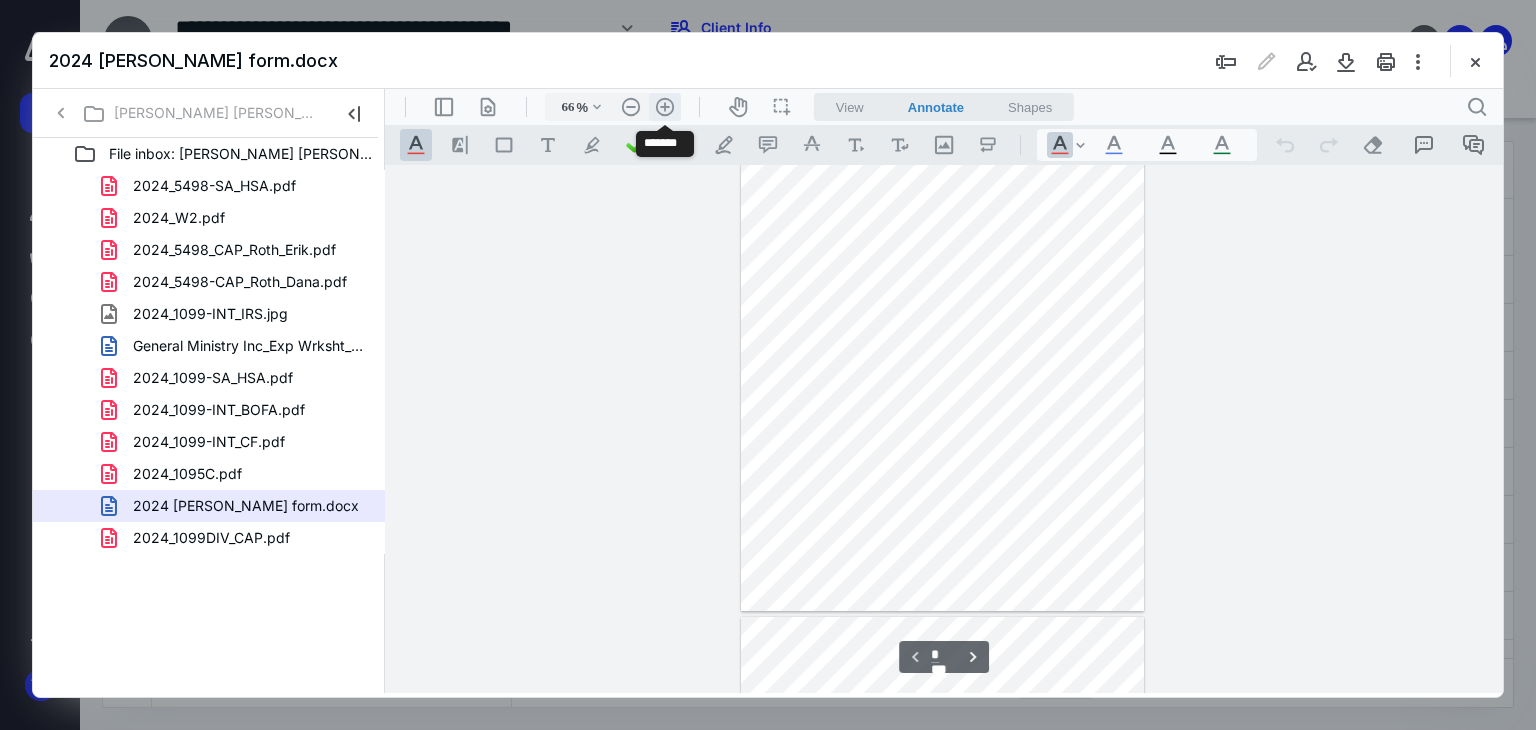 click on ".cls-1{fill:#abb0c4;} icon - header - zoom - in - line" at bounding box center (665, 107) 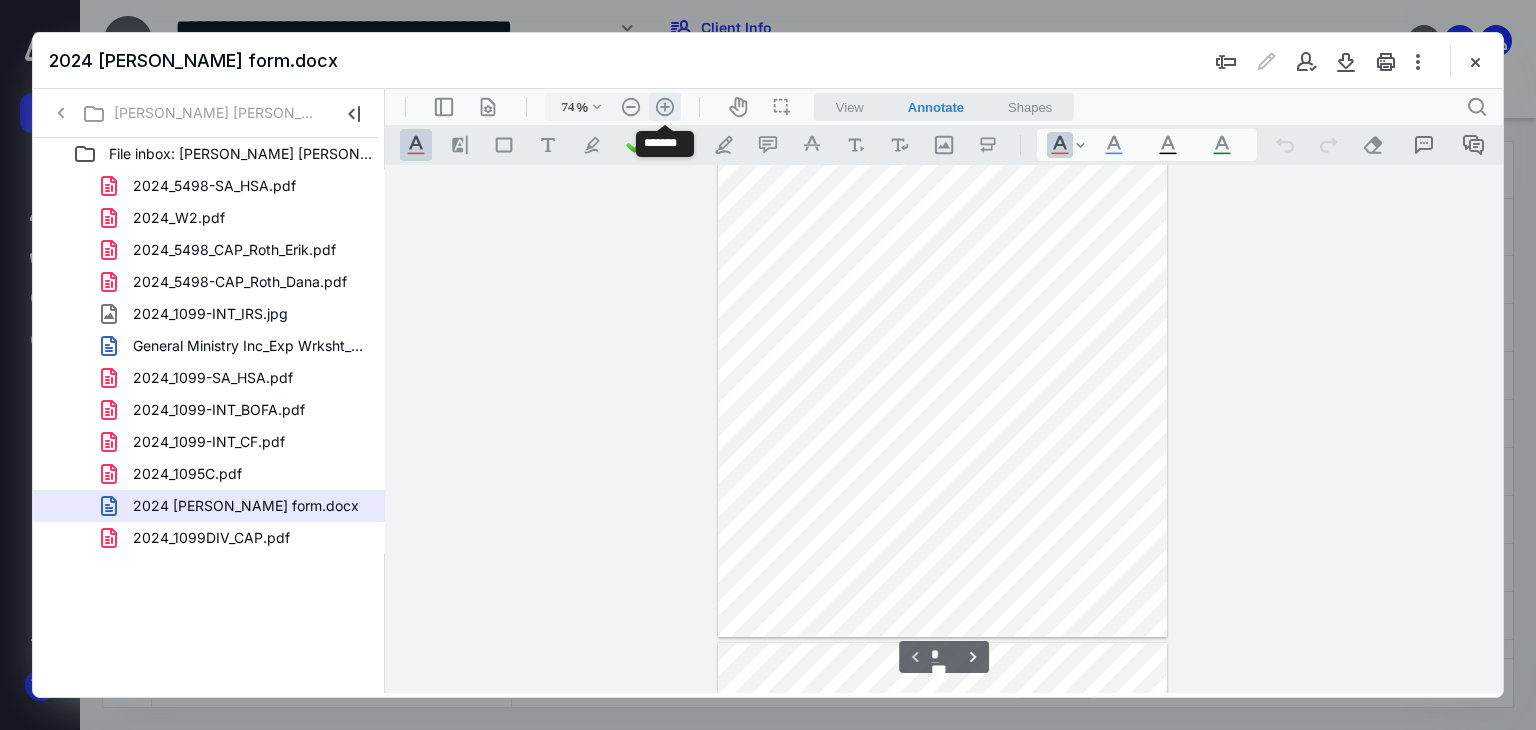 click on ".cls-1{fill:#abb0c4;} icon - header - zoom - in - line" at bounding box center (665, 107) 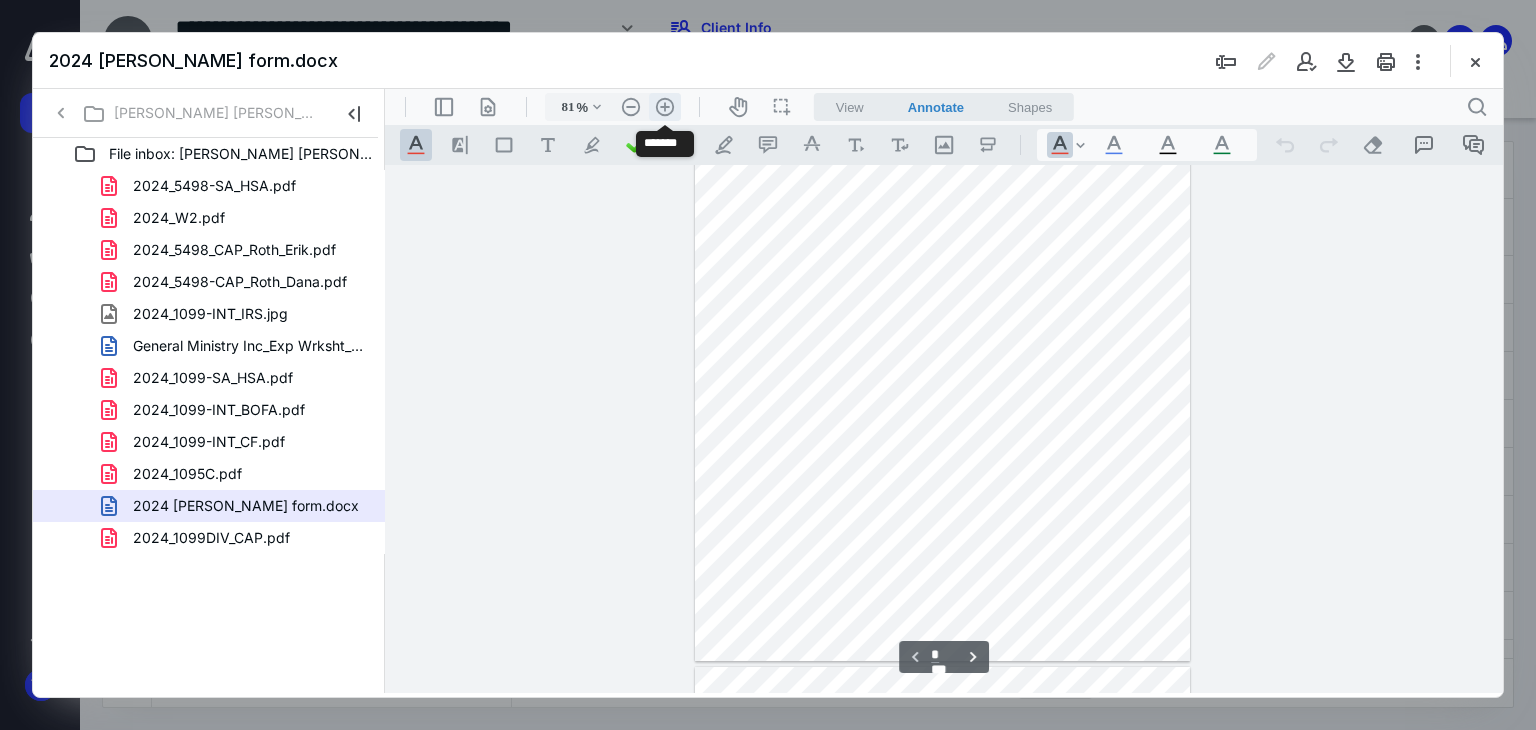 click on ".cls-1{fill:#abb0c4;} icon - header - zoom - in - line" at bounding box center [665, 107] 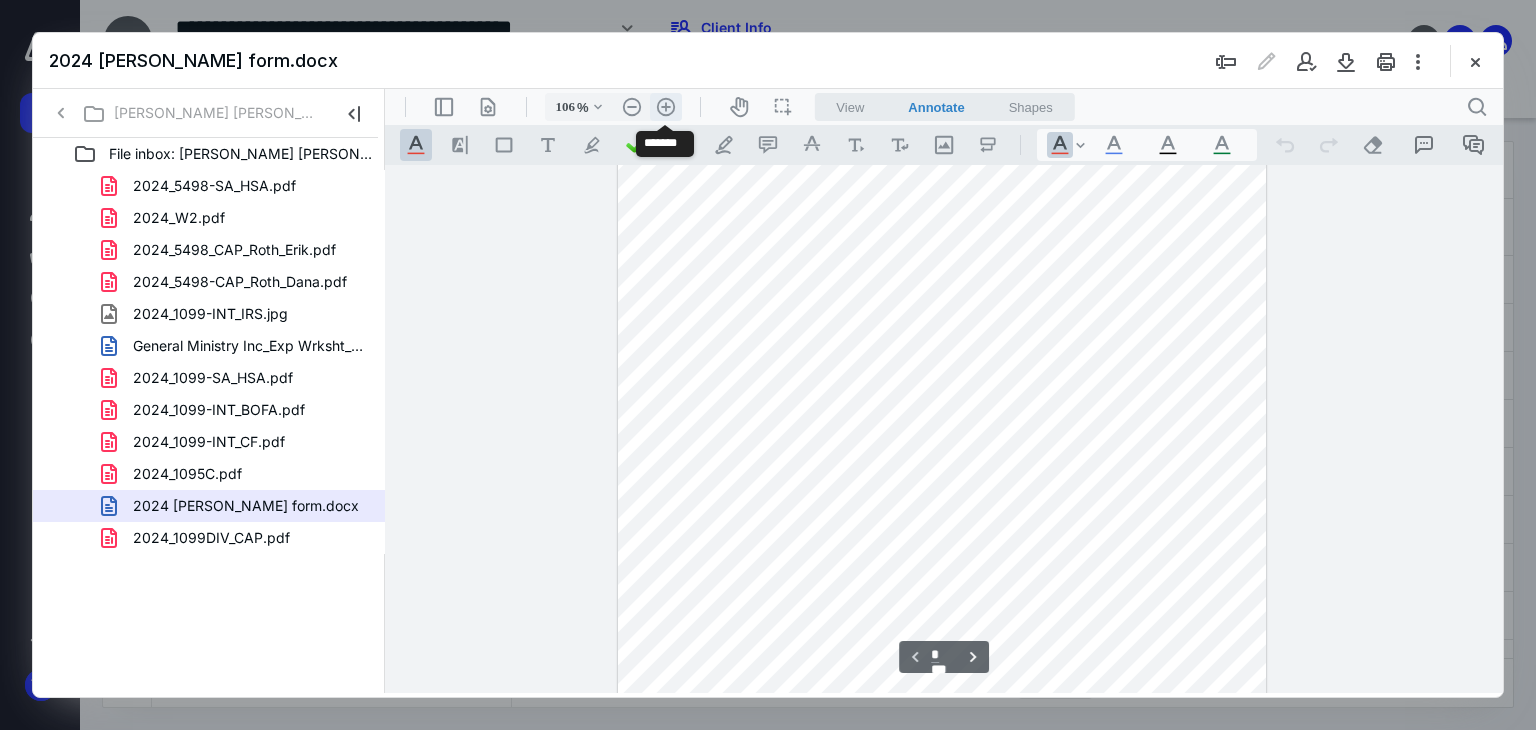 click on ".cls-1{fill:#abb0c4;} icon - header - zoom - in - line" at bounding box center [666, 107] 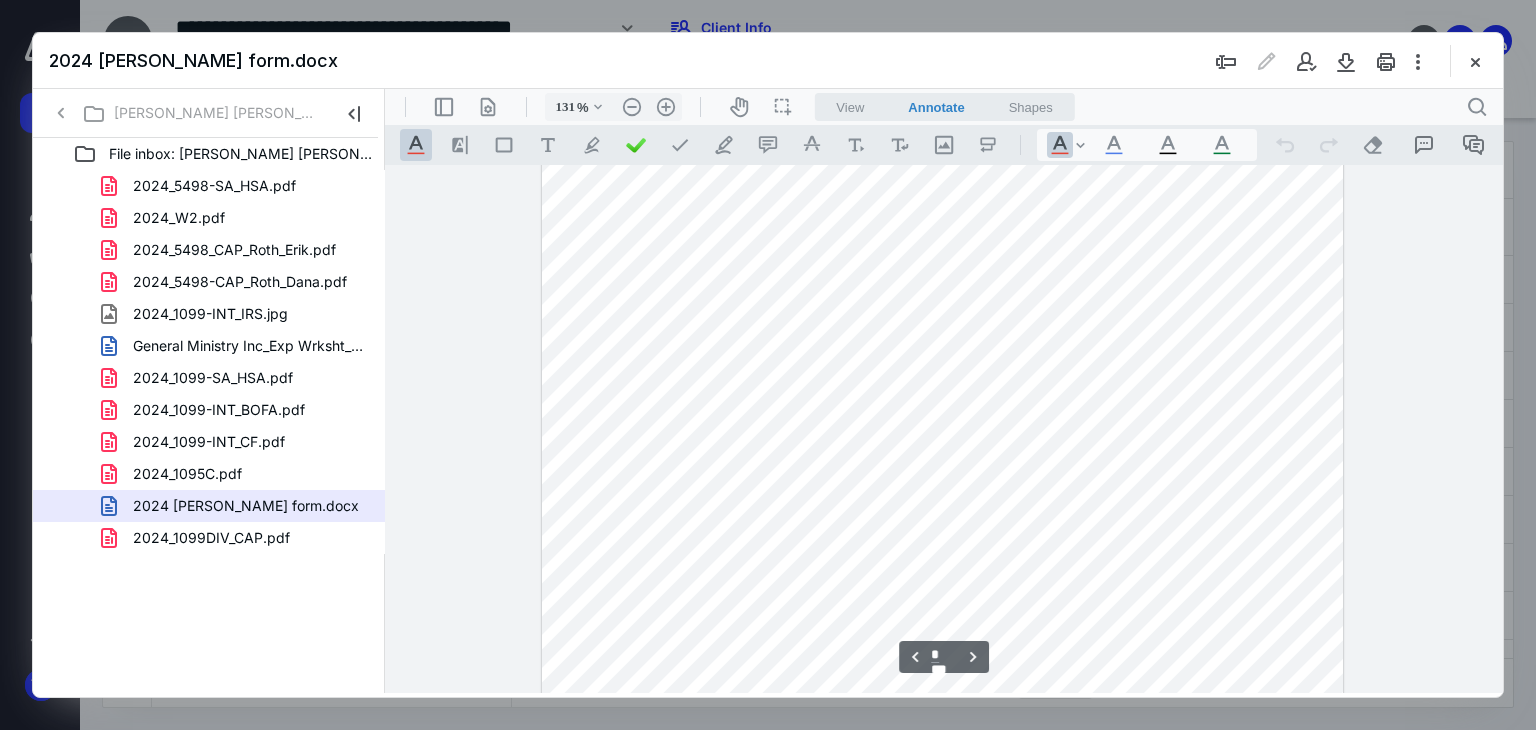 scroll, scrollTop: 6700, scrollLeft: 0, axis: vertical 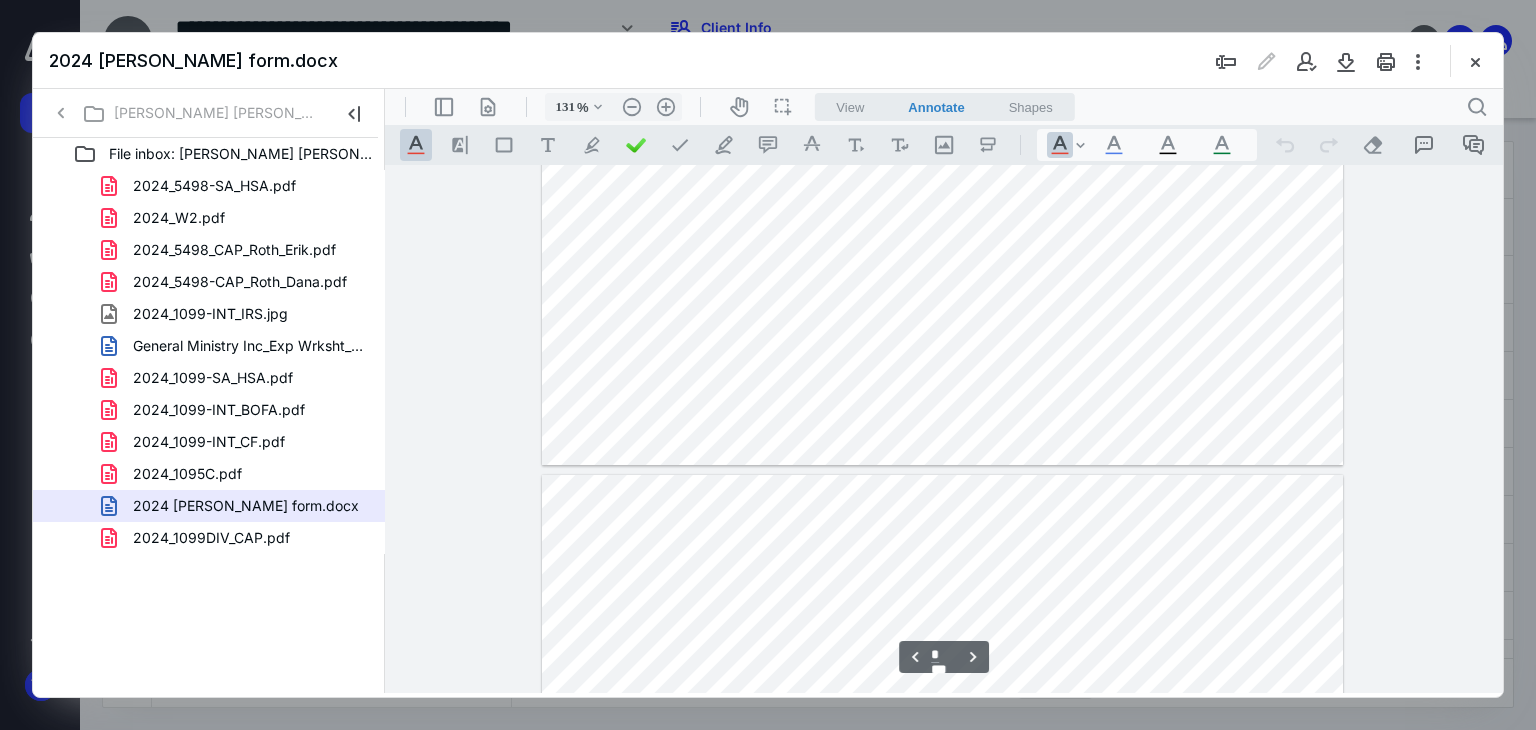 type on "*" 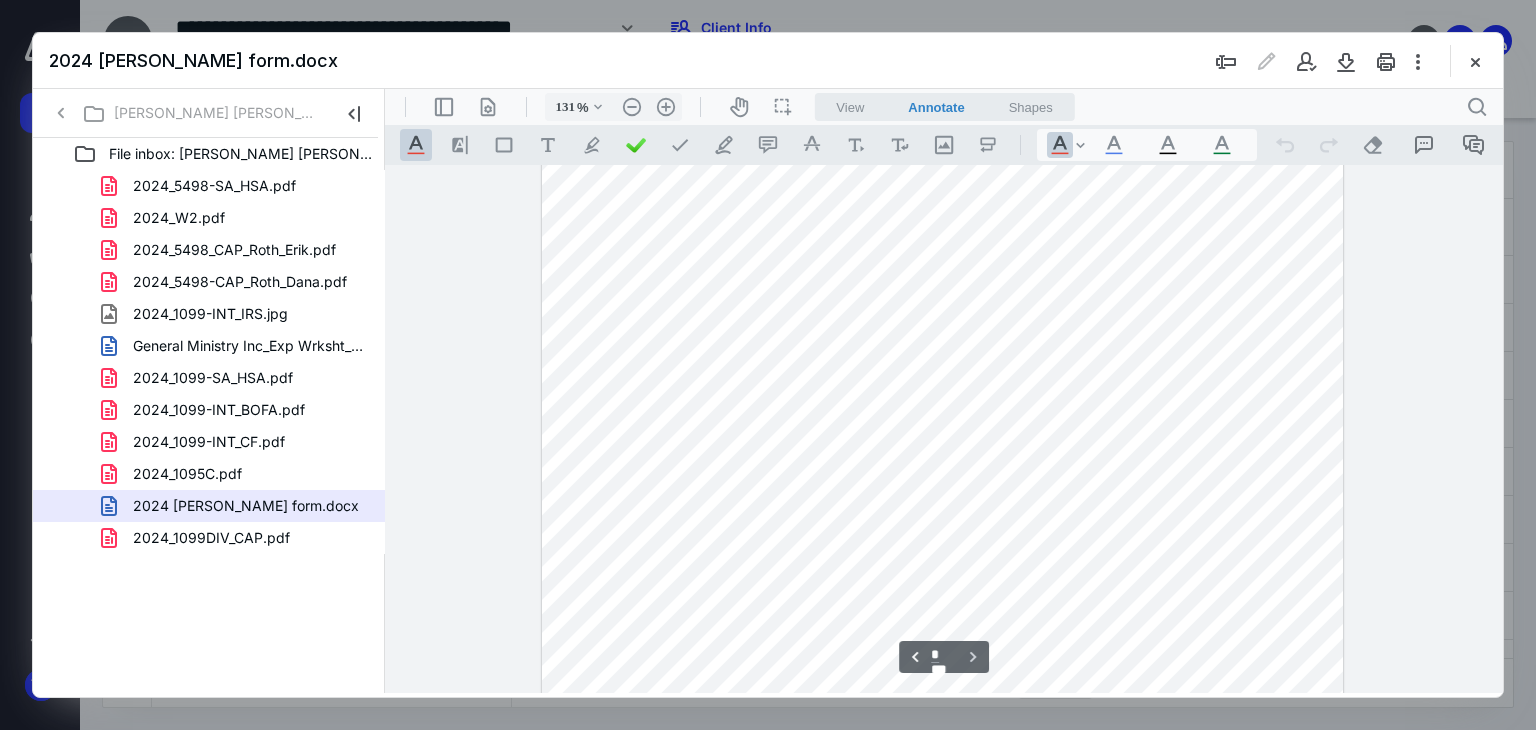scroll, scrollTop: 7448, scrollLeft: 0, axis: vertical 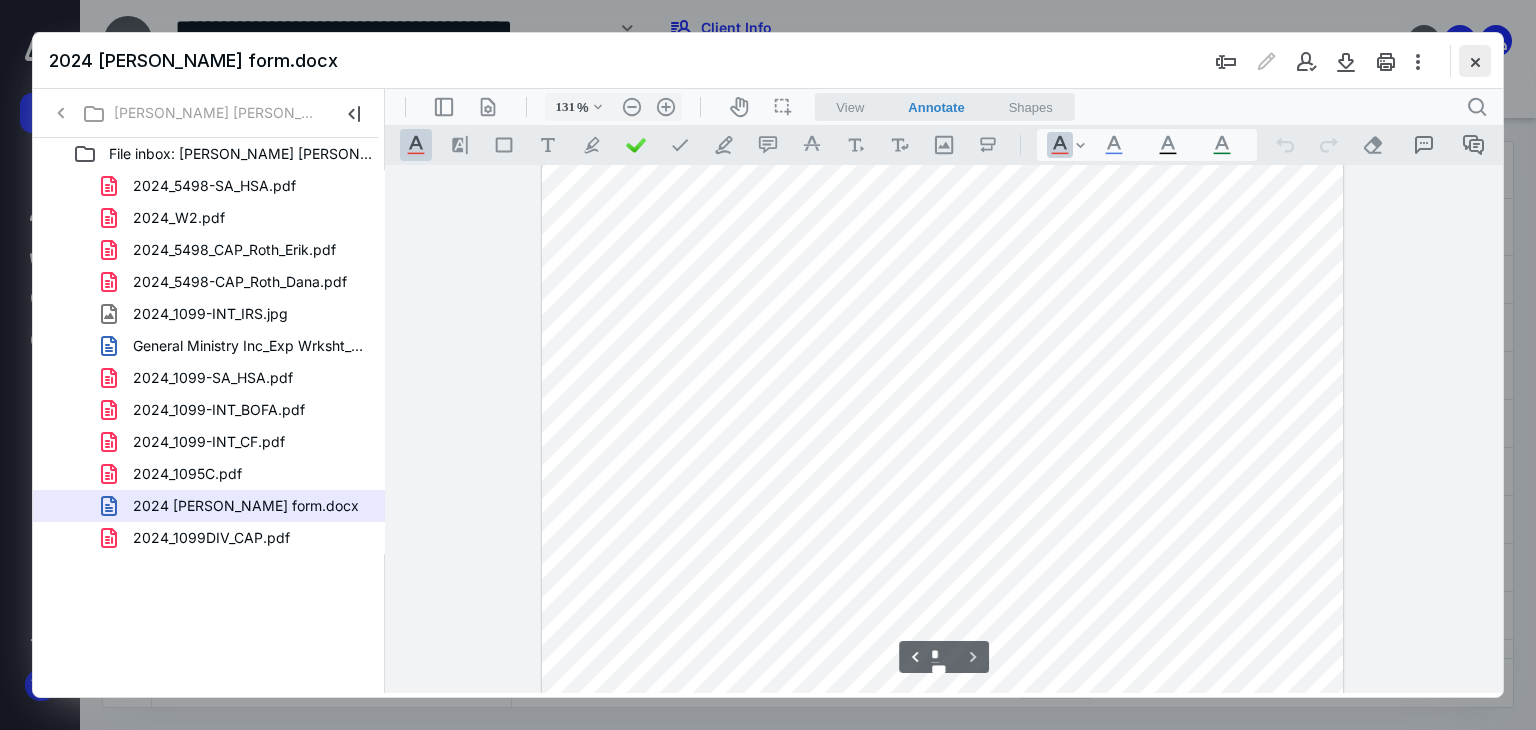 click at bounding box center (1475, 61) 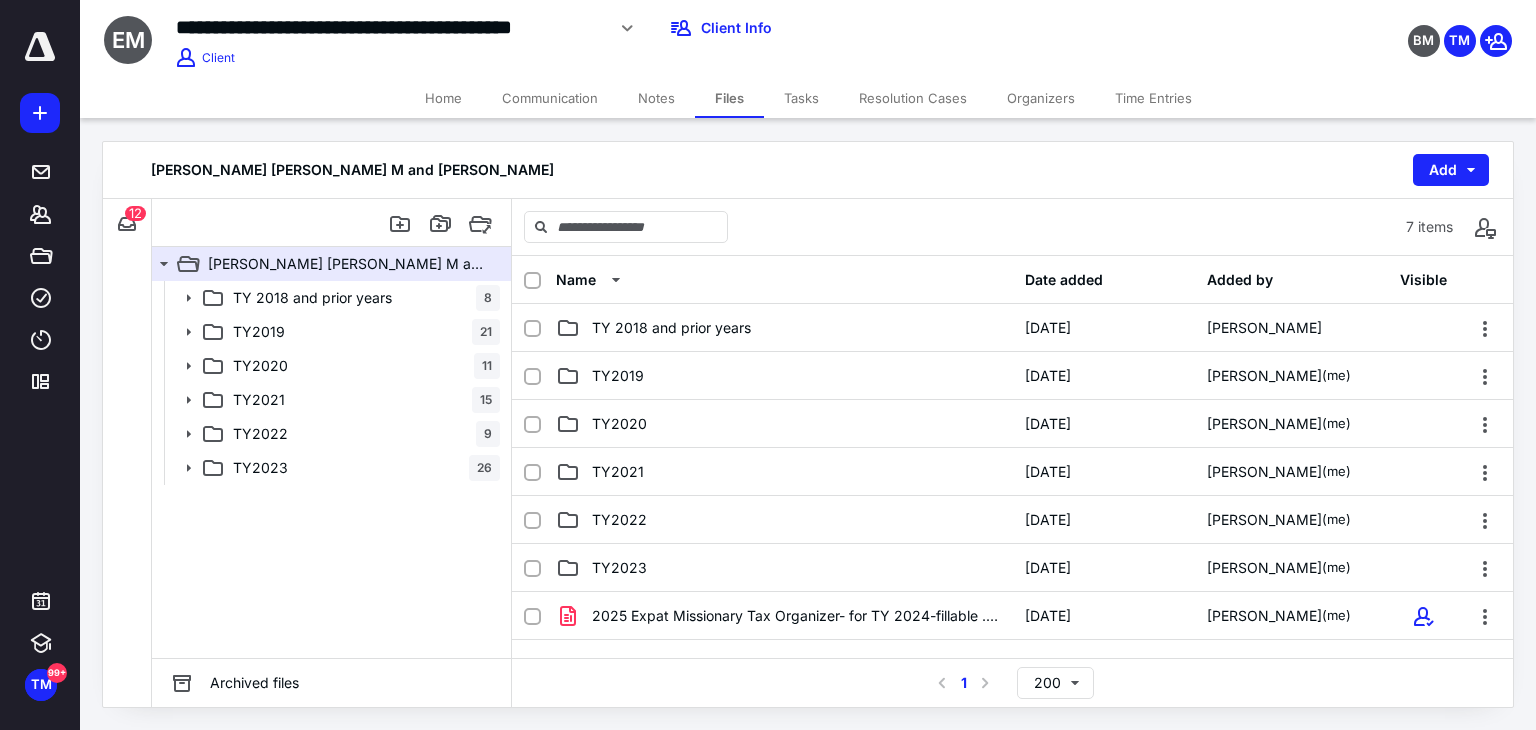 click on "Communication" at bounding box center (550, 98) 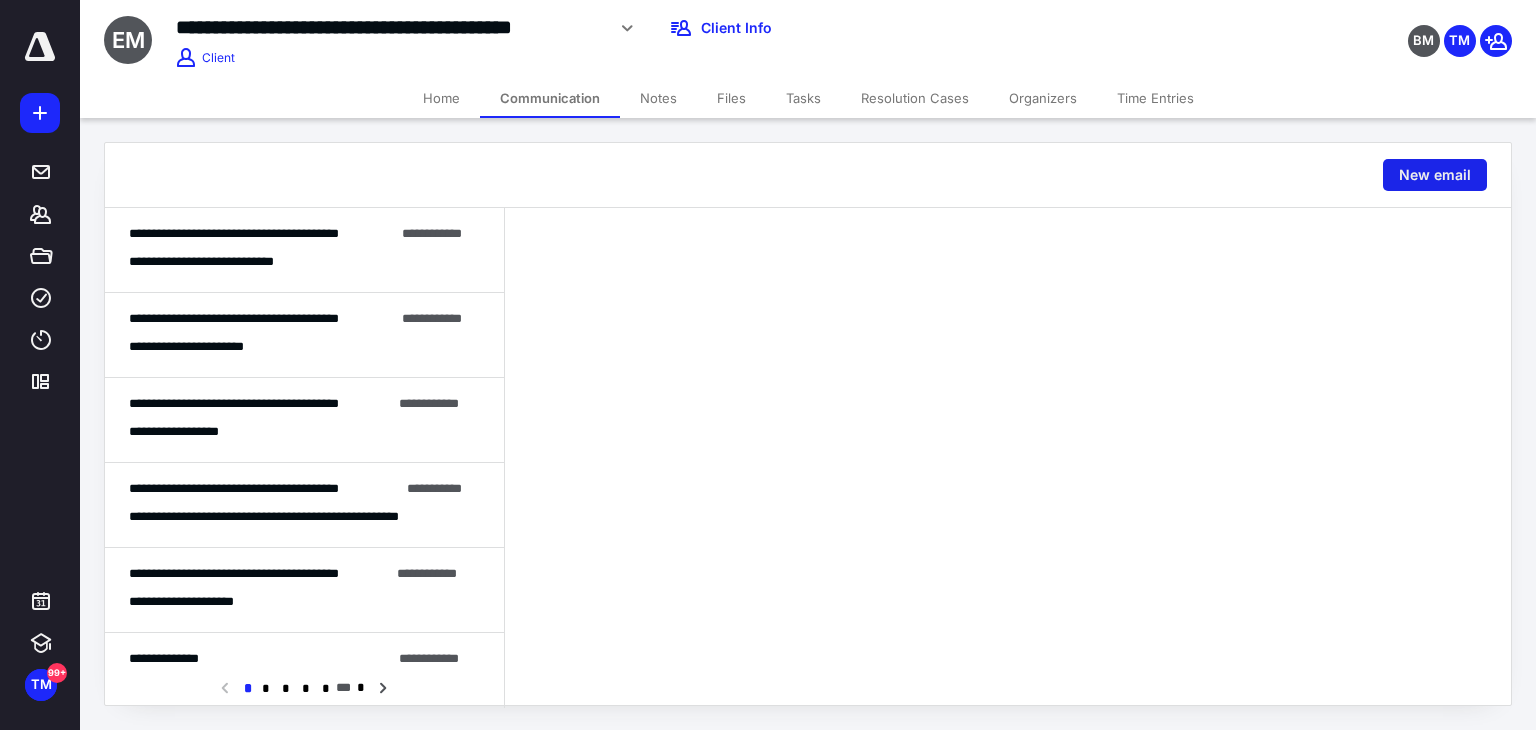 click on "New email" at bounding box center (1435, 175) 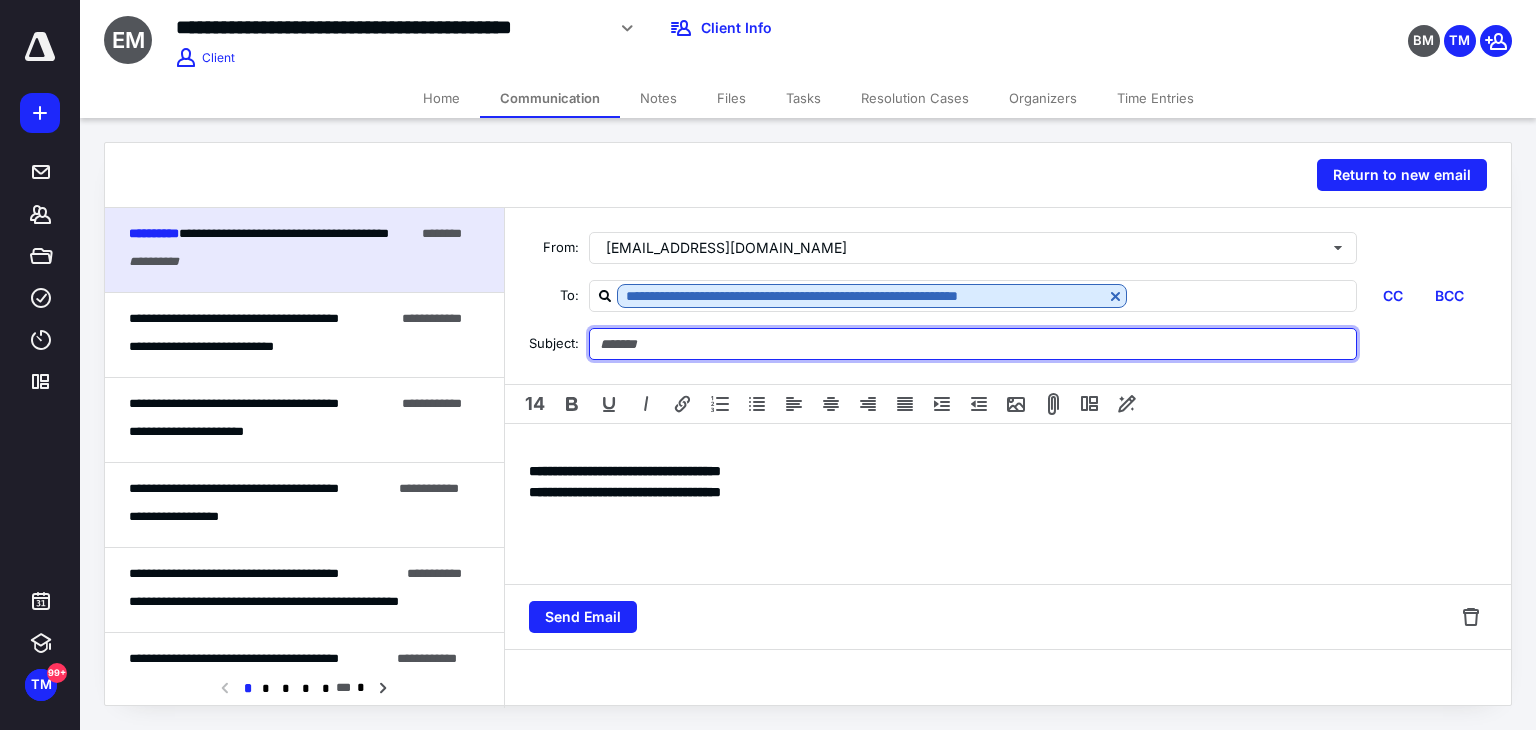click at bounding box center (973, 344) 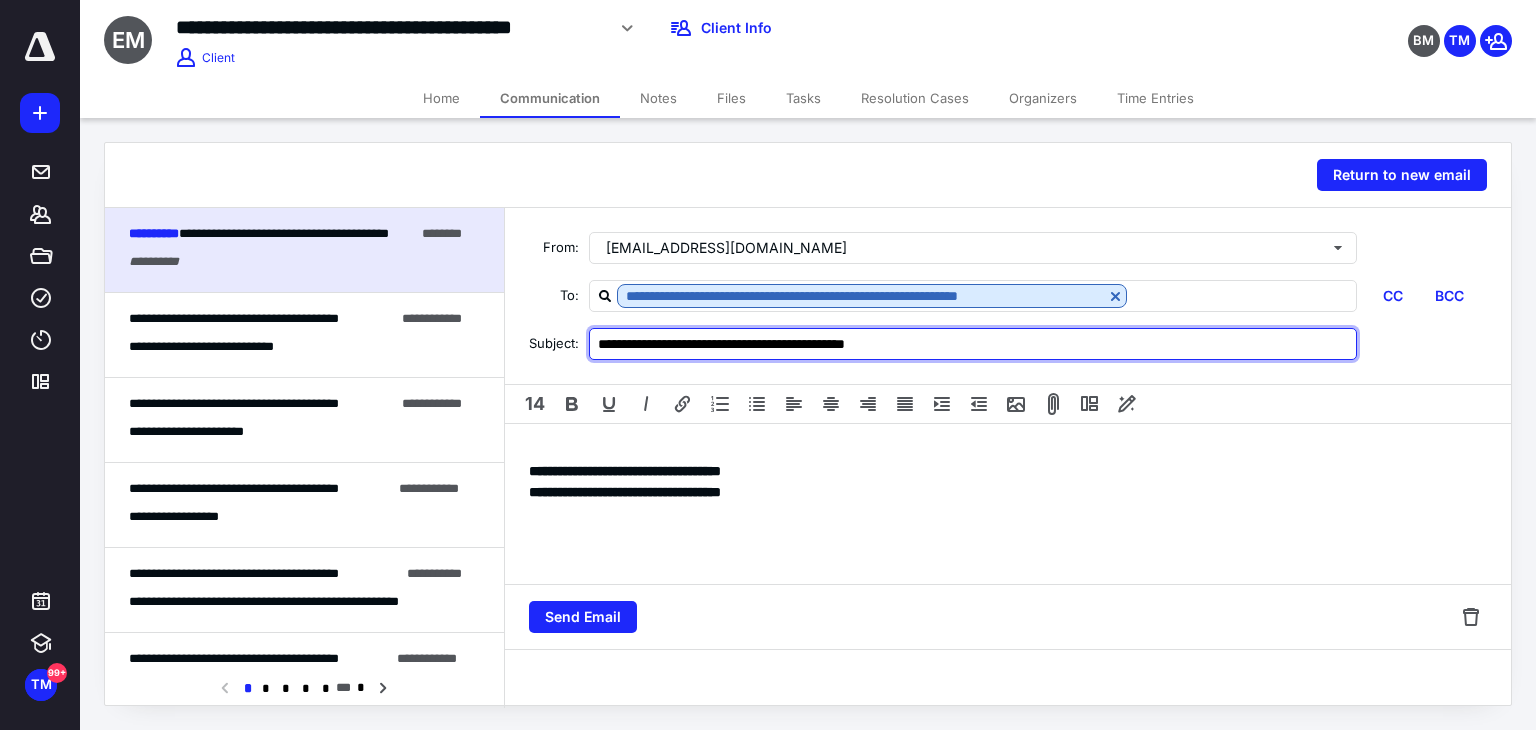 type on "**********" 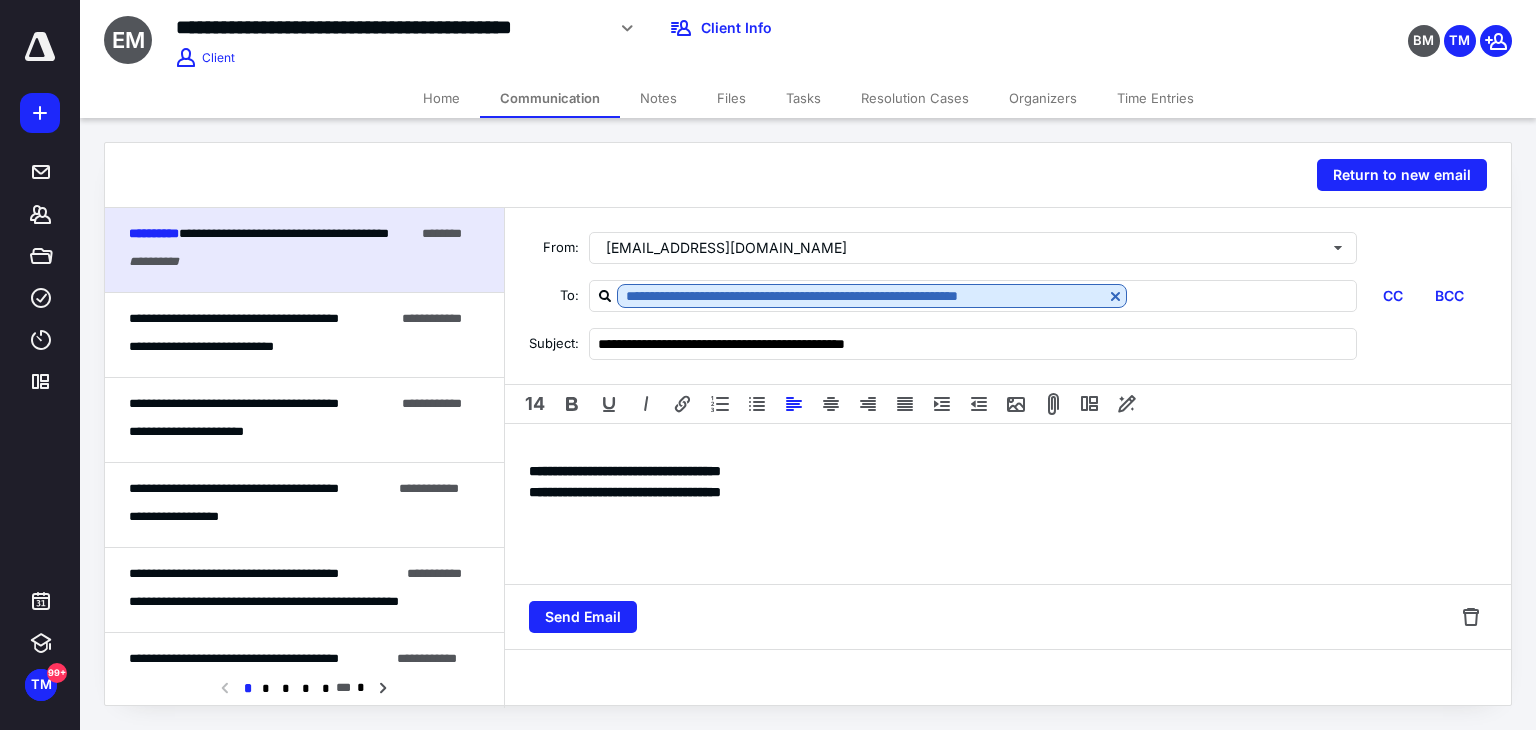 click on "**********" at bounding box center [1008, 504] 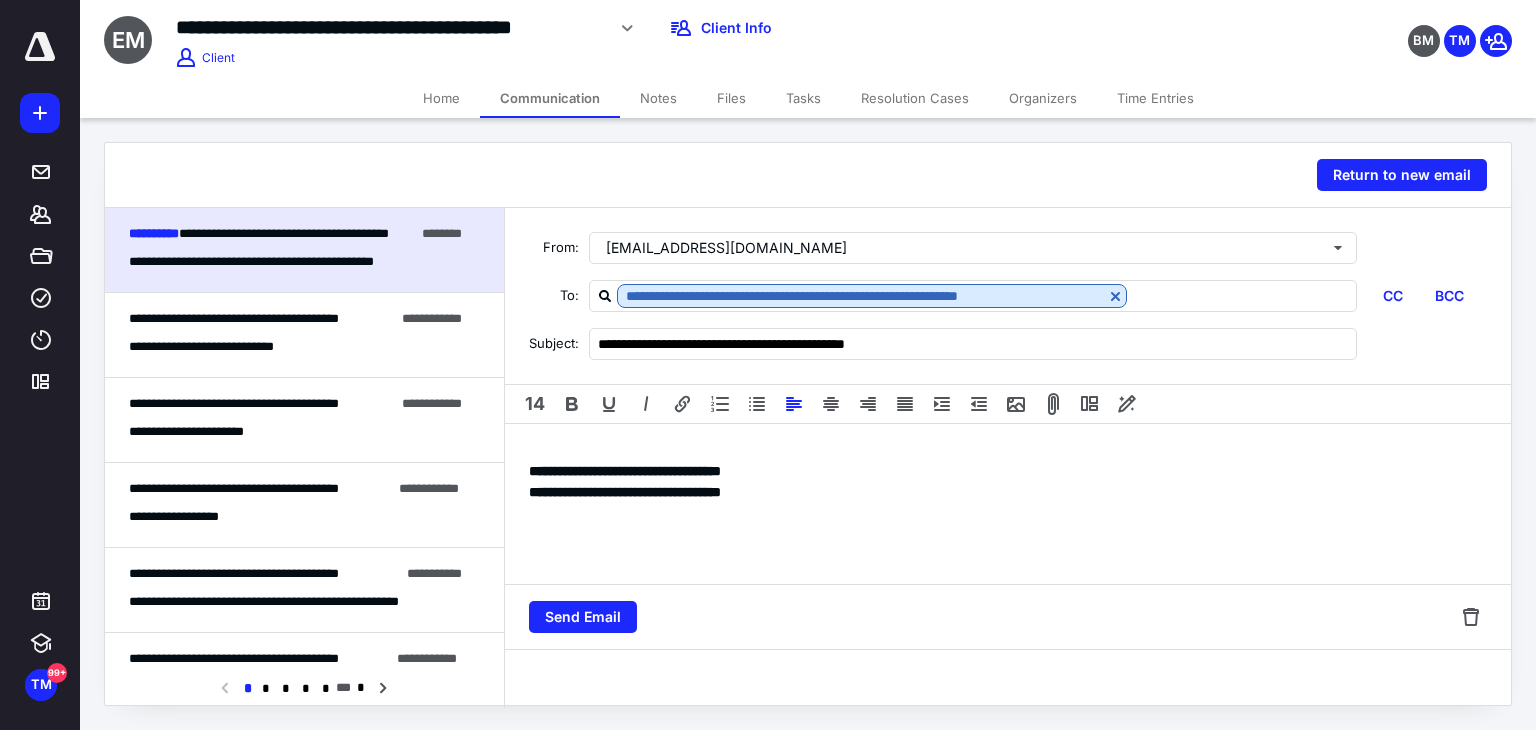 type 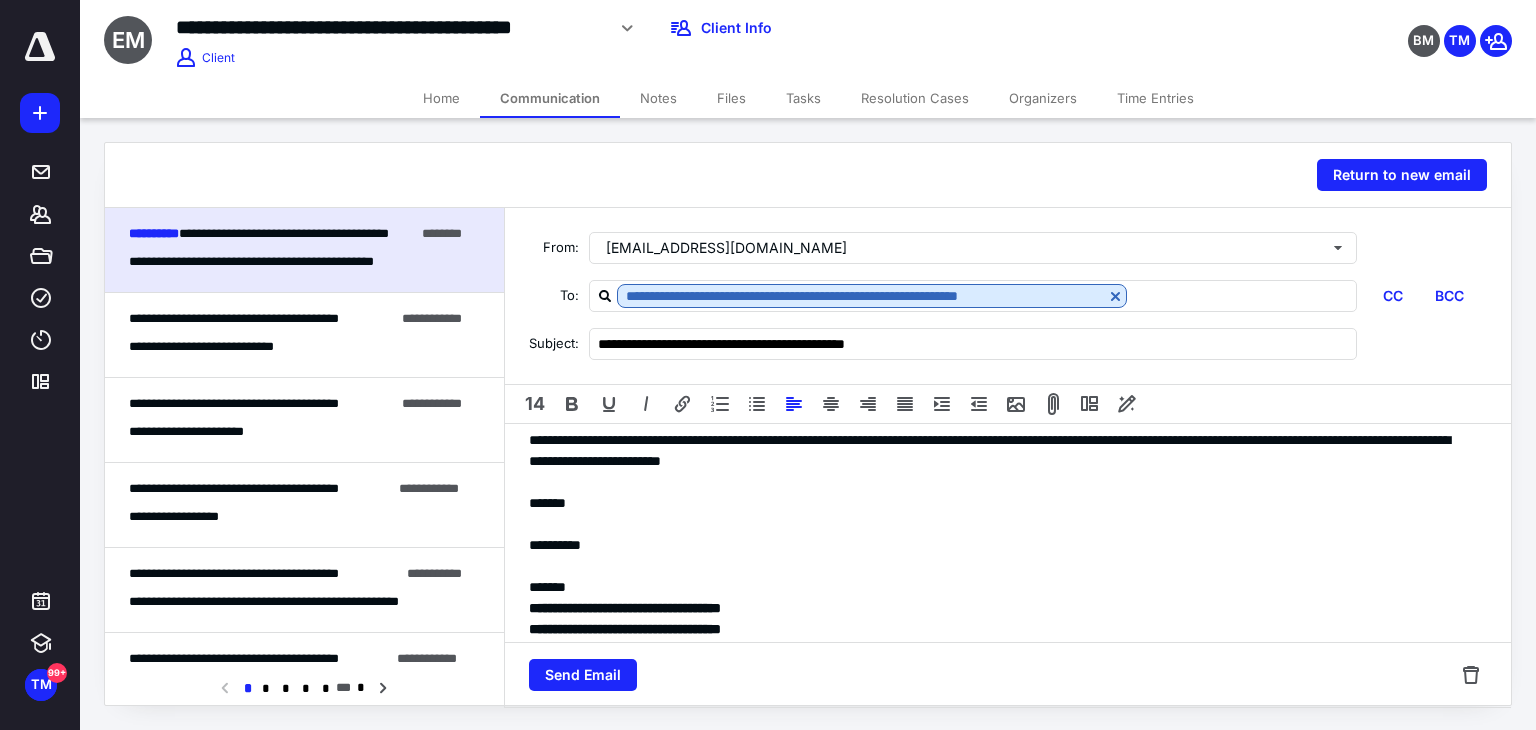 scroll, scrollTop: 65, scrollLeft: 0, axis: vertical 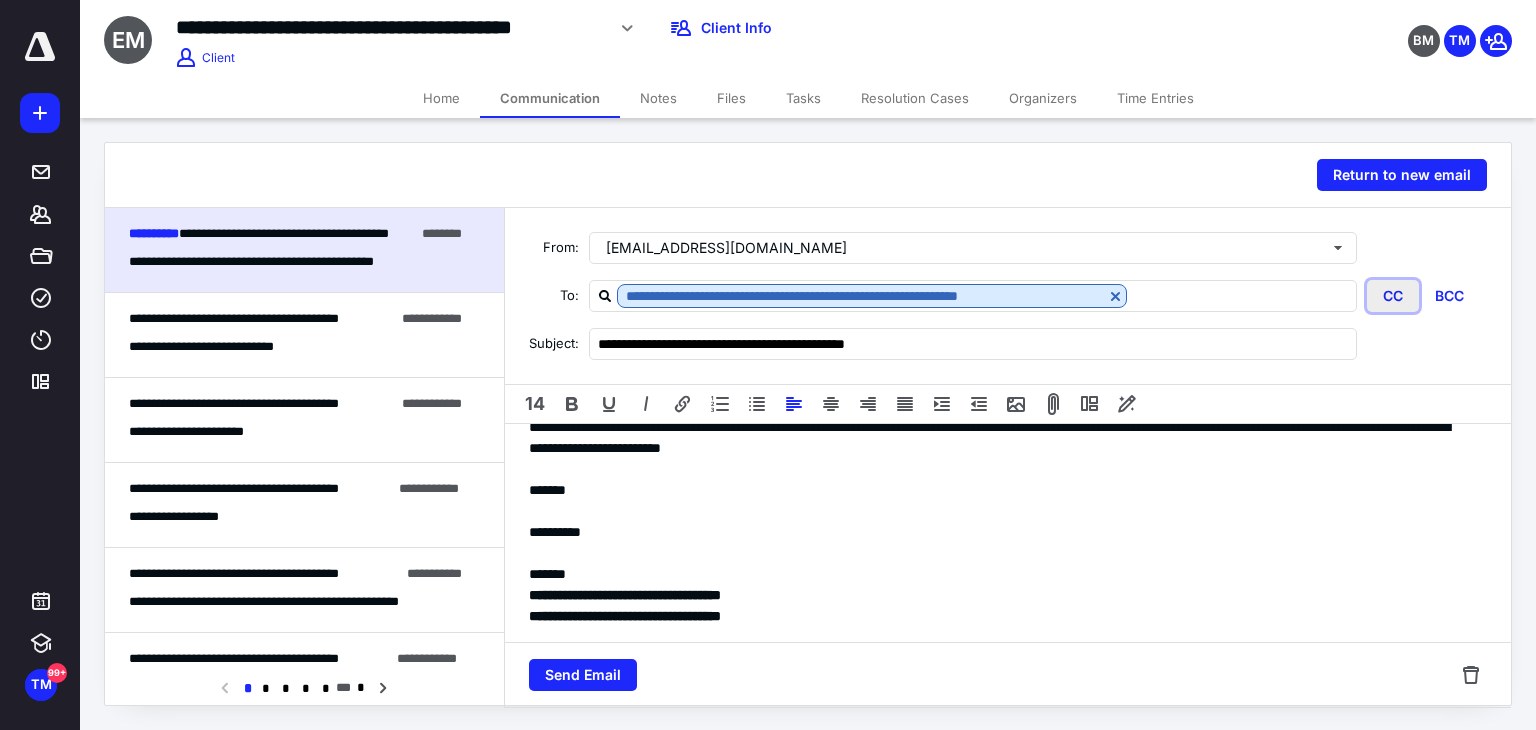 click on "CC" at bounding box center [1393, 296] 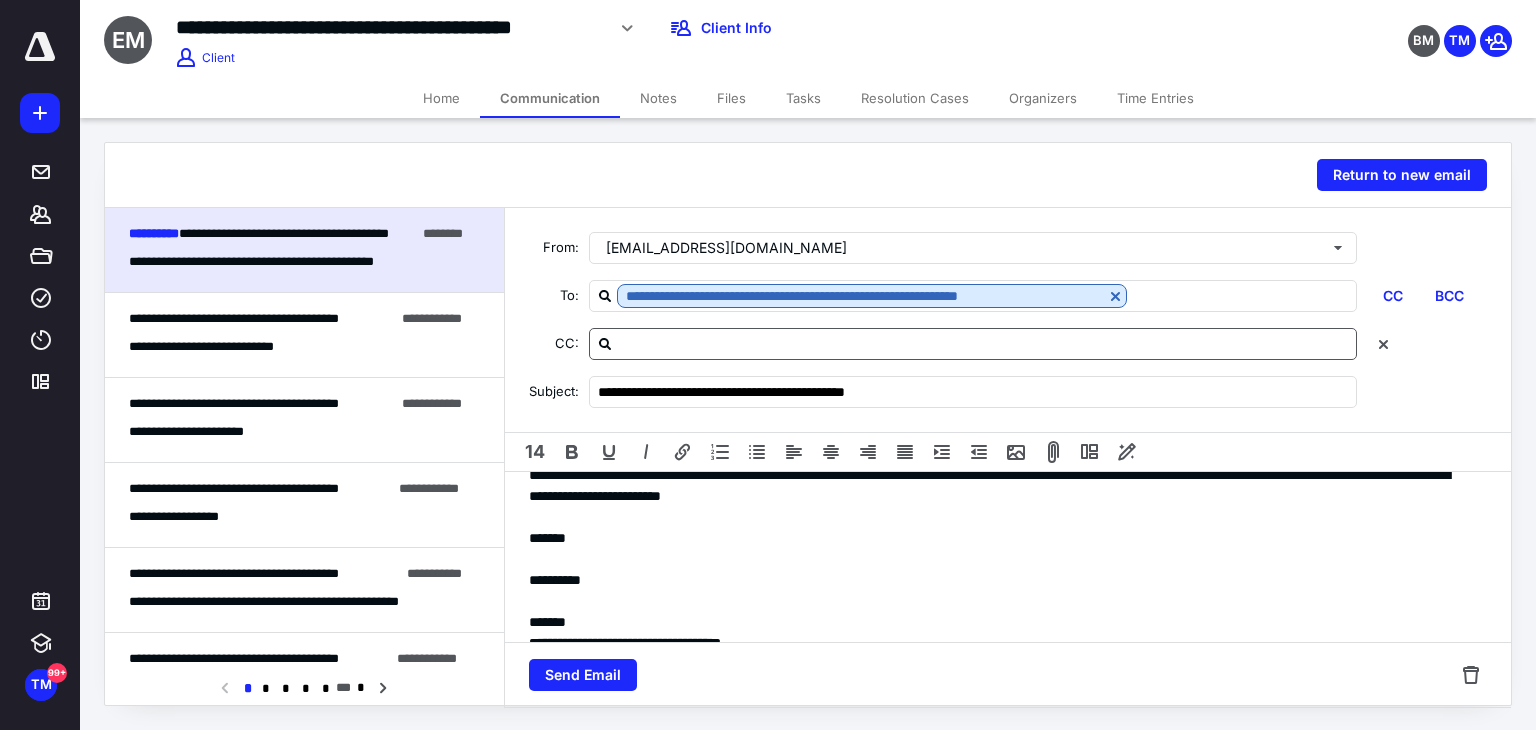 click at bounding box center [985, 343] 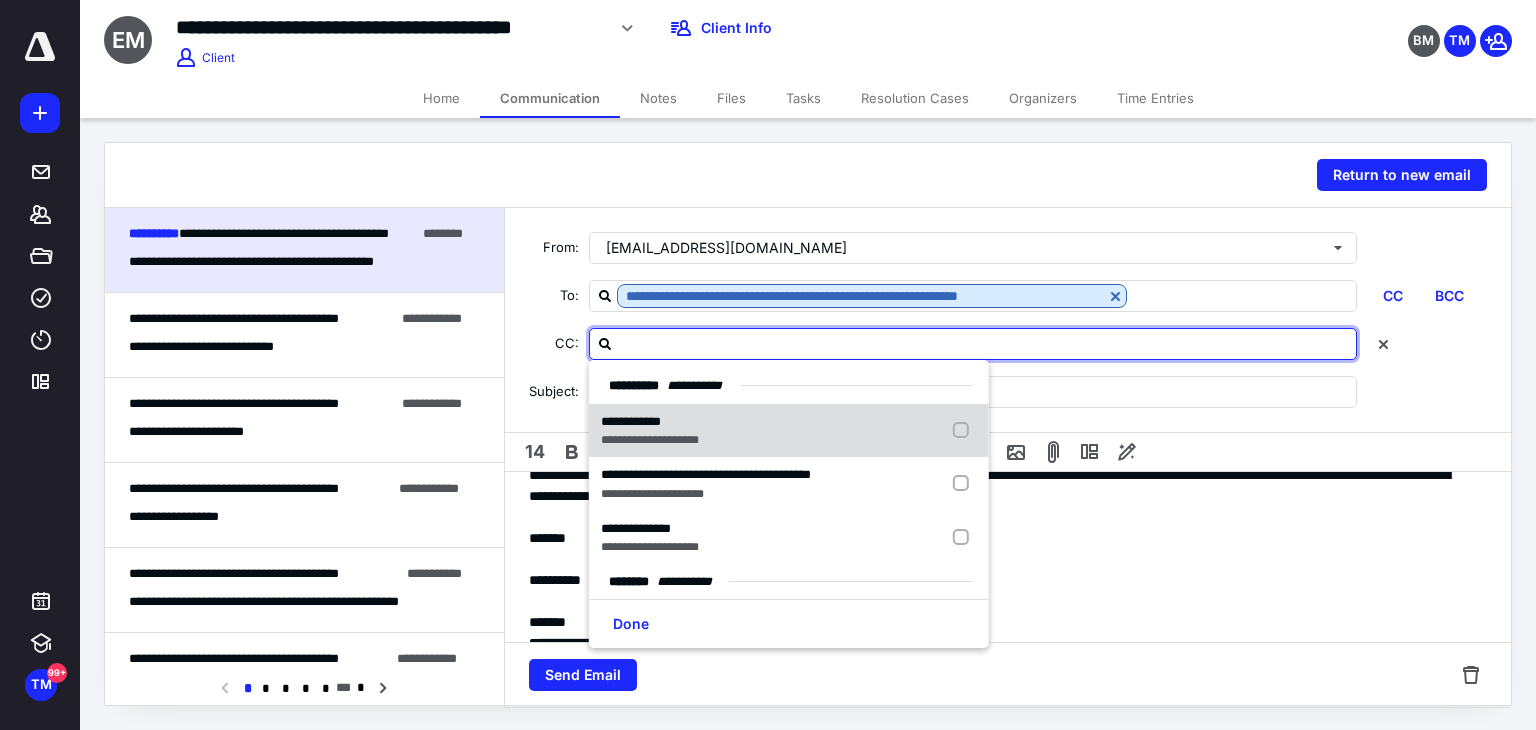click on "**********" at bounding box center (650, 440) 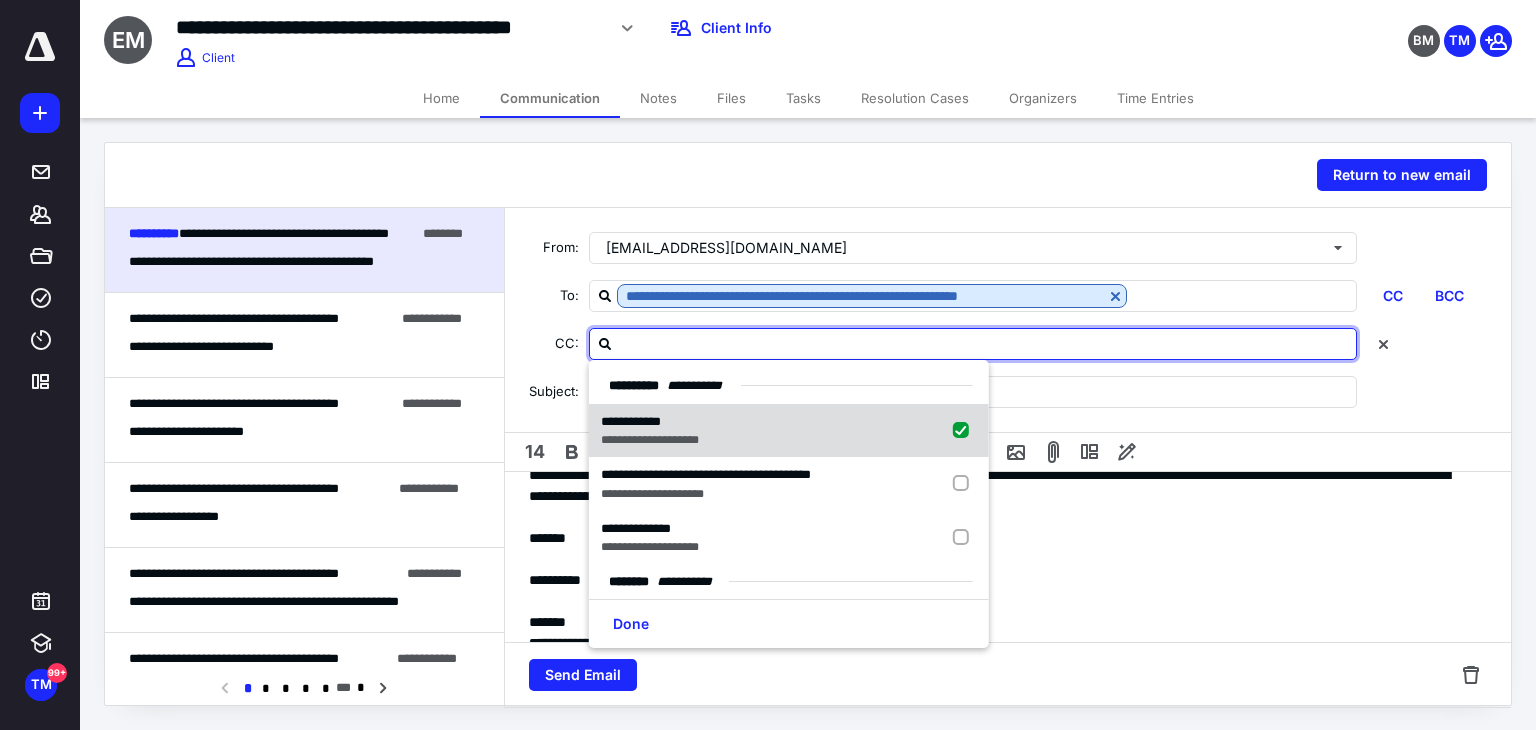checkbox on "true" 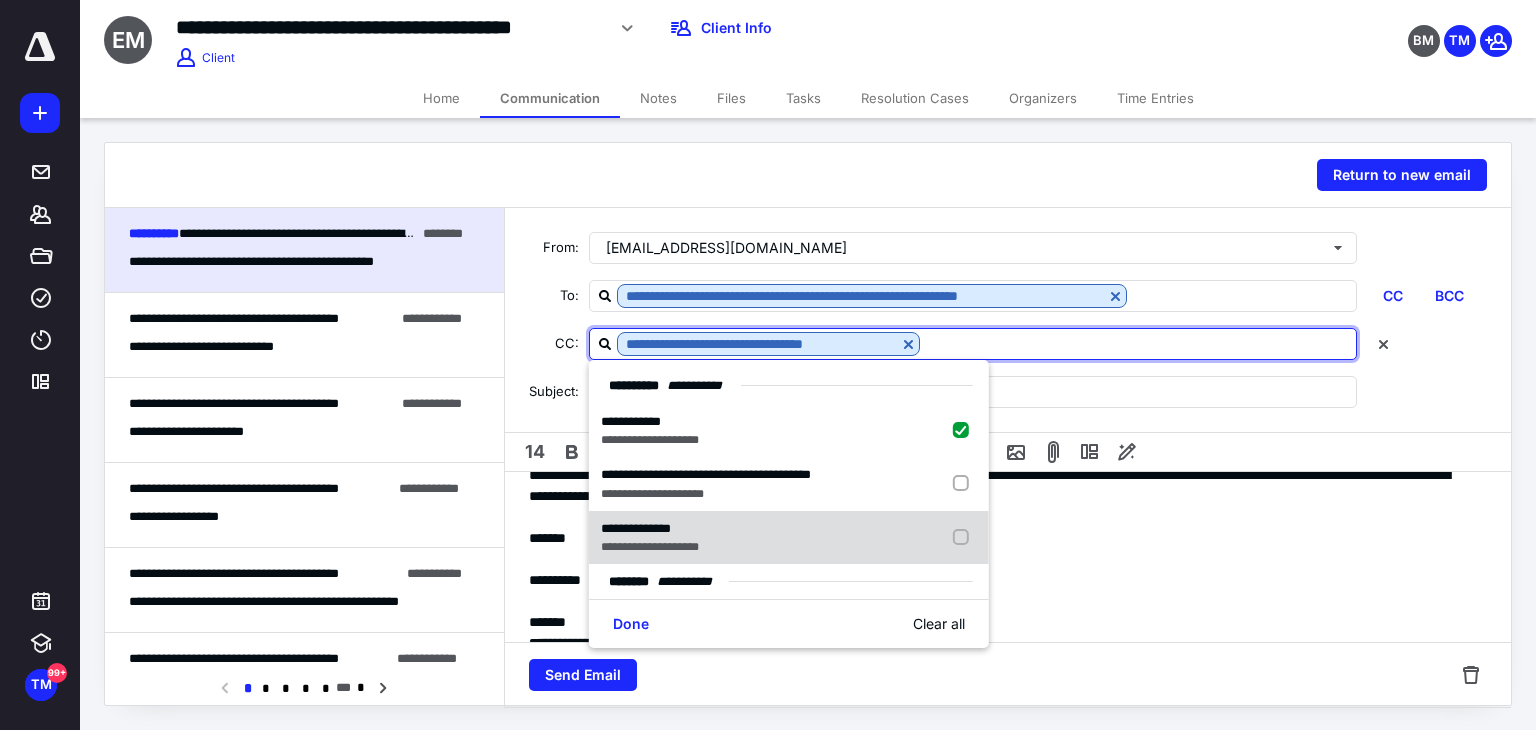 click on "**********" at bounding box center (650, 529) 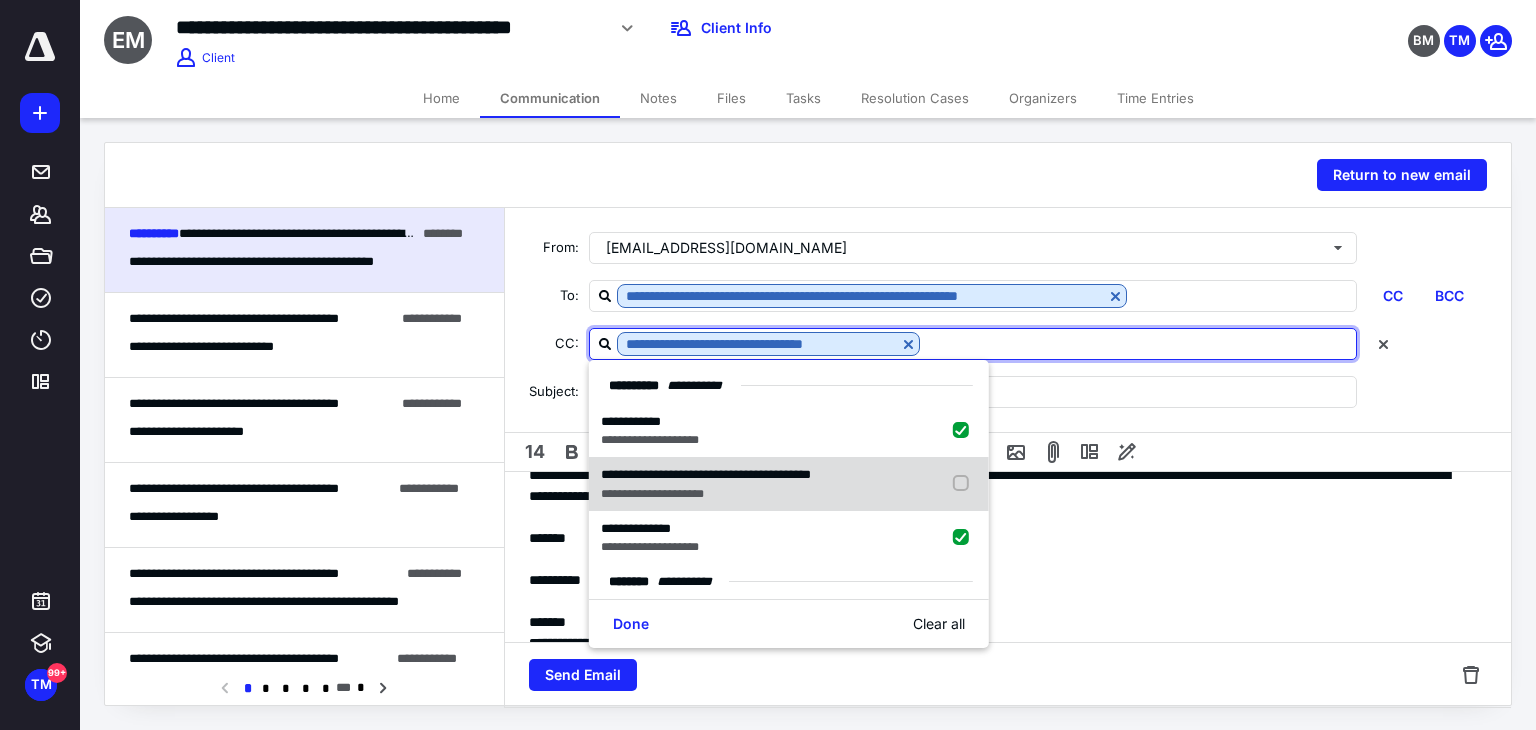 checkbox on "true" 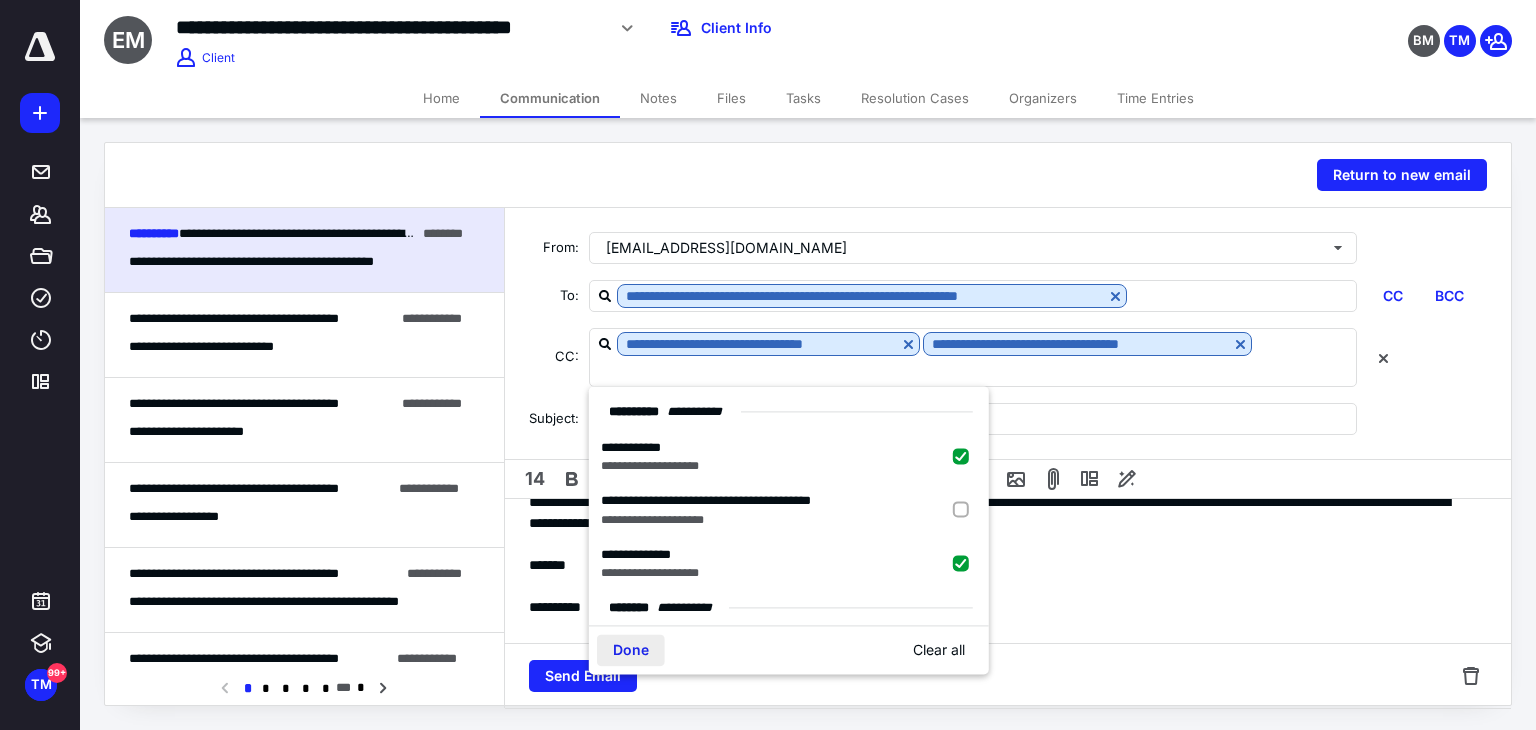 click on "Done" at bounding box center [631, 650] 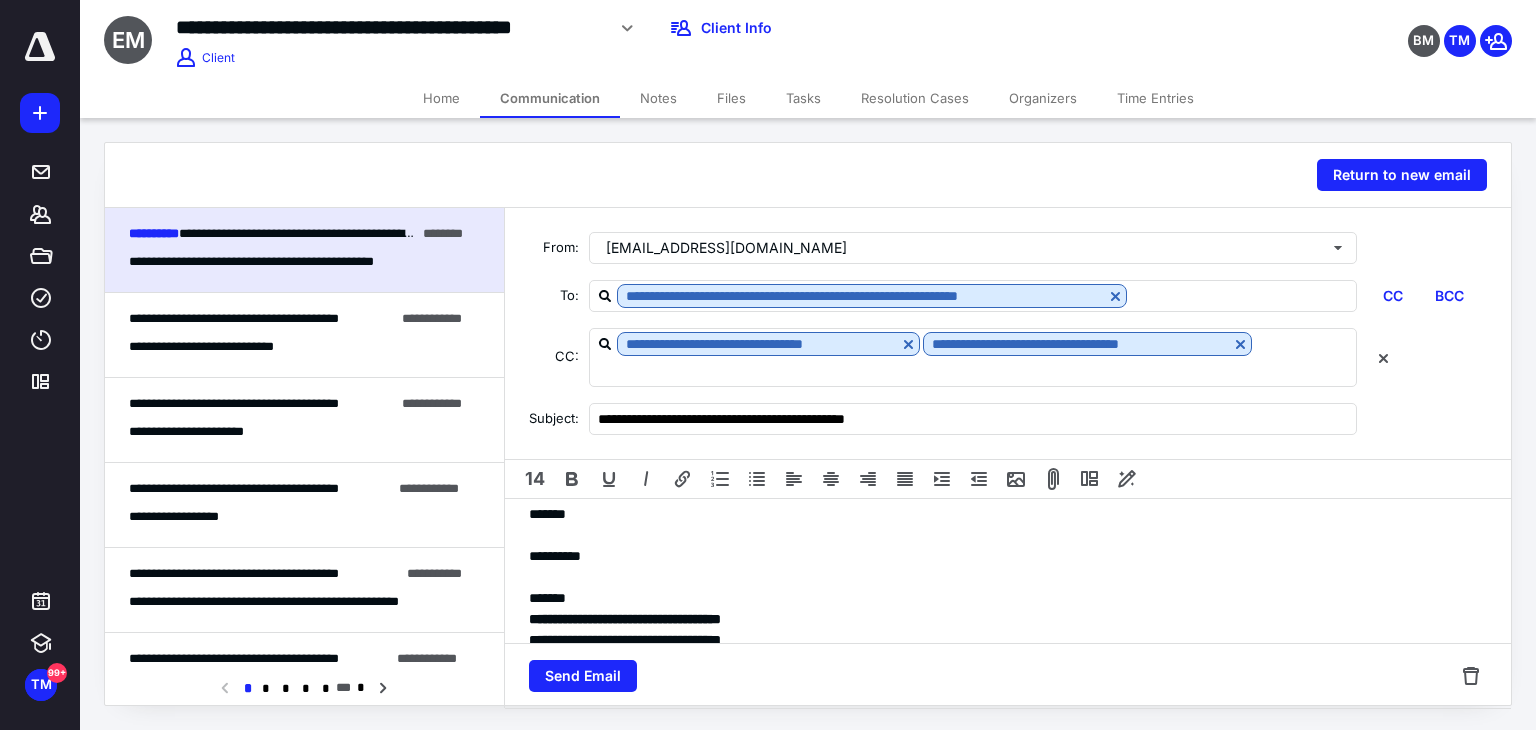 scroll, scrollTop: 140, scrollLeft: 0, axis: vertical 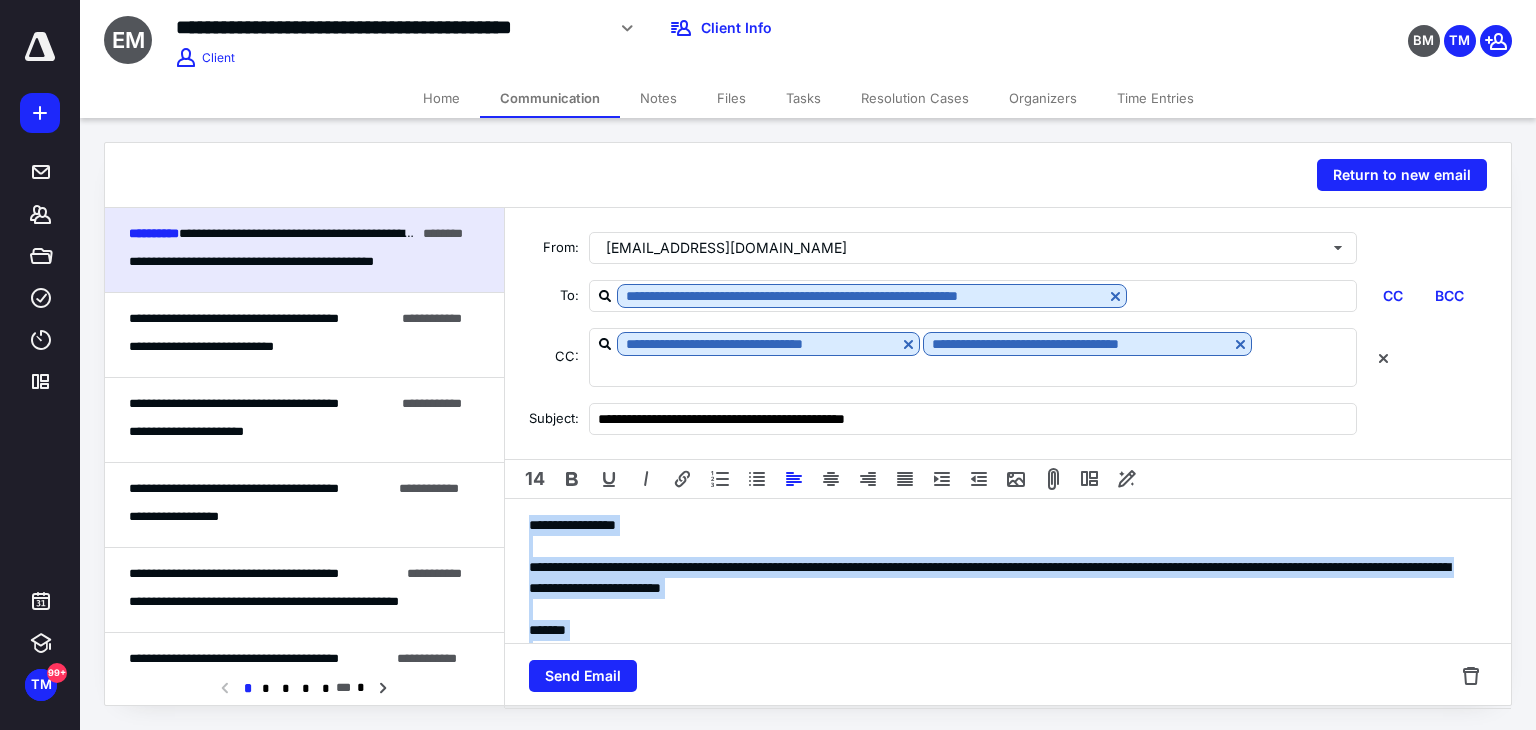 drag, startPoint x: 619, startPoint y: 578, endPoint x: 260, endPoint y: 353, distance: 423.6815 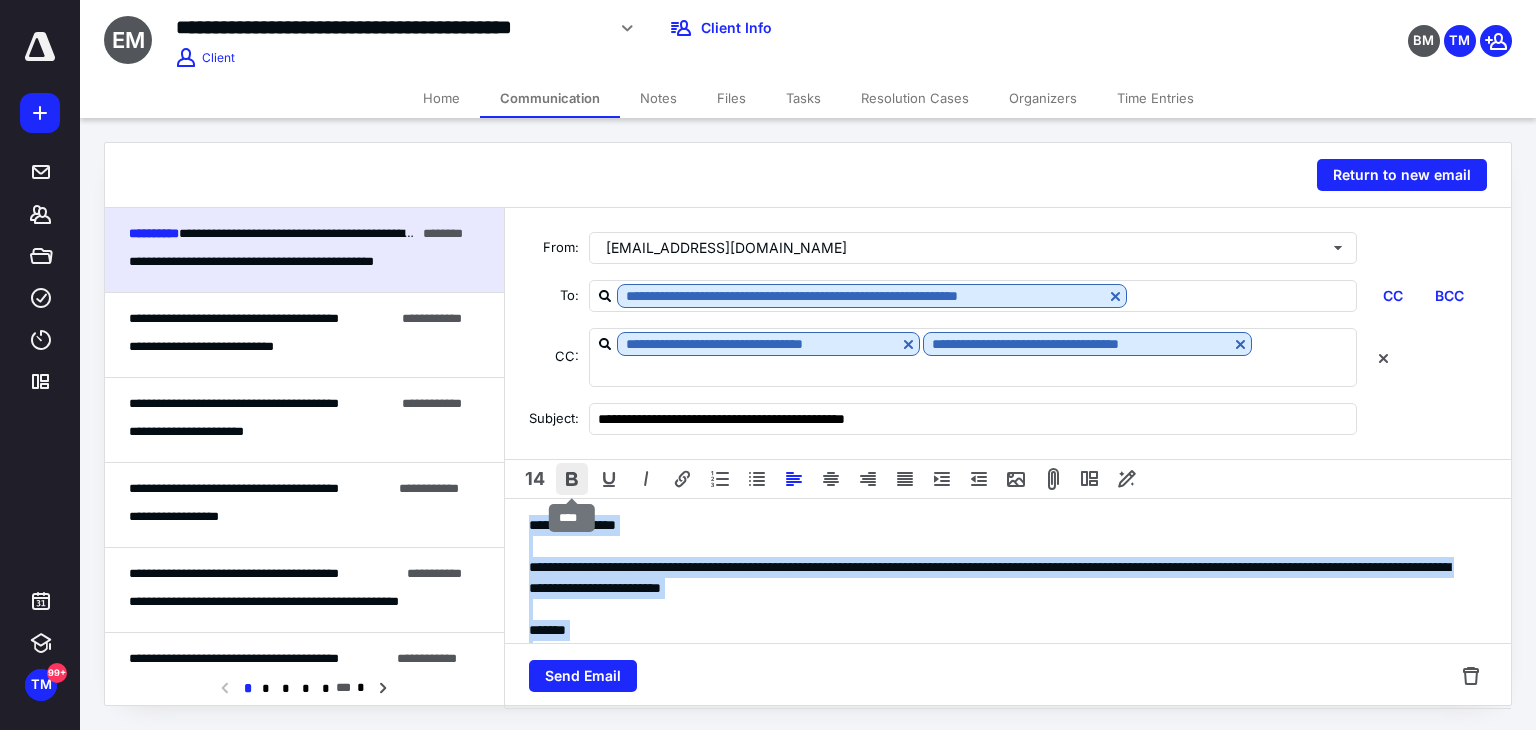 click at bounding box center [572, 479] 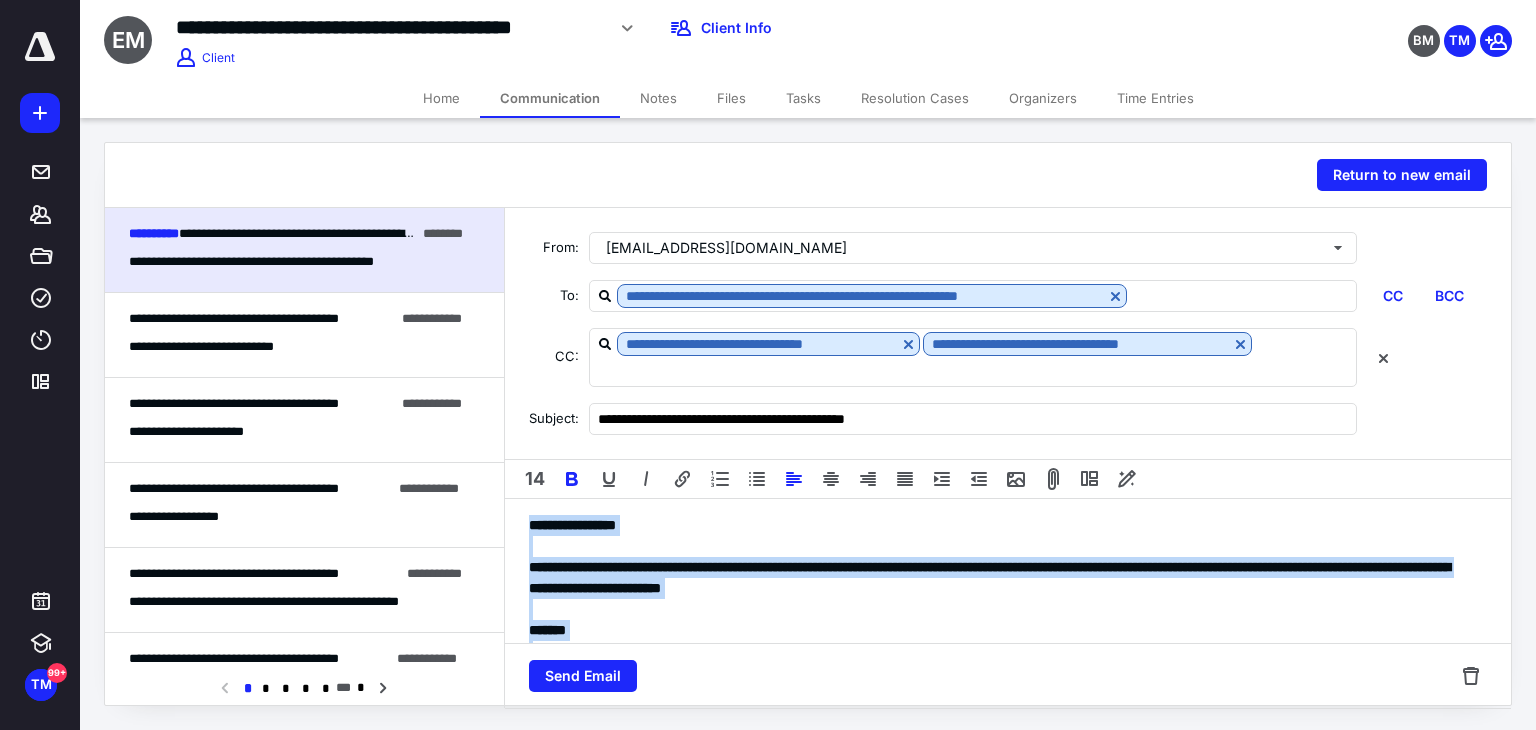 click at bounding box center [1000, 609] 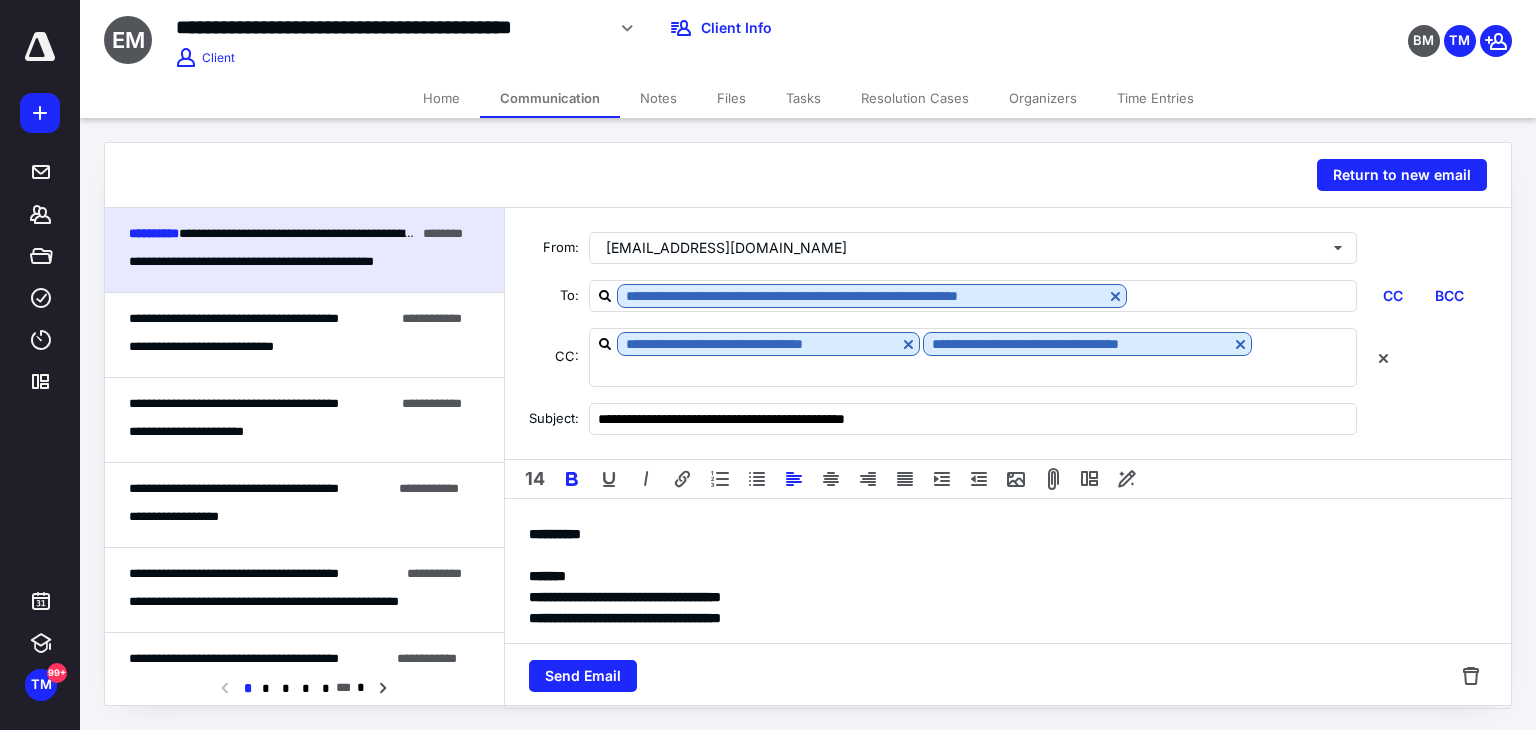 scroll, scrollTop: 140, scrollLeft: 0, axis: vertical 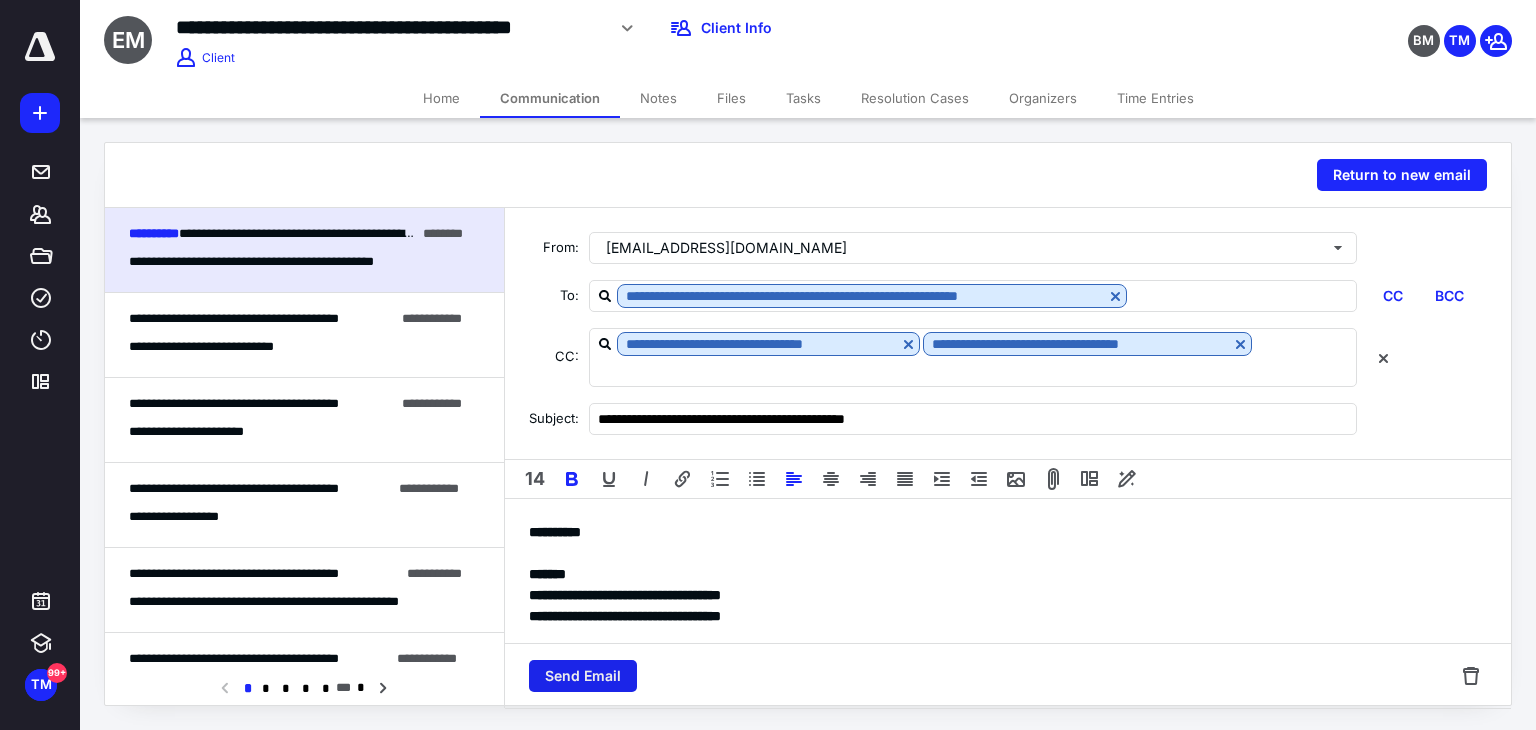 click on "Send Email" at bounding box center [583, 676] 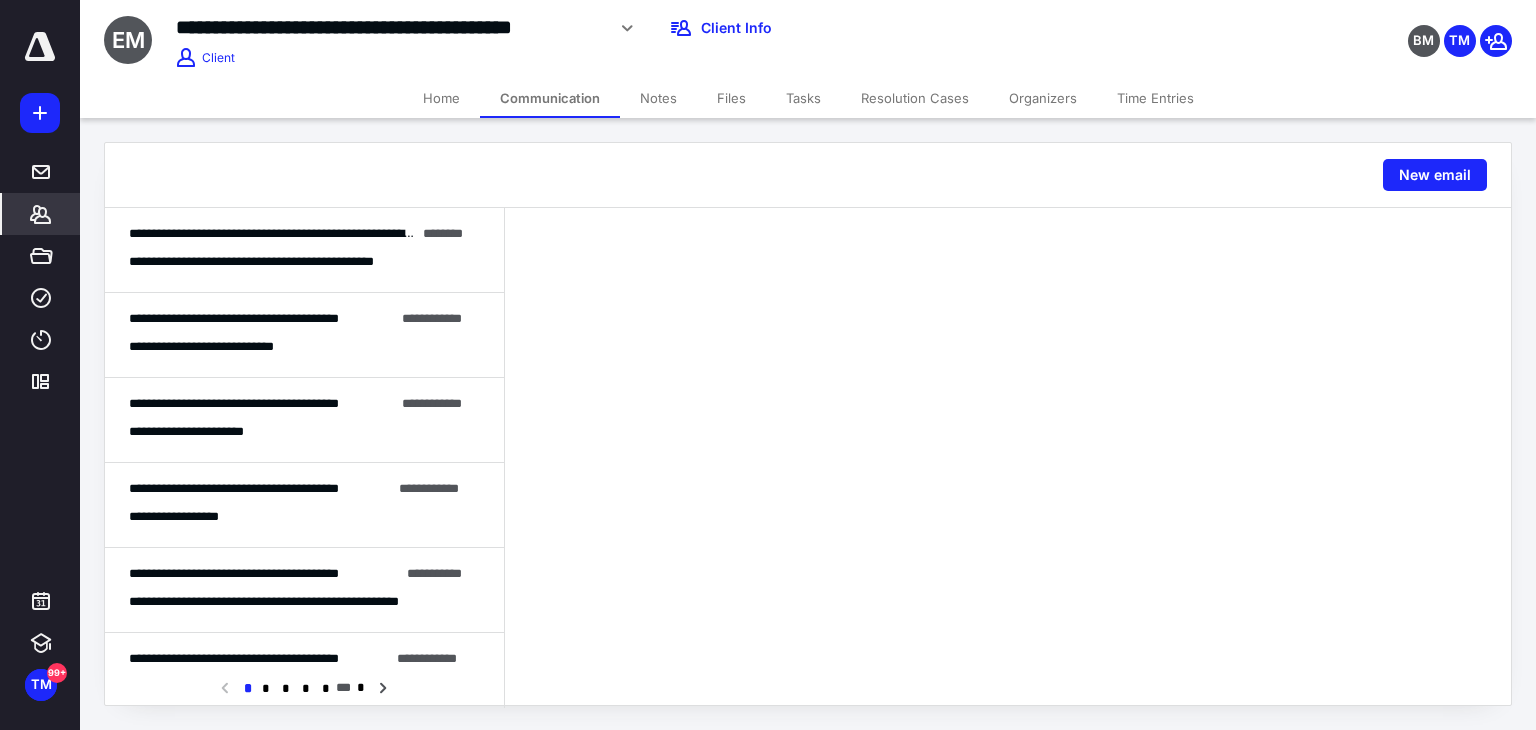 click 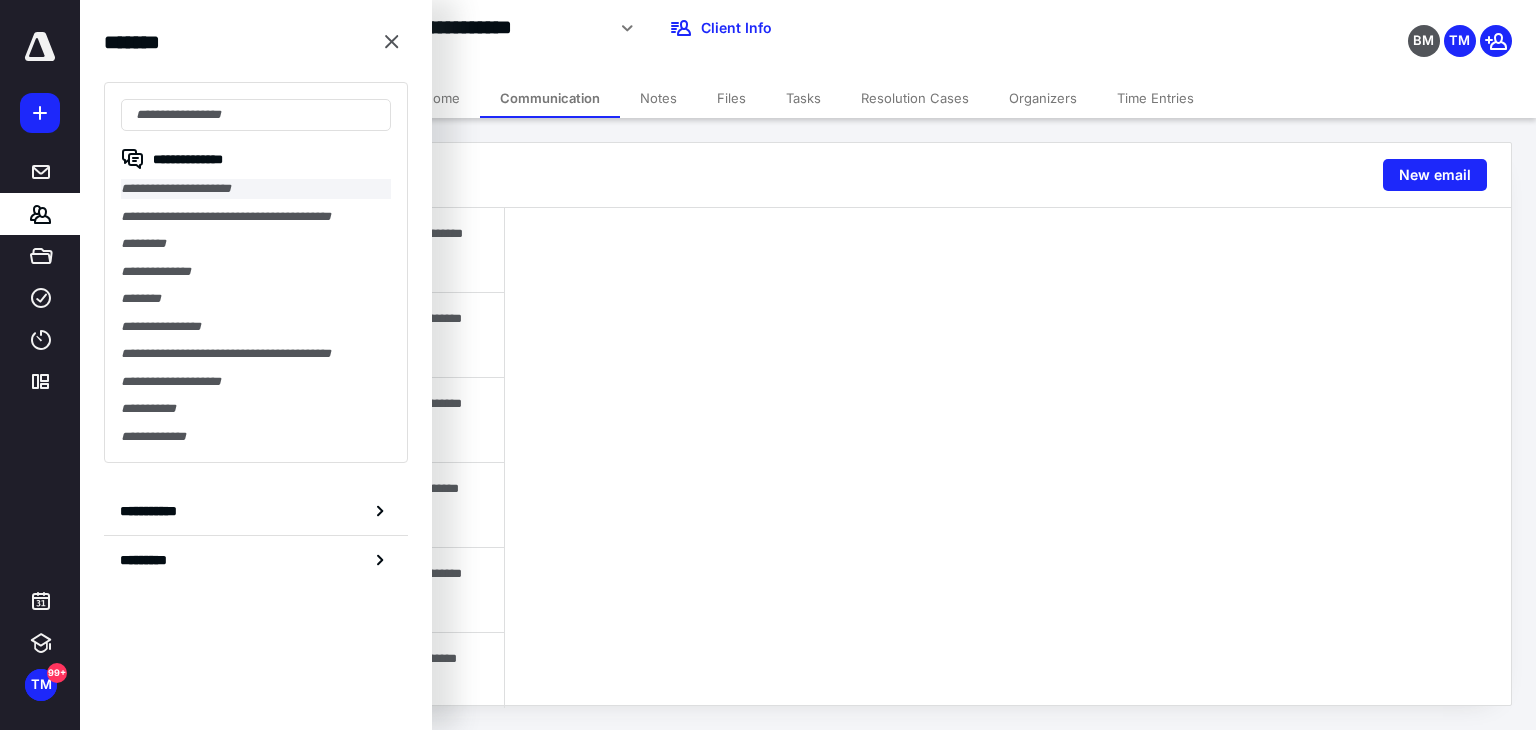 click on "**********" at bounding box center [256, 189] 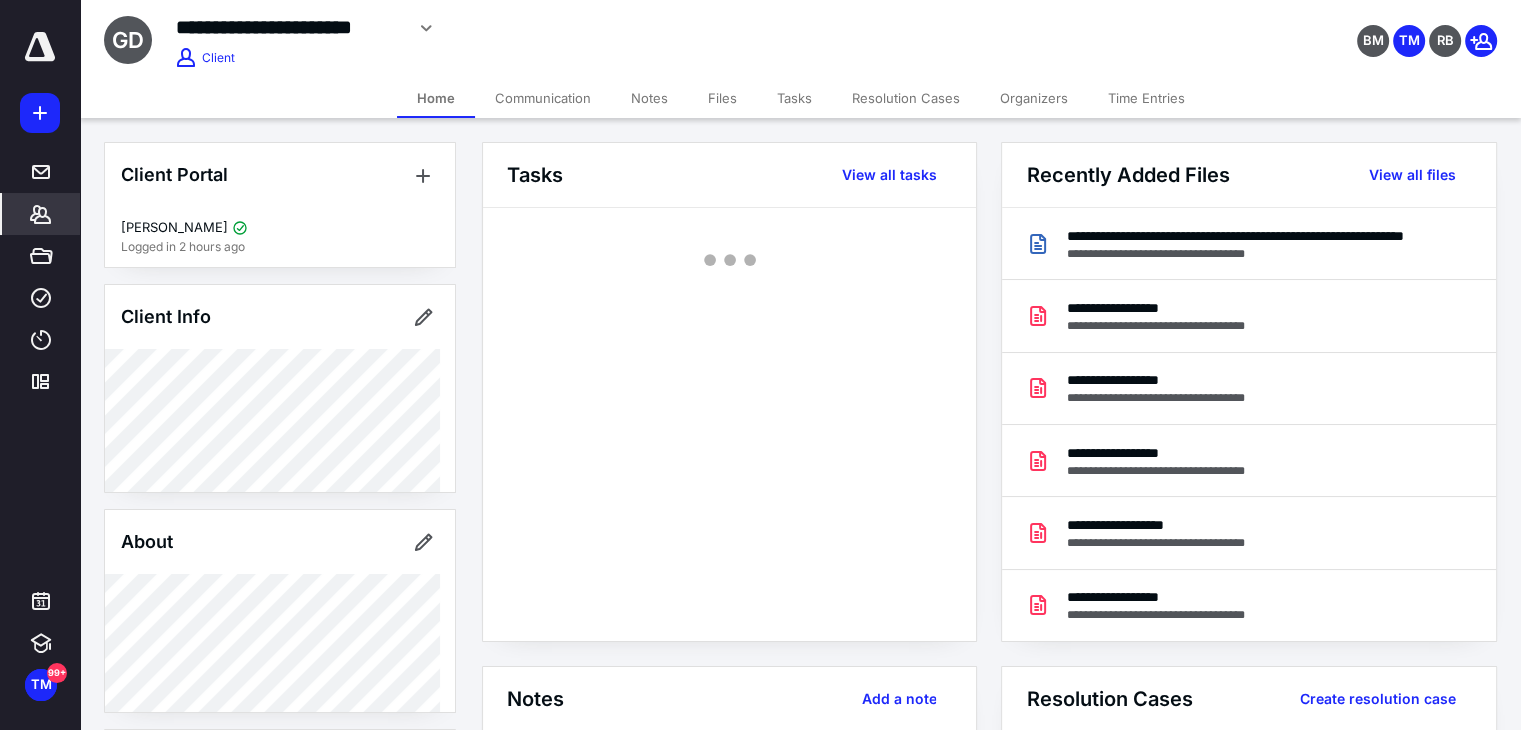 click on "Communication" at bounding box center (543, 98) 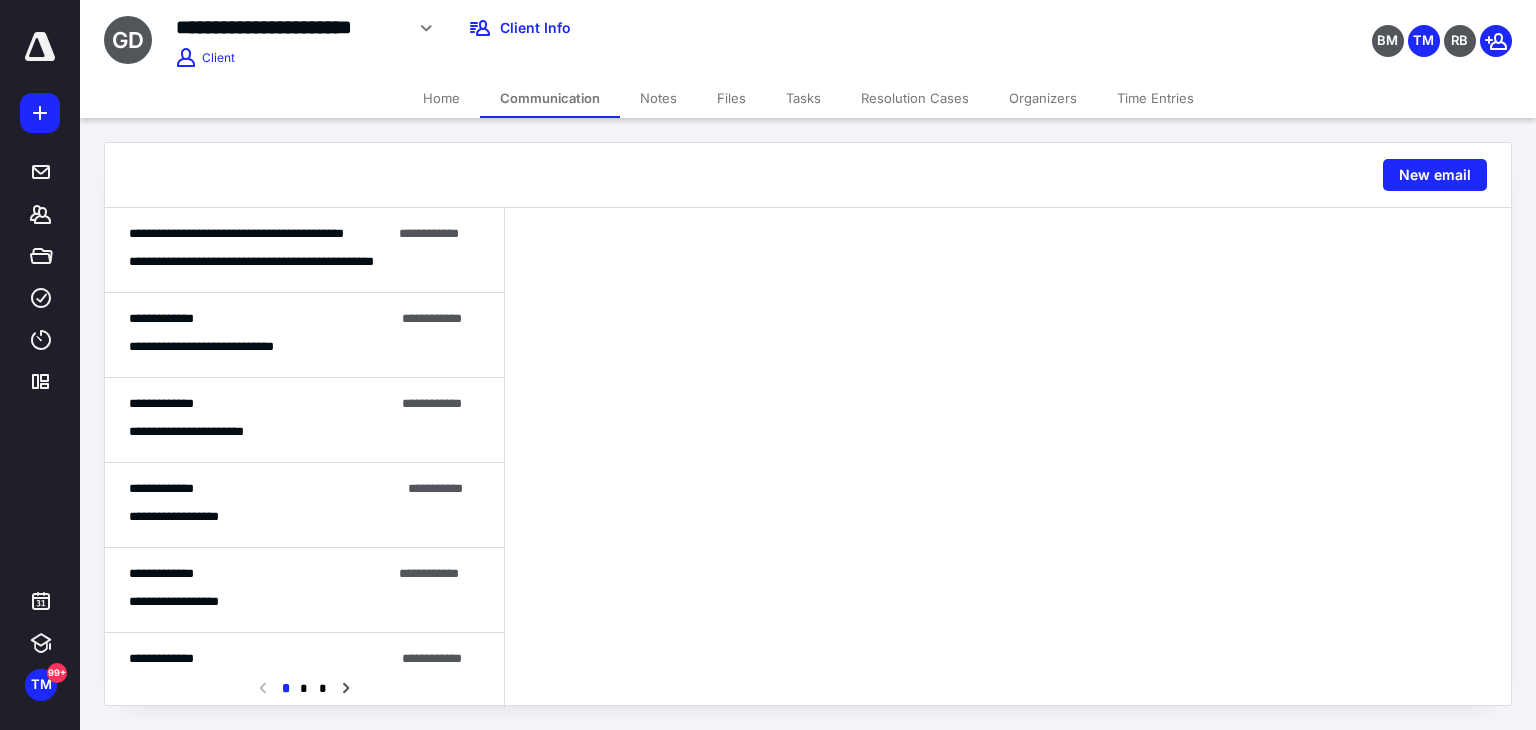 click on "**********" at bounding box center (304, 250) 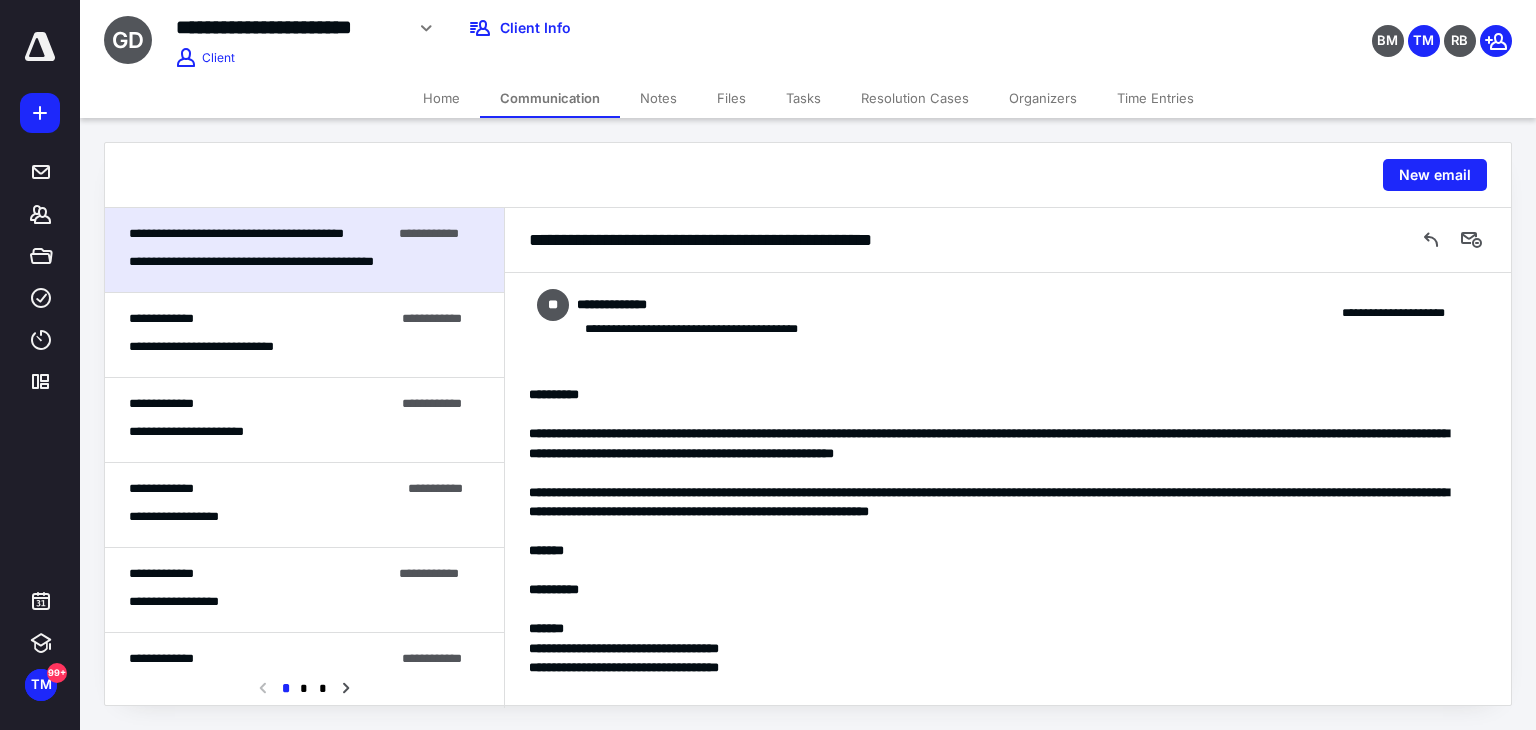 scroll, scrollTop: 2, scrollLeft: 0, axis: vertical 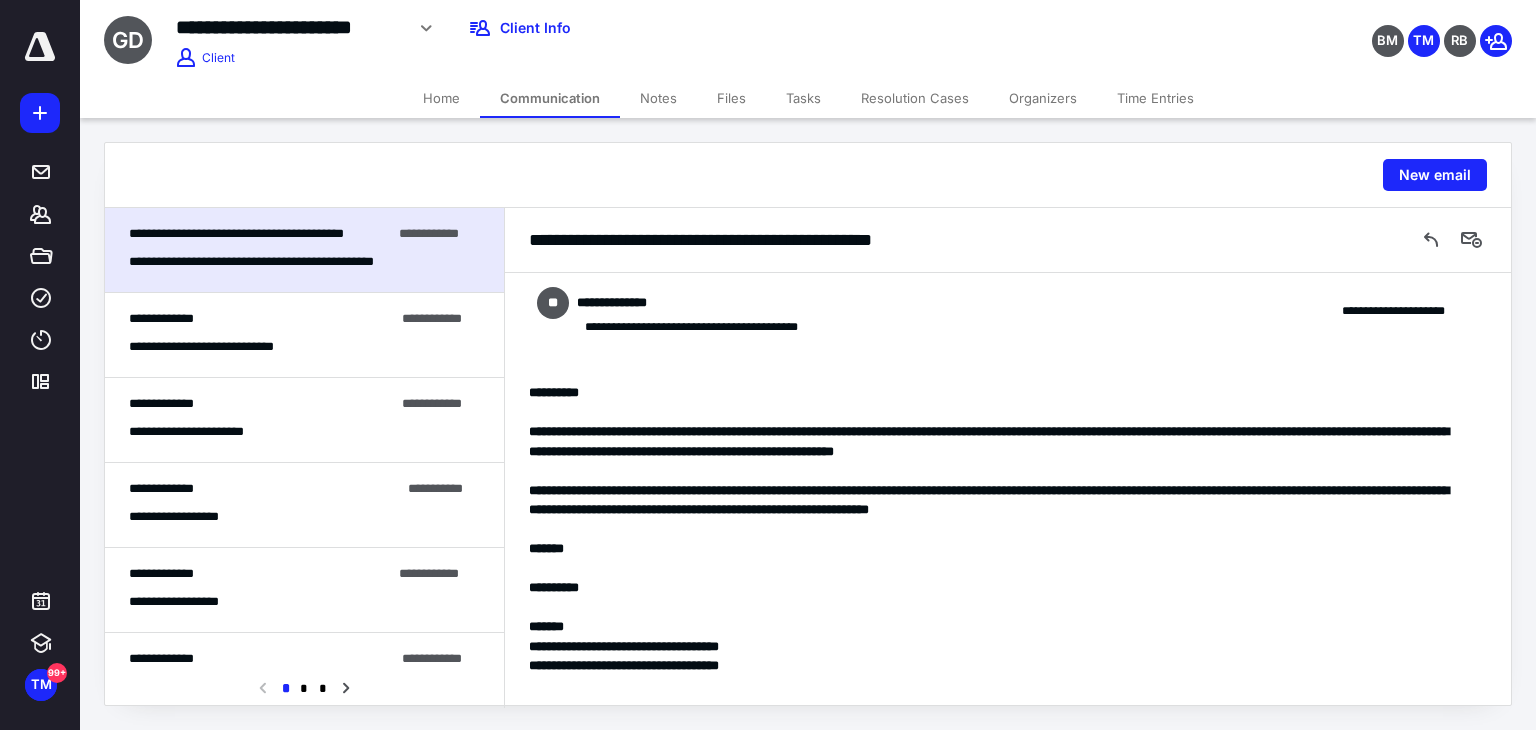 click on "Files" at bounding box center (731, 98) 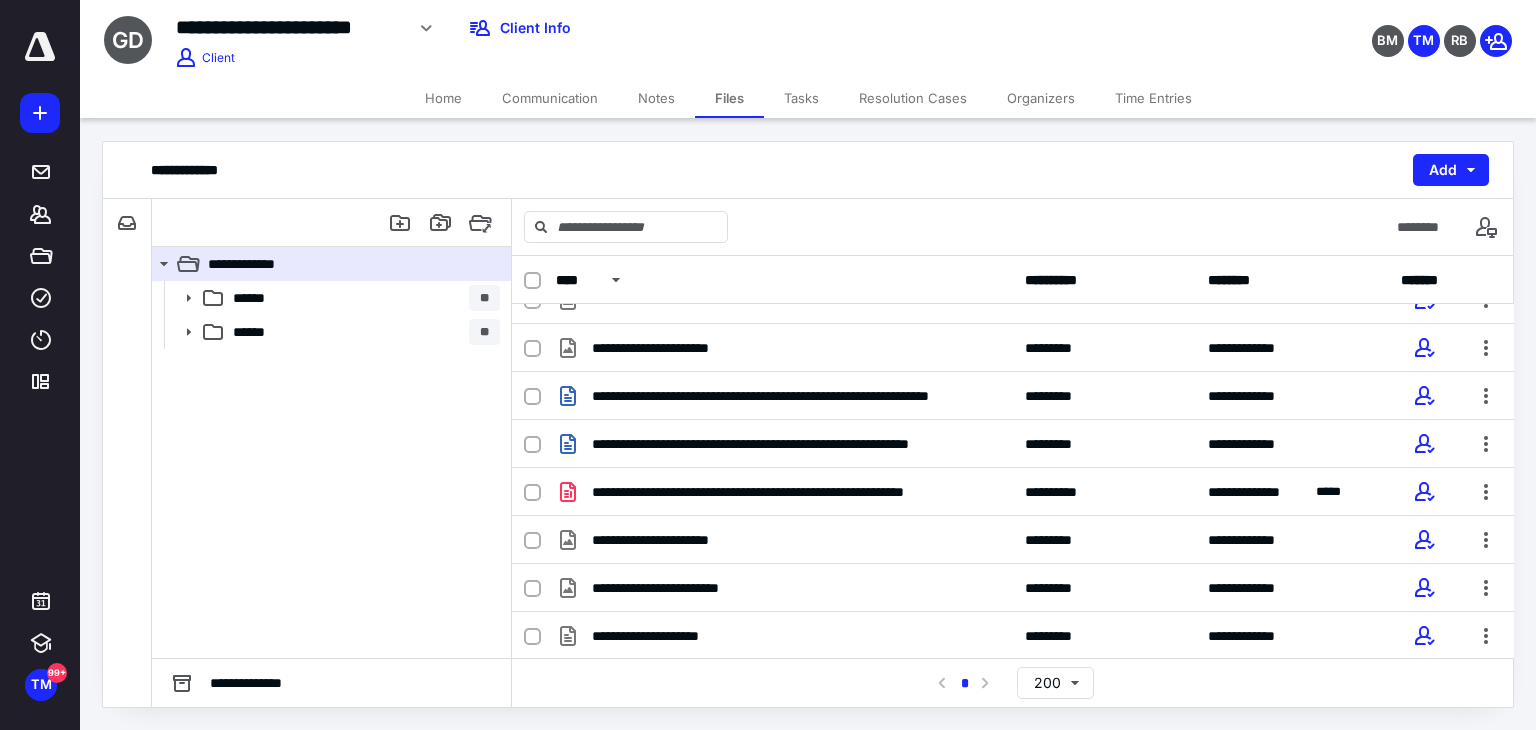scroll, scrollTop: 200, scrollLeft: 0, axis: vertical 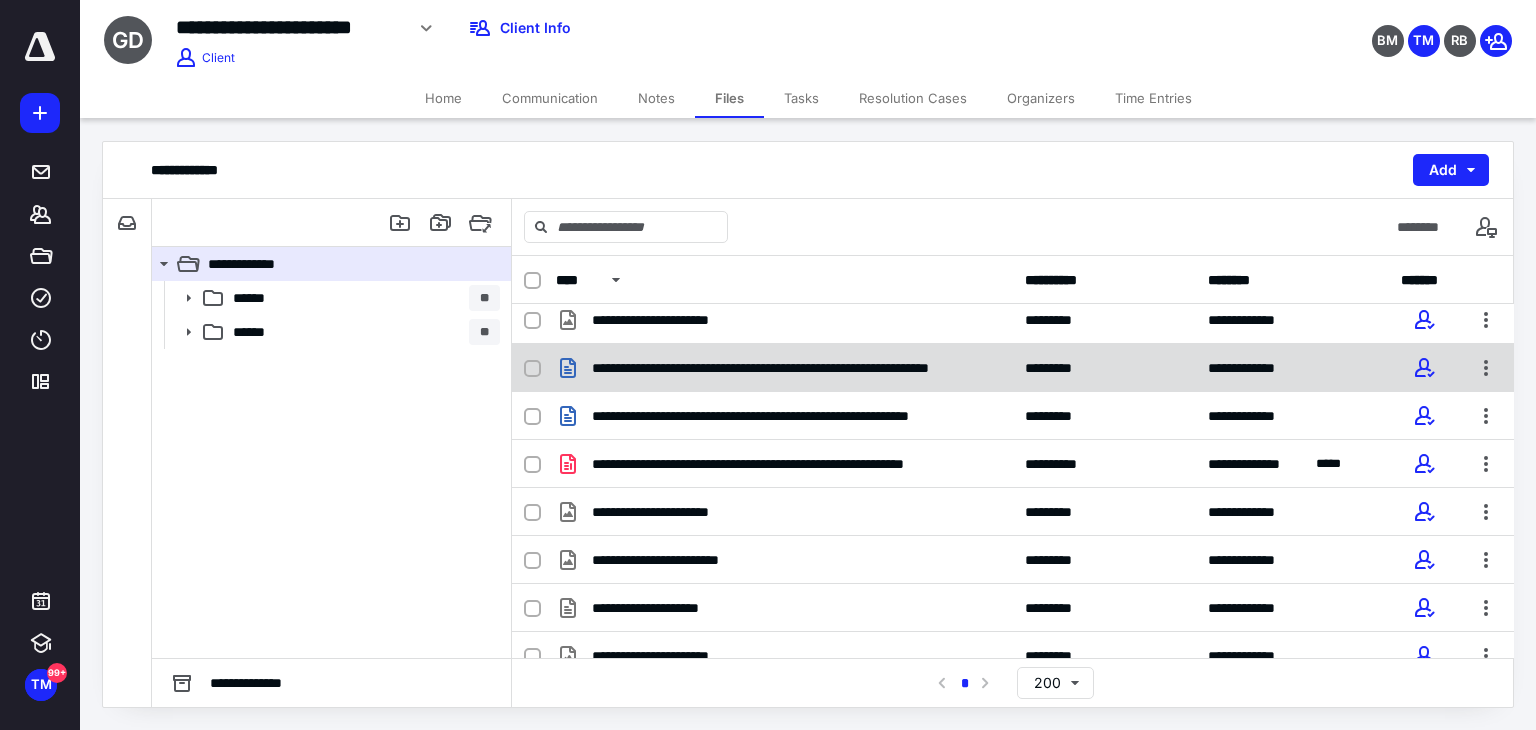click on "**********" at bounding box center (1013, 368) 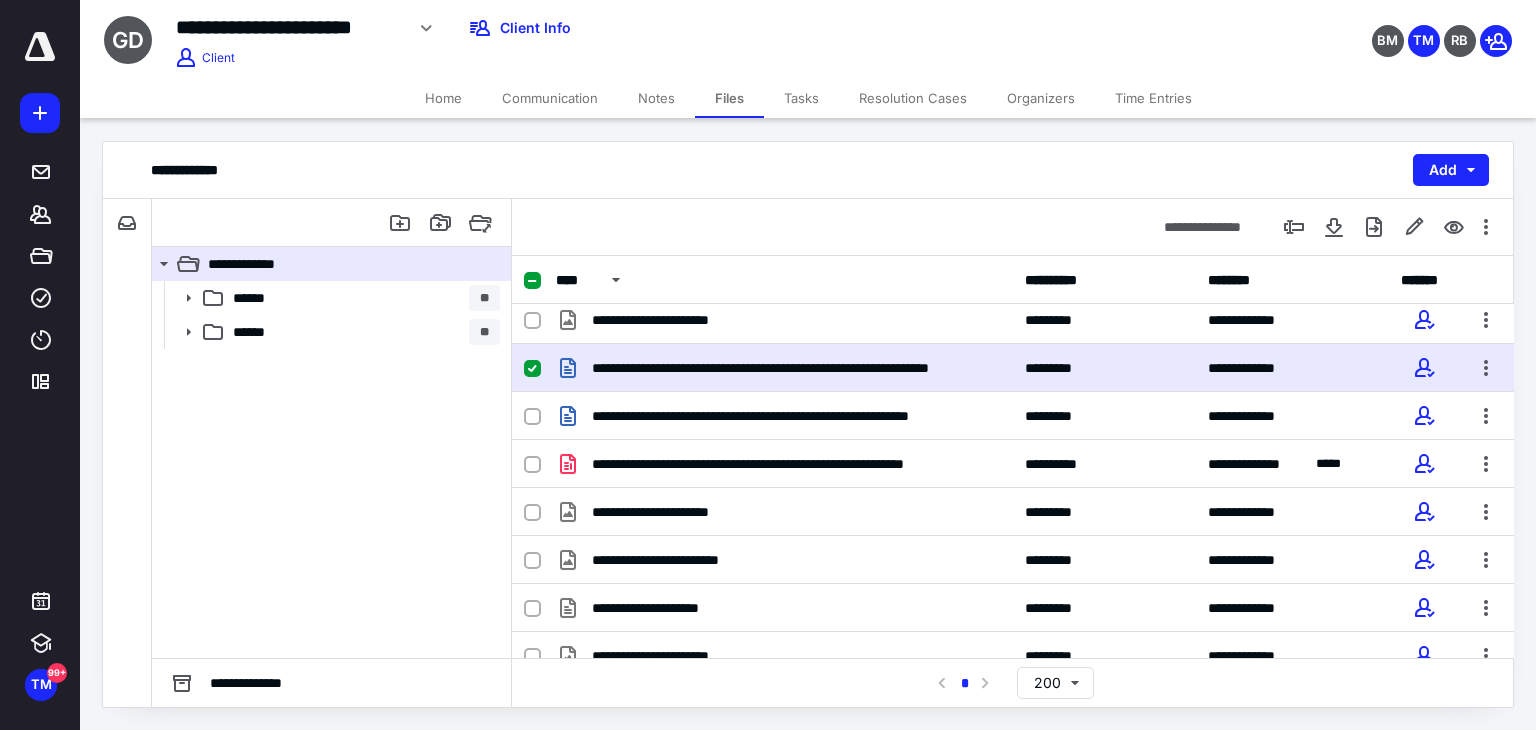 click on "**********" at bounding box center [1013, 368] 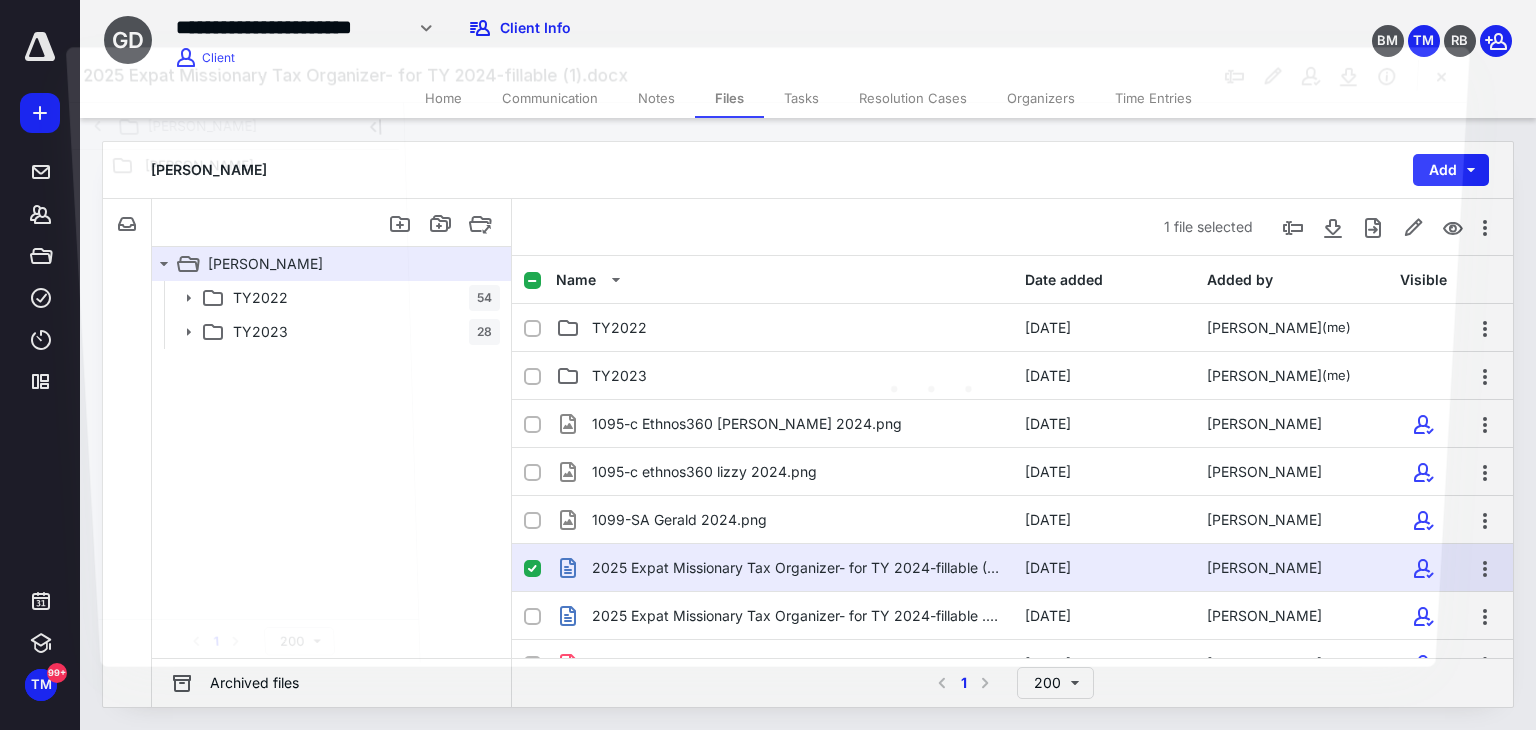 scroll, scrollTop: 200, scrollLeft: 0, axis: vertical 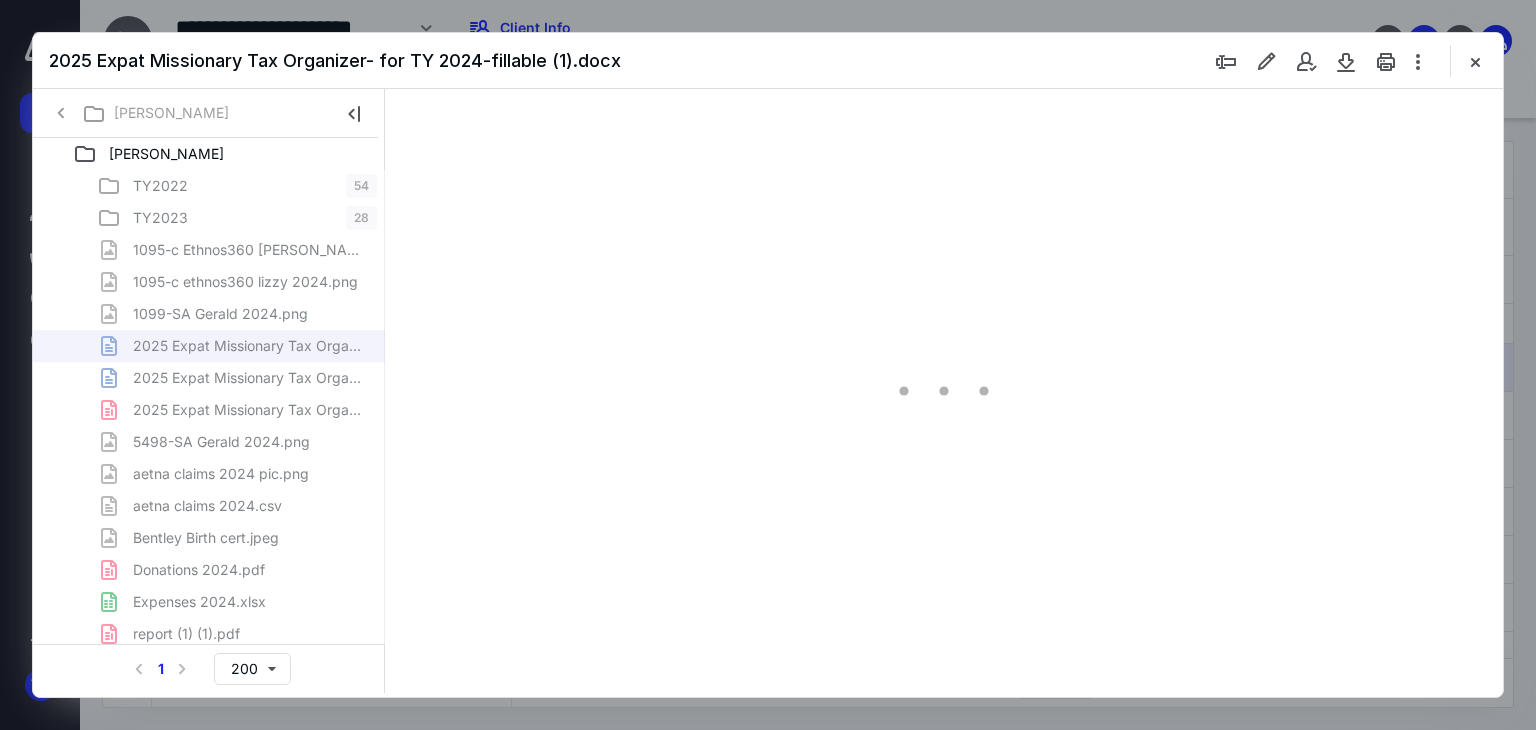 type on "66" 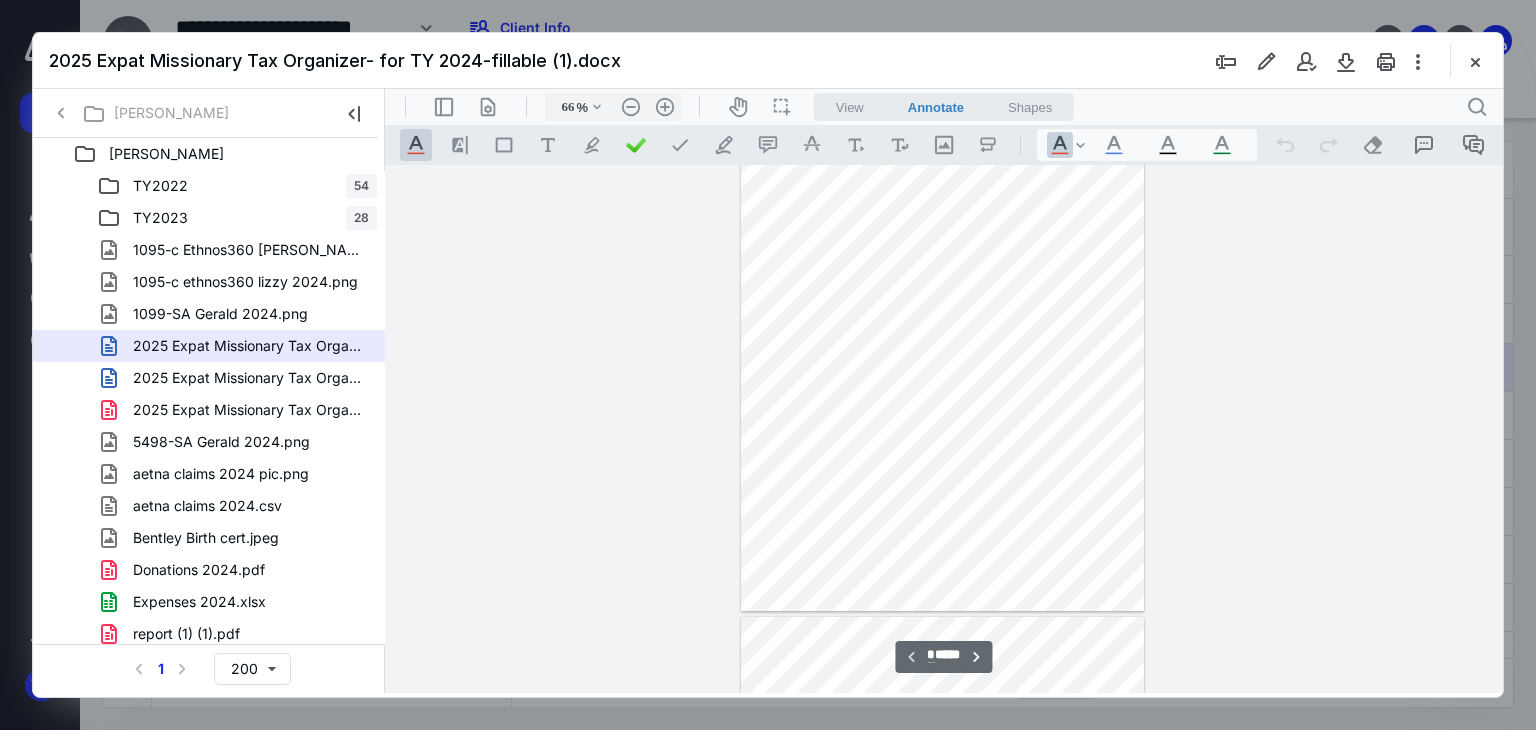 scroll, scrollTop: 279, scrollLeft: 0, axis: vertical 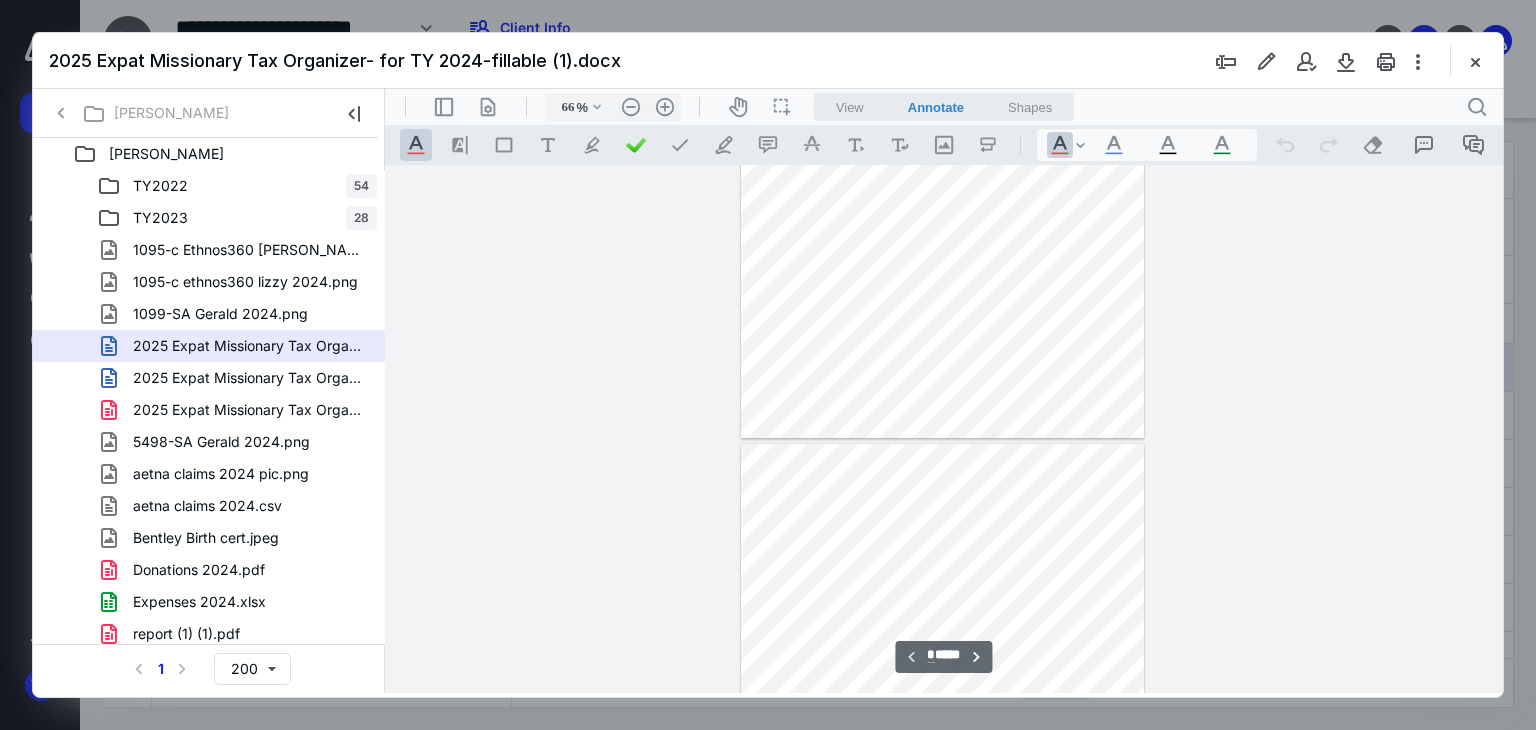 type on "*" 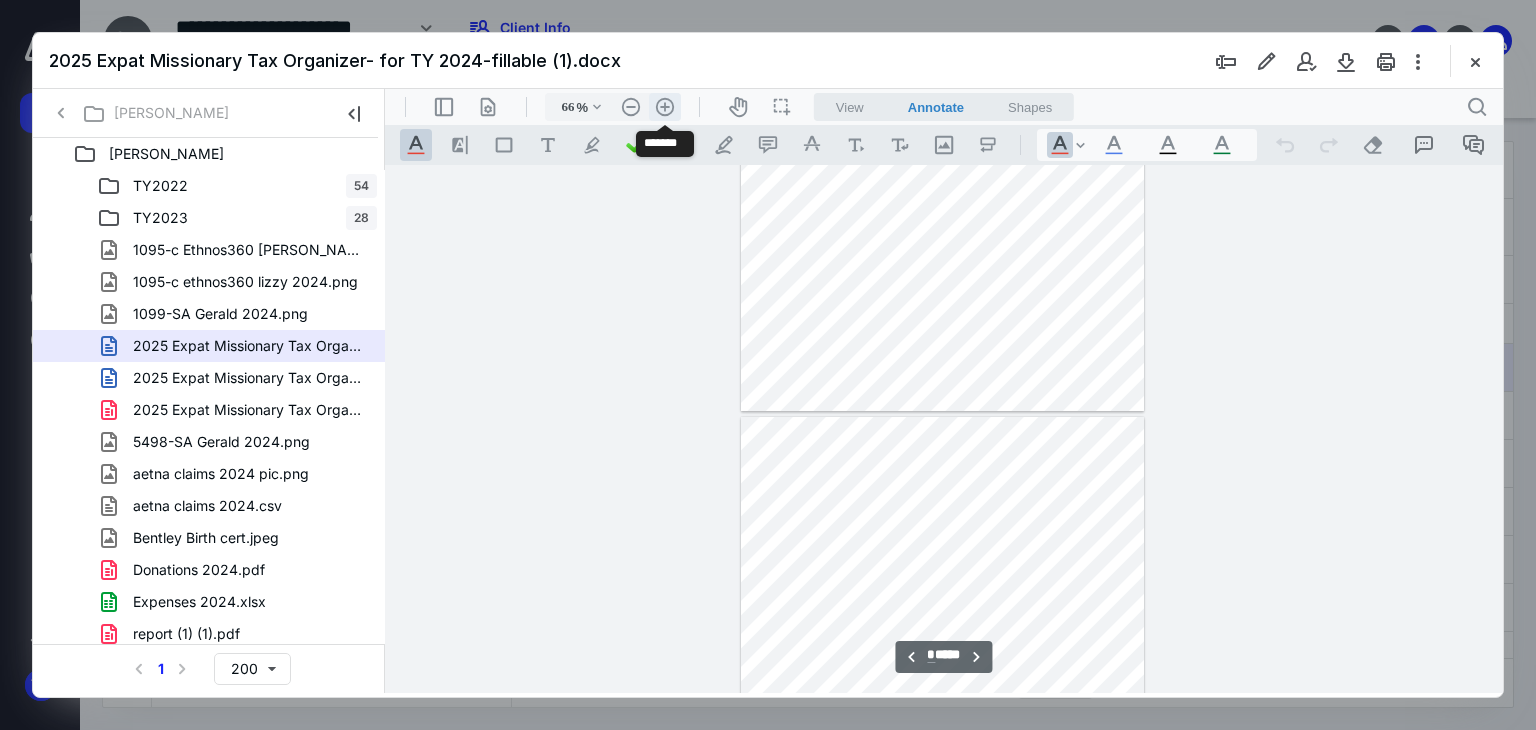click on ".cls-1{fill:#abb0c4;} icon - header - zoom - in - line" at bounding box center [665, 107] 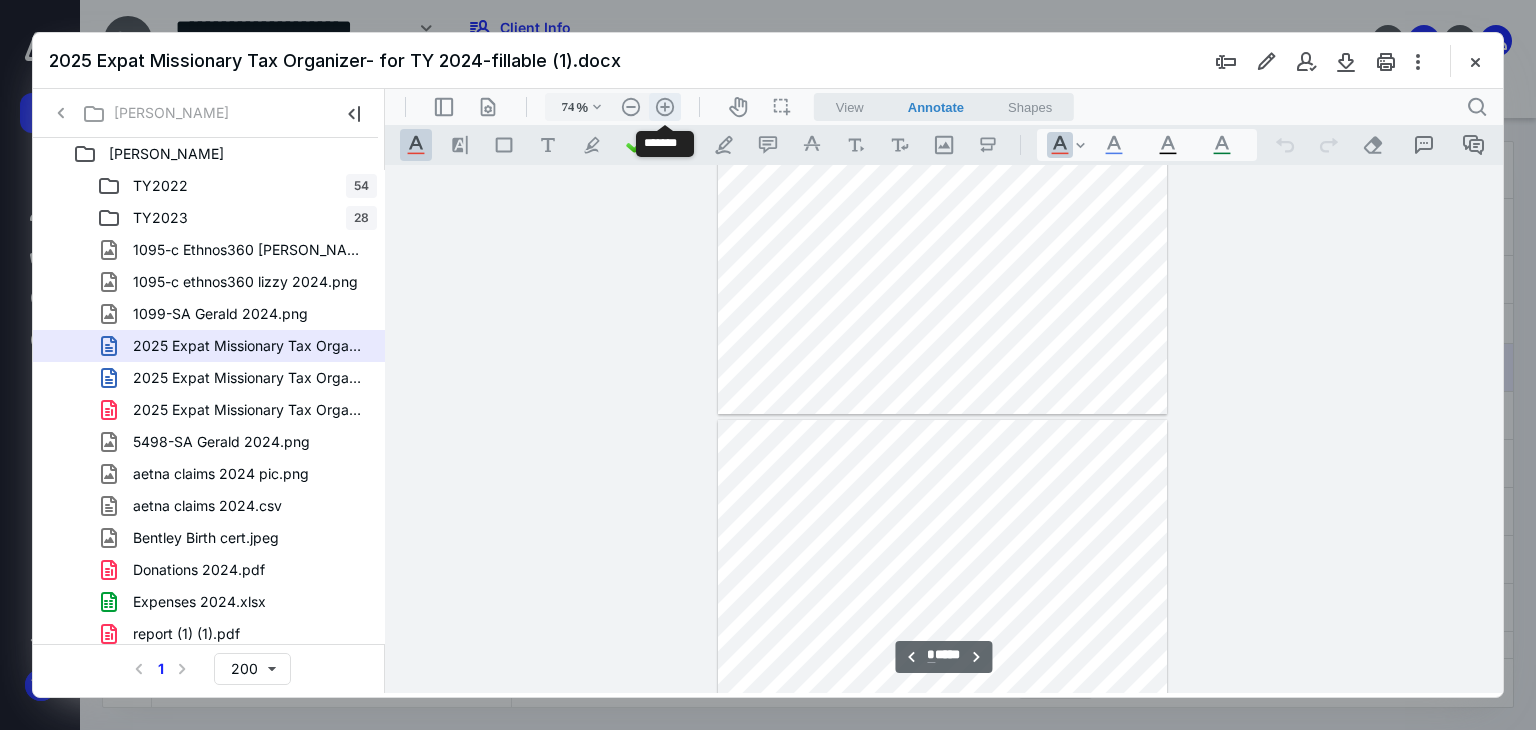 click on ".cls-1{fill:#abb0c4;} icon - header - zoom - in - line" at bounding box center [665, 107] 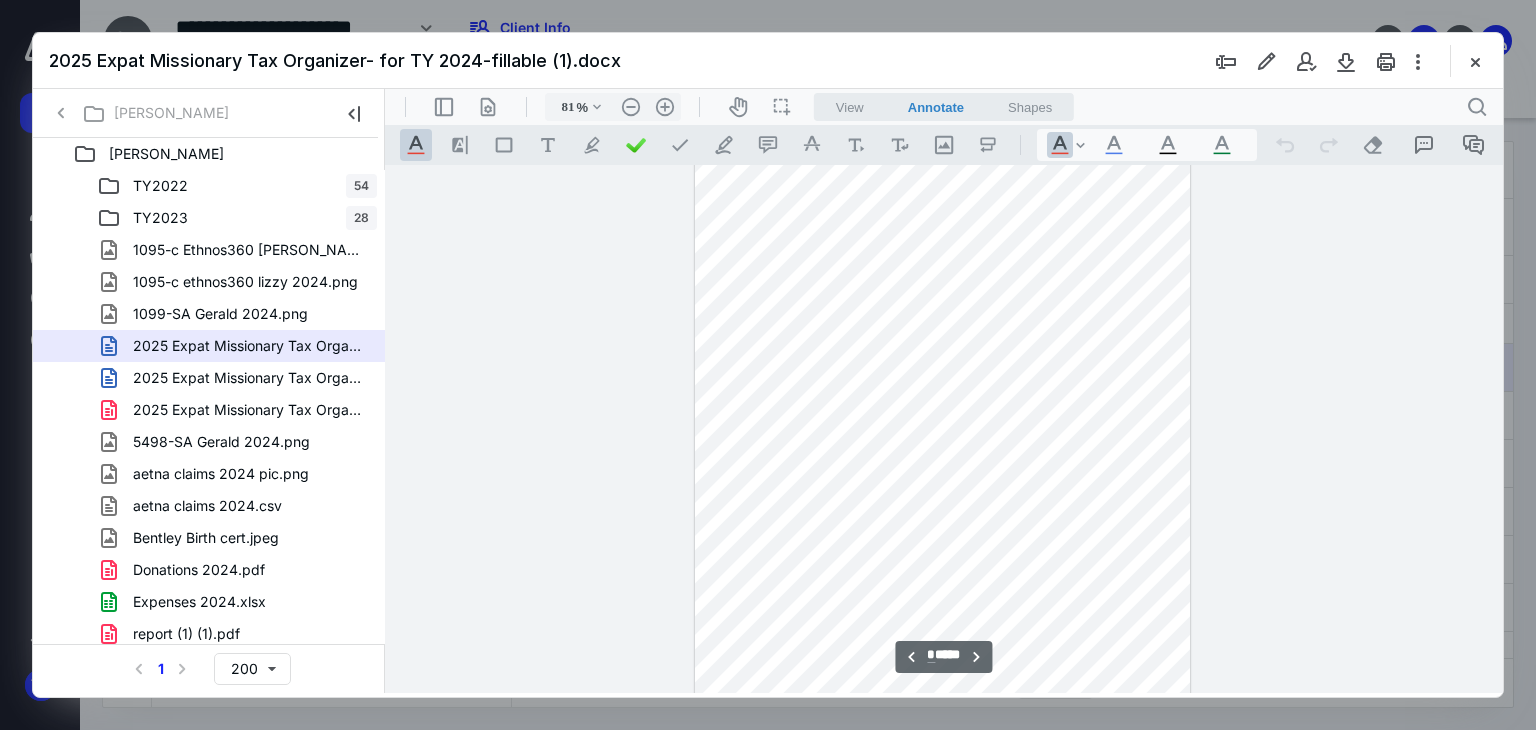 scroll, scrollTop: 2194, scrollLeft: 0, axis: vertical 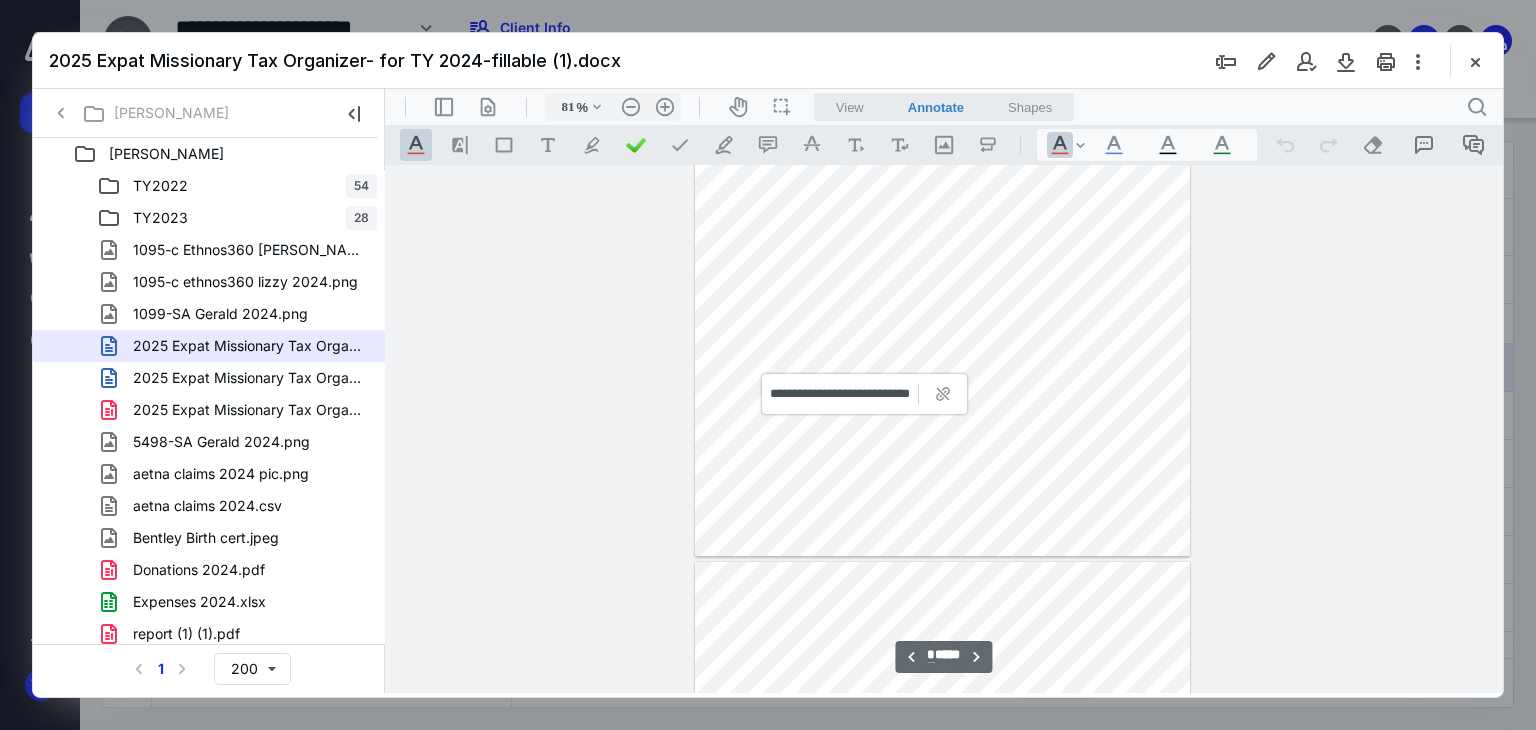 type on "*" 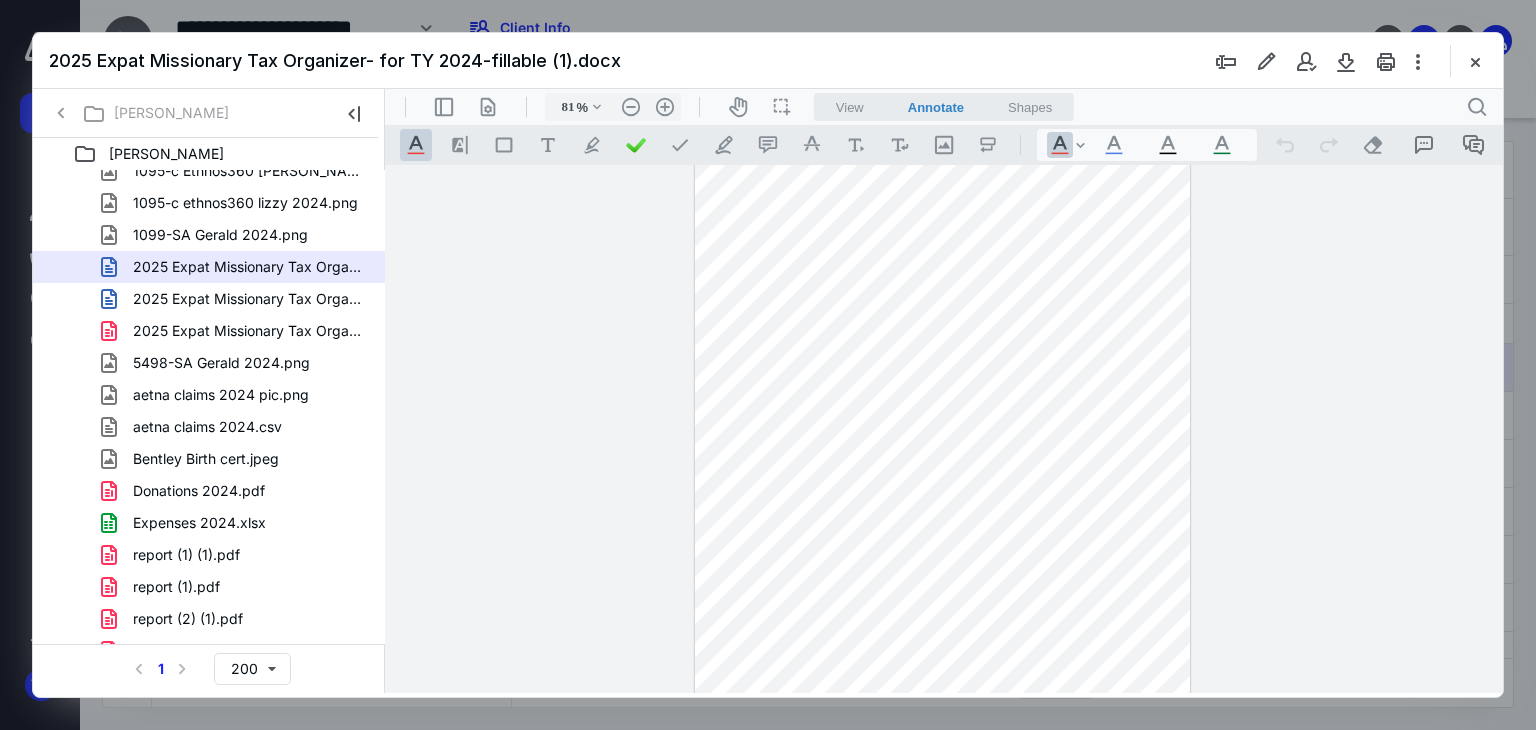 scroll, scrollTop: 0, scrollLeft: 0, axis: both 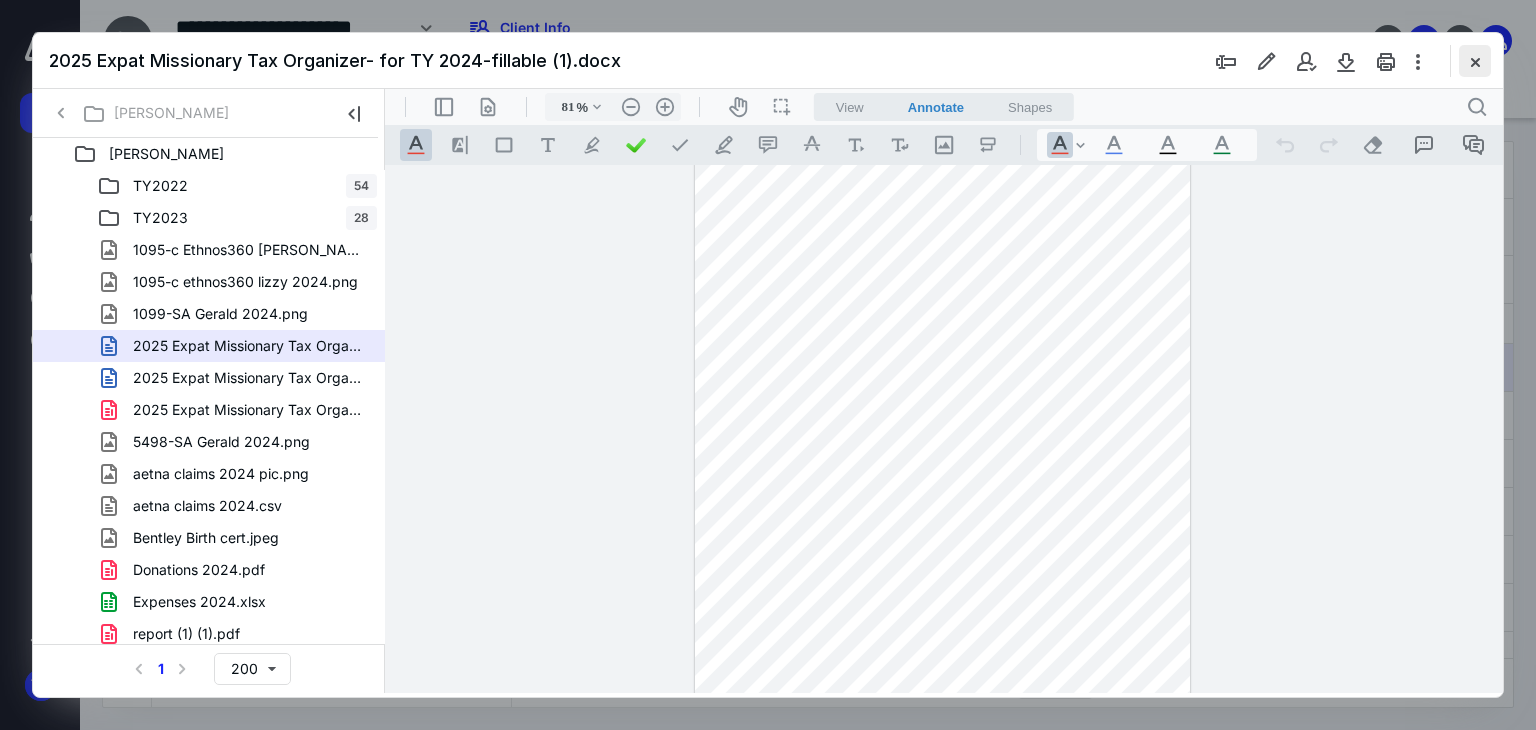 click at bounding box center [1475, 61] 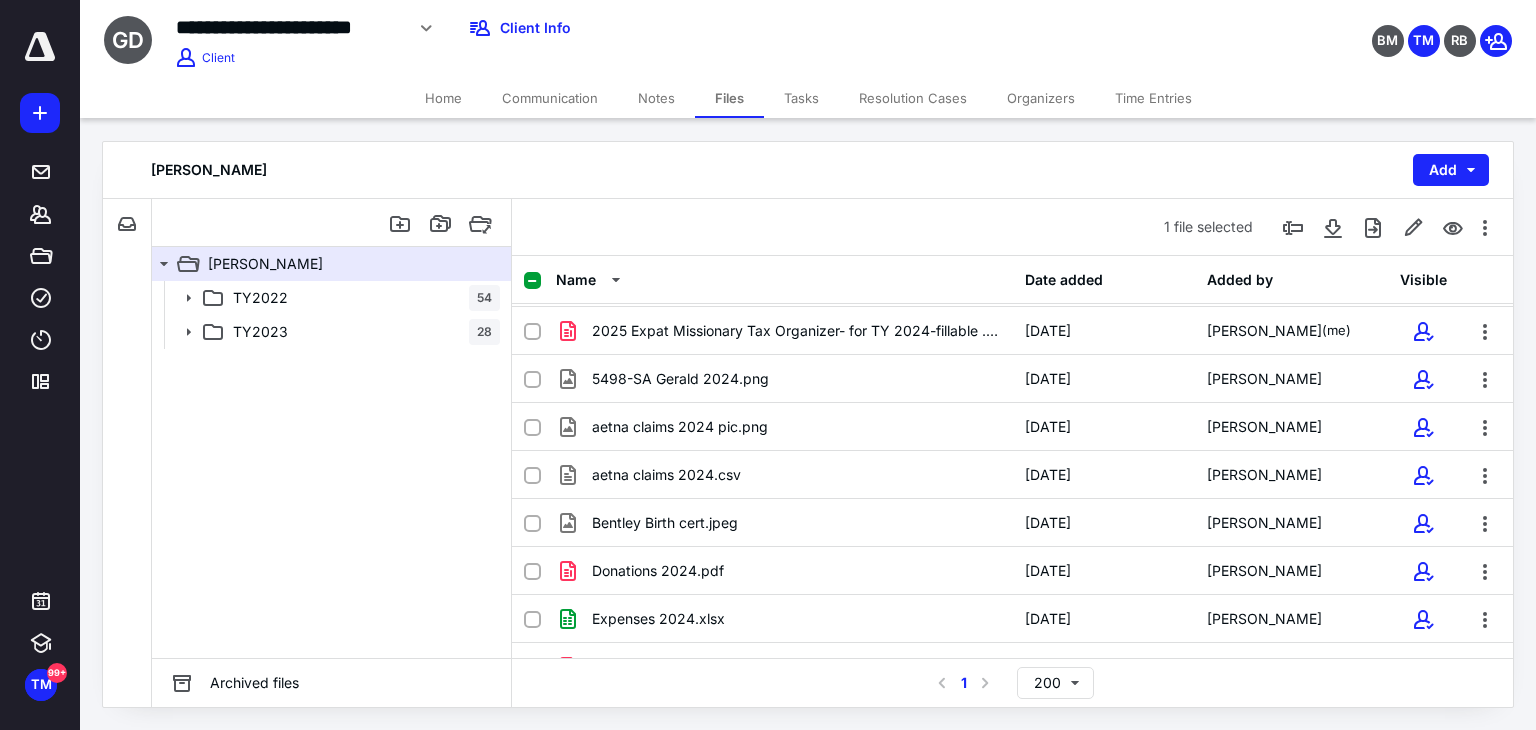 scroll, scrollTop: 600, scrollLeft: 0, axis: vertical 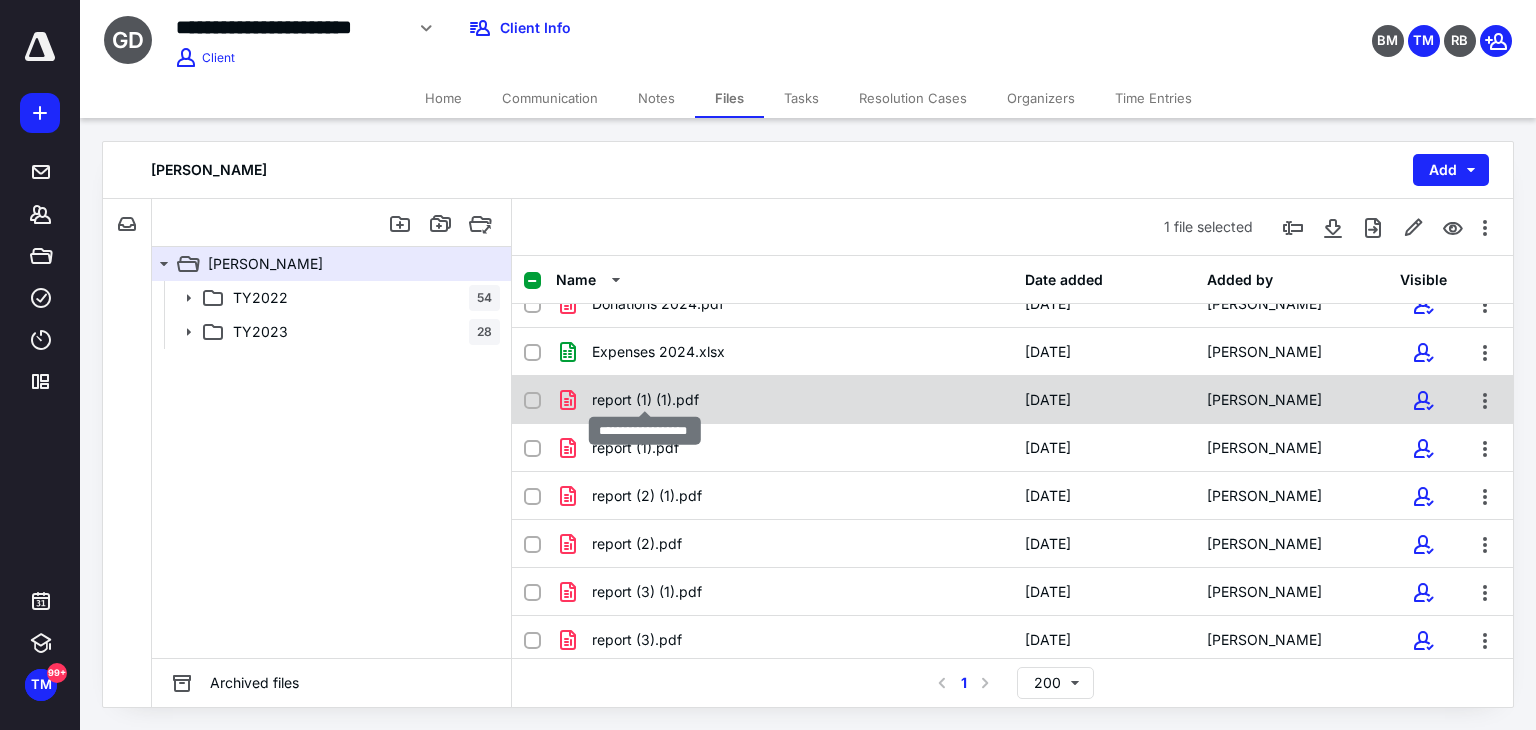 checkbox on "false" 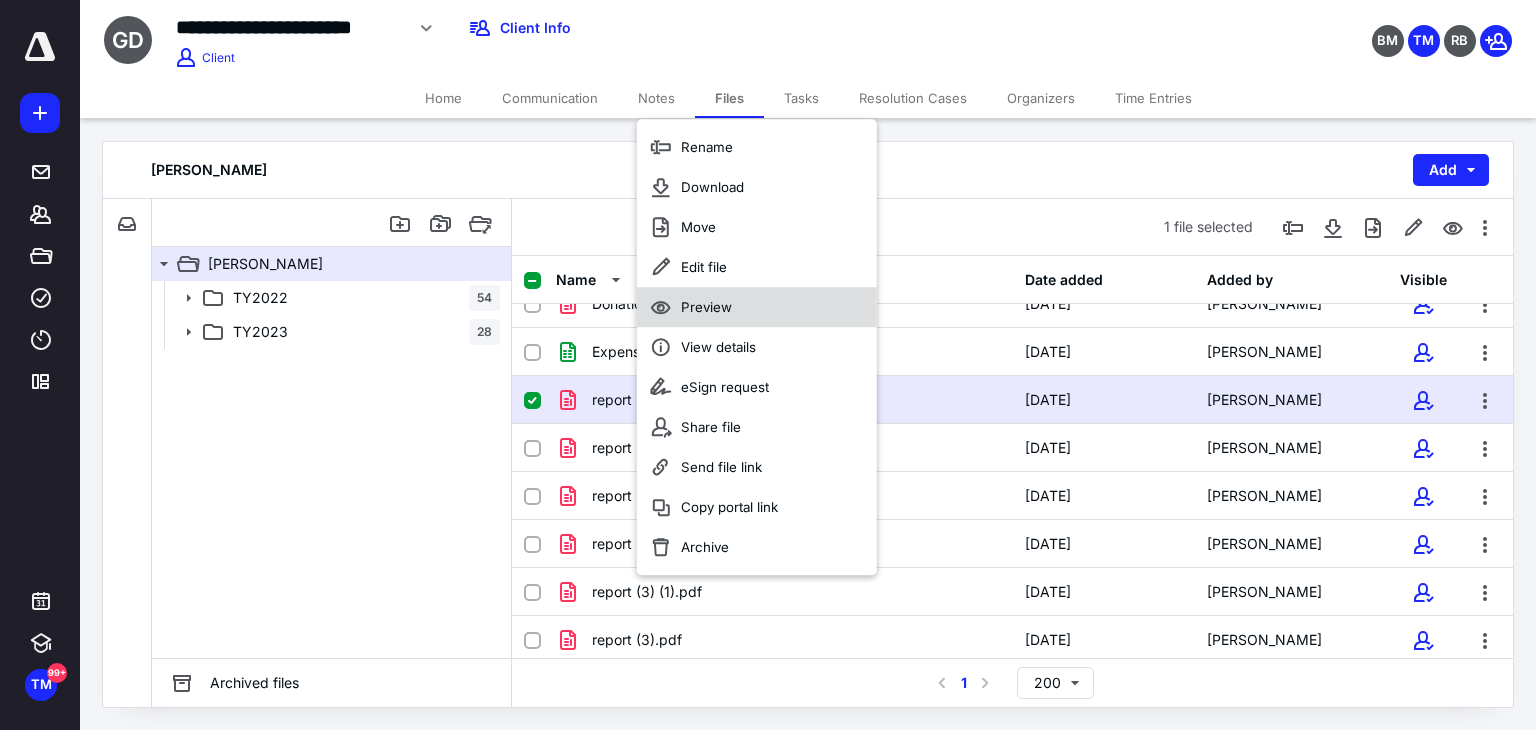 click on "Preview" at bounding box center [706, 307] 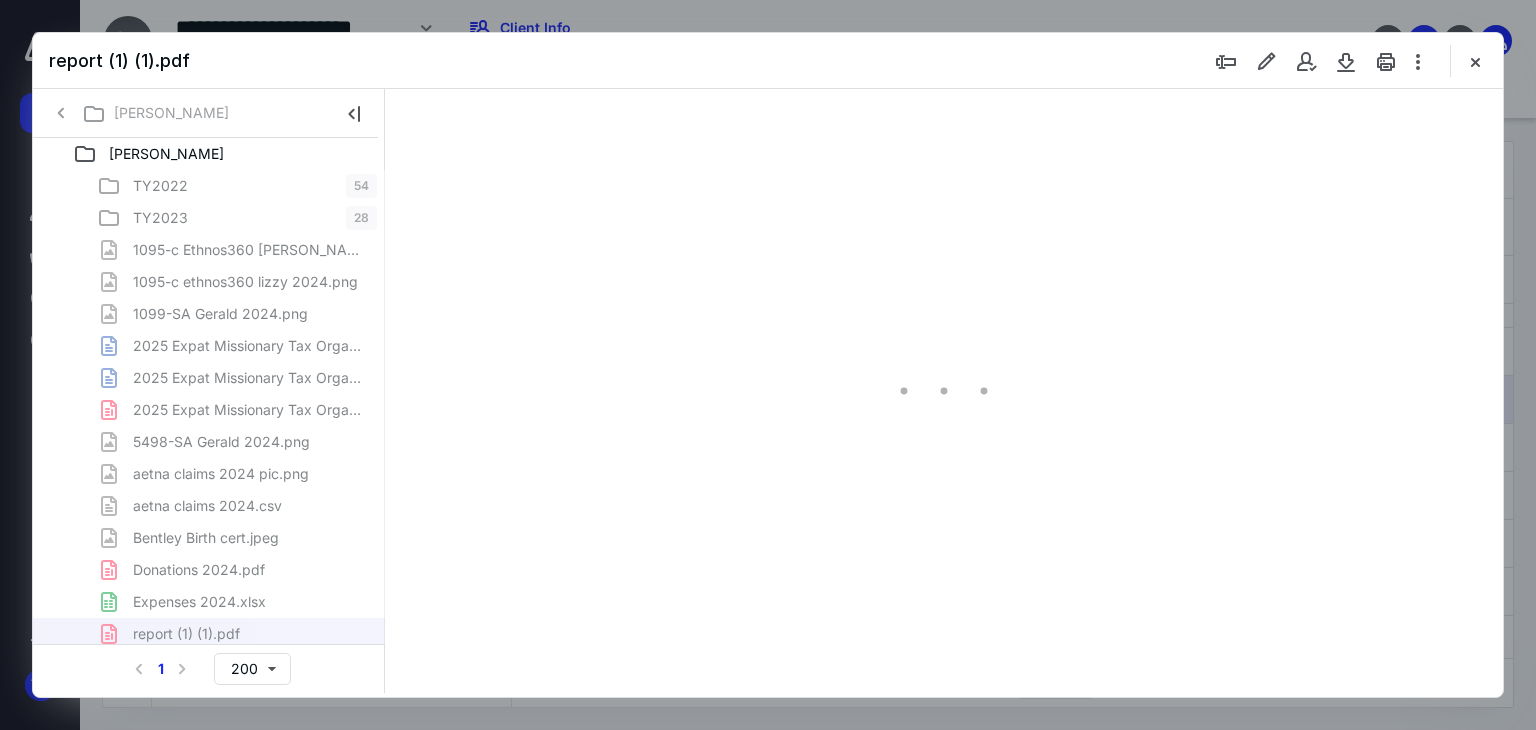 scroll, scrollTop: 0, scrollLeft: 0, axis: both 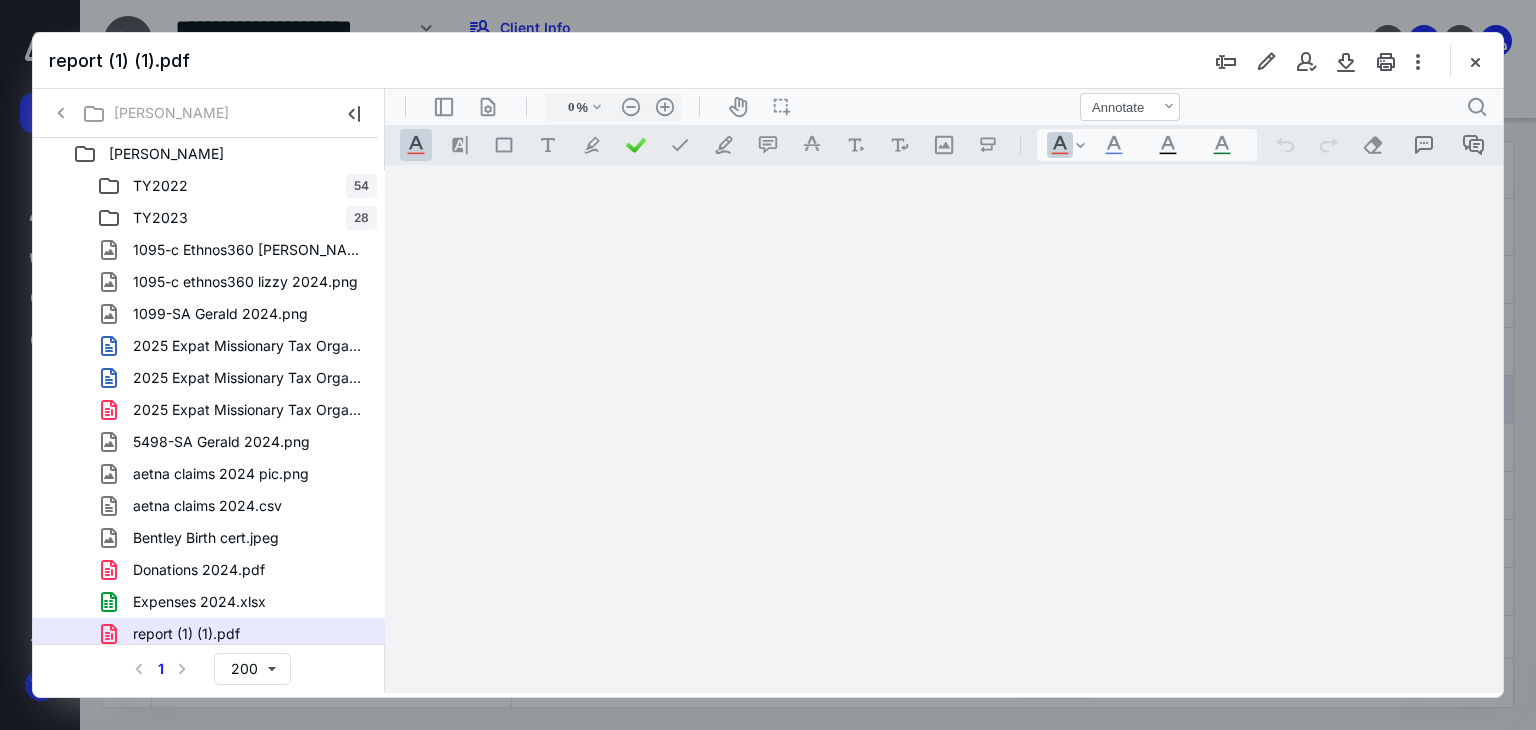type on "63" 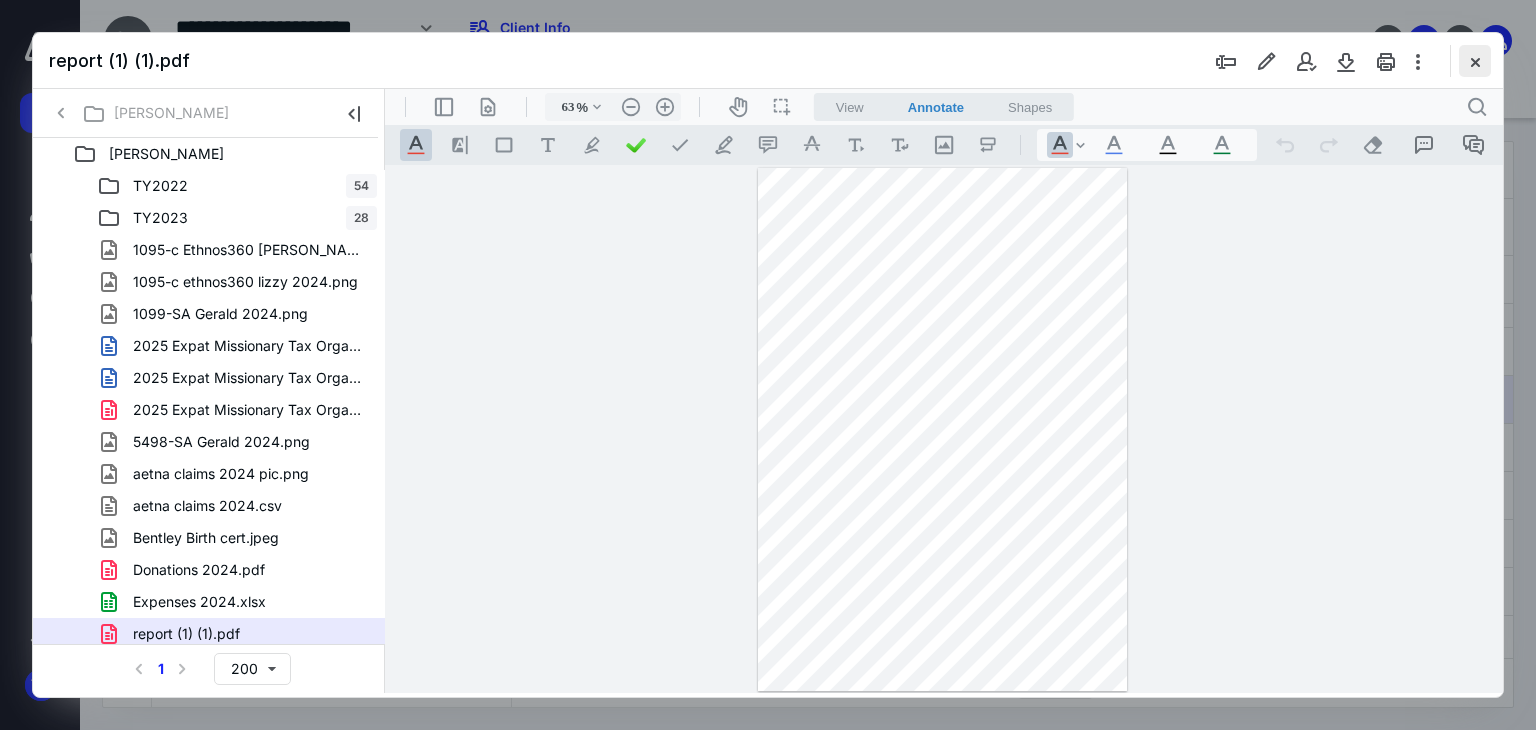 click at bounding box center [1475, 61] 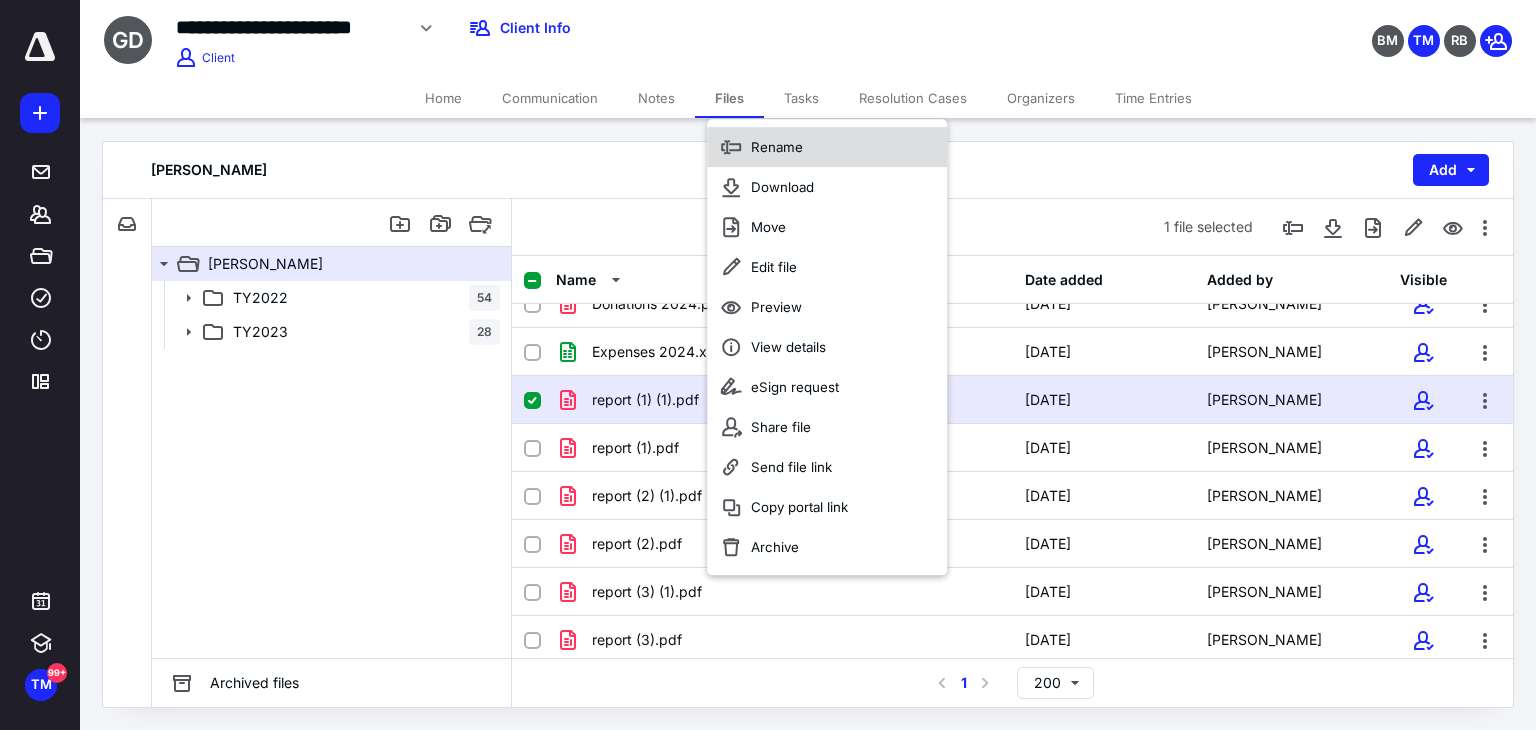 click on "Rename" at bounding box center (827, 147) 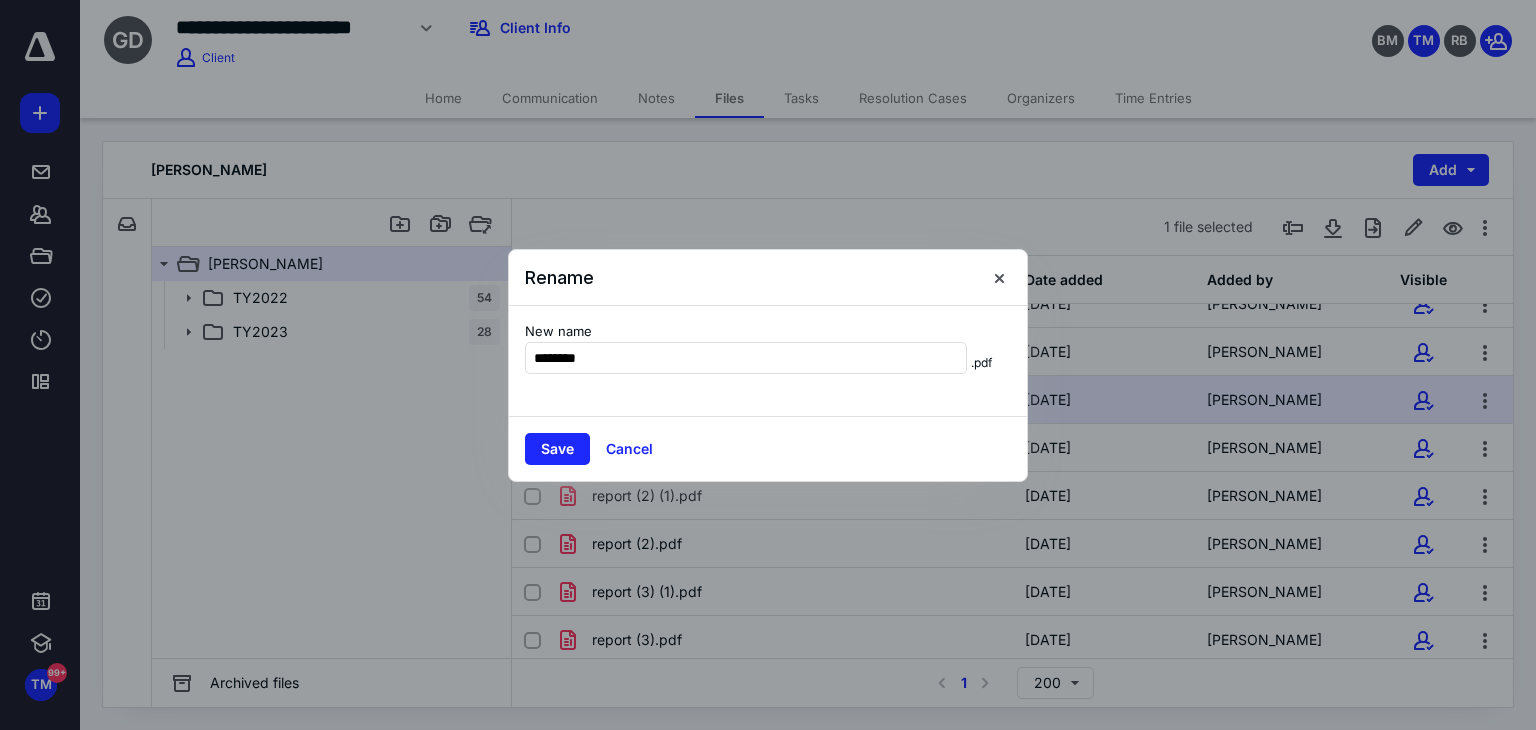 type on "********" 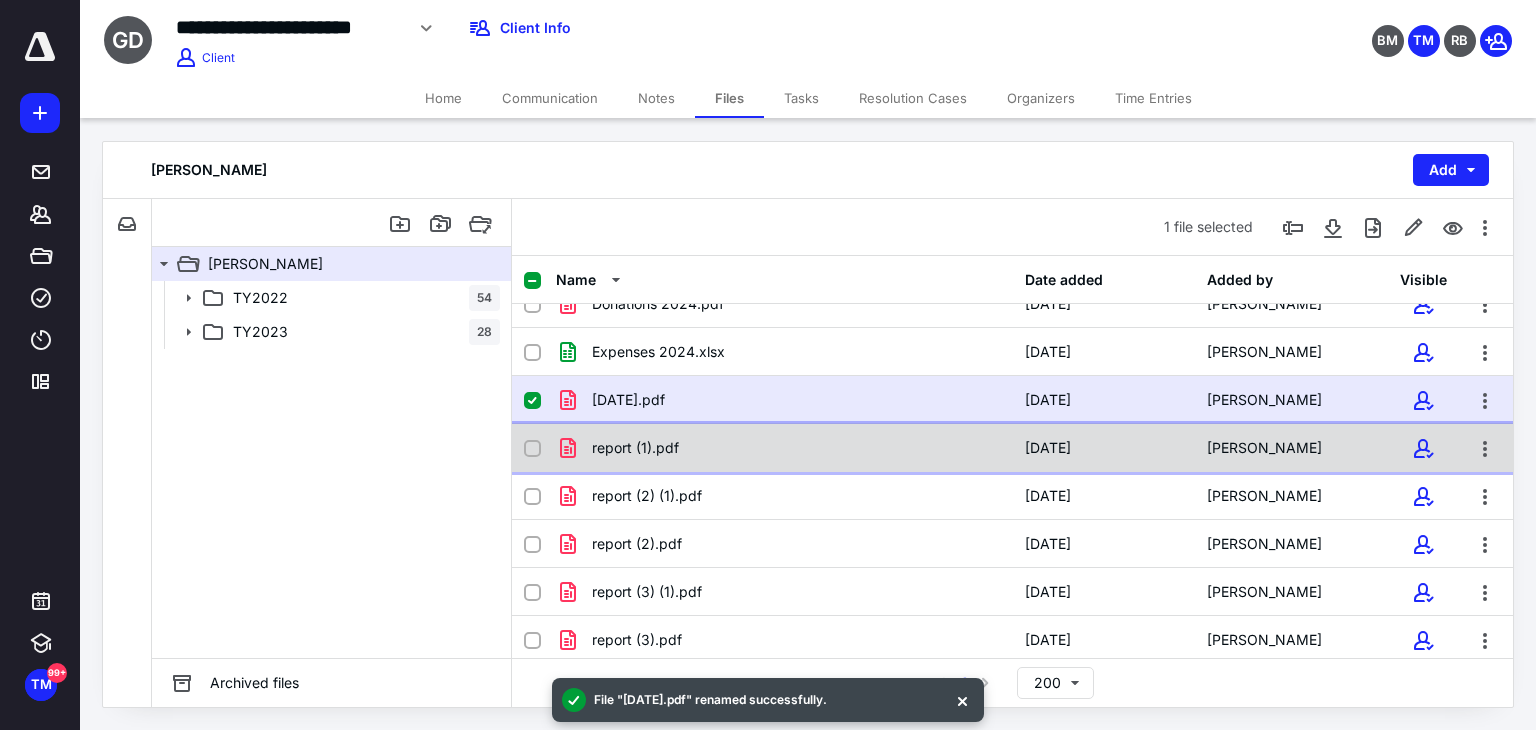 click on "report (1).pdf 6/27/2025 Gerald DeFouw" at bounding box center [1012, 448] 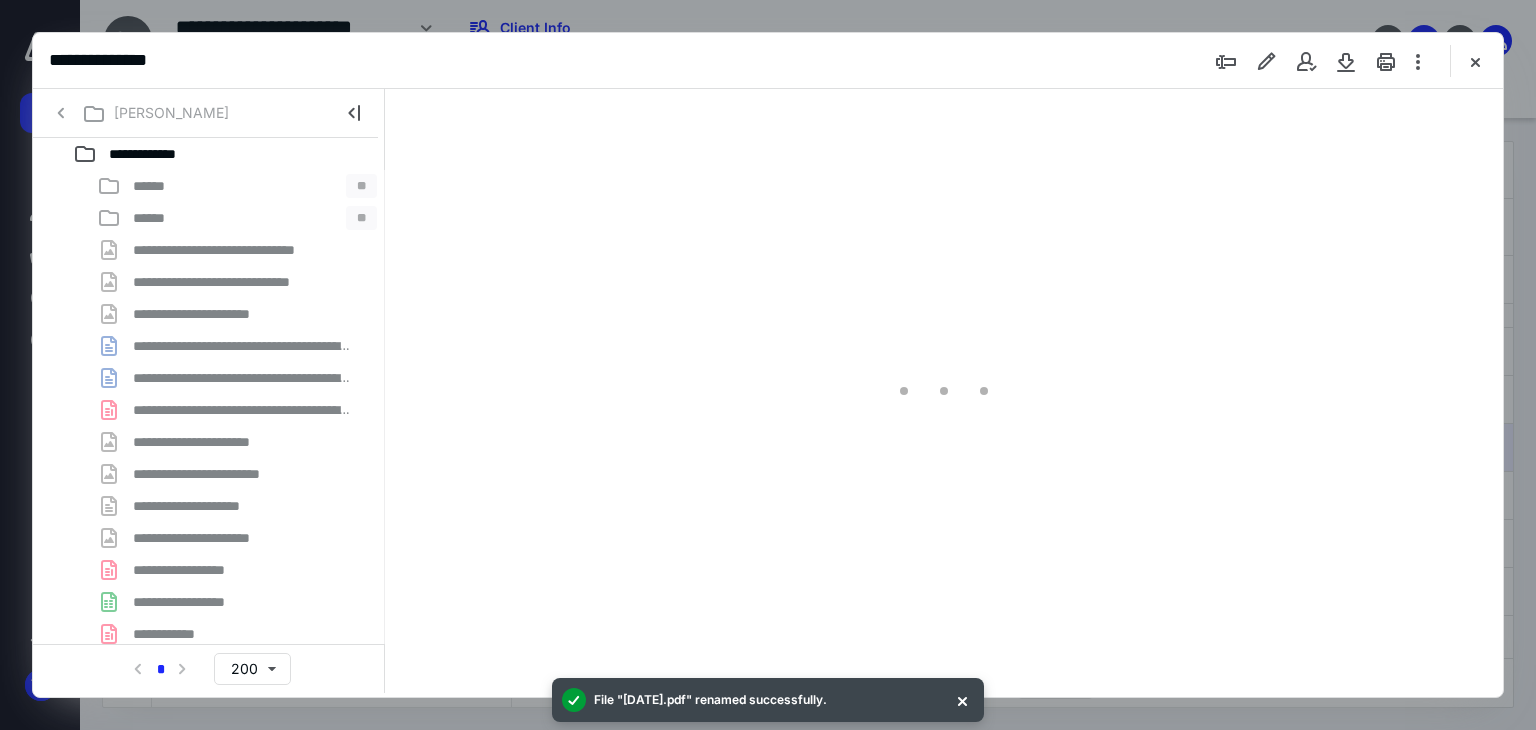 scroll, scrollTop: 0, scrollLeft: 0, axis: both 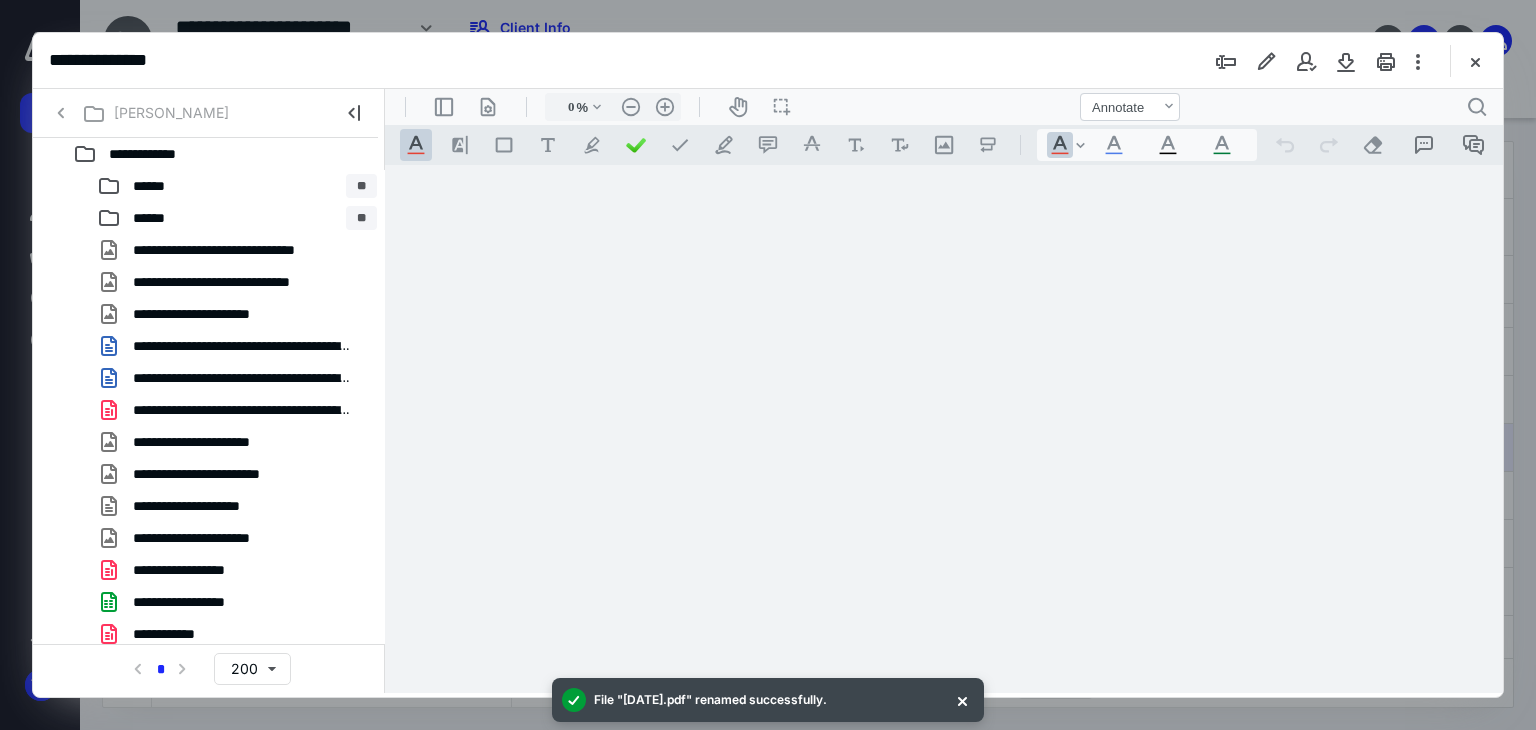 type on "63" 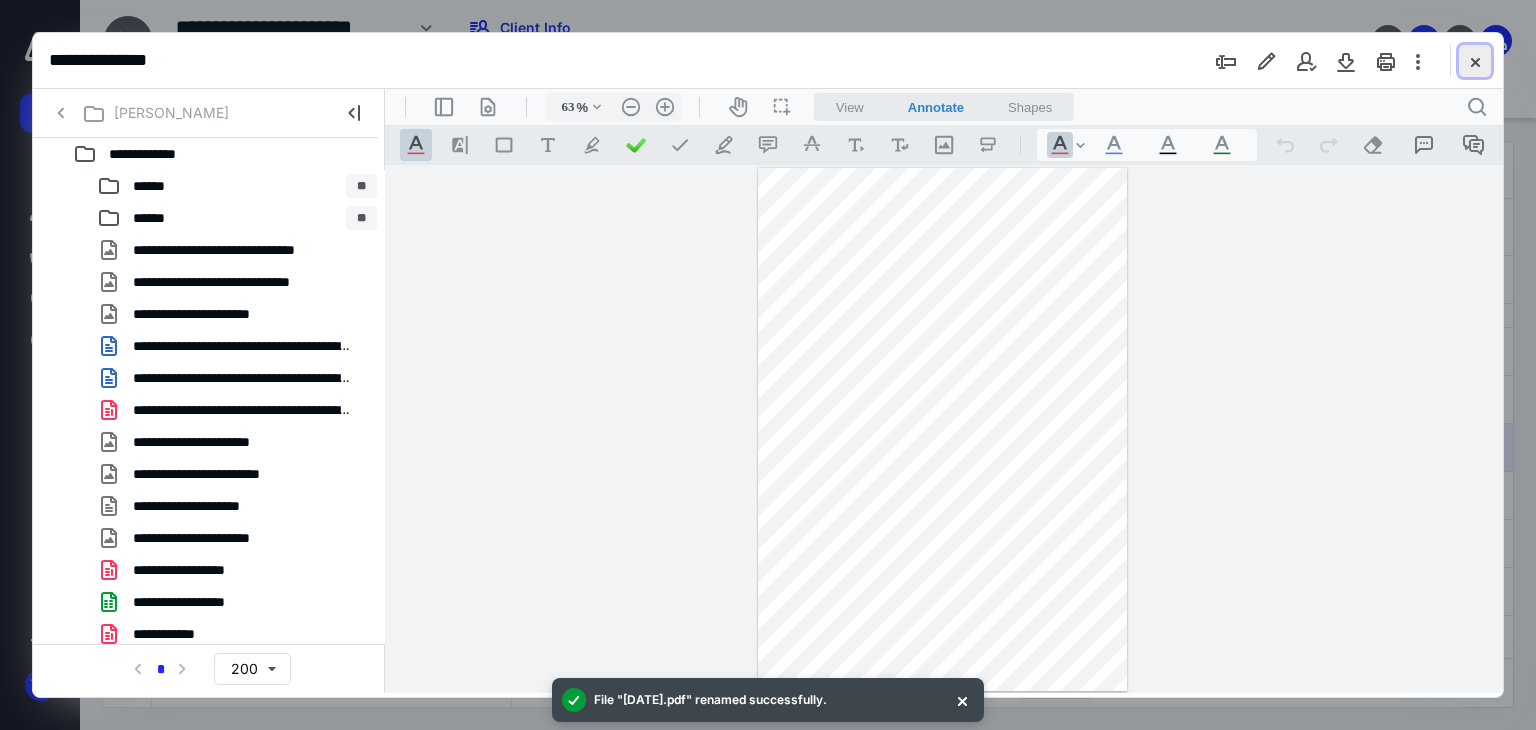 click at bounding box center [1475, 61] 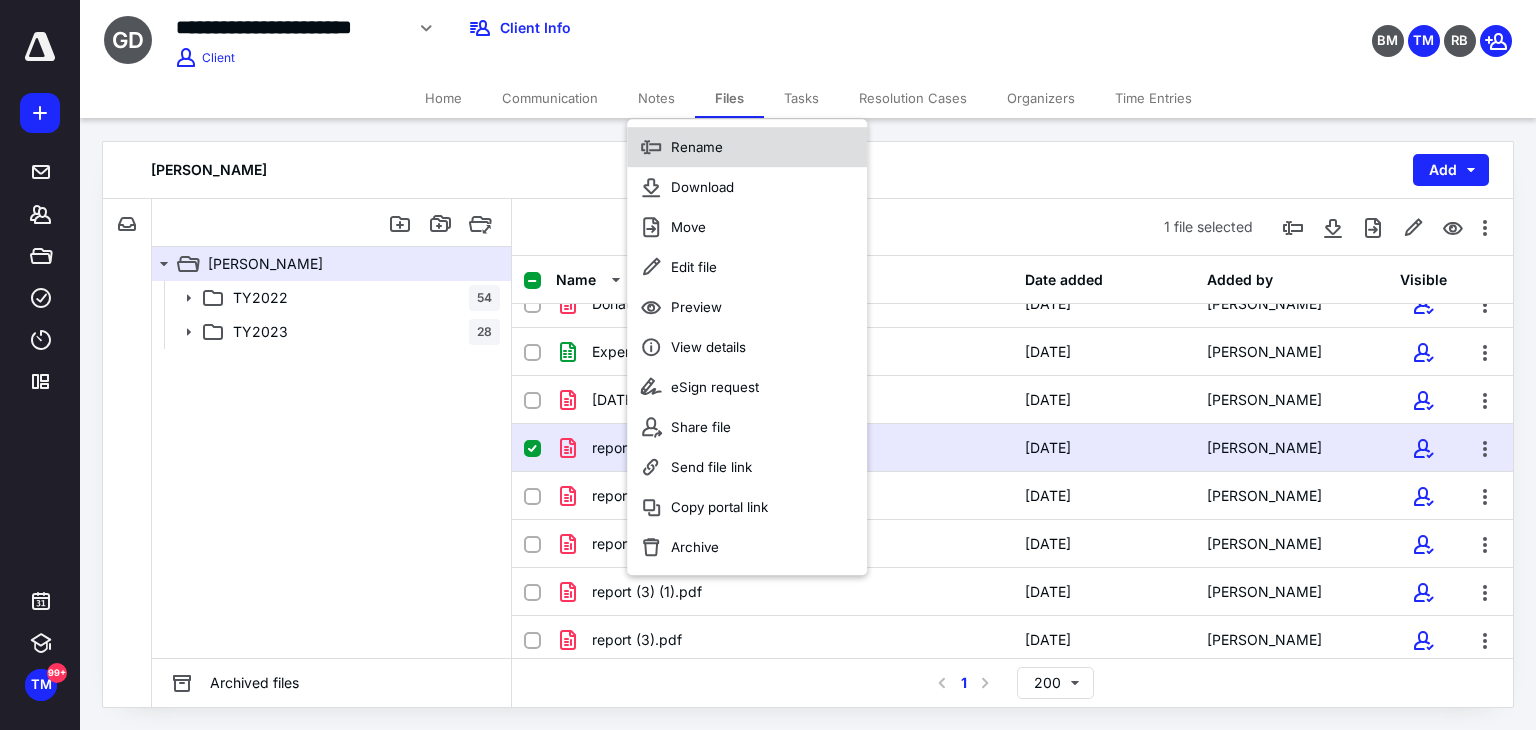 click on "Rename" at bounding box center [747, 147] 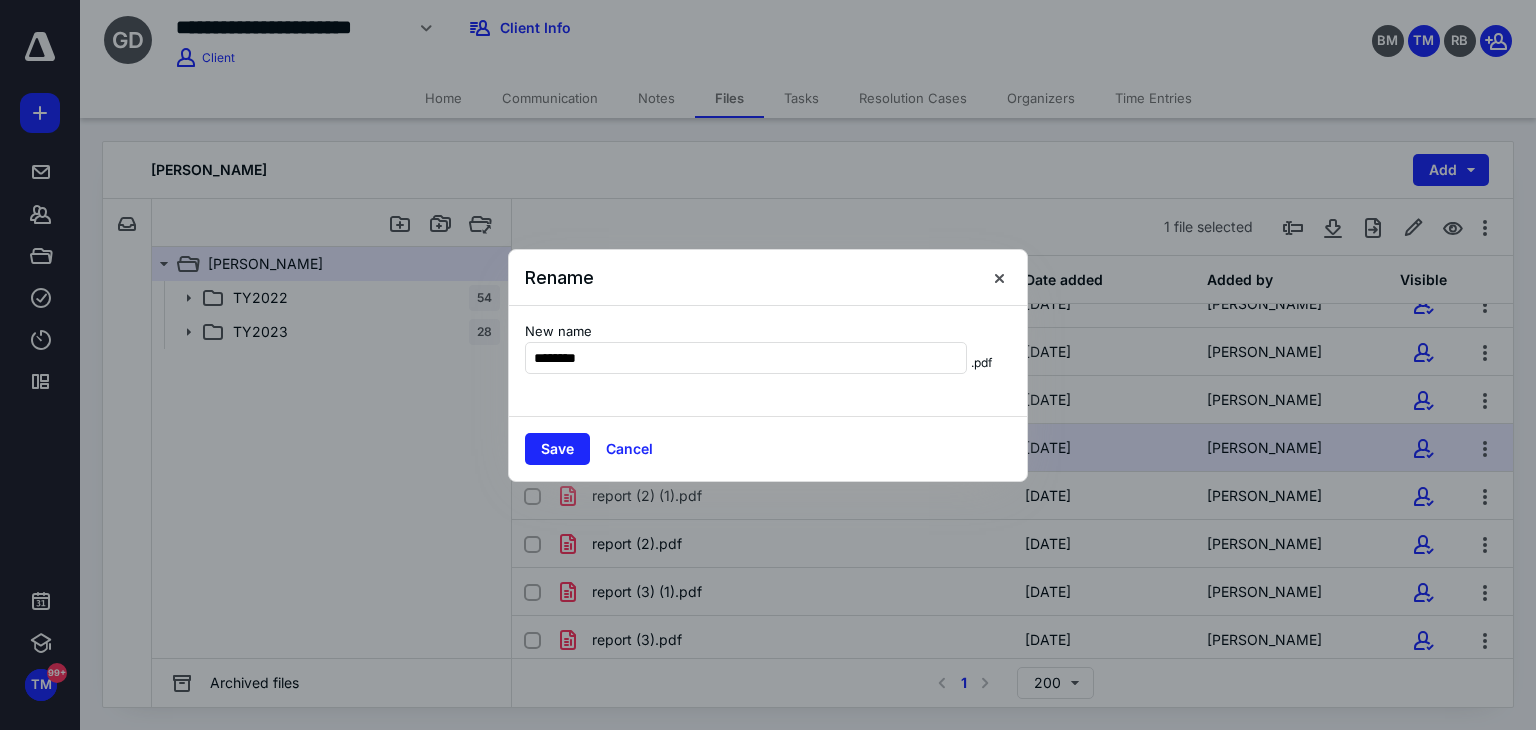 type on "********" 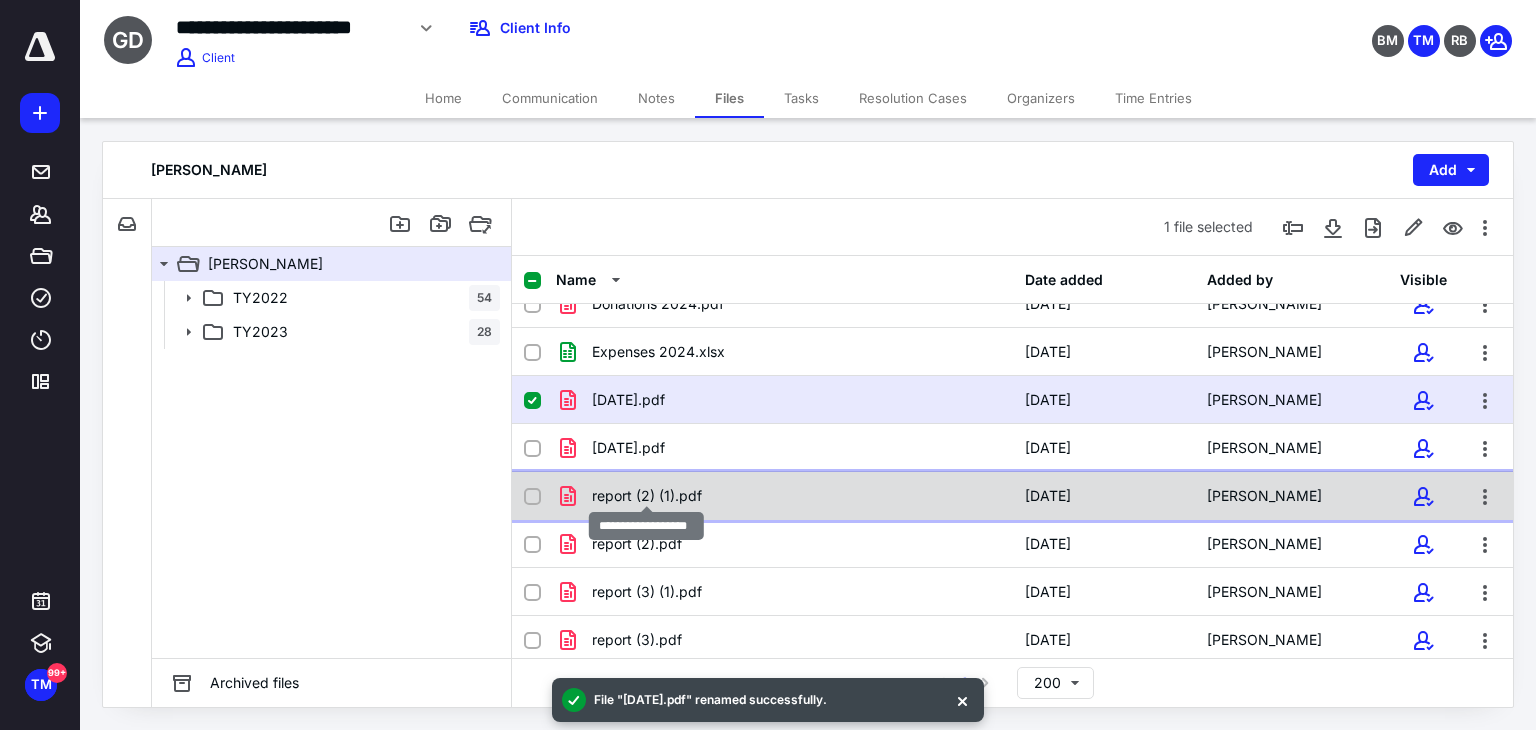 click on "report (2) (1).pdf" at bounding box center (647, 496) 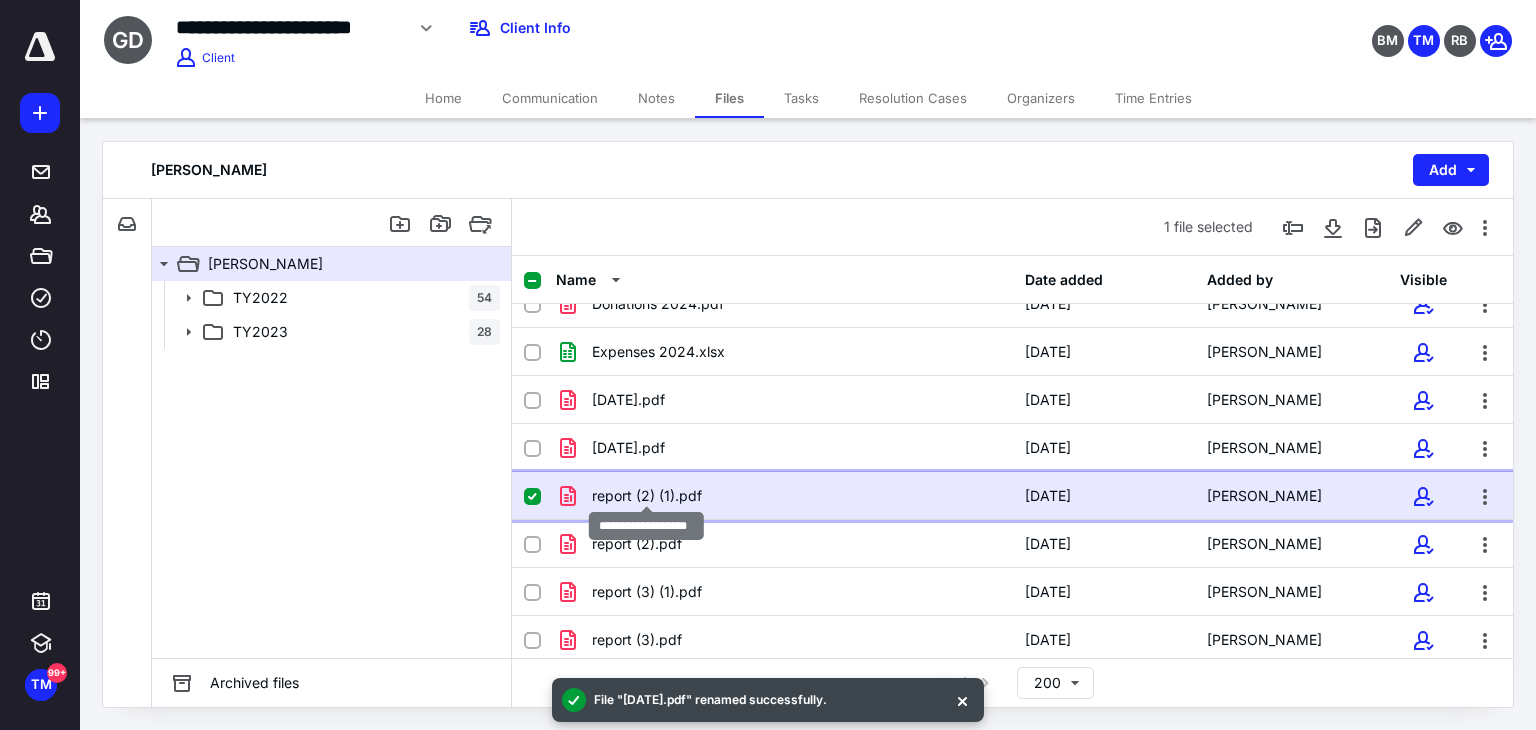 click on "report (2) (1).pdf" at bounding box center [647, 496] 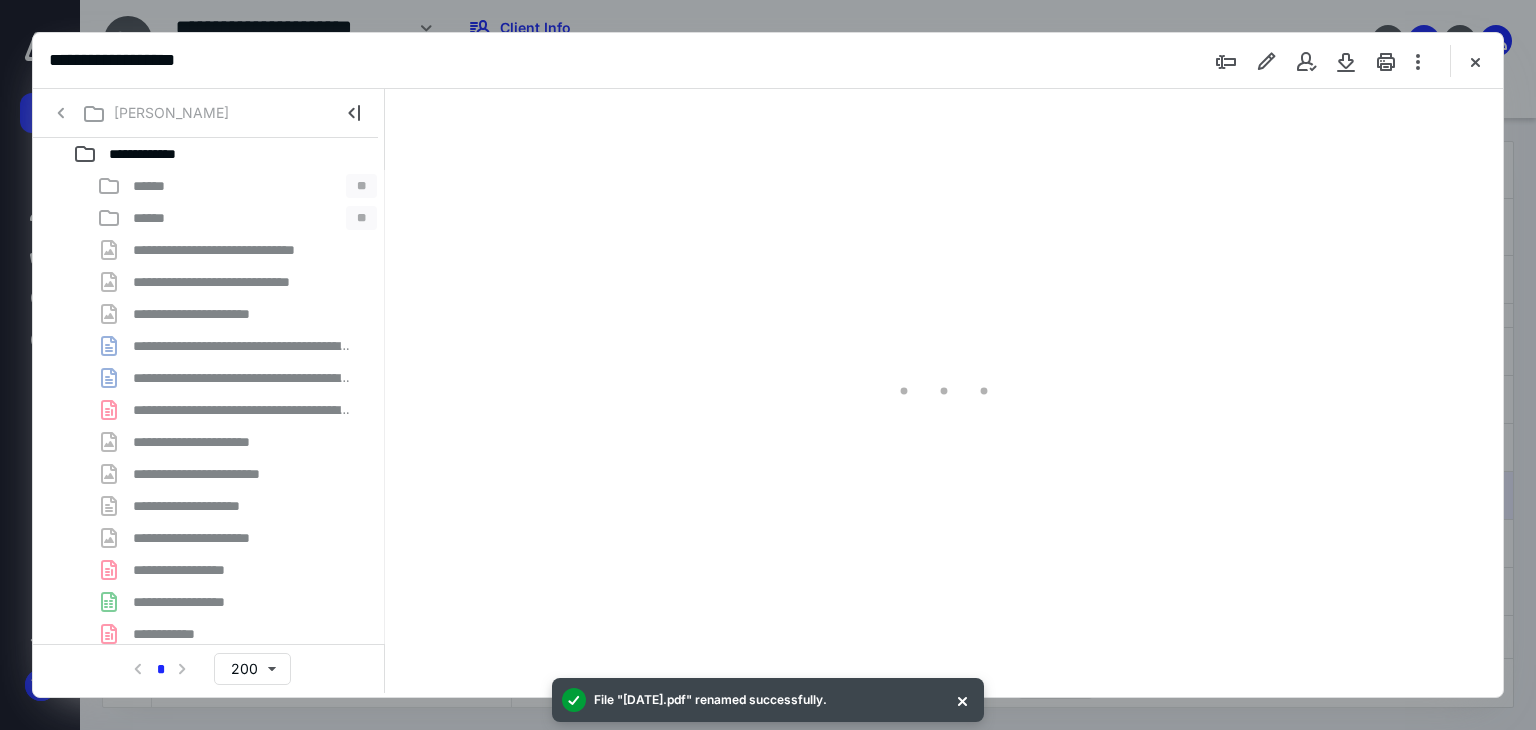 scroll, scrollTop: 0, scrollLeft: 0, axis: both 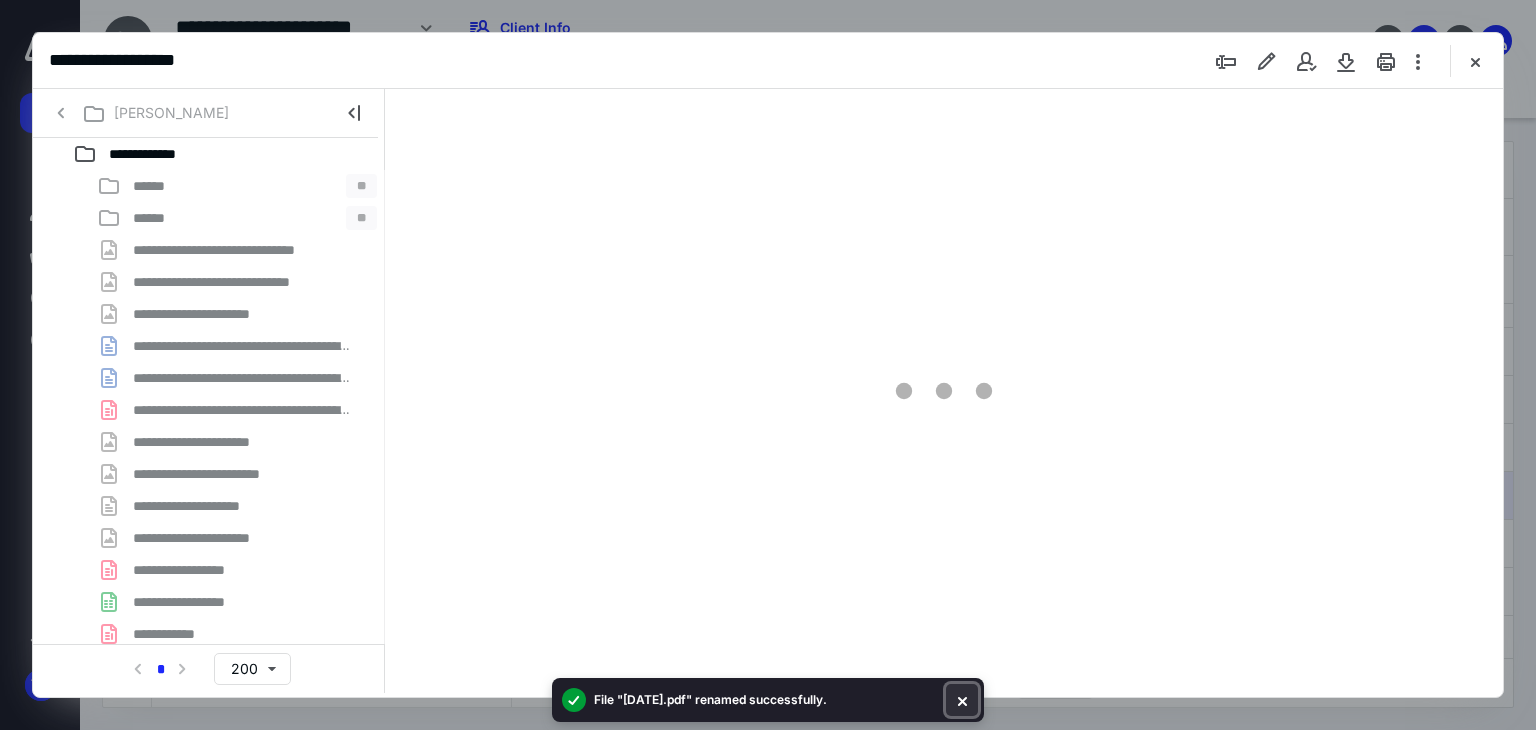 click at bounding box center [962, 700] 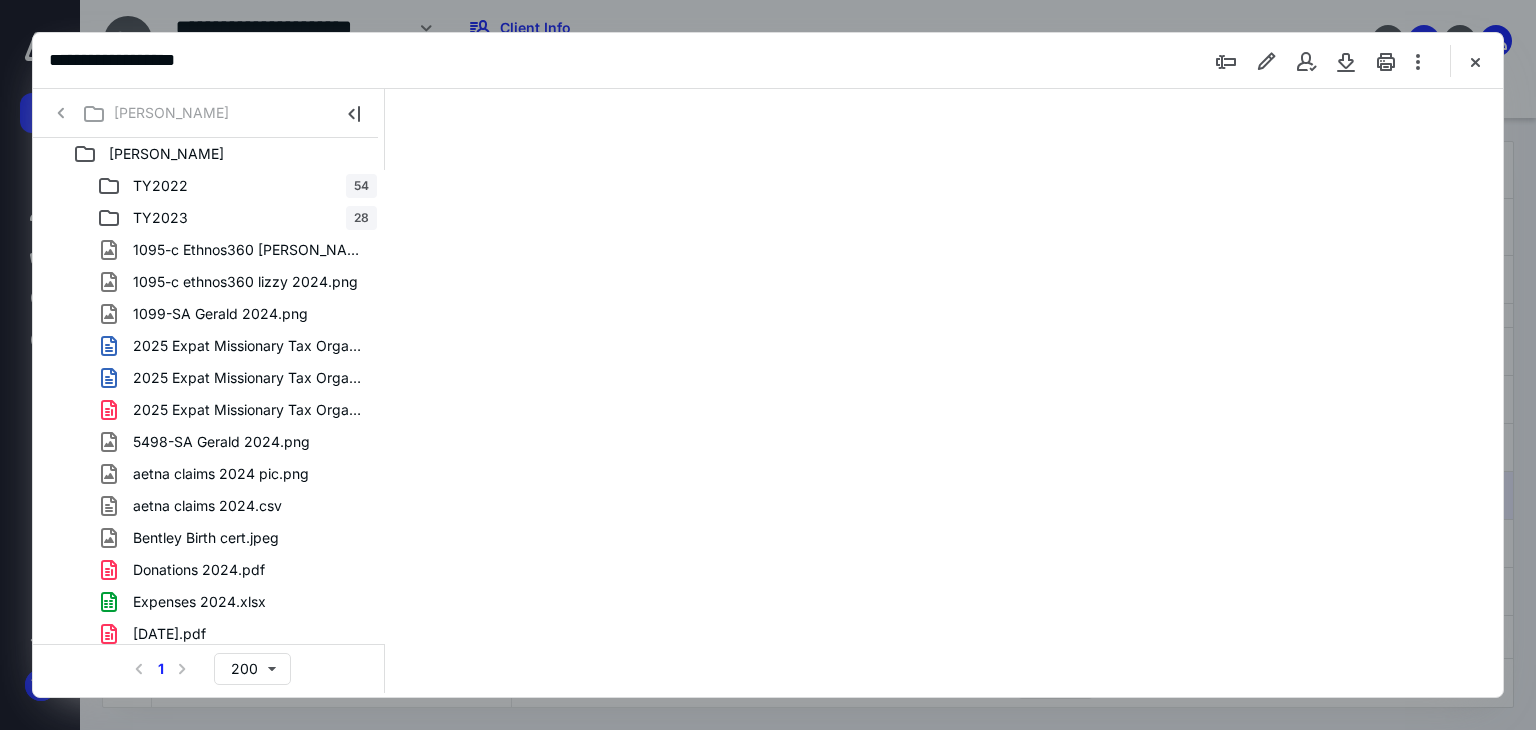 type on "63" 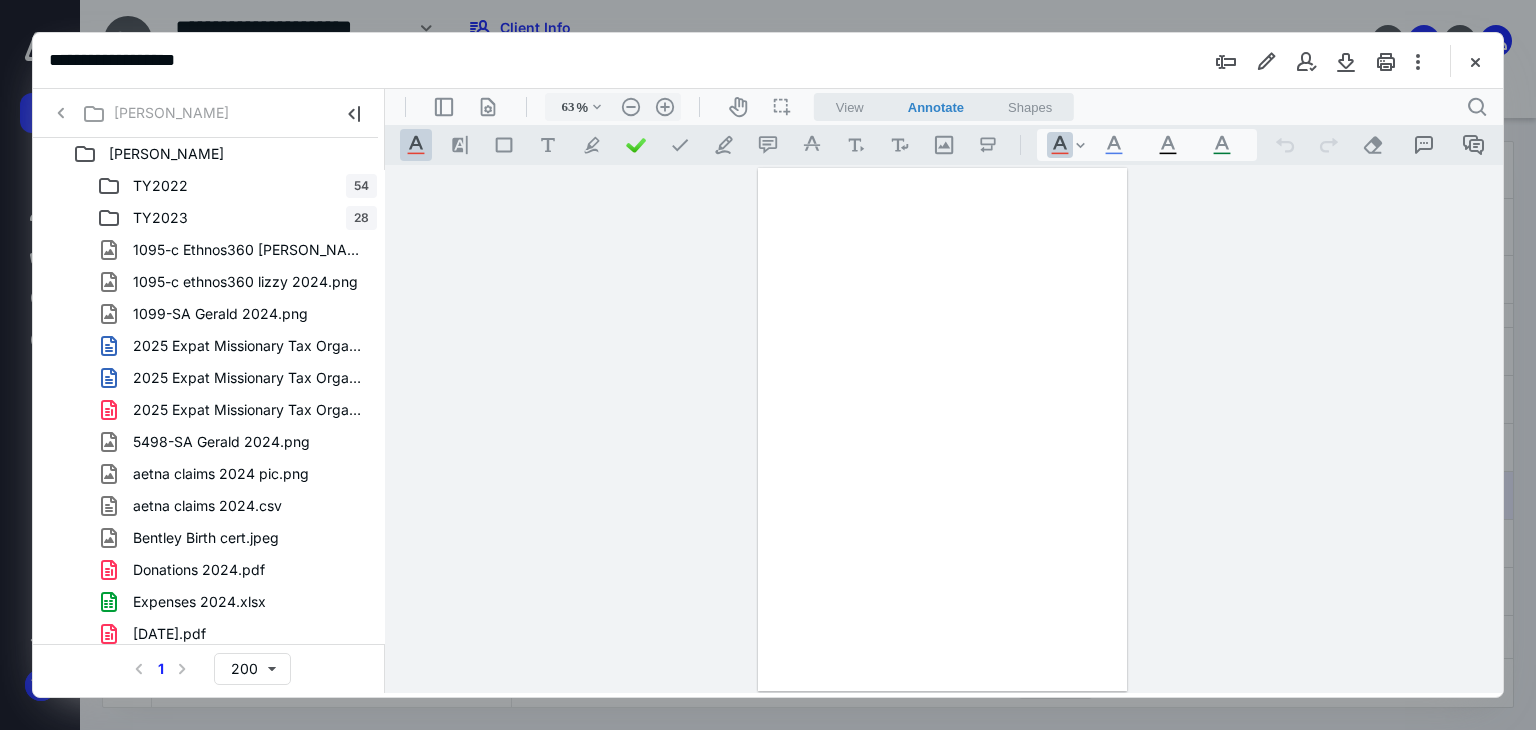 scroll, scrollTop: 0, scrollLeft: 0, axis: both 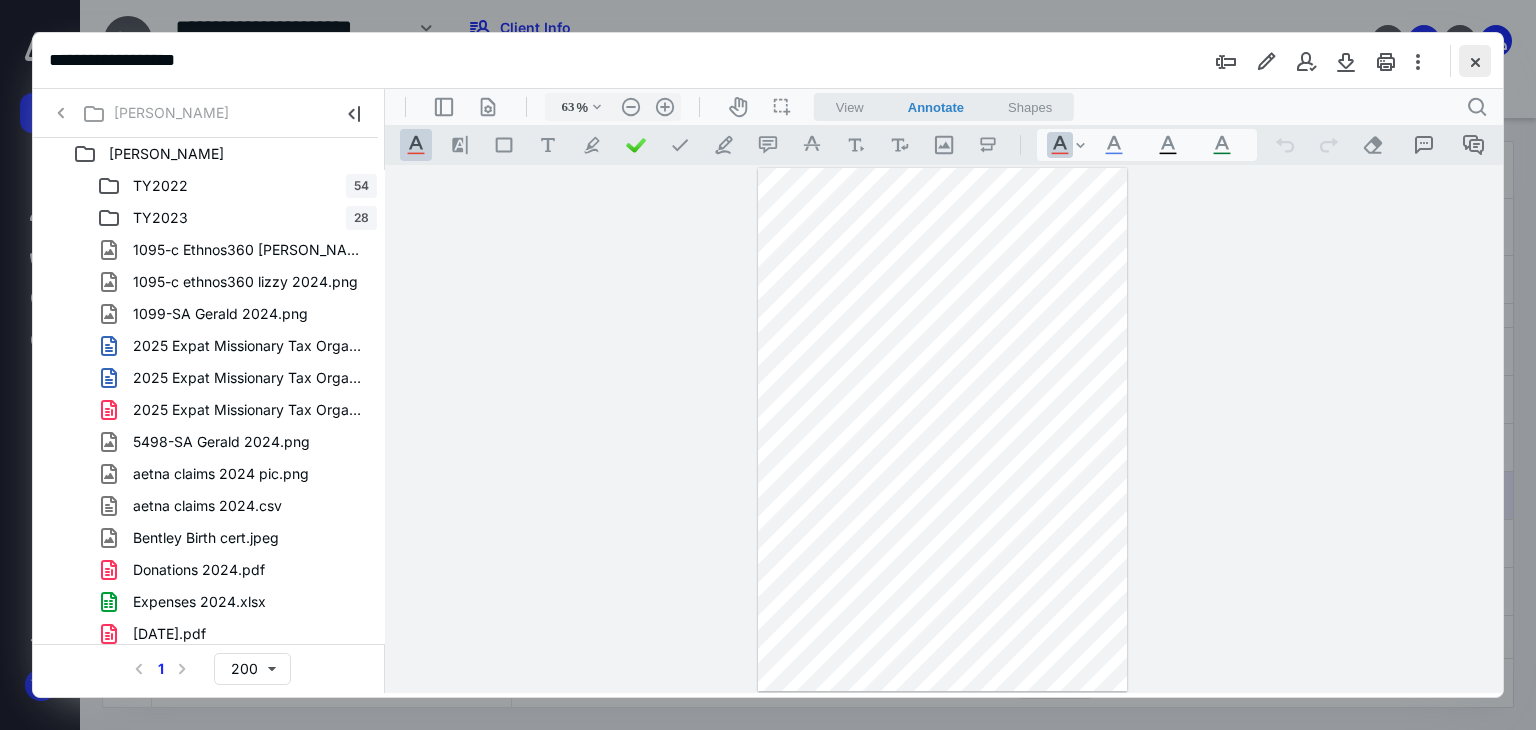 click at bounding box center [1475, 61] 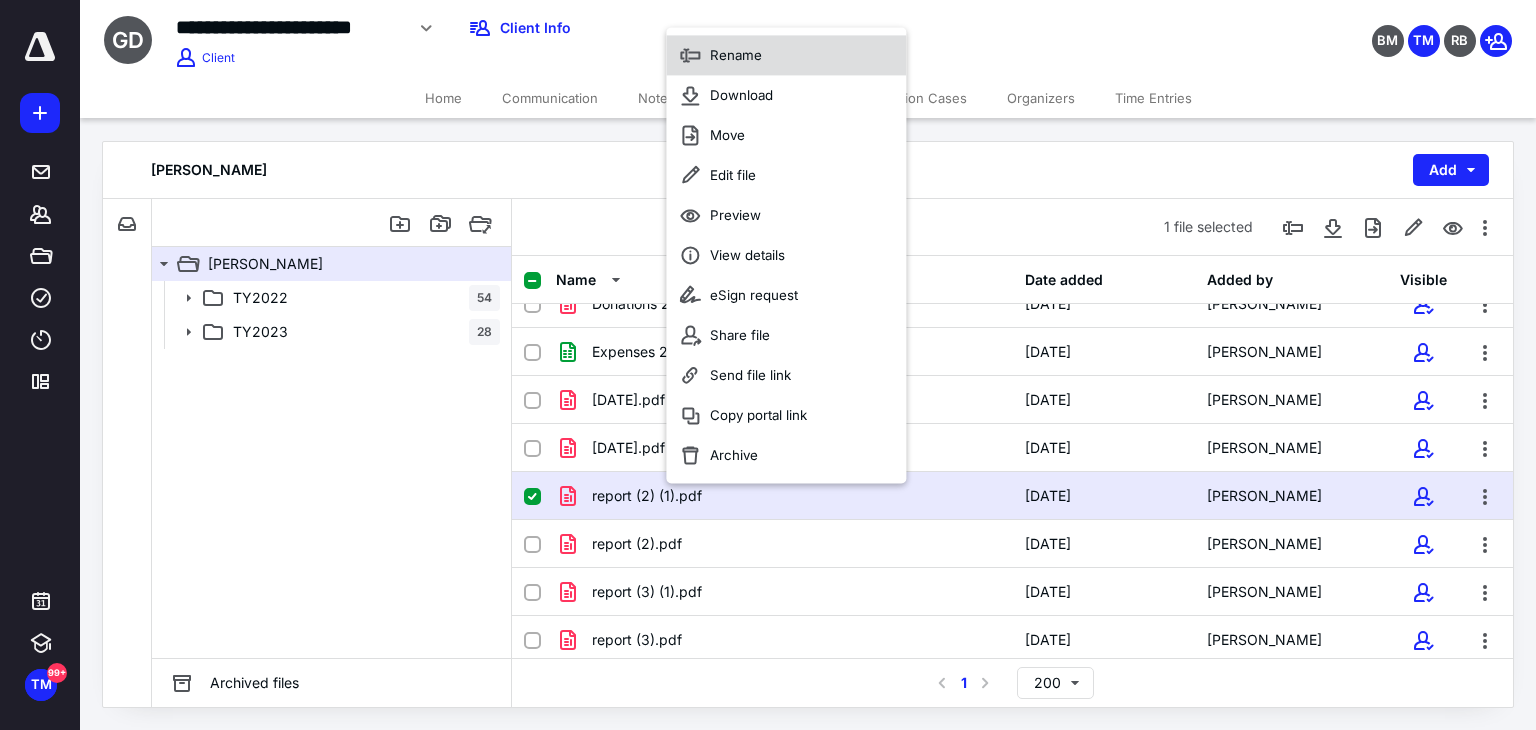 click on "Rename" at bounding box center (786, 55) 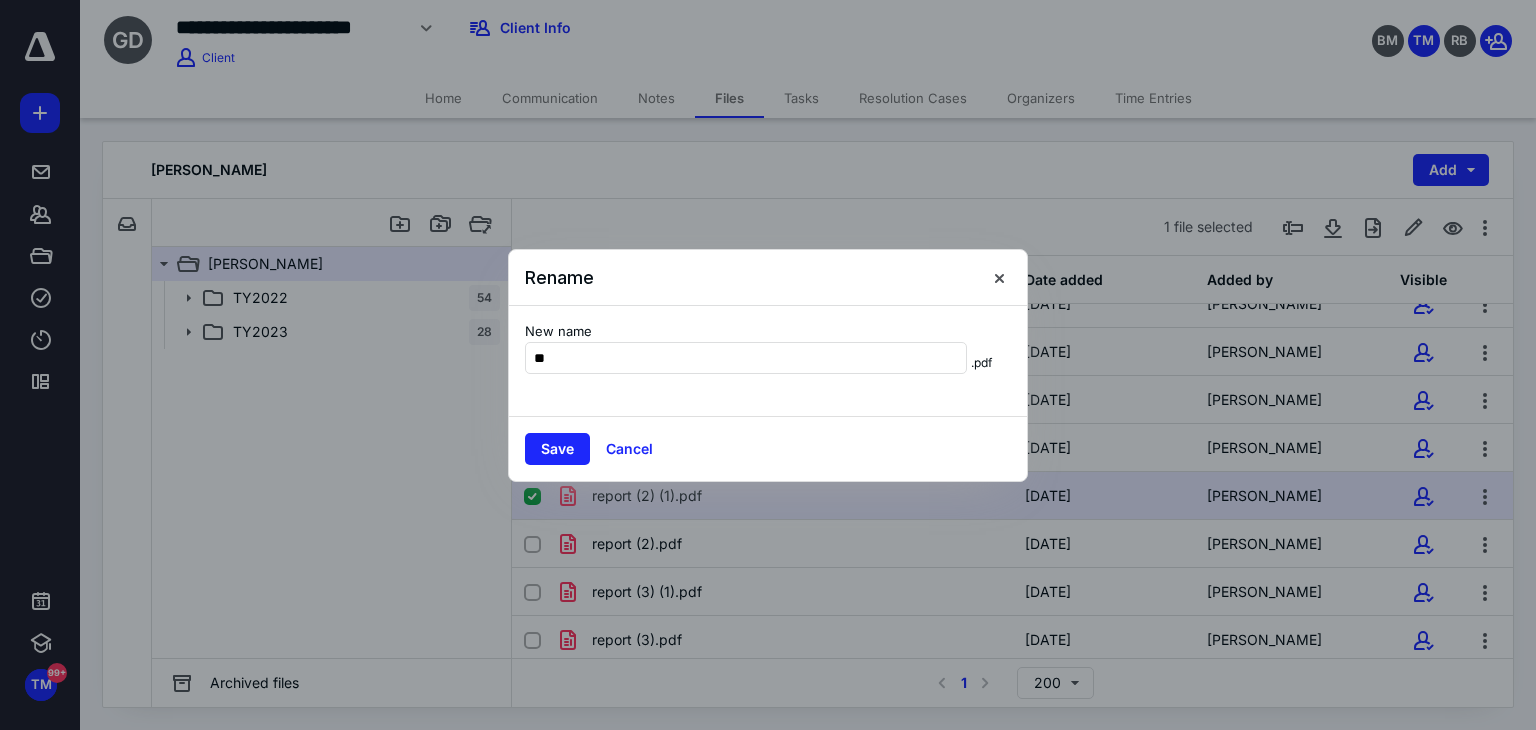 type on "*" 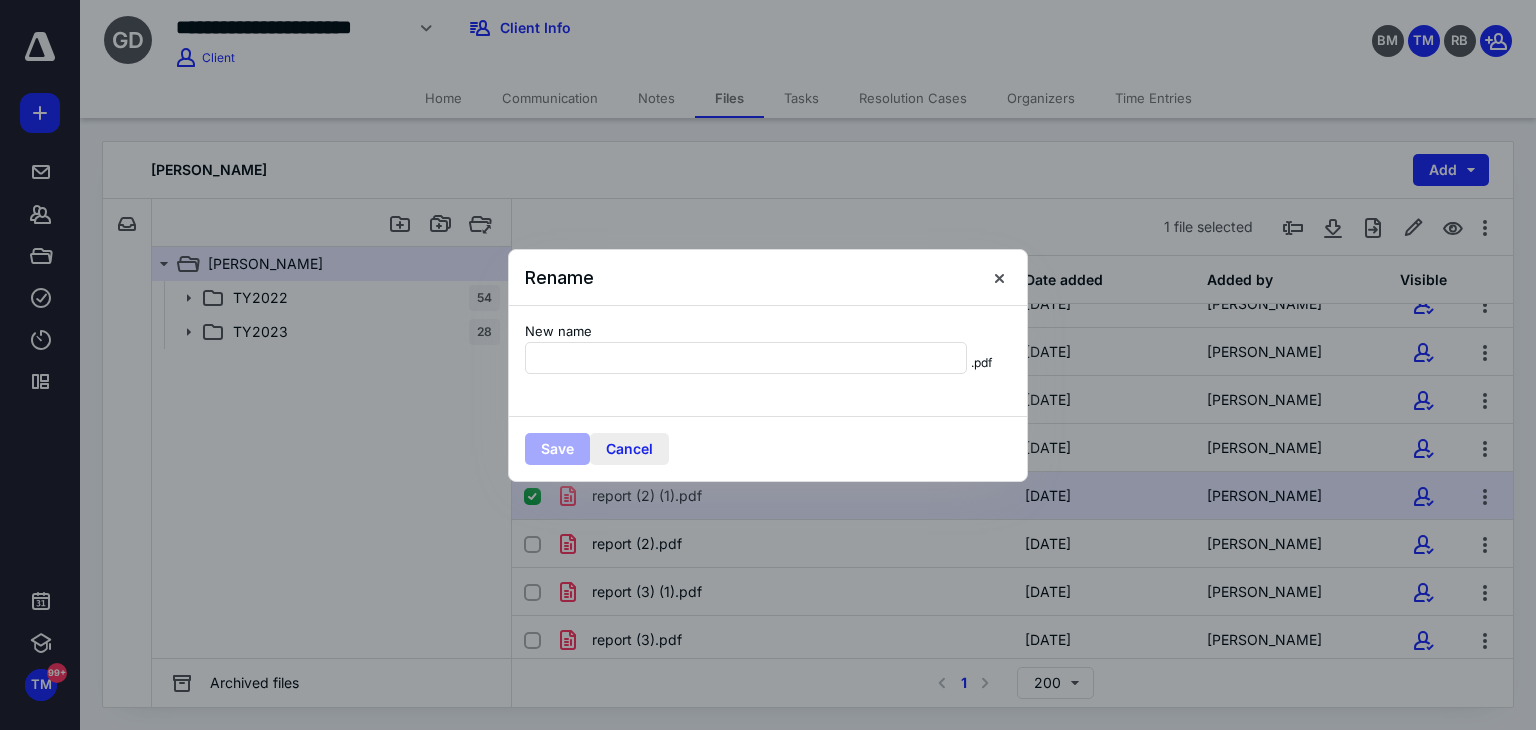 type 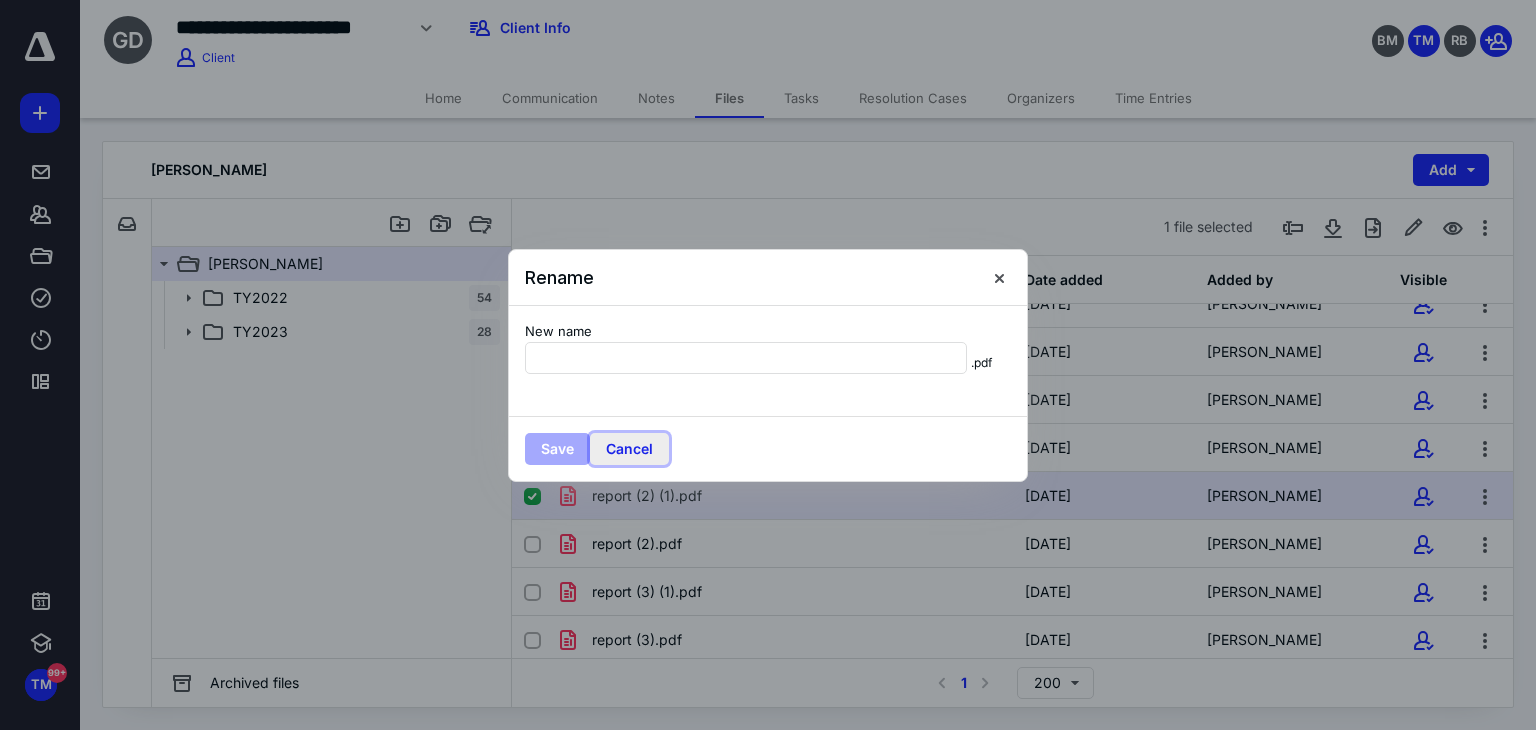 click on "Cancel" at bounding box center [629, 449] 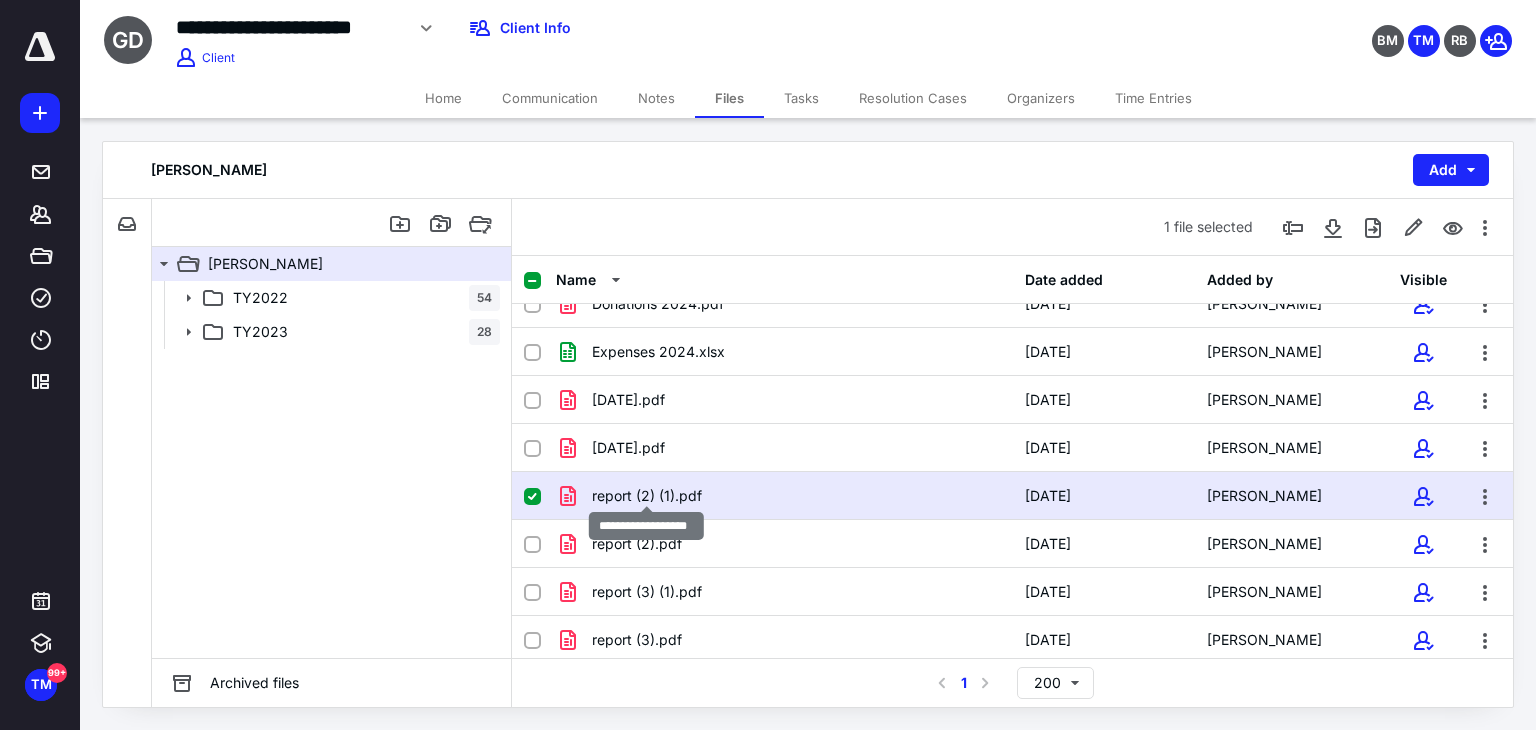 click on "report (2) (1).pdf" at bounding box center [647, 496] 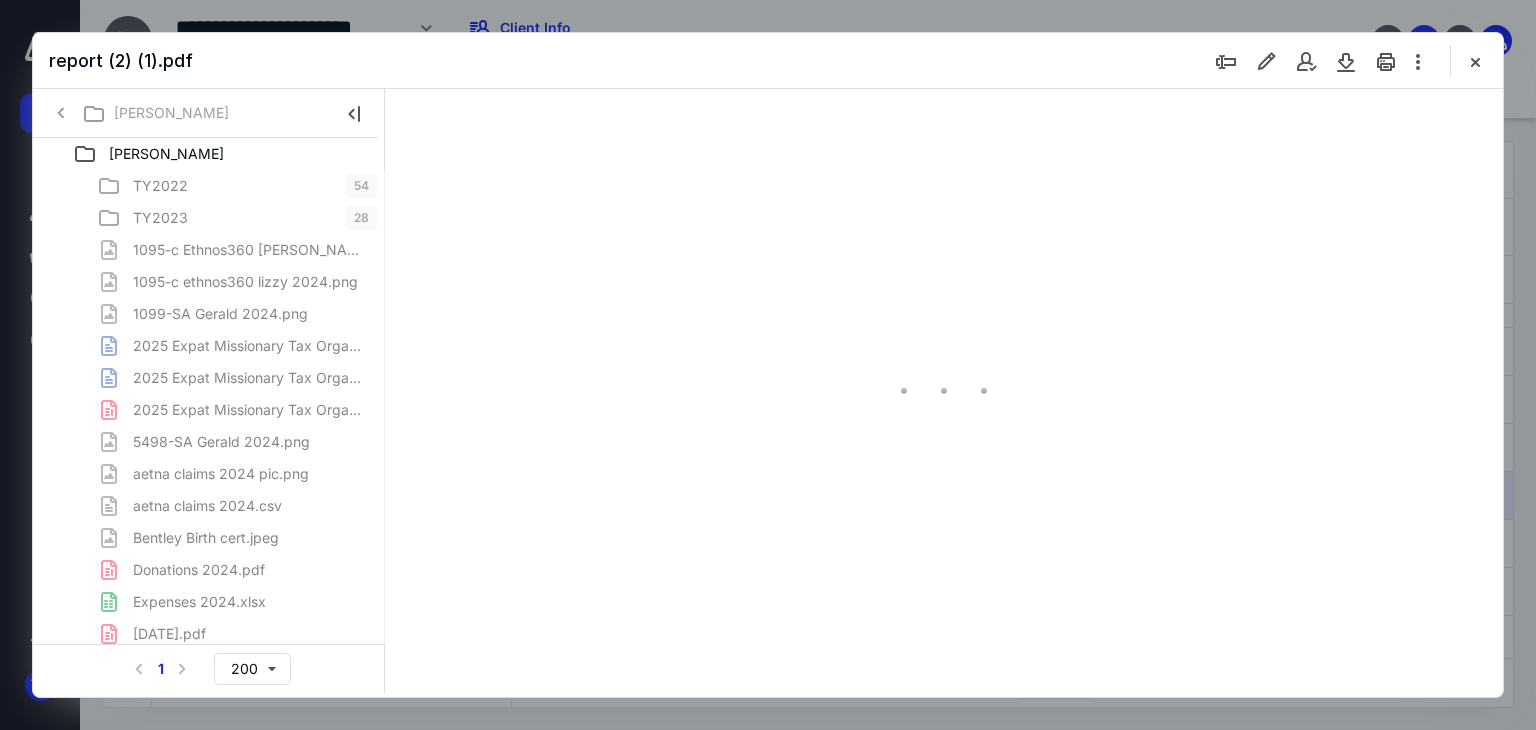 scroll, scrollTop: 0, scrollLeft: 0, axis: both 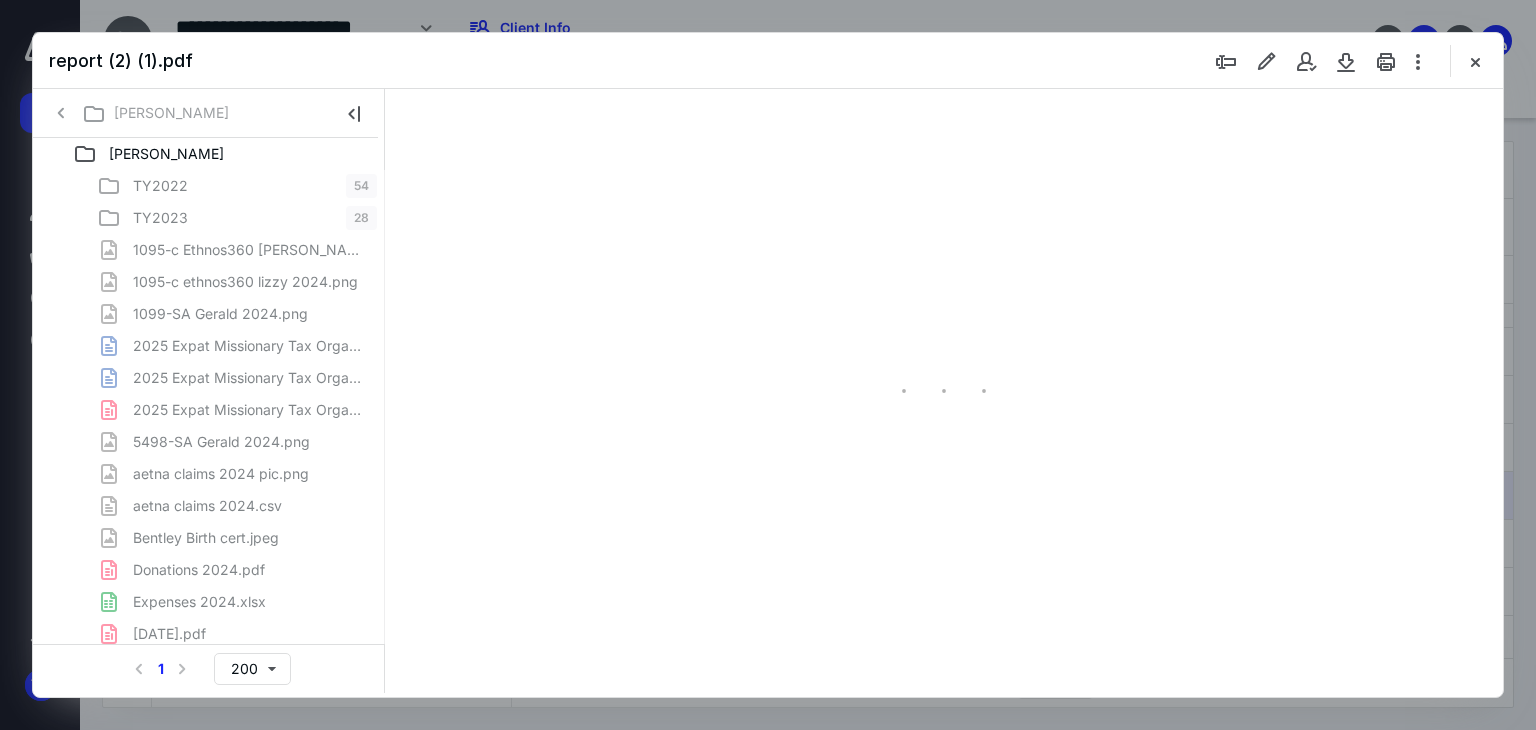 type on "63" 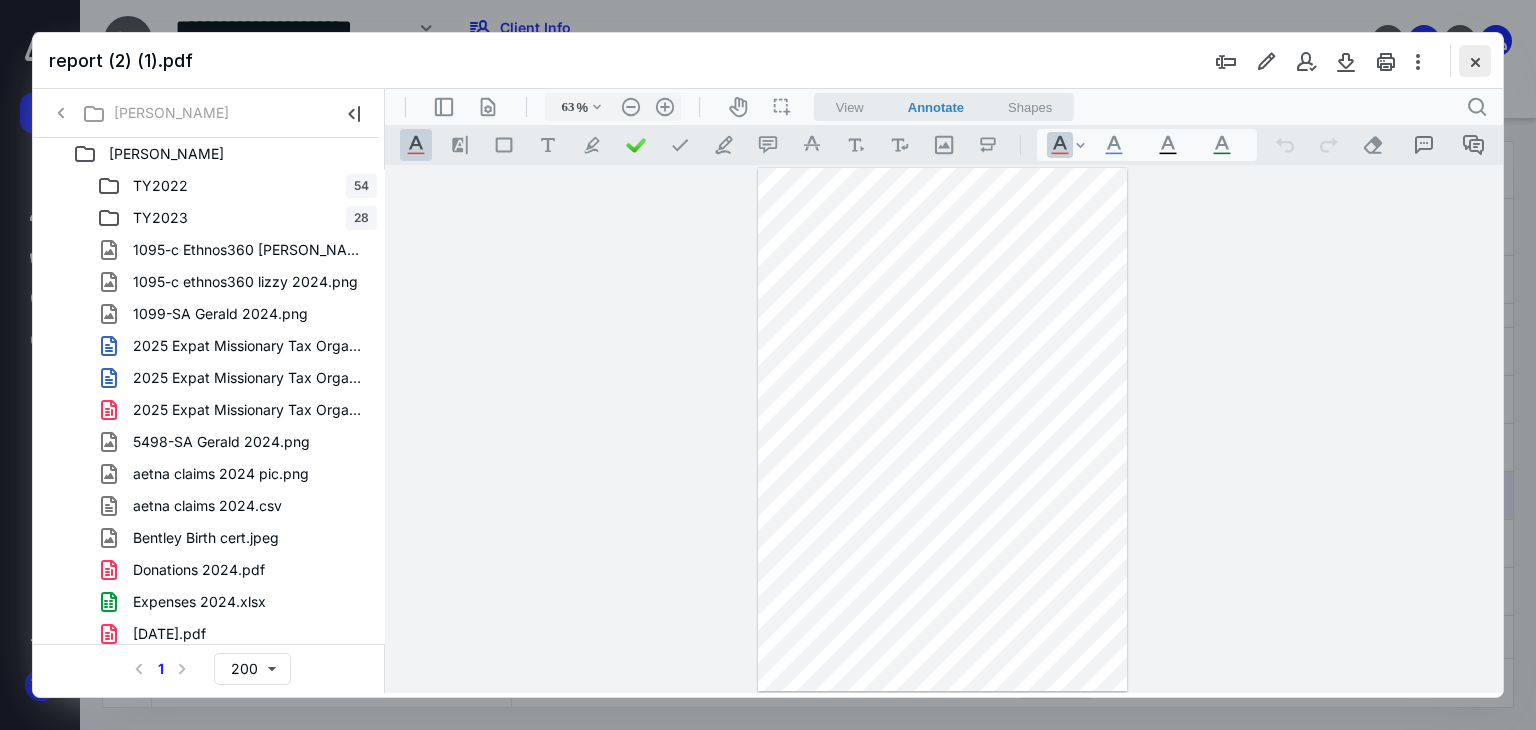 click at bounding box center [1475, 61] 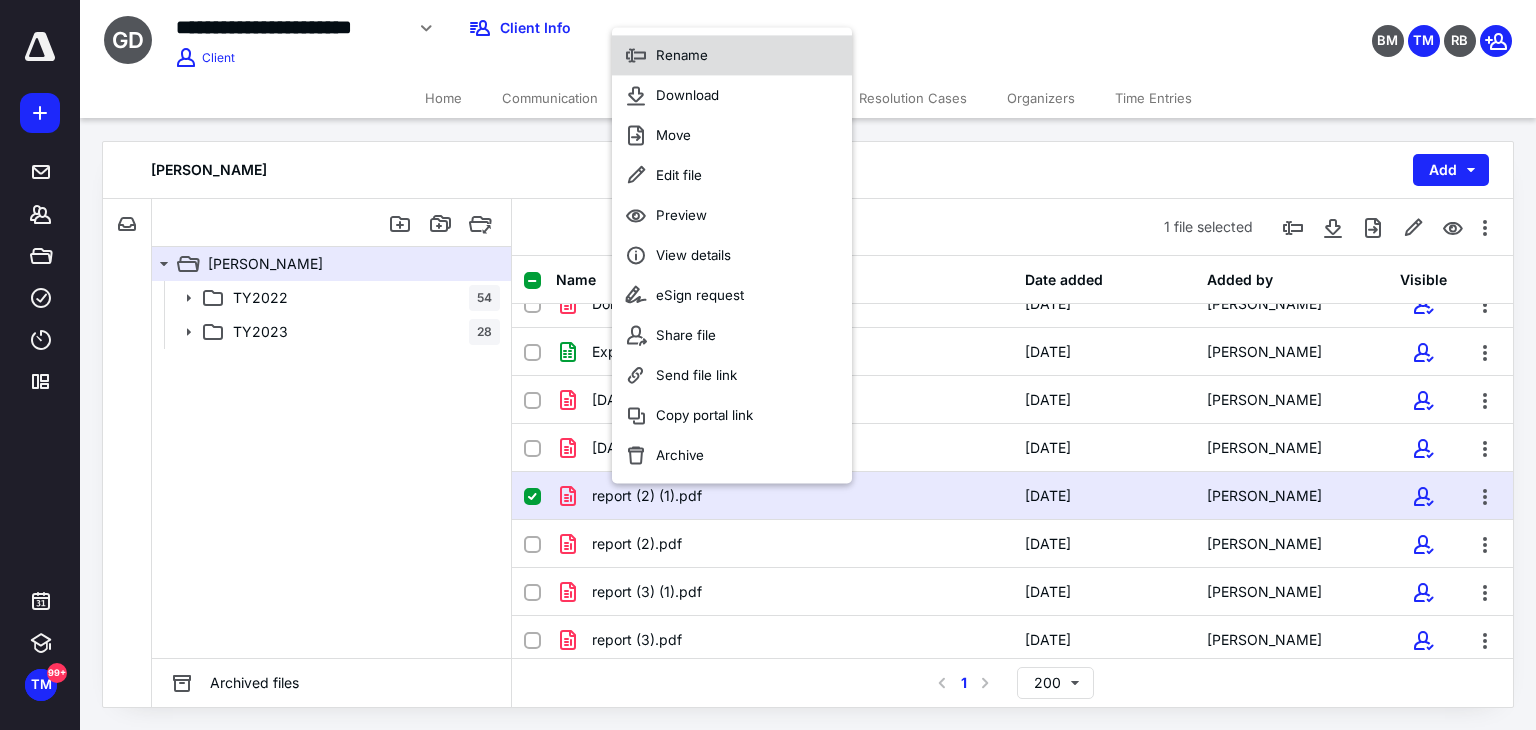 click on "Rename" at bounding box center [732, 55] 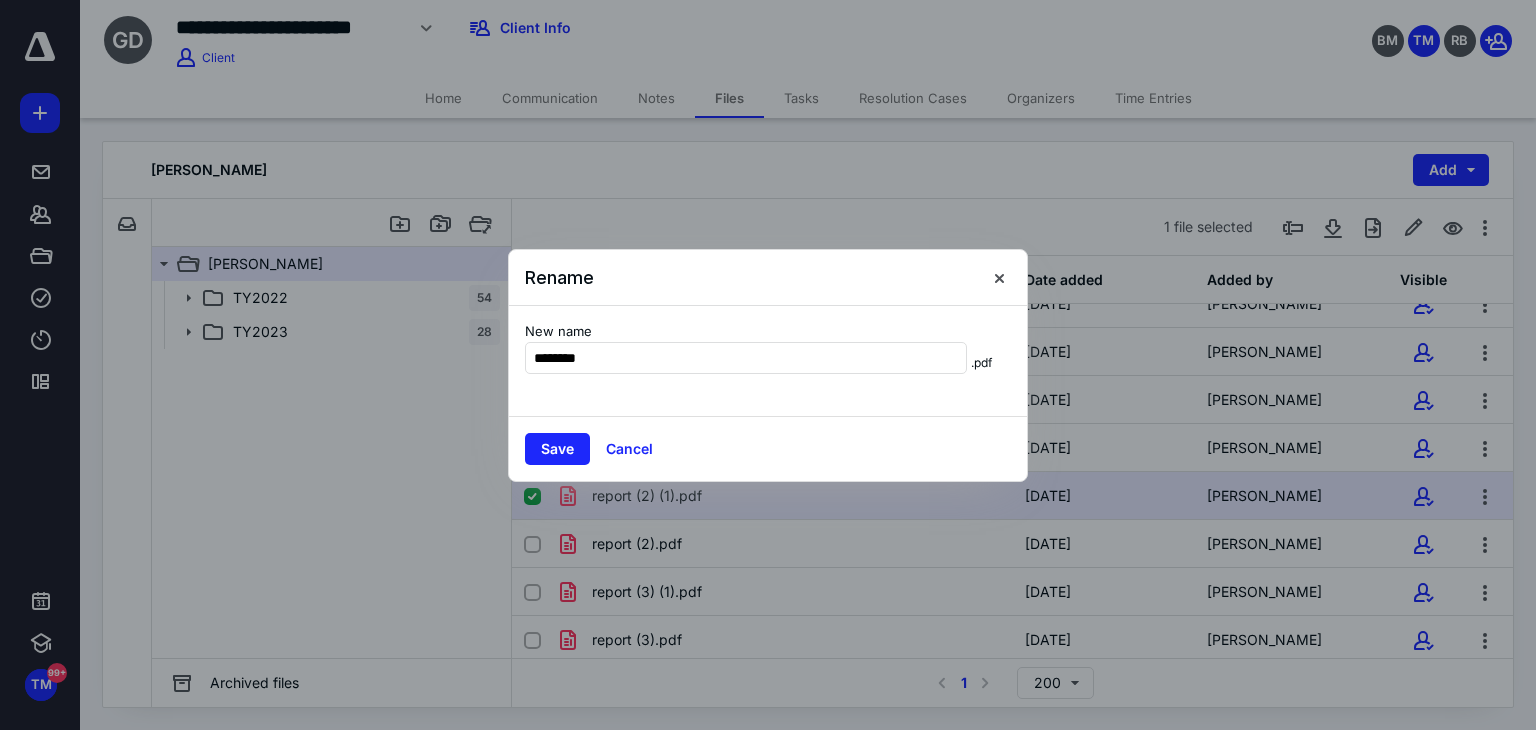 type on "********" 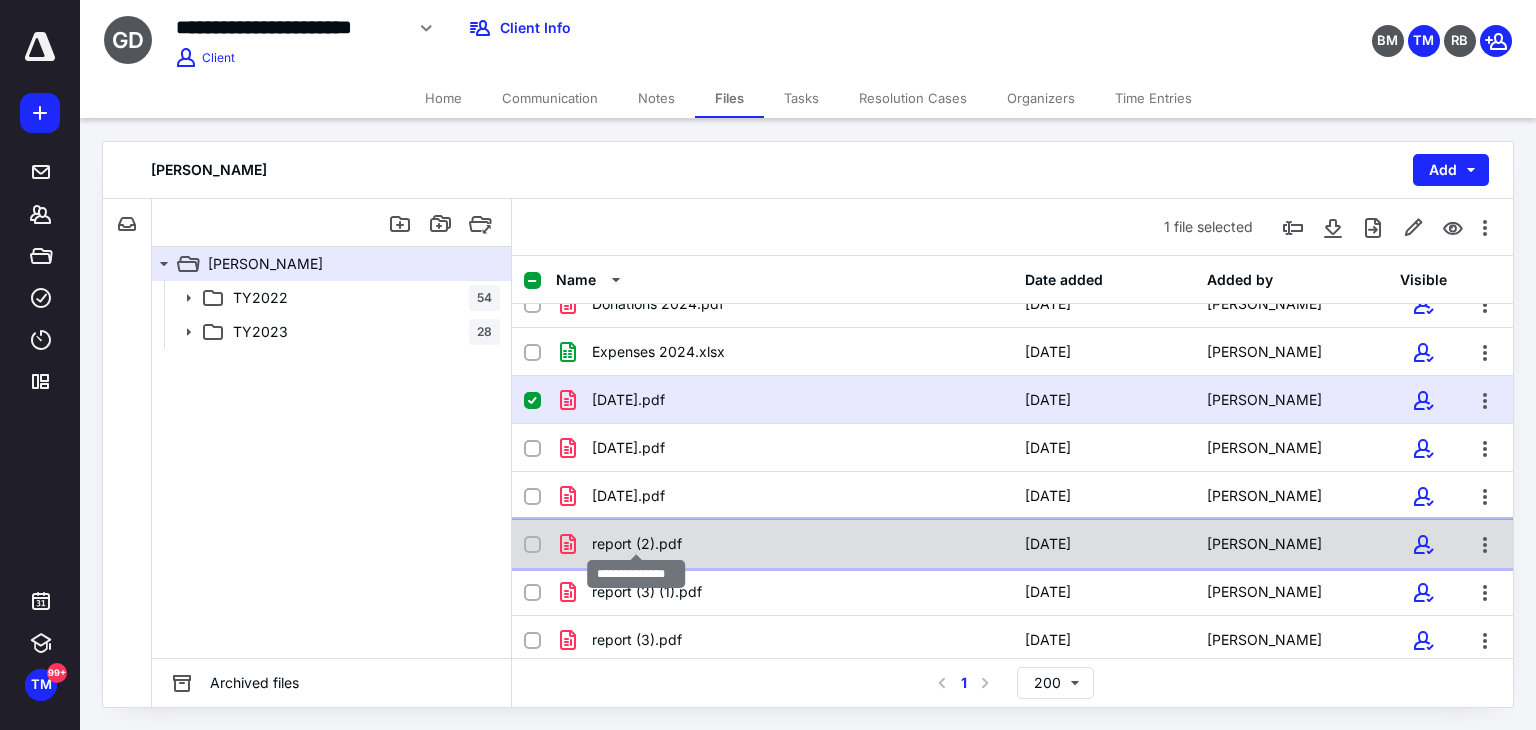 checkbox on "false" 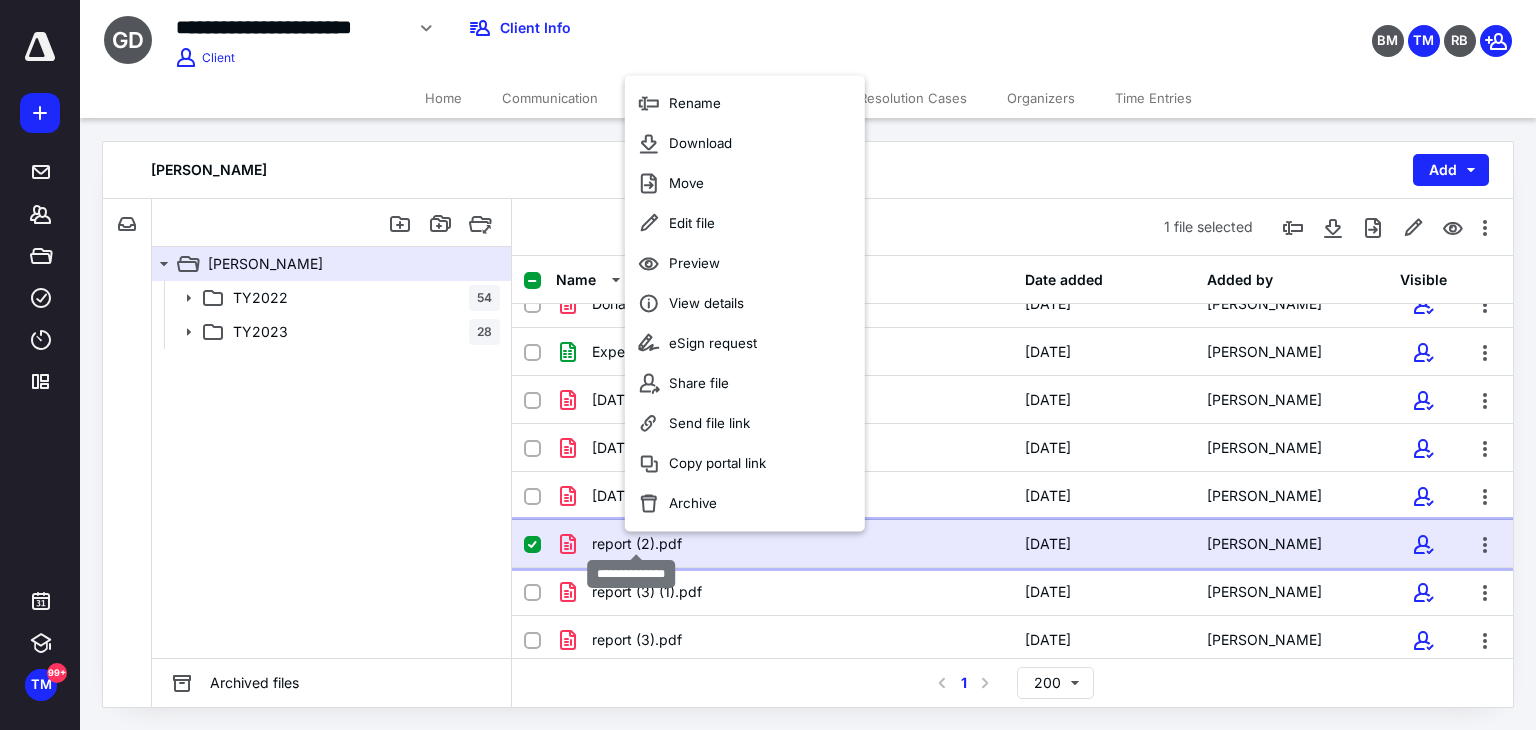 click on "report (2).pdf" at bounding box center (637, 544) 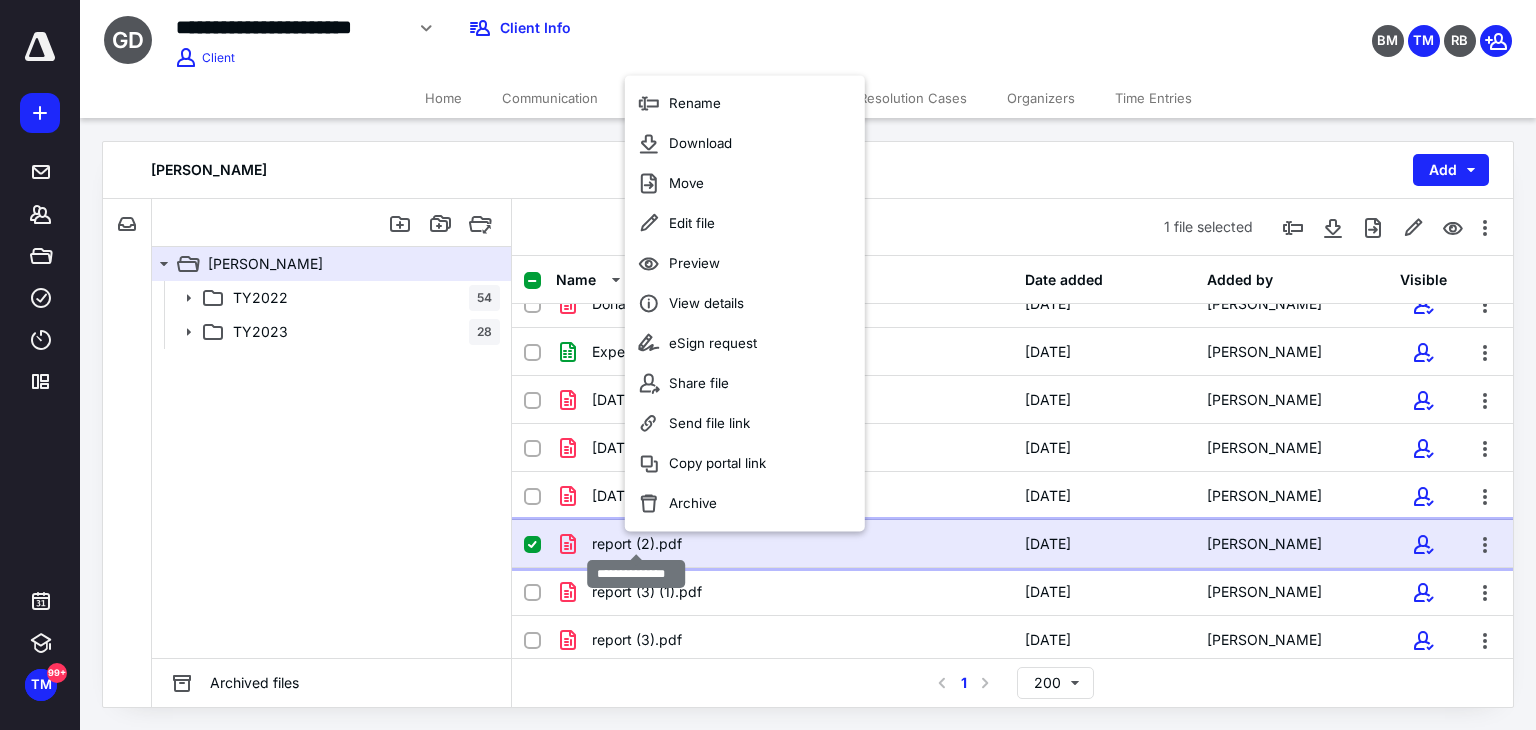 click on "report (2).pdf" at bounding box center [637, 544] 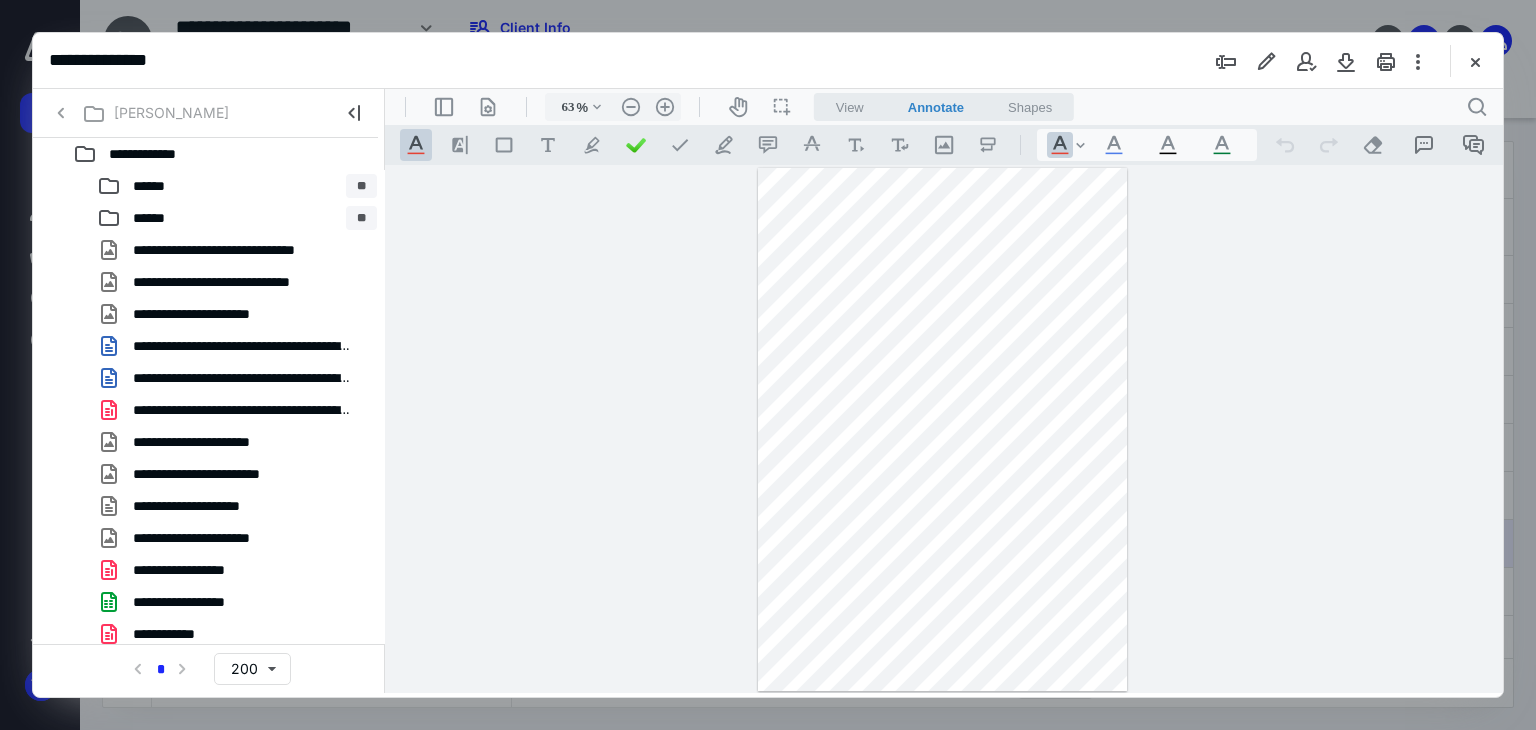 scroll, scrollTop: 0, scrollLeft: 0, axis: both 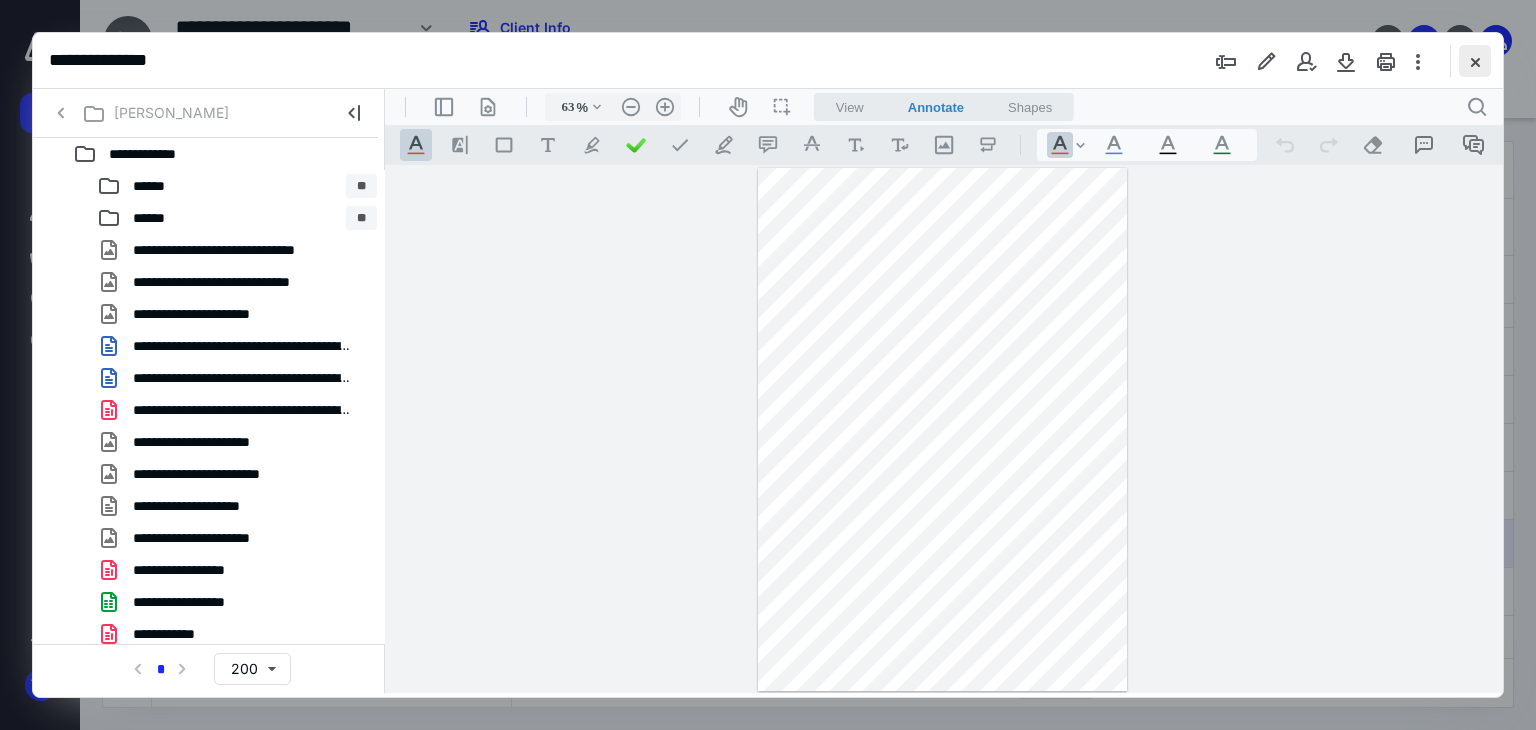 click at bounding box center (1475, 61) 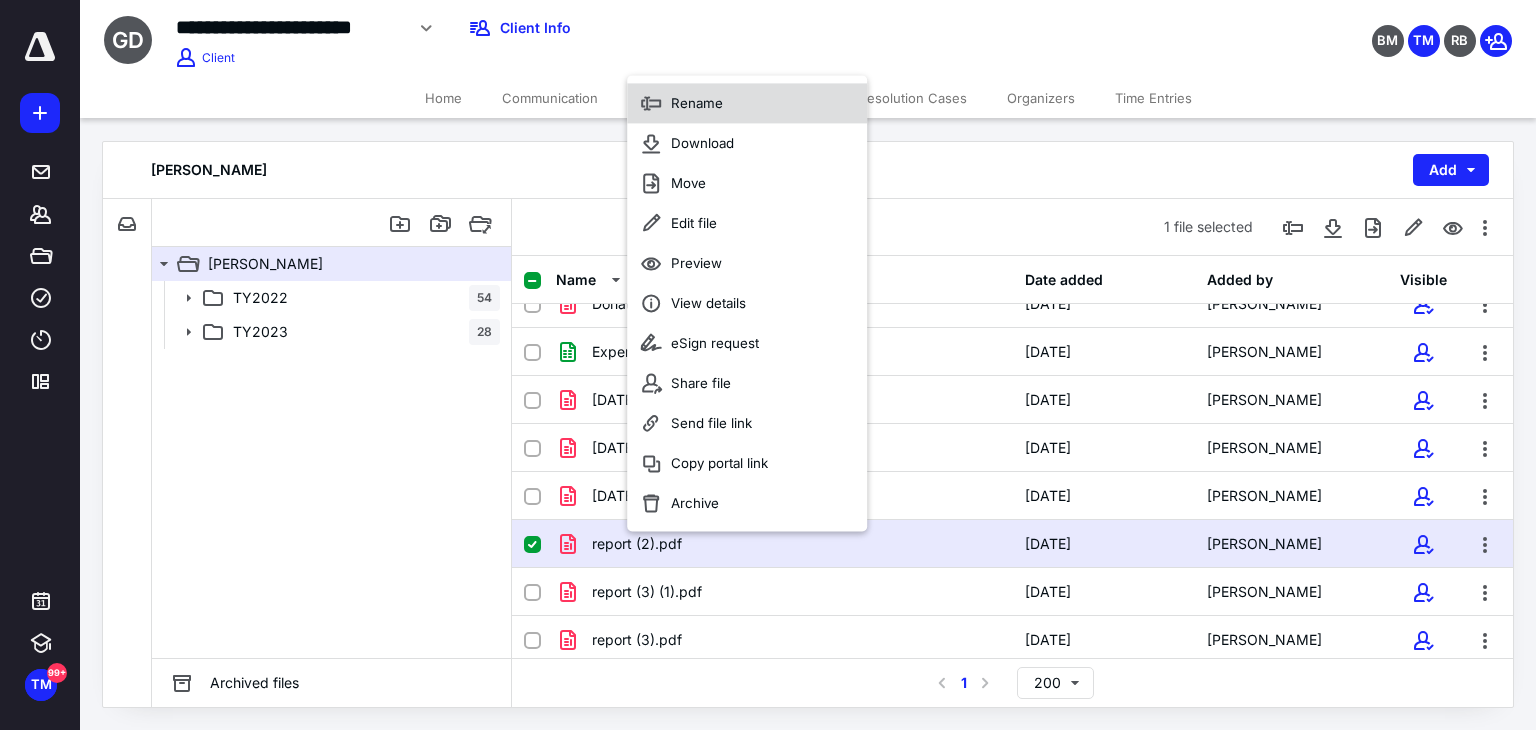click on "Rename" at bounding box center (747, 103) 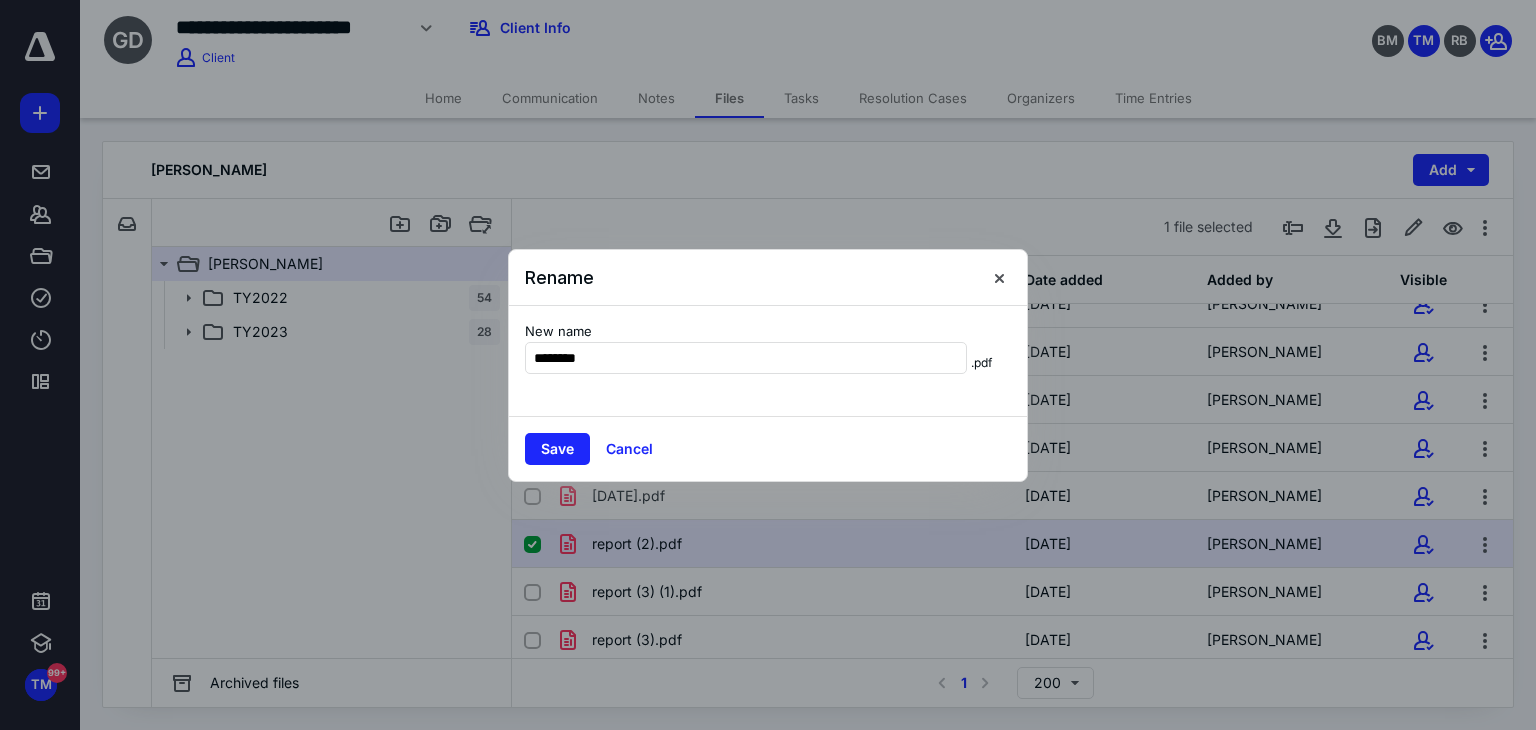 type on "********" 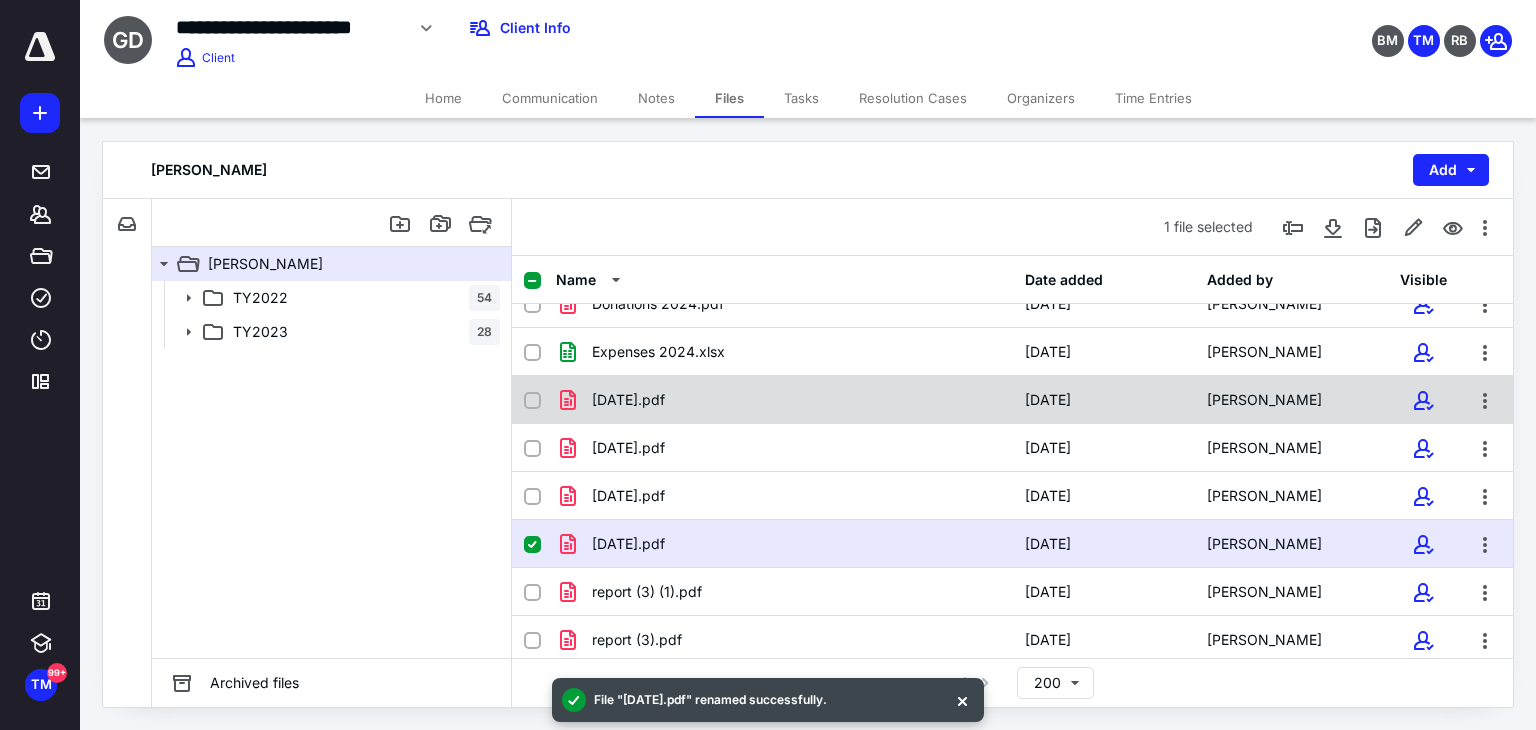 scroll, scrollTop: 700, scrollLeft: 0, axis: vertical 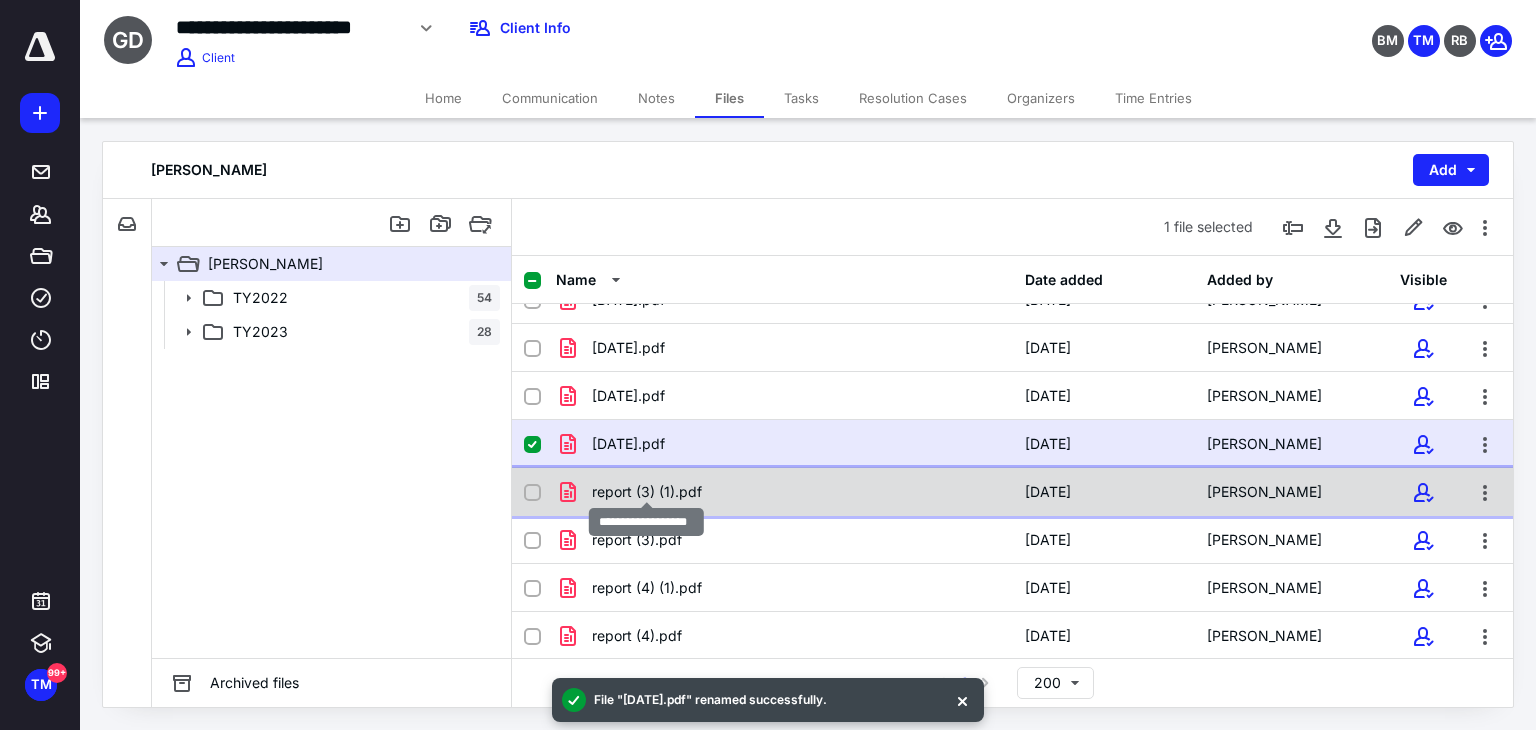 click on "report (3) (1).pdf" at bounding box center (647, 492) 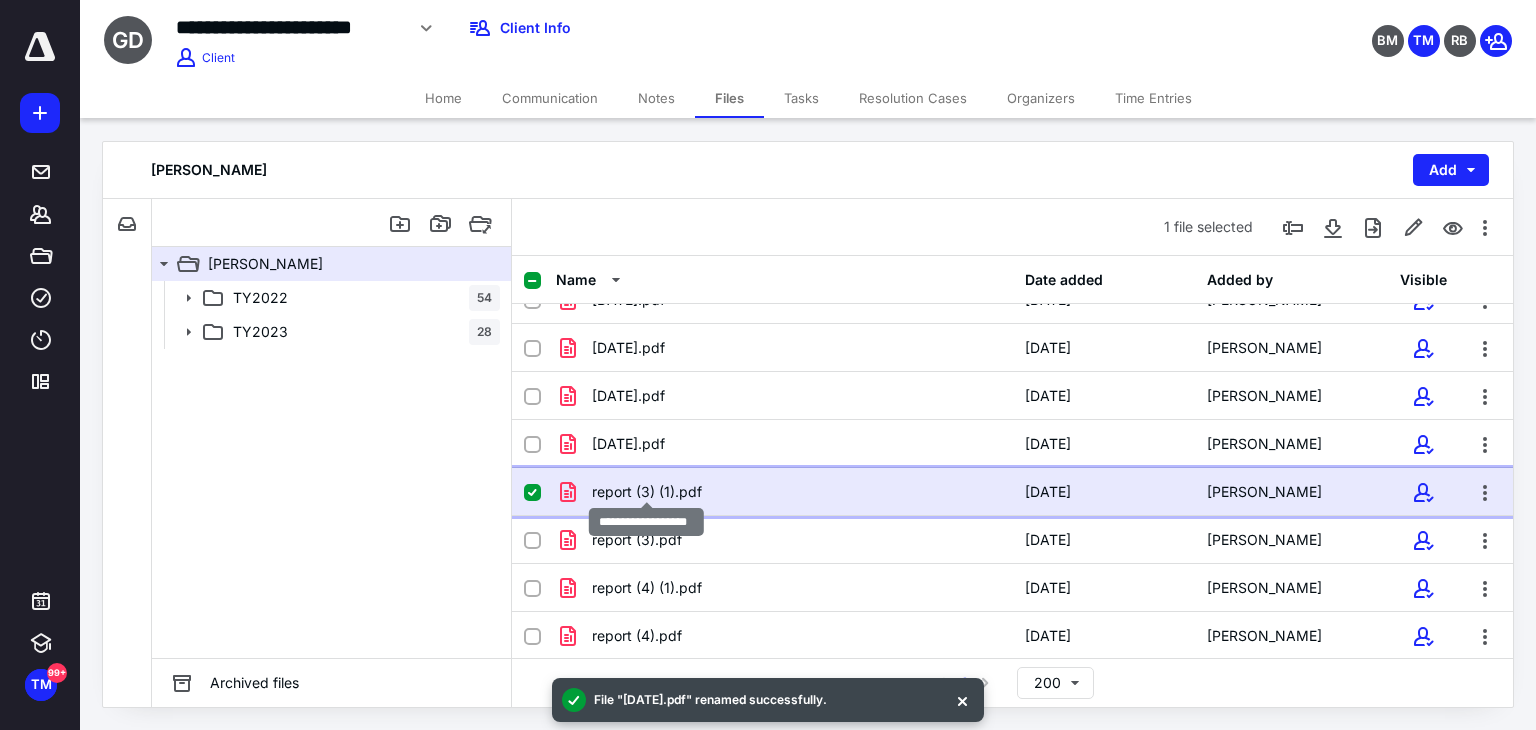 click on "report (3) (1).pdf" at bounding box center [647, 492] 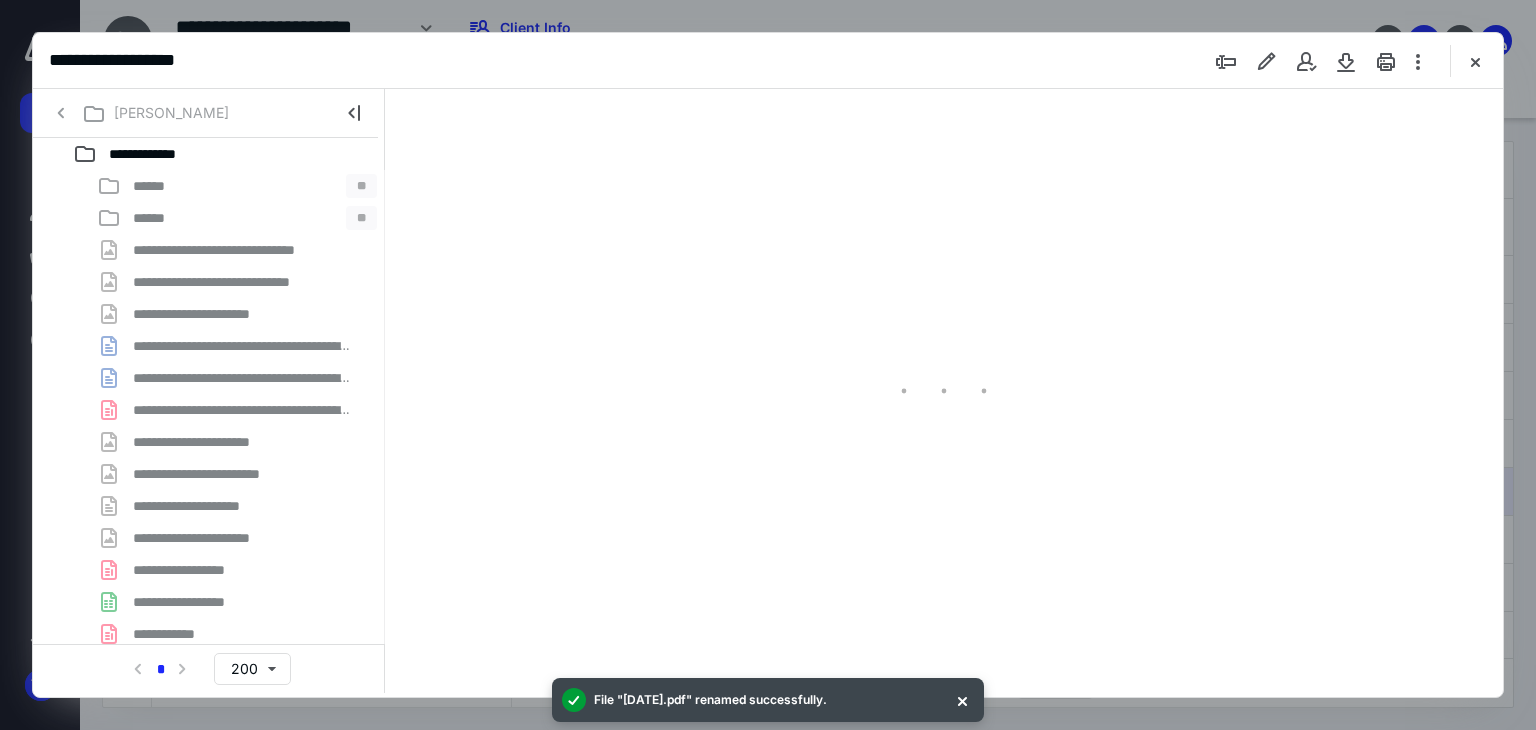 scroll, scrollTop: 0, scrollLeft: 0, axis: both 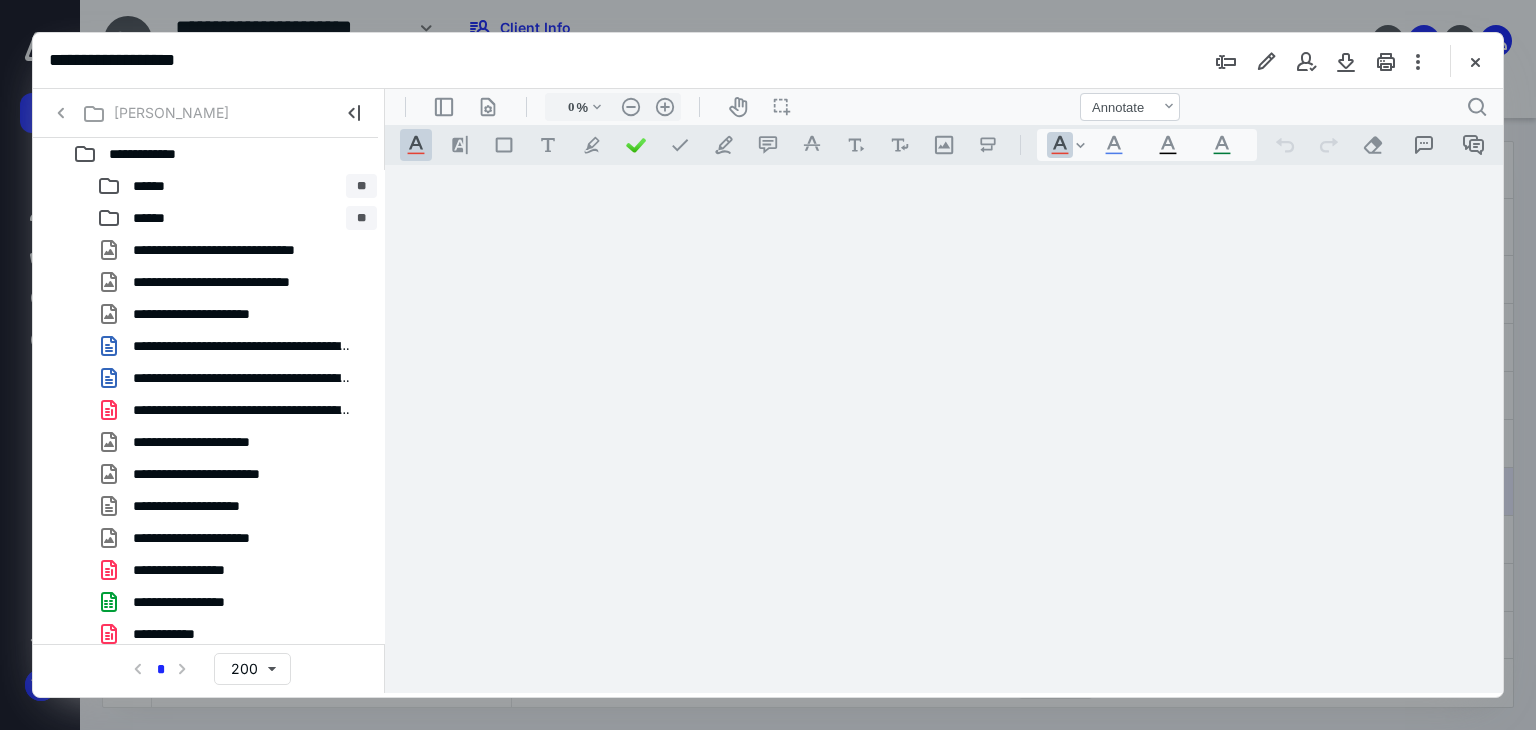 type on "63" 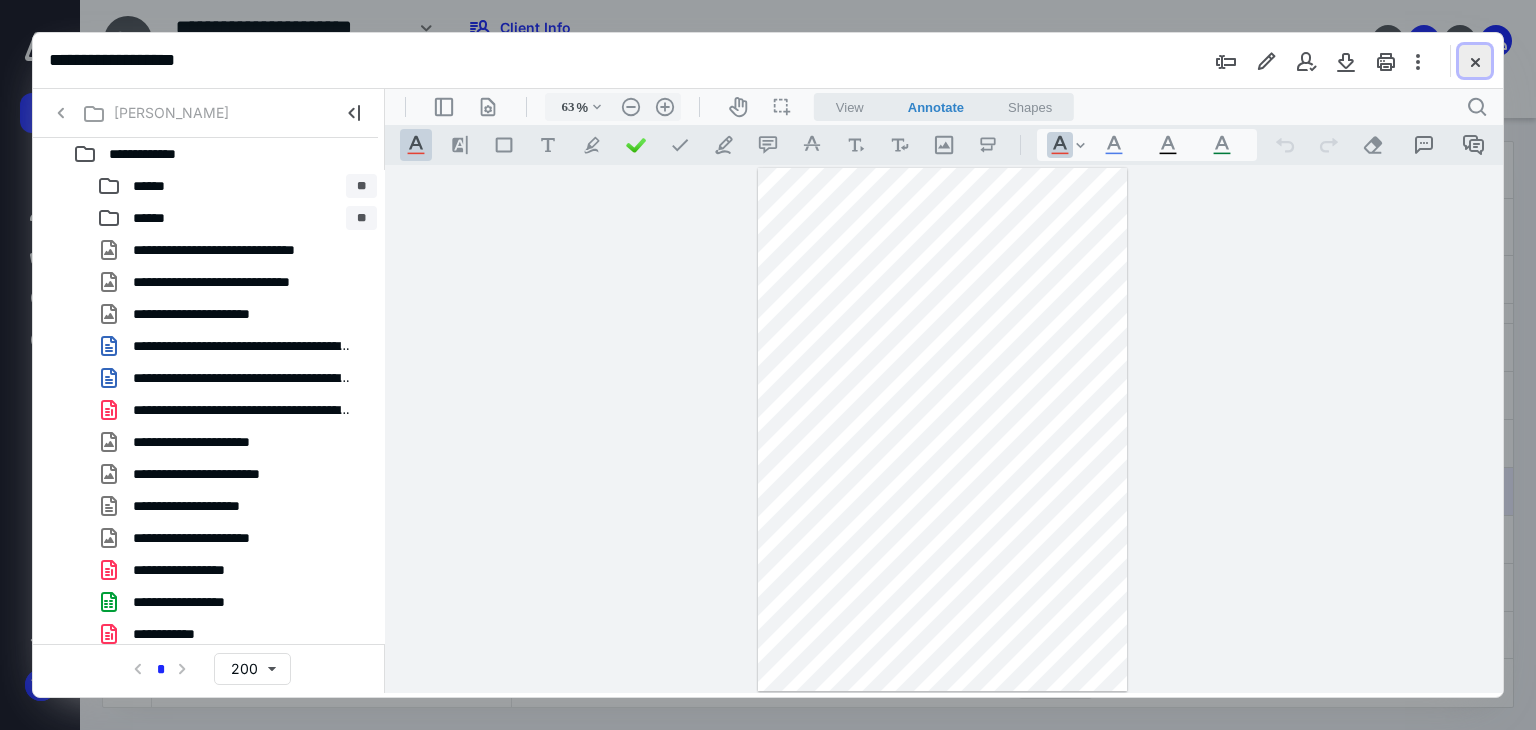 click at bounding box center [1475, 61] 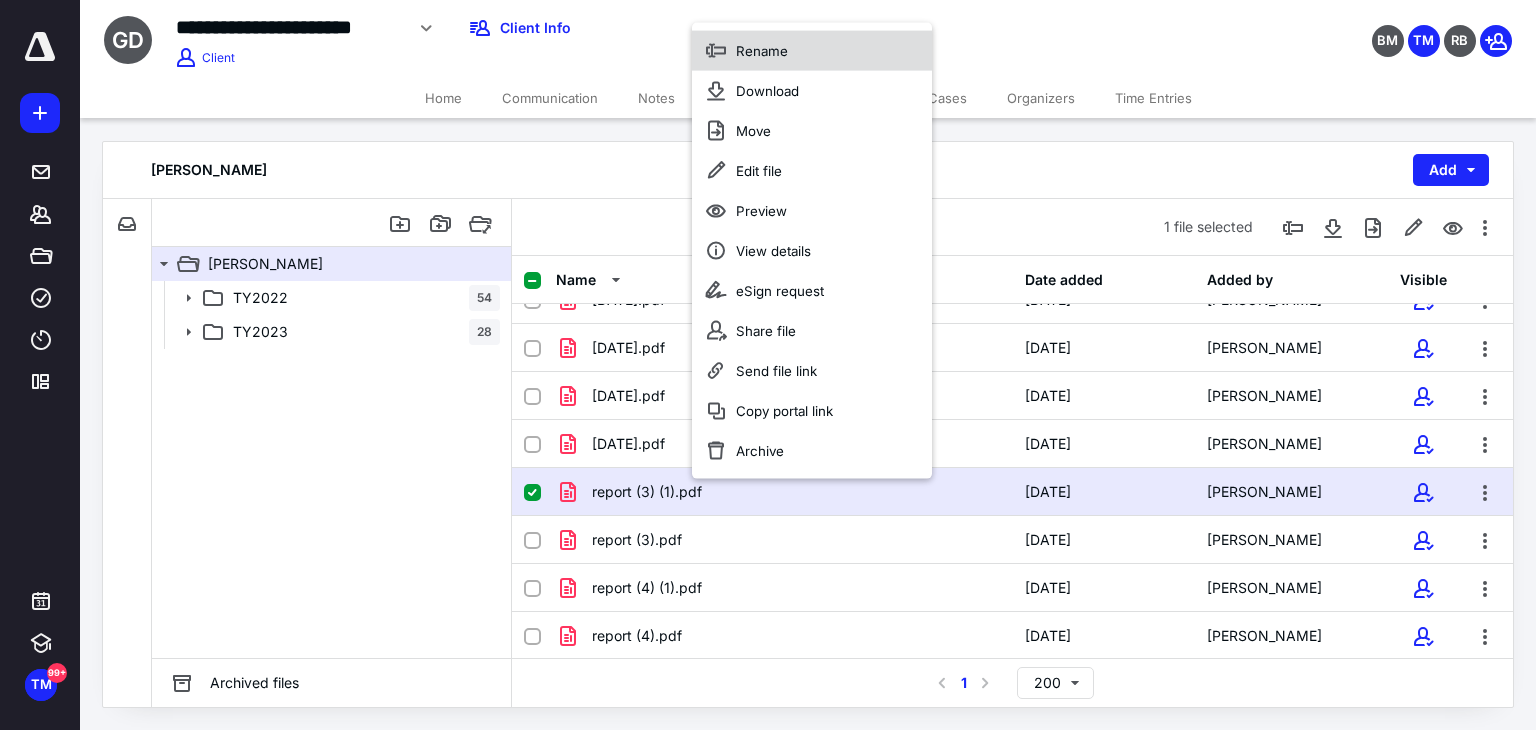 click on "Rename" at bounding box center (812, 50) 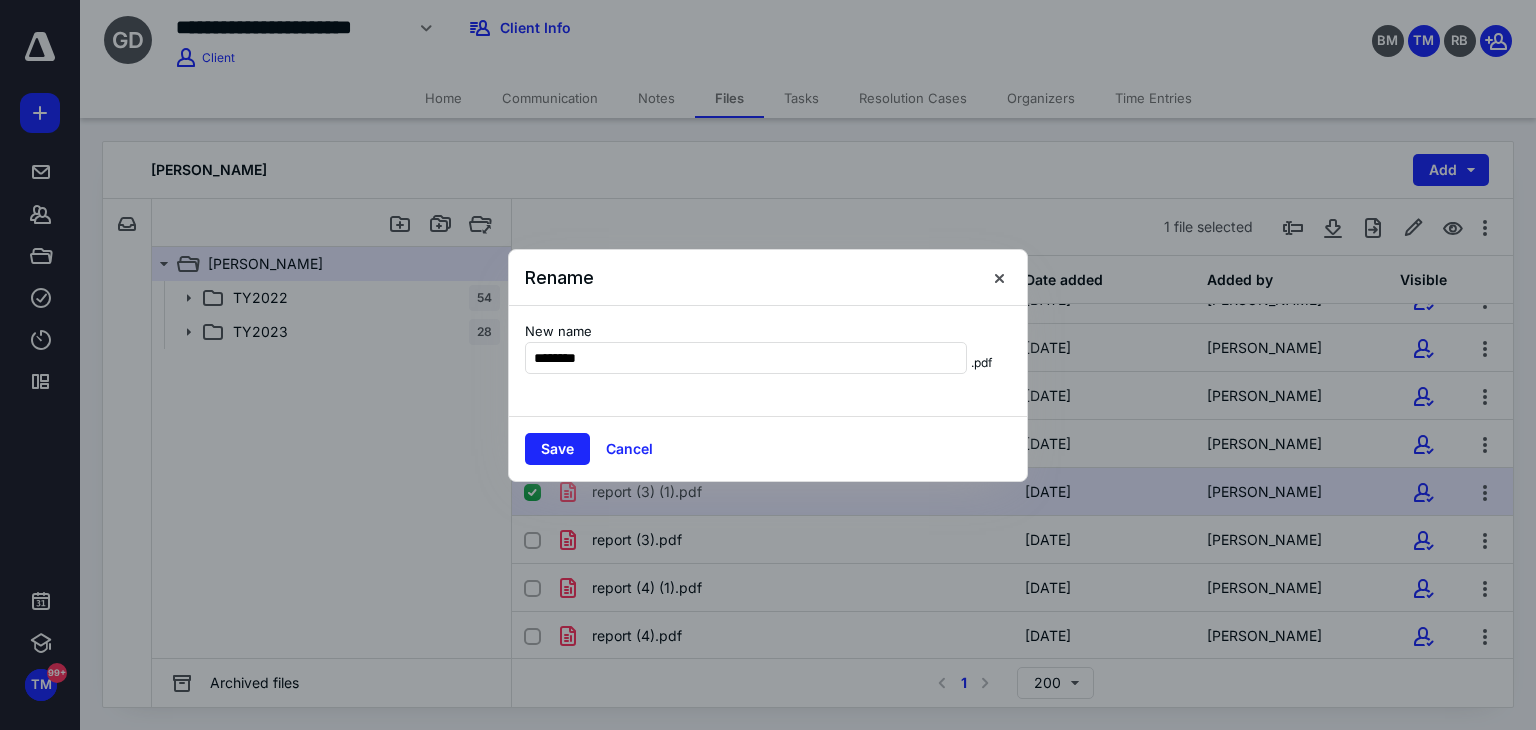type on "********" 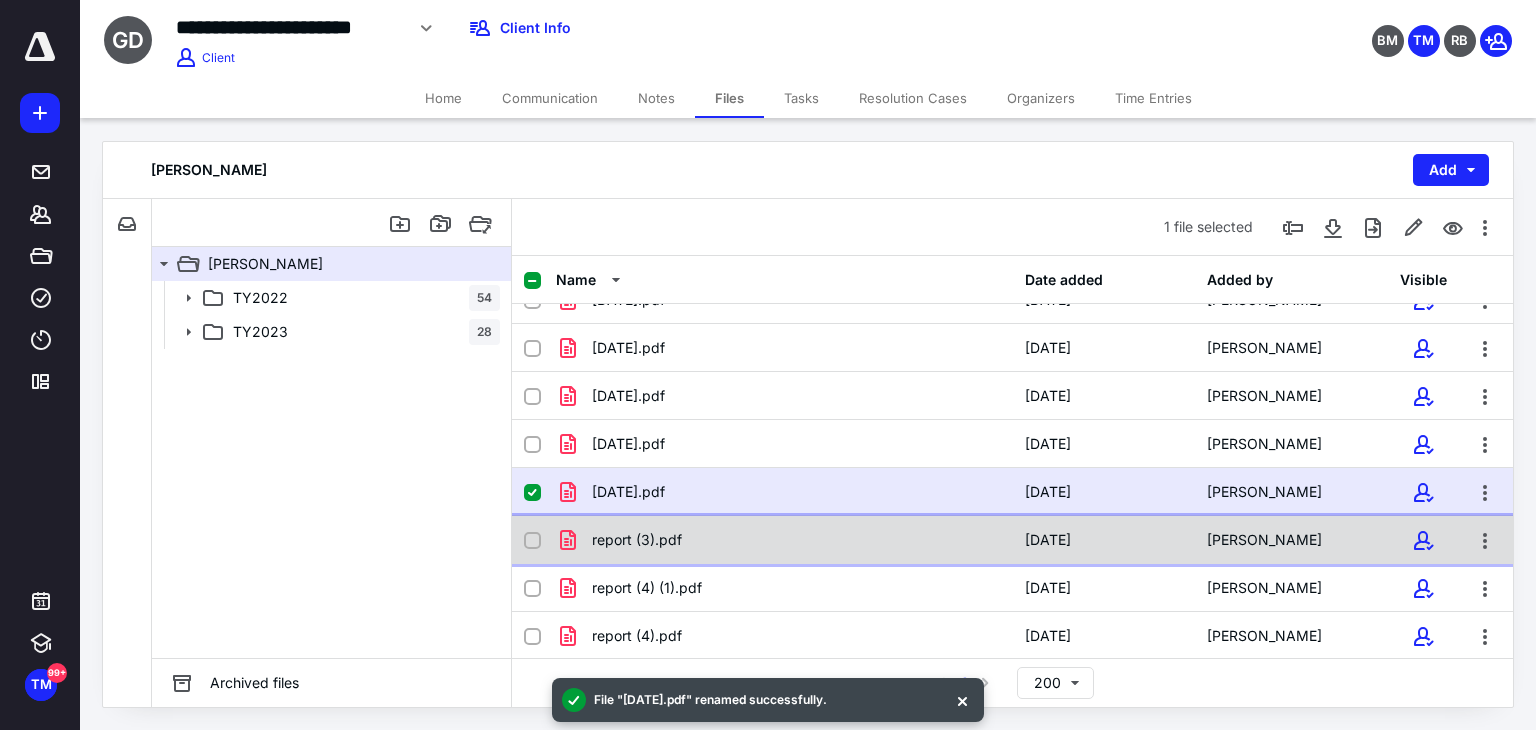 click on "report (3).pdf 6/27/2025 Gerald DeFouw" at bounding box center (1012, 540) 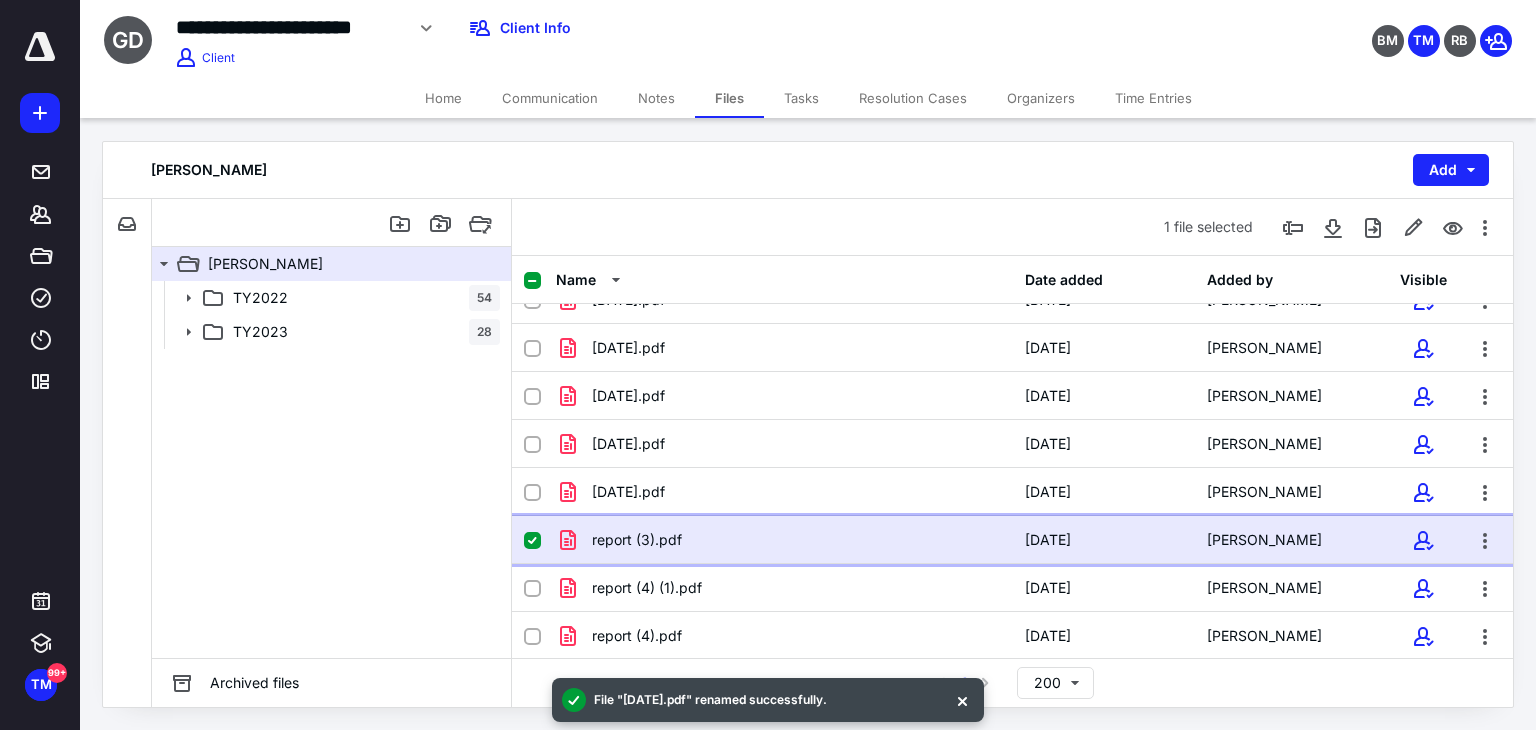 click on "report (3).pdf 6/27/2025 Gerald DeFouw" at bounding box center (1012, 540) 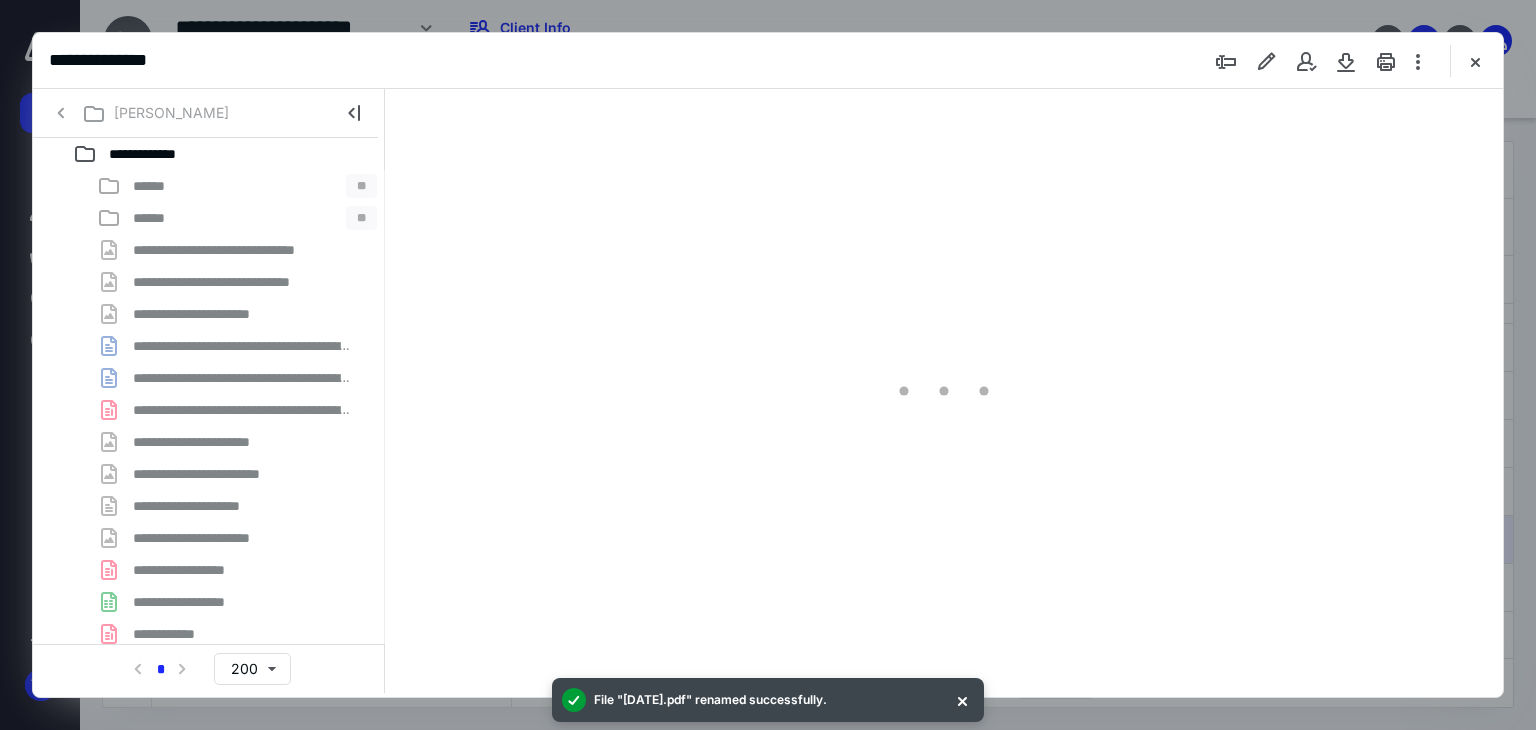 scroll, scrollTop: 0, scrollLeft: 0, axis: both 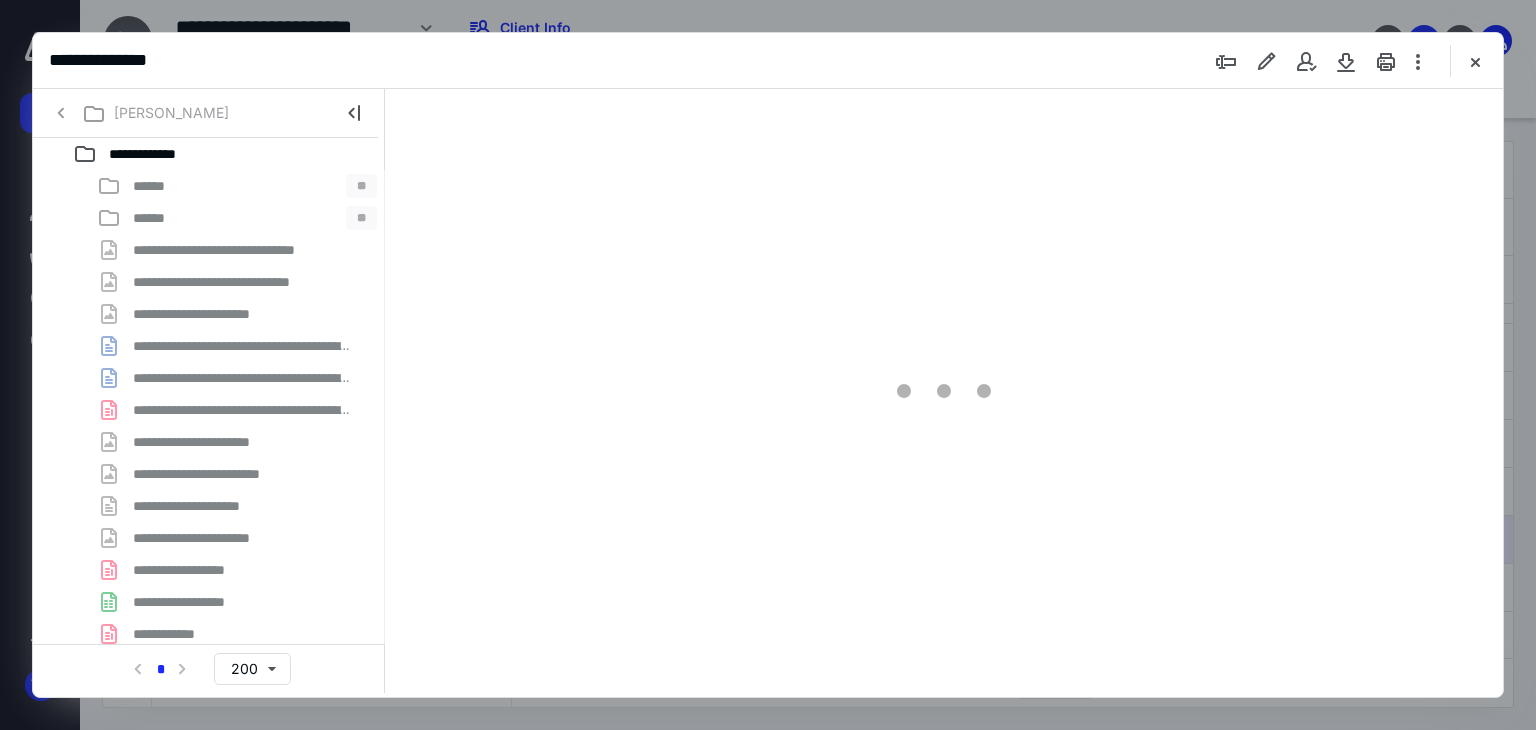 type on "63" 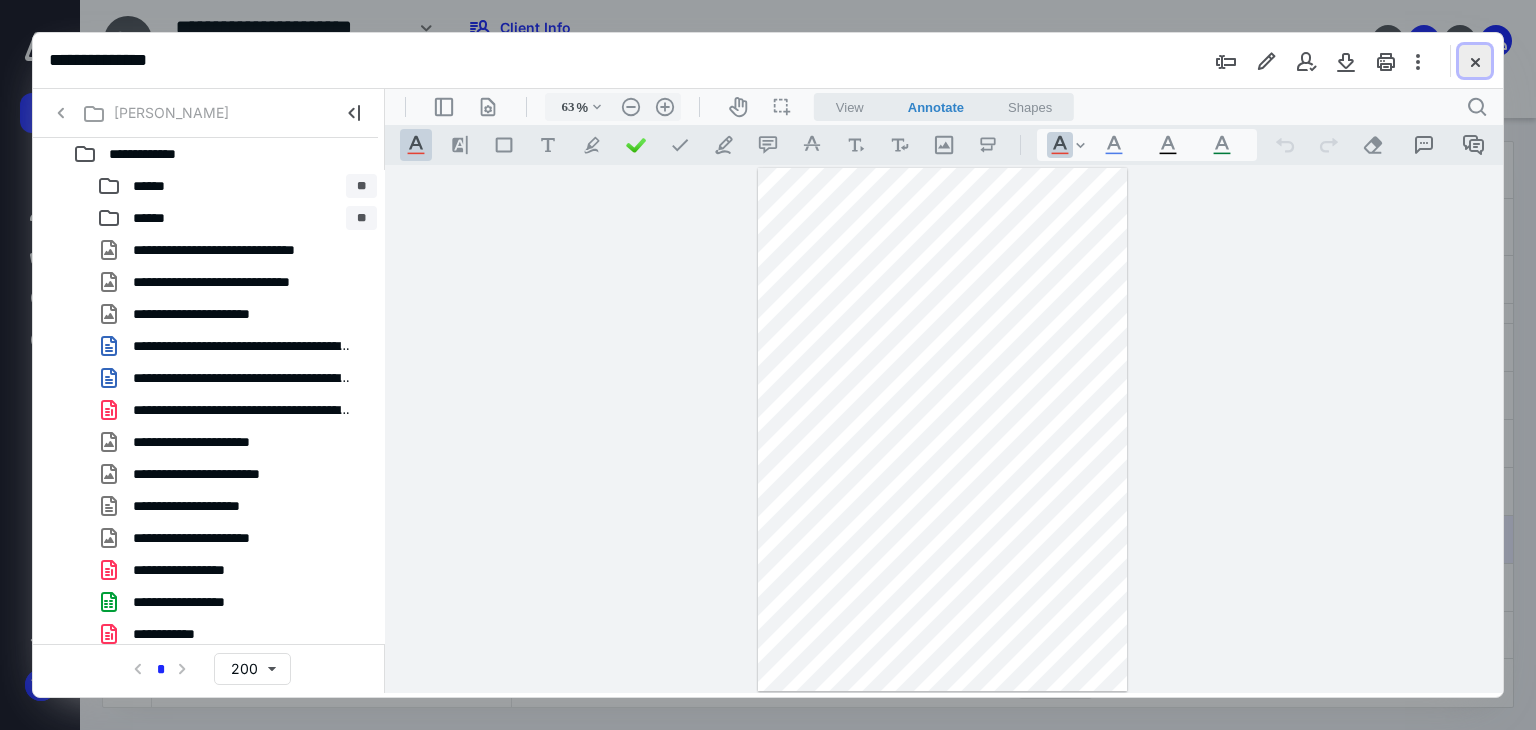 click at bounding box center (1475, 61) 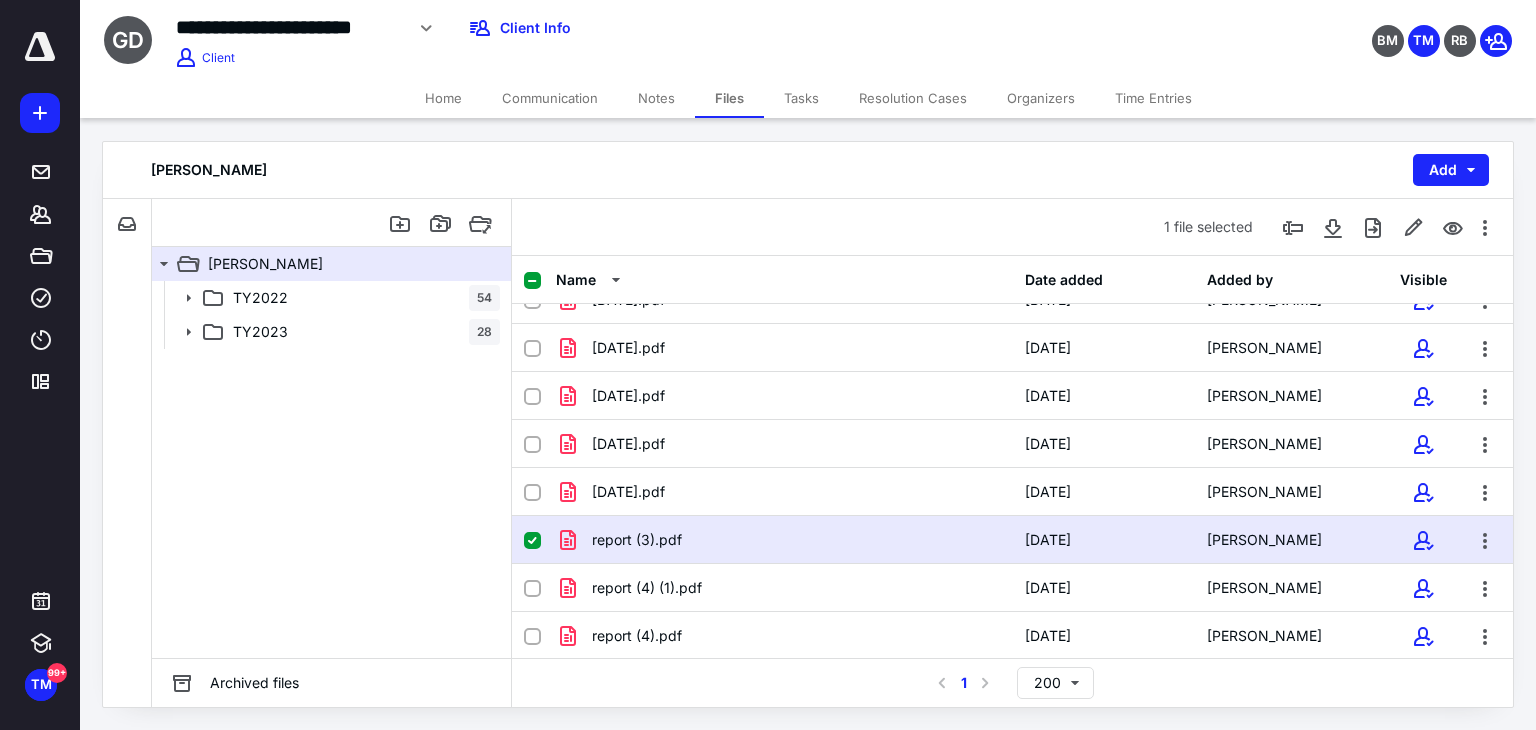 click on "report (3).pdf" at bounding box center (784, 540) 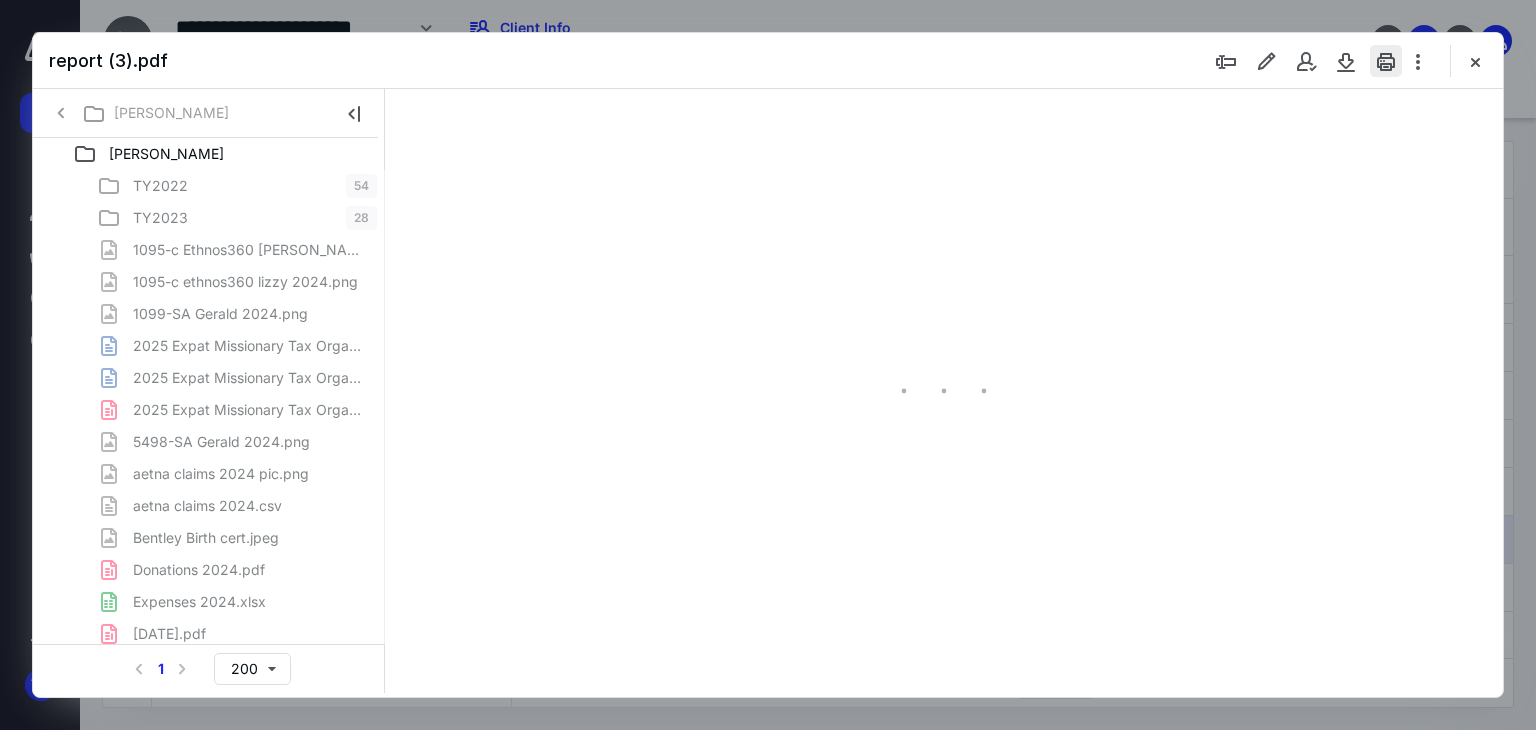 scroll, scrollTop: 0, scrollLeft: 0, axis: both 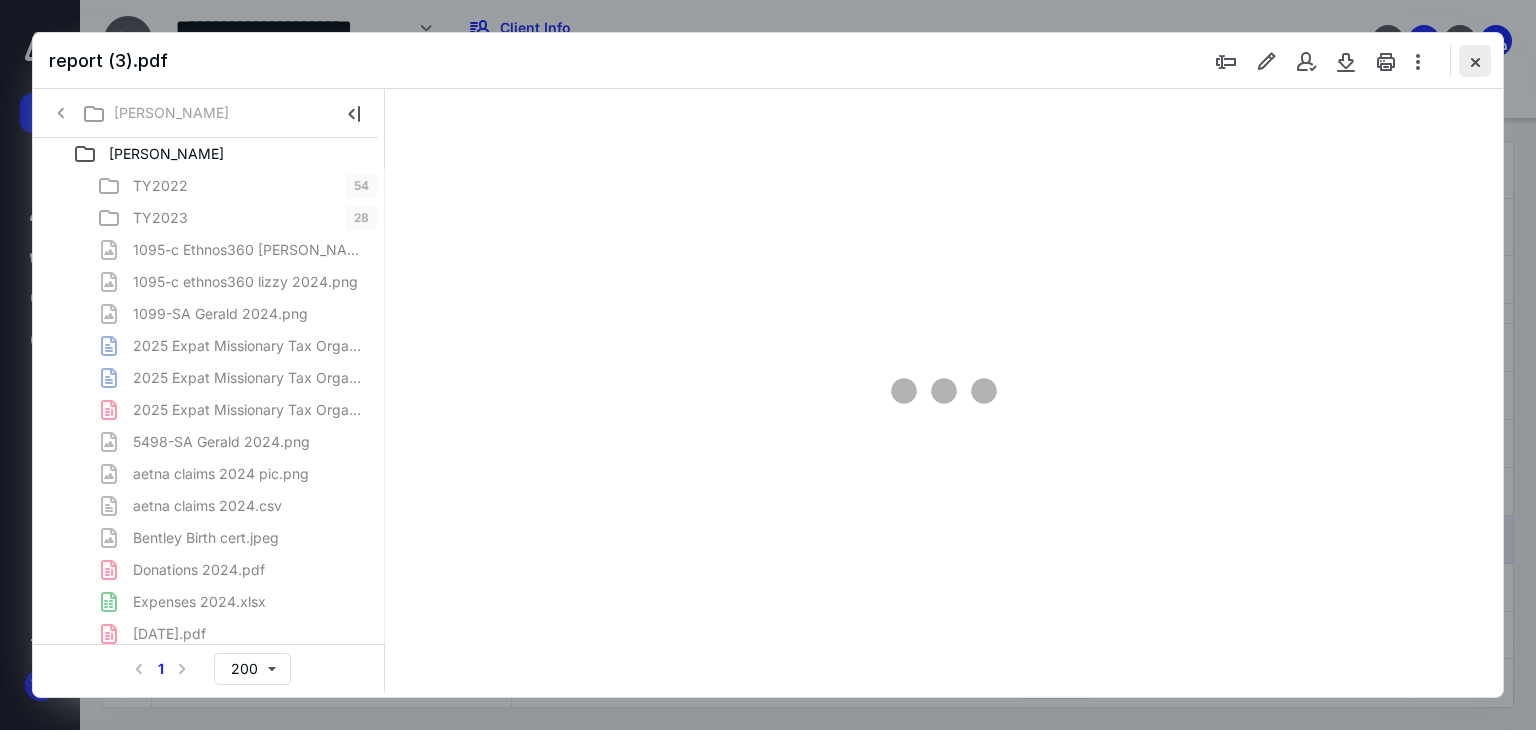 type on "63" 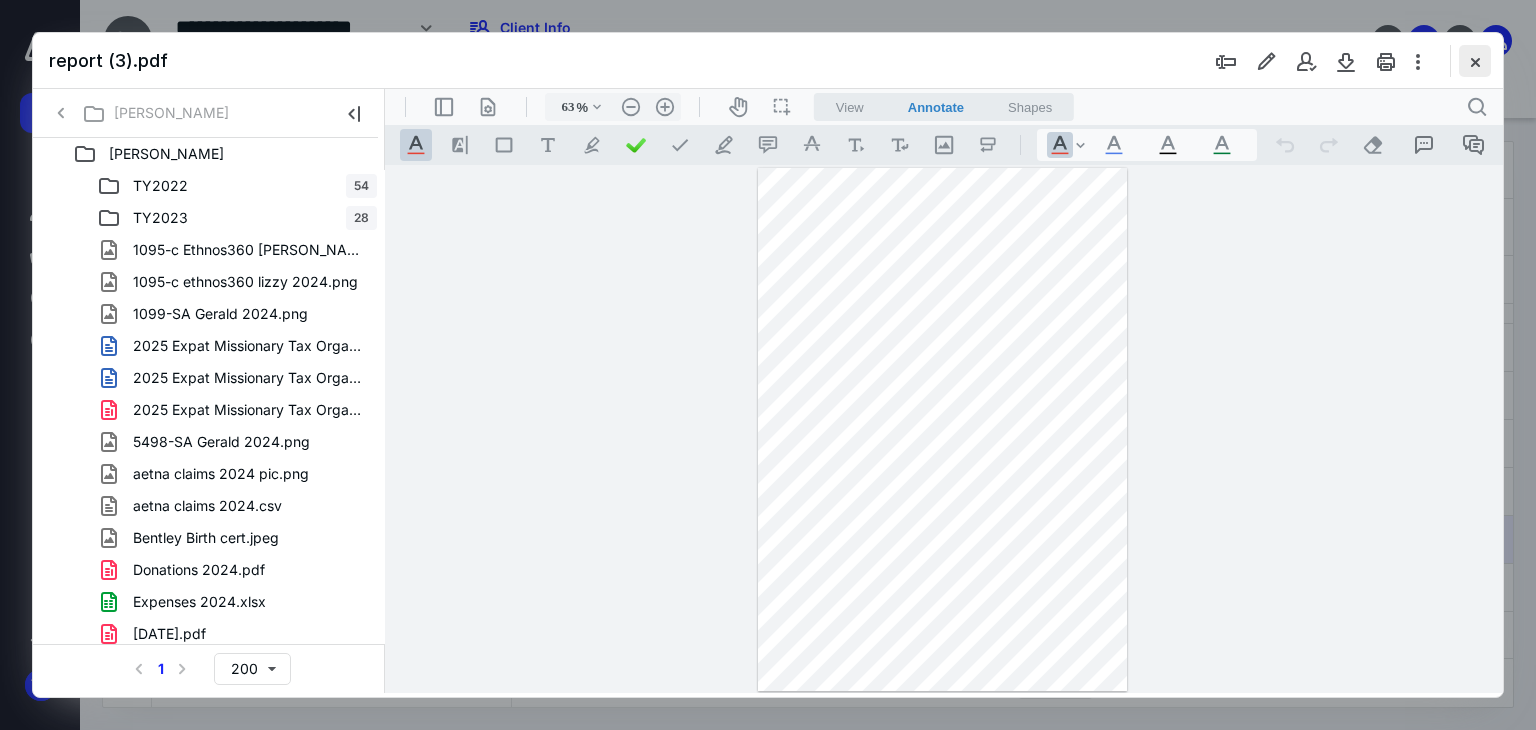 click at bounding box center [1475, 61] 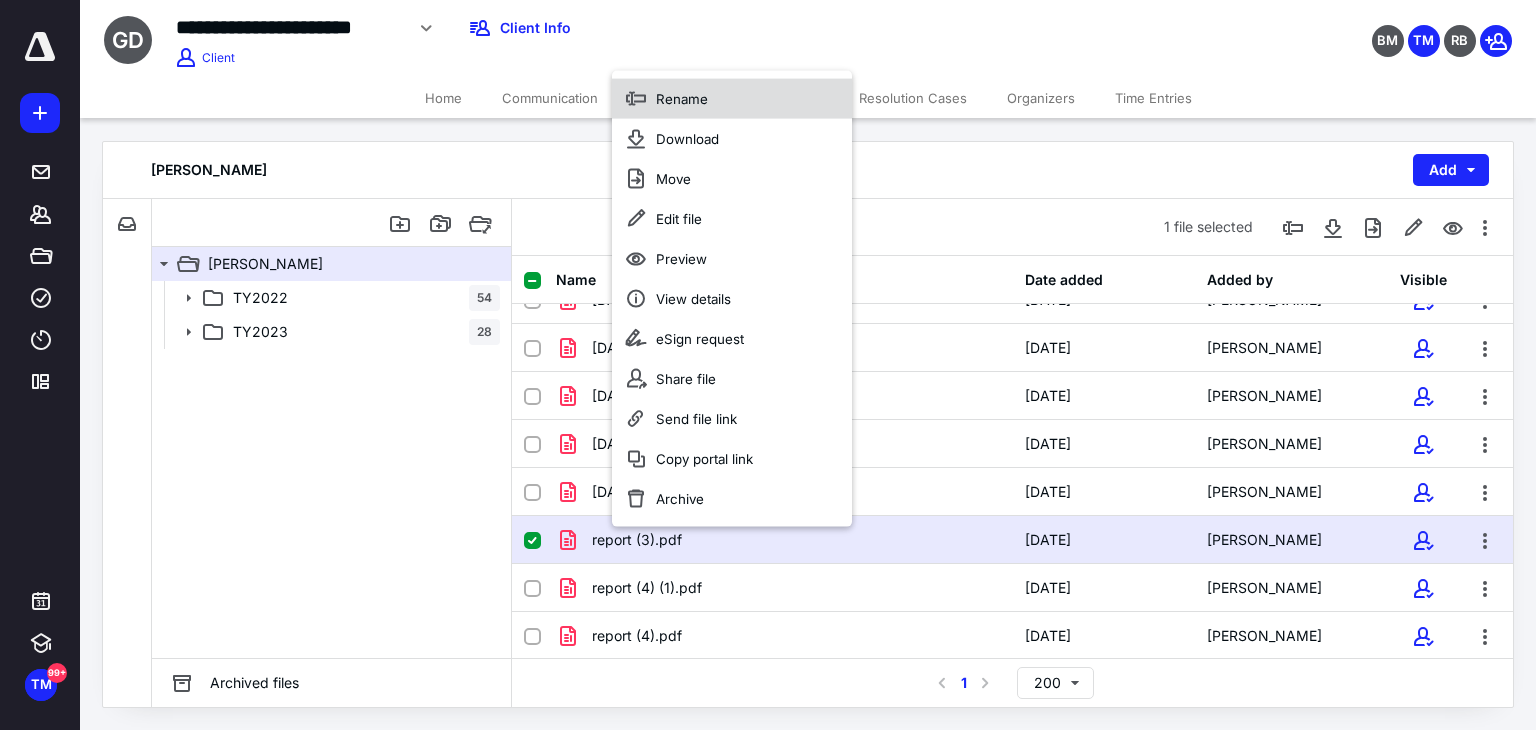 click on "Rename" at bounding box center (732, 98) 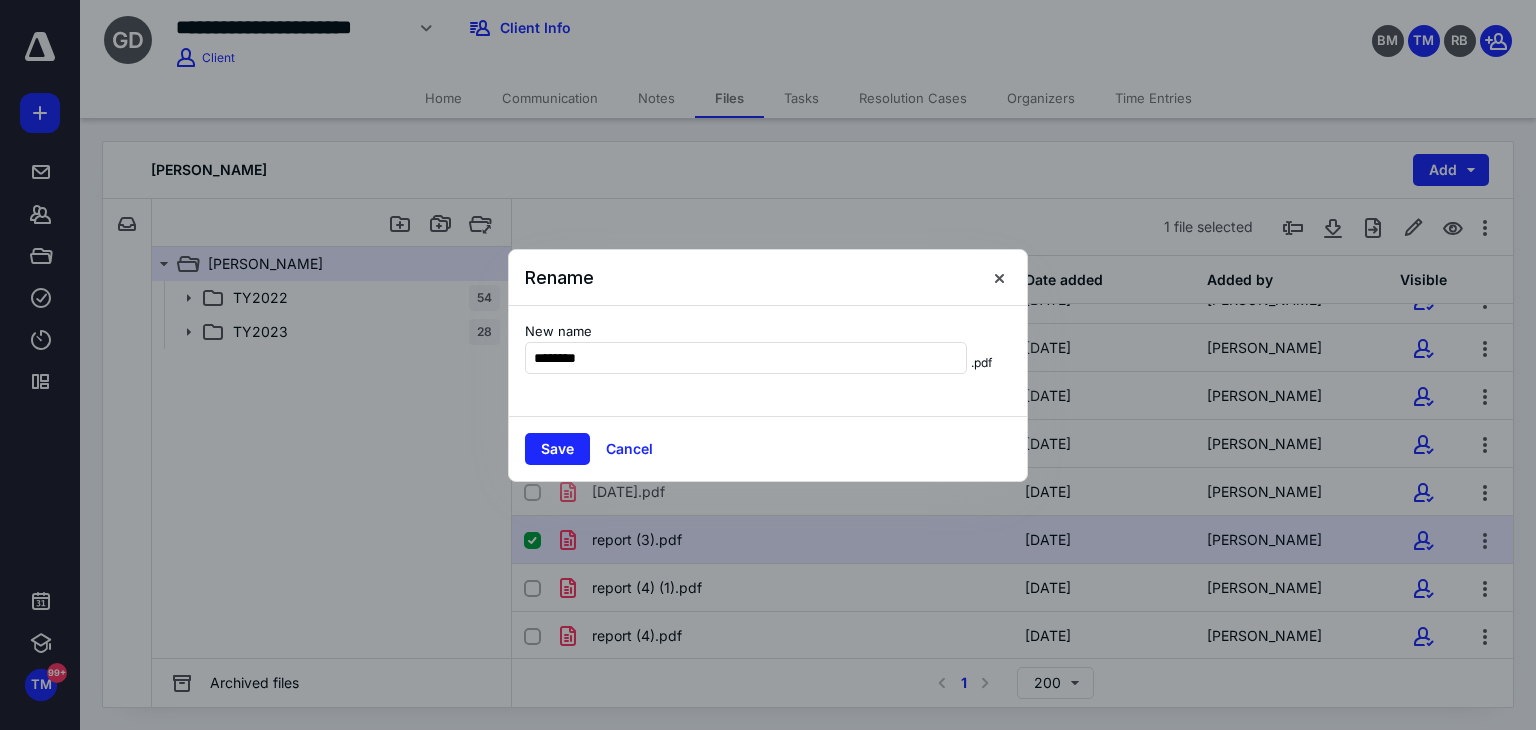 type on "********" 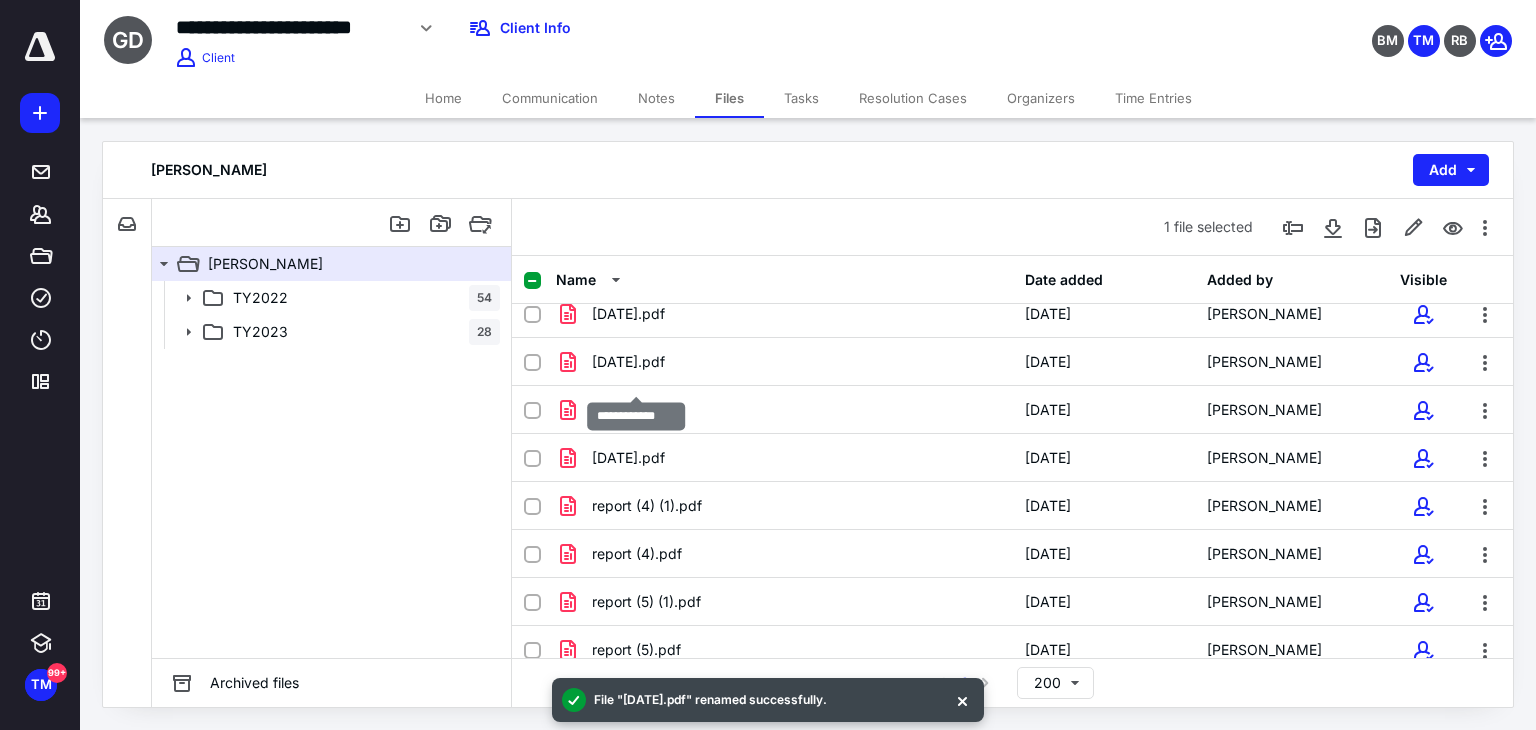 scroll, scrollTop: 817, scrollLeft: 0, axis: vertical 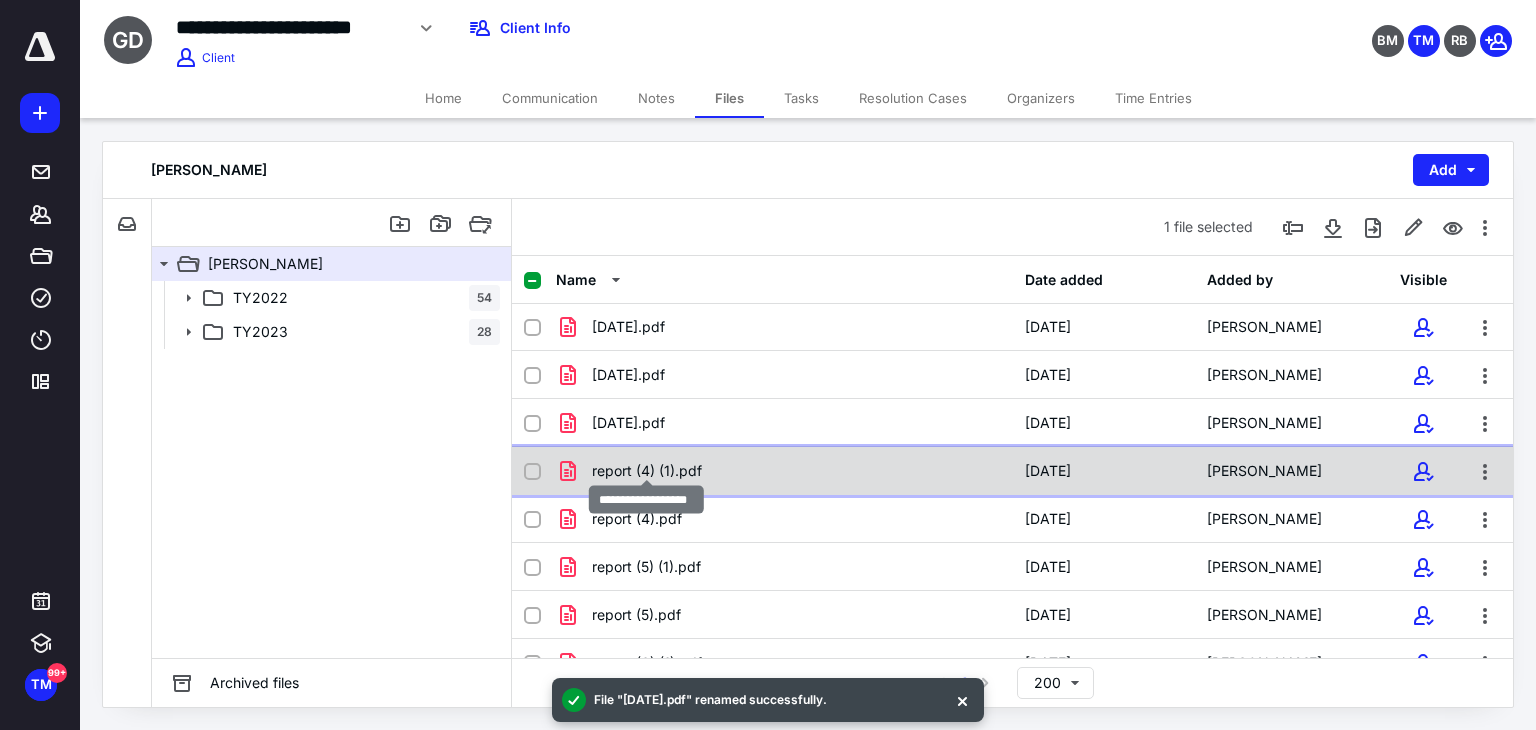 click on "report (4) (1).pdf" at bounding box center [647, 471] 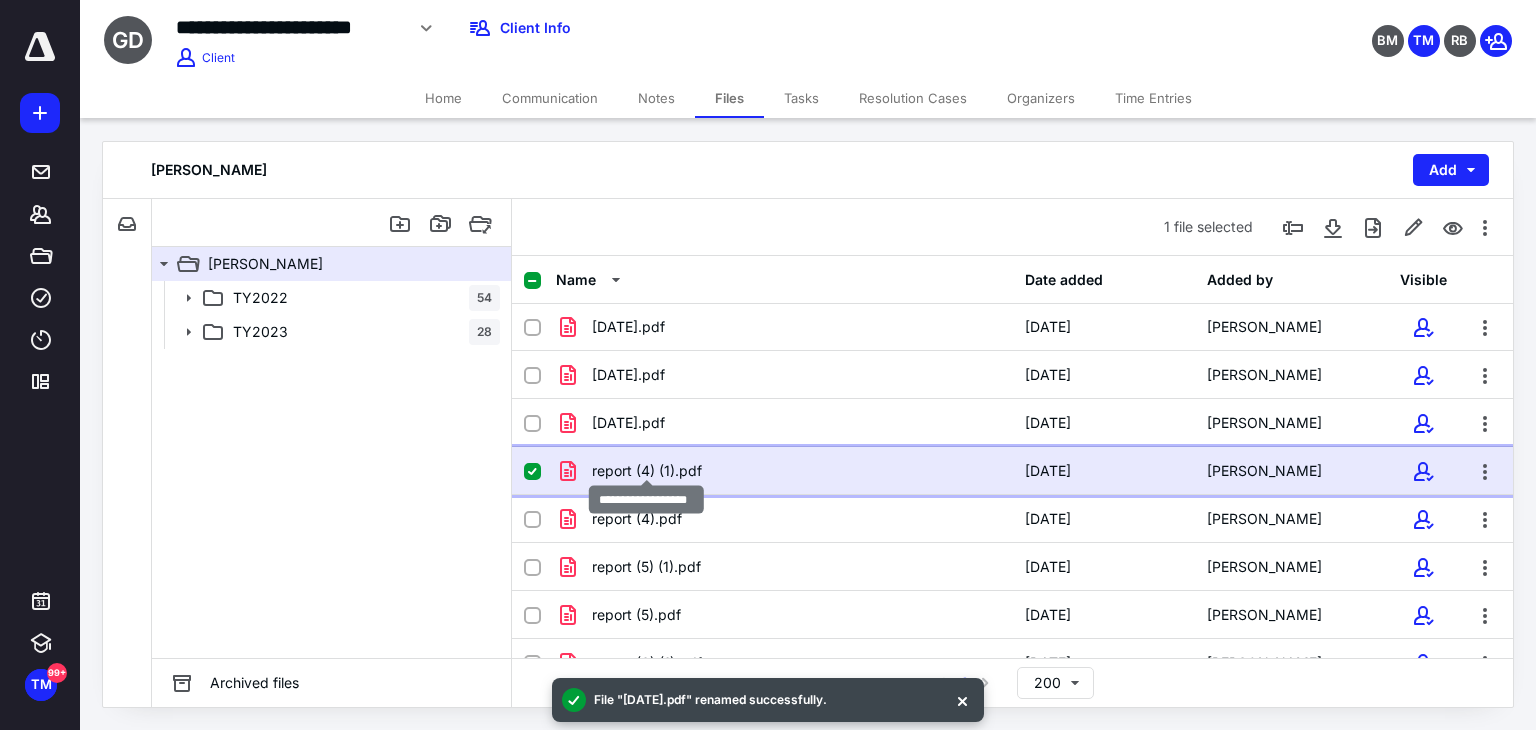 click on "report (4) (1).pdf" at bounding box center (647, 471) 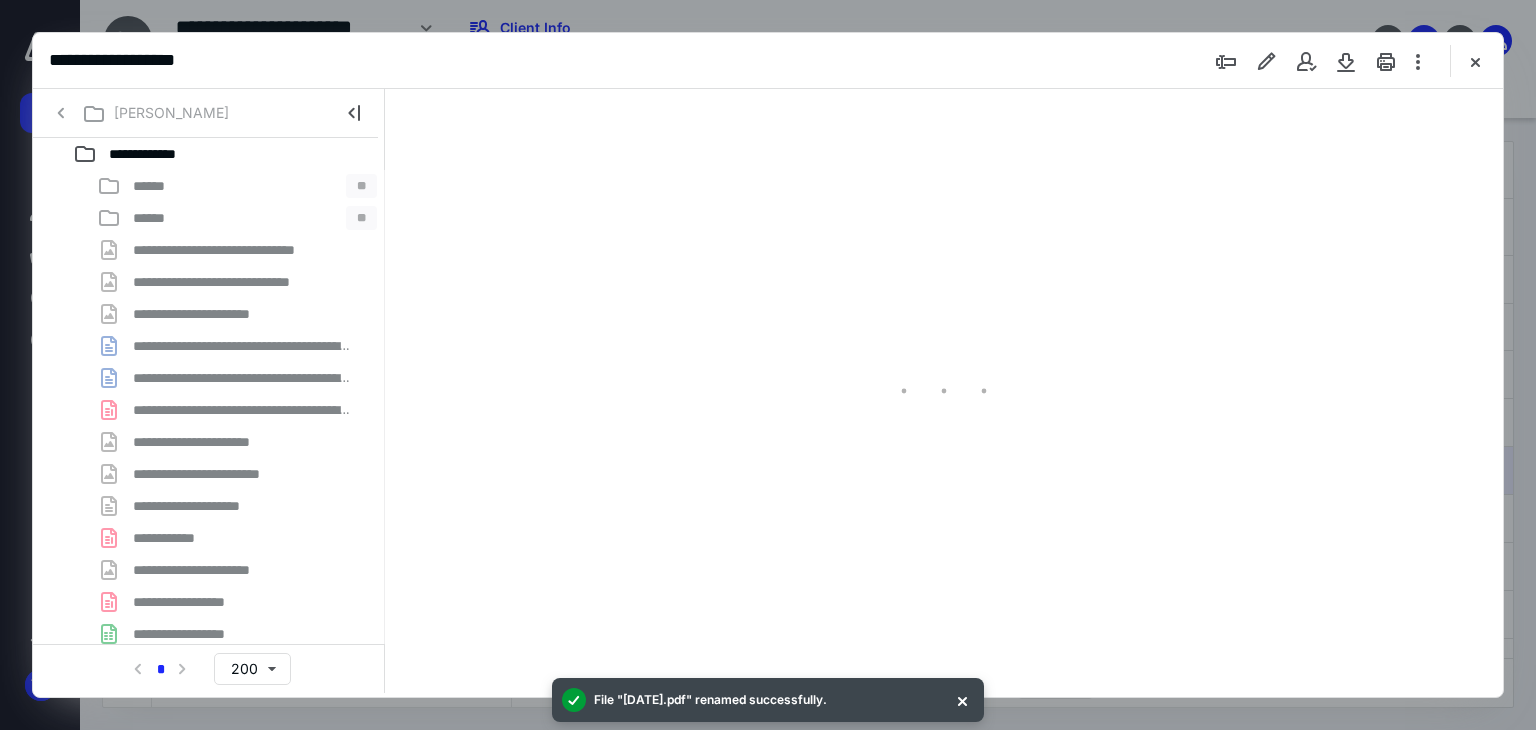 scroll, scrollTop: 0, scrollLeft: 0, axis: both 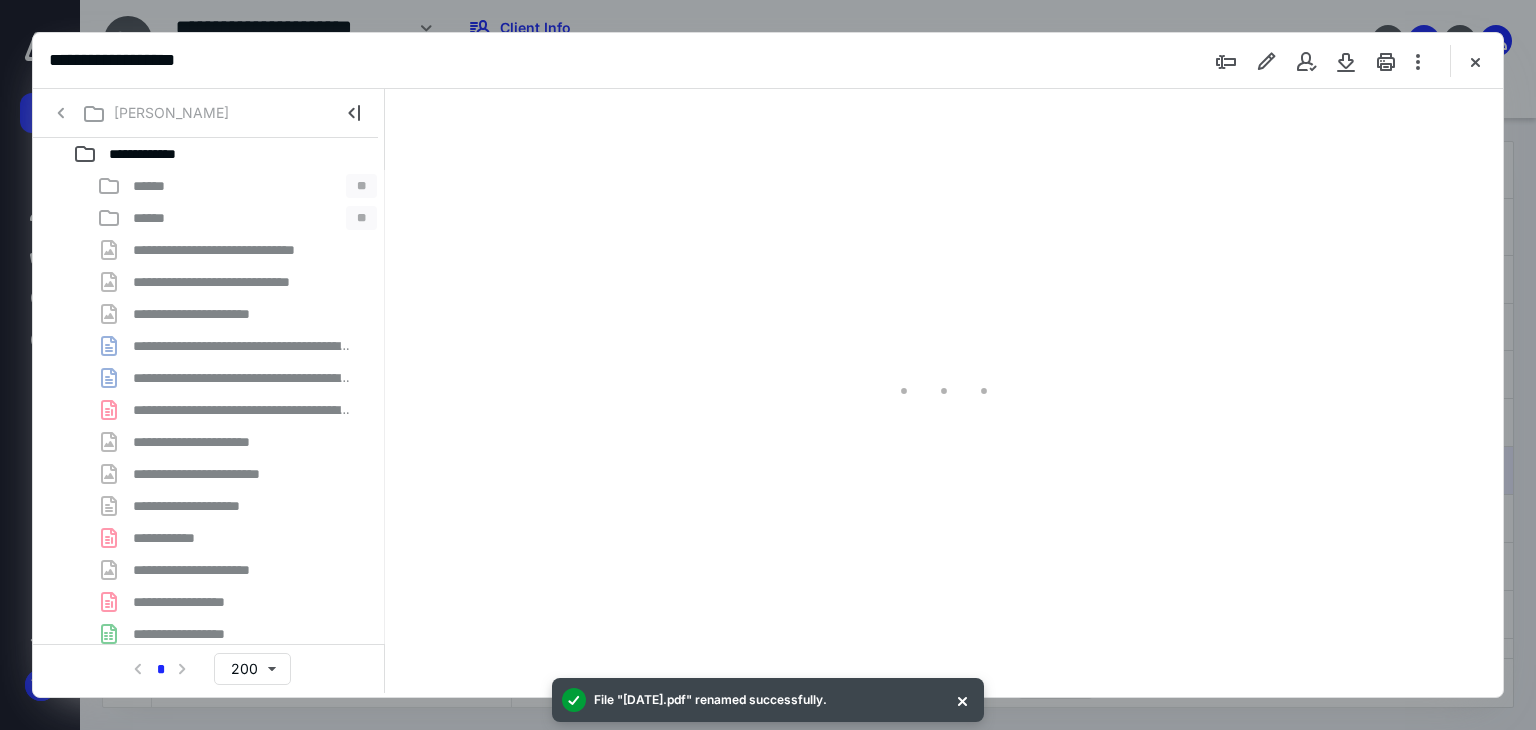 type on "63" 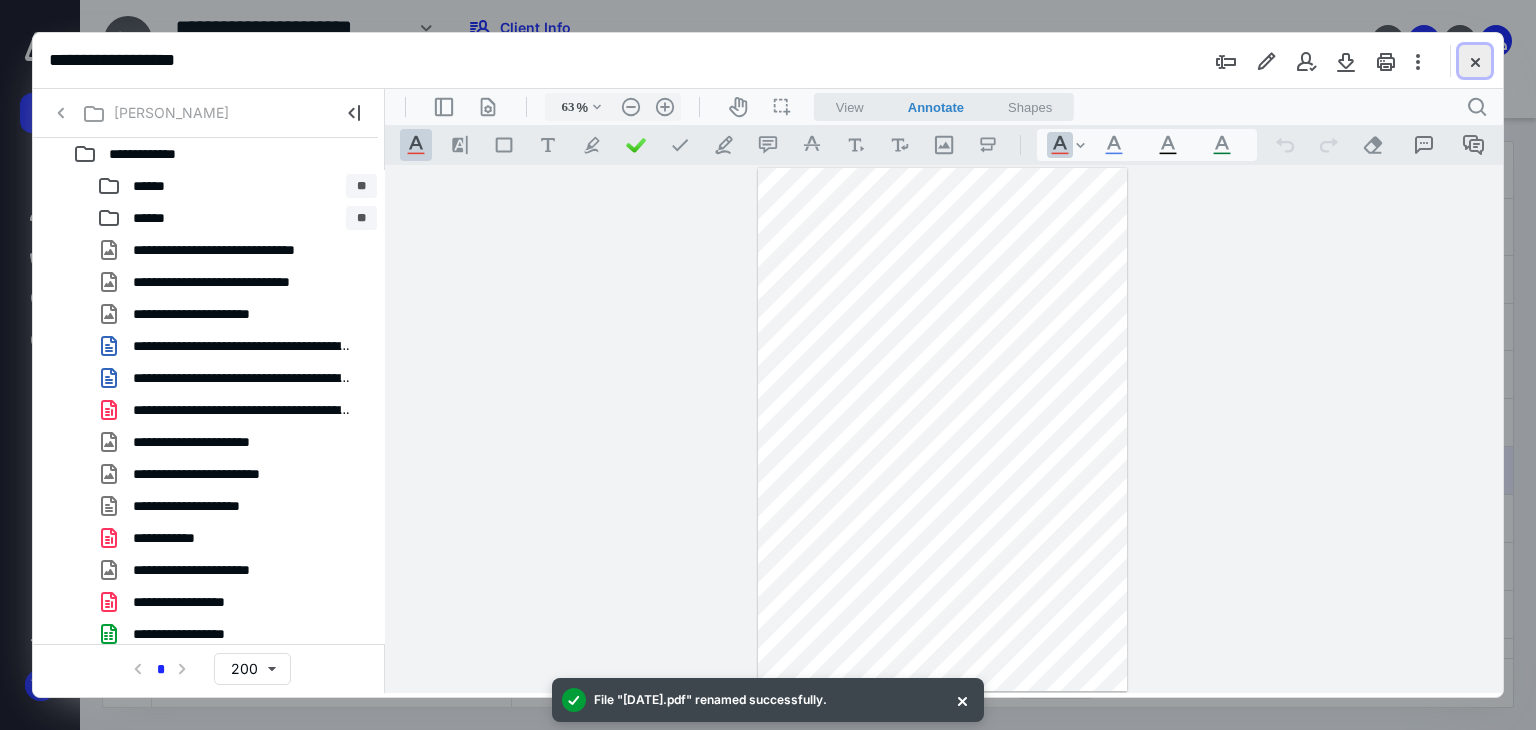 click at bounding box center (1475, 61) 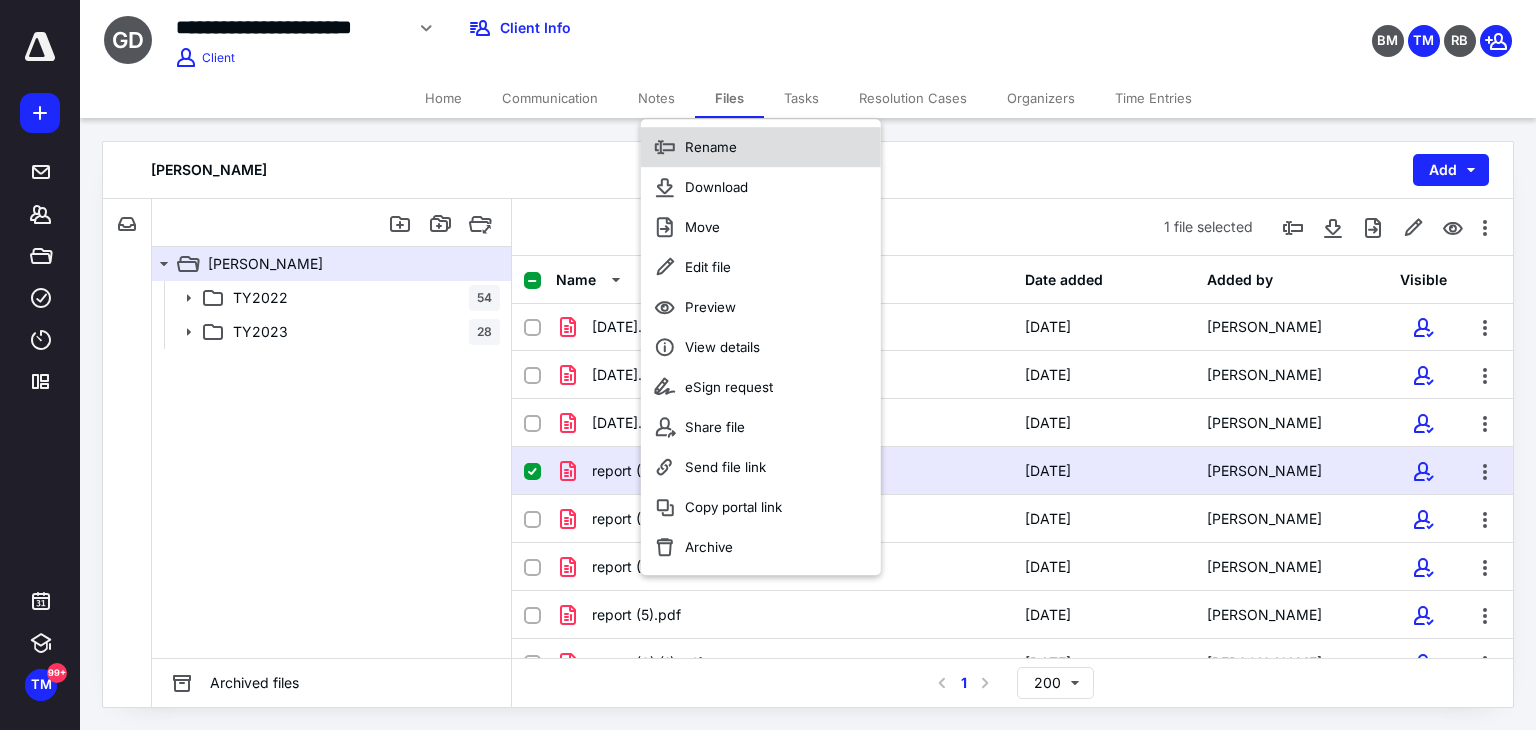 click on "Rename" at bounding box center [761, 147] 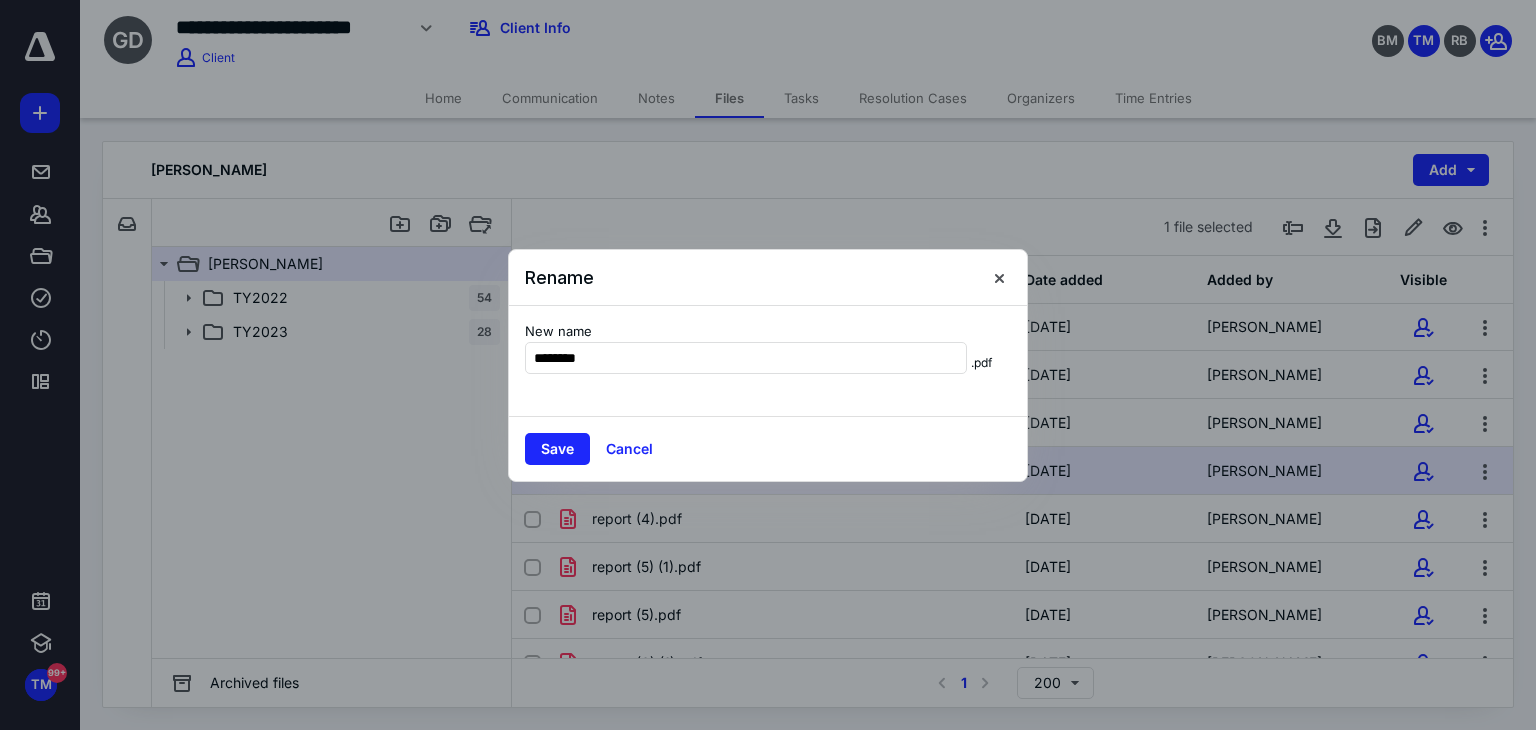 type on "********" 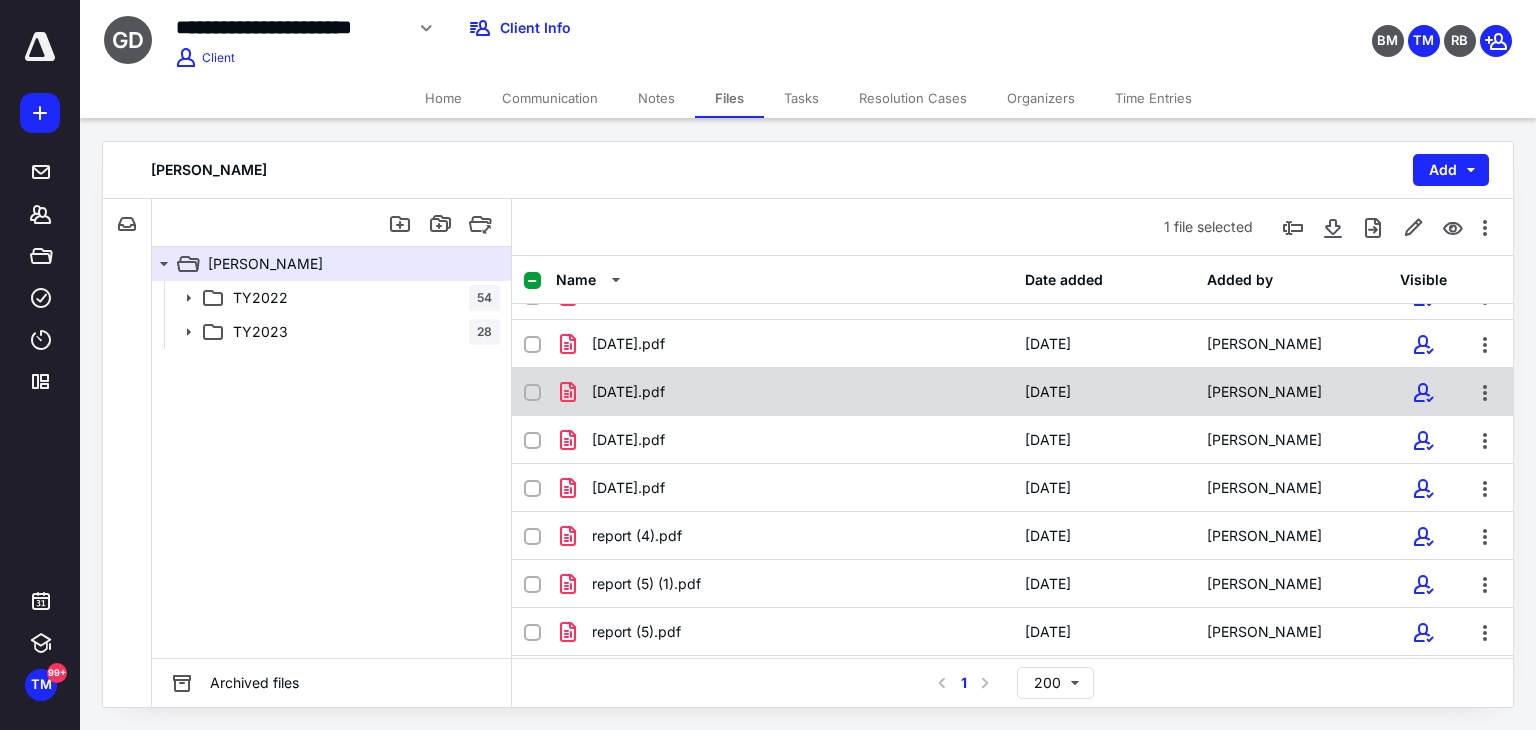 scroll, scrollTop: 835, scrollLeft: 0, axis: vertical 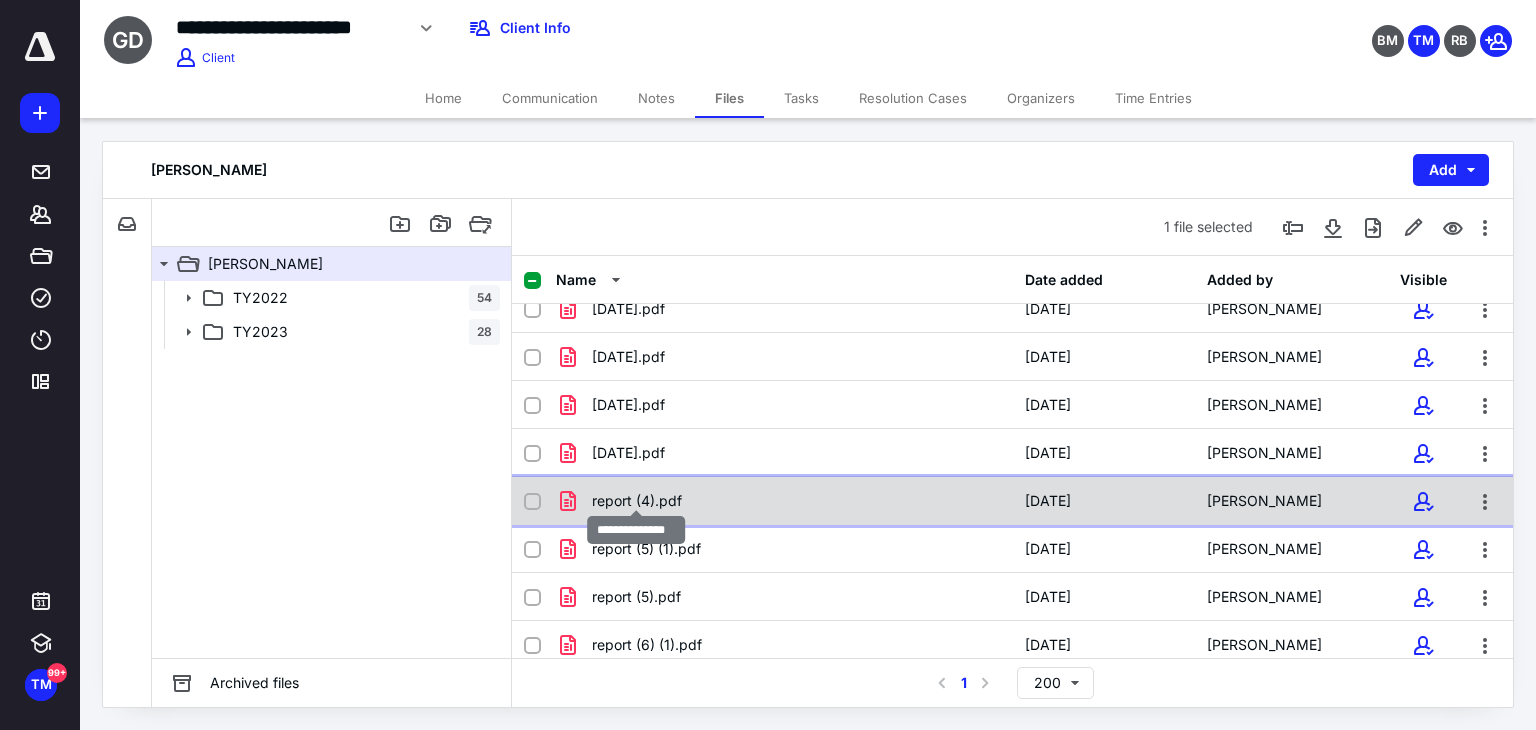 click on "report (4).pdf" at bounding box center (637, 501) 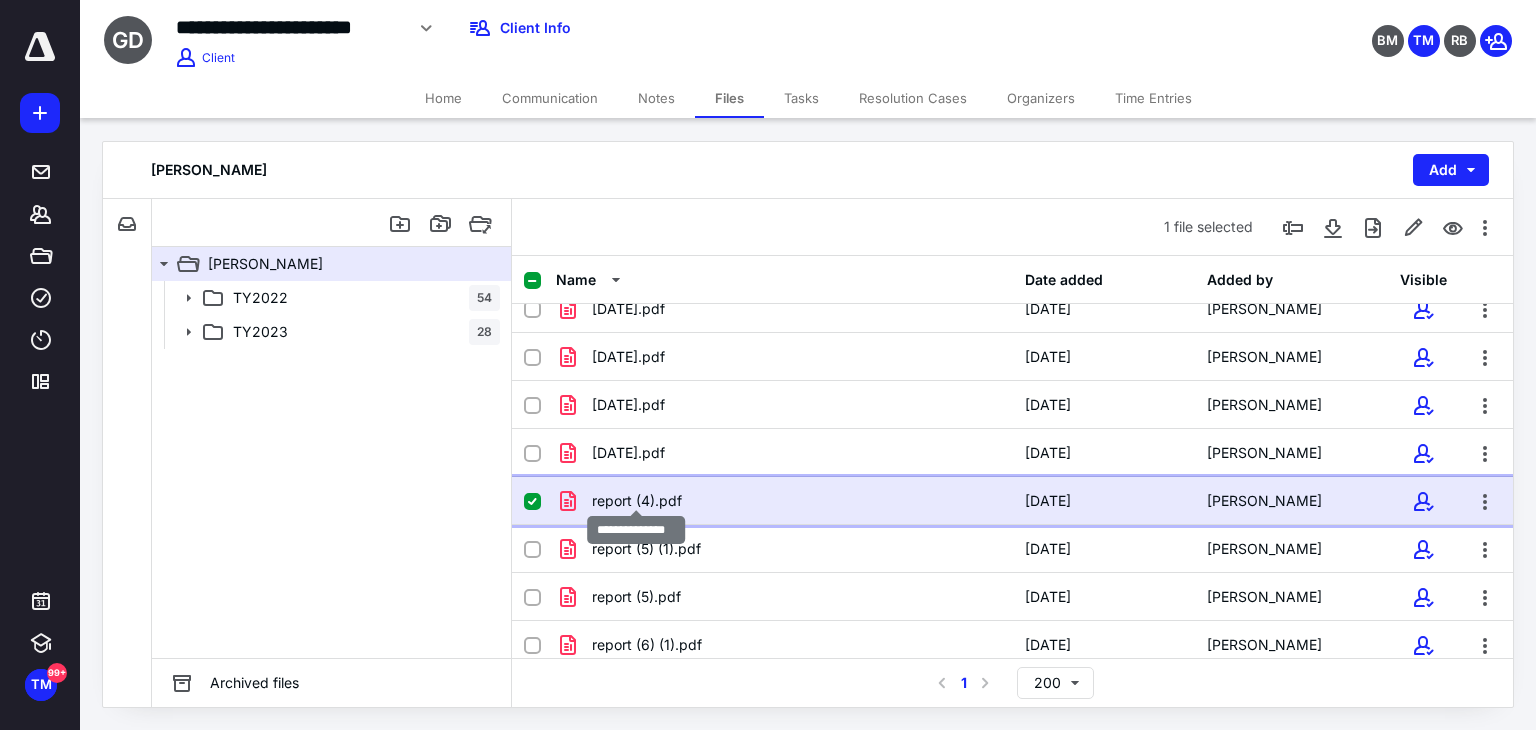 click on "report (4).pdf" at bounding box center (637, 501) 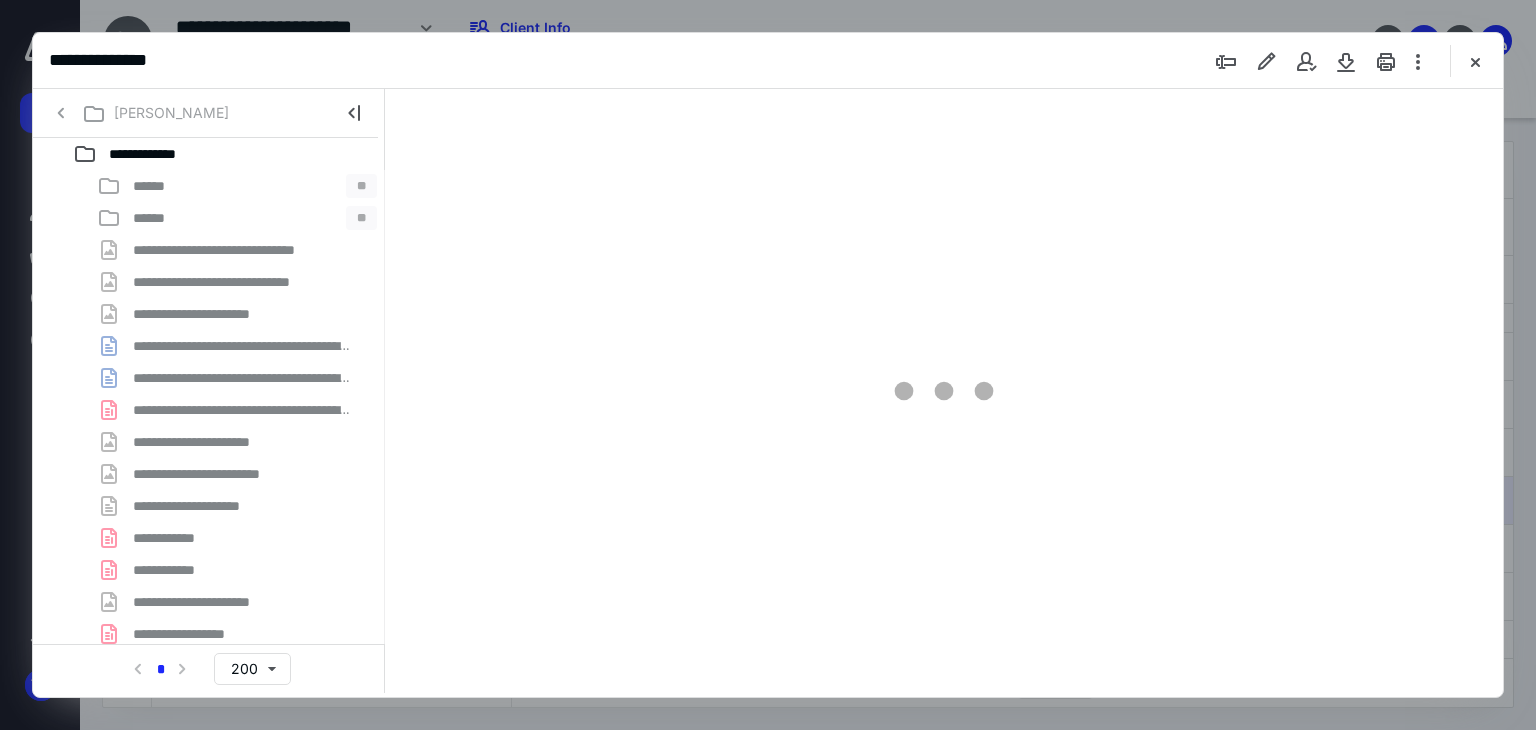 scroll, scrollTop: 0, scrollLeft: 0, axis: both 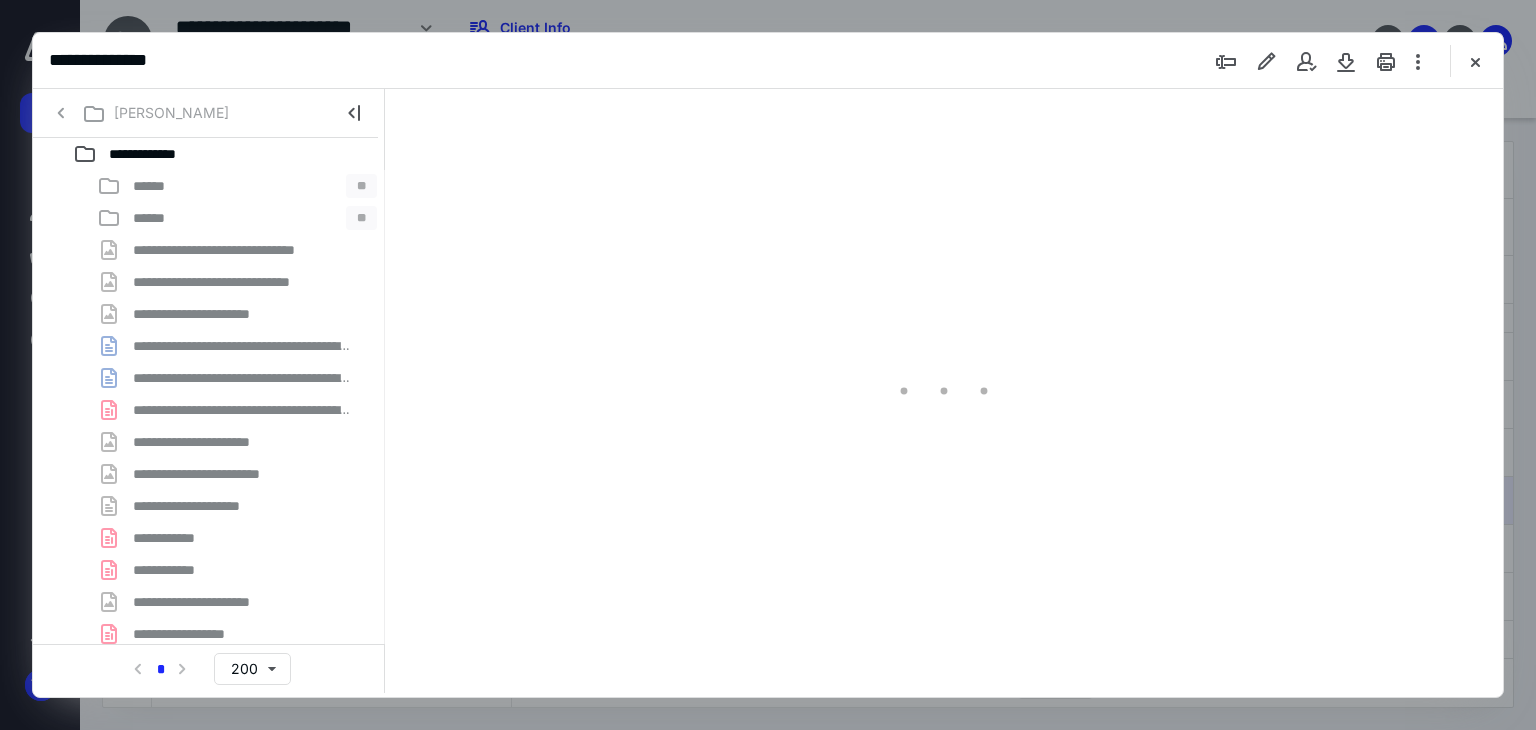 type on "63" 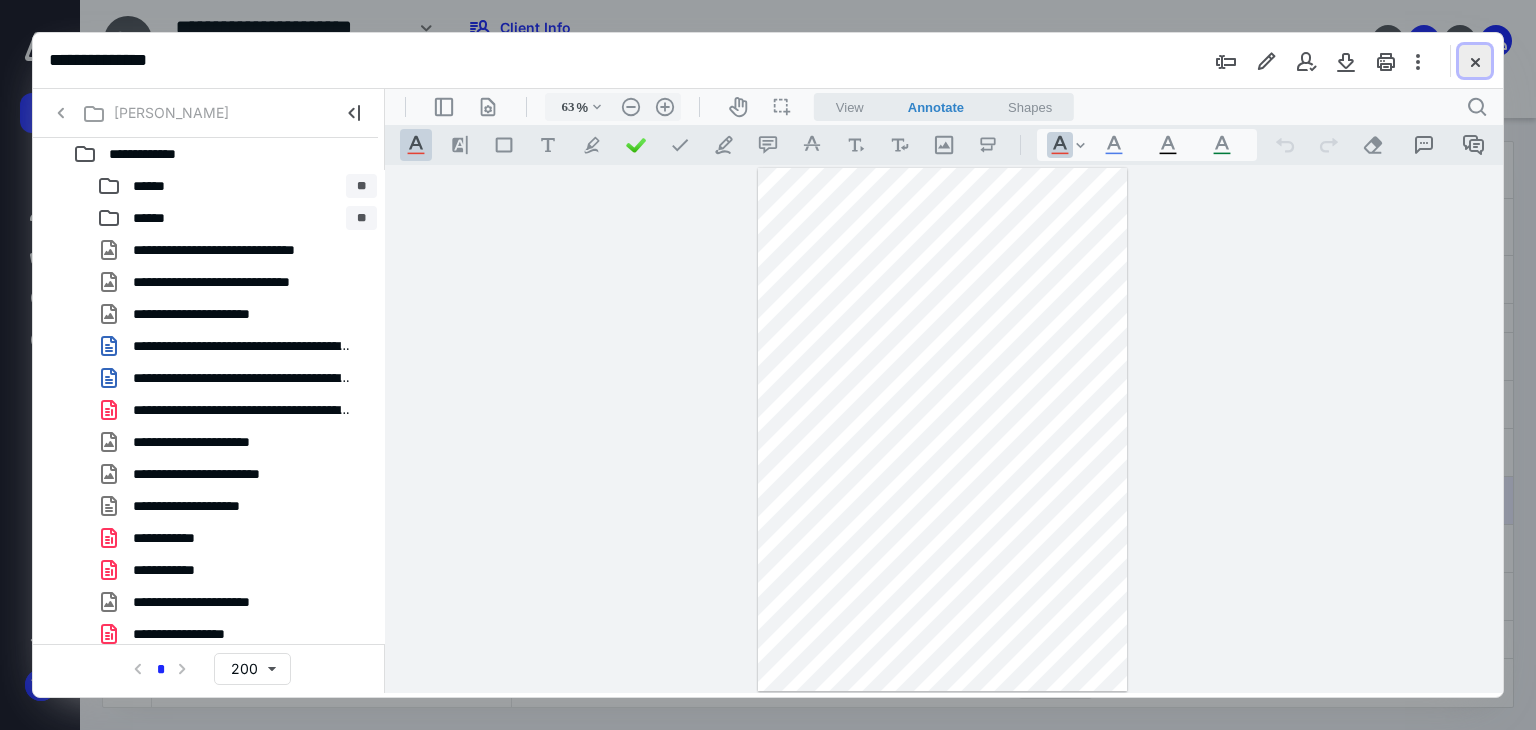 click at bounding box center (1475, 61) 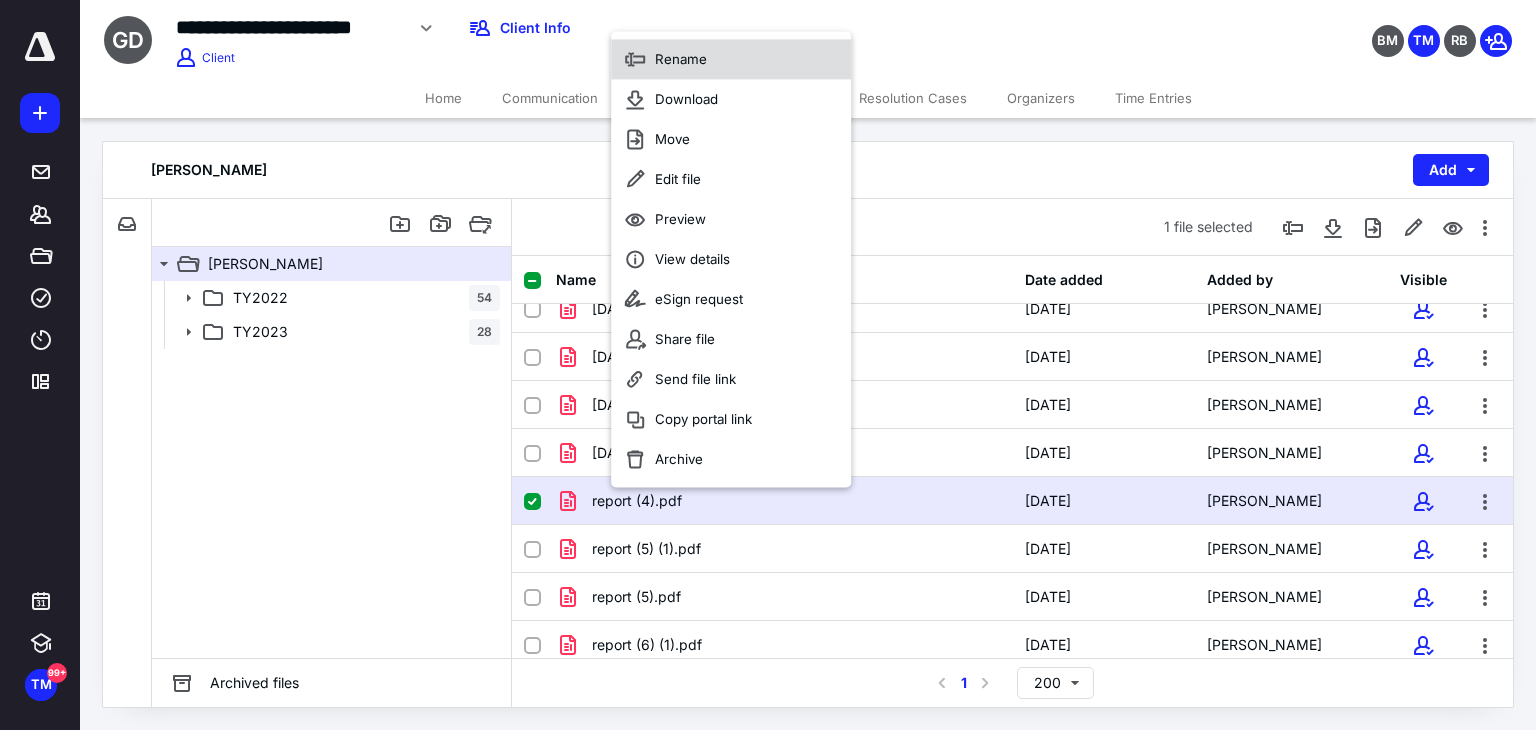 click on "Rename" at bounding box center (731, 59) 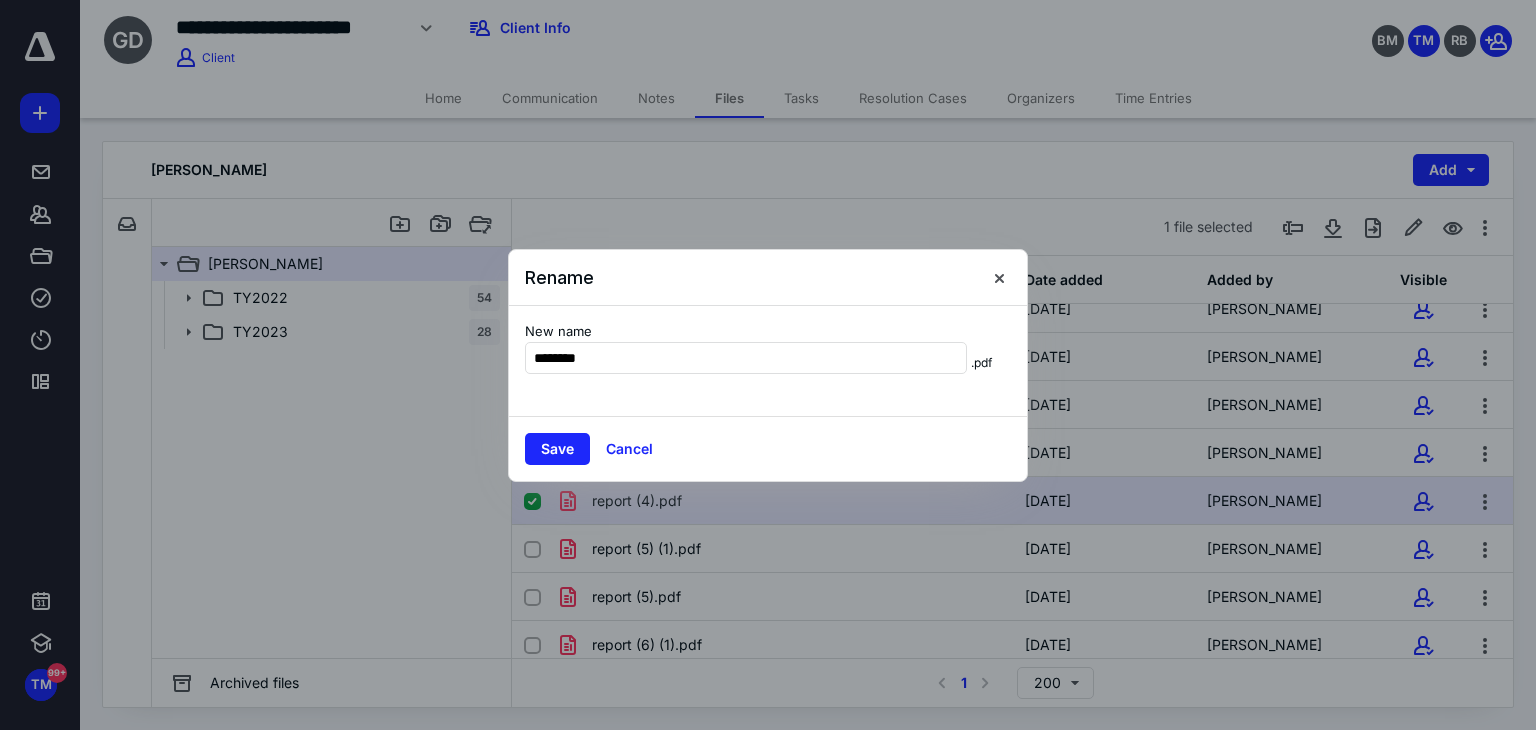 type on "********" 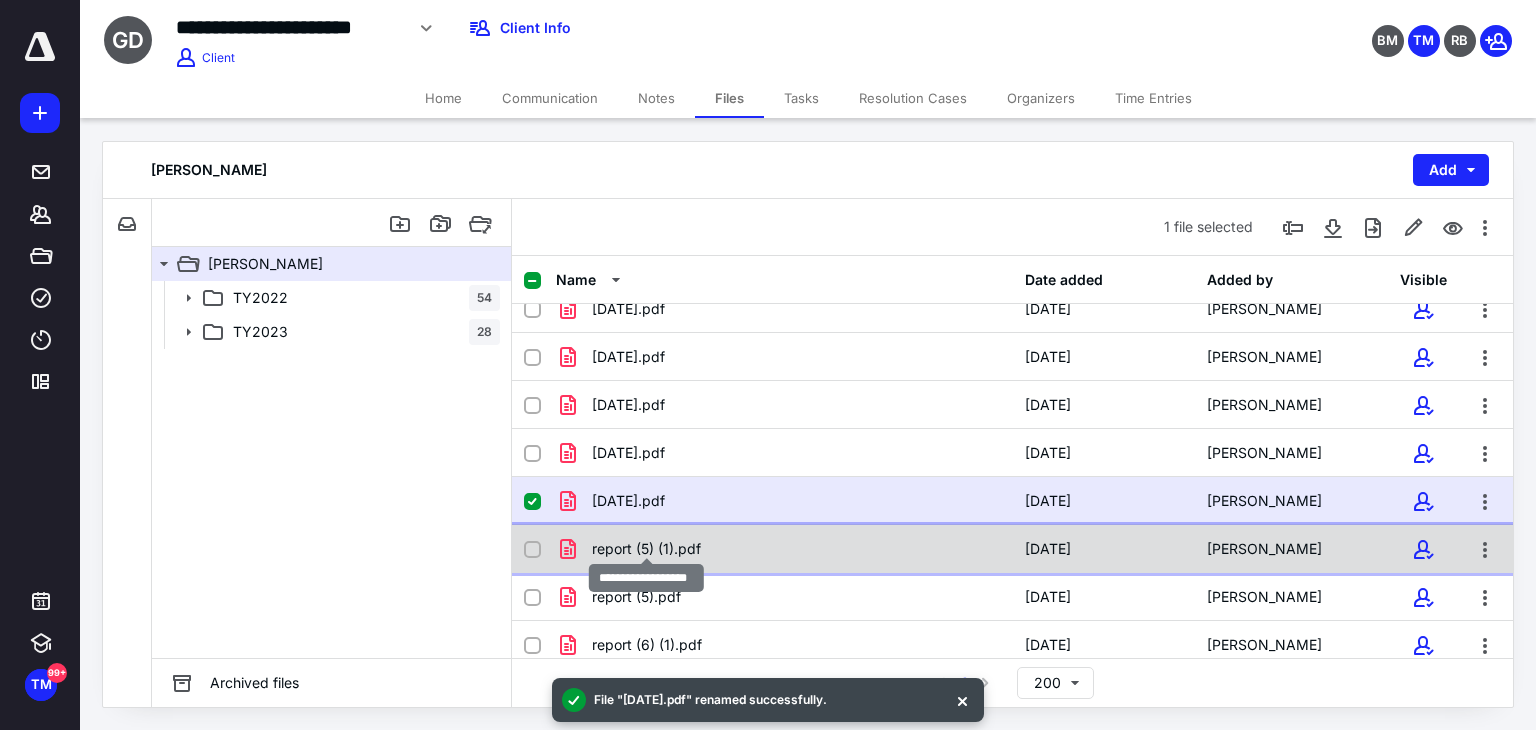 click on "report (5) (1).pdf" at bounding box center (646, 549) 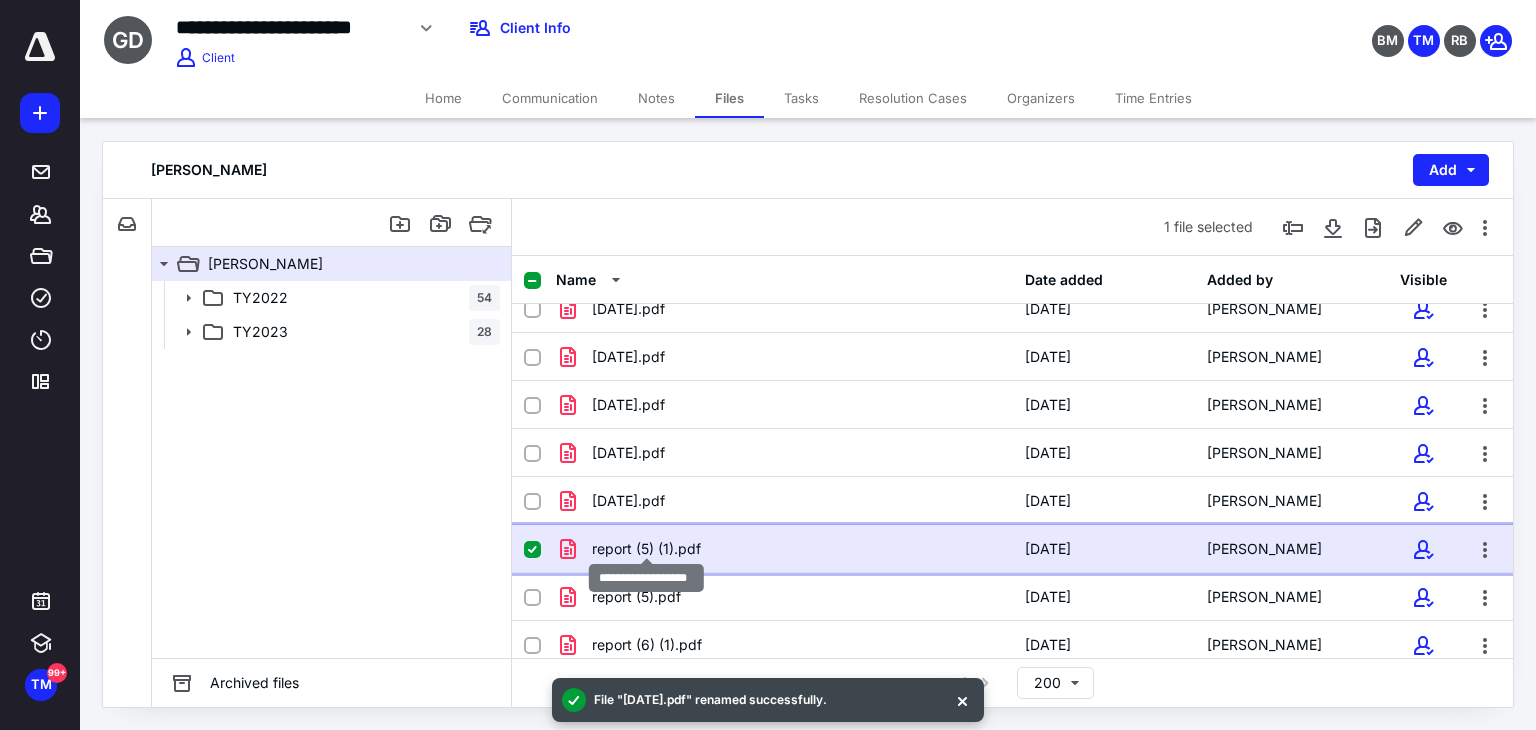 click on "report (5) (1).pdf" at bounding box center (646, 549) 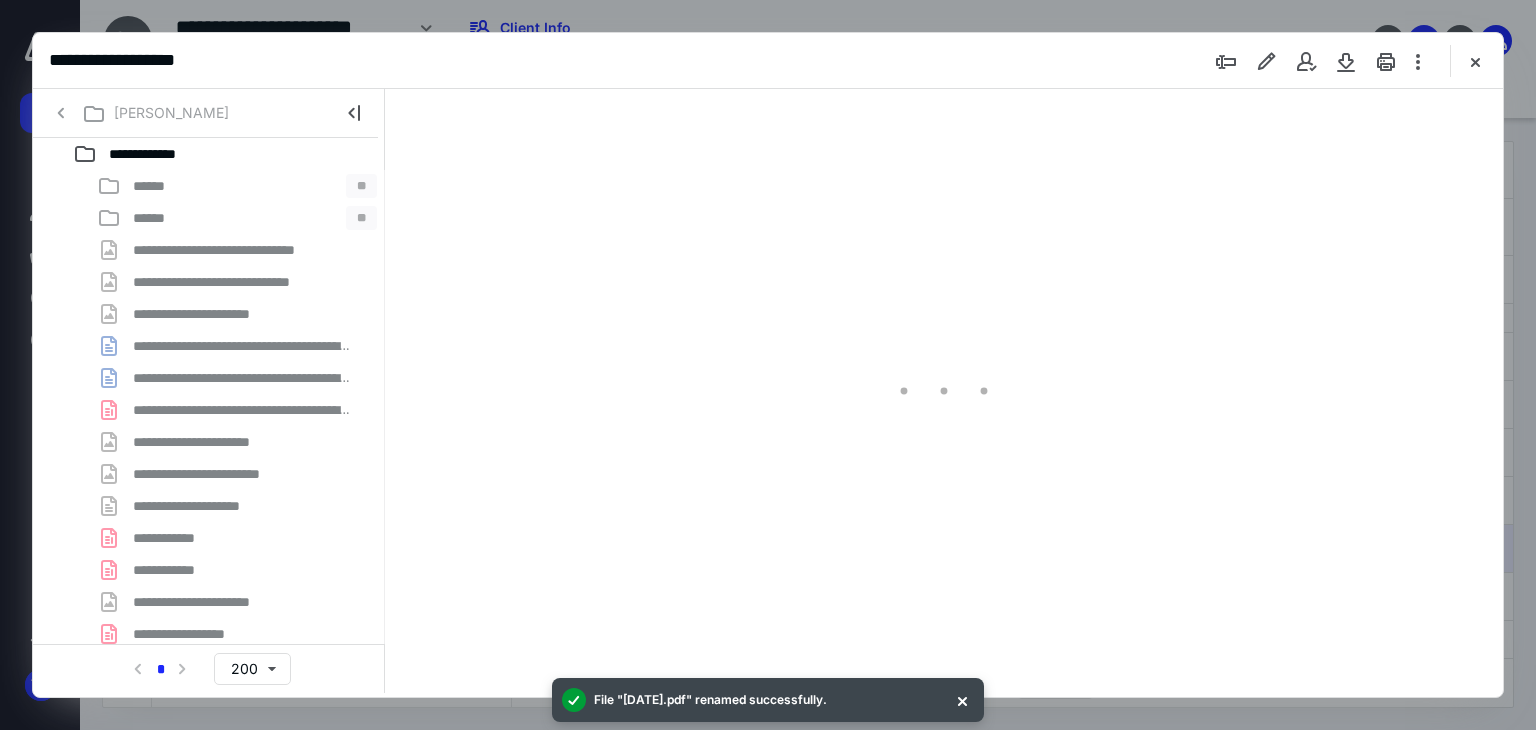 scroll, scrollTop: 0, scrollLeft: 0, axis: both 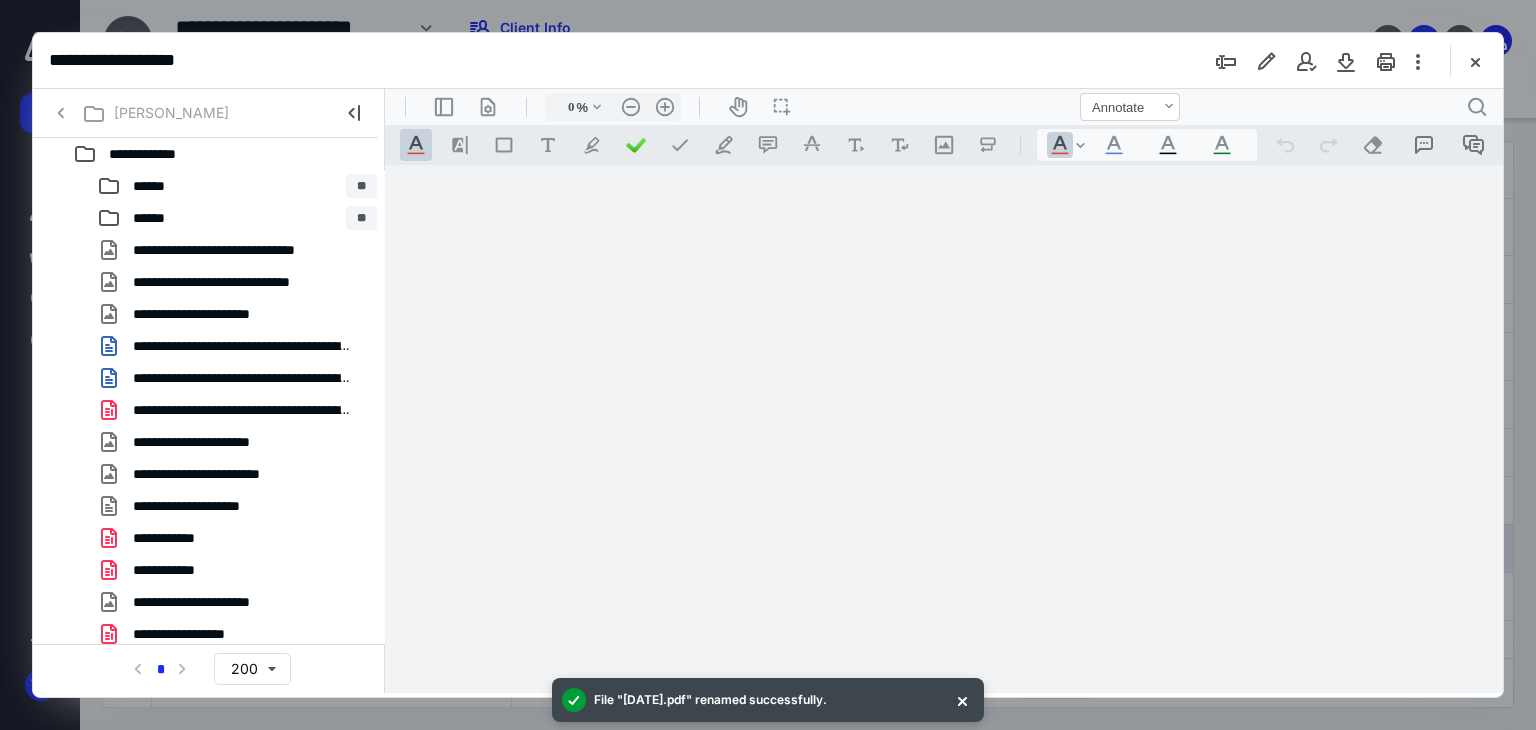 type on "63" 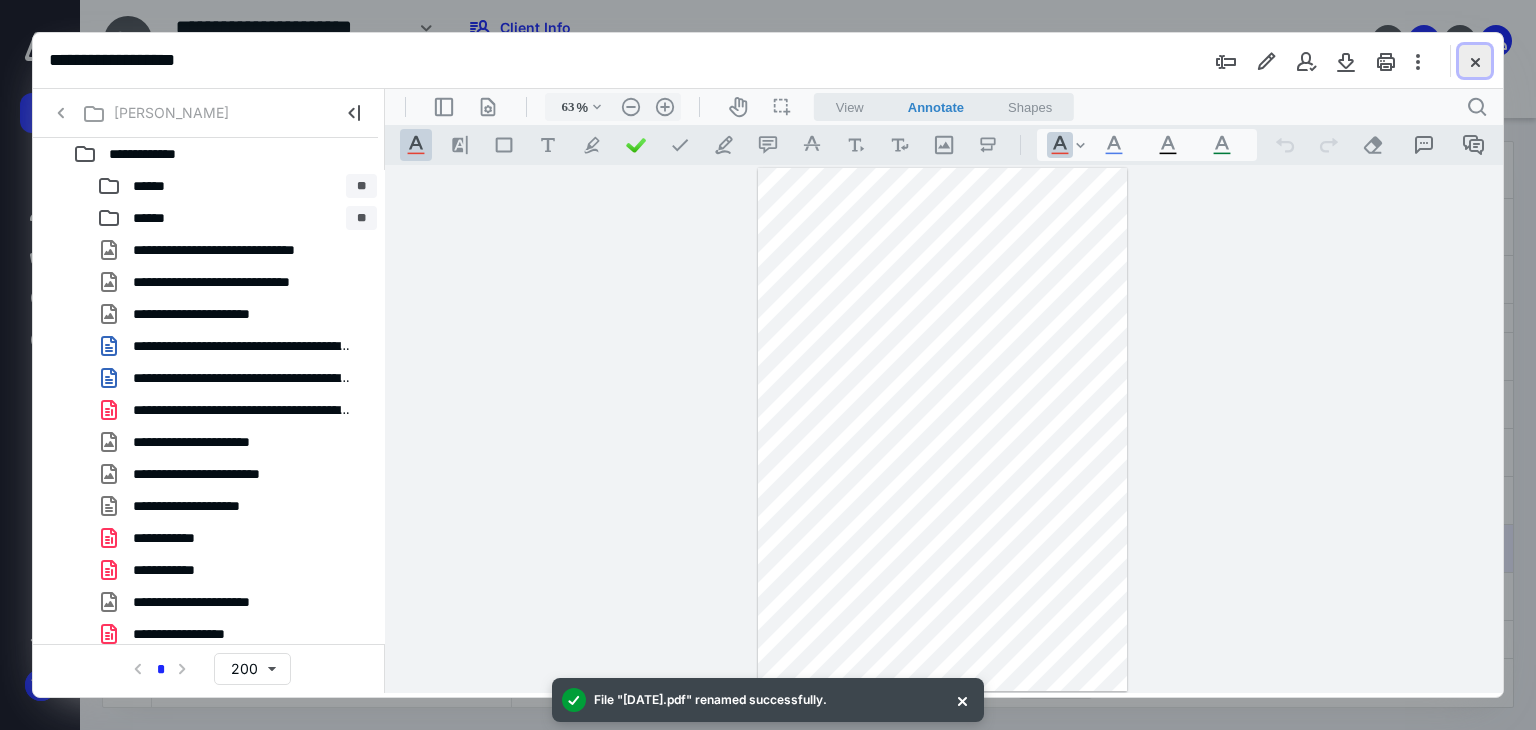 click at bounding box center [1475, 61] 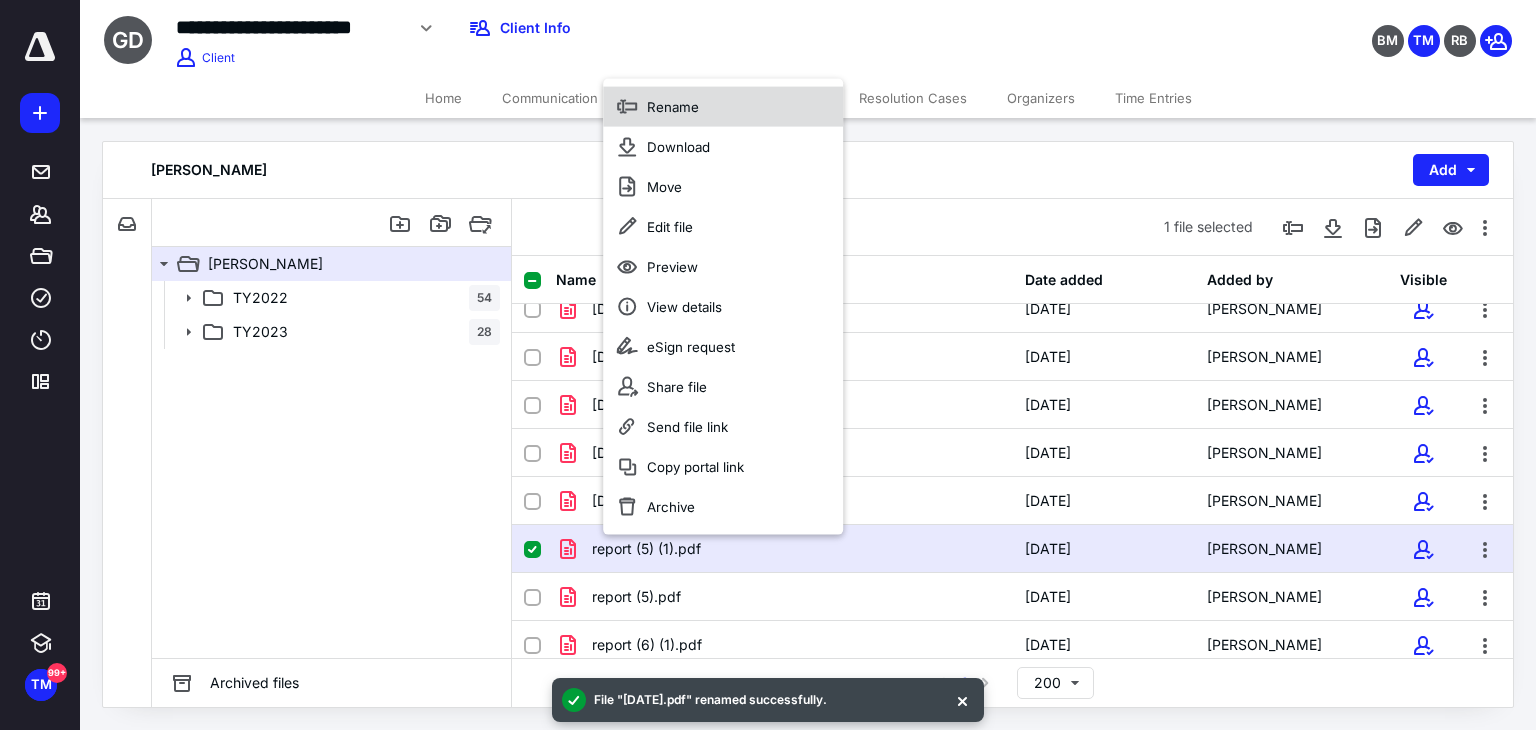 click on "Rename" at bounding box center [673, 106] 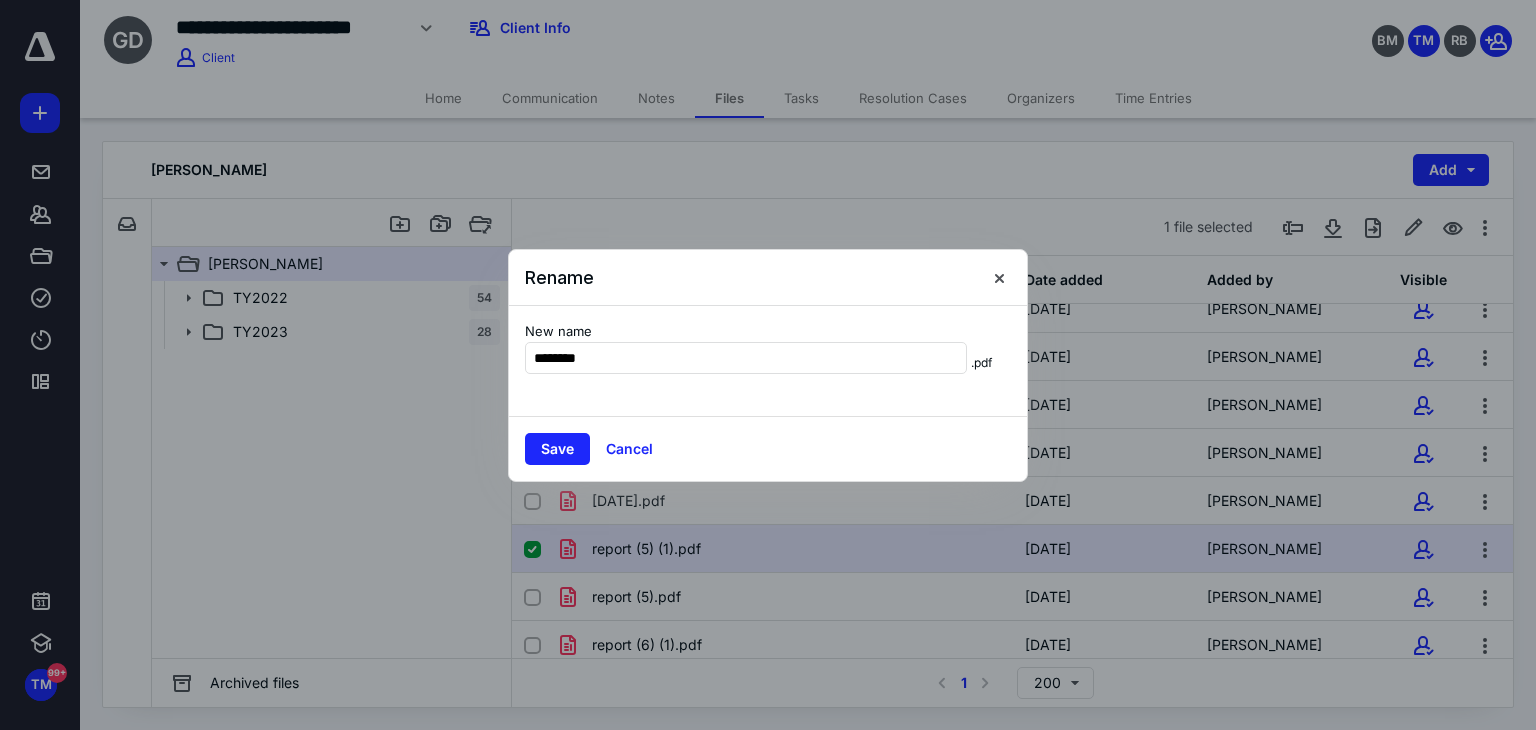 type on "********" 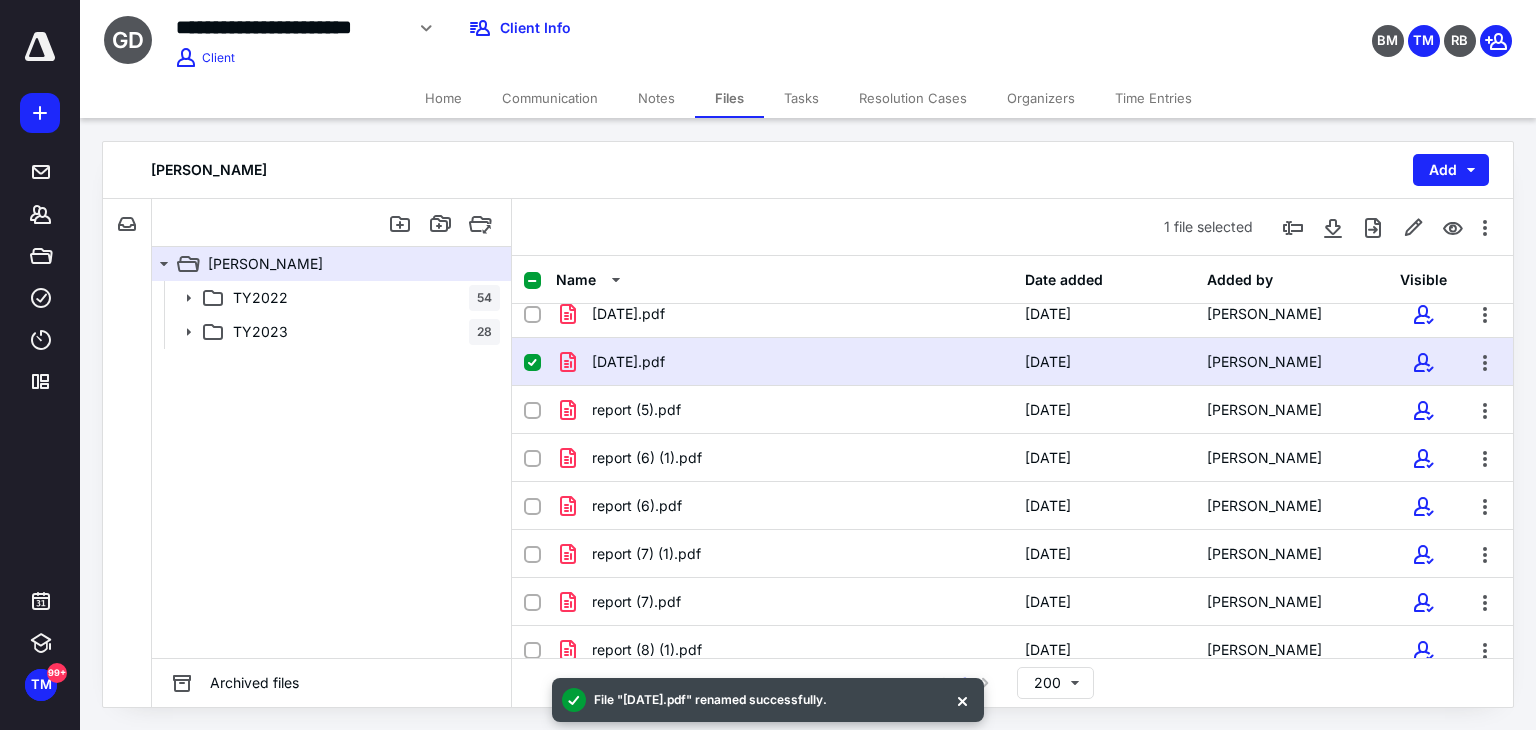 scroll, scrollTop: 1035, scrollLeft: 0, axis: vertical 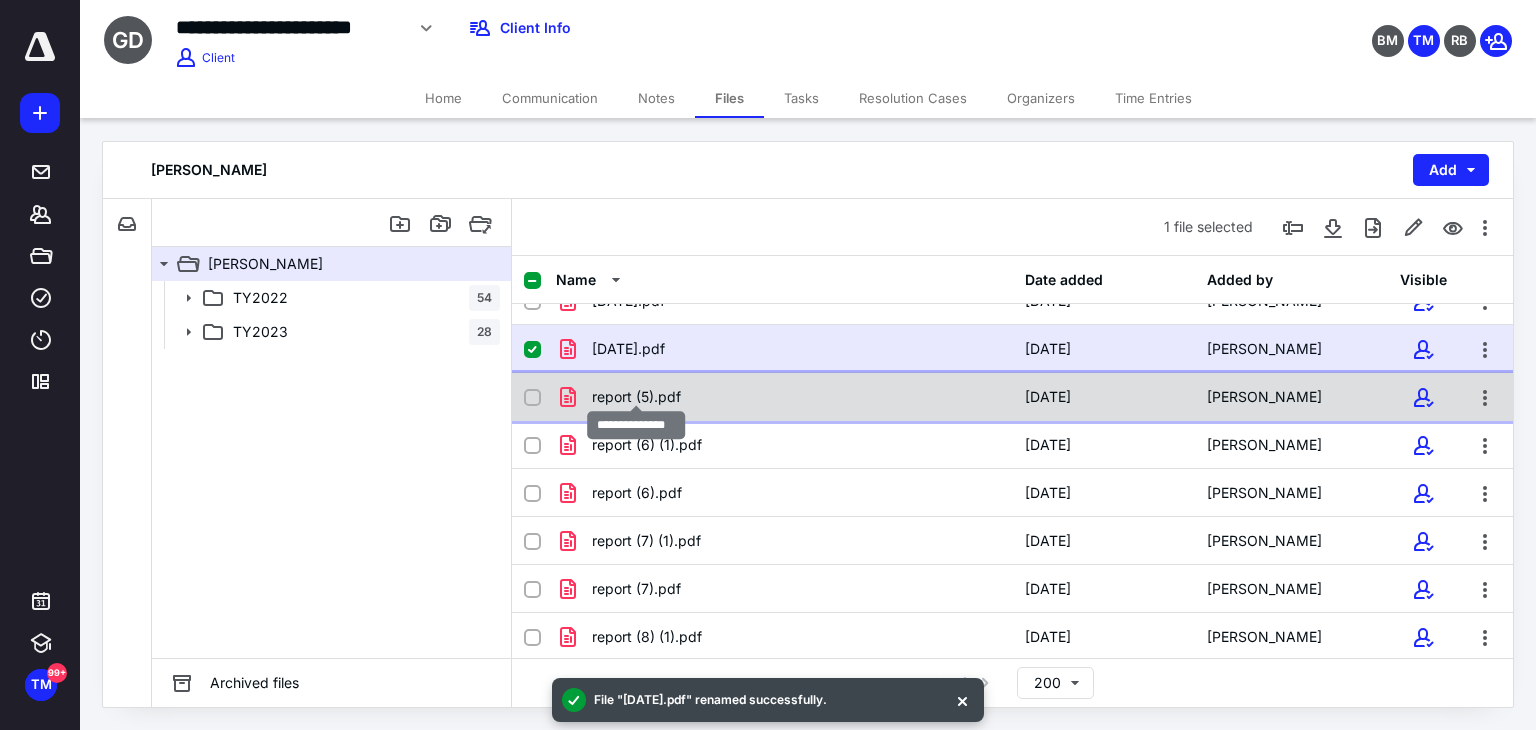 click on "report (5).pdf" at bounding box center (636, 397) 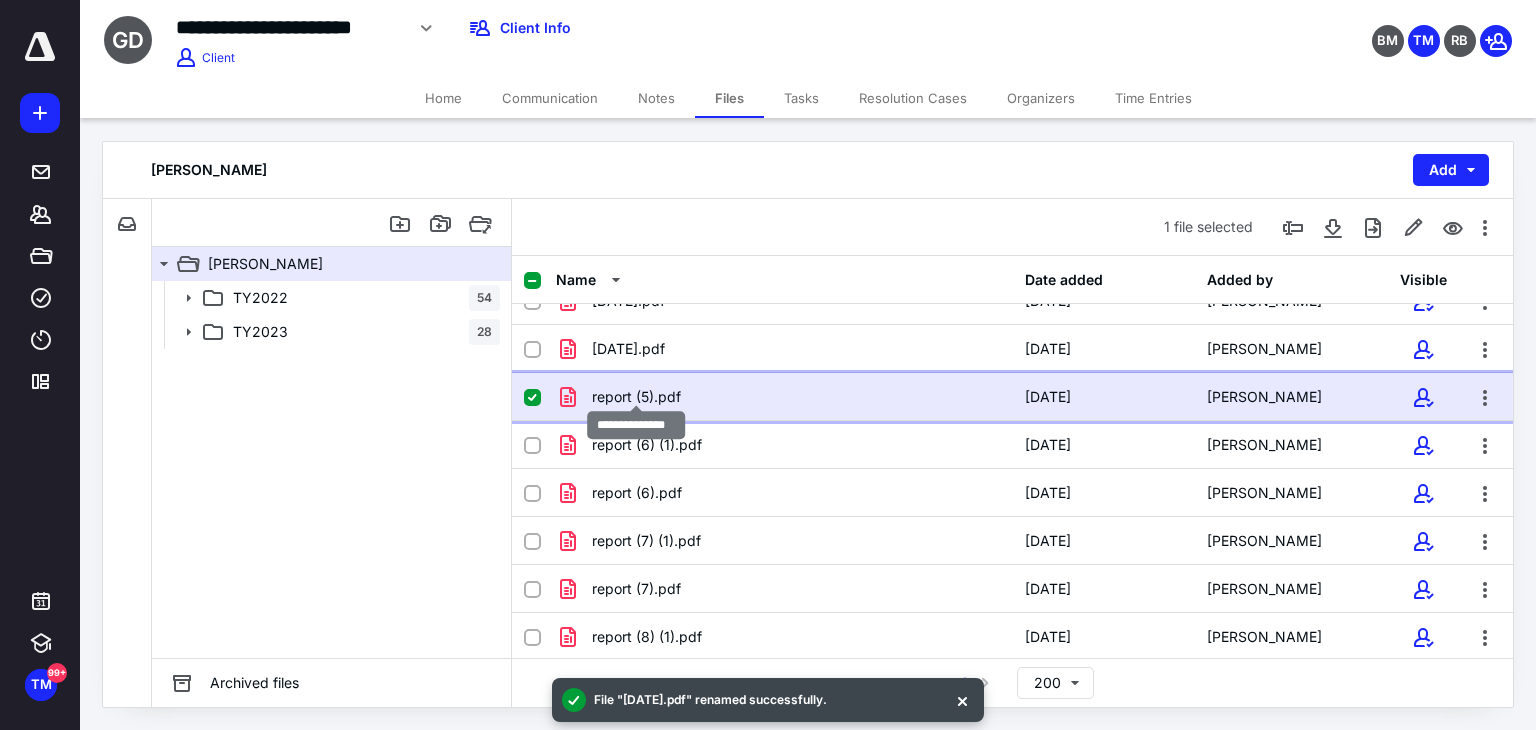 click on "report (5).pdf" at bounding box center [636, 397] 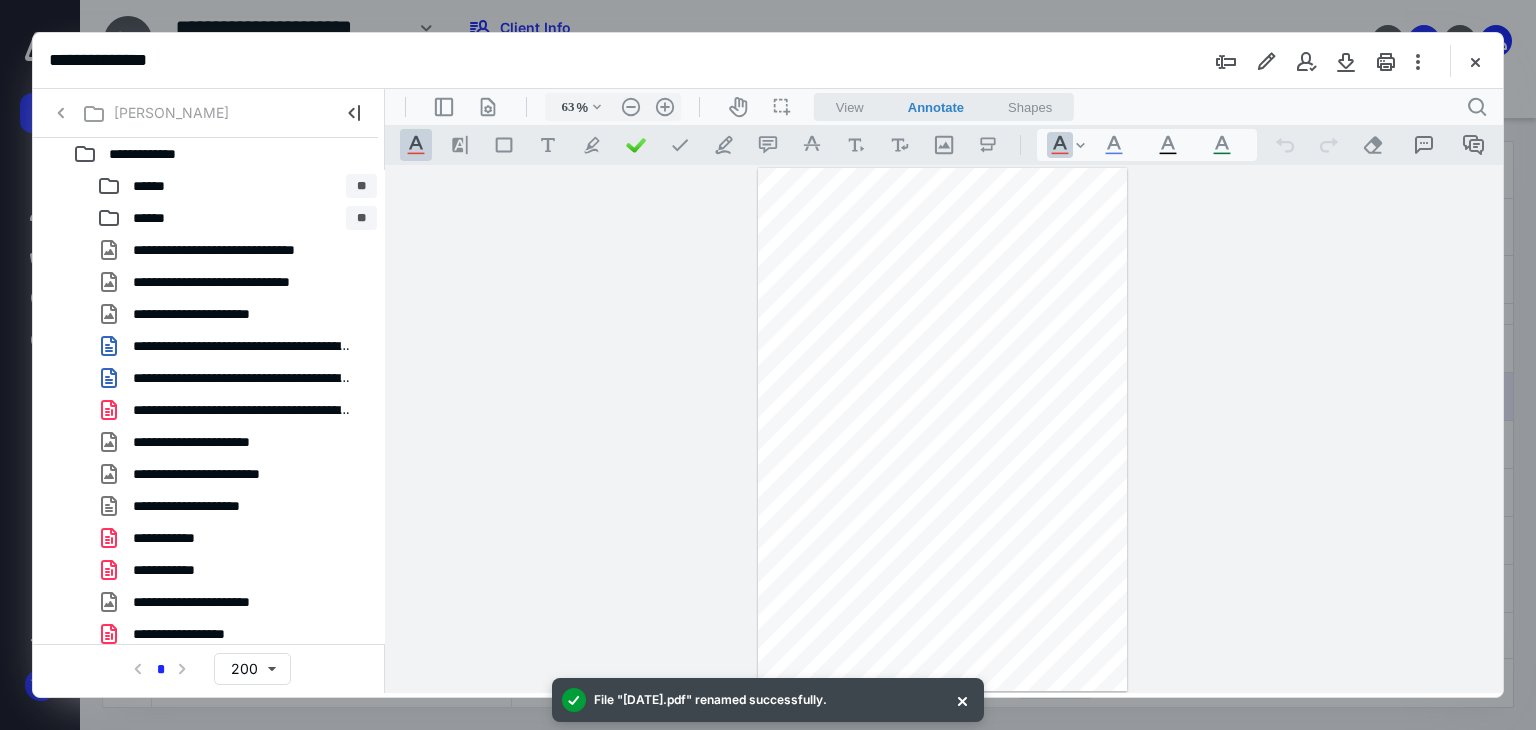 scroll, scrollTop: 0, scrollLeft: 0, axis: both 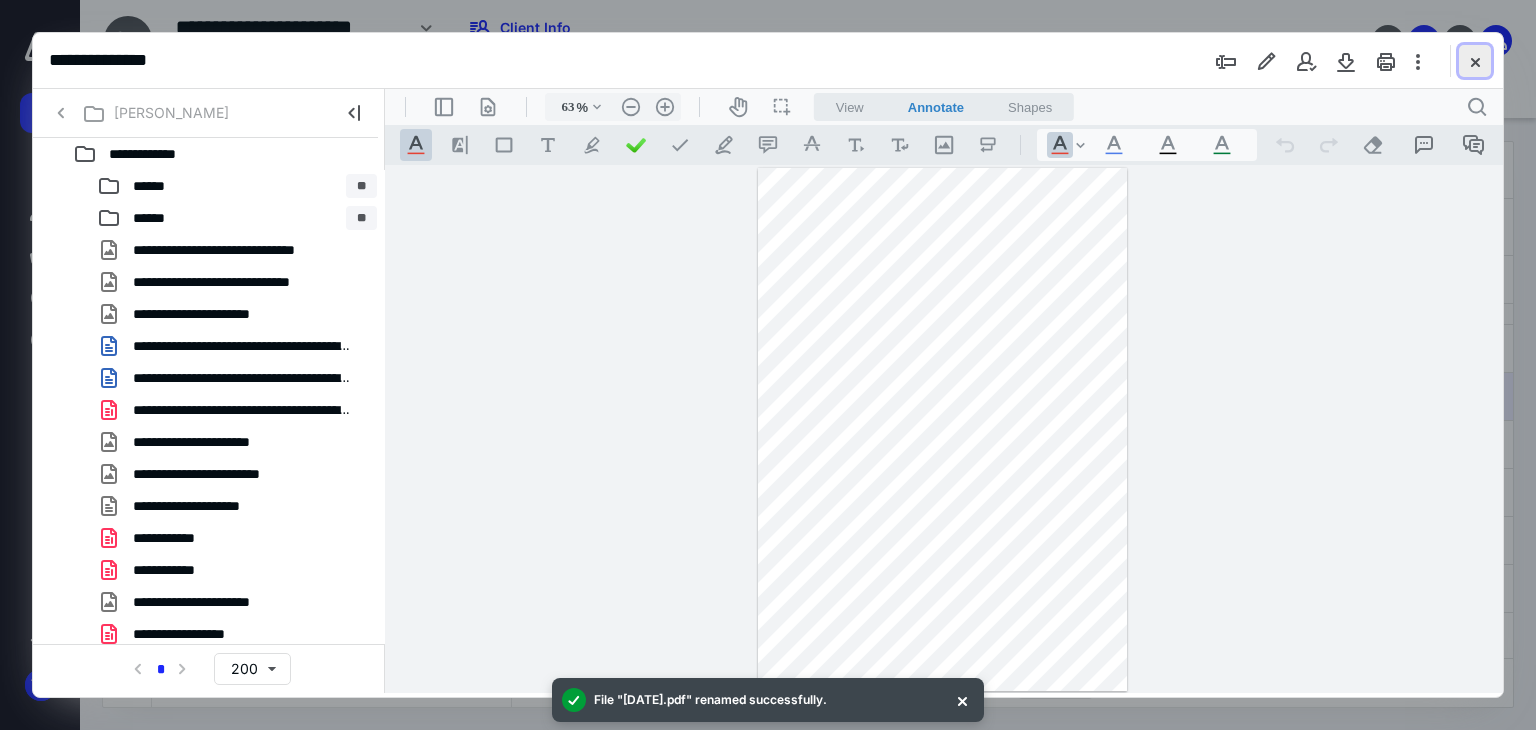 click at bounding box center (1475, 61) 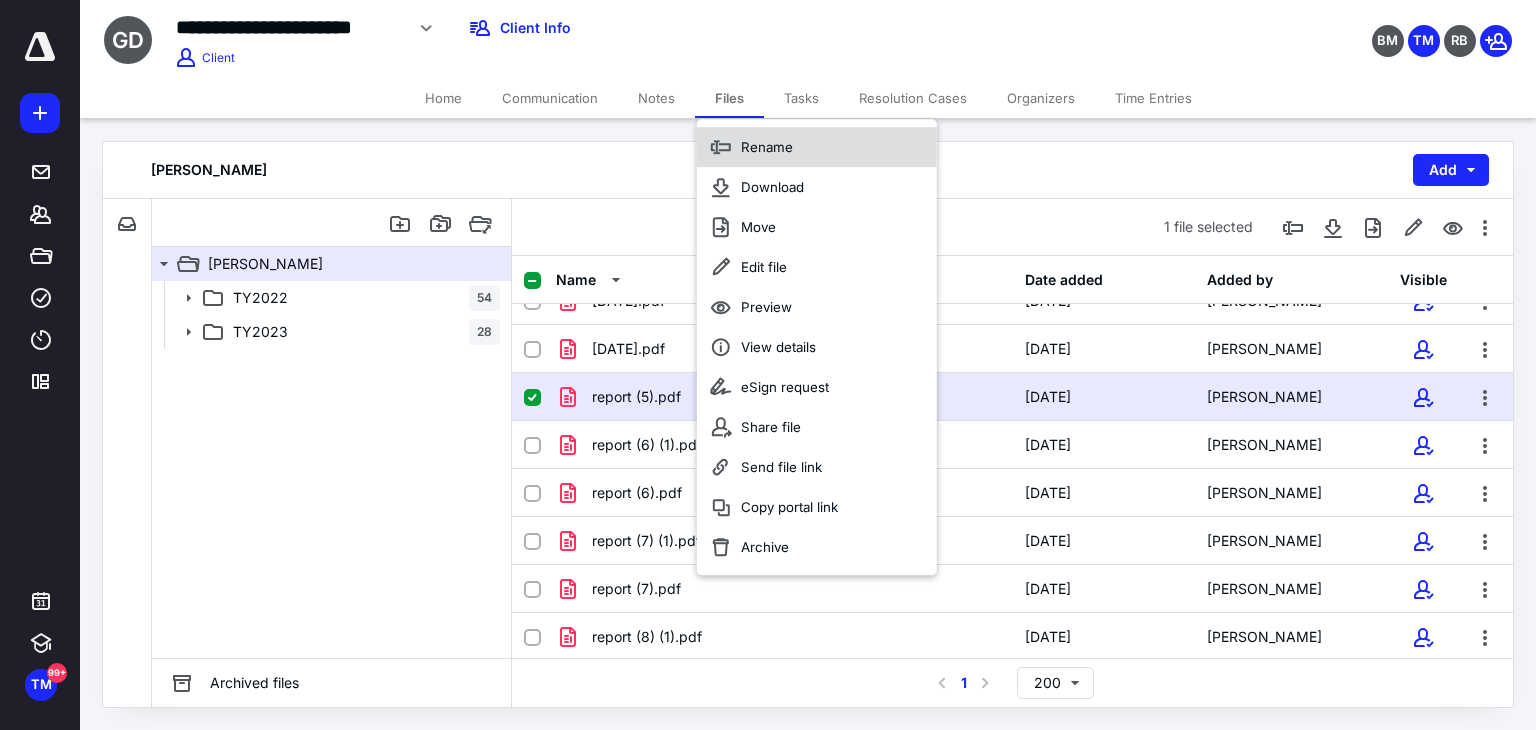 click on "Rename" at bounding box center [767, 147] 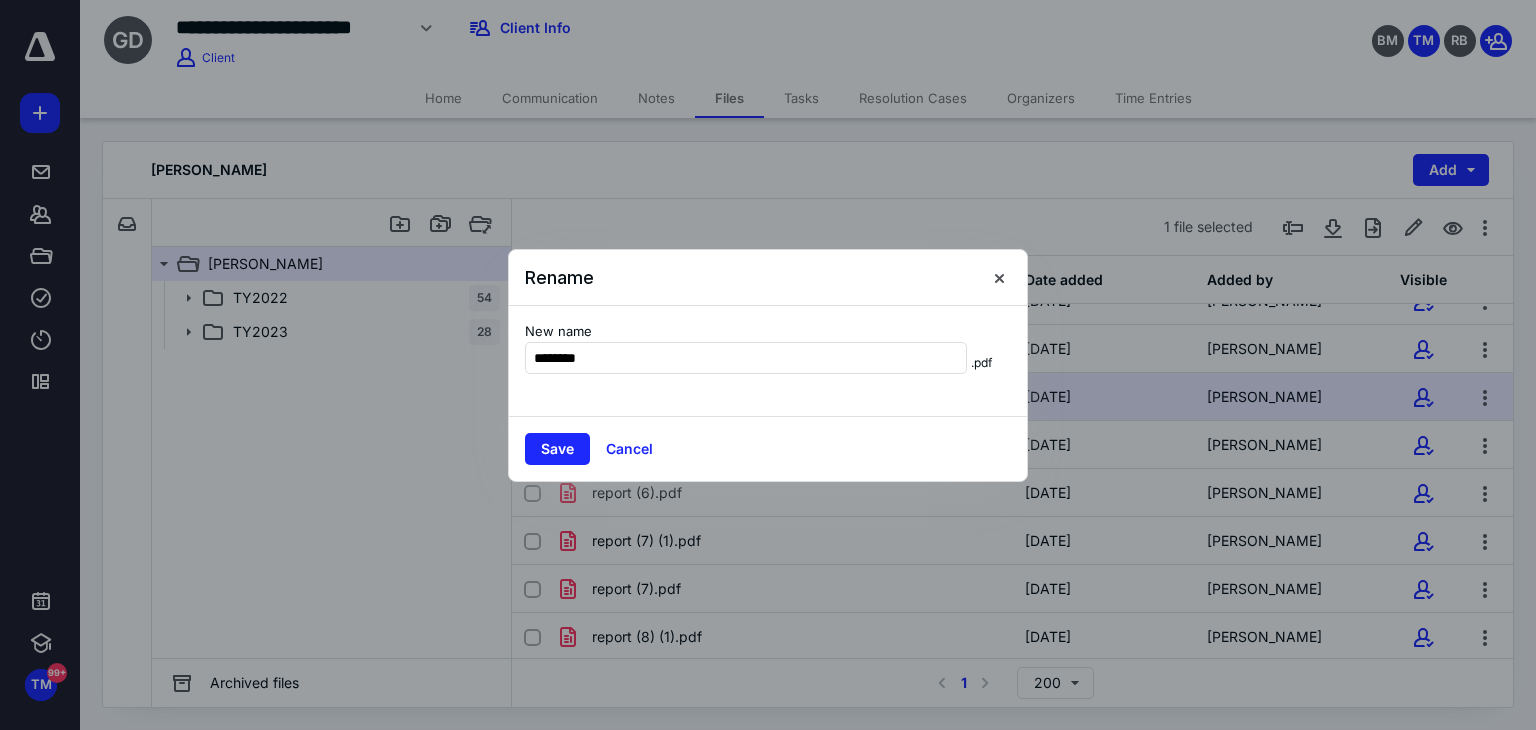 type on "********" 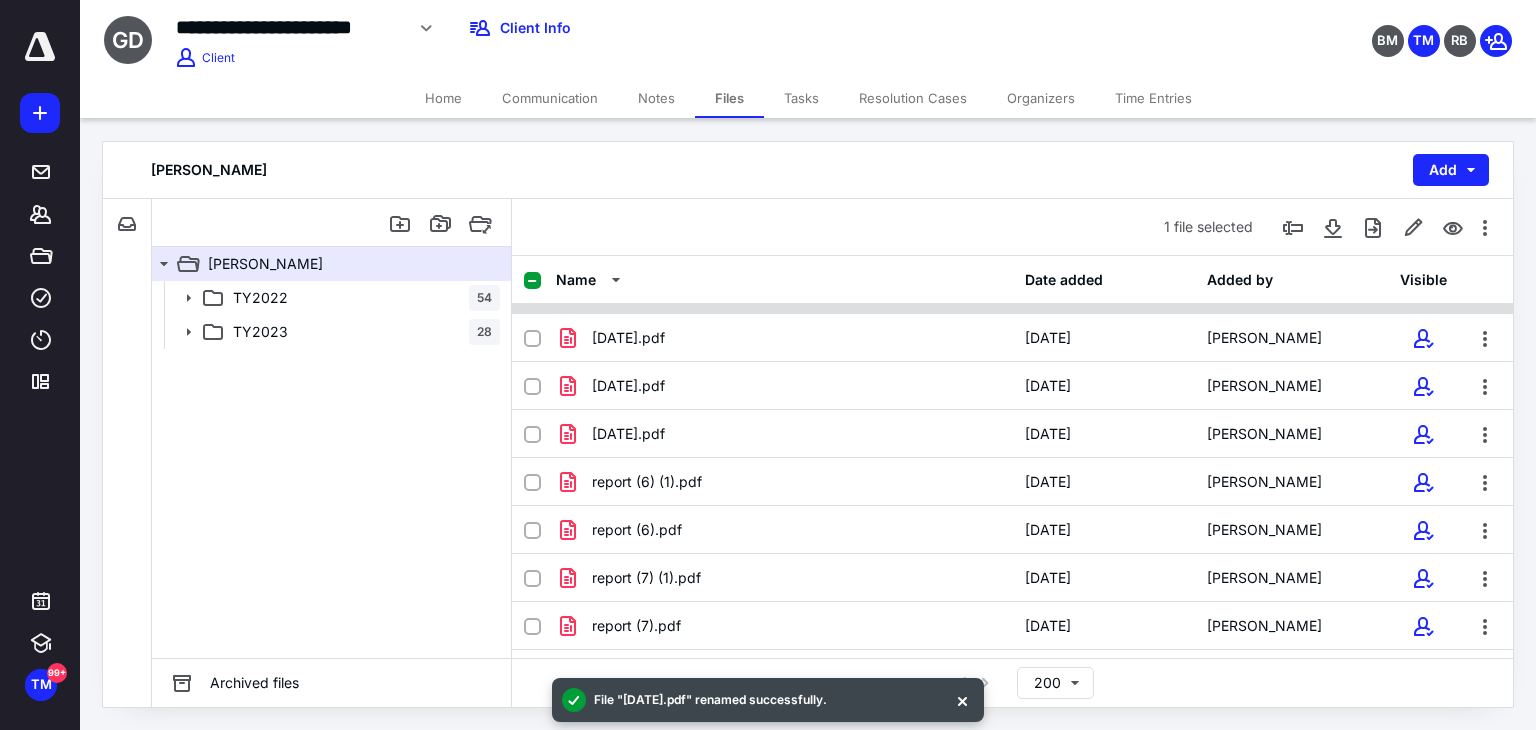 scroll, scrollTop: 1044, scrollLeft: 0, axis: vertical 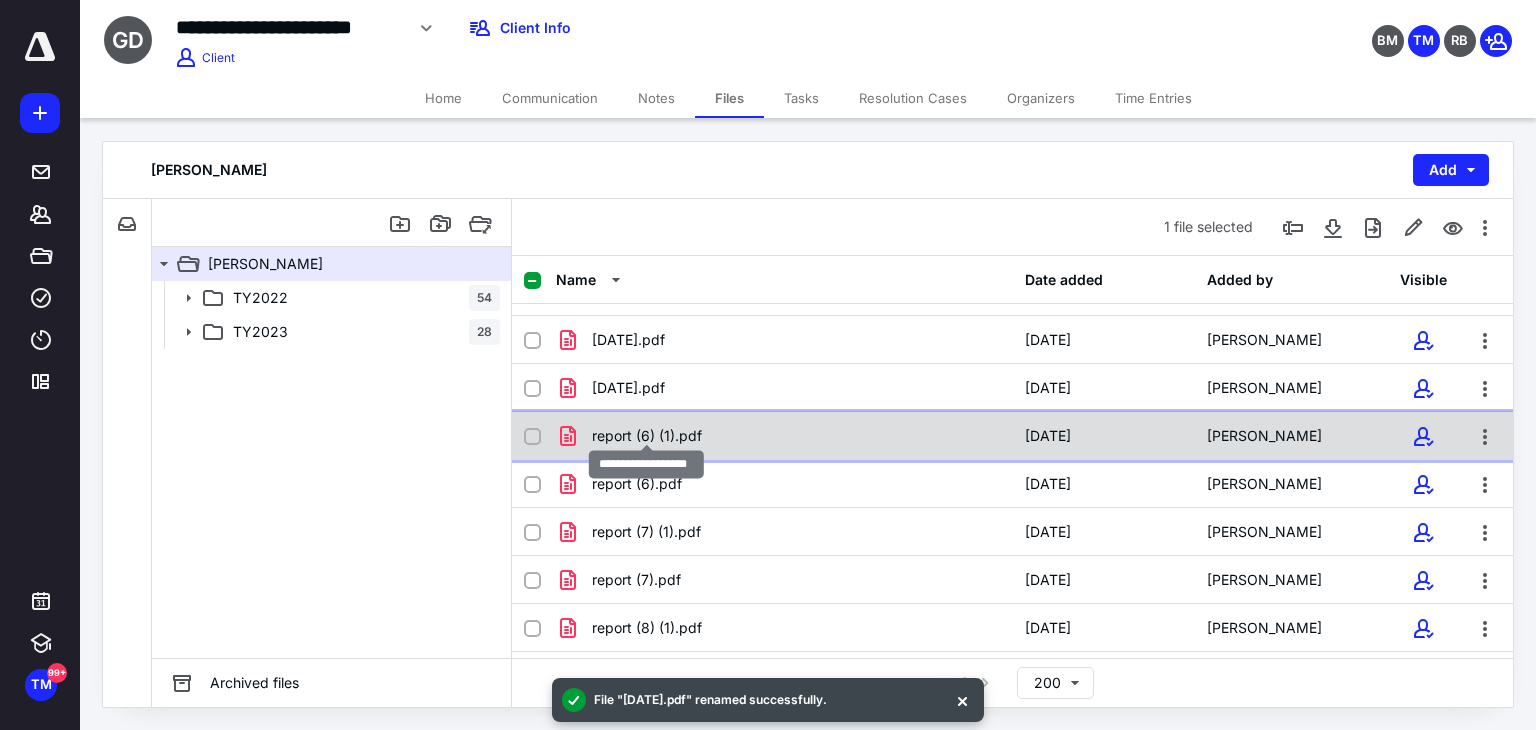 click on "report (6) (1).pdf" at bounding box center [647, 436] 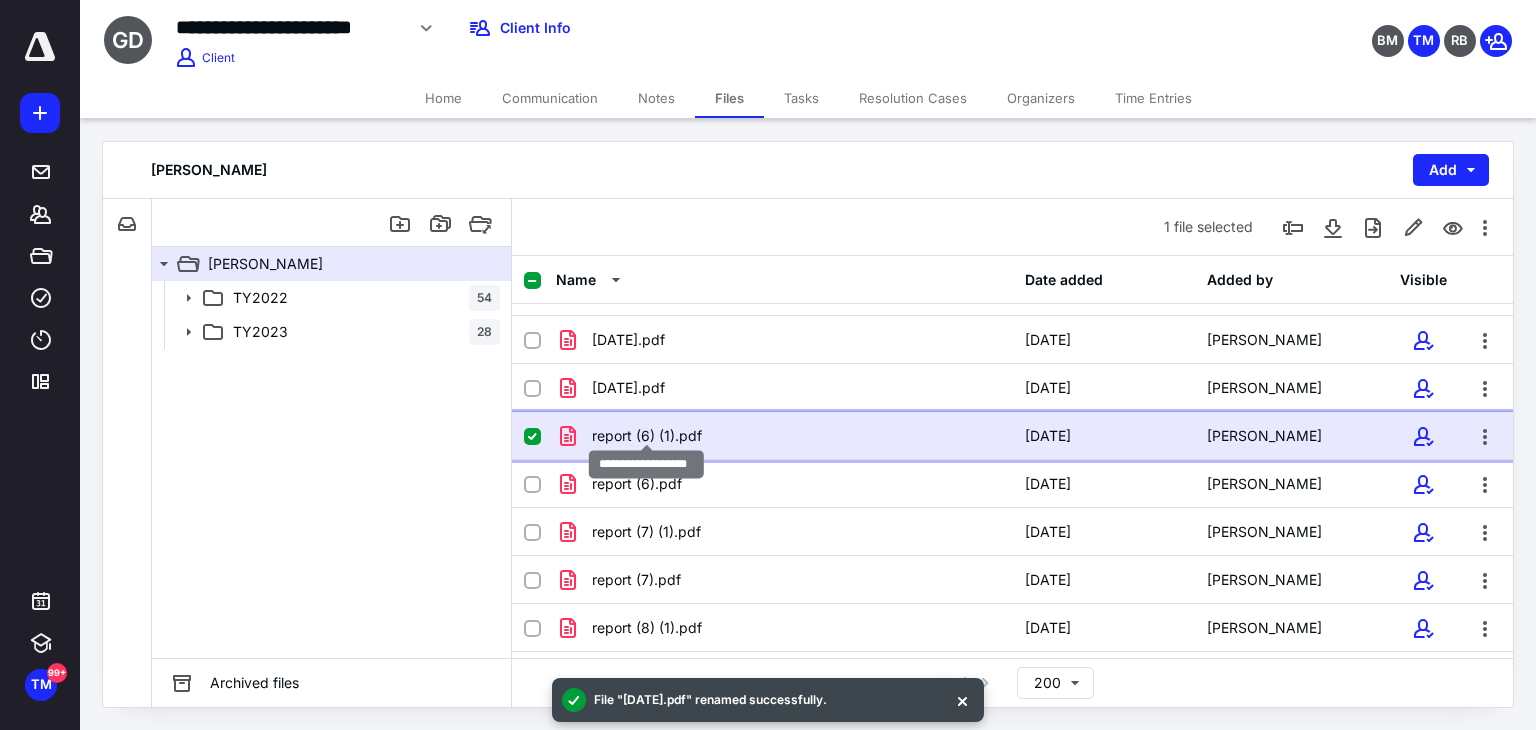 click on "report (6) (1).pdf" at bounding box center [647, 436] 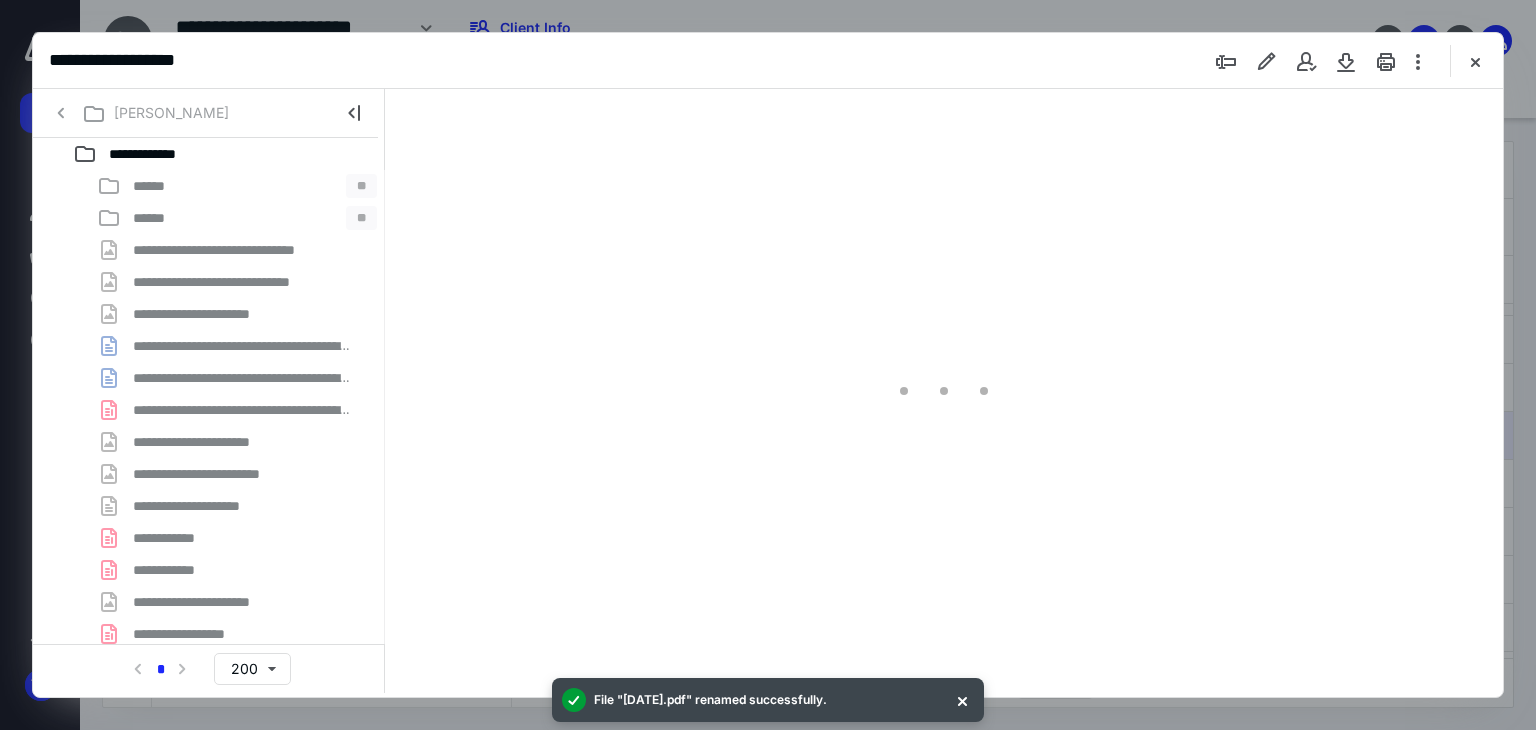 scroll, scrollTop: 0, scrollLeft: 0, axis: both 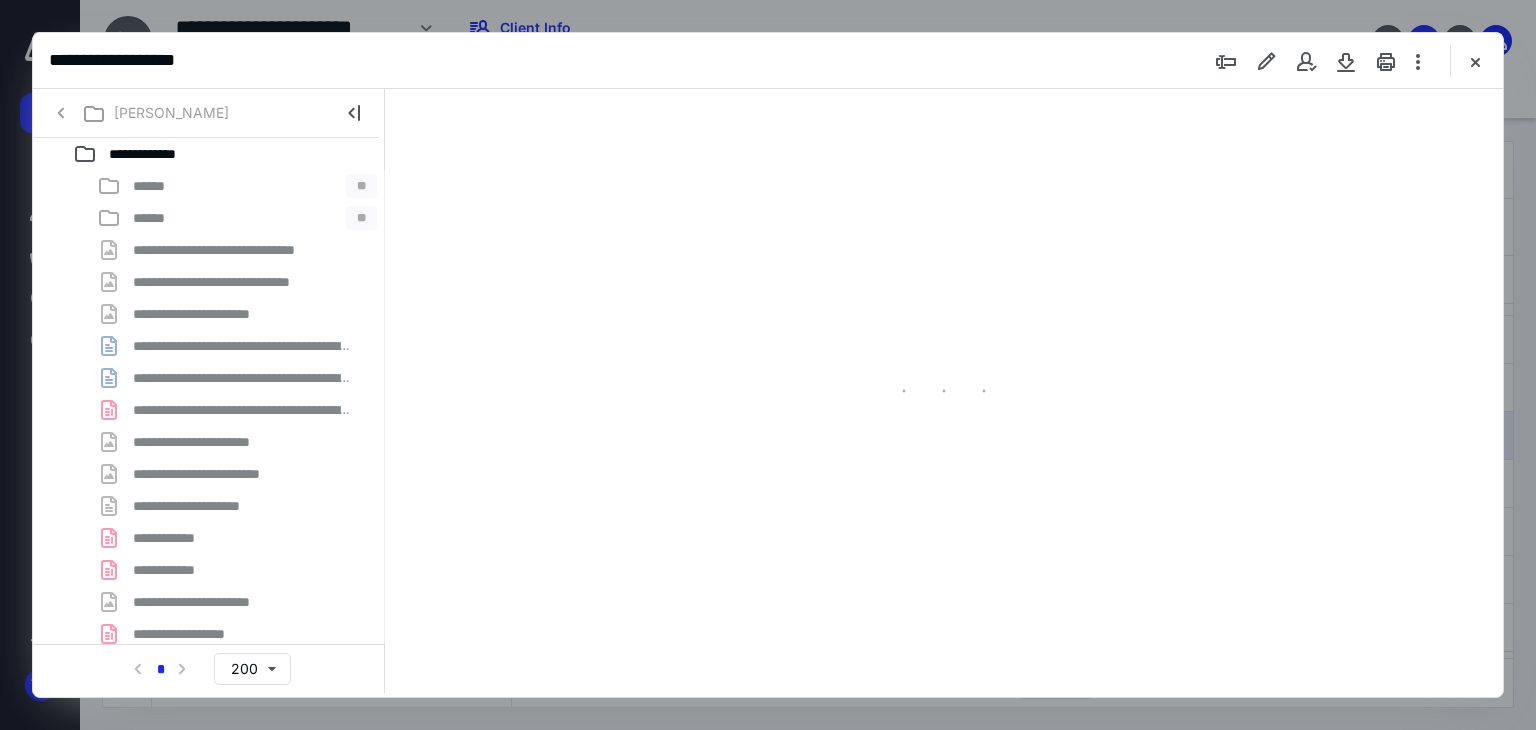 type on "63" 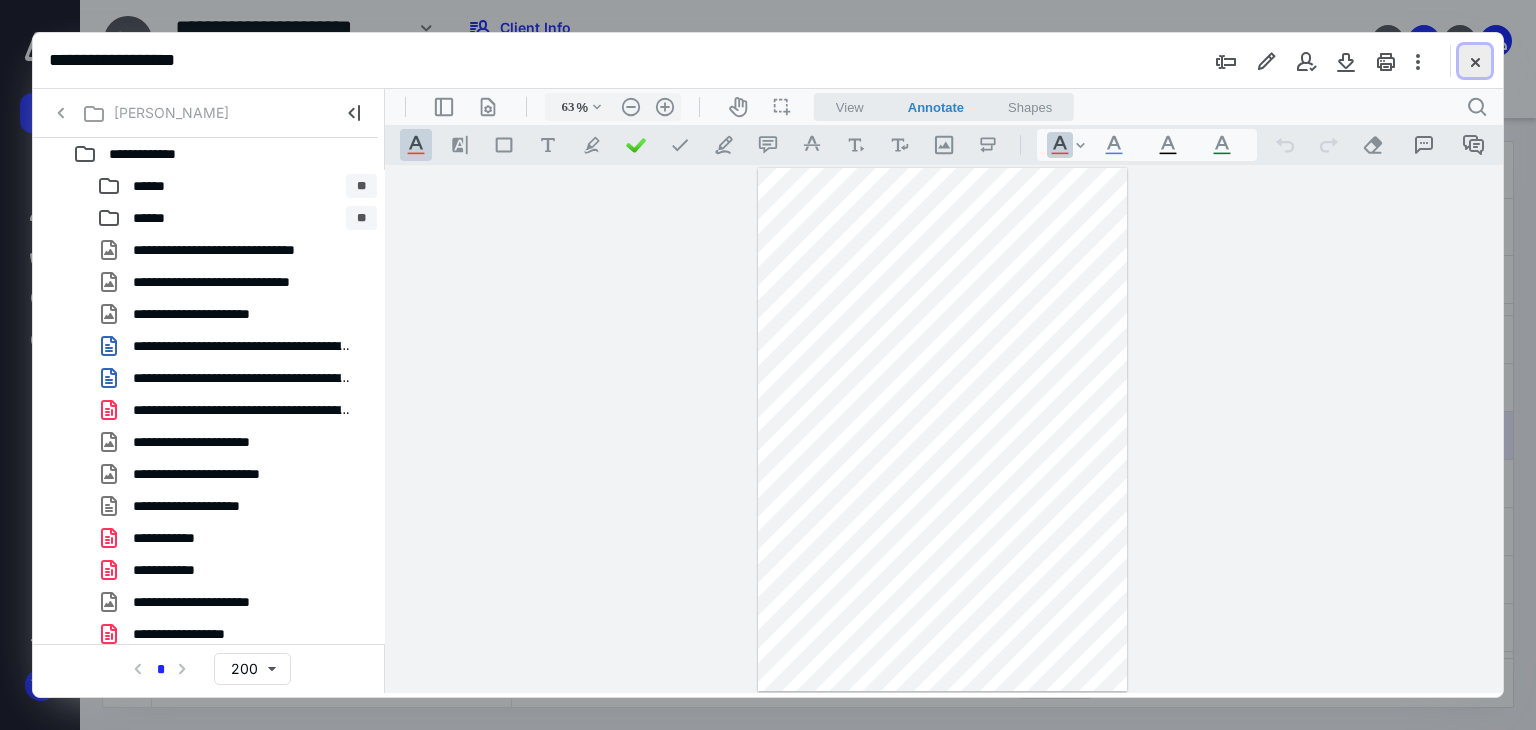 click at bounding box center (1475, 61) 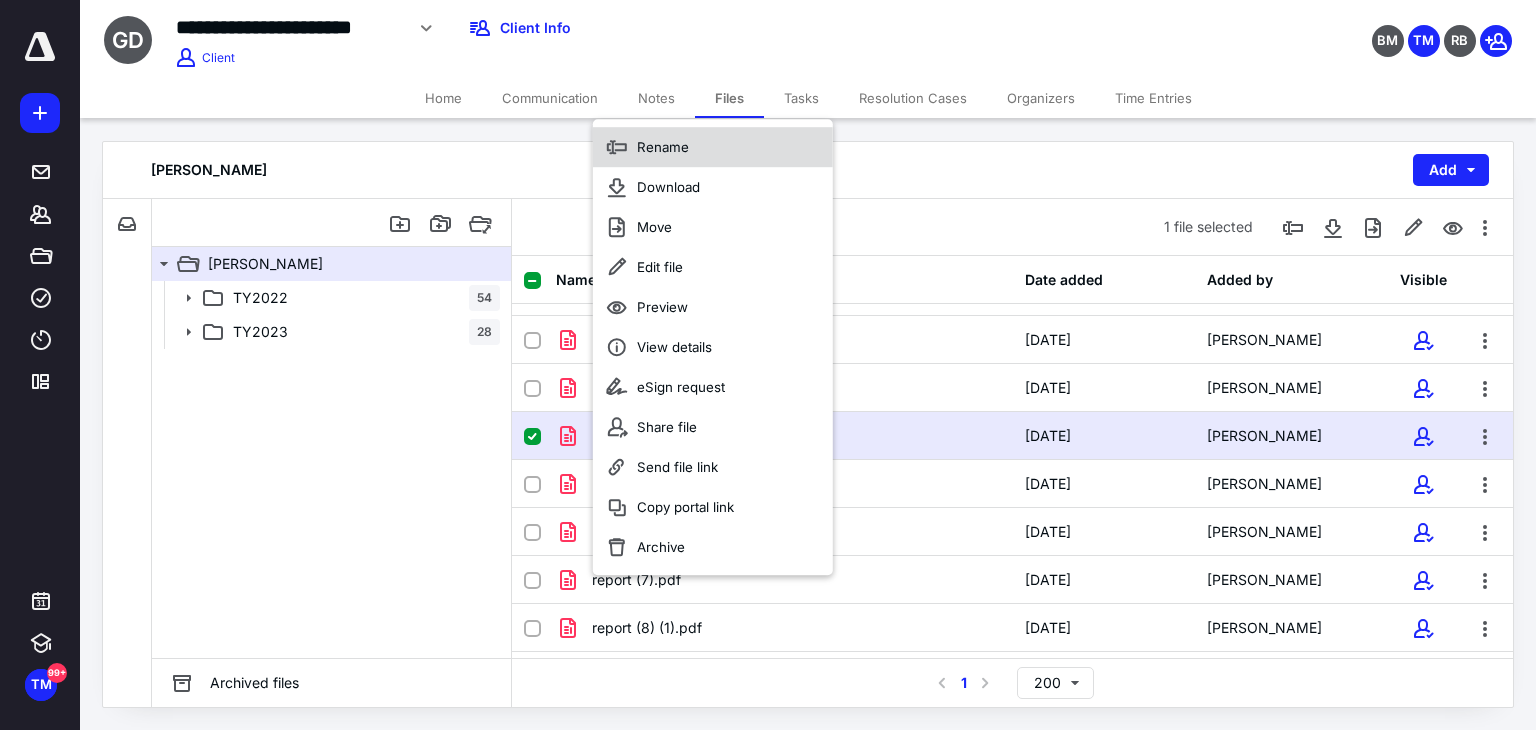 click on "Rename" at bounding box center (713, 147) 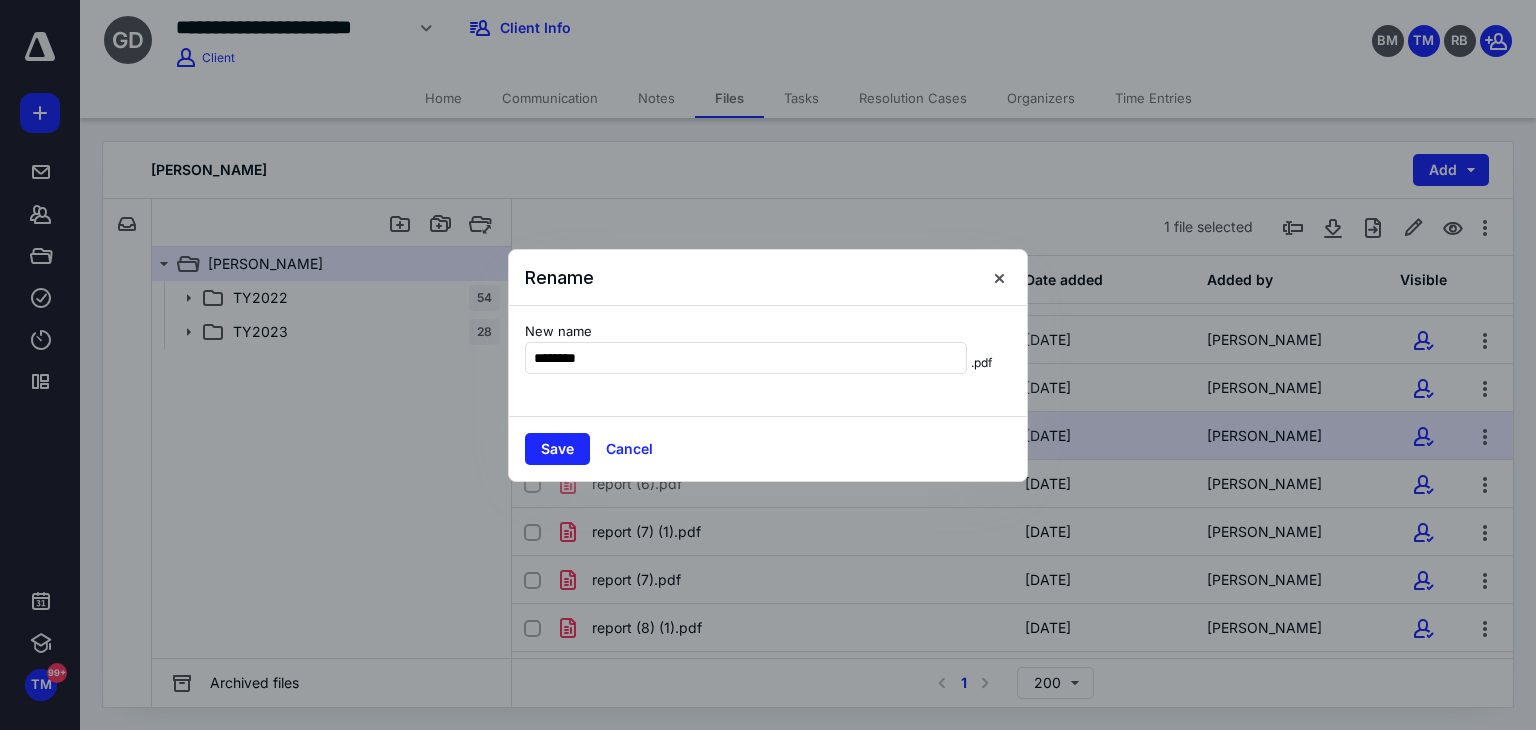 type on "********" 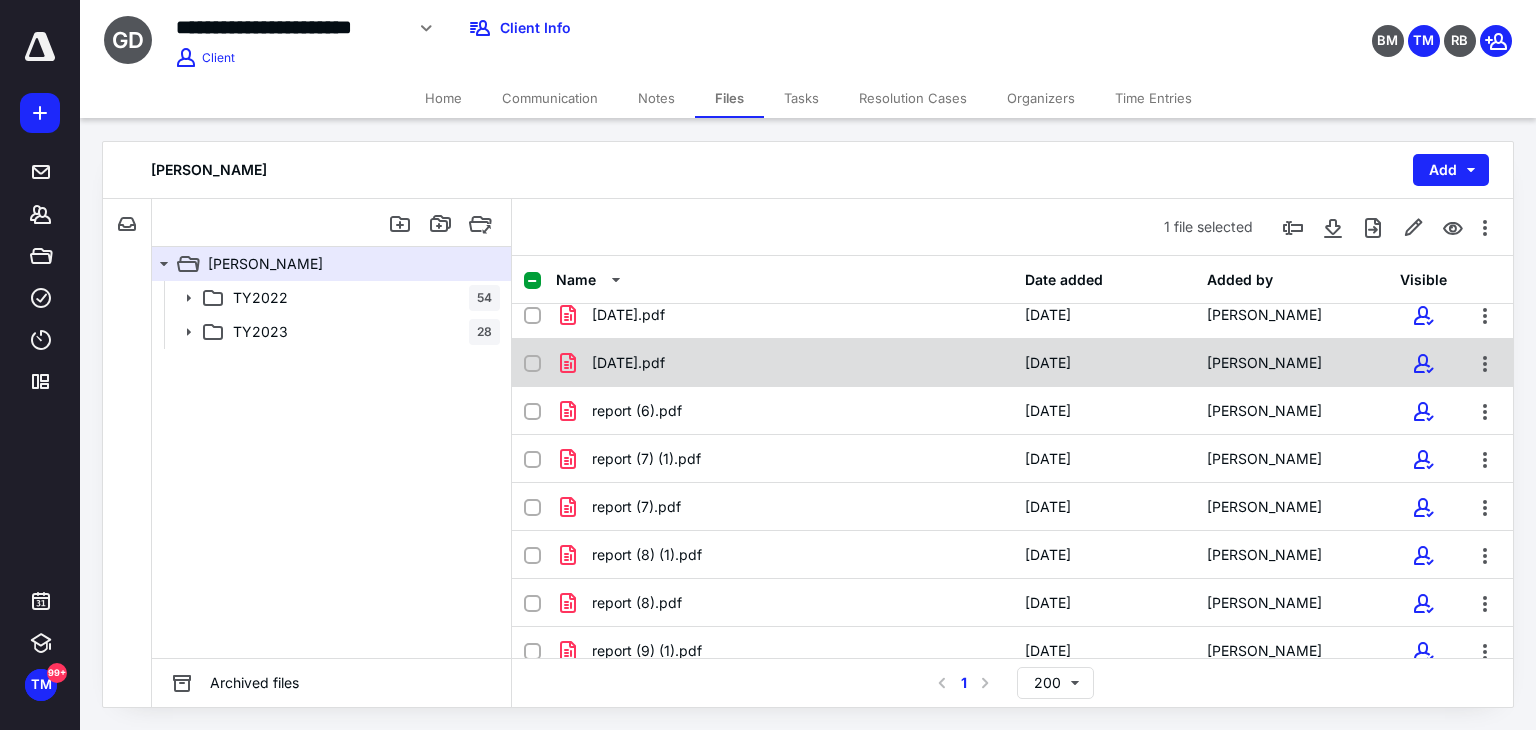 scroll, scrollTop: 1152, scrollLeft: 0, axis: vertical 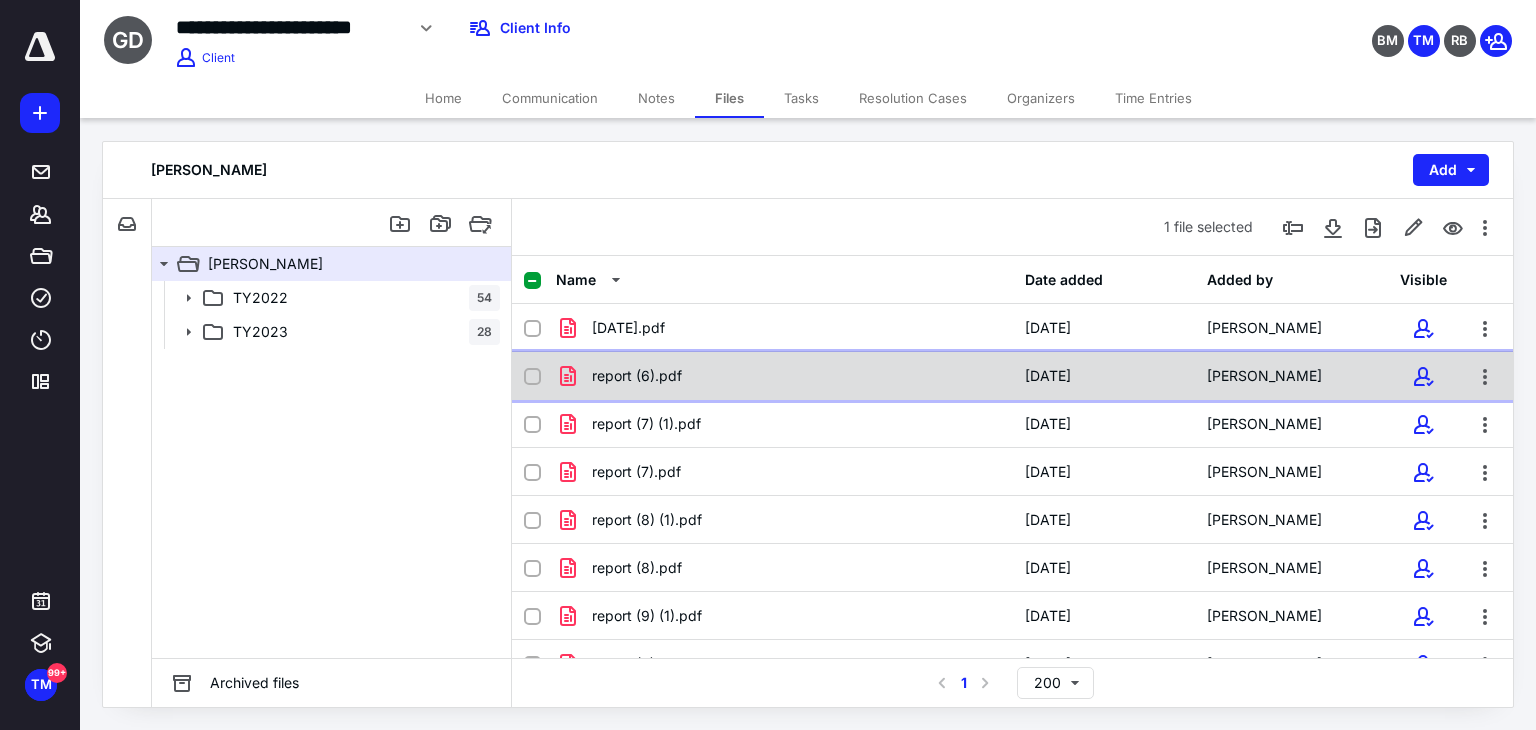 click on "report (6).pdf 6/27/2025 Gerald DeFouw" at bounding box center (1012, 376) 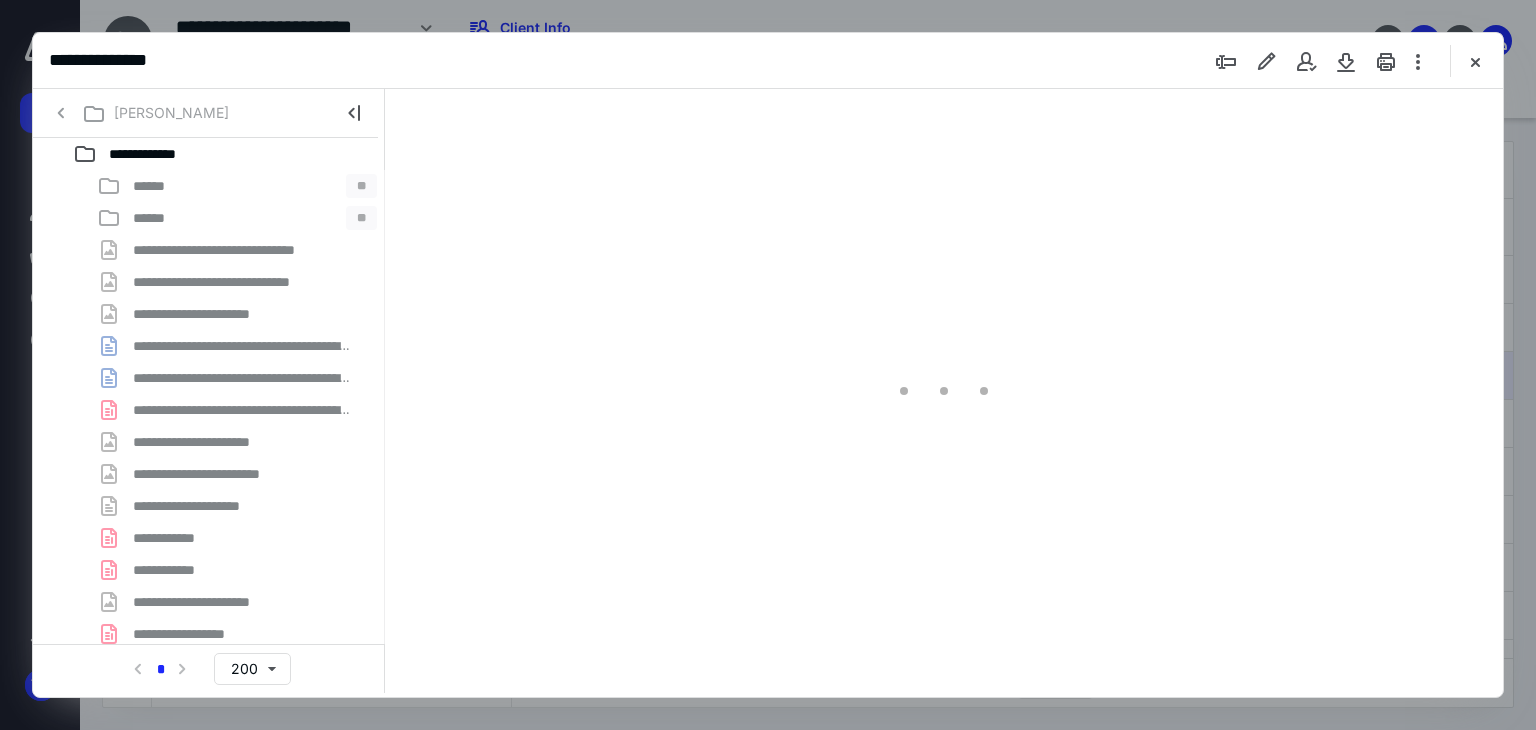 scroll, scrollTop: 0, scrollLeft: 0, axis: both 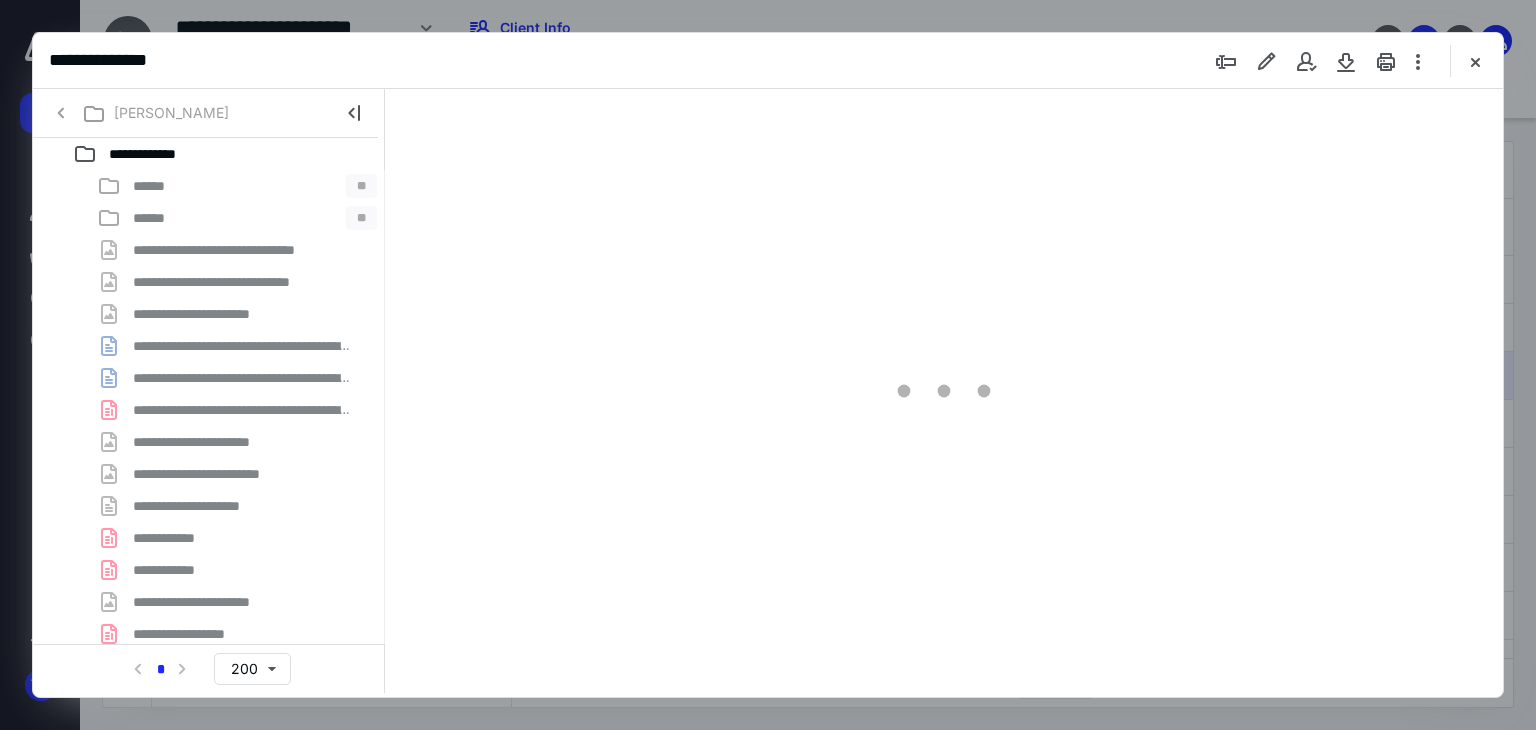 type on "63" 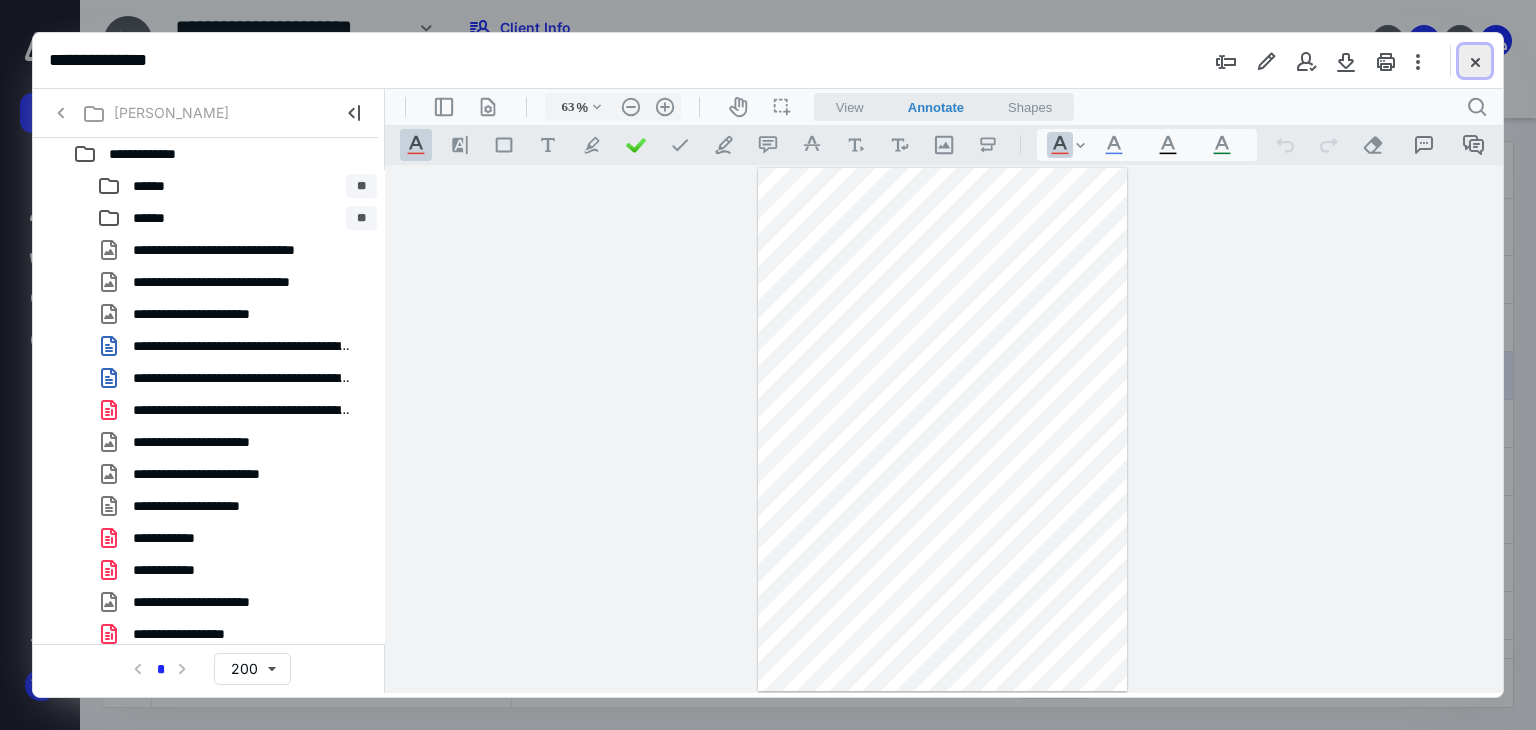 click at bounding box center [1475, 61] 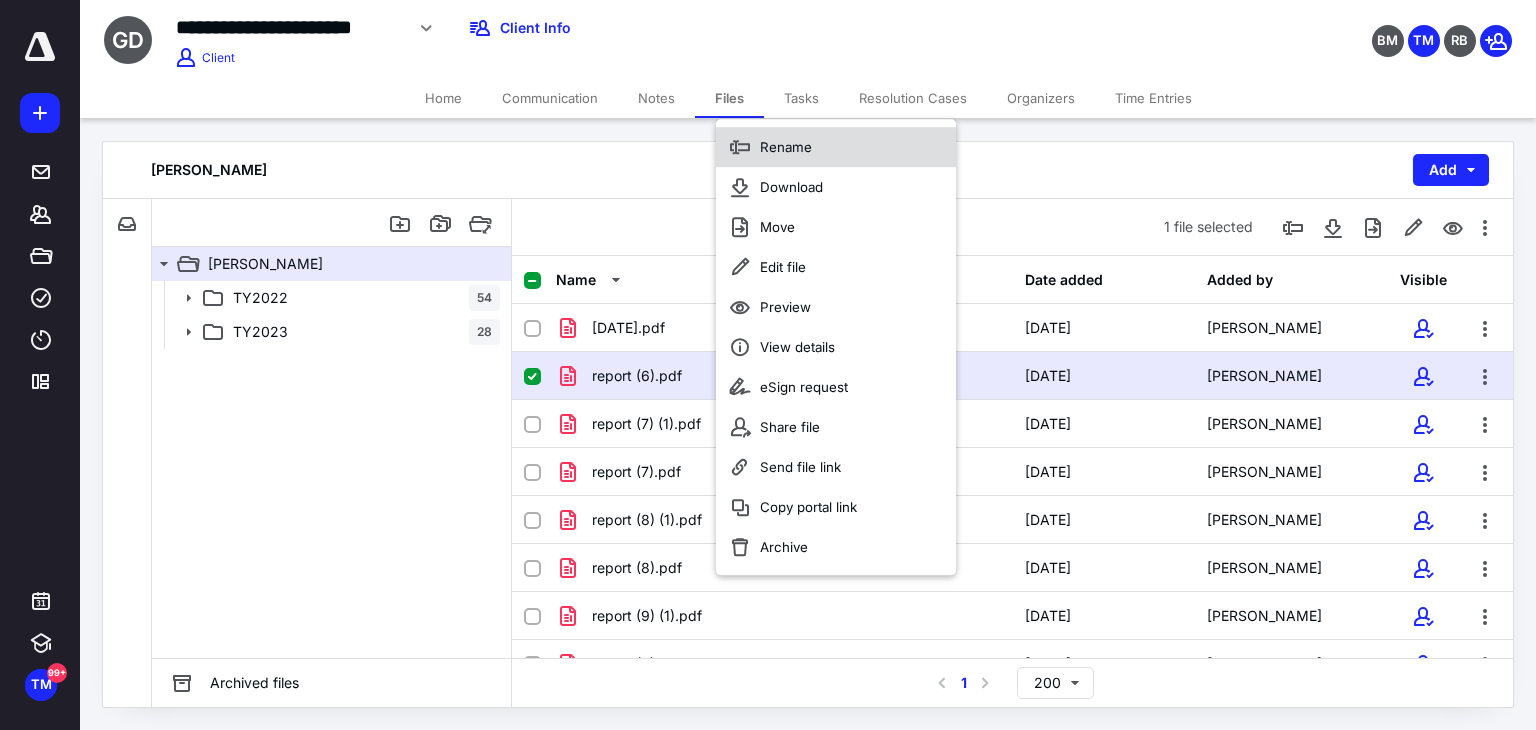 click on "Rename" at bounding box center (836, 147) 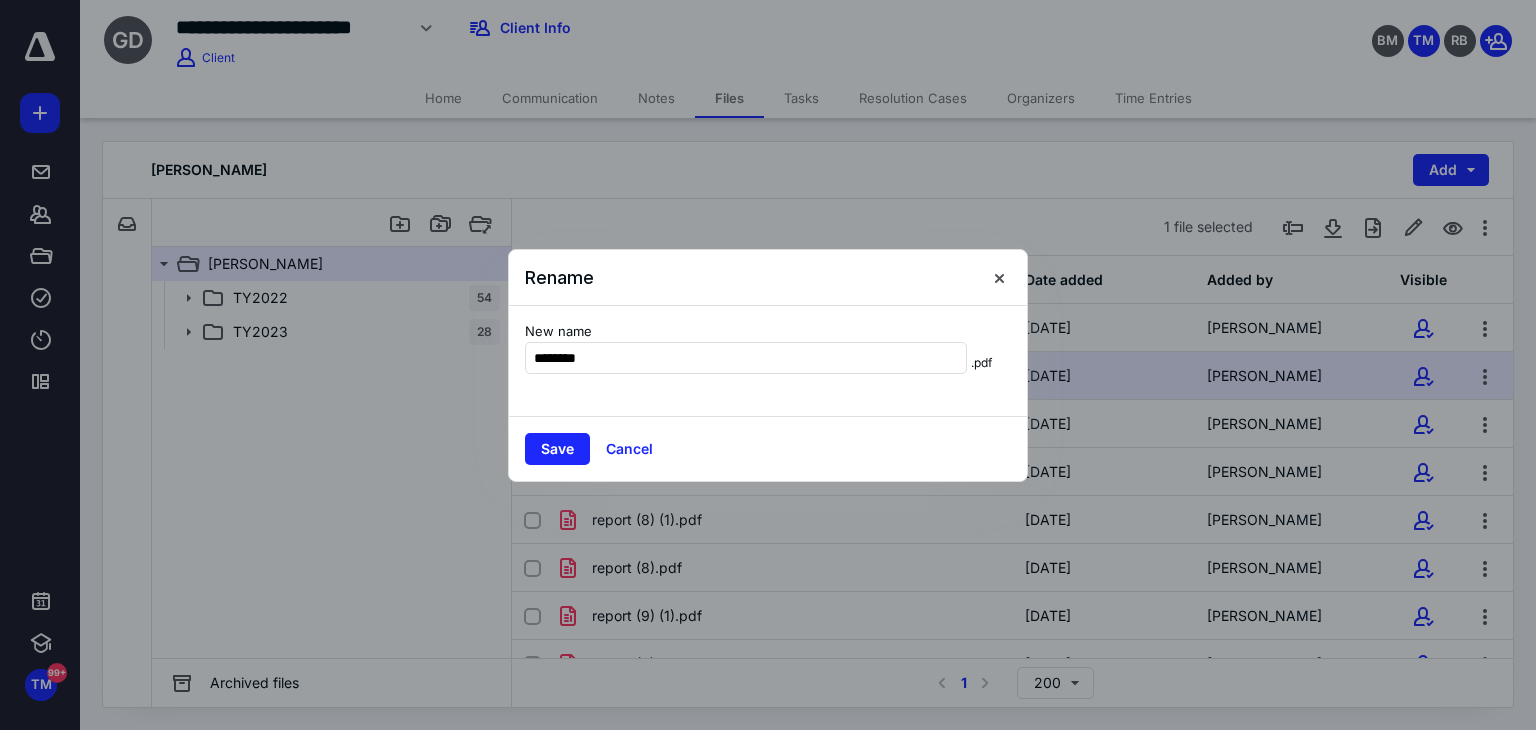 type on "********" 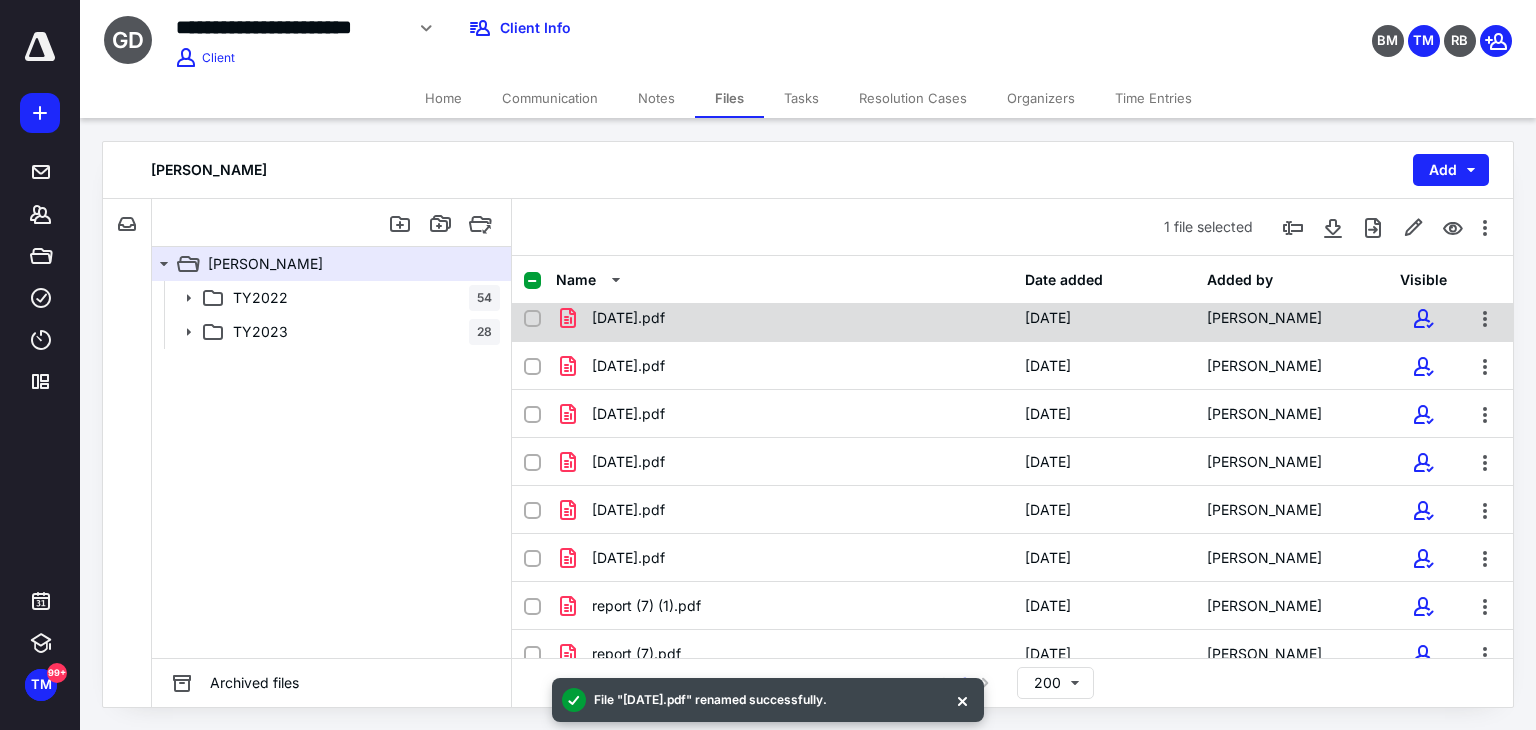scroll, scrollTop: 1165, scrollLeft: 0, axis: vertical 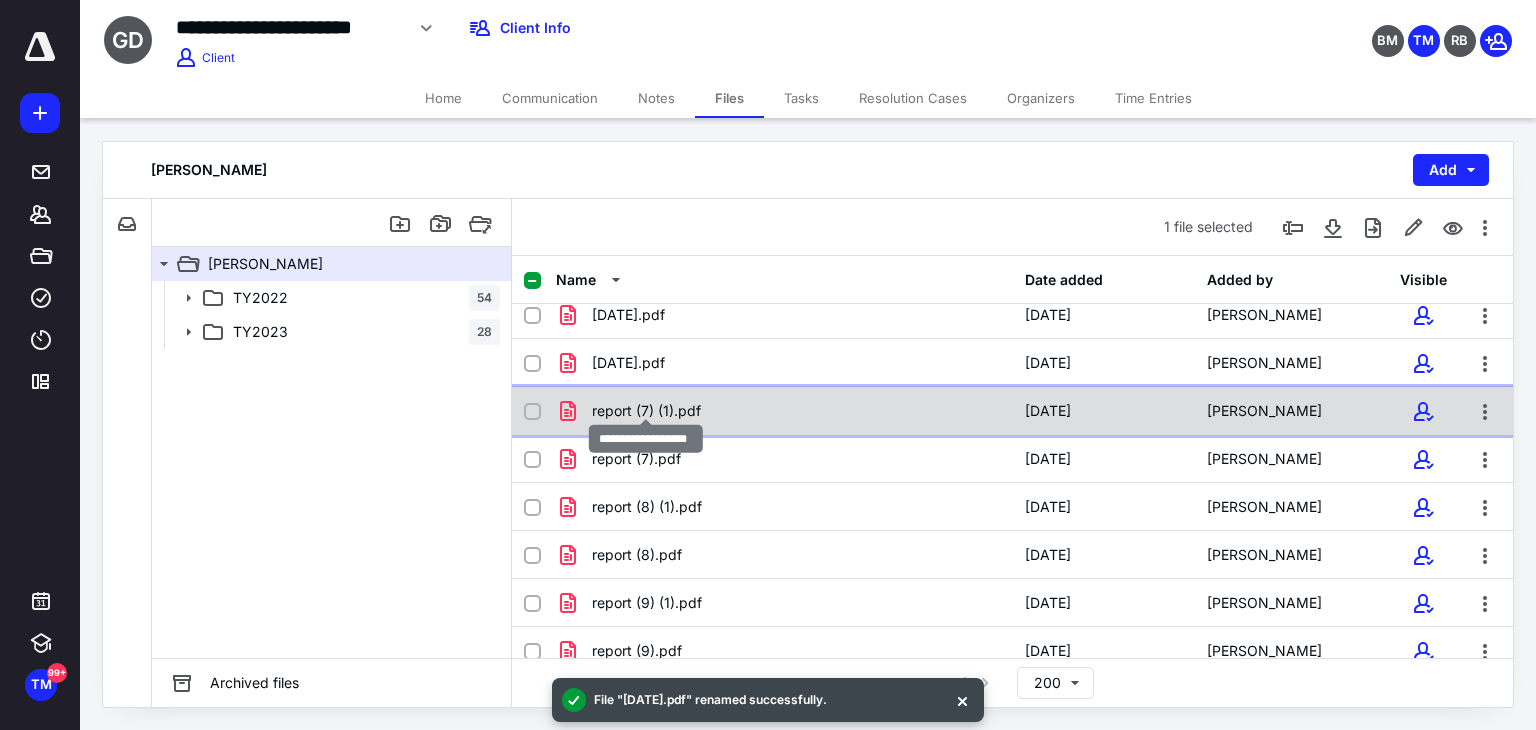 click on "report (7) (1).pdf" at bounding box center (646, 411) 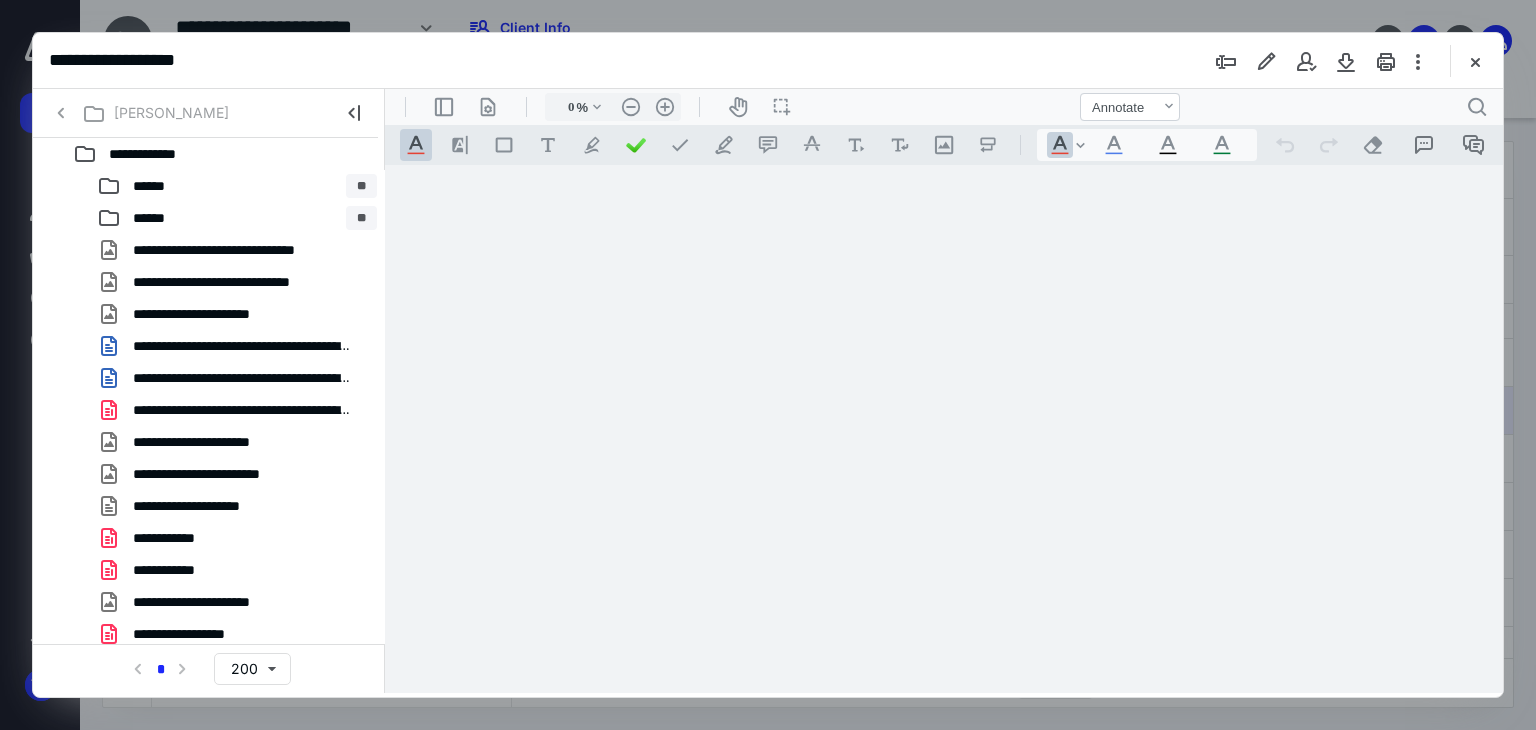 type on "63" 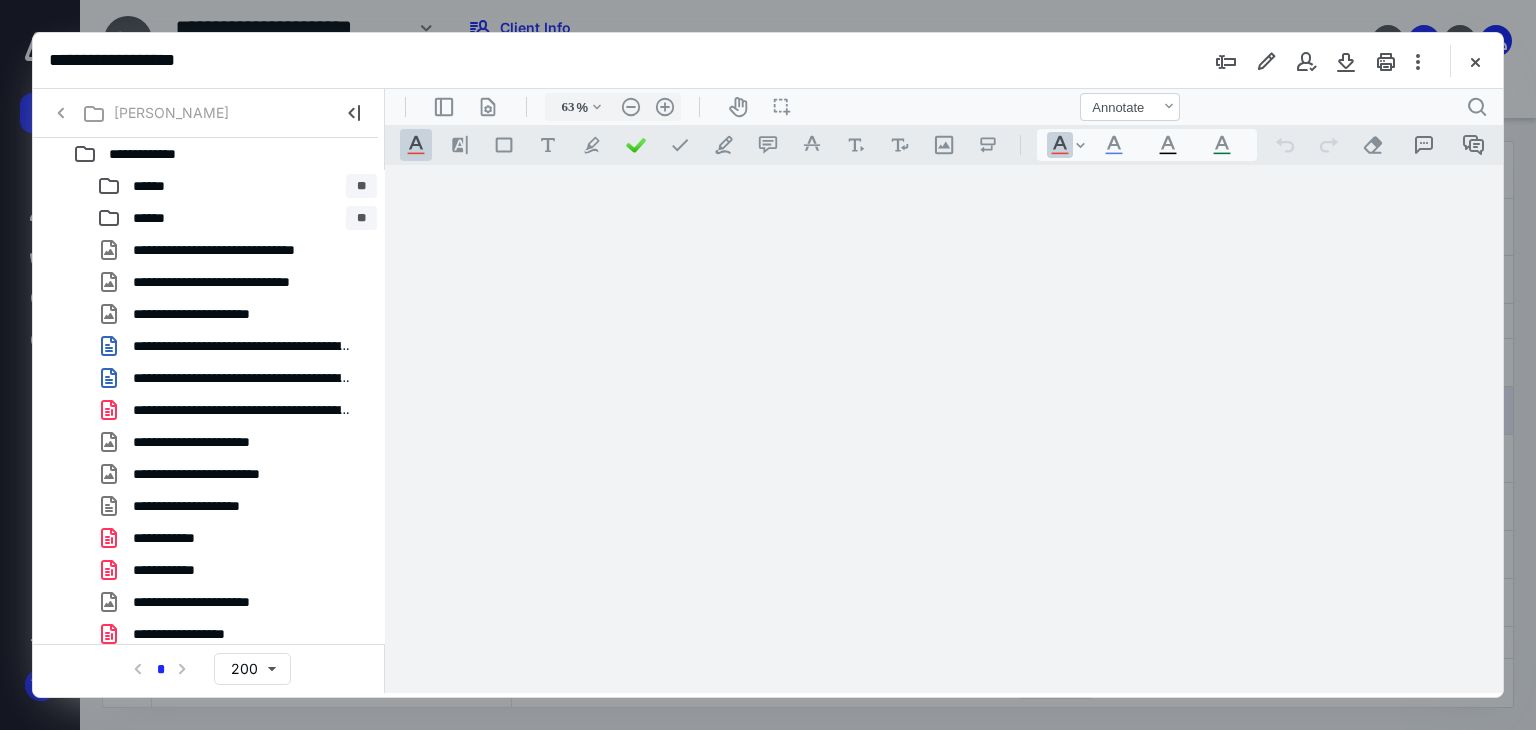 scroll, scrollTop: 0, scrollLeft: 0, axis: both 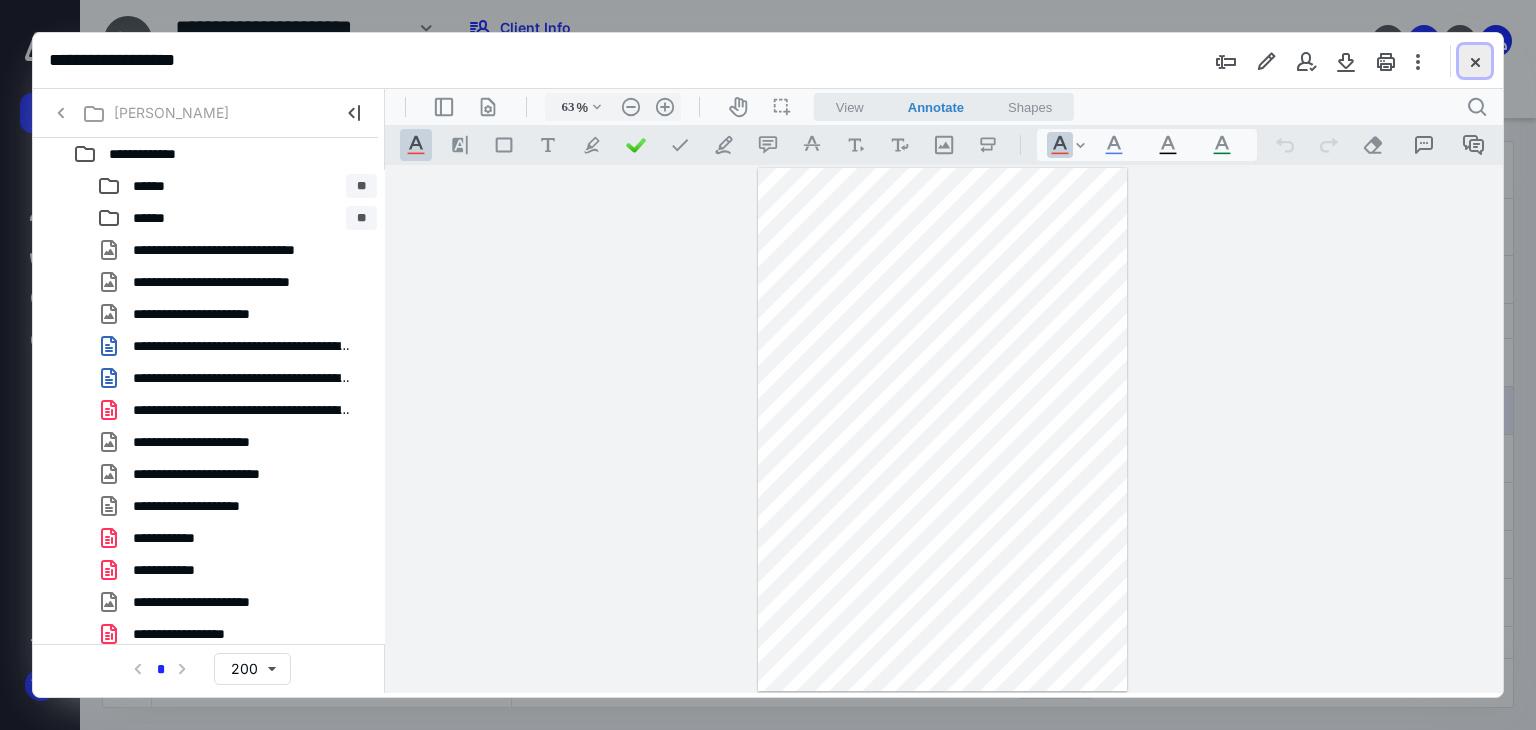 click at bounding box center (1475, 61) 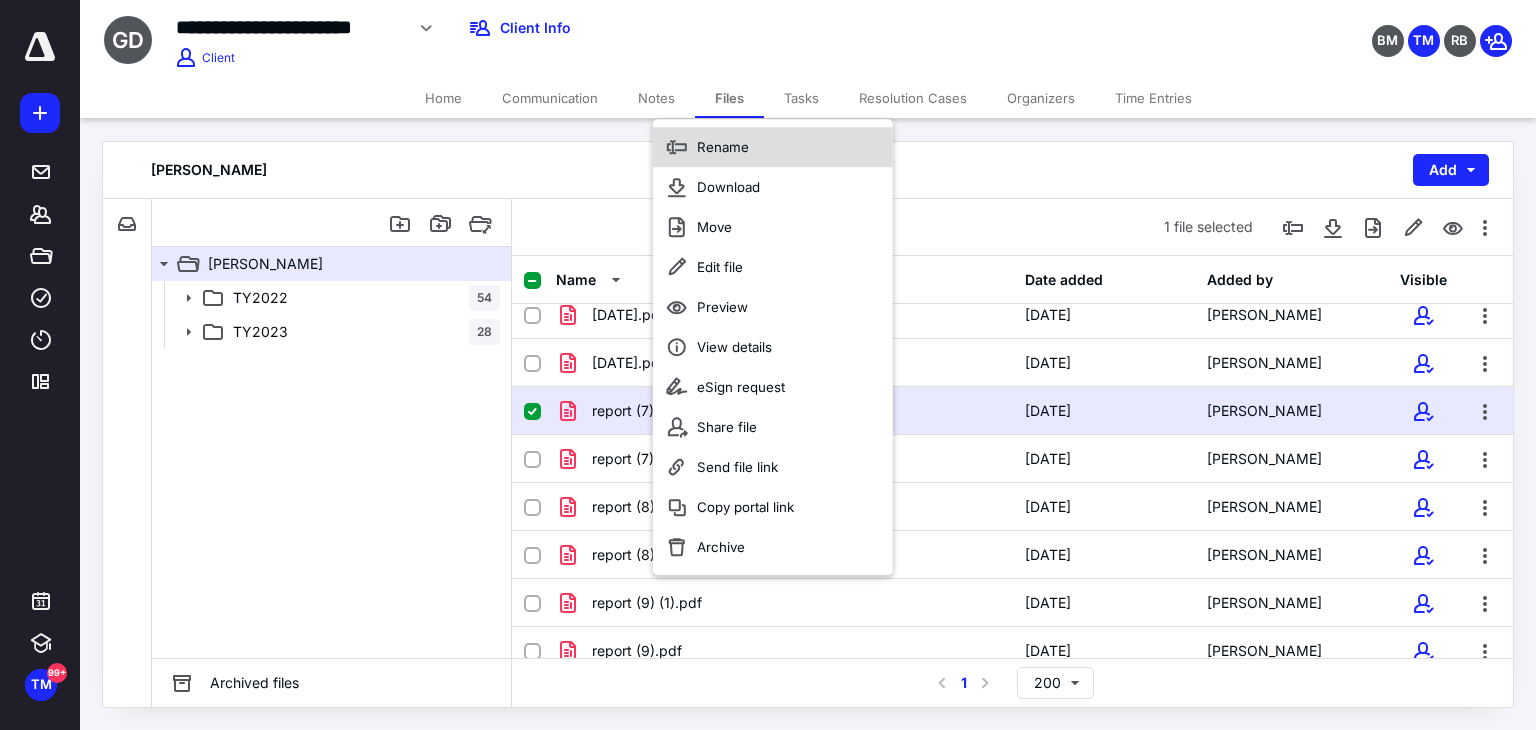click on "Rename" at bounding box center (773, 147) 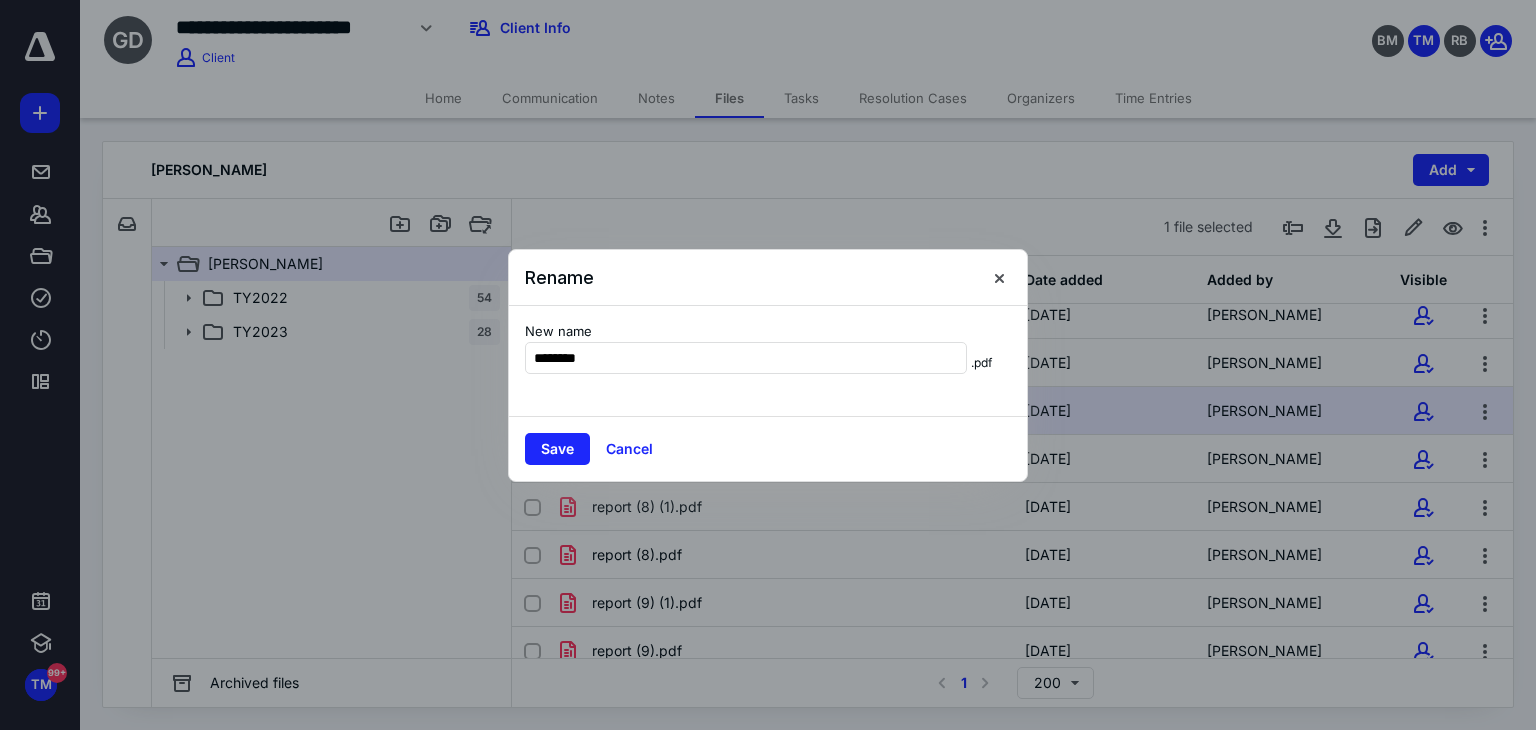 type on "********" 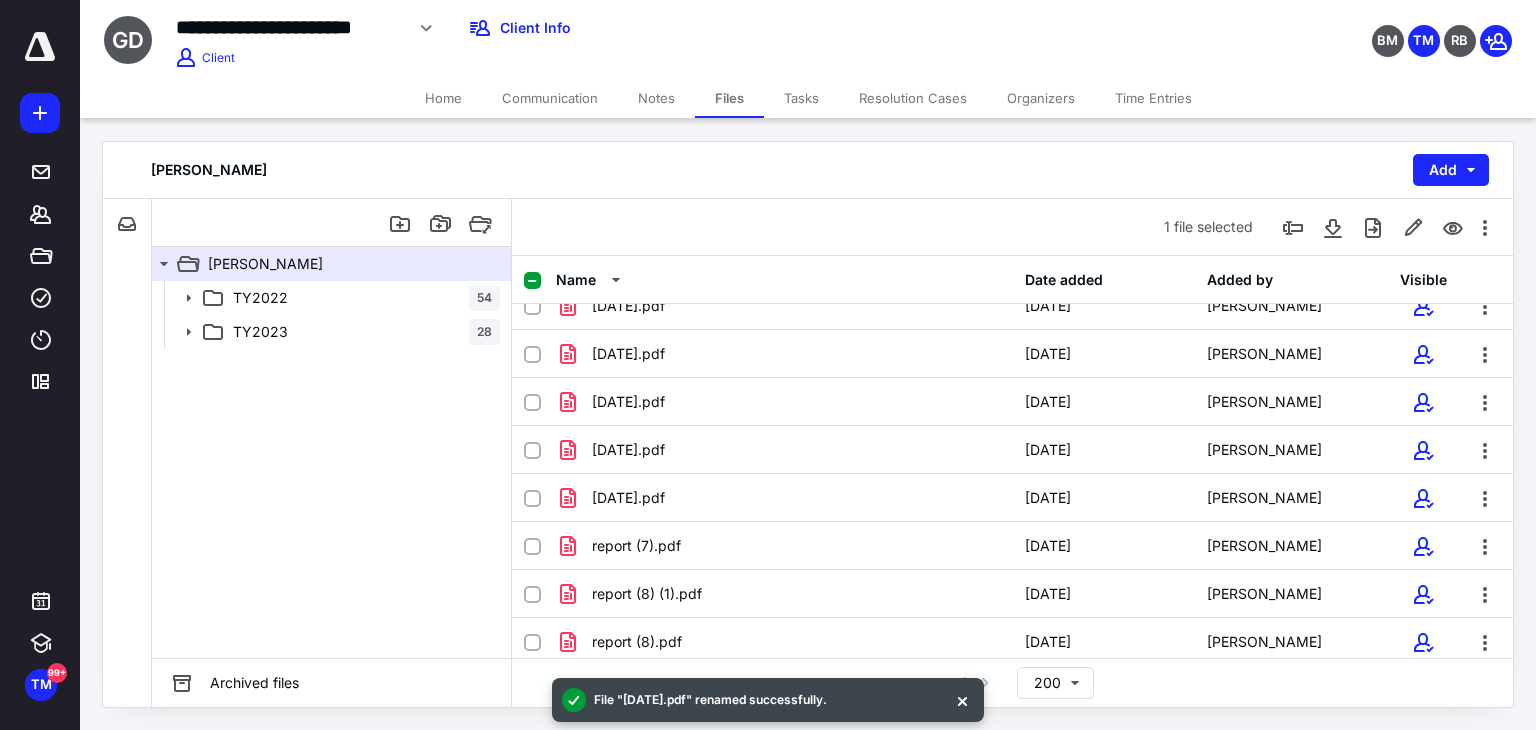 scroll, scrollTop: 1178, scrollLeft: 0, axis: vertical 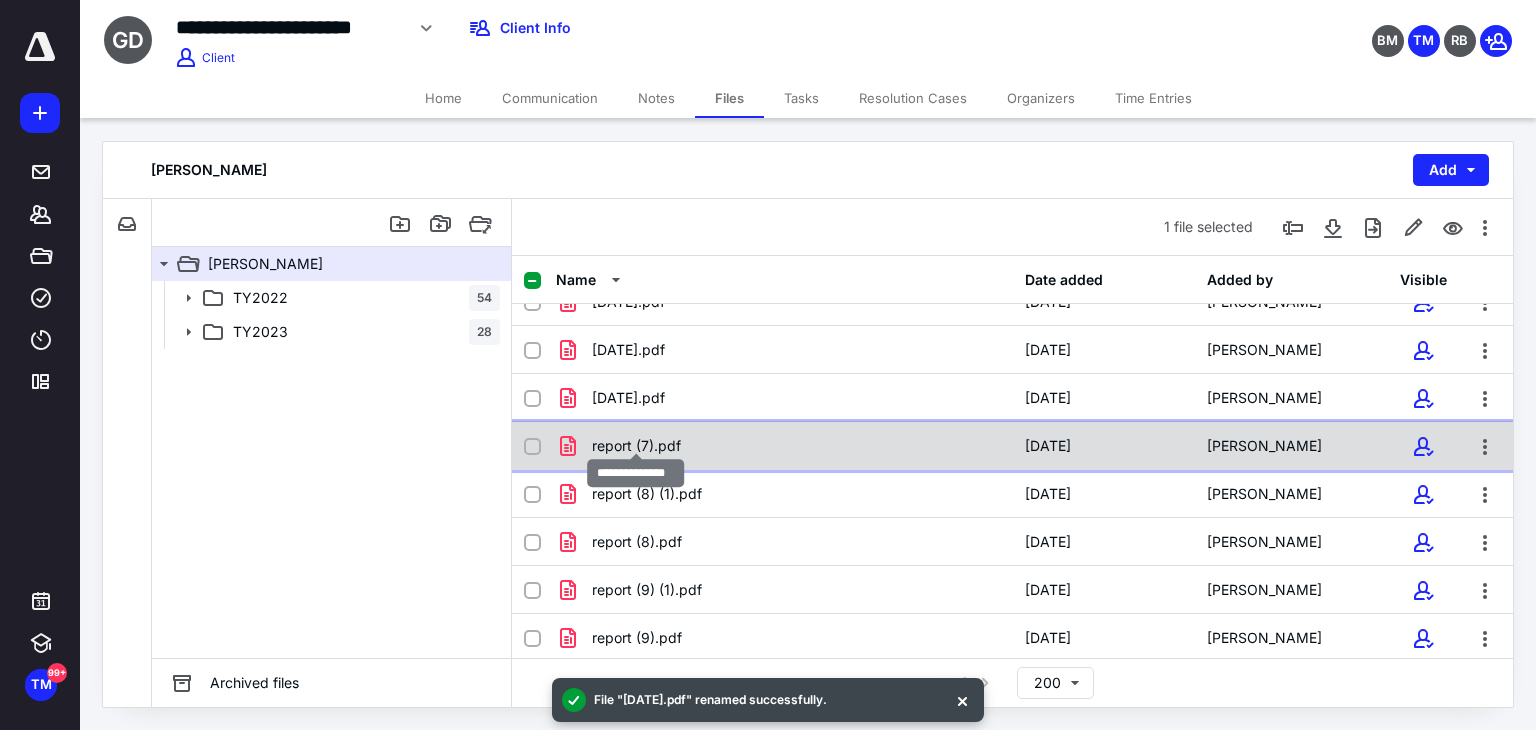 click on "report (7).pdf" at bounding box center (636, 446) 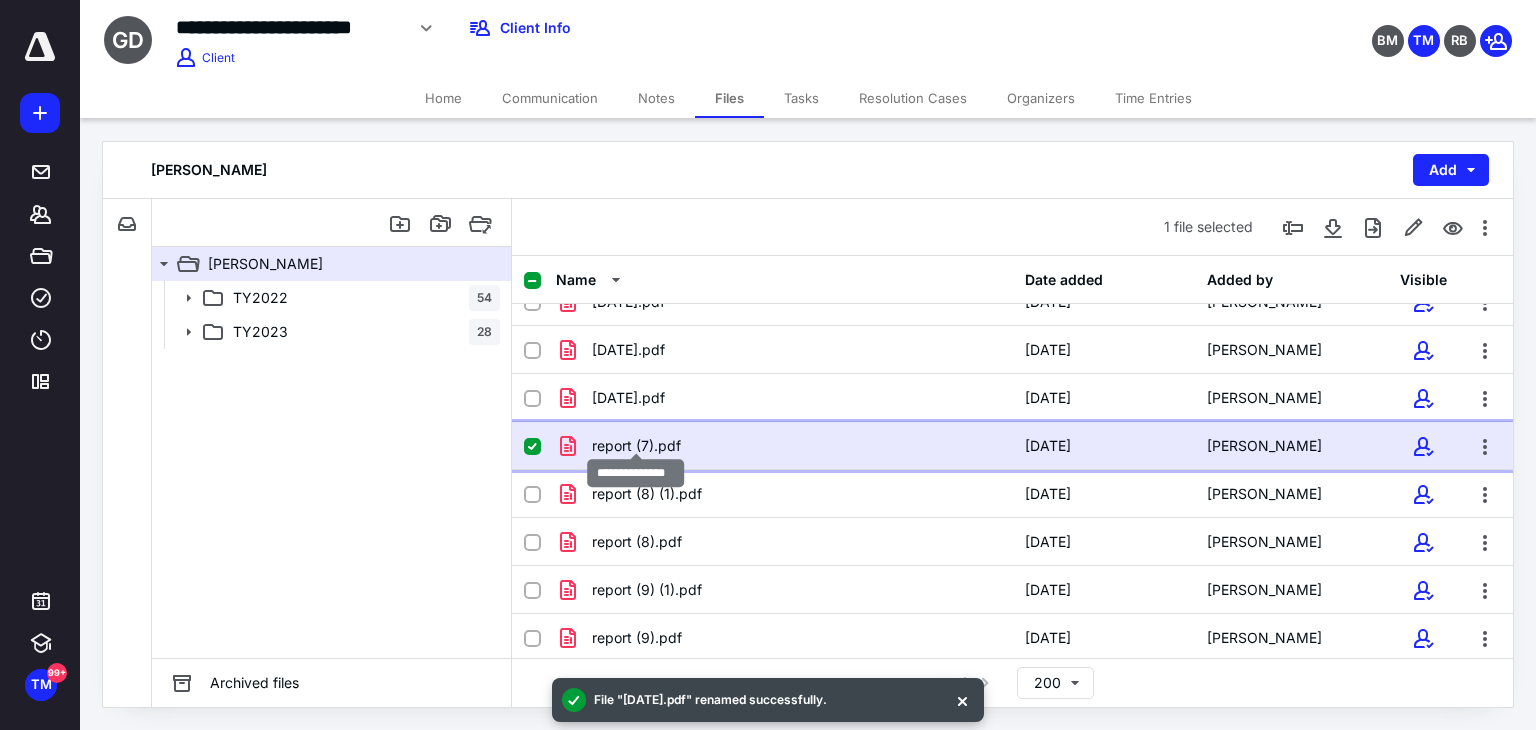 click on "report (7).pdf" at bounding box center (636, 446) 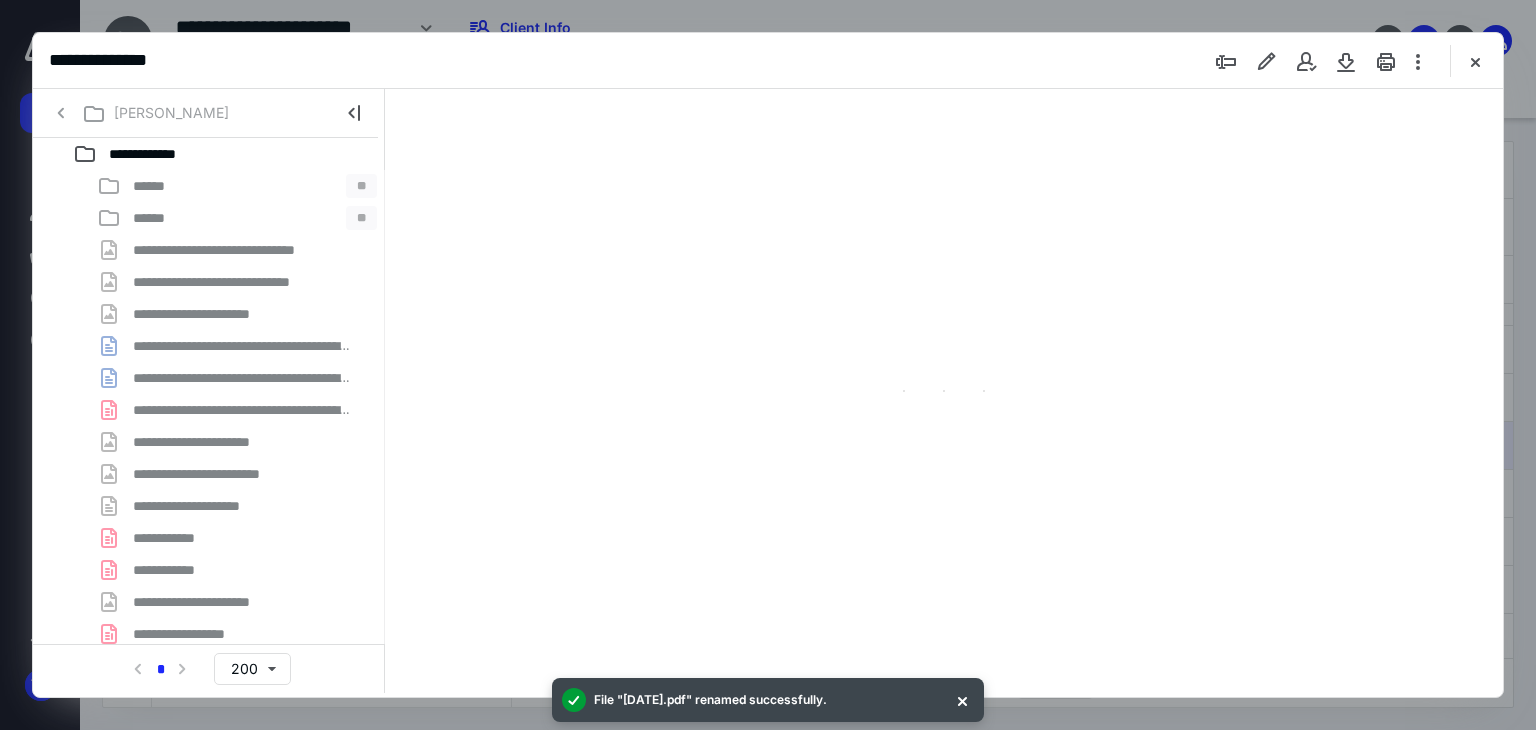 type on "63" 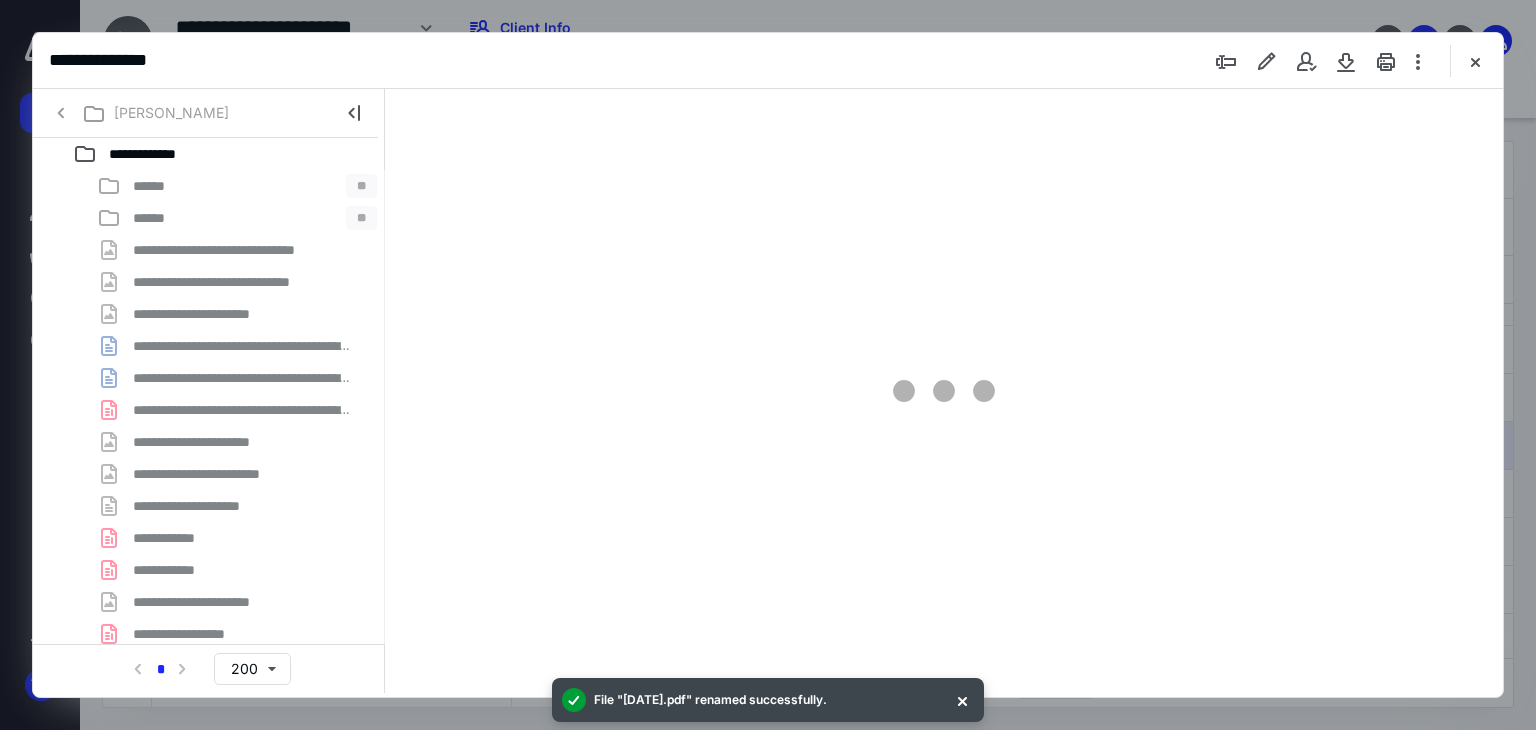 scroll, scrollTop: 0, scrollLeft: 0, axis: both 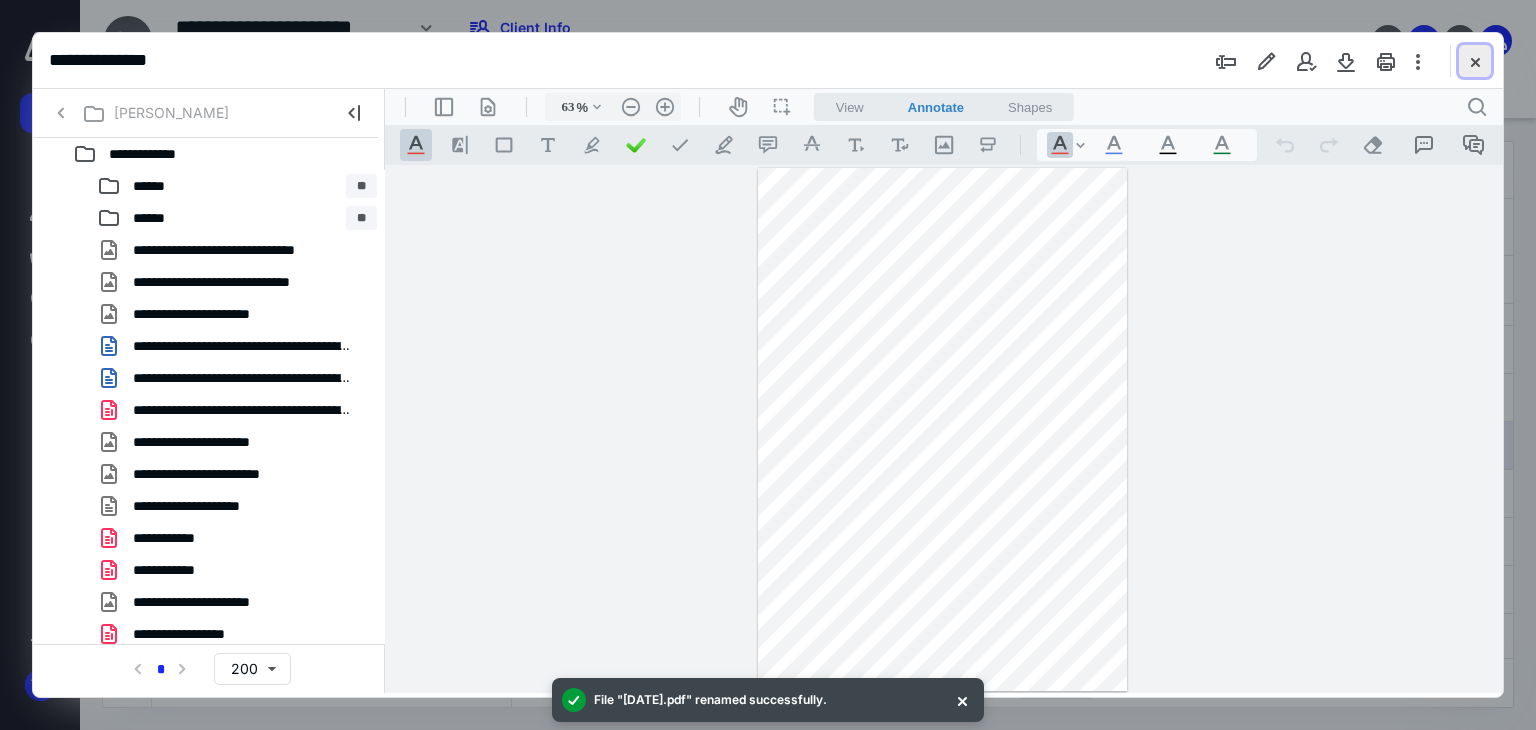 click at bounding box center [1475, 61] 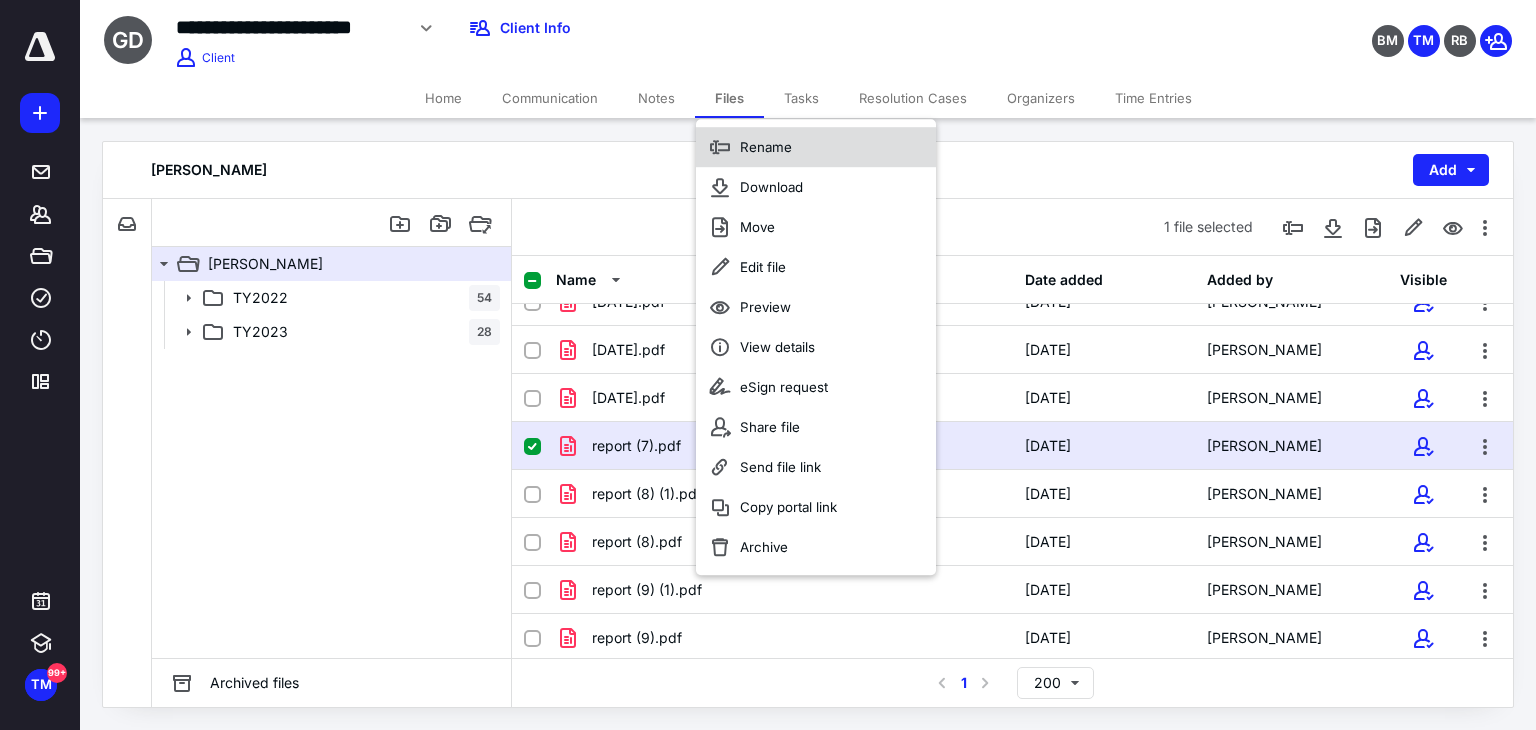 click on "Rename" at bounding box center [816, 147] 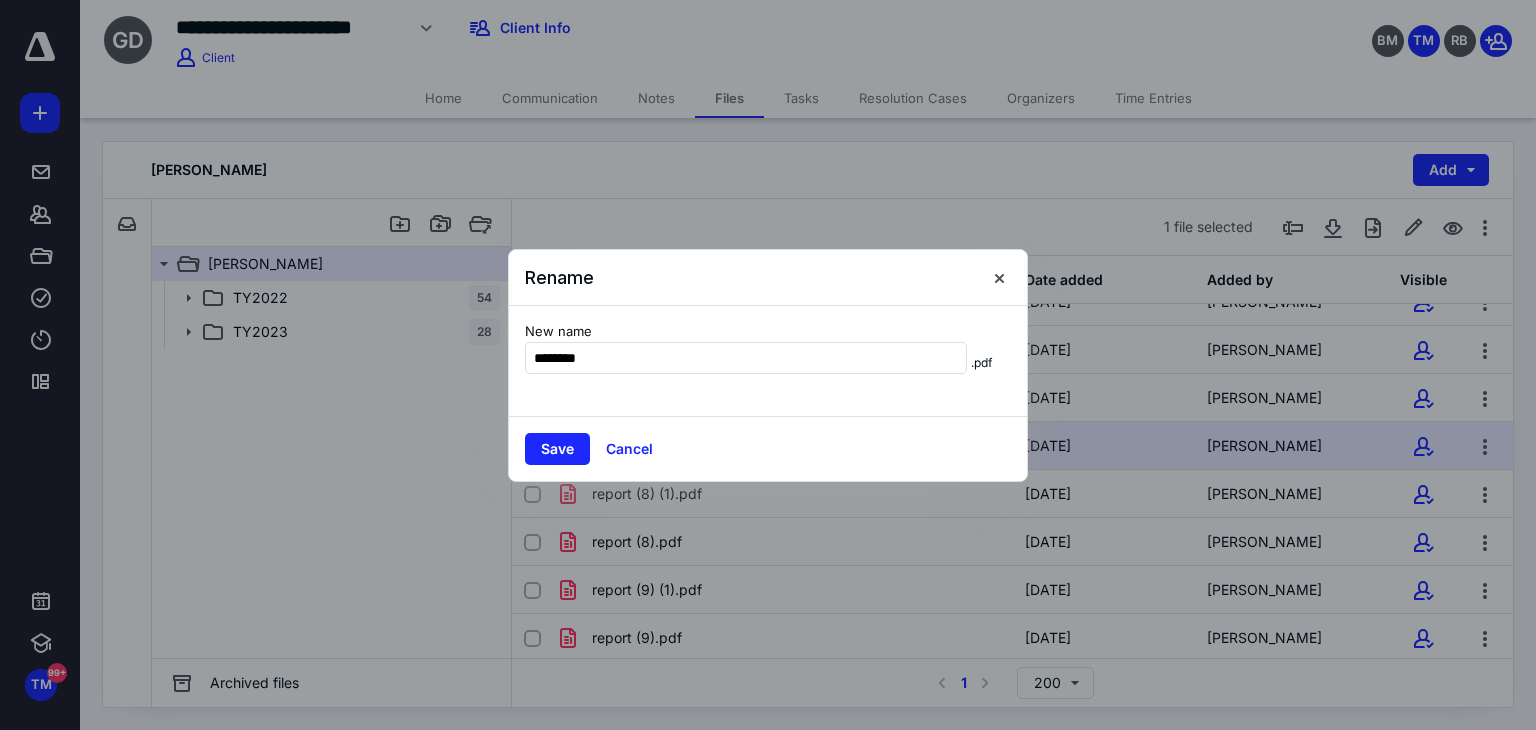 type on "********" 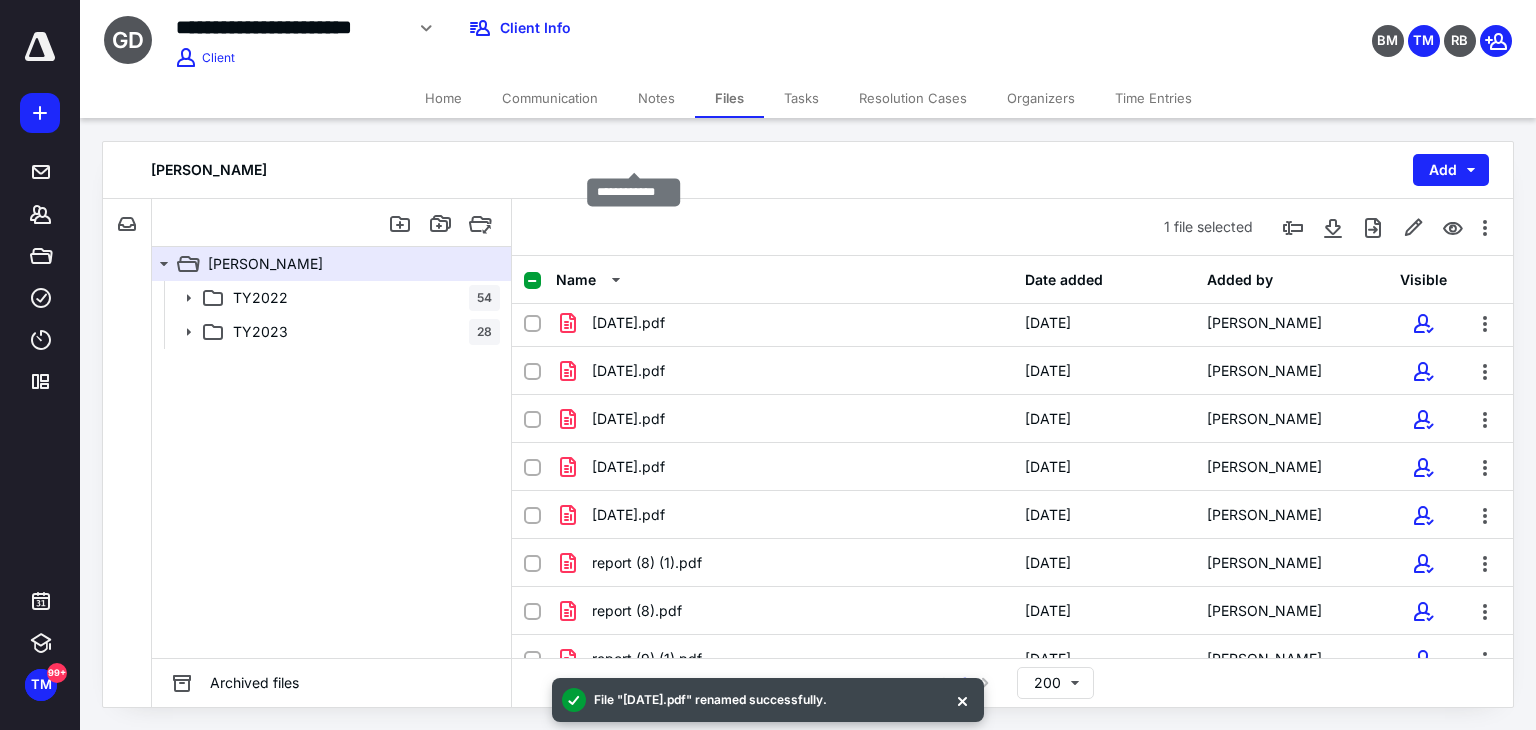 scroll, scrollTop: 1209, scrollLeft: 0, axis: vertical 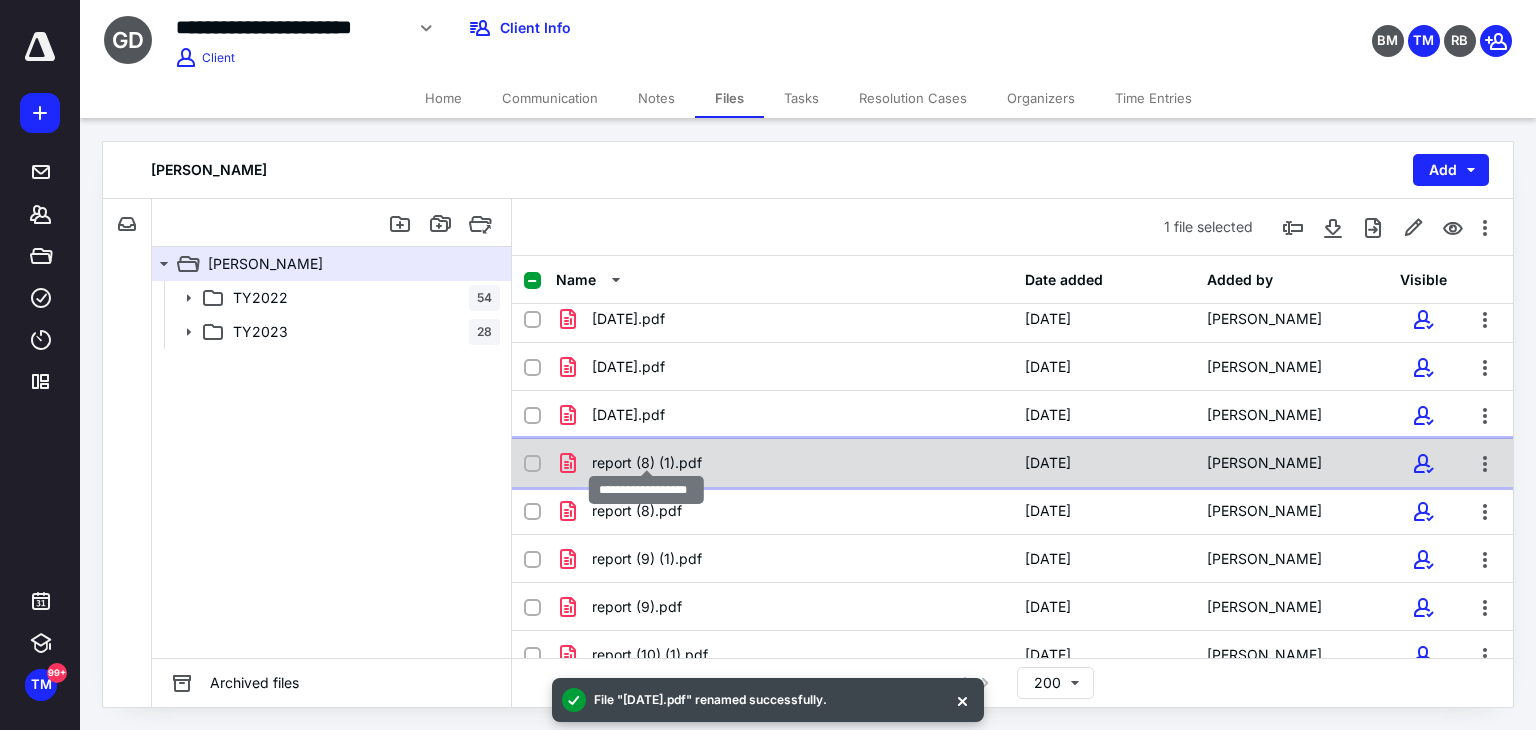 click on "report (8) (1).pdf" at bounding box center (647, 463) 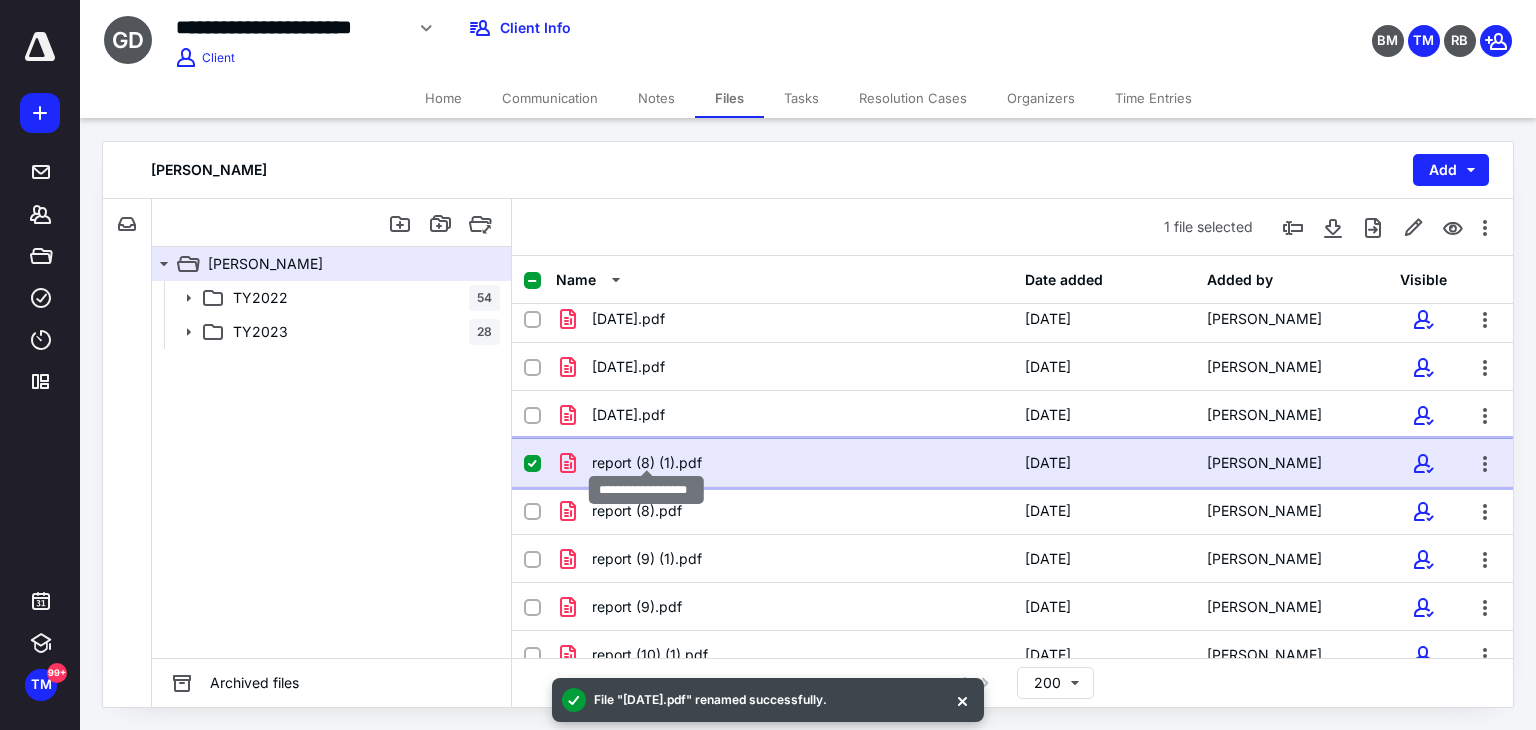 click on "report (8) (1).pdf" at bounding box center [647, 463] 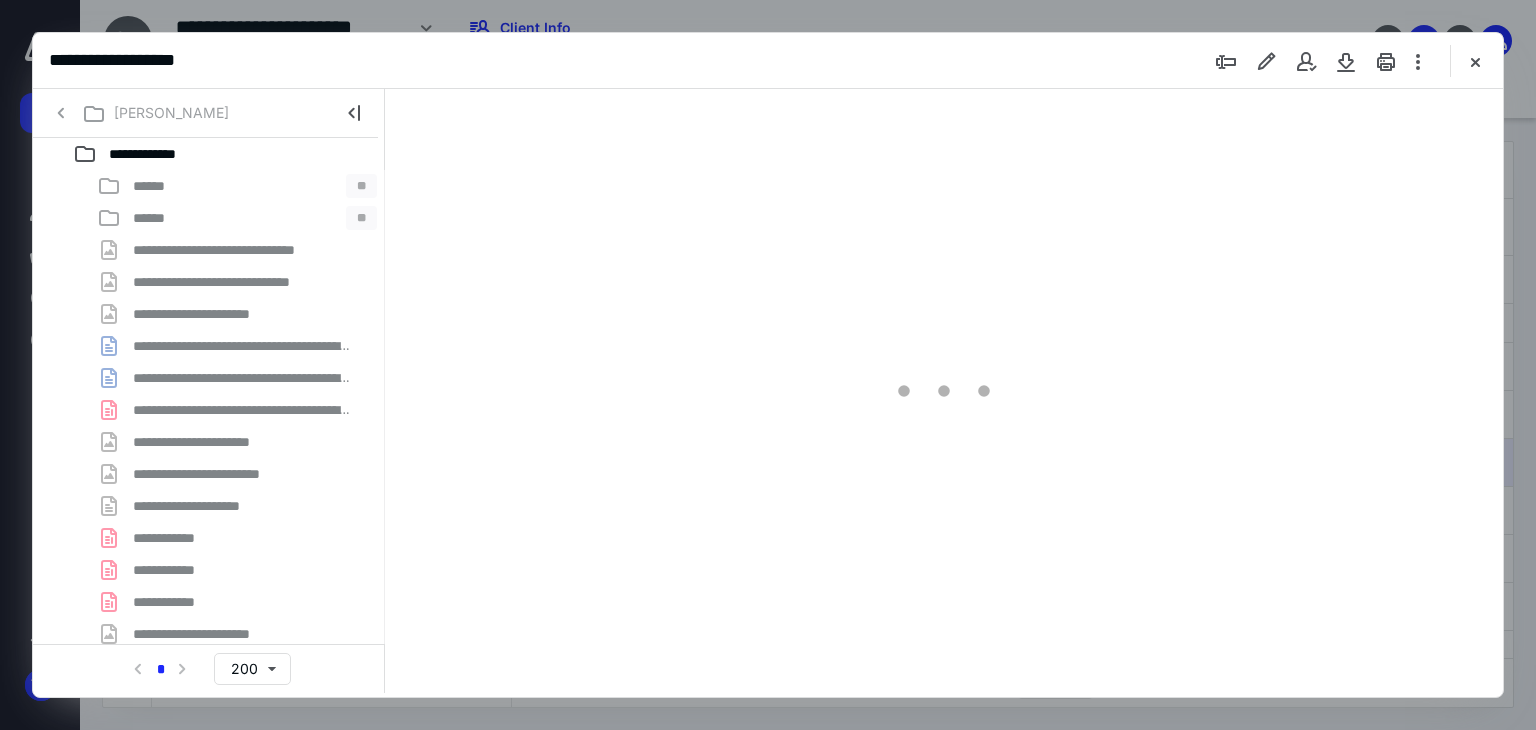 scroll, scrollTop: 0, scrollLeft: 0, axis: both 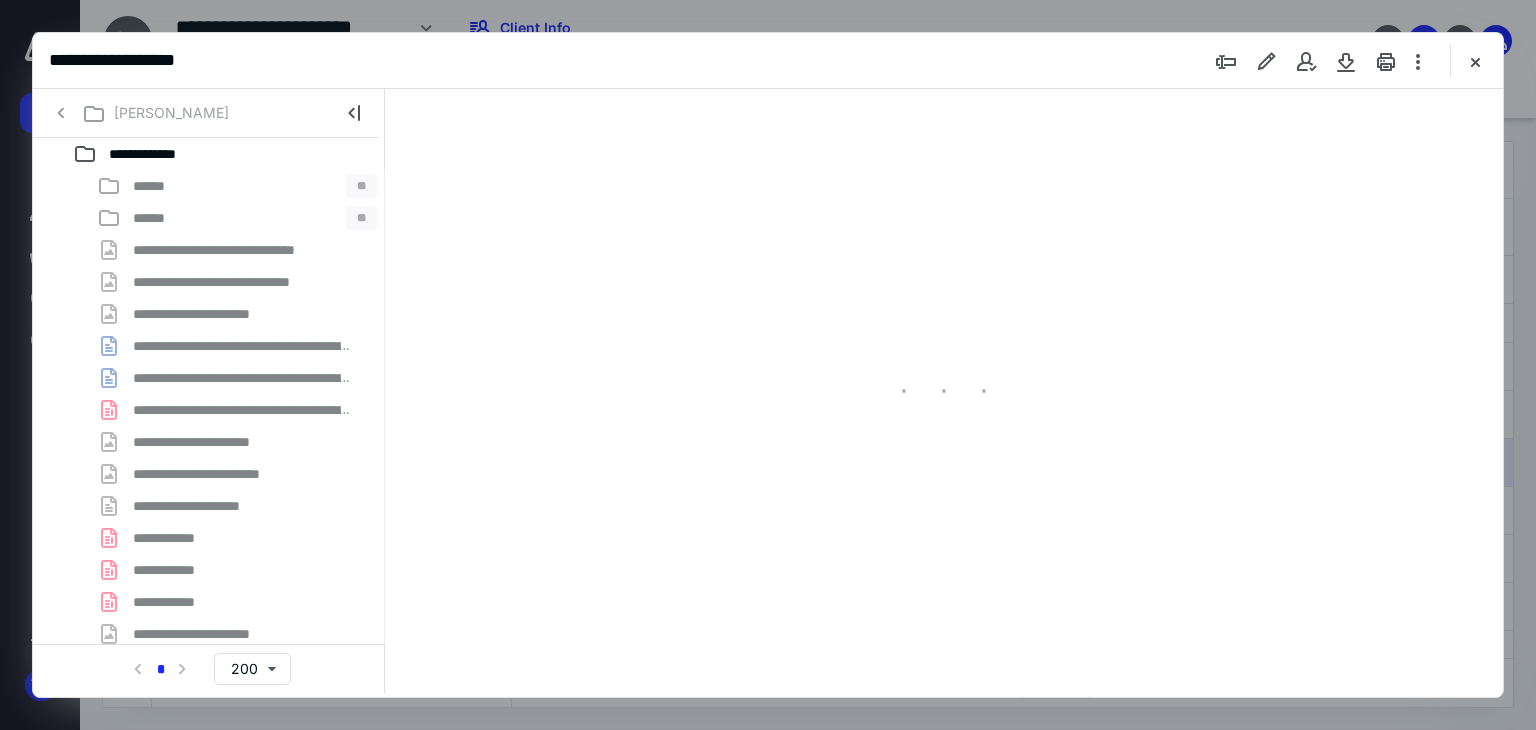type on "63" 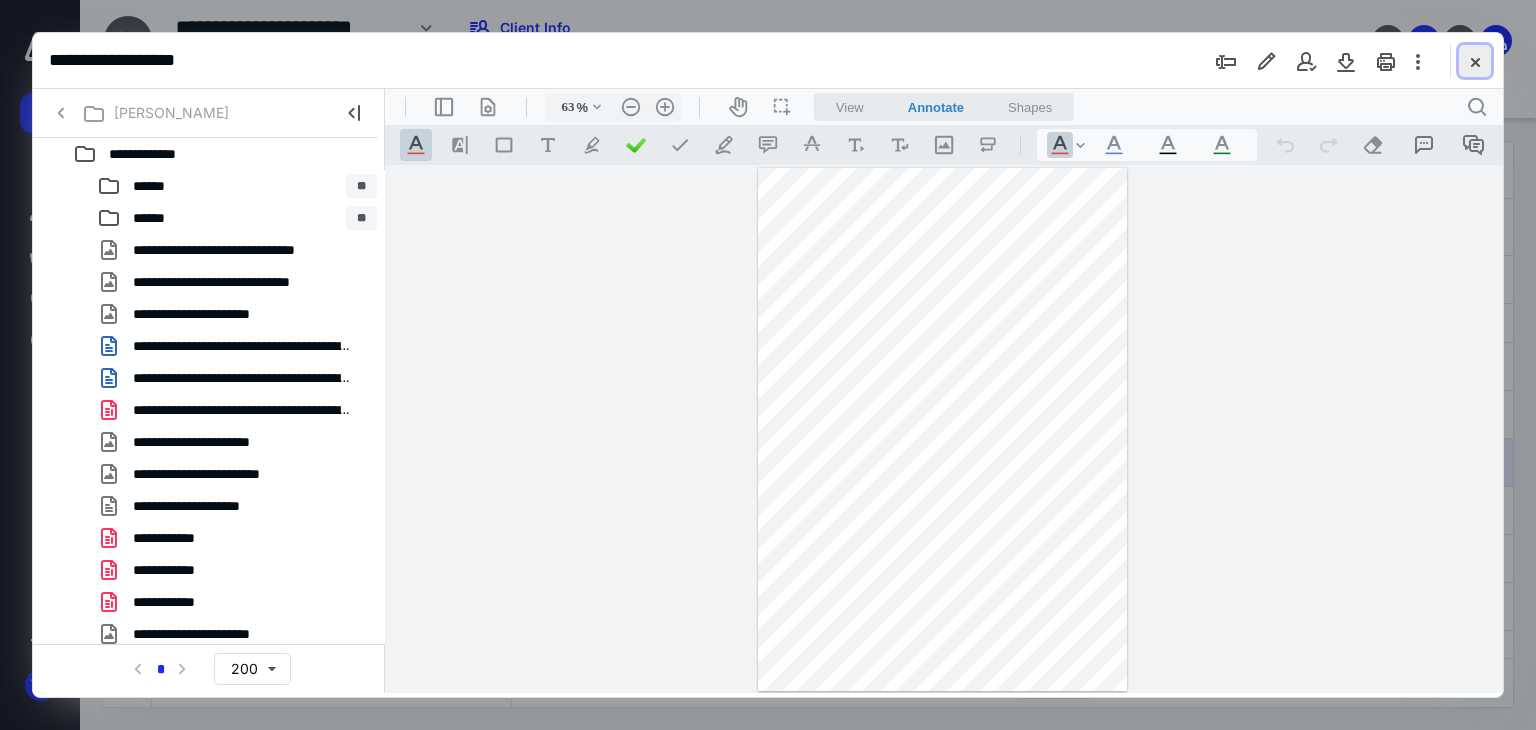 click at bounding box center [1475, 61] 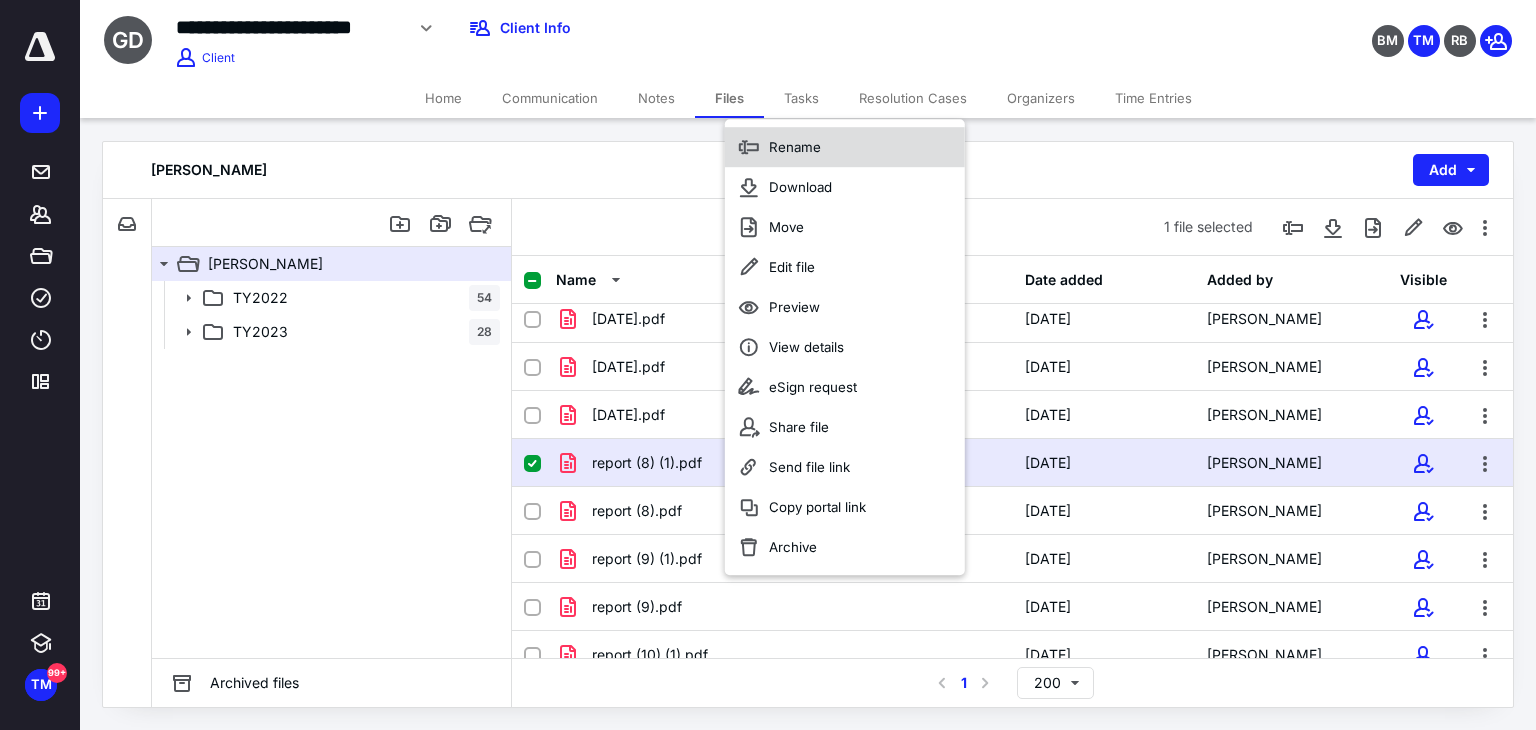 click on "Rename" at bounding box center [845, 147] 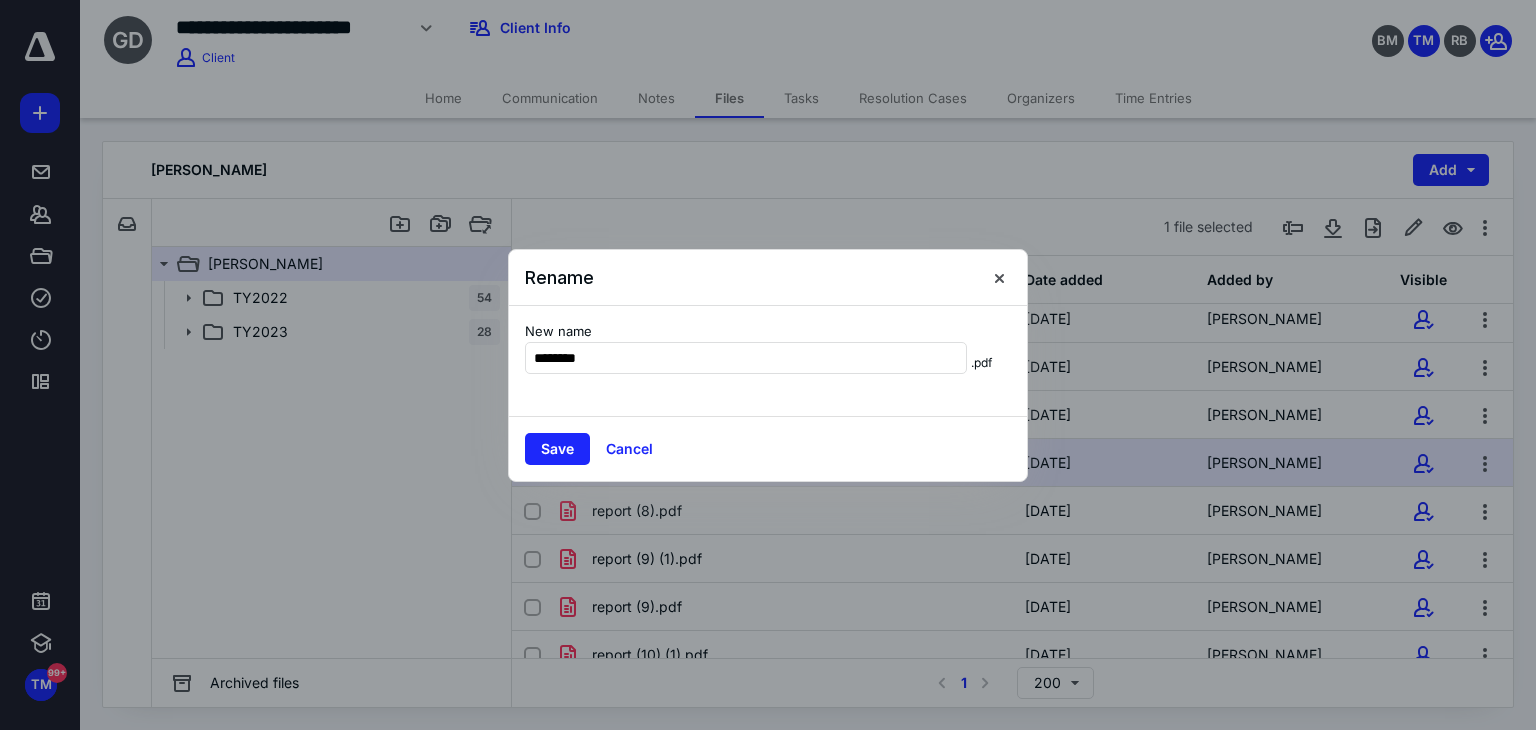 type on "********" 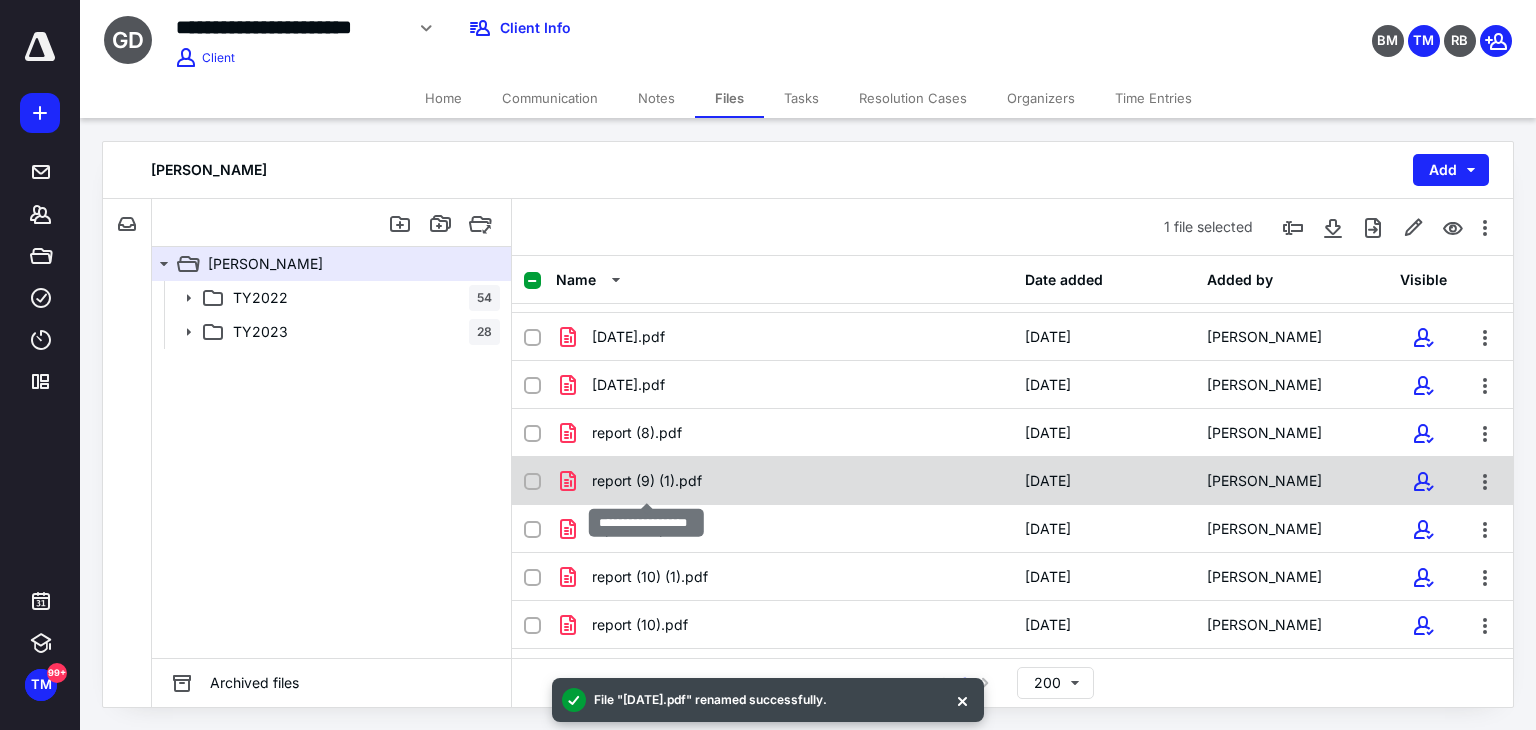 scroll, scrollTop: 1240, scrollLeft: 0, axis: vertical 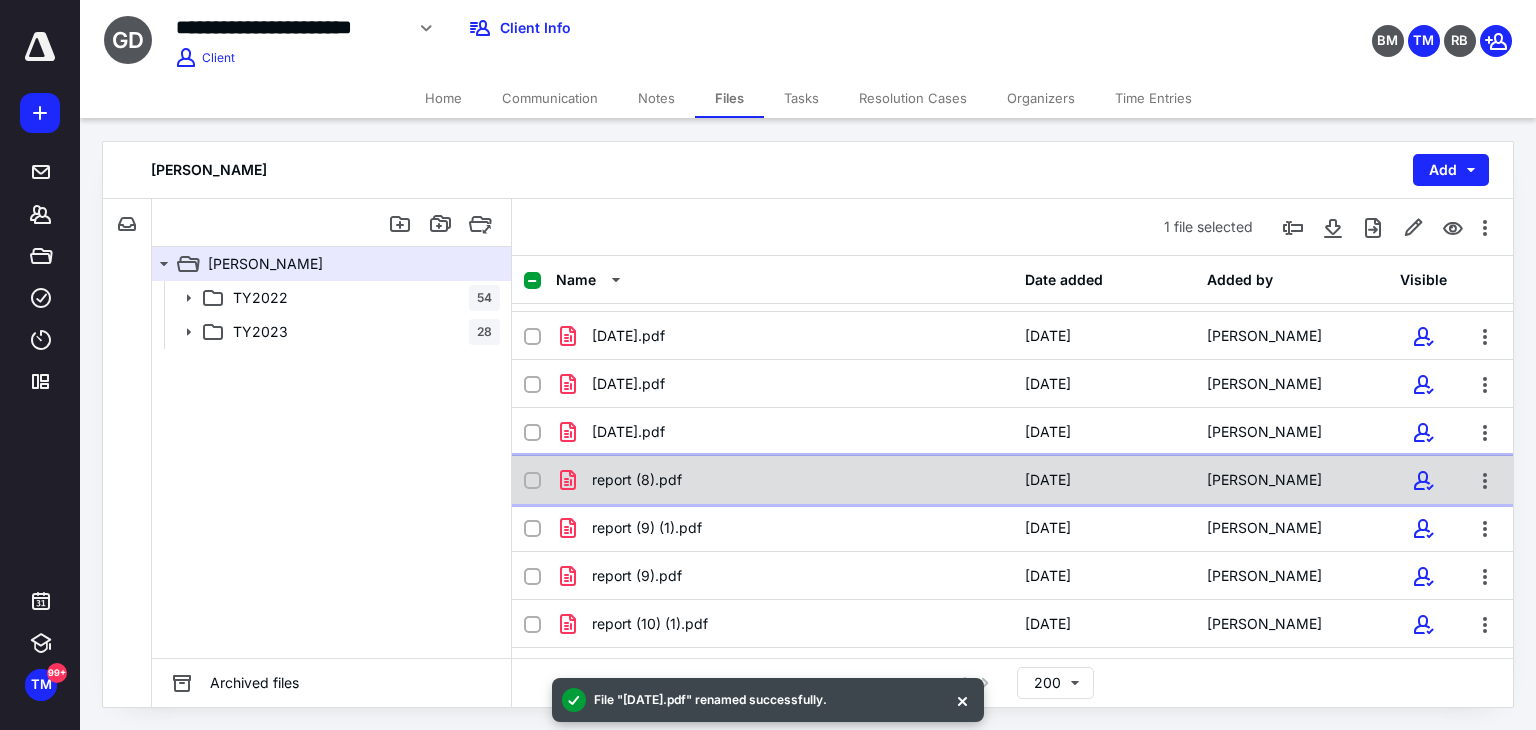 click on "report (8).pdf" at bounding box center (637, 480) 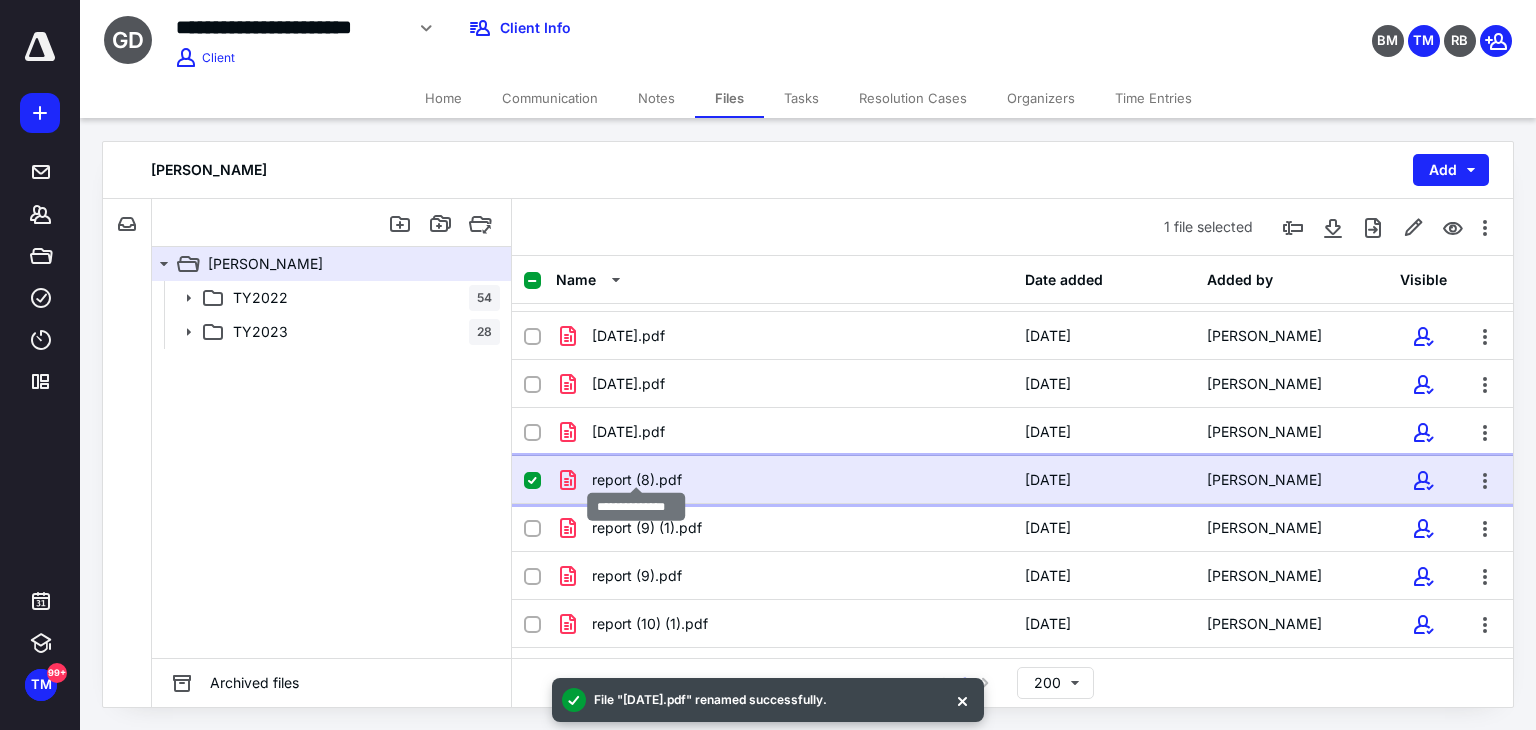 click on "report (8).pdf" at bounding box center [637, 480] 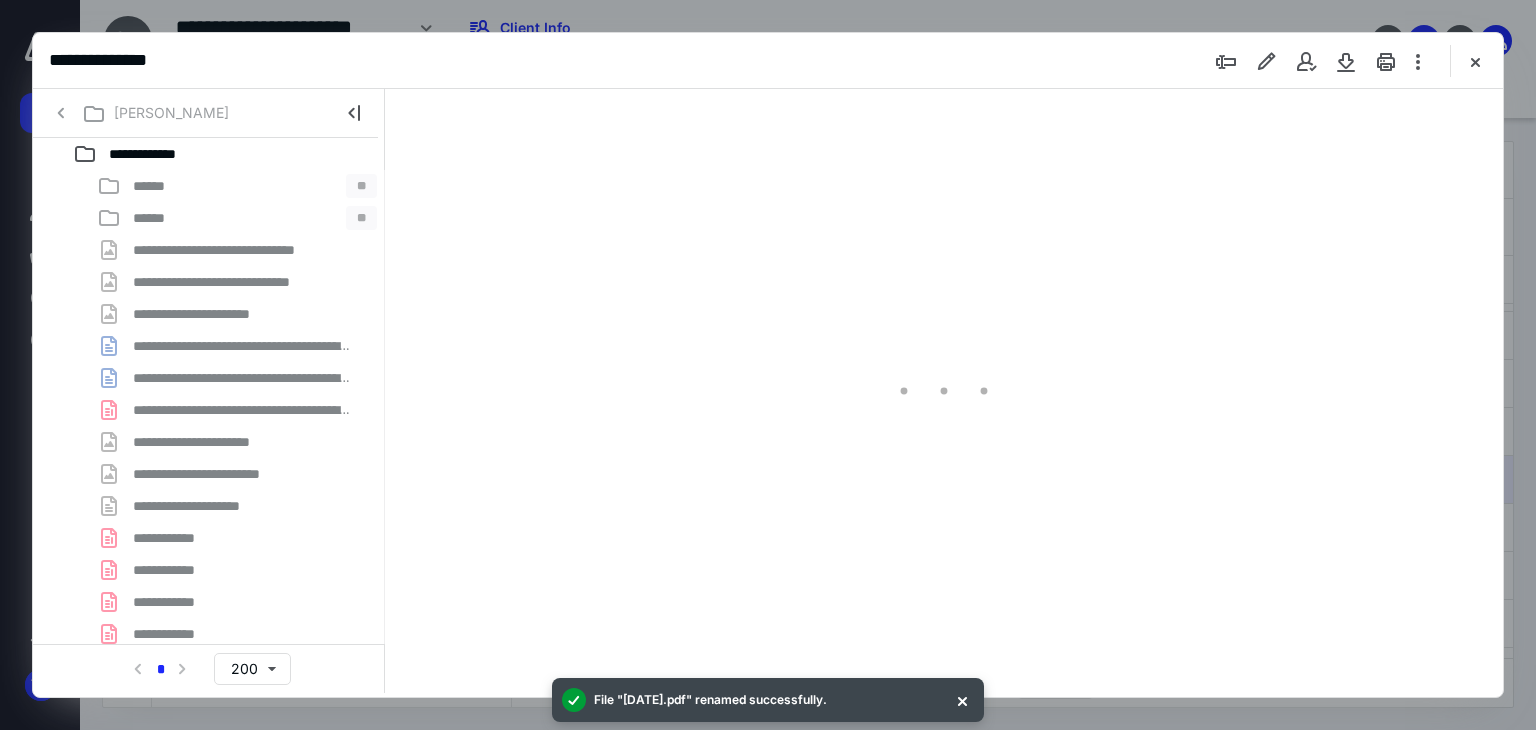 scroll, scrollTop: 0, scrollLeft: 0, axis: both 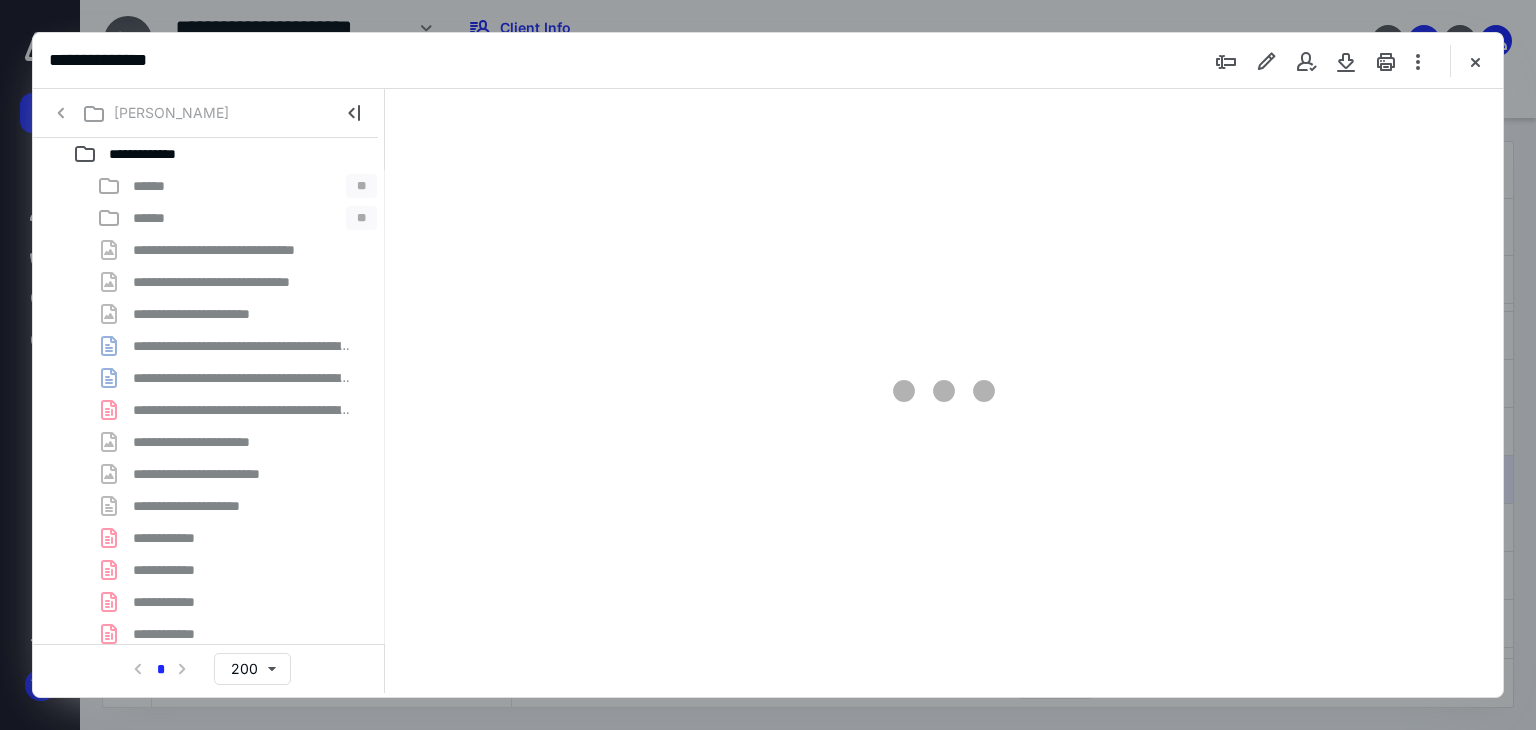 type on "63" 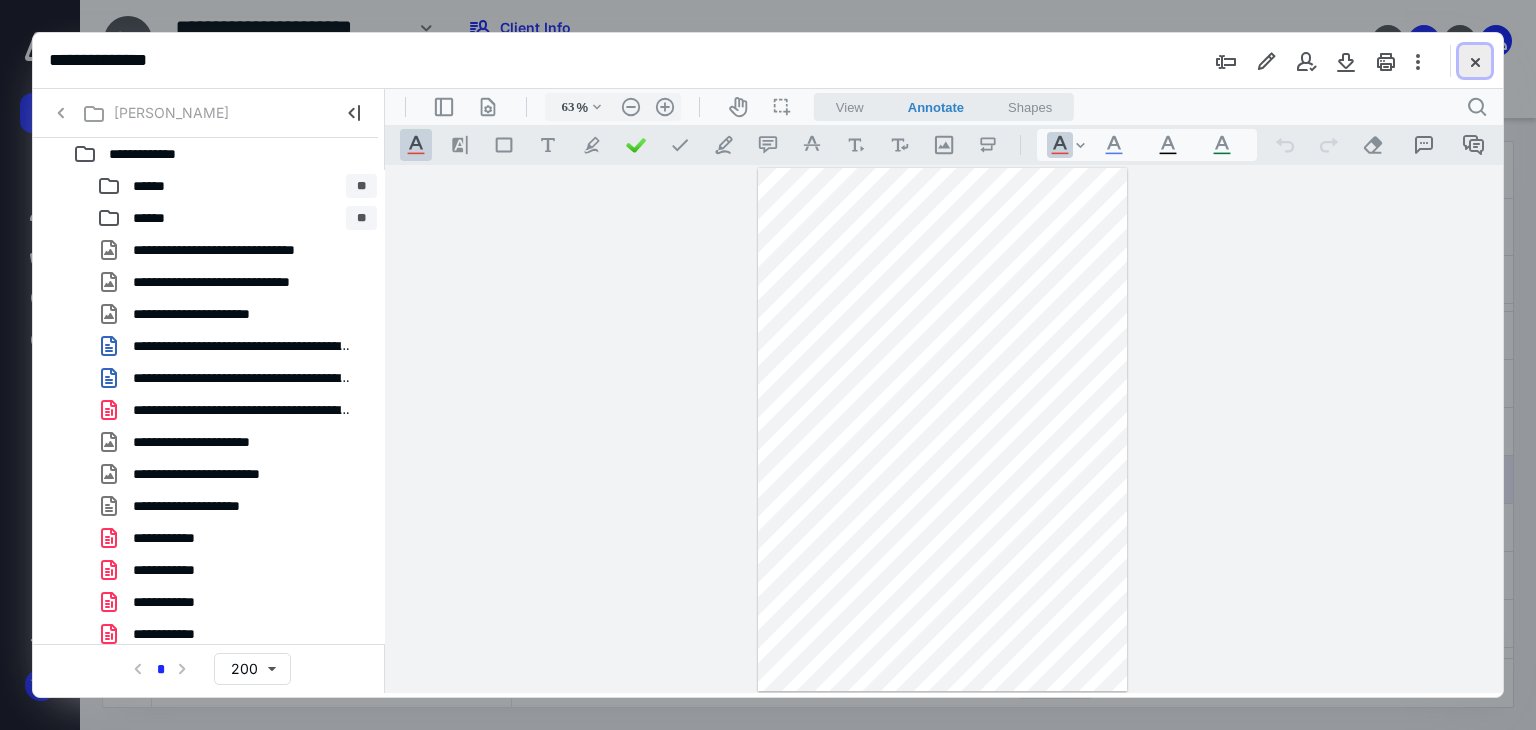 click at bounding box center [1475, 61] 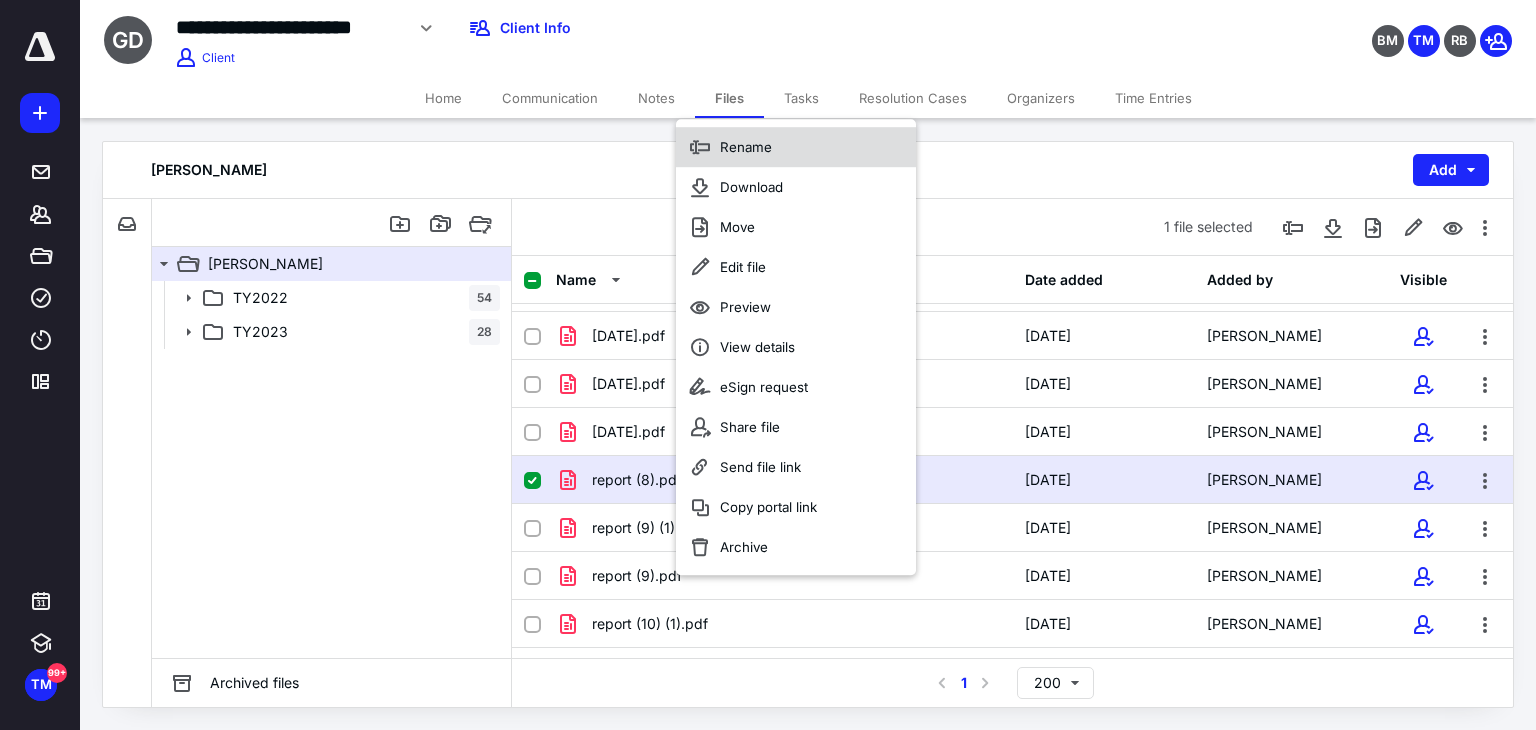 click on "Rename" at bounding box center [796, 147] 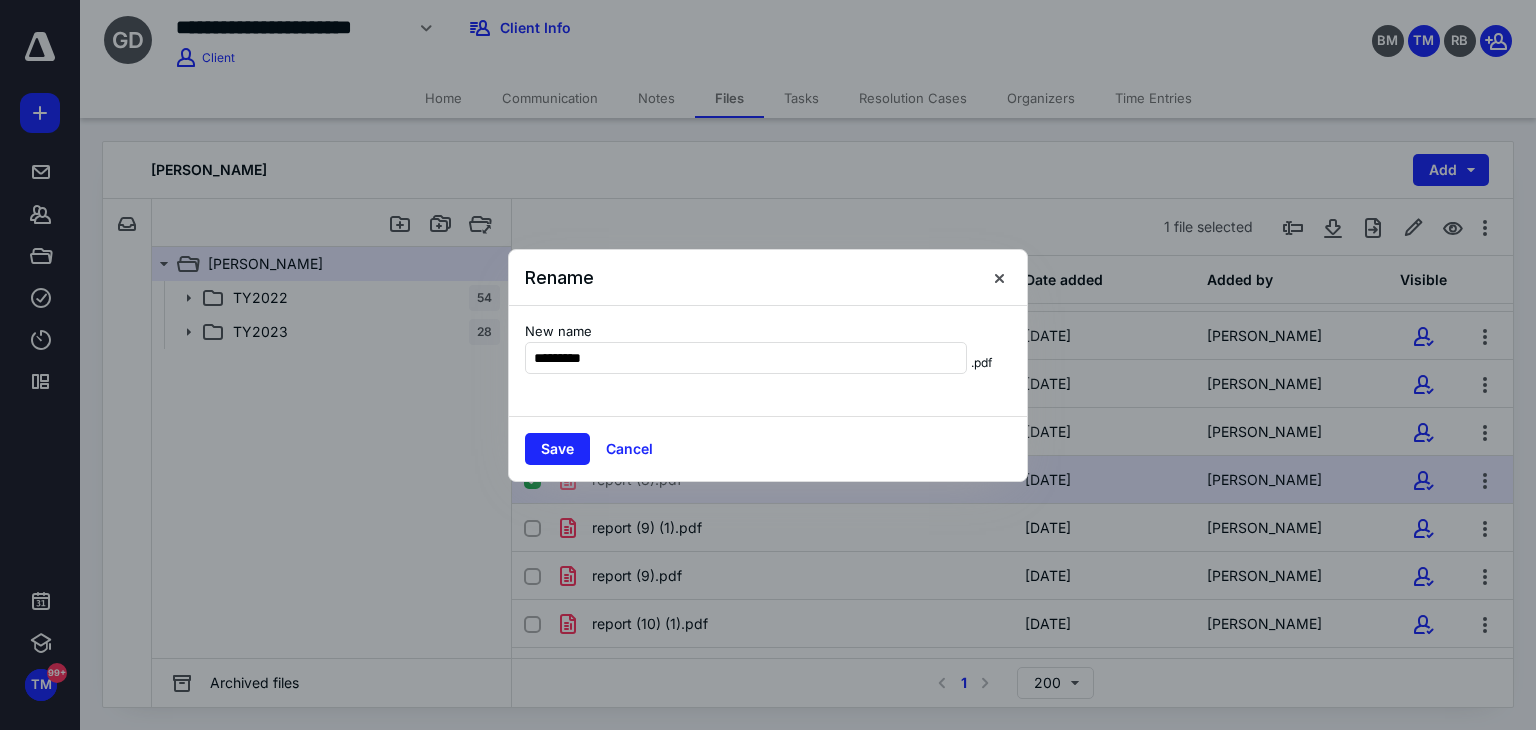 type on "*********" 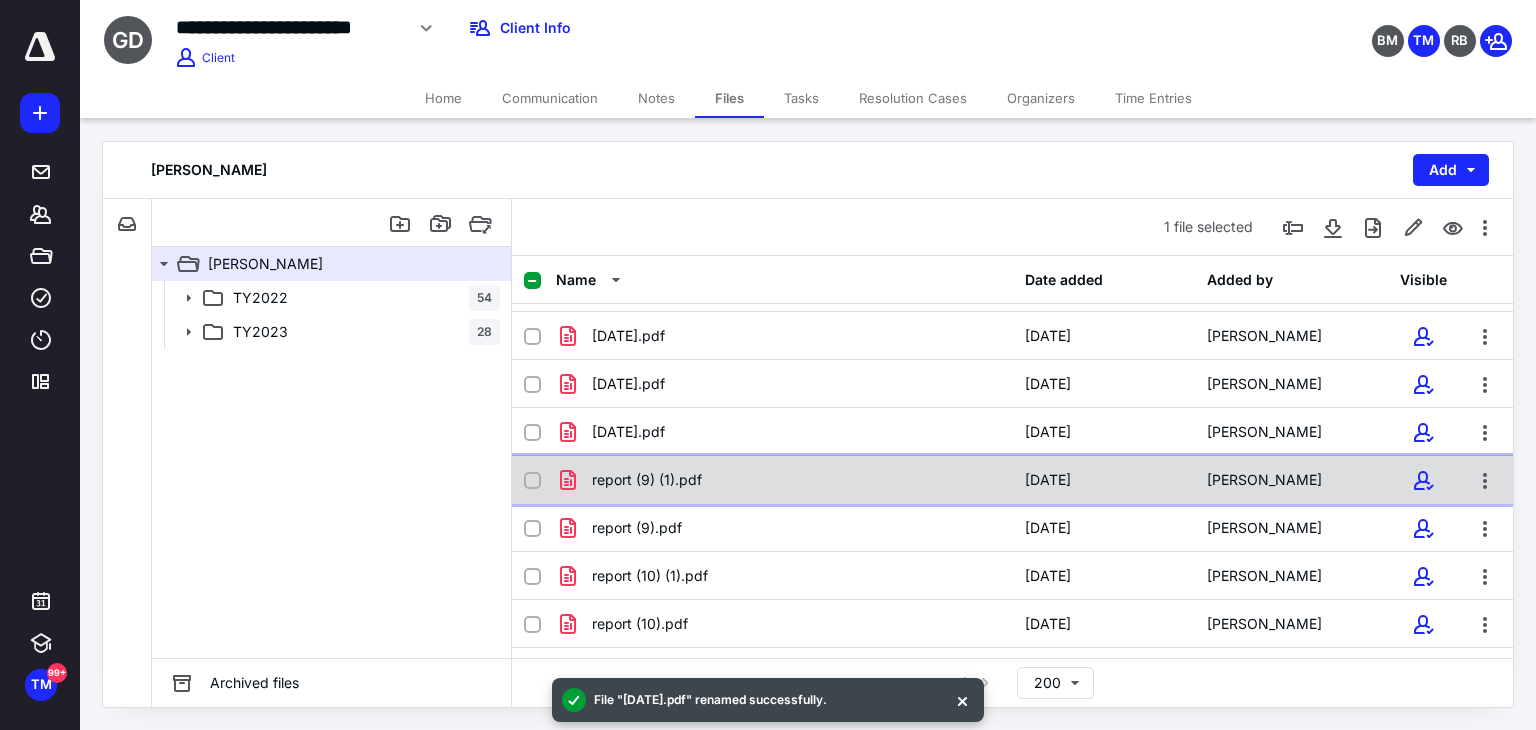 click on "report (9) (1).pdf" at bounding box center [647, 480] 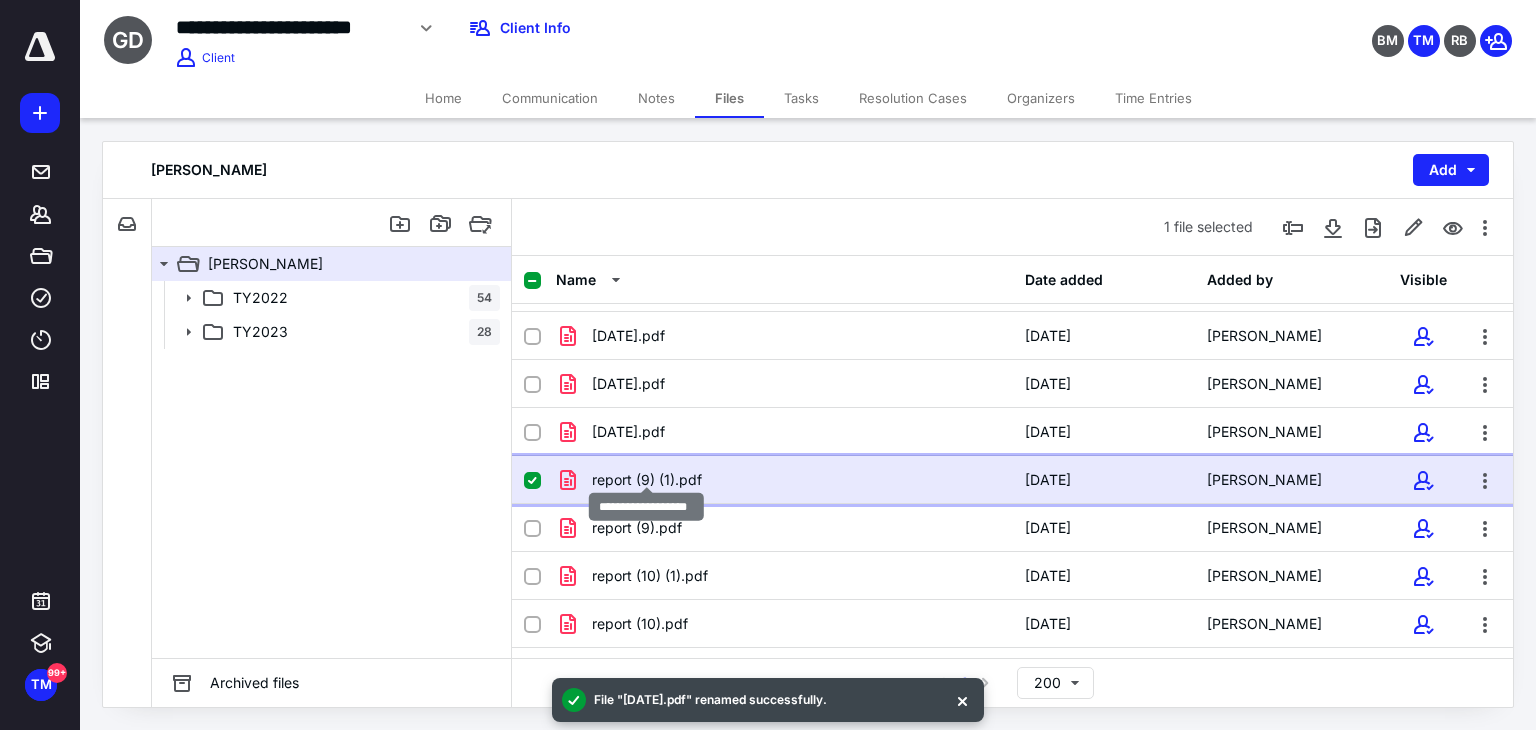 click on "report (9) (1).pdf" at bounding box center [647, 480] 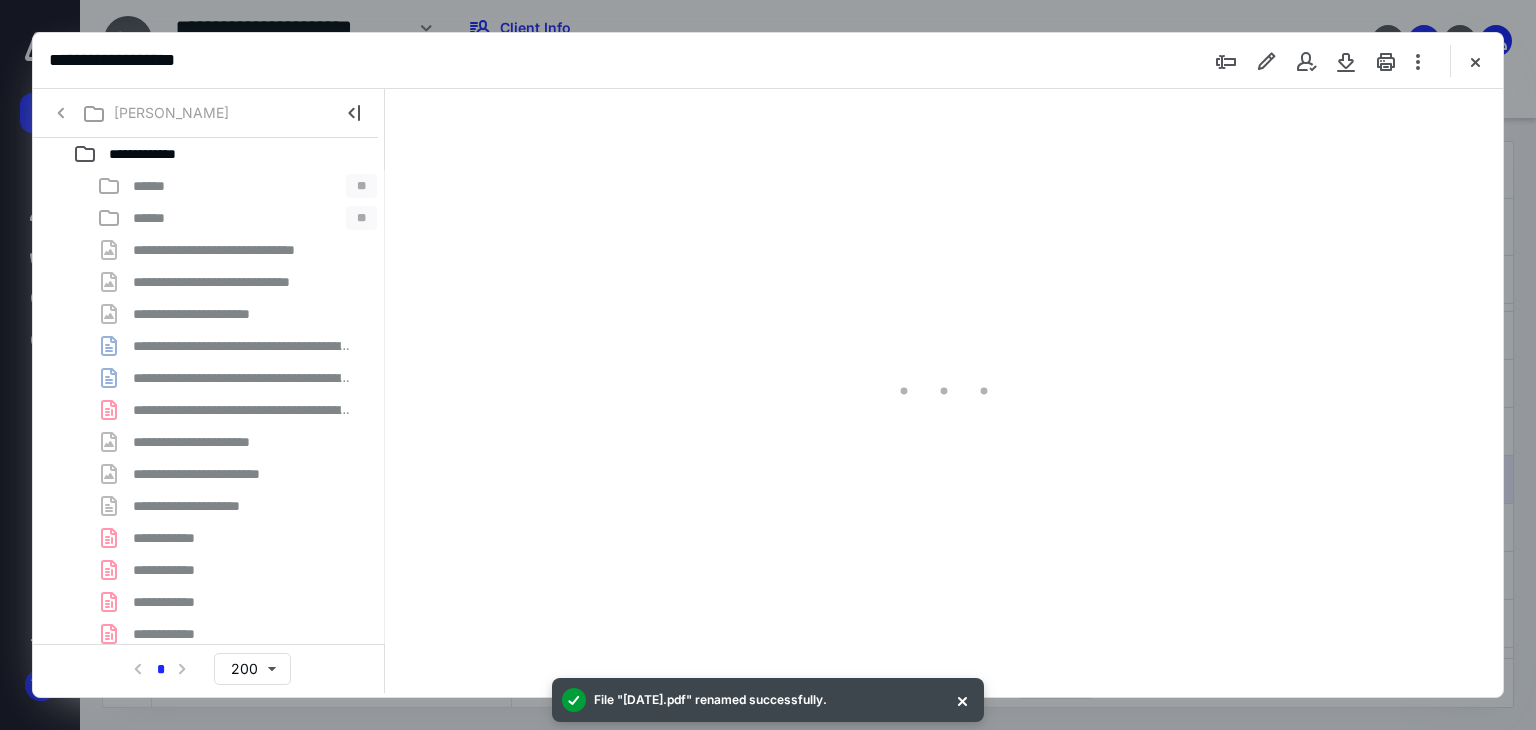 scroll, scrollTop: 0, scrollLeft: 0, axis: both 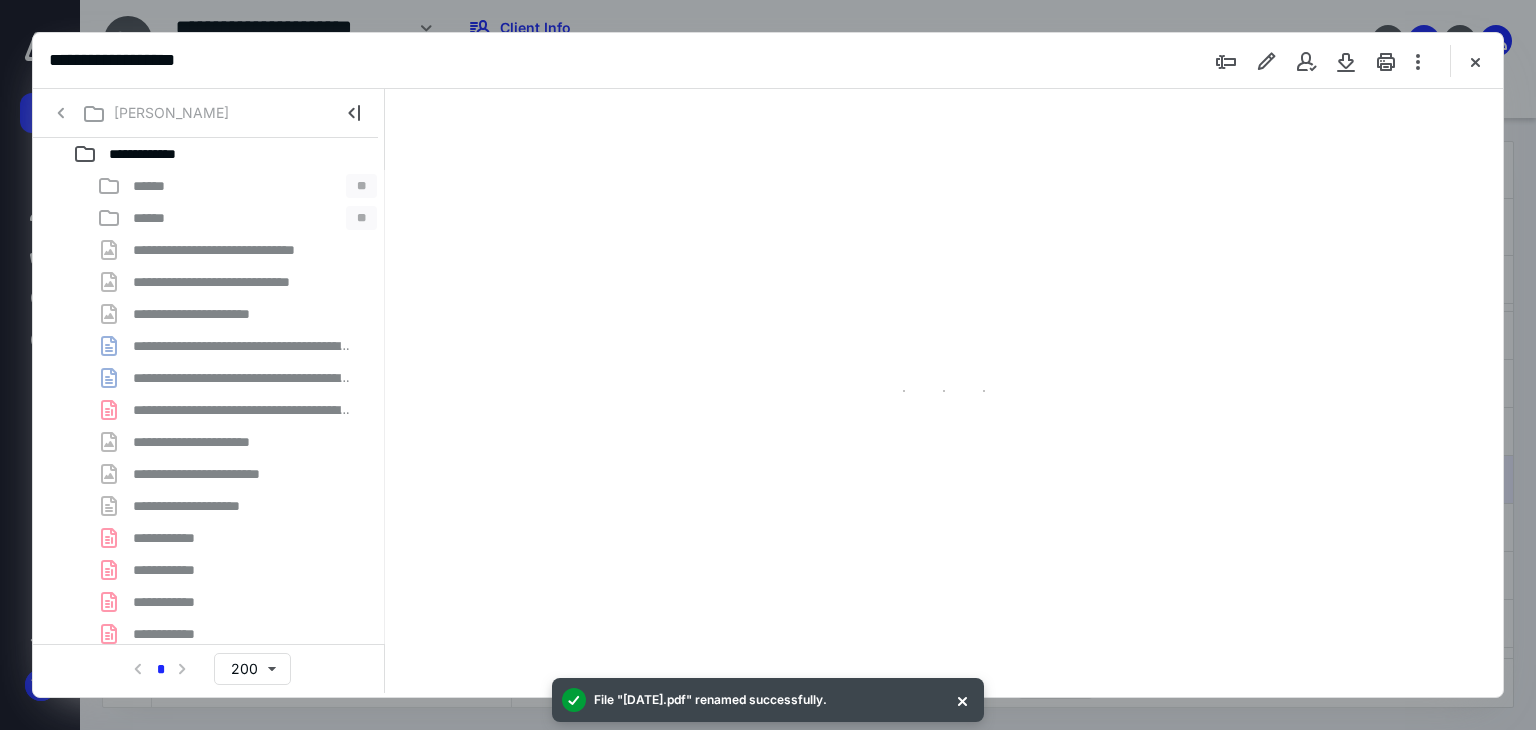 type on "63" 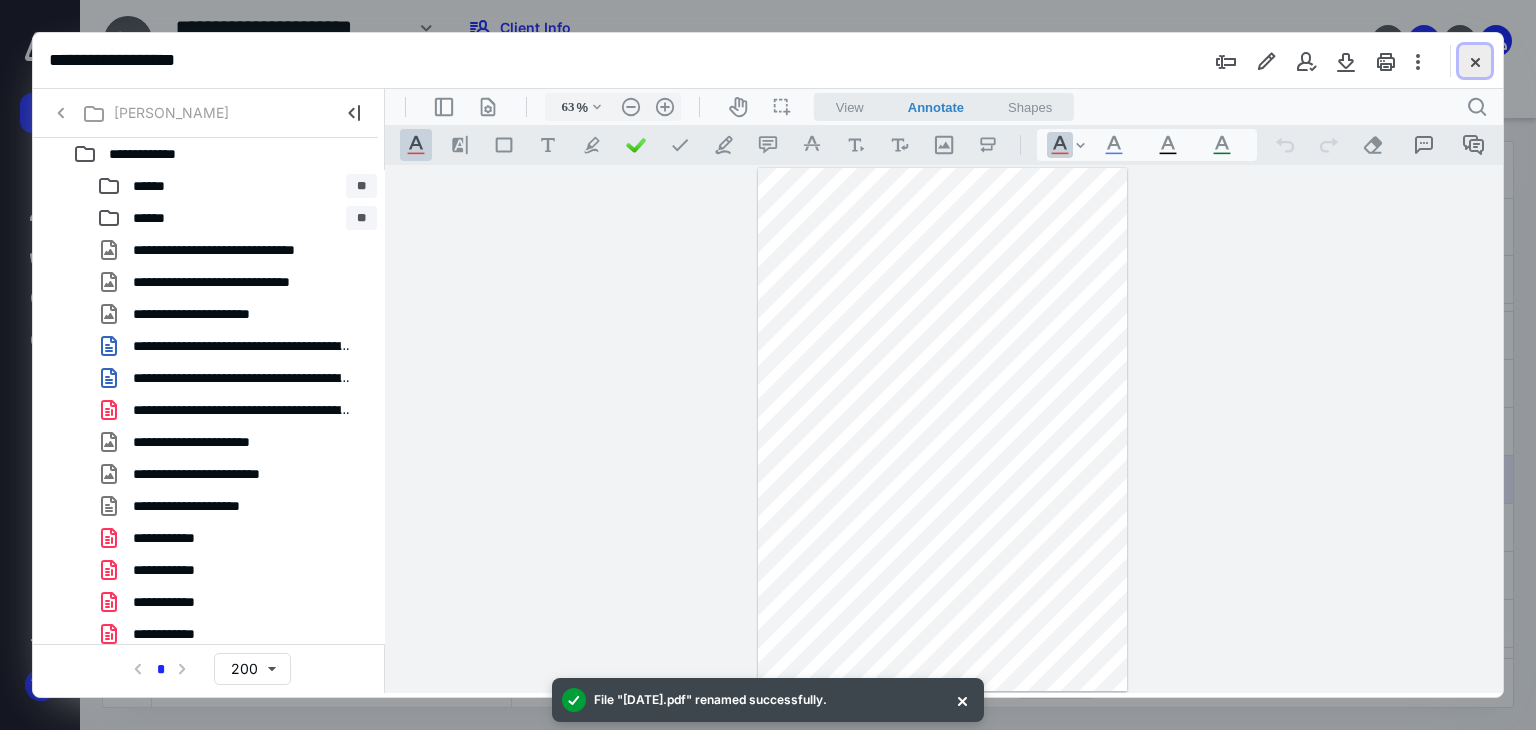 click at bounding box center (1475, 61) 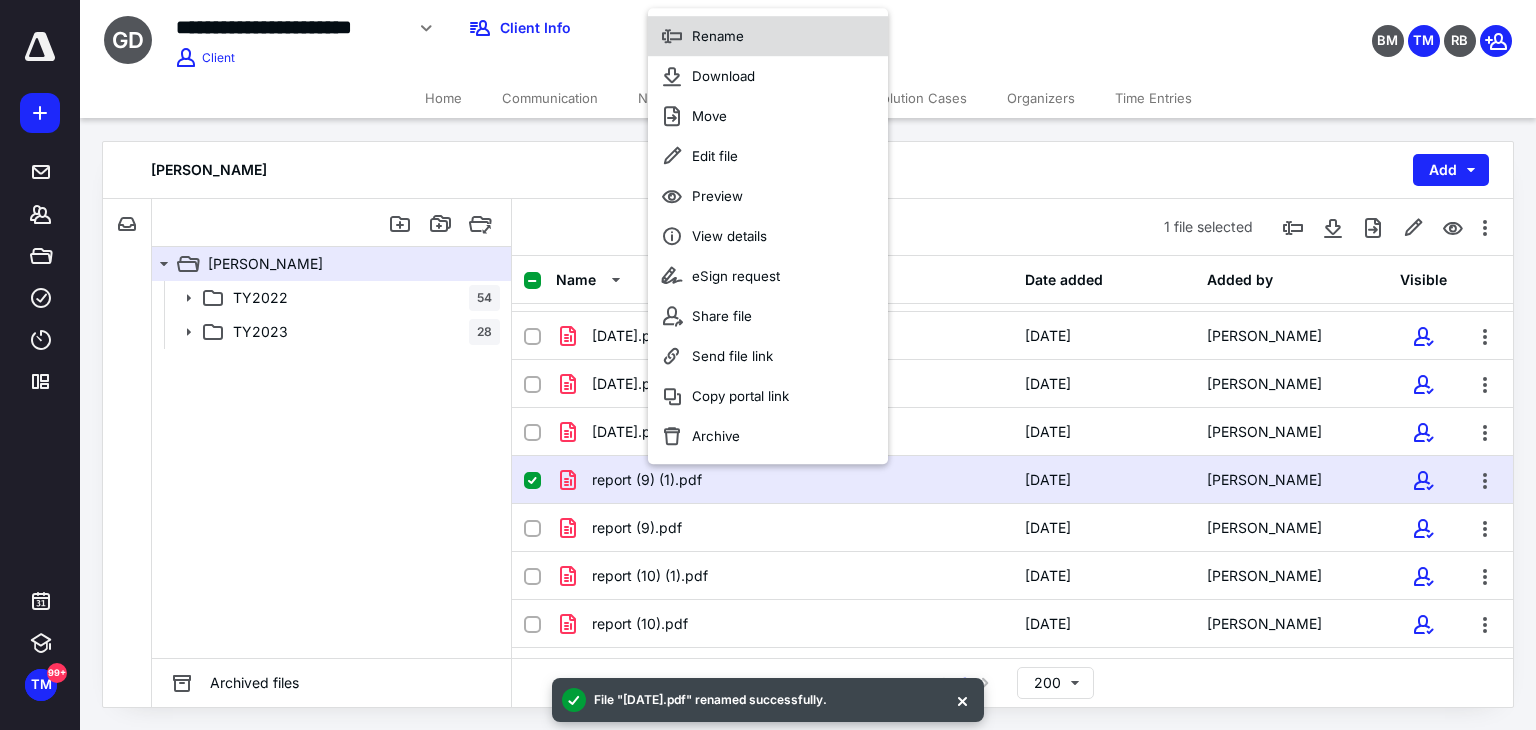 click on "Rename" at bounding box center (768, 36) 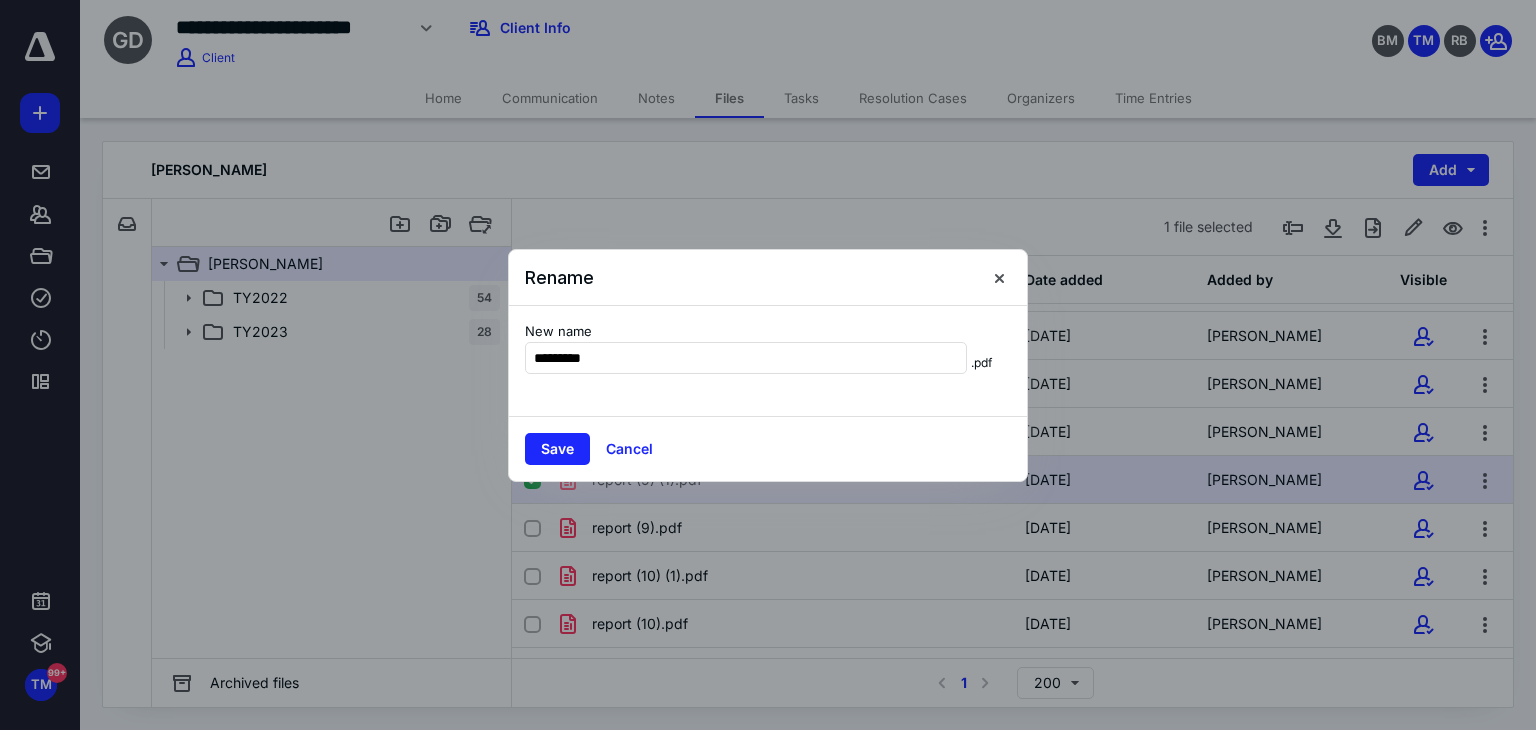 type on "*********" 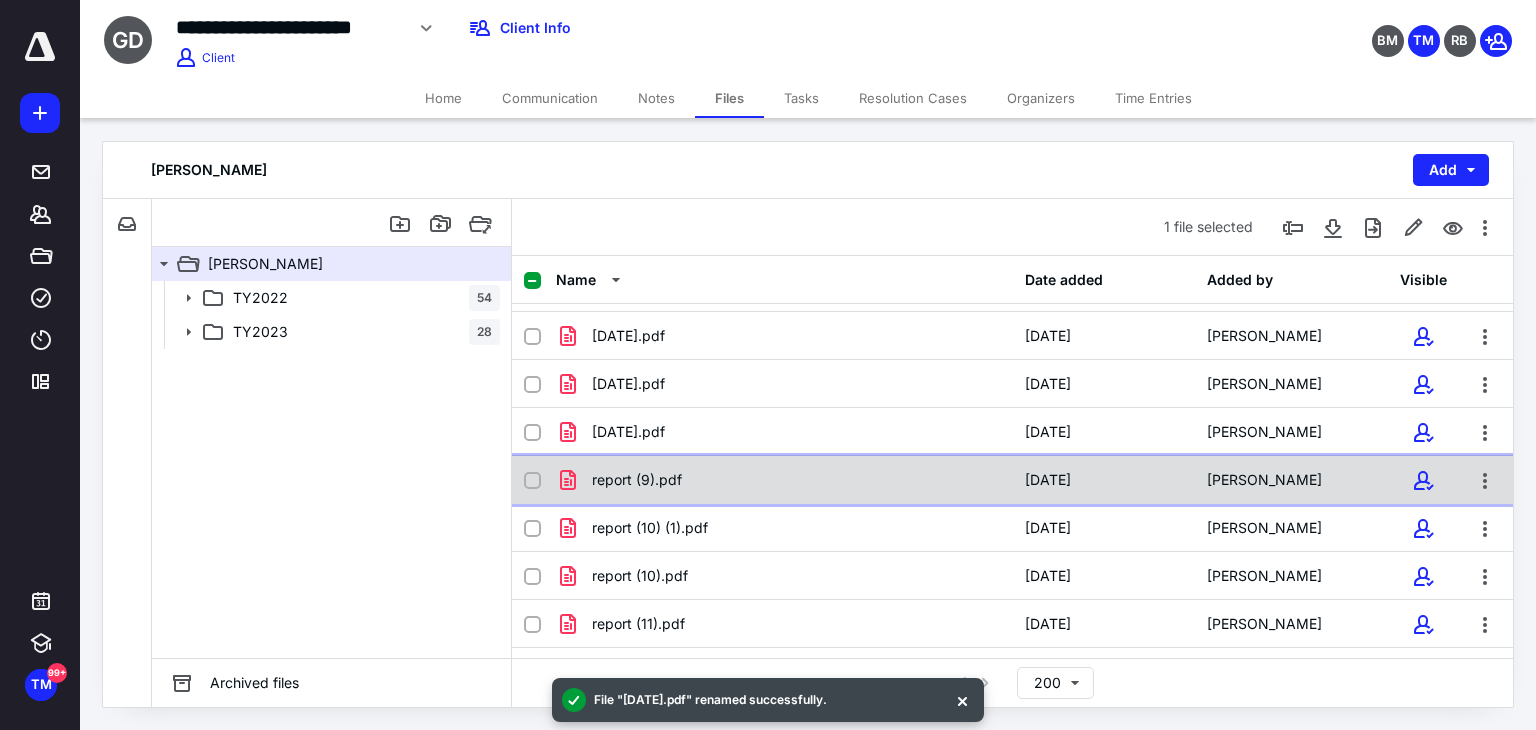 click on "report (9).pdf 6/27/2025 Gerald DeFouw" at bounding box center [1012, 480] 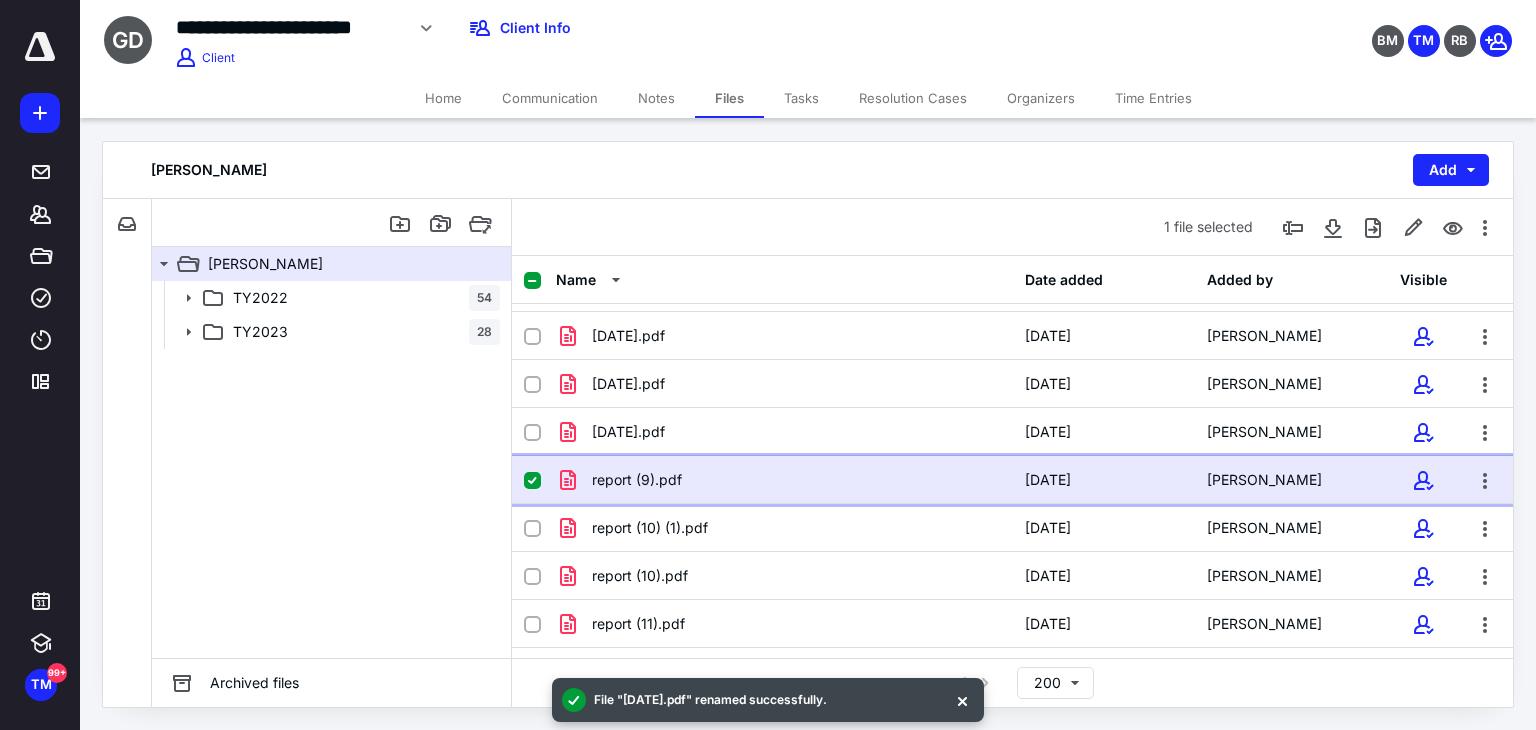 click on "report (9).pdf 6/27/2025 Gerald DeFouw" at bounding box center (1012, 480) 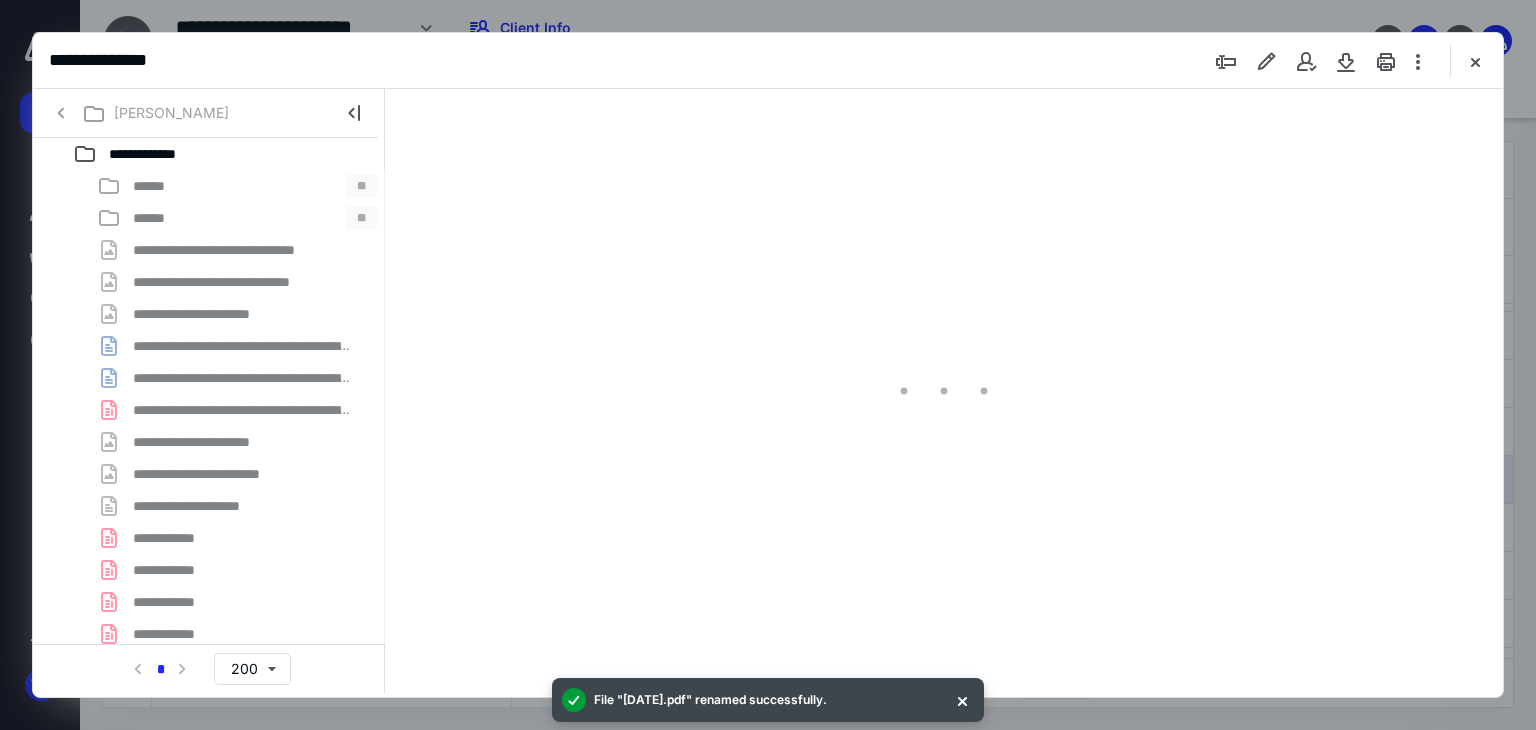 scroll, scrollTop: 0, scrollLeft: 0, axis: both 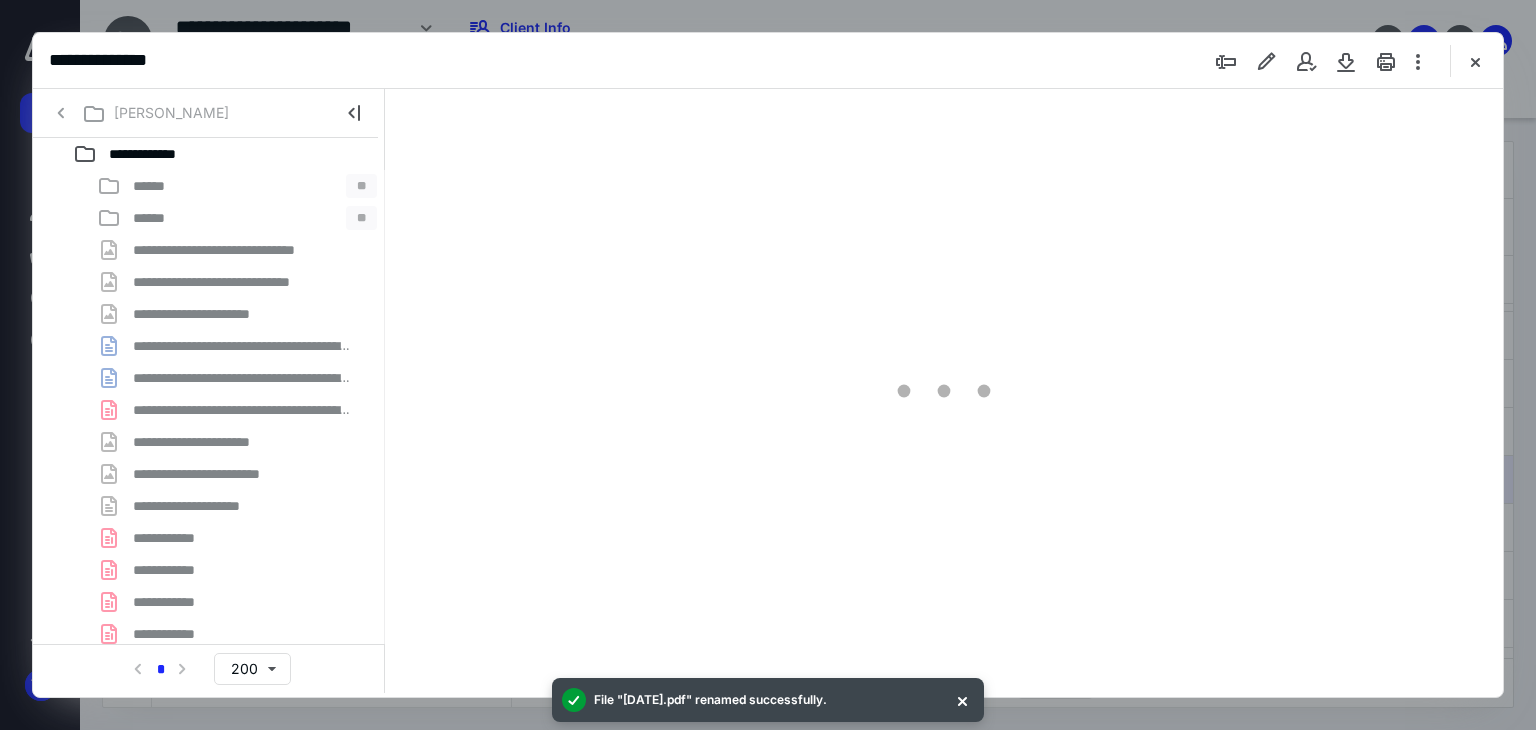 type on "63" 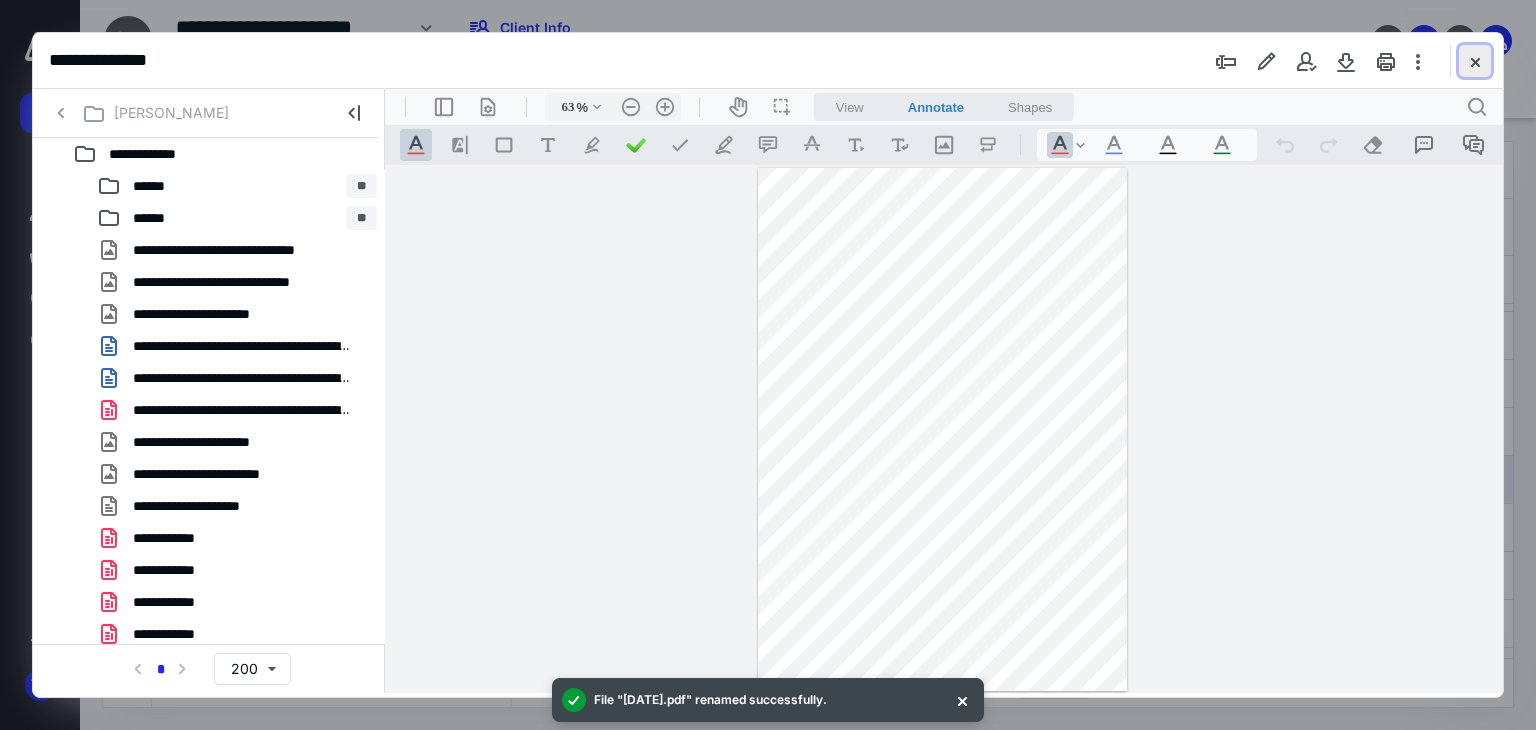 click at bounding box center [1475, 61] 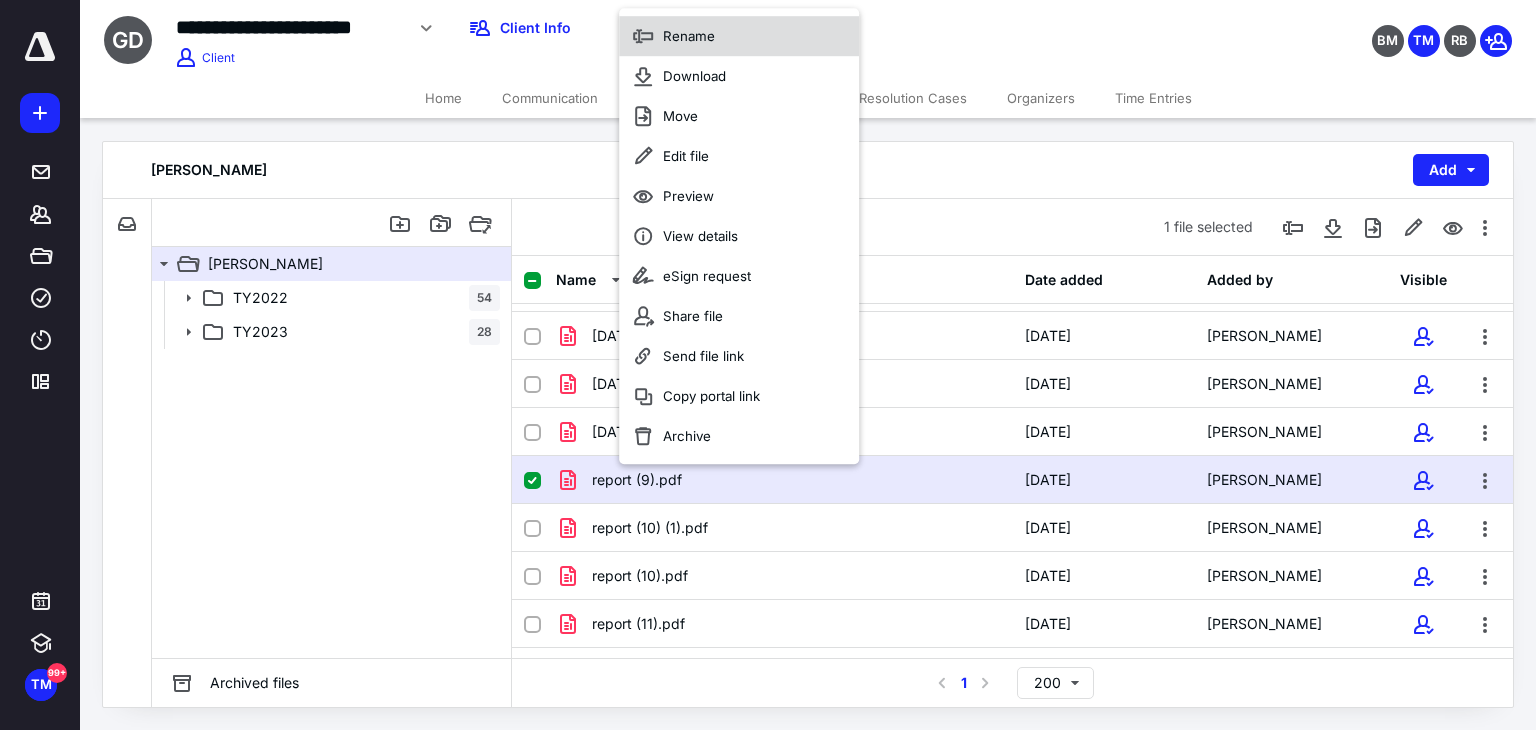 click on "Rename" at bounding box center (739, 36) 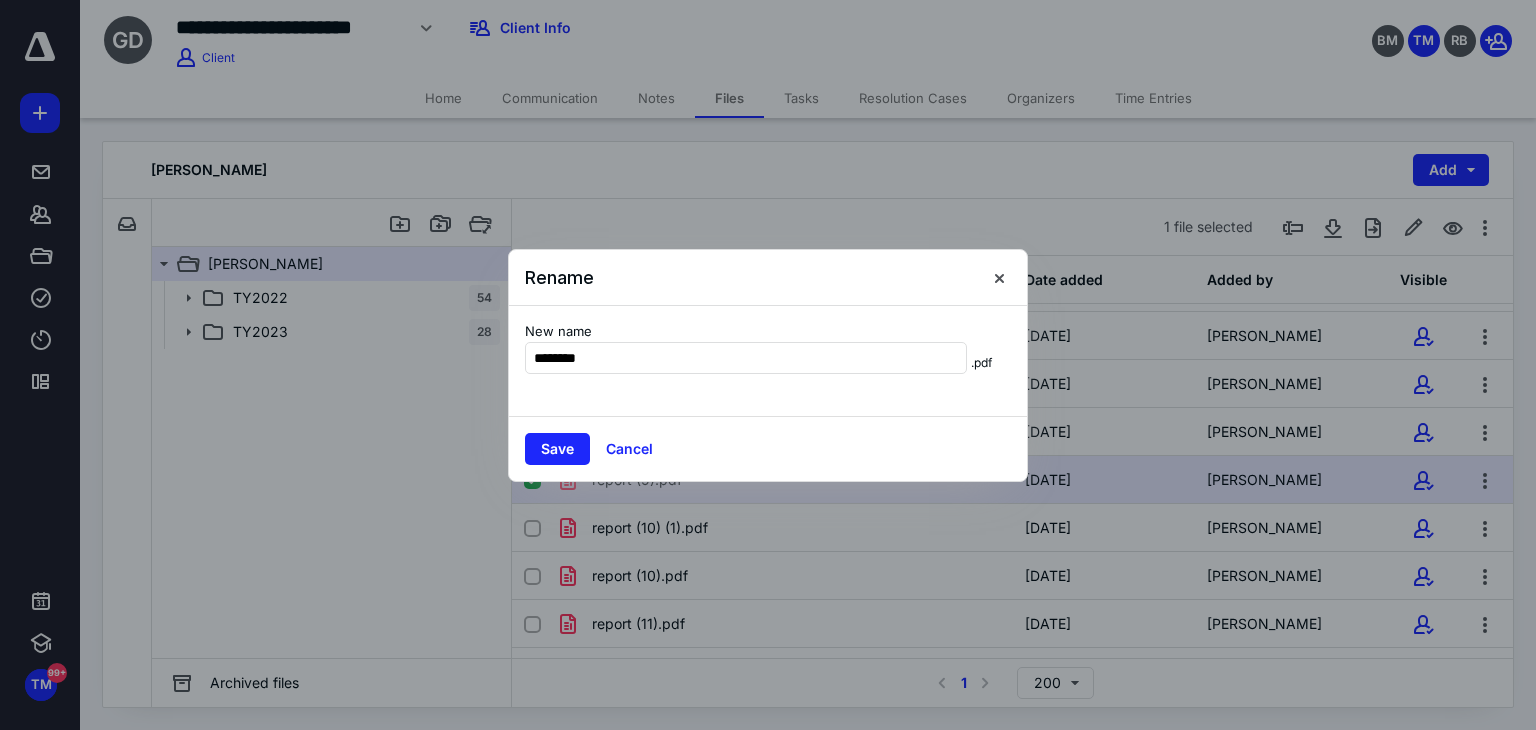 type on "********" 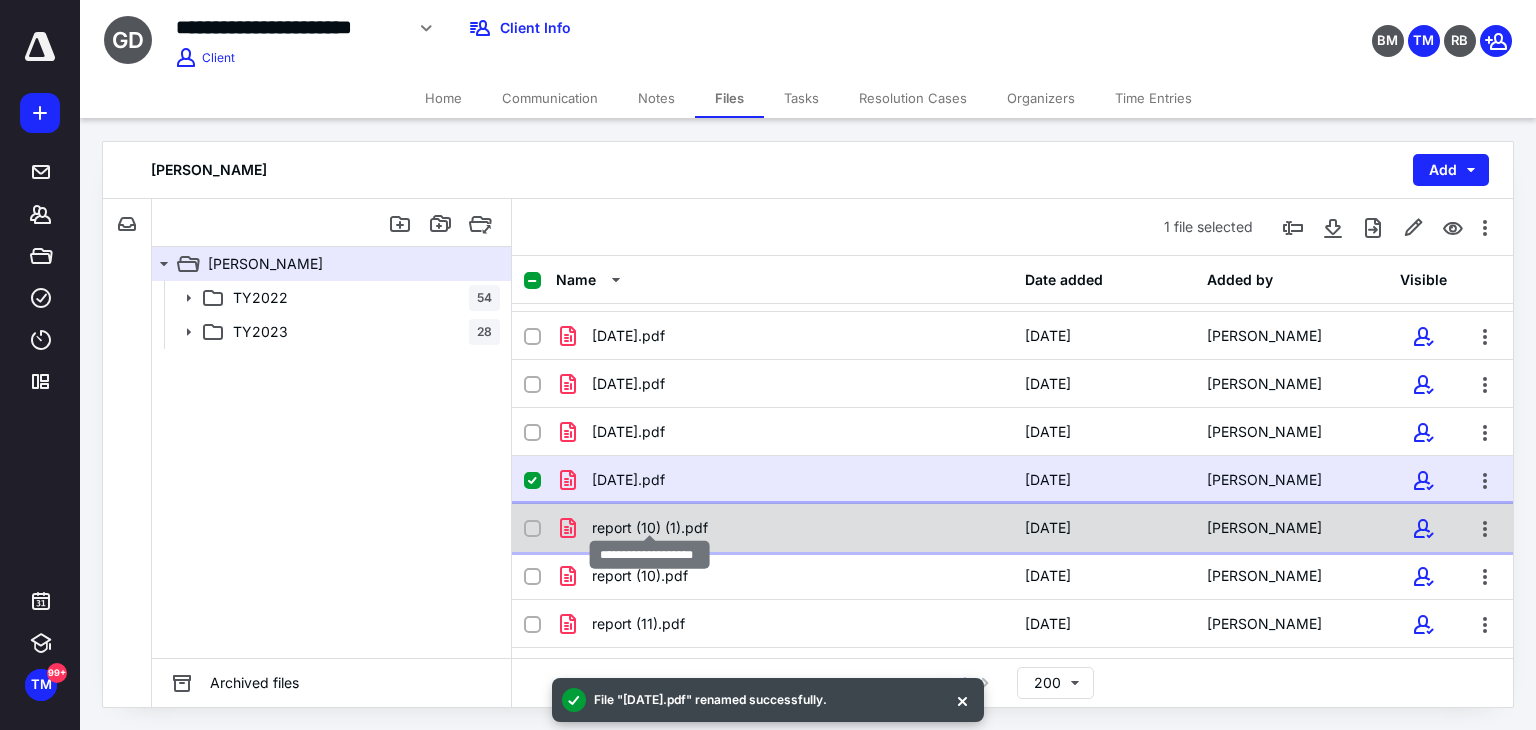 click on "report (10) (1).pdf" at bounding box center [650, 528] 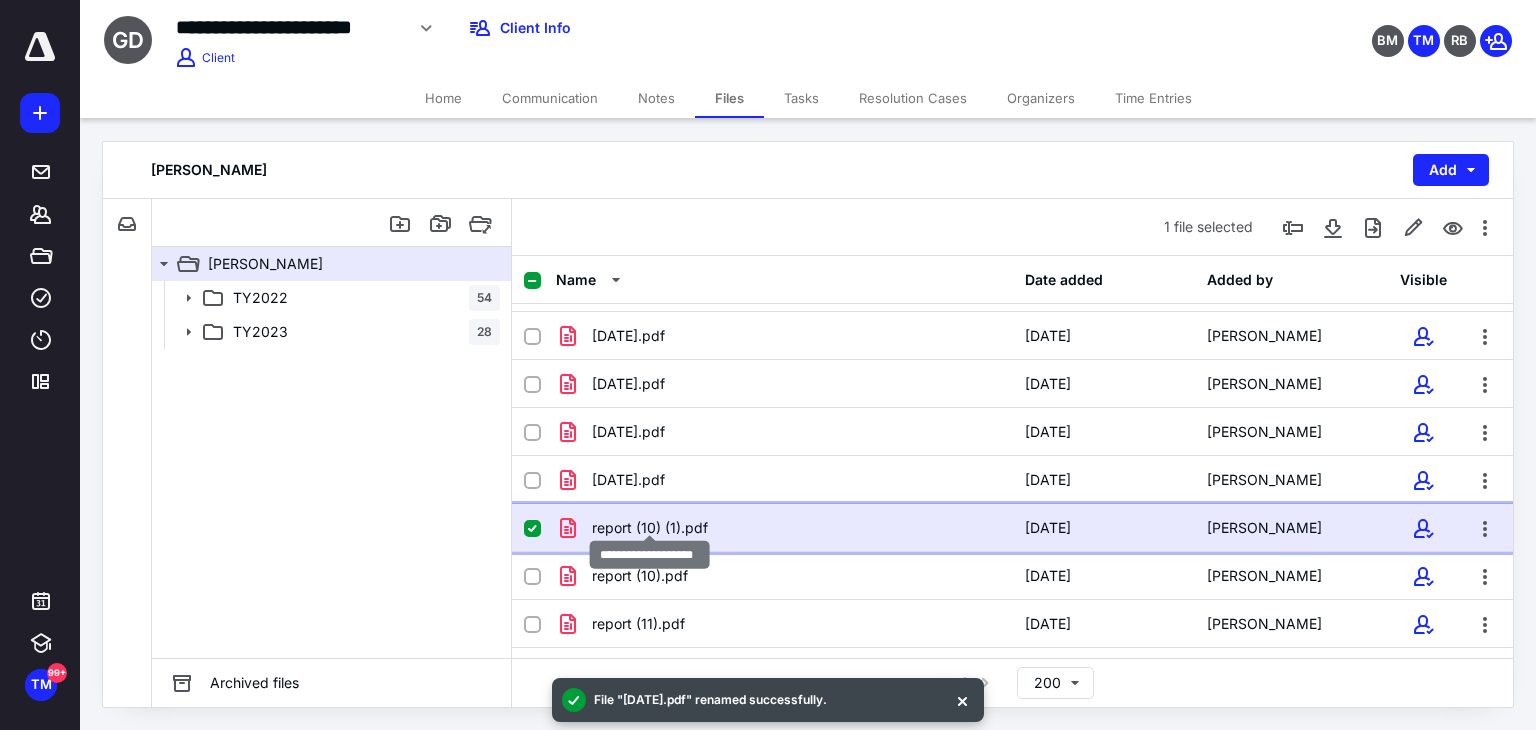 click on "report (10) (1).pdf" at bounding box center (650, 528) 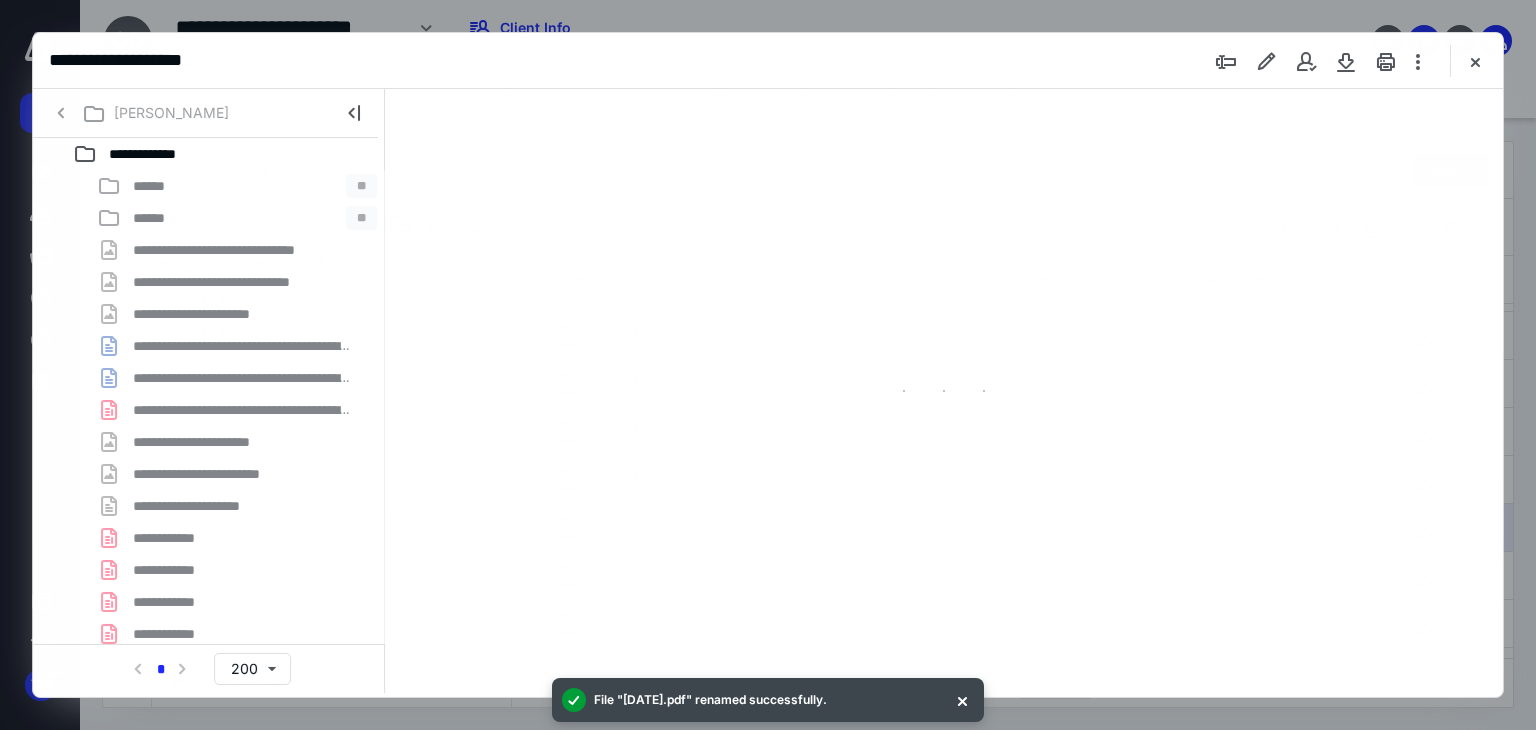 scroll, scrollTop: 0, scrollLeft: 0, axis: both 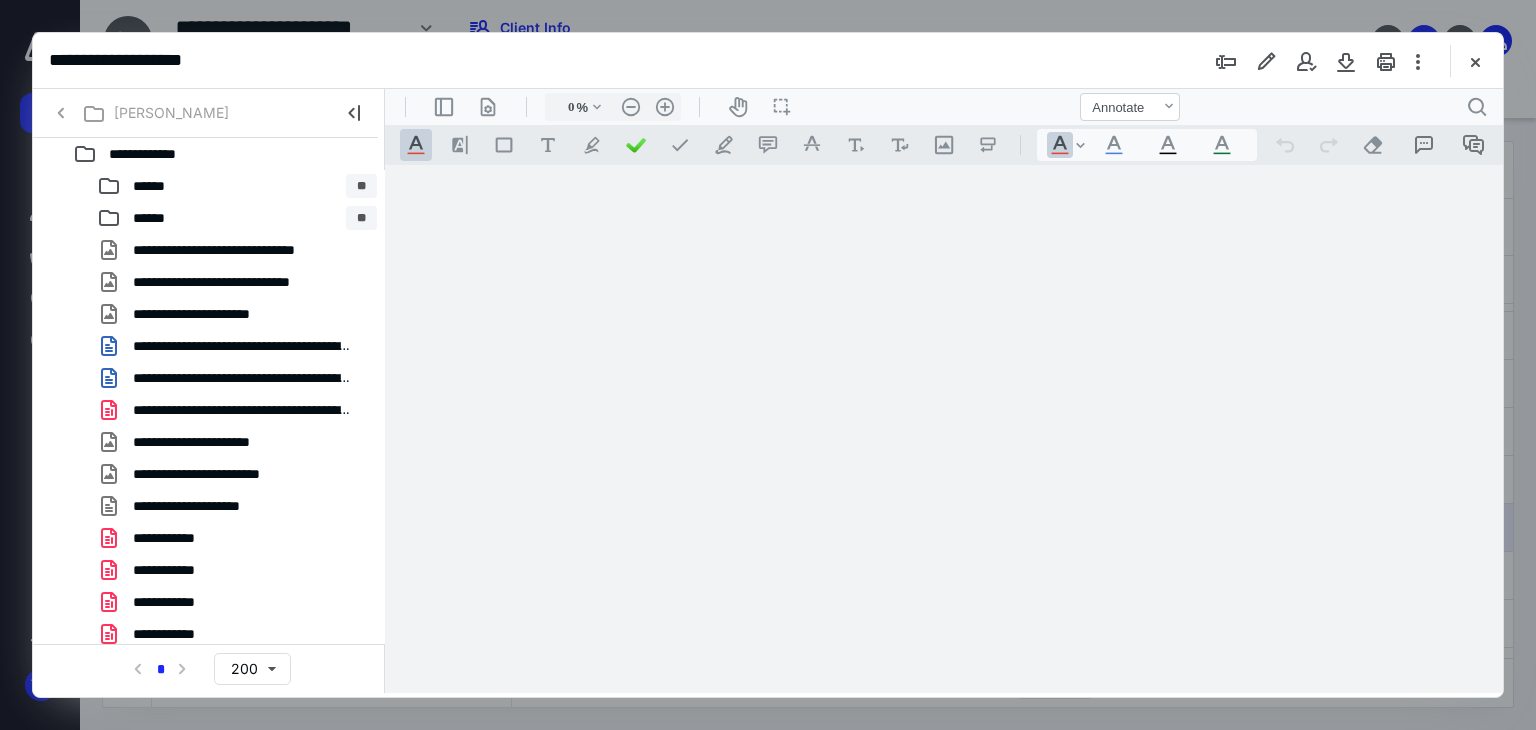 type on "63" 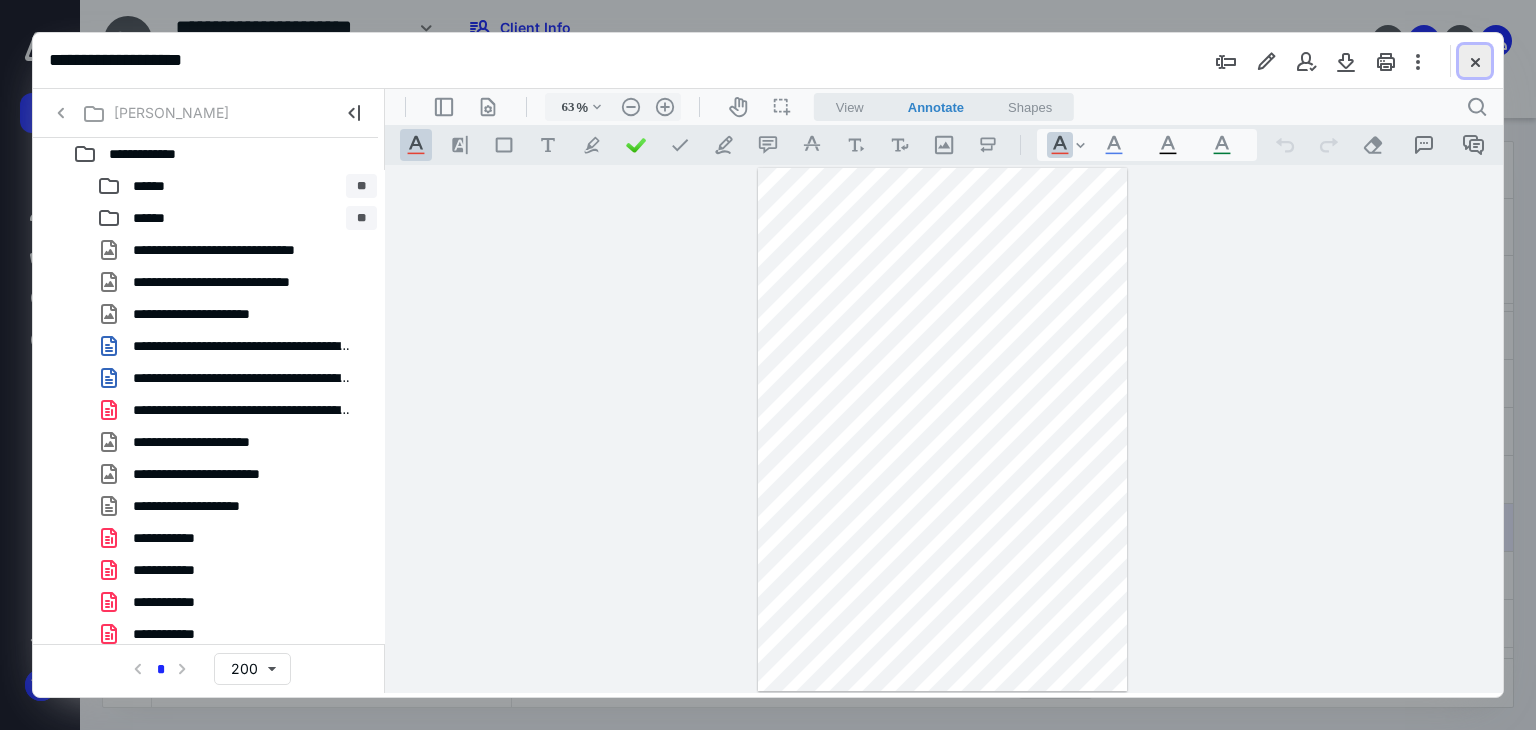 click at bounding box center (1475, 61) 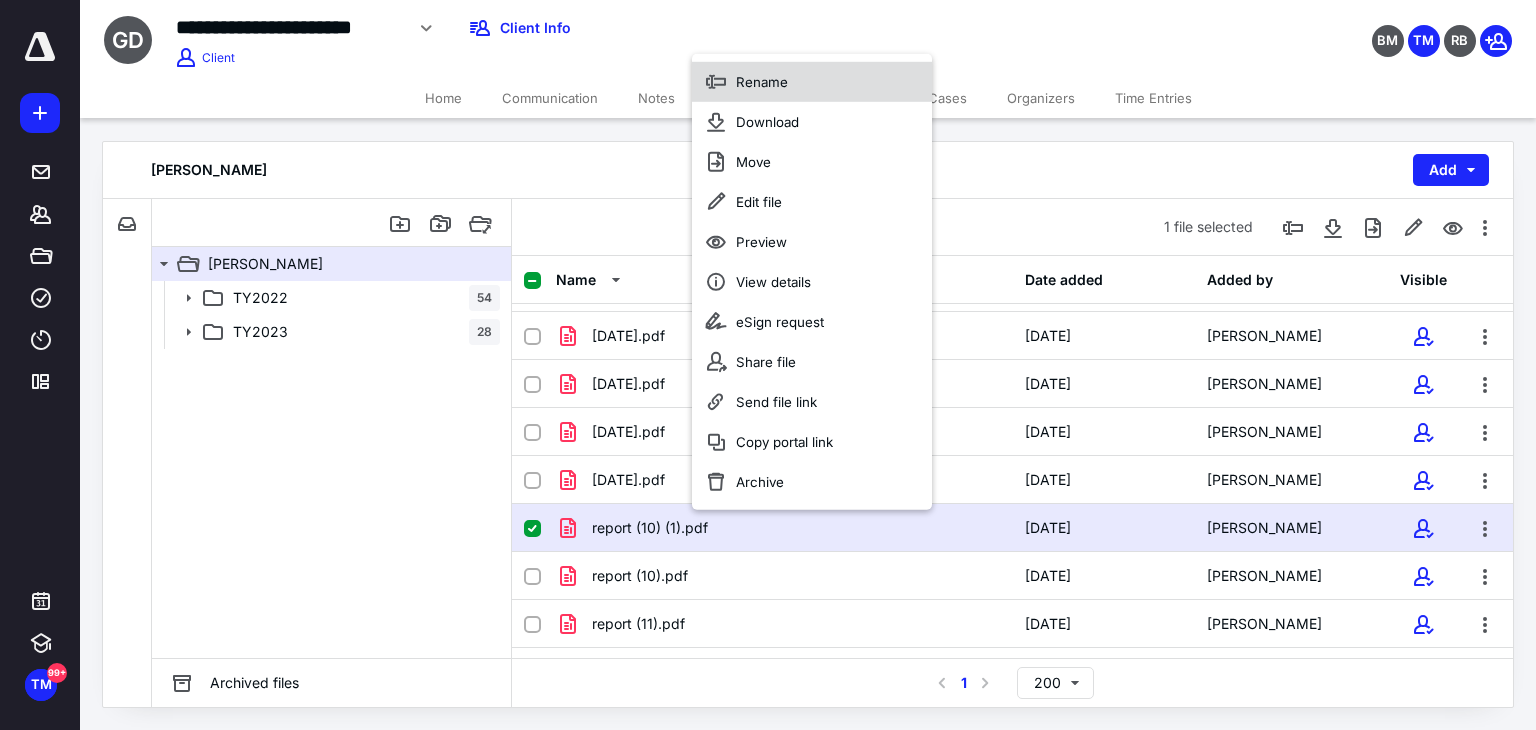 click on "Rename" at bounding box center (812, 81) 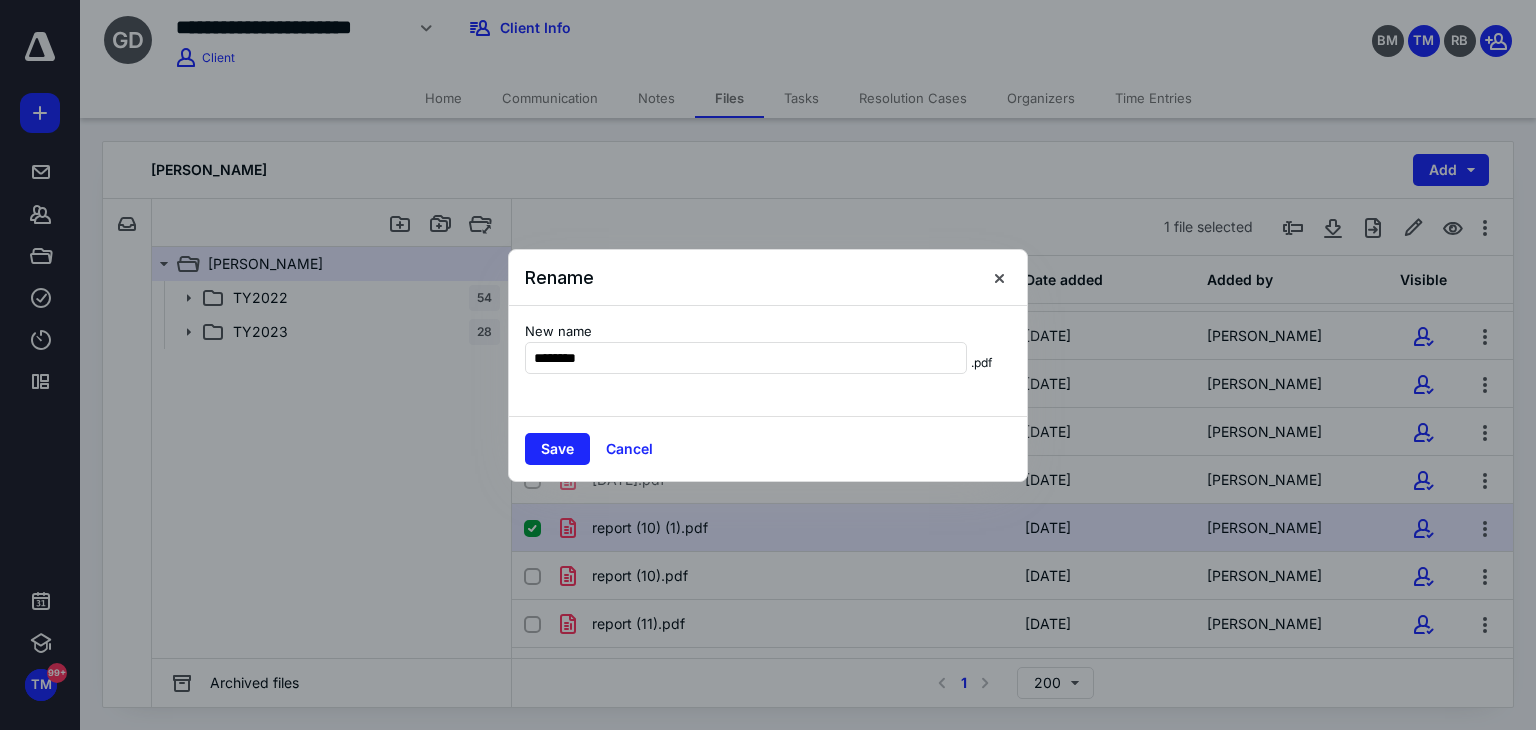 type on "********" 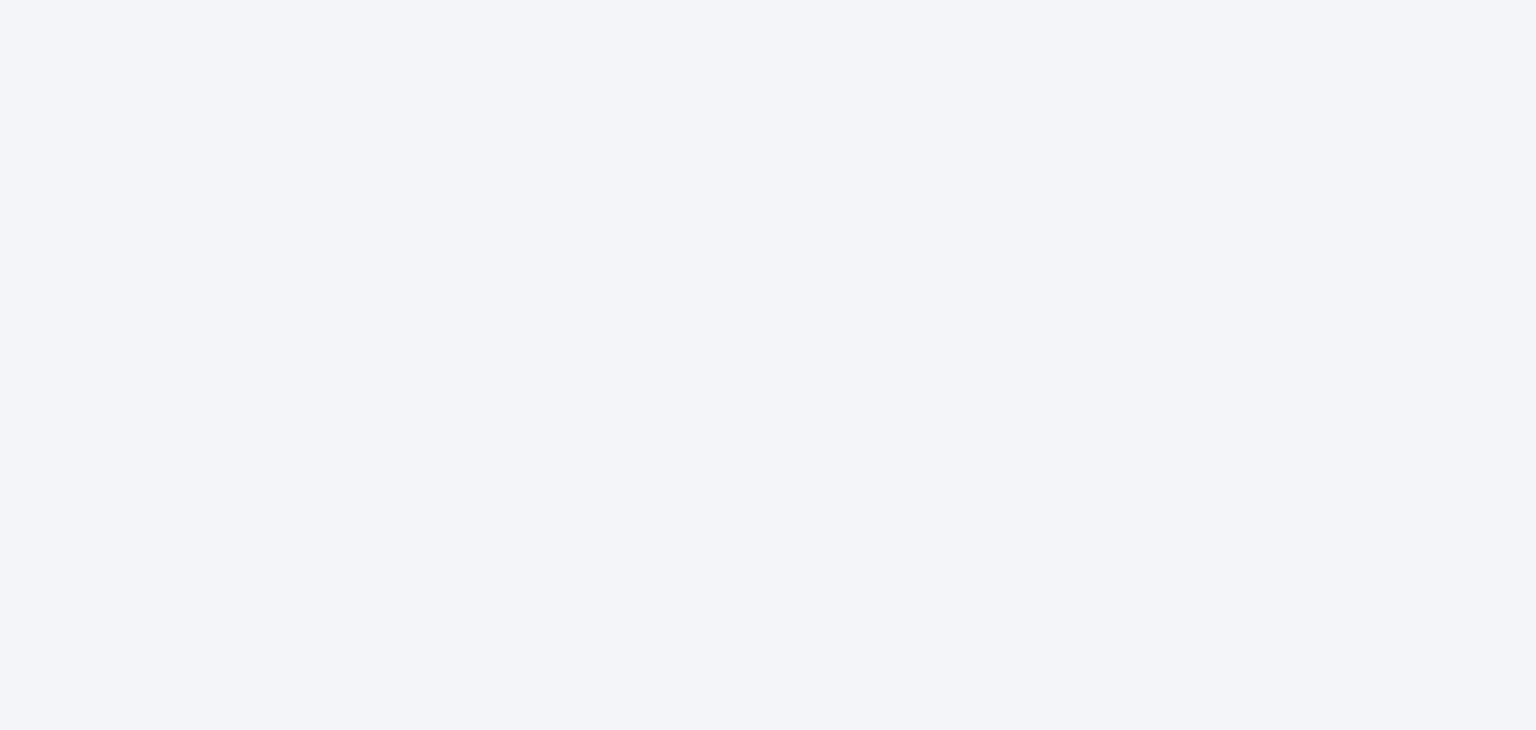 scroll, scrollTop: 0, scrollLeft: 0, axis: both 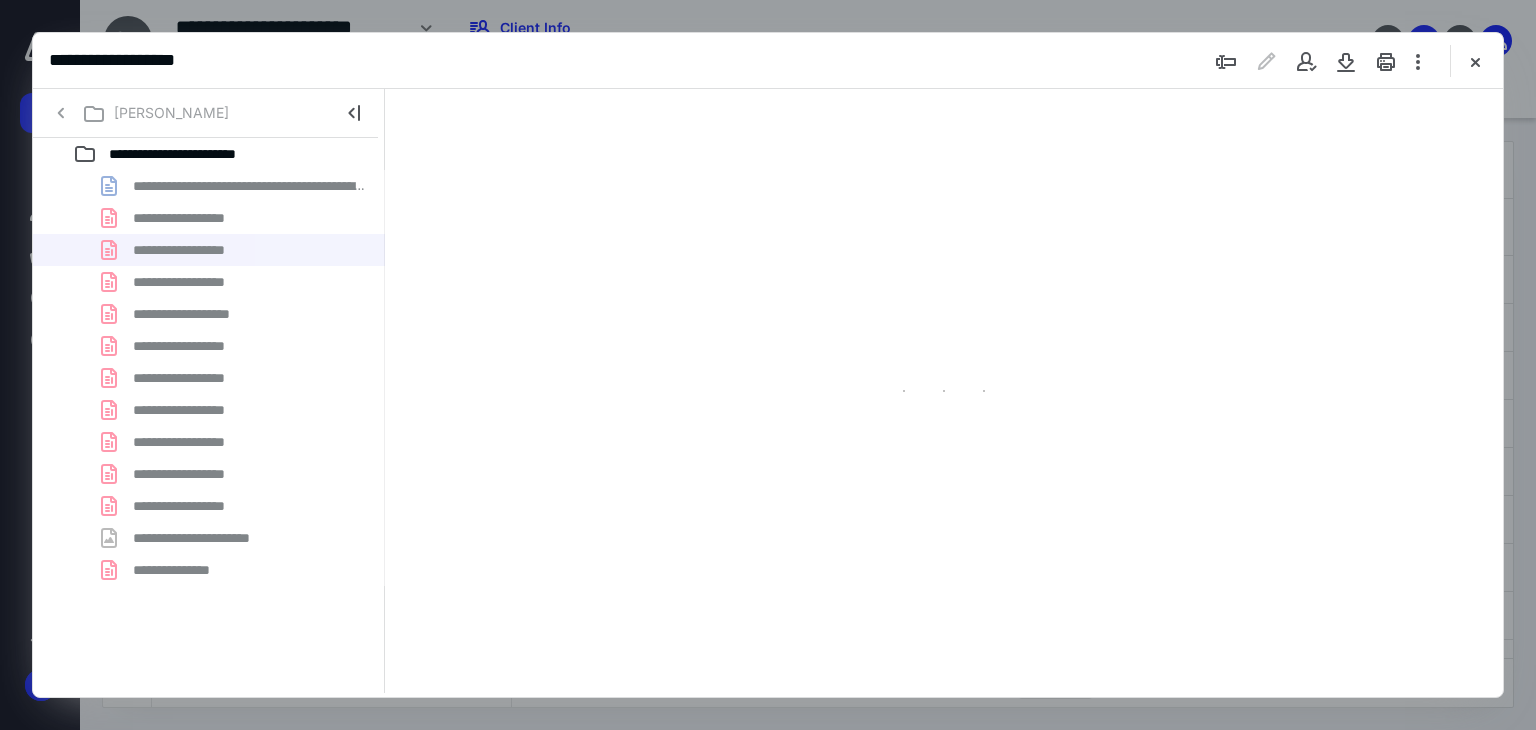 type on "63" 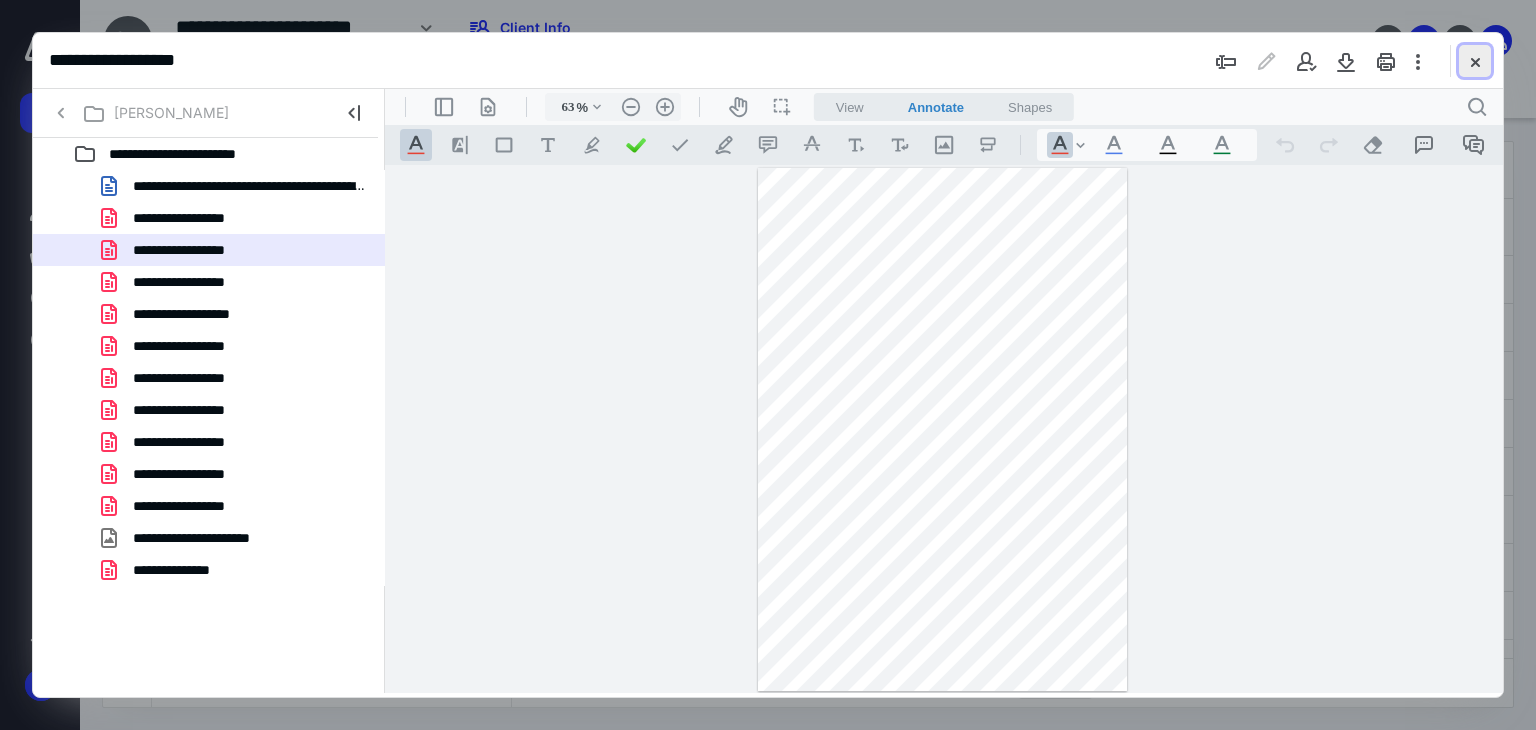 click at bounding box center (1475, 61) 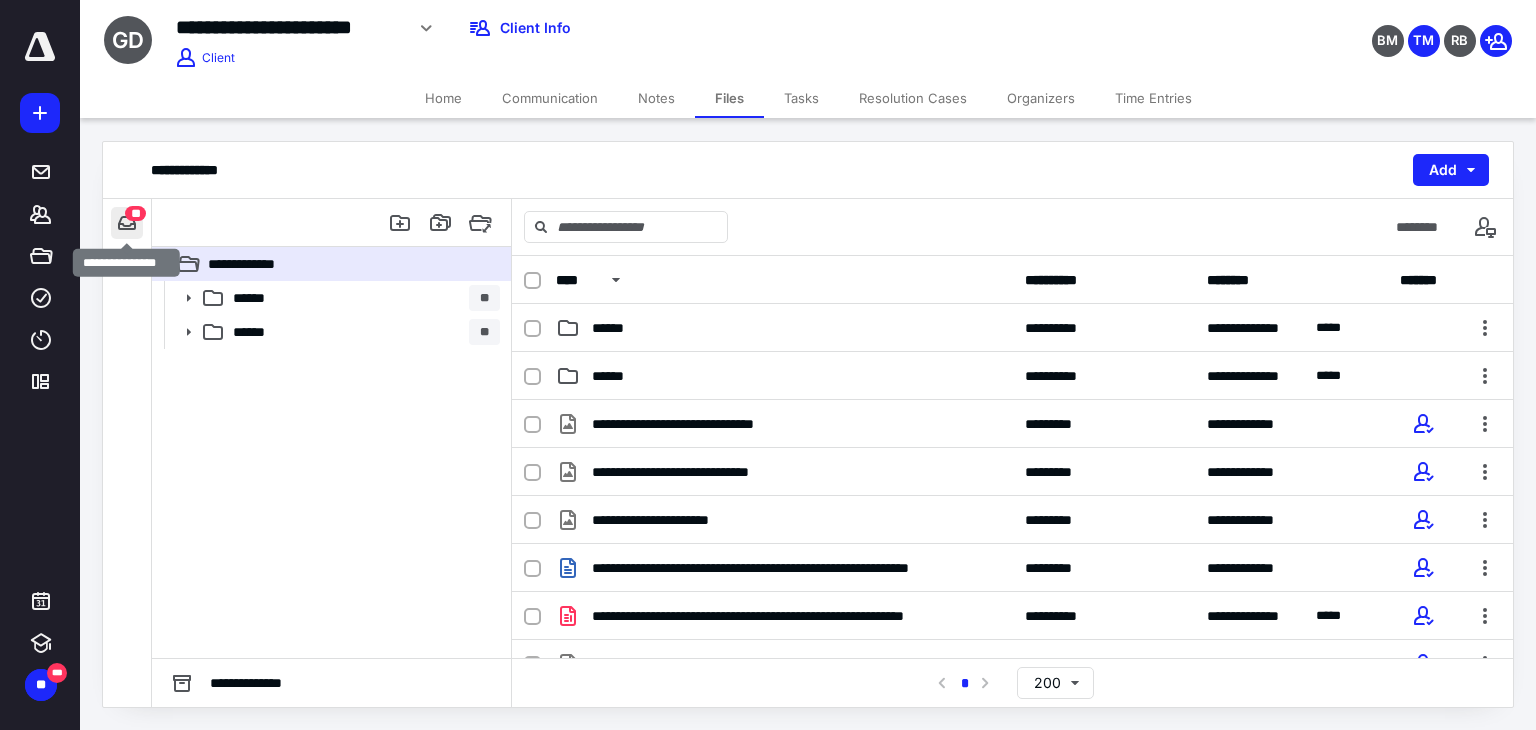 click at bounding box center (127, 223) 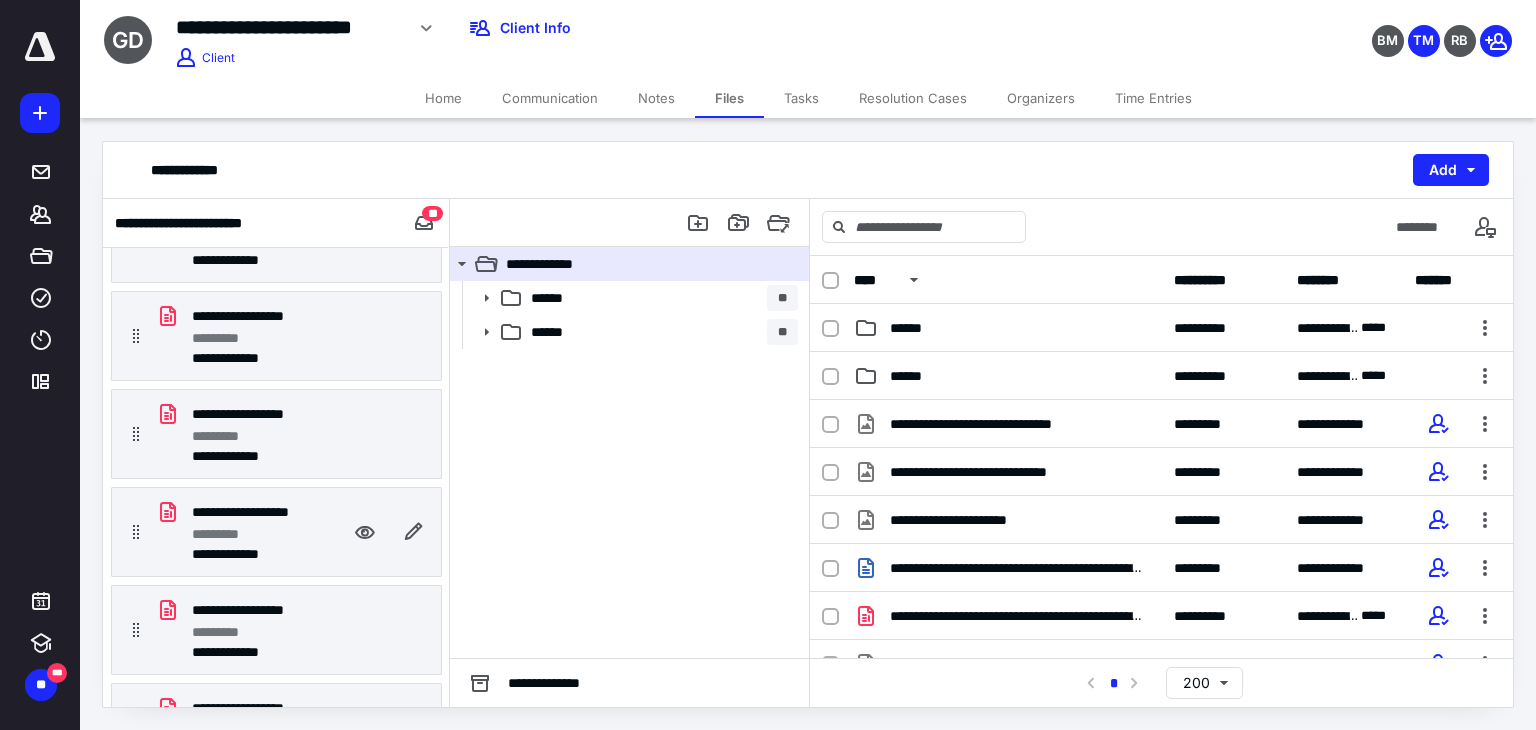 scroll, scrollTop: 0, scrollLeft: 0, axis: both 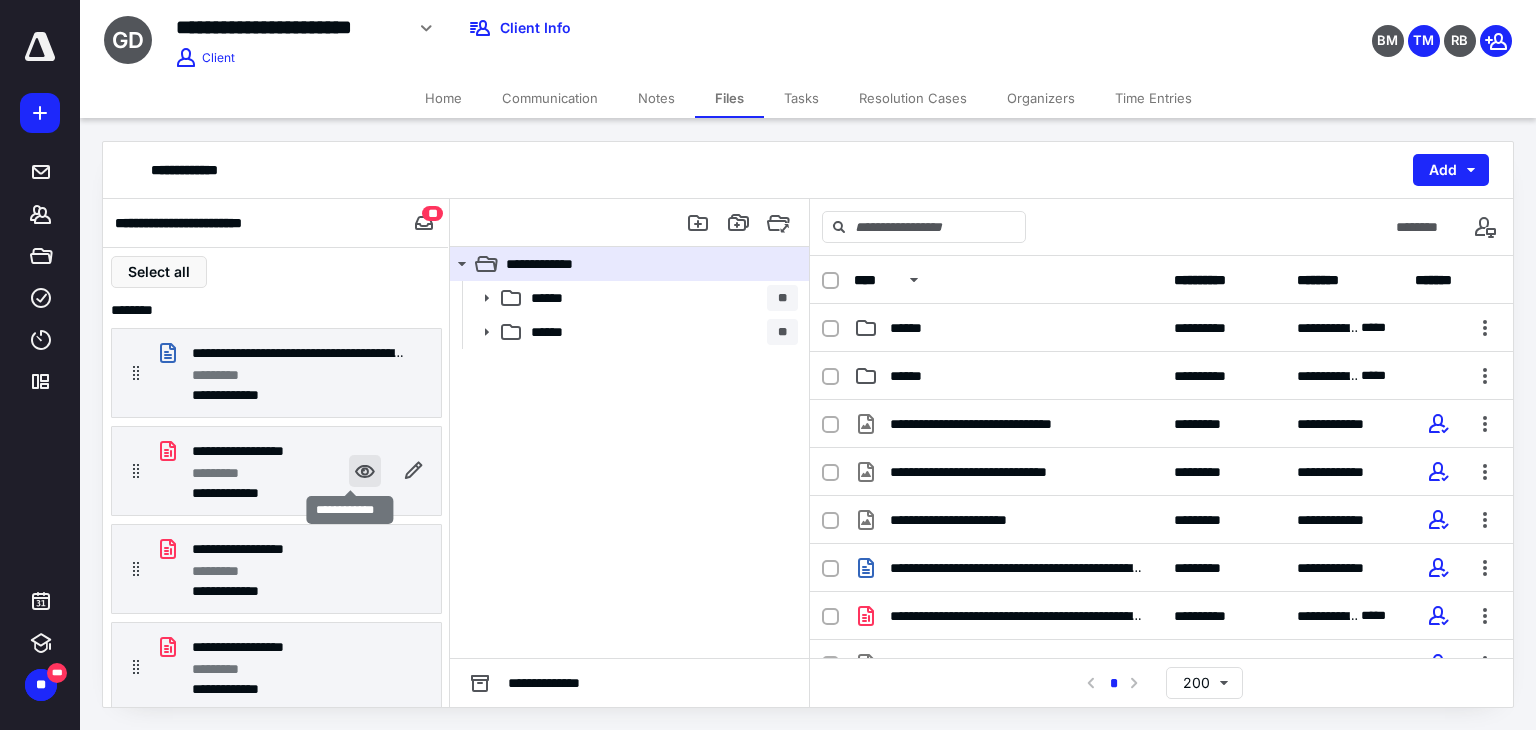 click at bounding box center (365, 471) 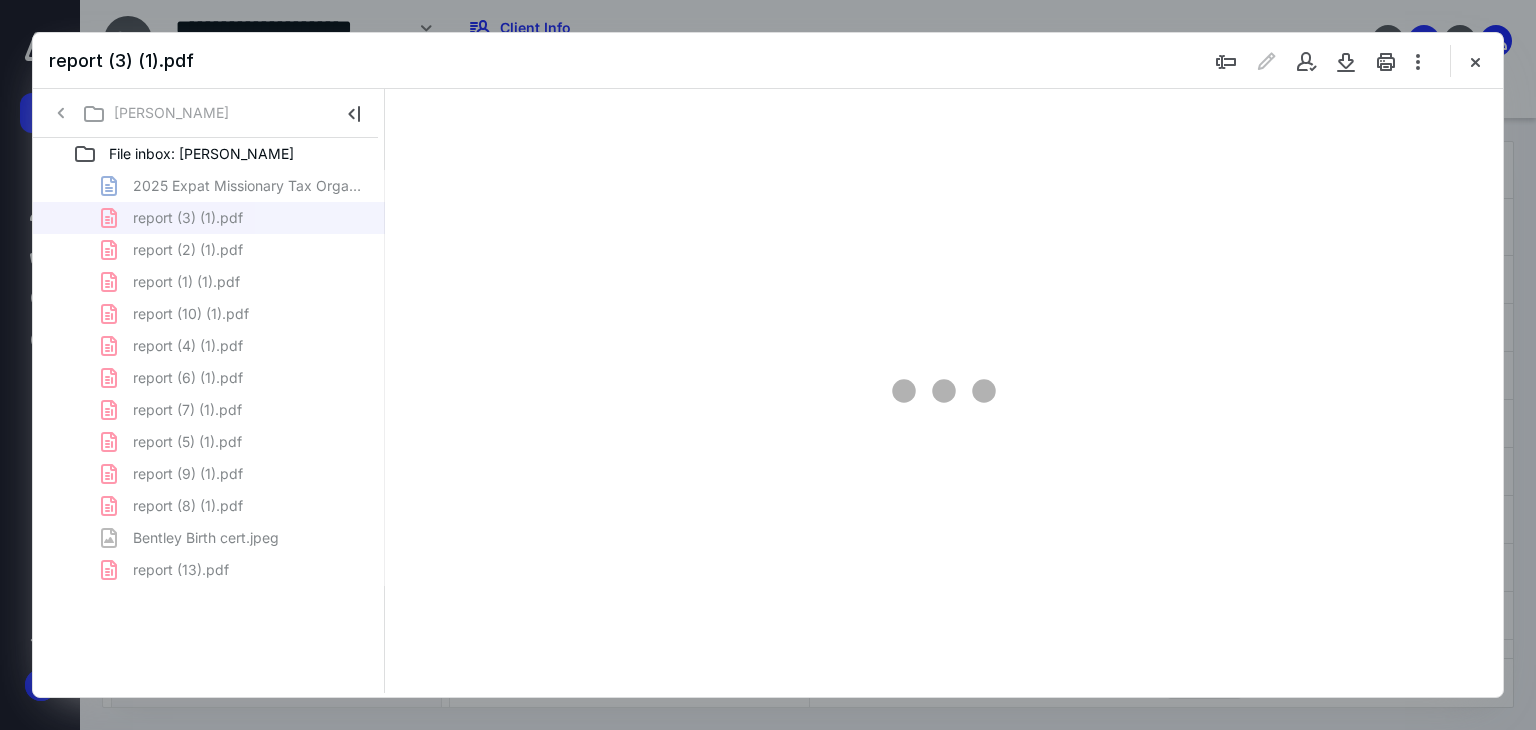 scroll, scrollTop: 0, scrollLeft: 0, axis: both 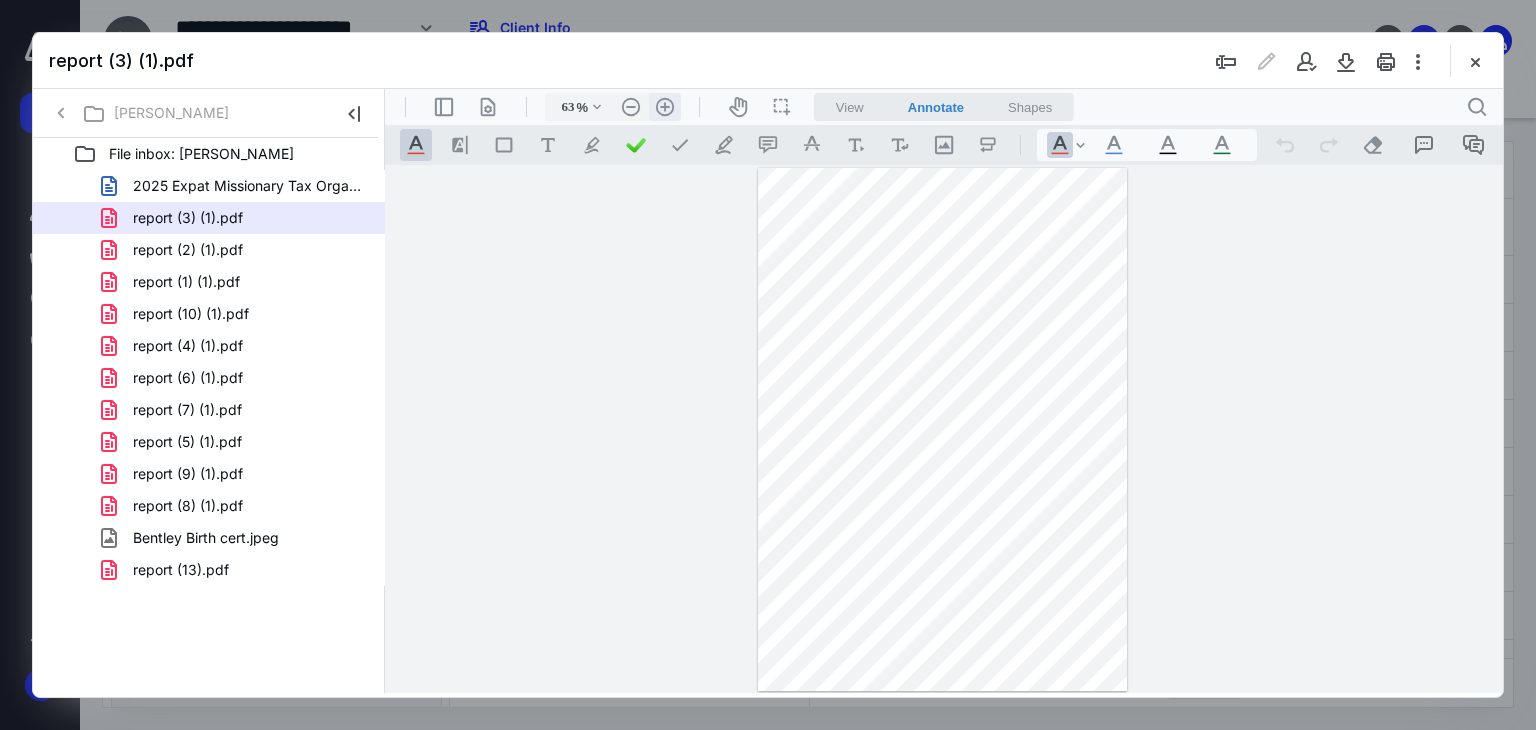 click on ".cls-1{fill:#abb0c4;} icon - header - zoom - in - line" at bounding box center [665, 107] 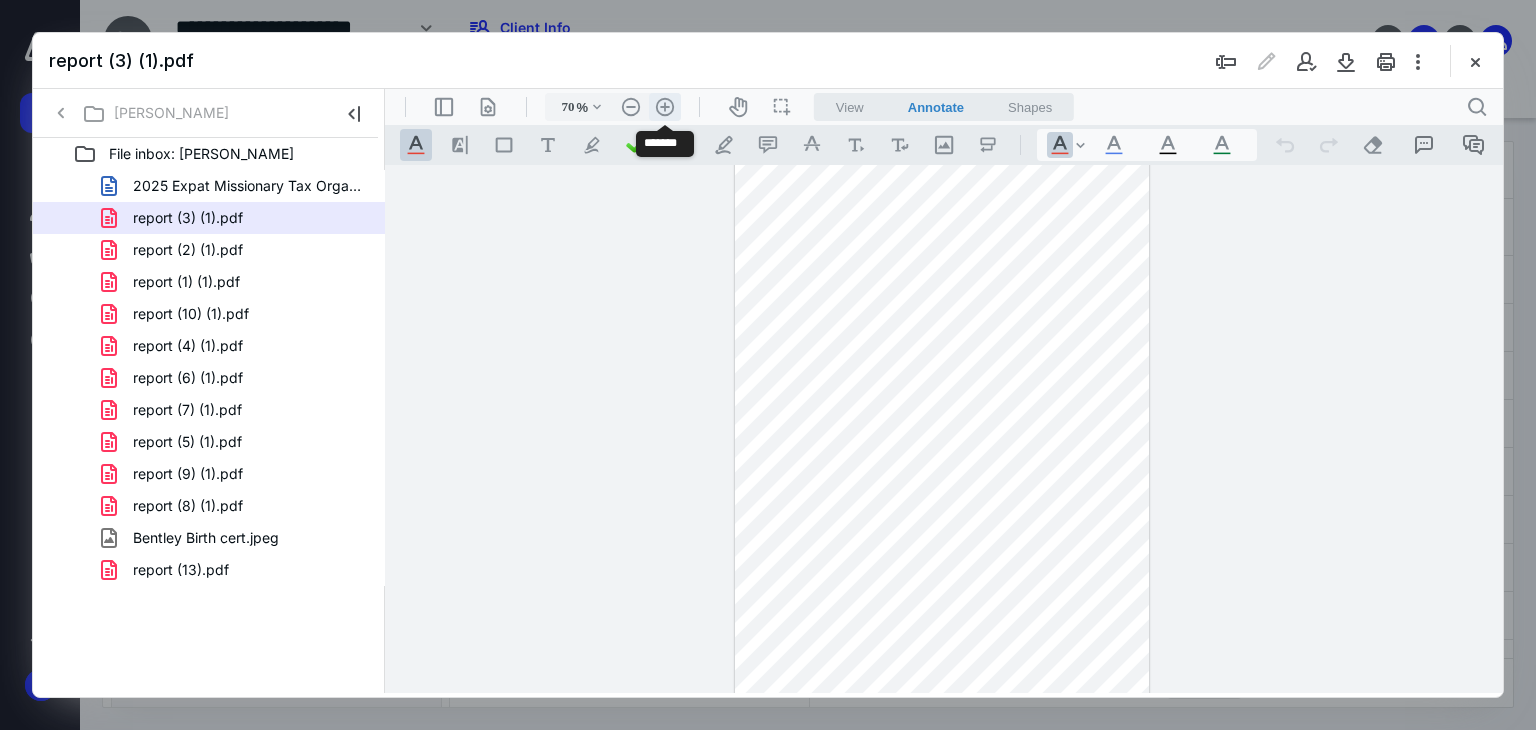click on ".cls-1{fill:#abb0c4;} icon - header - zoom - in - line" at bounding box center (665, 107) 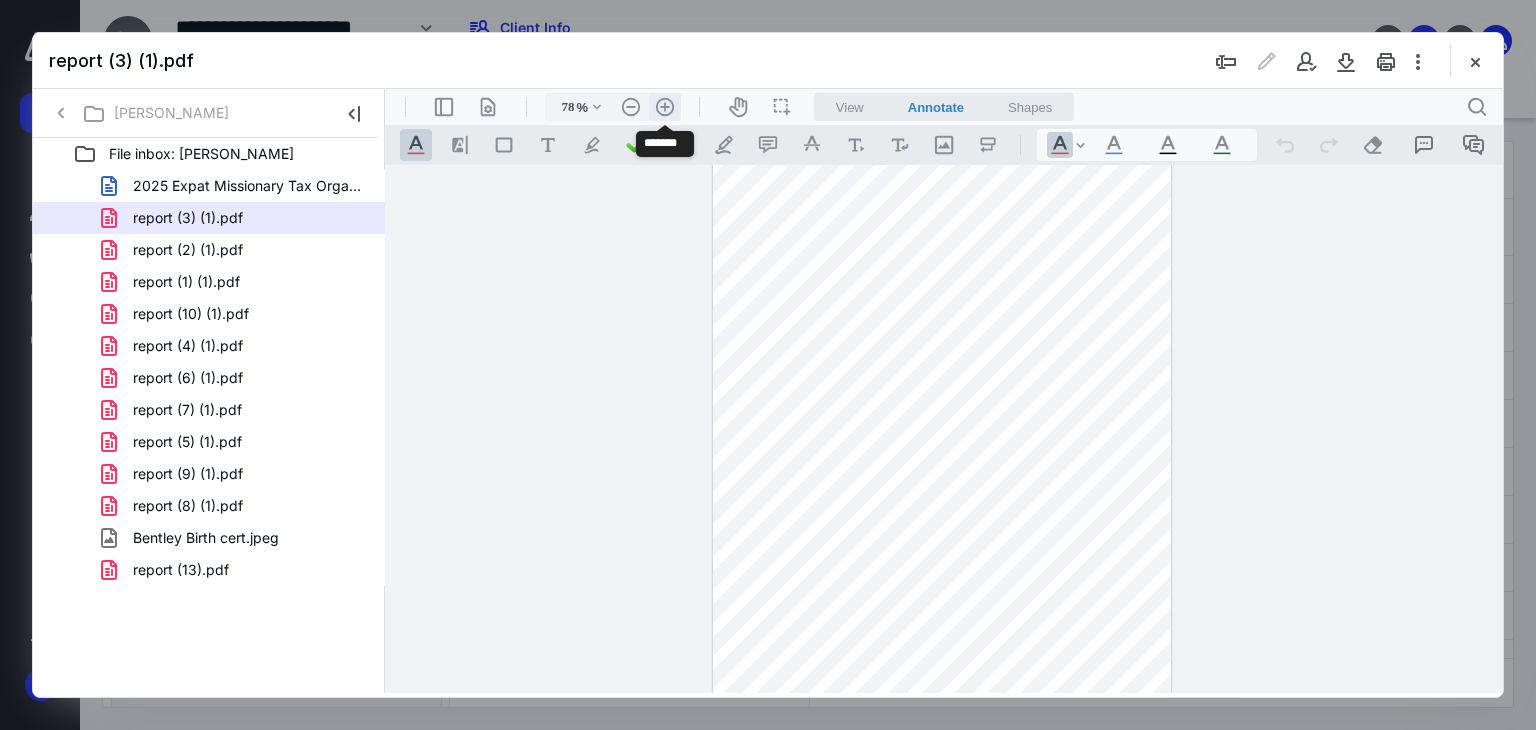 scroll, scrollTop: 53, scrollLeft: 0, axis: vertical 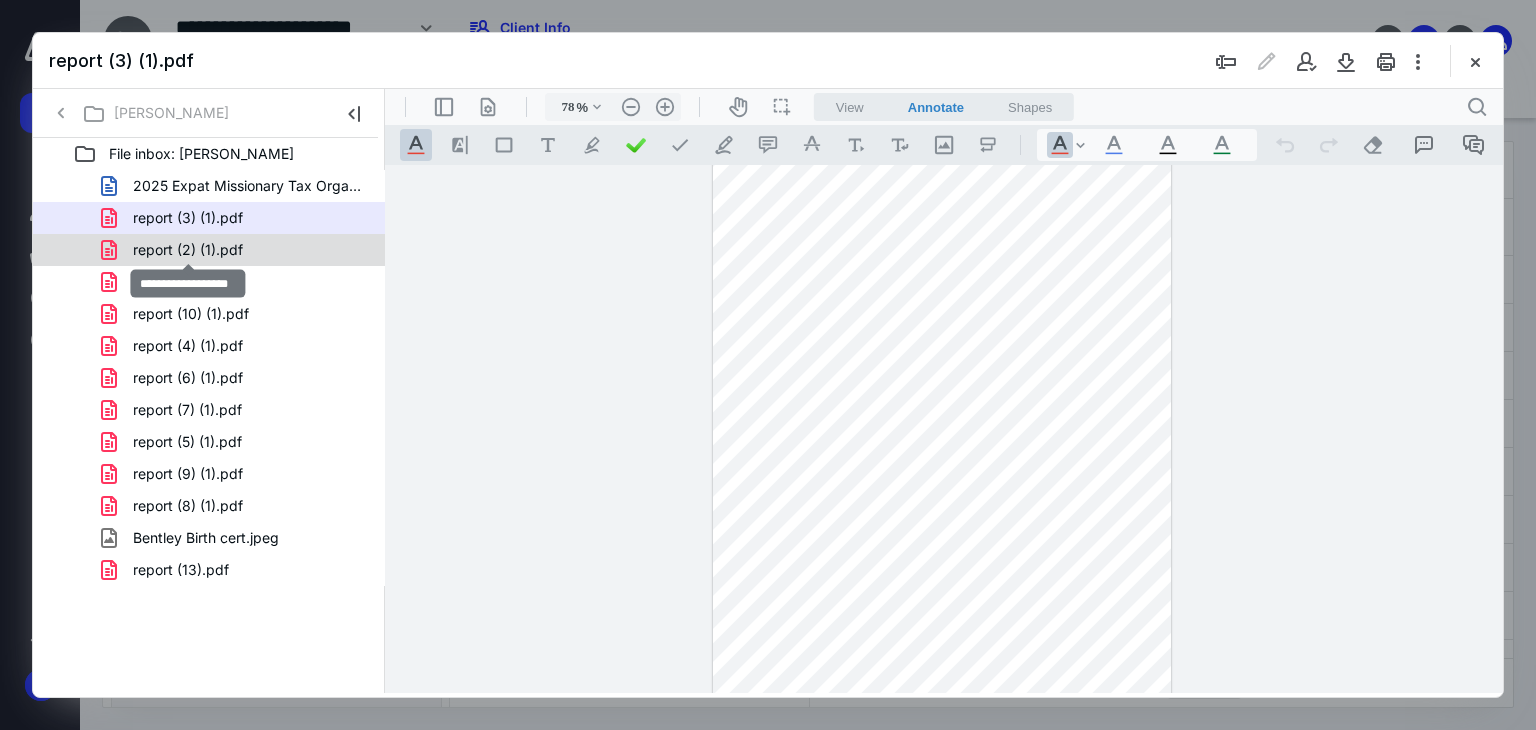click on "report (2) (1).pdf" at bounding box center (188, 250) 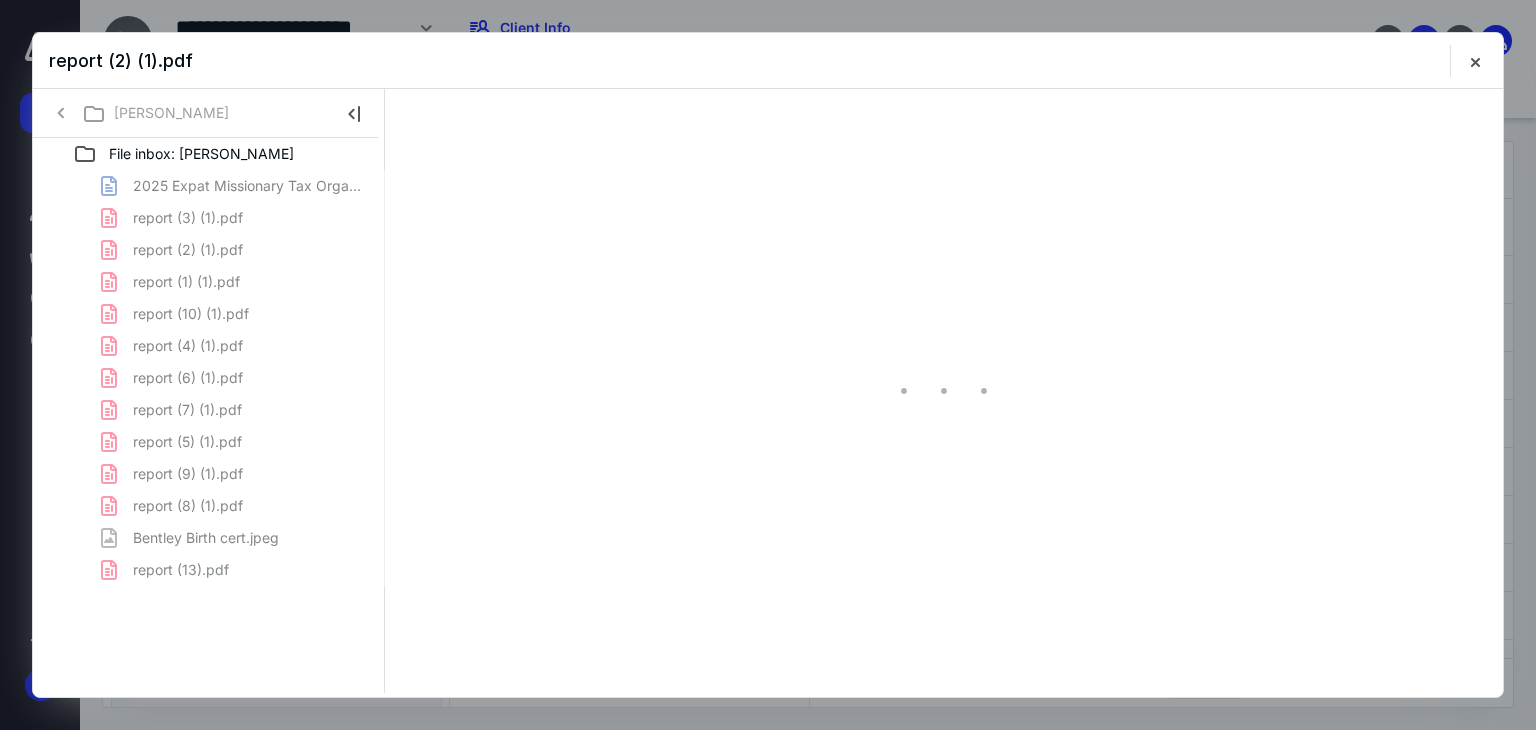 click on "2025 Expat Missionary Tax Organizer- for TY 2024-fillable  (1).docx report (3) (1).pdf report (2) (1).pdf report (1) (1).pdf report (10) (1).pdf report (4) (1).pdf report (6) (1).pdf report (7) (1).pdf report (5) (1).pdf report (9) (1).pdf report (8) (1).pdf Bentley Birth cert.jpeg report (13).pdf" at bounding box center [209, 378] 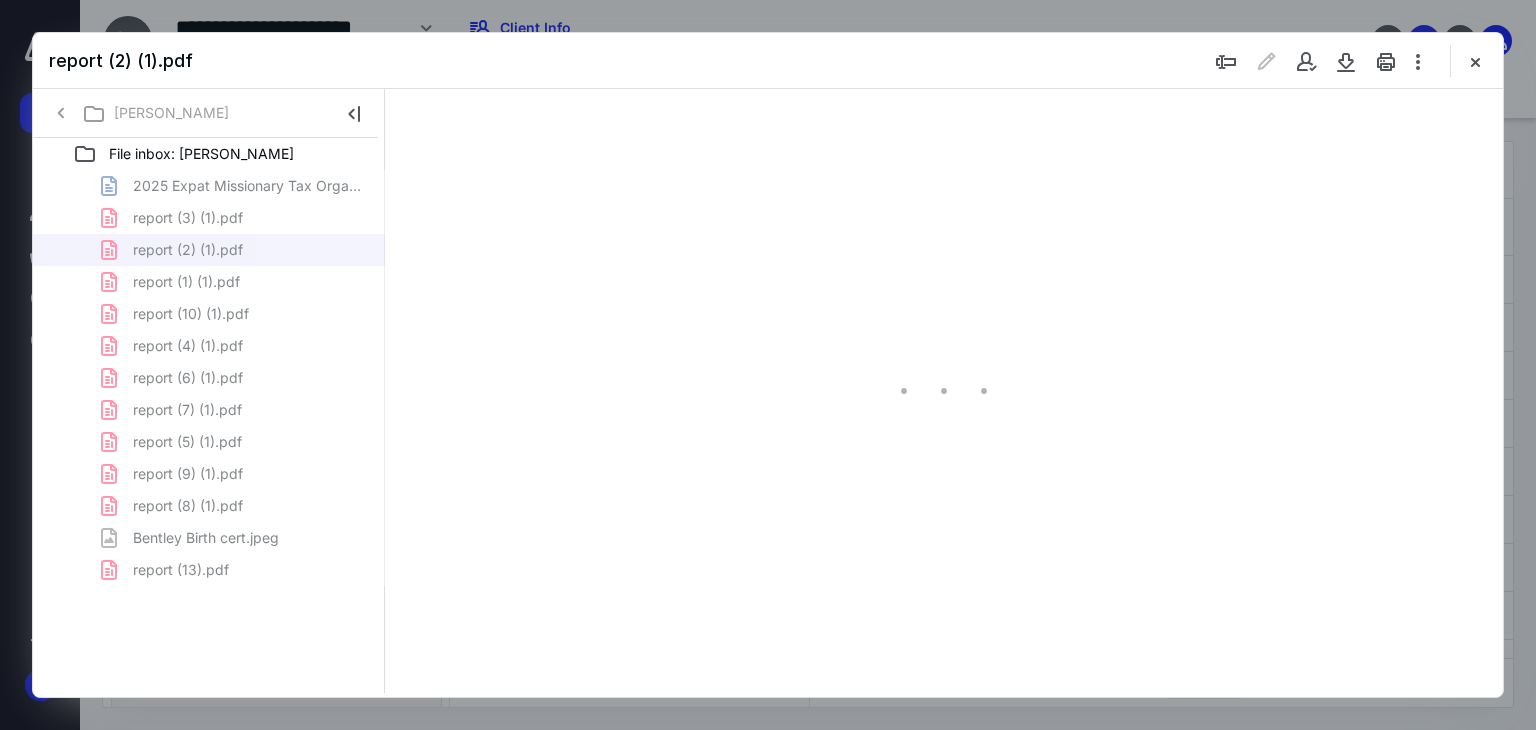 scroll, scrollTop: 0, scrollLeft: 0, axis: both 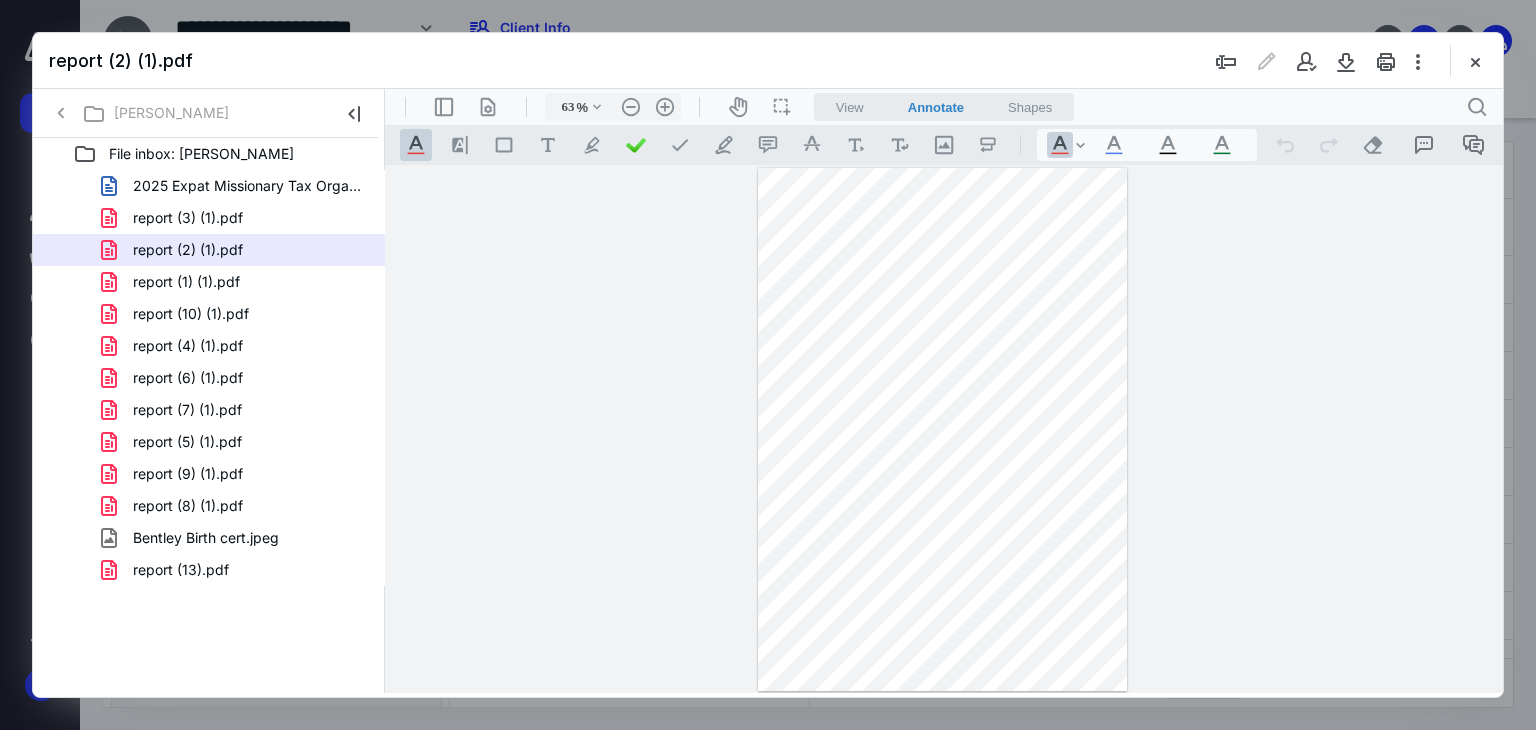 click at bounding box center [944, 429] 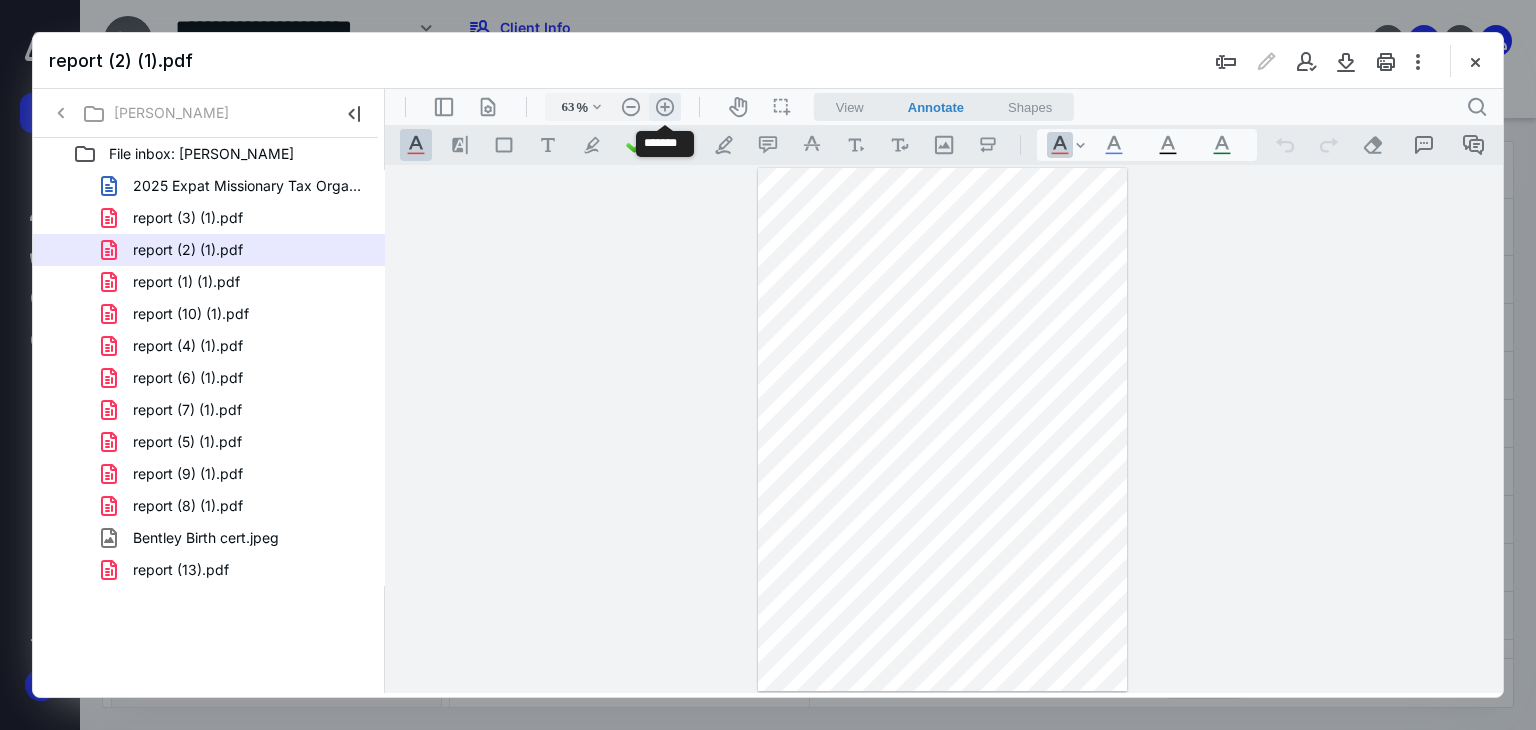 click on ".cls-1{fill:#abb0c4;} icon - header - zoom - in - line" at bounding box center [665, 107] 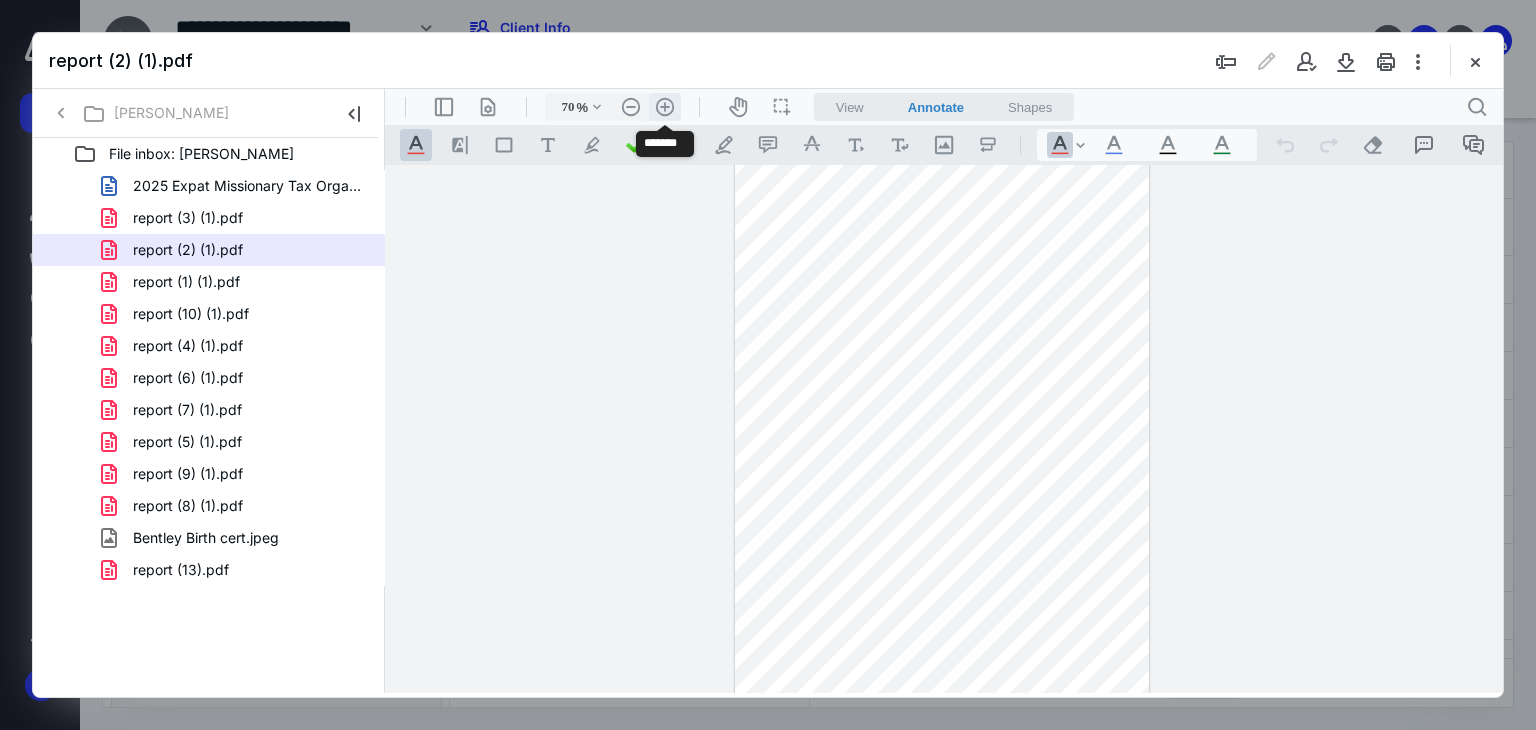 click on ".cls-1{fill:#abb0c4;} icon - header - zoom - in - line" at bounding box center [665, 107] 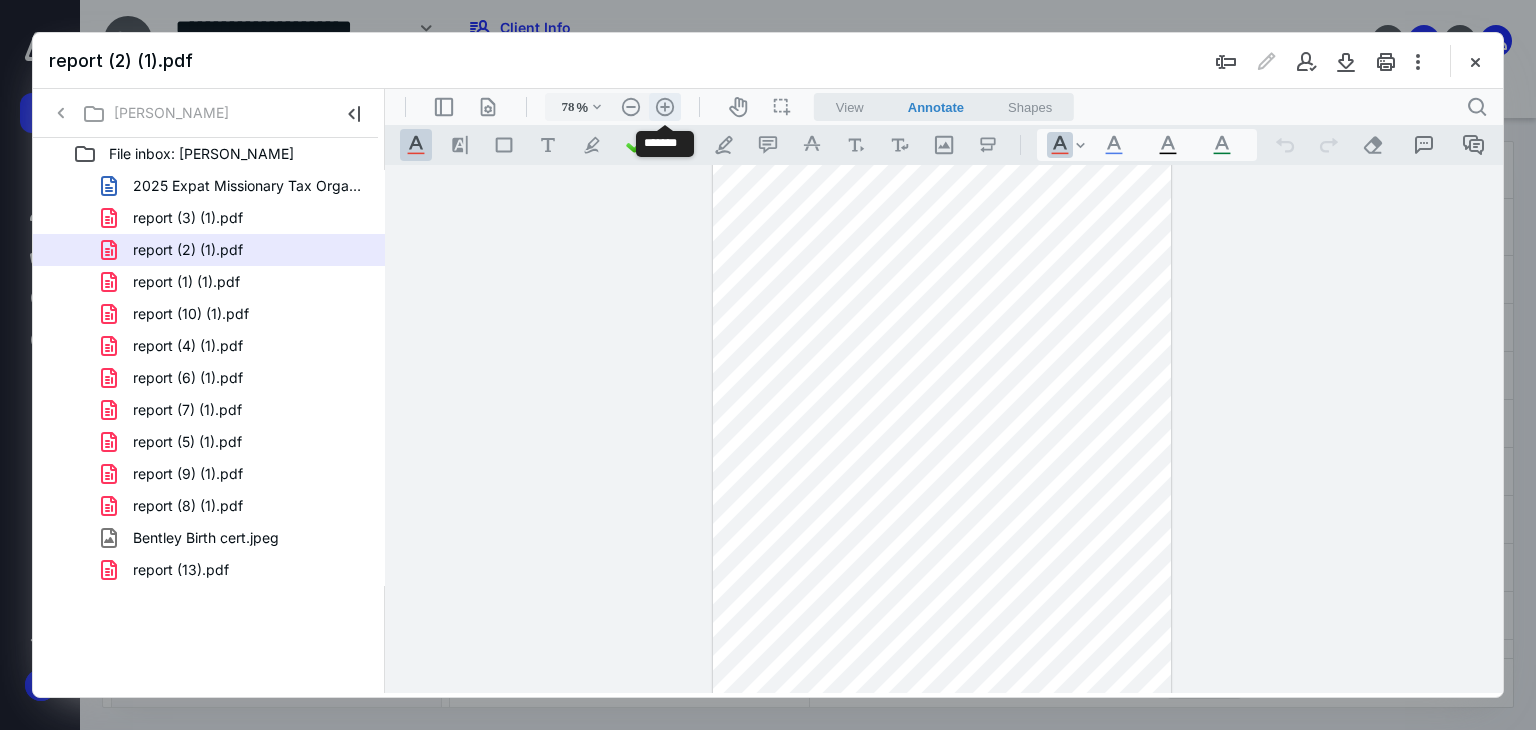 scroll, scrollTop: 53, scrollLeft: 0, axis: vertical 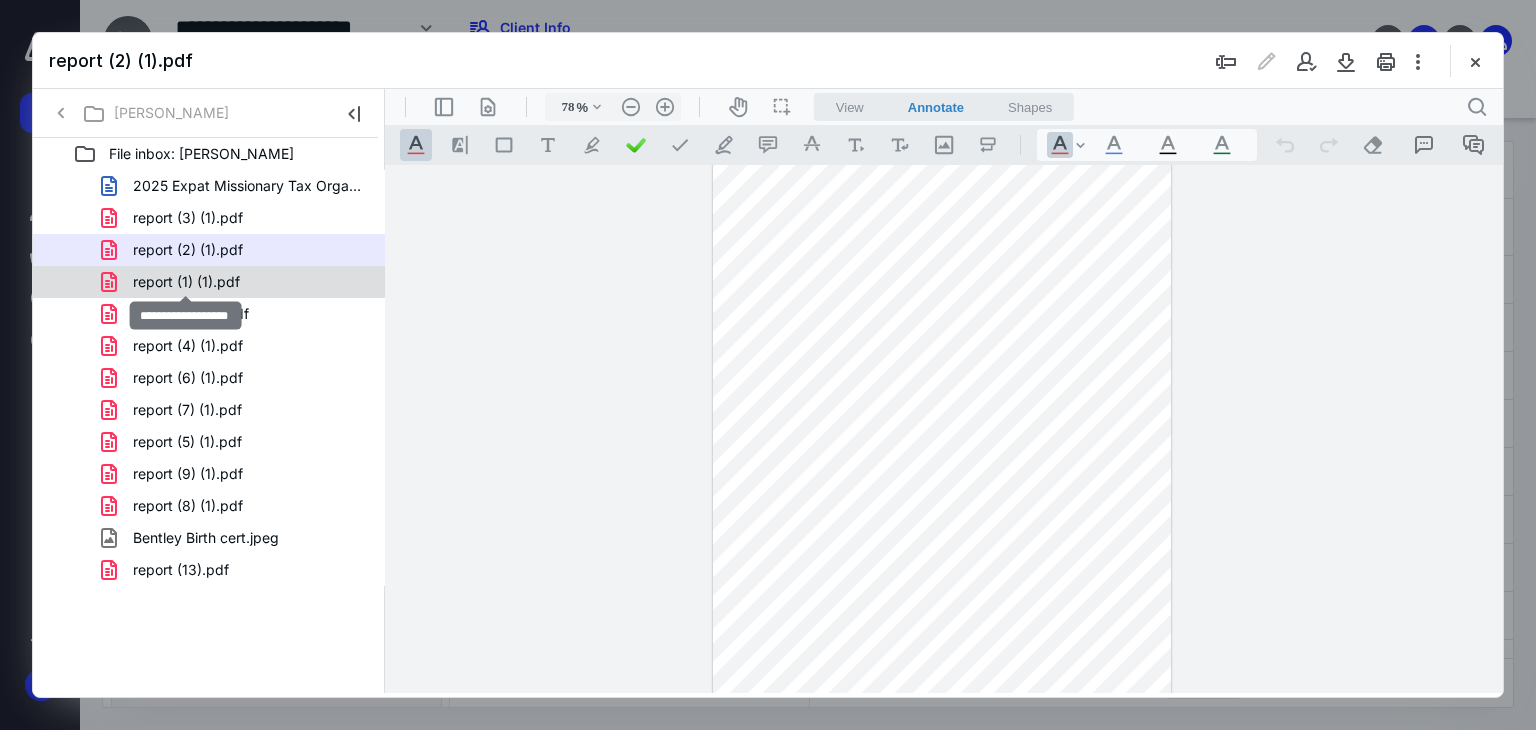 click on "report (1) (1).pdf" at bounding box center (186, 282) 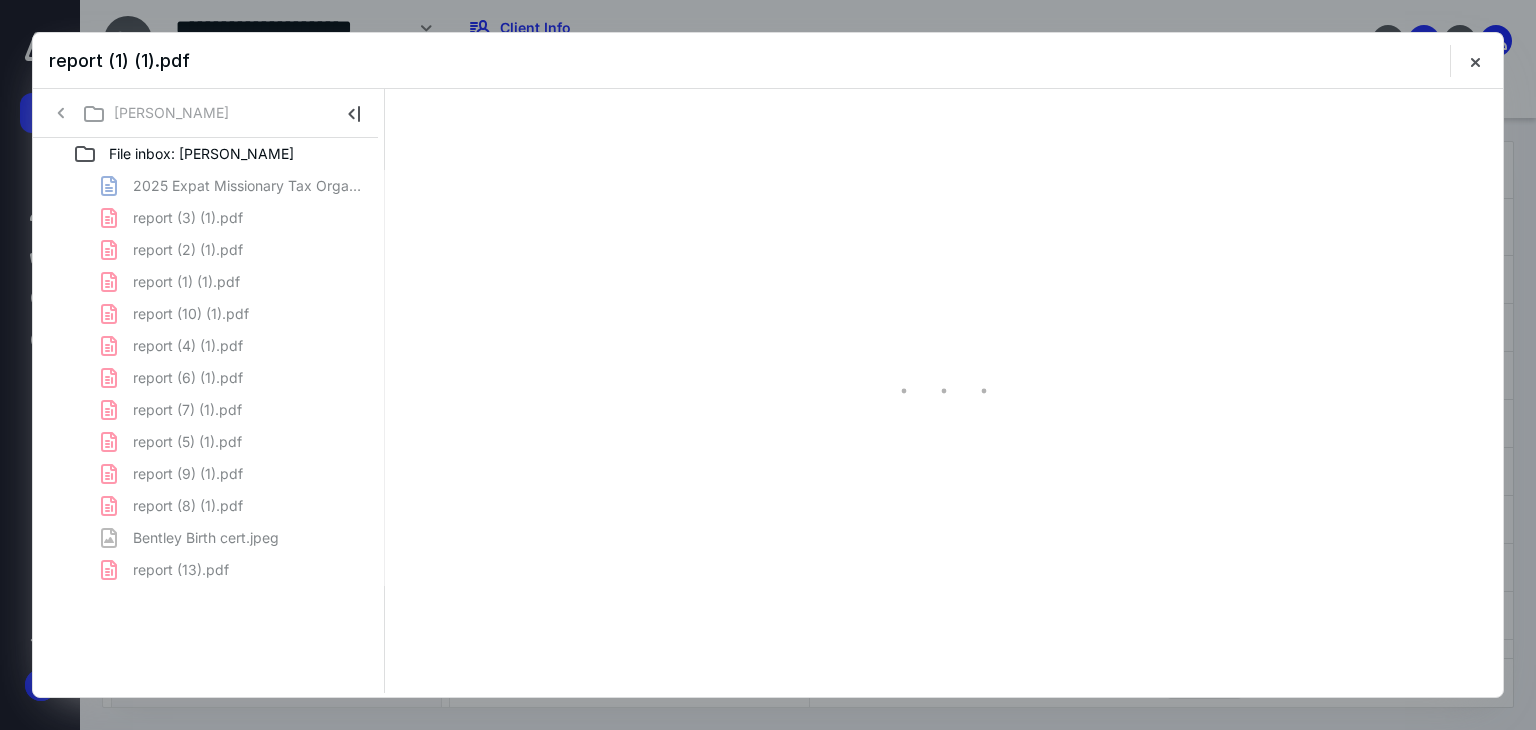 click on "2025 Expat Missionary Tax Organizer- for TY 2024-fillable  (1).docx report (3) (1).pdf report (2) (1).pdf report (1) (1).pdf report (10) (1).pdf report (4) (1).pdf report (6) (1).pdf report (7) (1).pdf report (5) (1).pdf report (9) (1).pdf report (8) (1).pdf Bentley Birth cert.jpeg report (13).pdf" at bounding box center [209, 378] 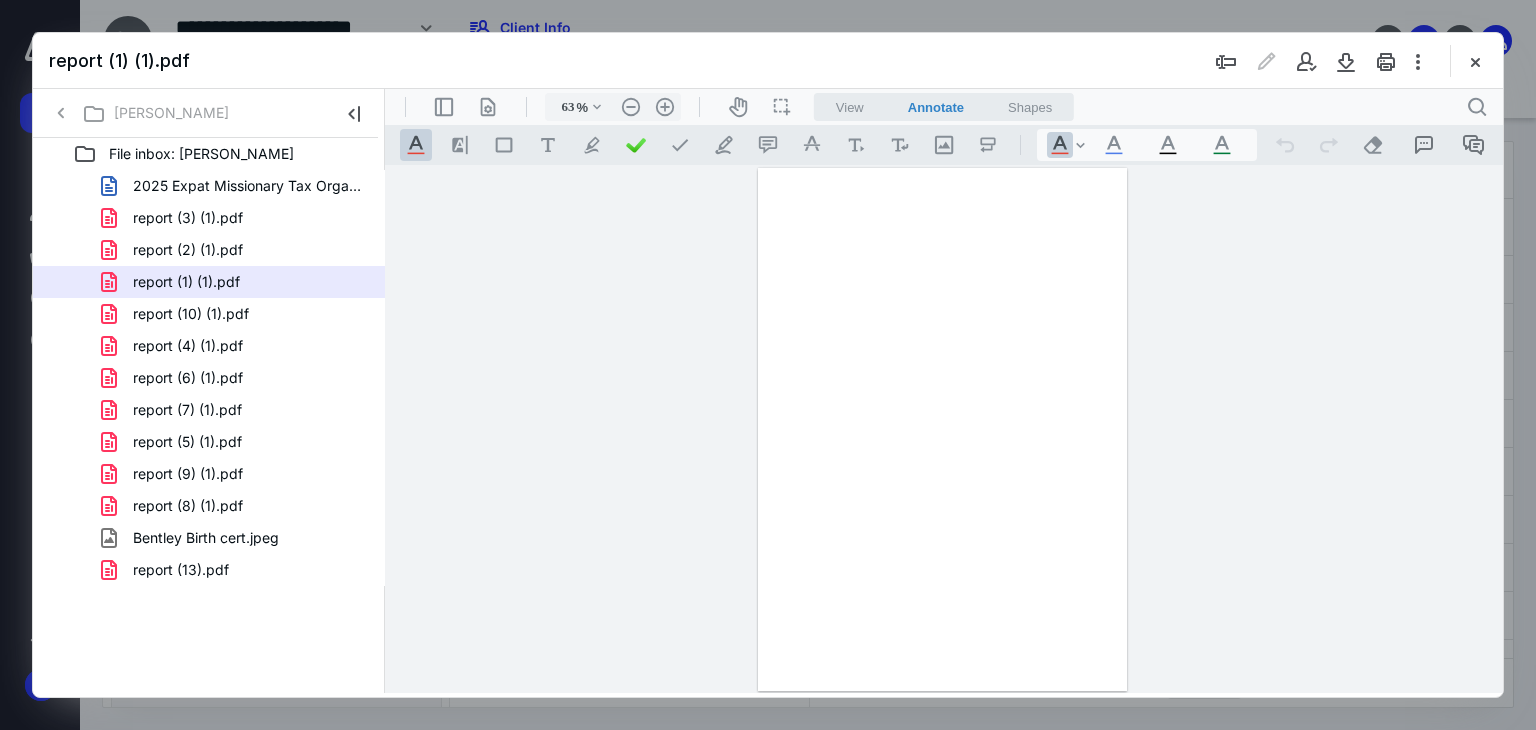 scroll, scrollTop: 0, scrollLeft: 0, axis: both 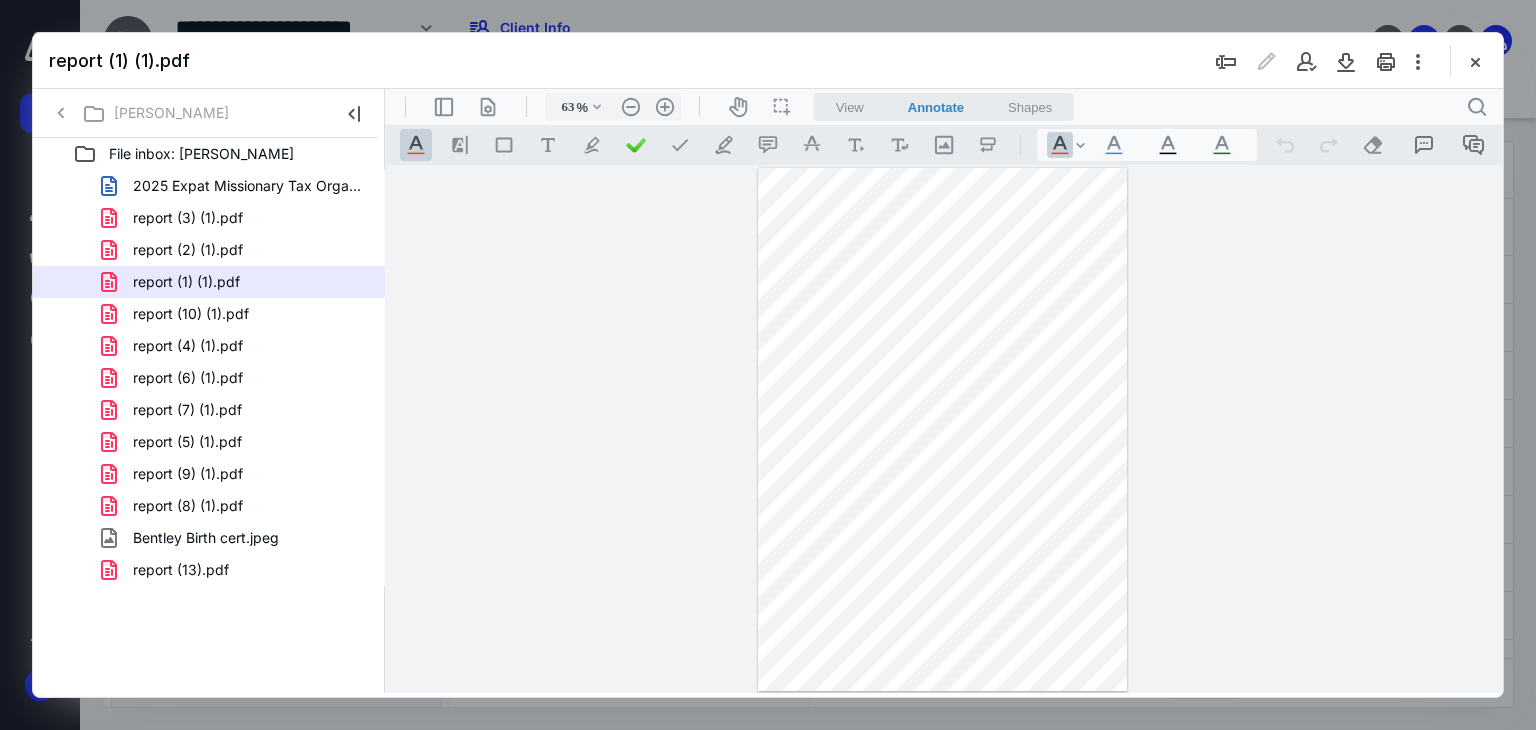 click at bounding box center [944, 429] 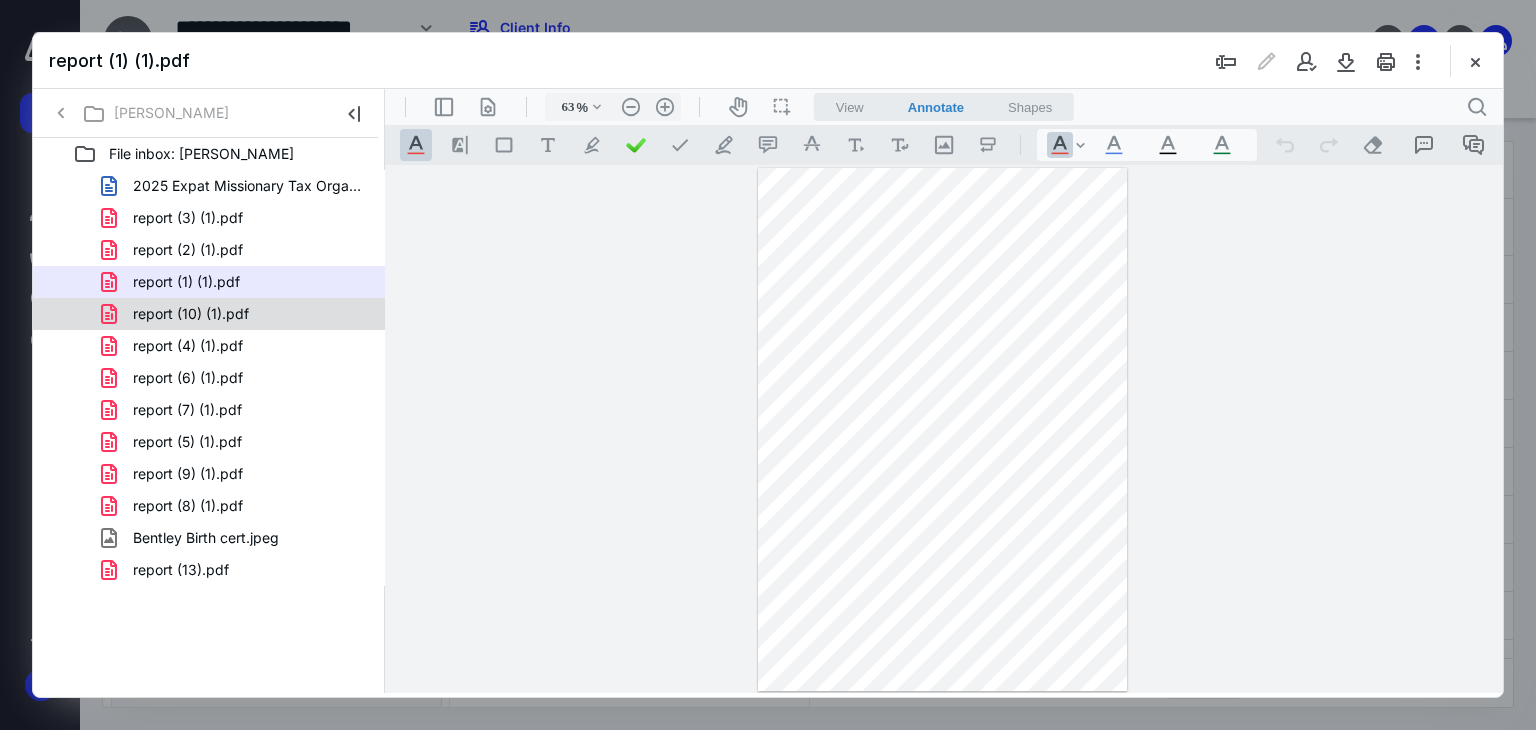 click on "report (10) (1).pdf" at bounding box center [191, 314] 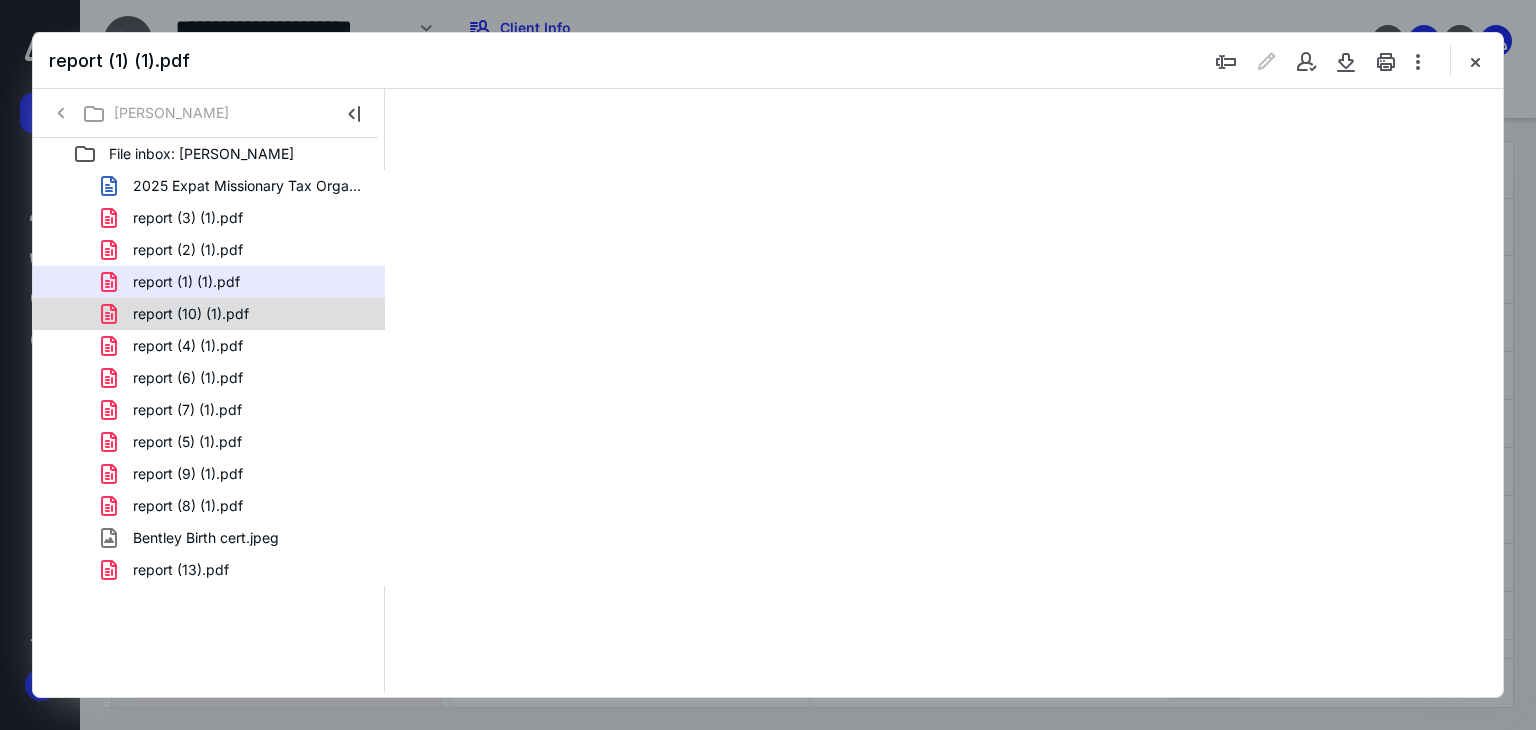 click on "2025 Expat Missionary Tax Organizer- for TY 2024-fillable  (1).docx report (3) (1).pdf report (2) (1).pdf report (1) (1).pdf report (10) (1).pdf report (4) (1).pdf report (6) (1).pdf report (7) (1).pdf report (5) (1).pdf report (9) (1).pdf report (8) (1).pdf Bentley Birth cert.jpeg report (13).pdf" at bounding box center [209, 378] 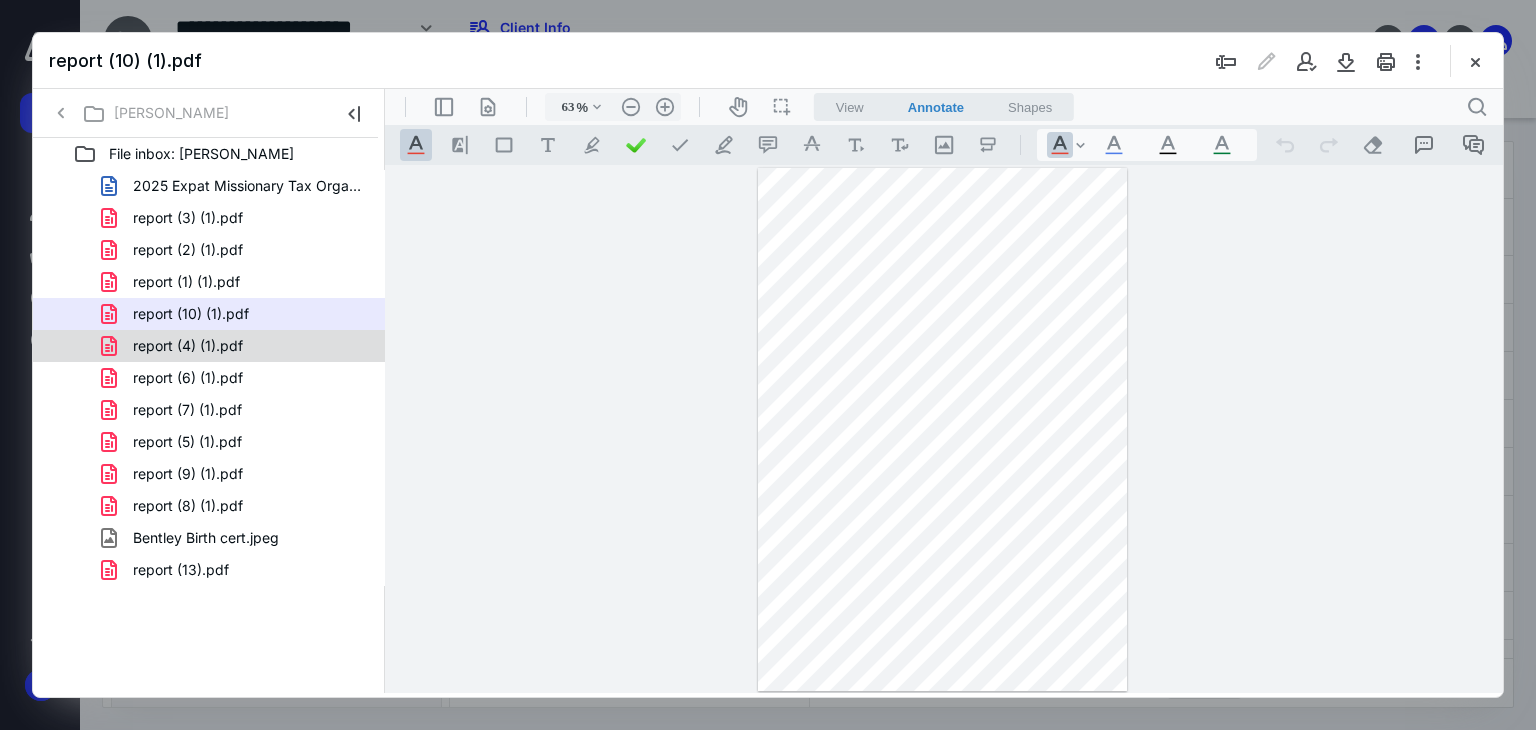 click on "report (4) (1).pdf" at bounding box center [188, 346] 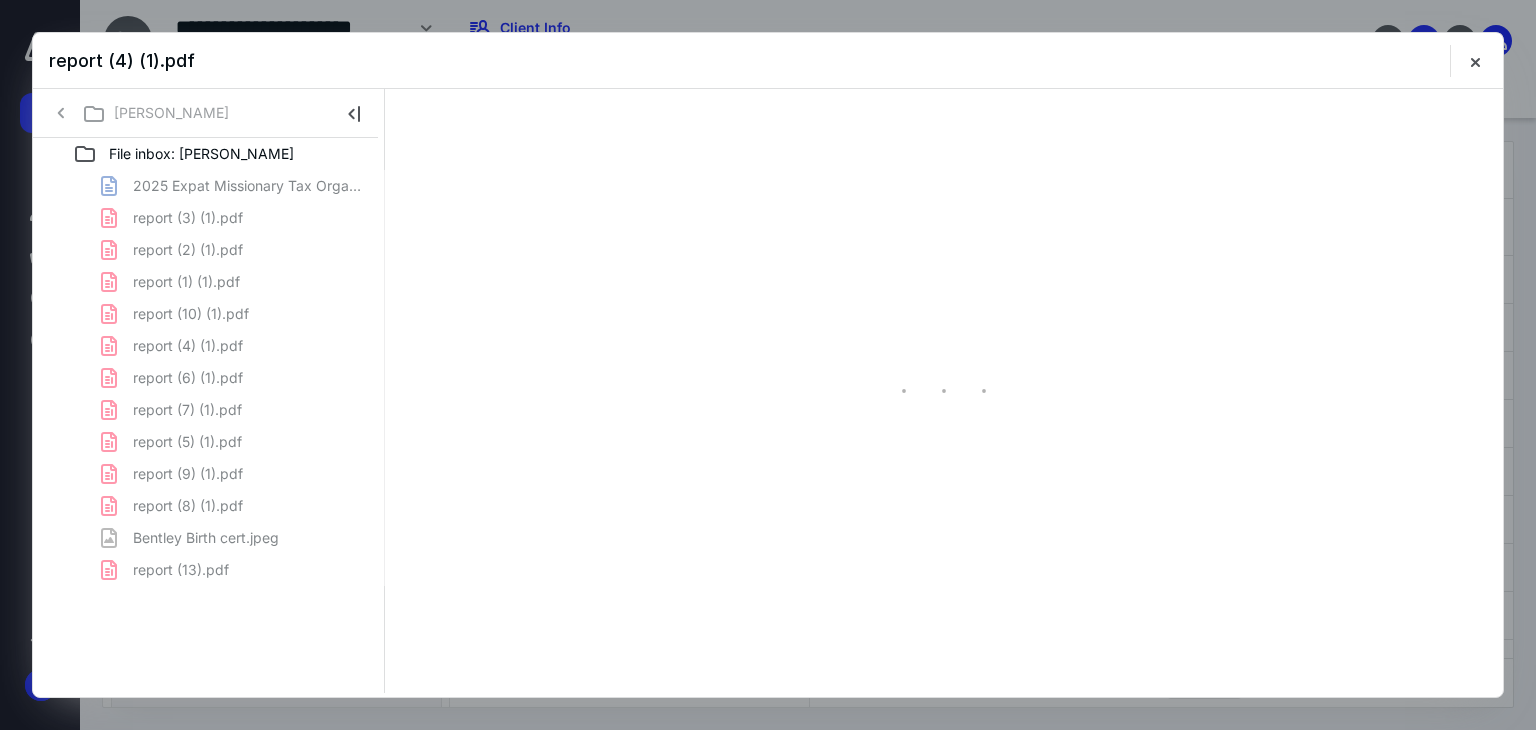 click on "2025 Expat Missionary Tax Organizer- for TY 2024-fillable  (1).docx report (3) (1).pdf report (2) (1).pdf report (1) (1).pdf report (10) (1).pdf report (4) (1).pdf report (6) (1).pdf report (7) (1).pdf report (5) (1).pdf report (9) (1).pdf report (8) (1).pdf Bentley Birth cert.jpeg report (13).pdf" at bounding box center [209, 378] 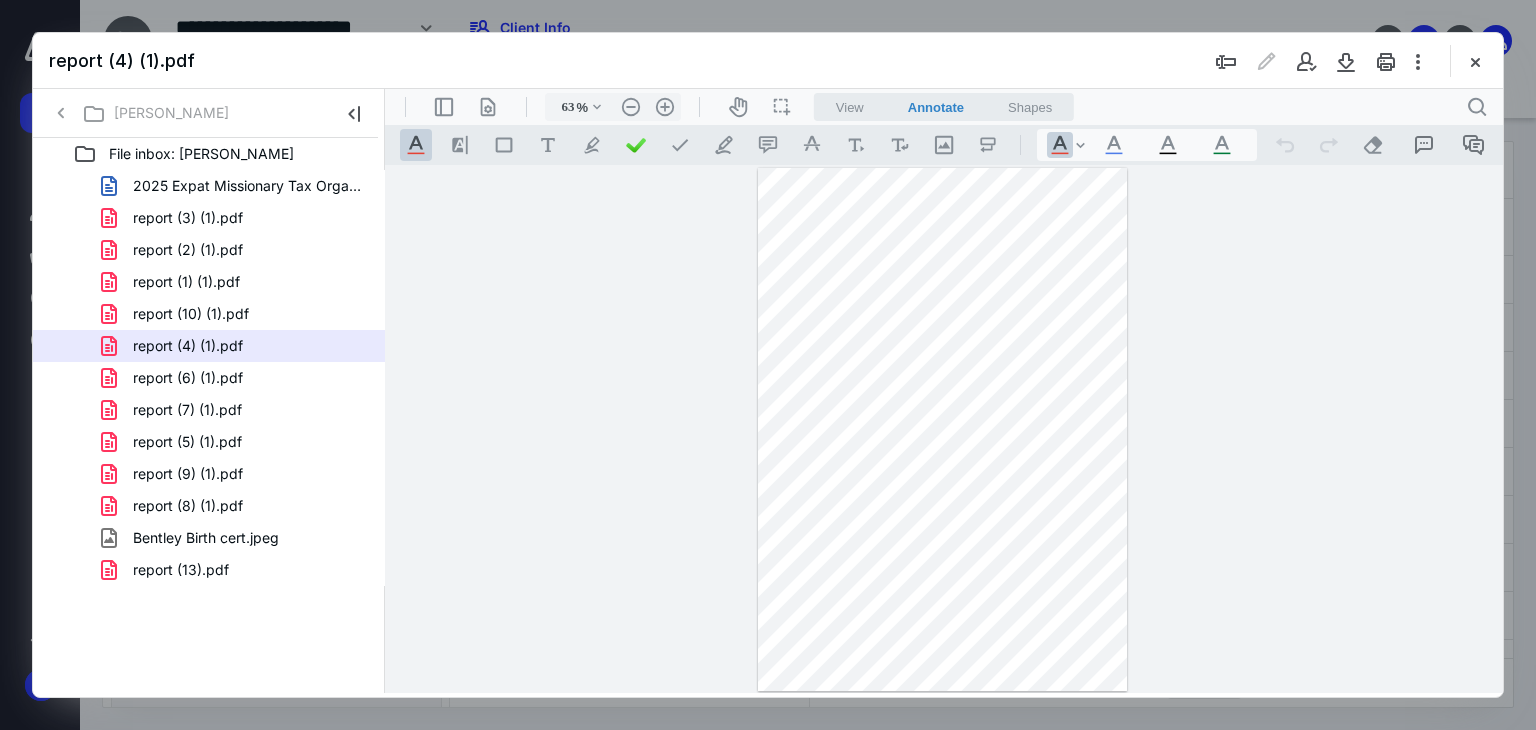 click on "**********" at bounding box center [944, 429] 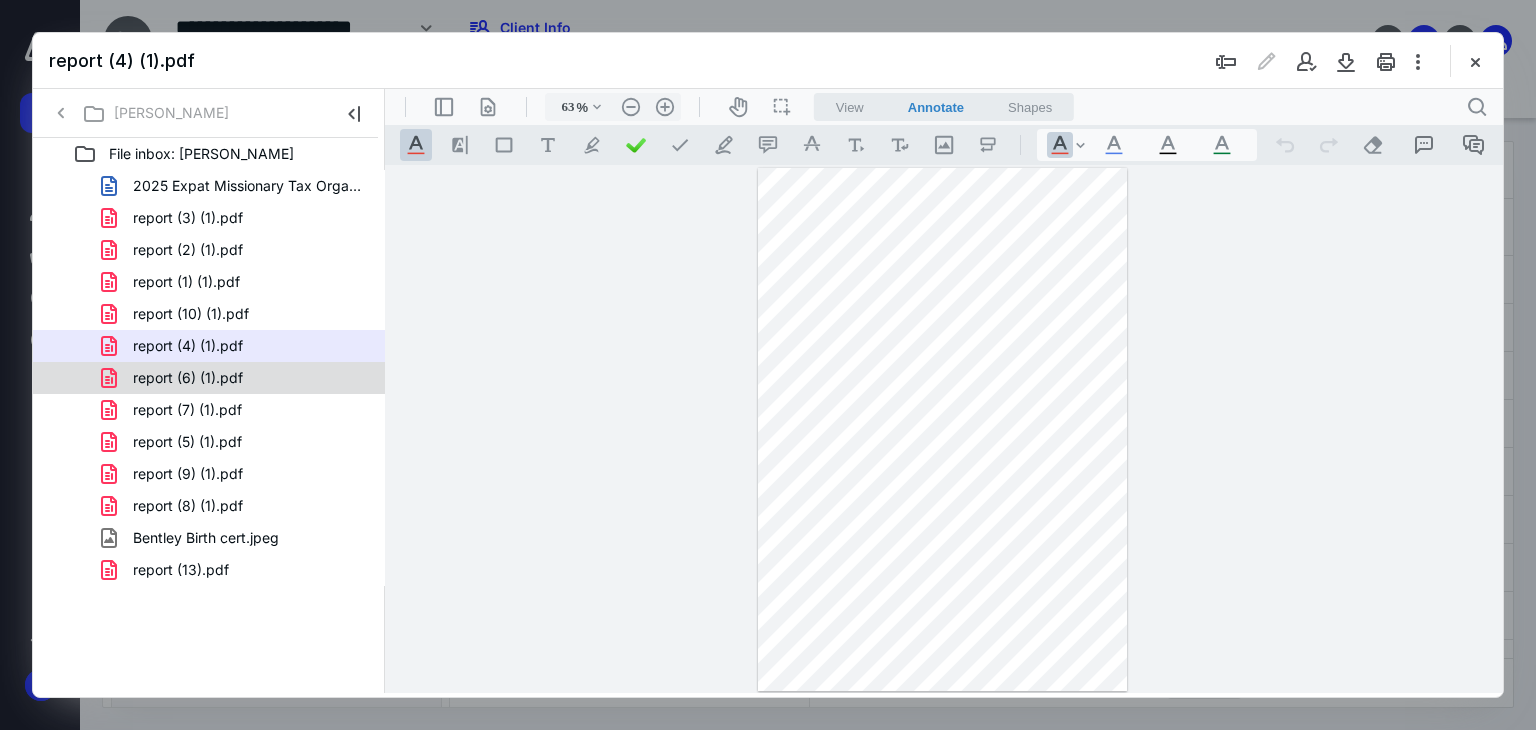 click on "report (6) (1).pdf" at bounding box center [188, 378] 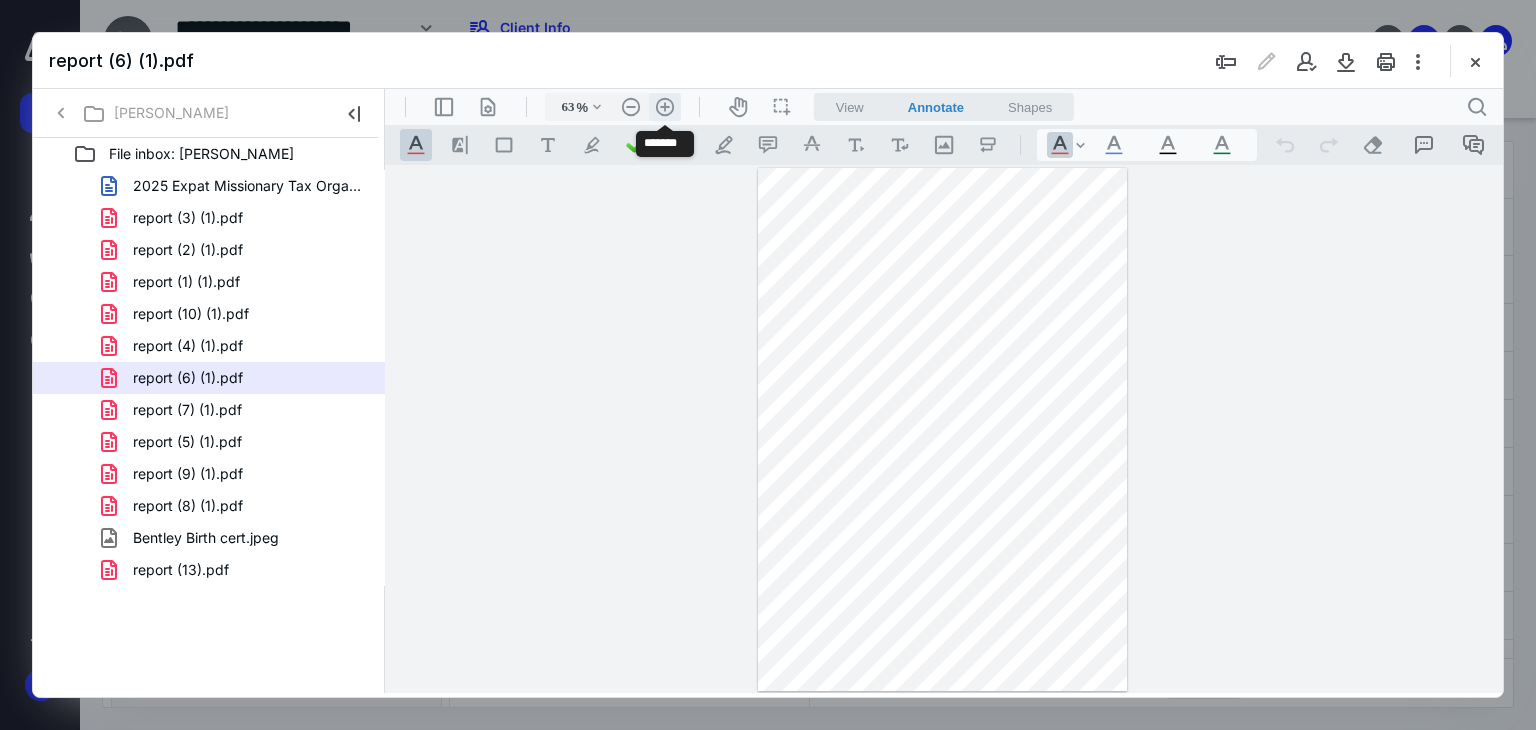 click on ".cls-1{fill:#abb0c4;} icon - header - zoom - in - line" at bounding box center [665, 107] 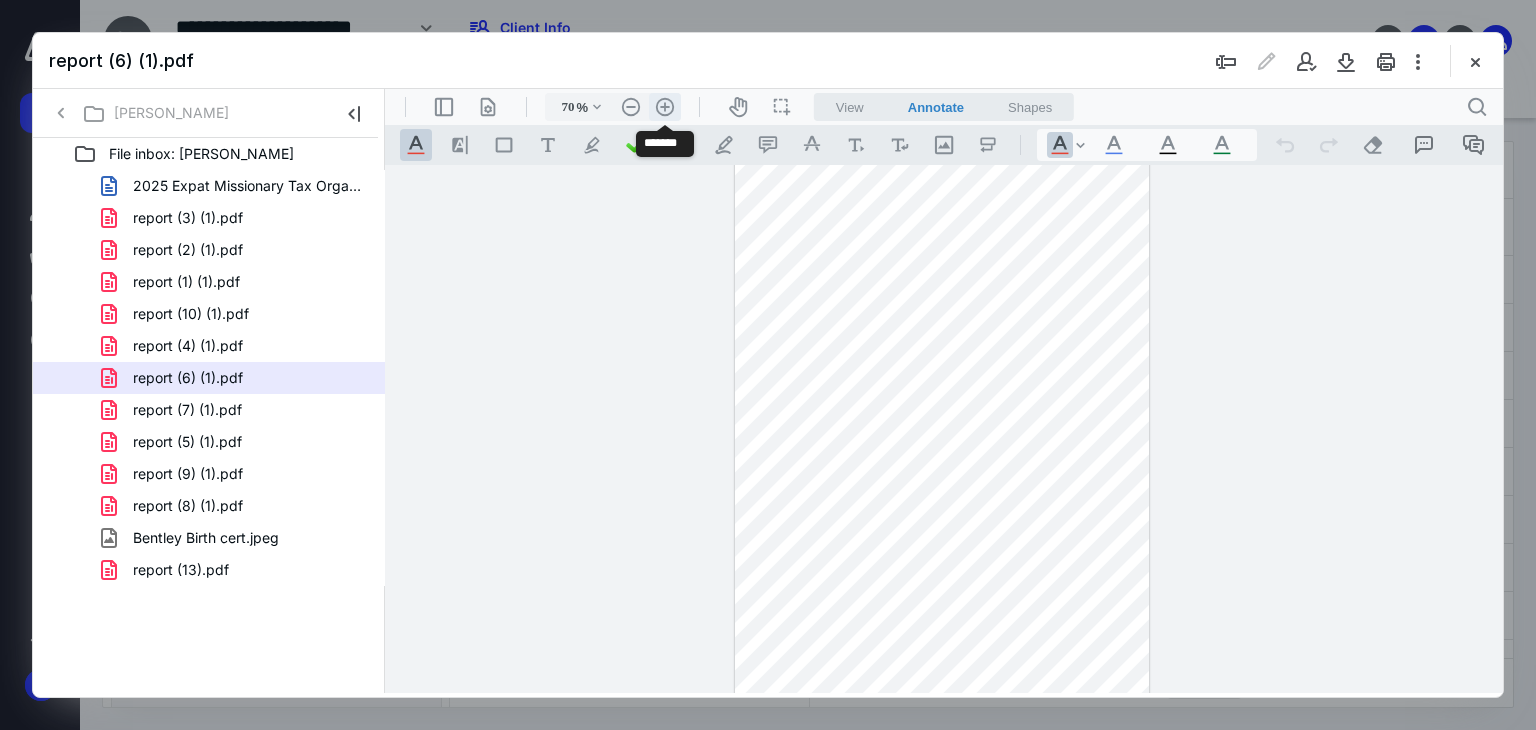 click on ".cls-1{fill:#abb0c4;} icon - header - zoom - in - line" at bounding box center (665, 107) 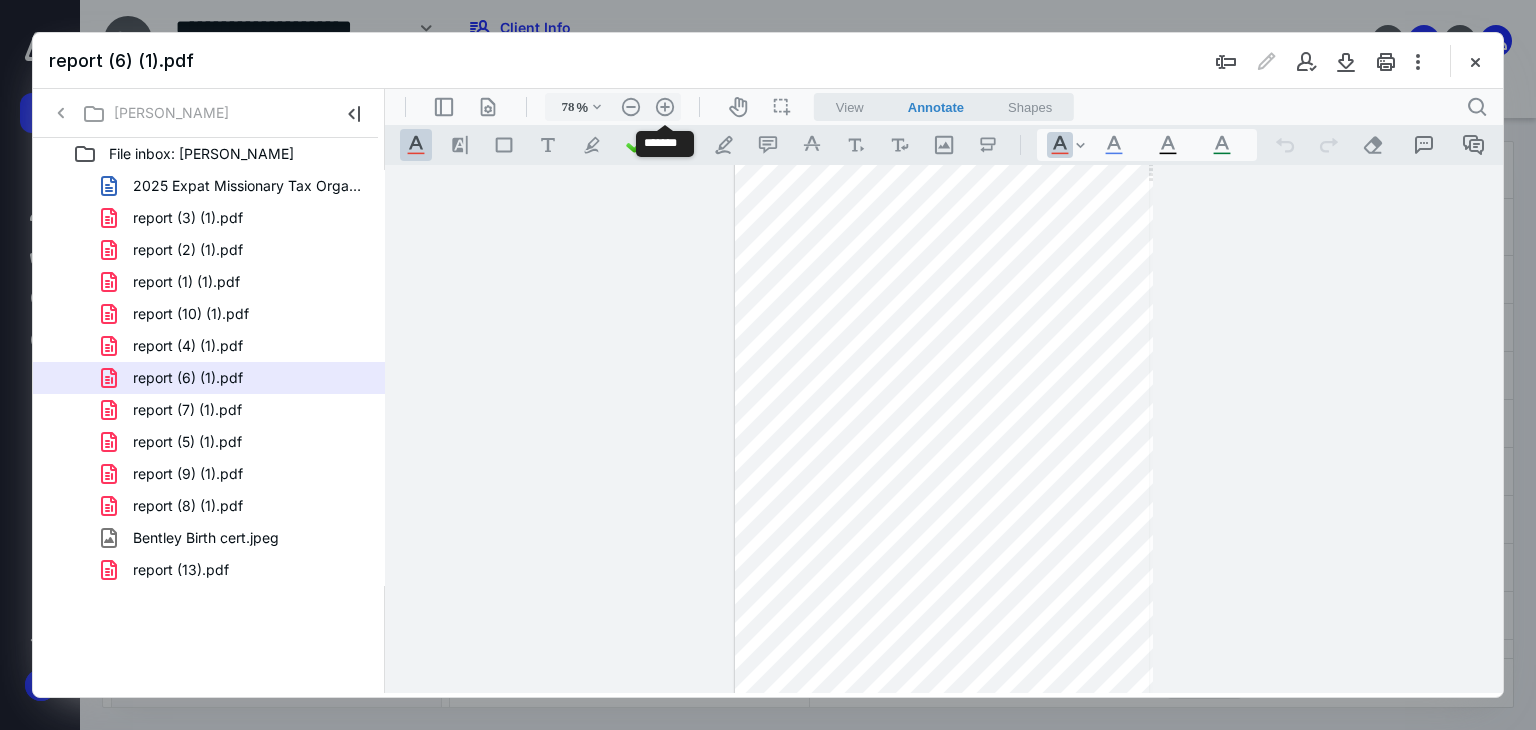scroll, scrollTop: 53, scrollLeft: 0, axis: vertical 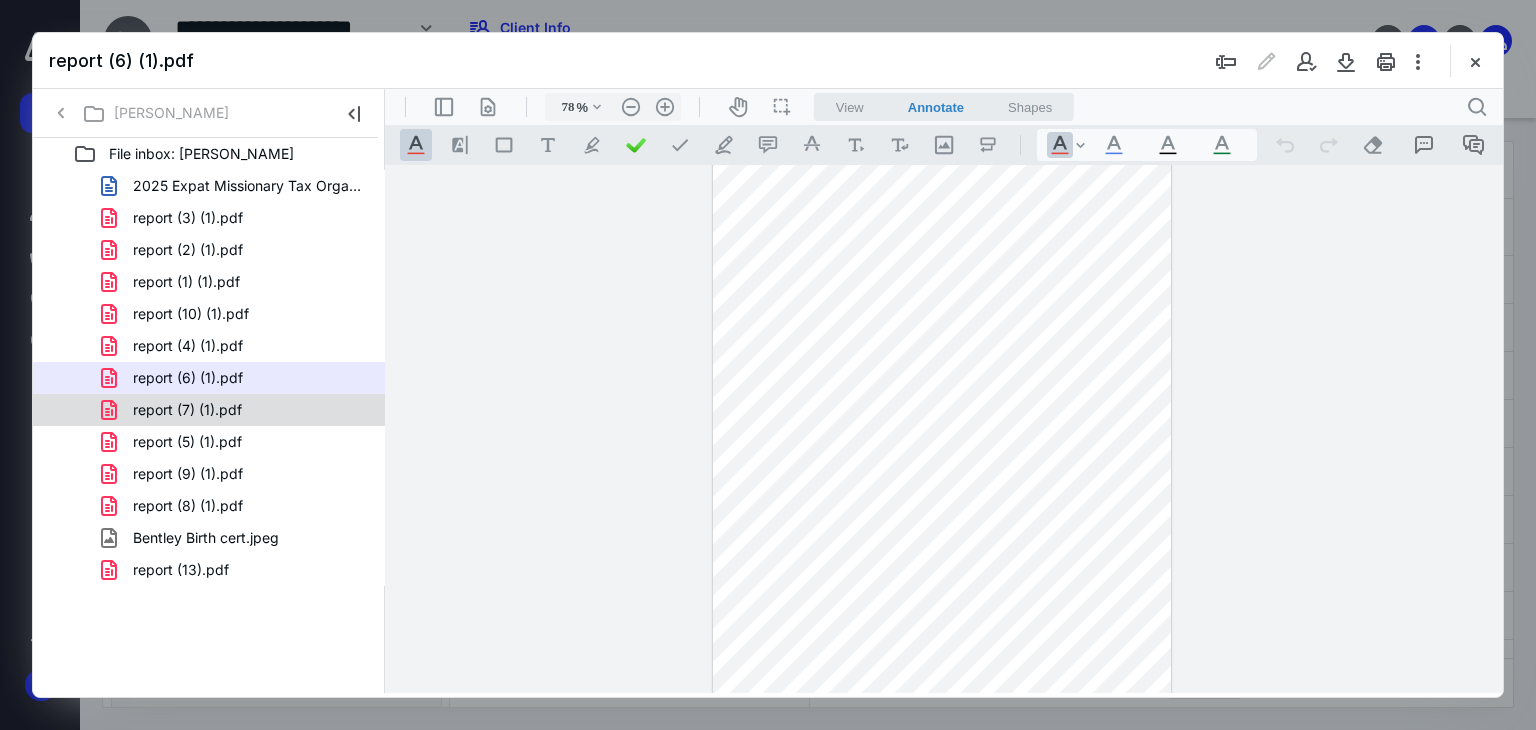 click on "report (7) (1).pdf" at bounding box center (187, 410) 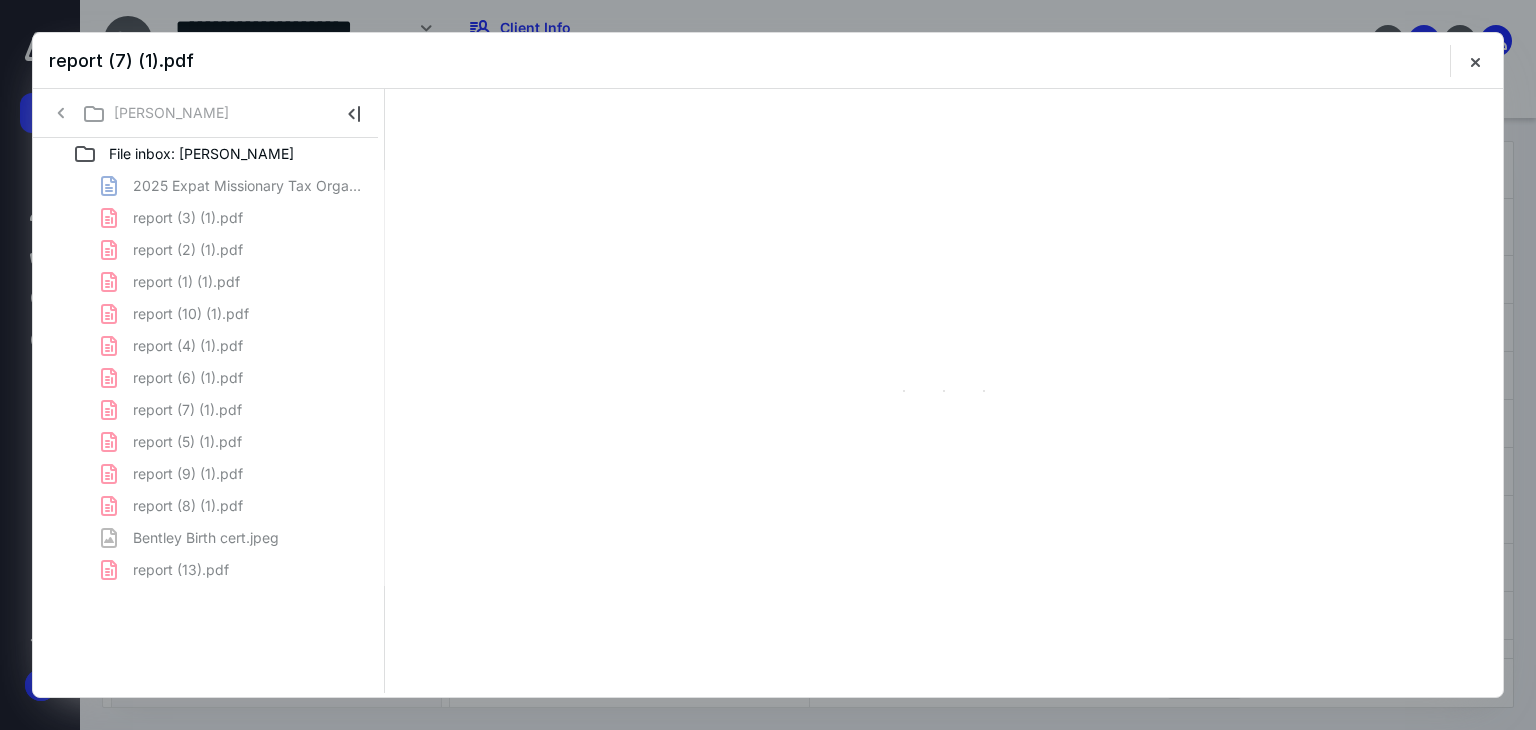 click on "2025 Expat Missionary Tax Organizer- for TY 2024-fillable  (1).docx report (3) (1).pdf report (2) (1).pdf report (1) (1).pdf report (10) (1).pdf report (4) (1).pdf report (6) (1).pdf report (7) (1).pdf report (5) (1).pdf report (9) (1).pdf report (8) (1).pdf Bentley Birth cert.jpeg report (13).pdf" at bounding box center (209, 378) 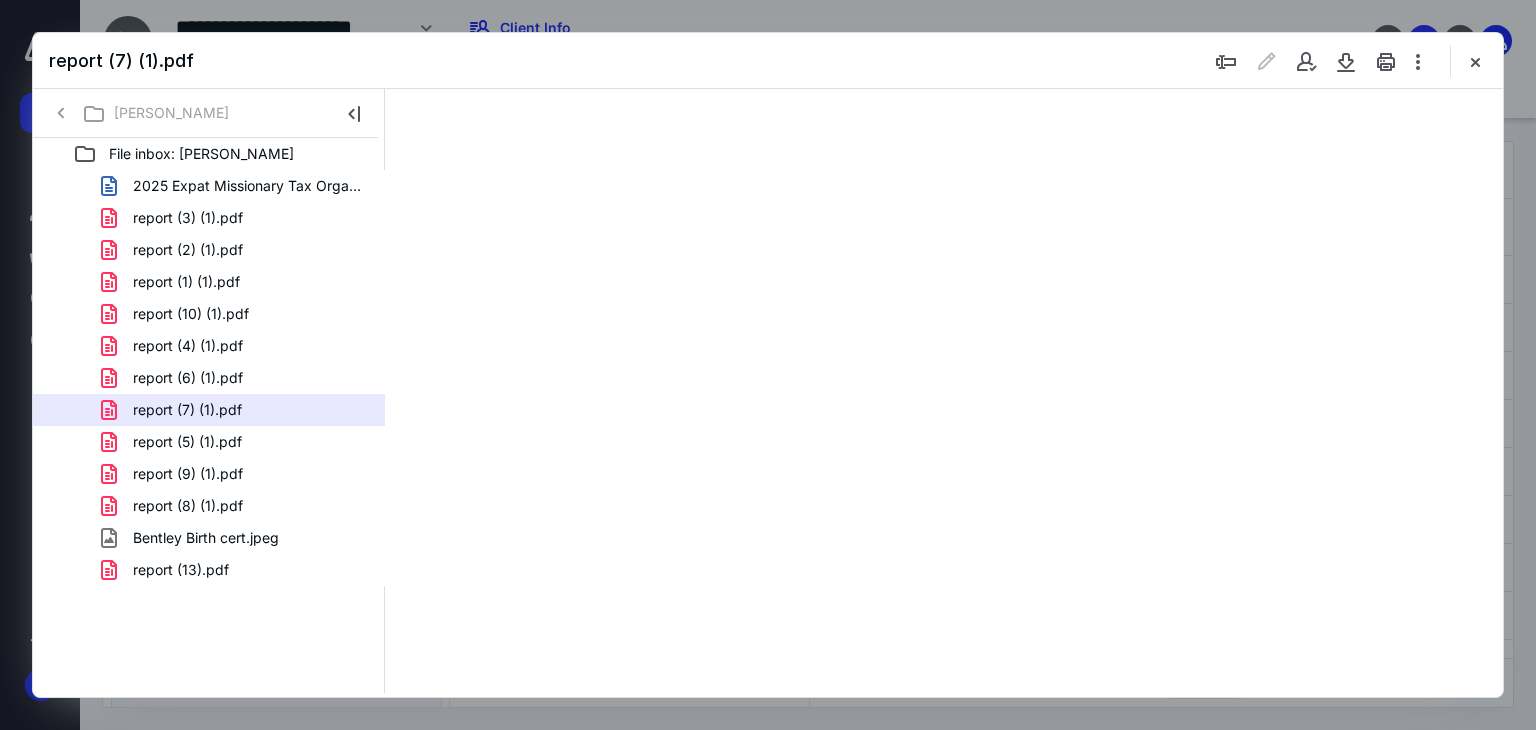 scroll, scrollTop: 0, scrollLeft: 0, axis: both 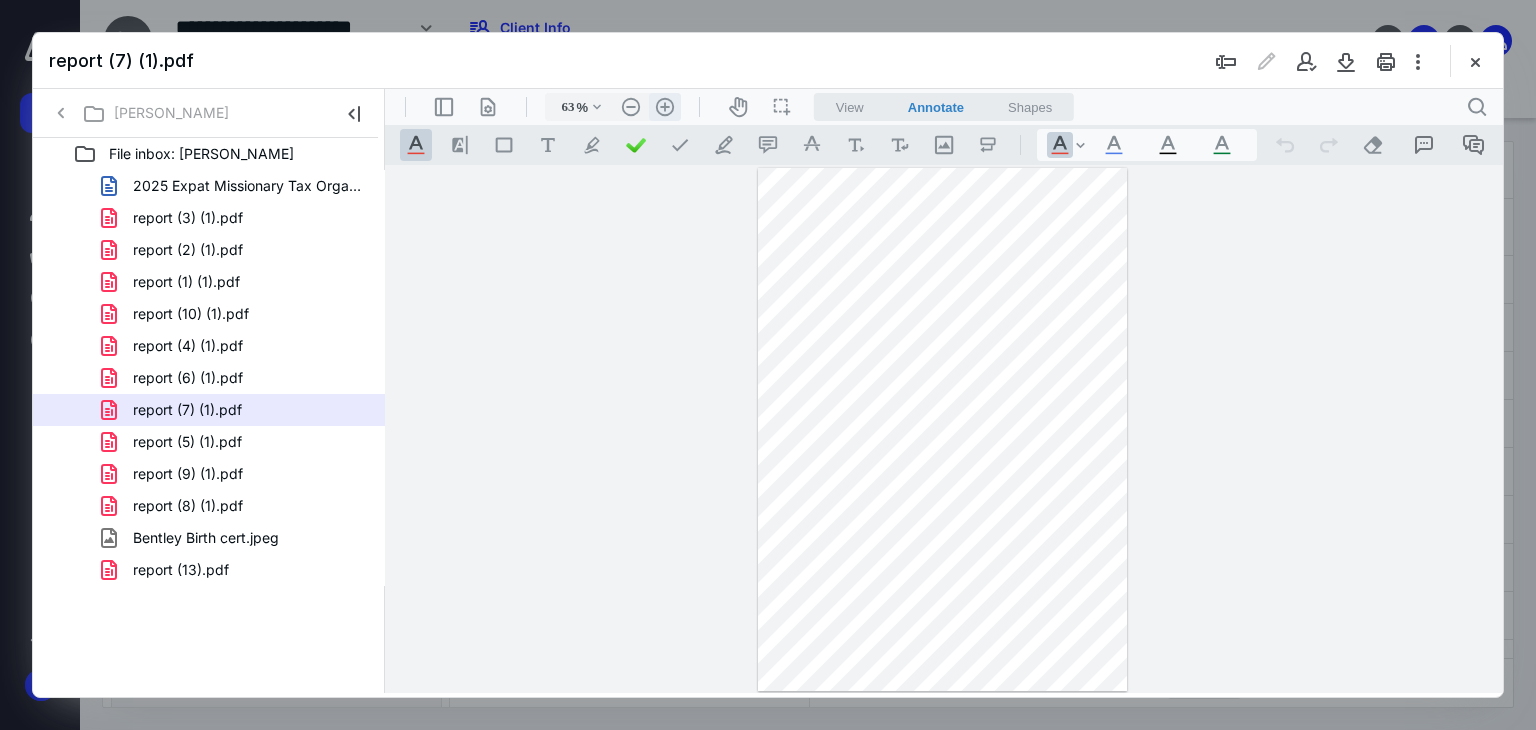 click on ".cls-1{fill:#abb0c4;} icon - header - zoom - in - line" at bounding box center (665, 107) 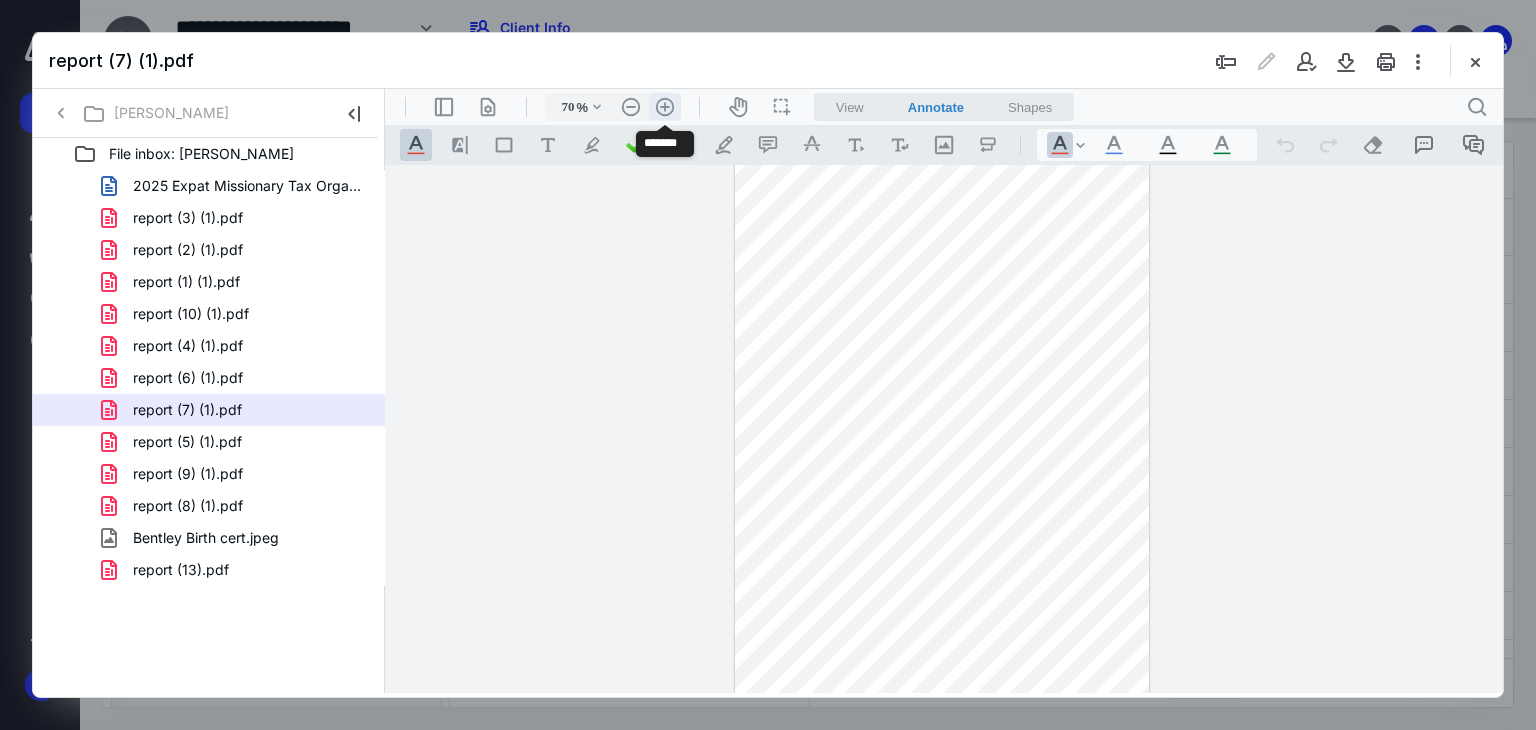 click on ".cls-1{fill:#abb0c4;} icon - header - zoom - in - line" at bounding box center [665, 107] 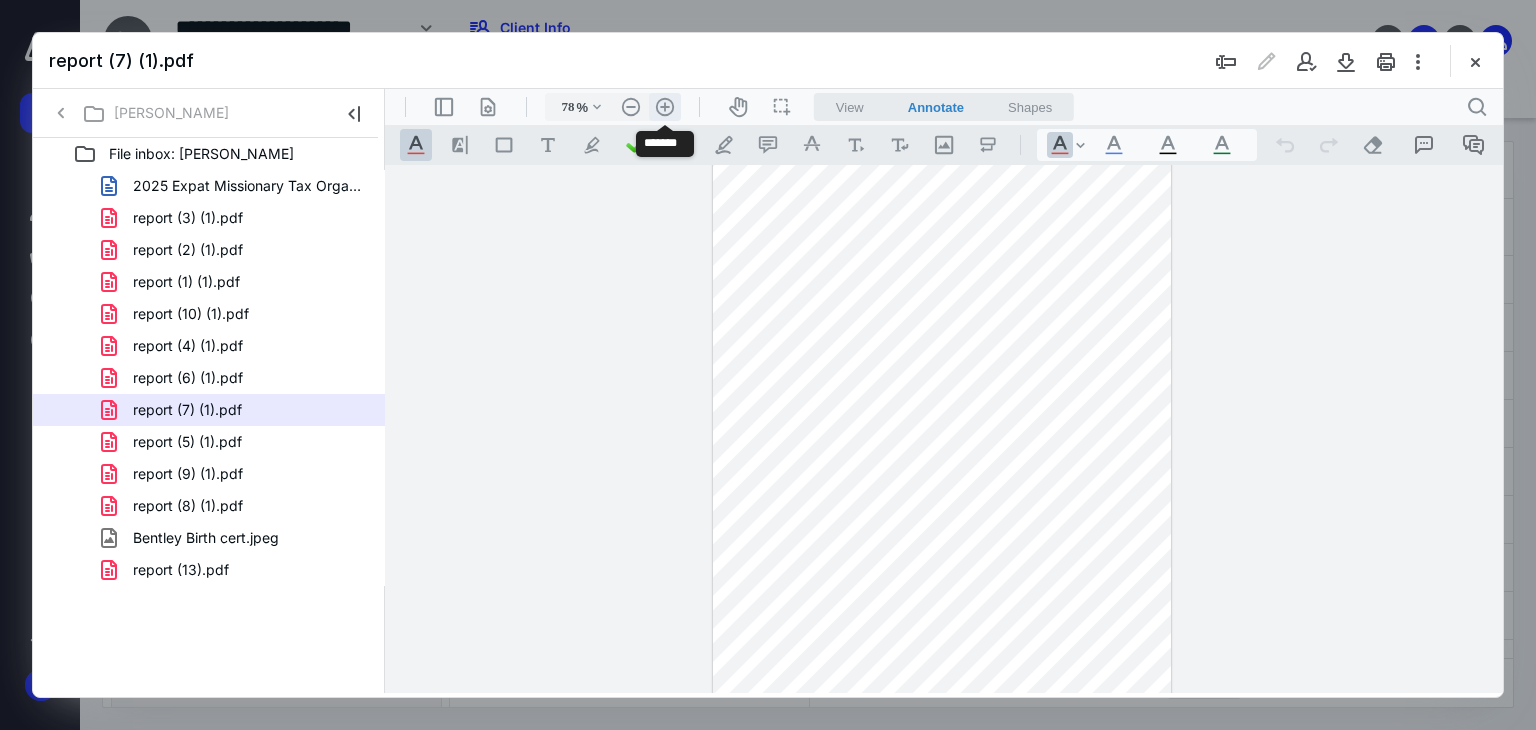 click on ".cls-1{fill:#abb0c4;} icon - header - zoom - in - line" at bounding box center (665, 107) 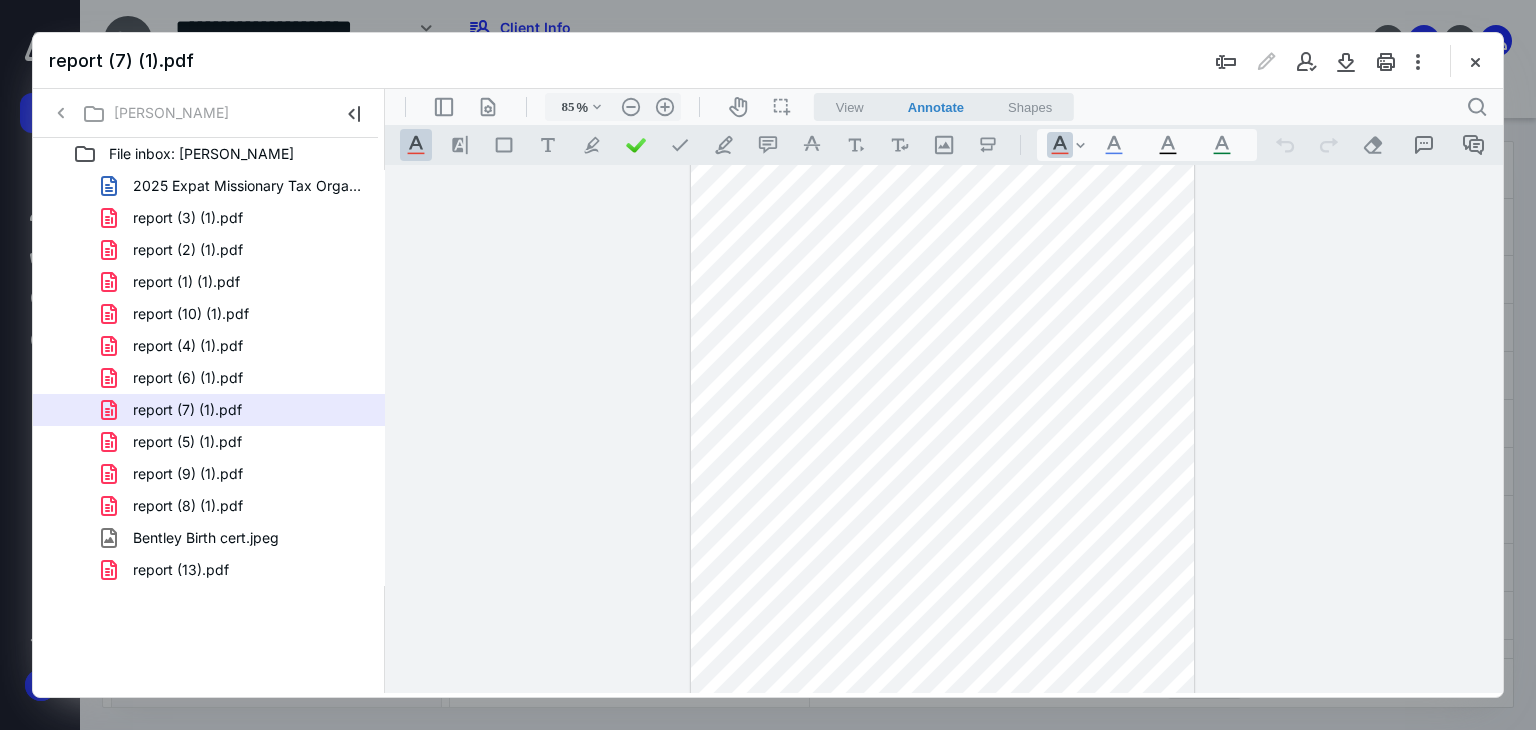 scroll, scrollTop: 0, scrollLeft: 0, axis: both 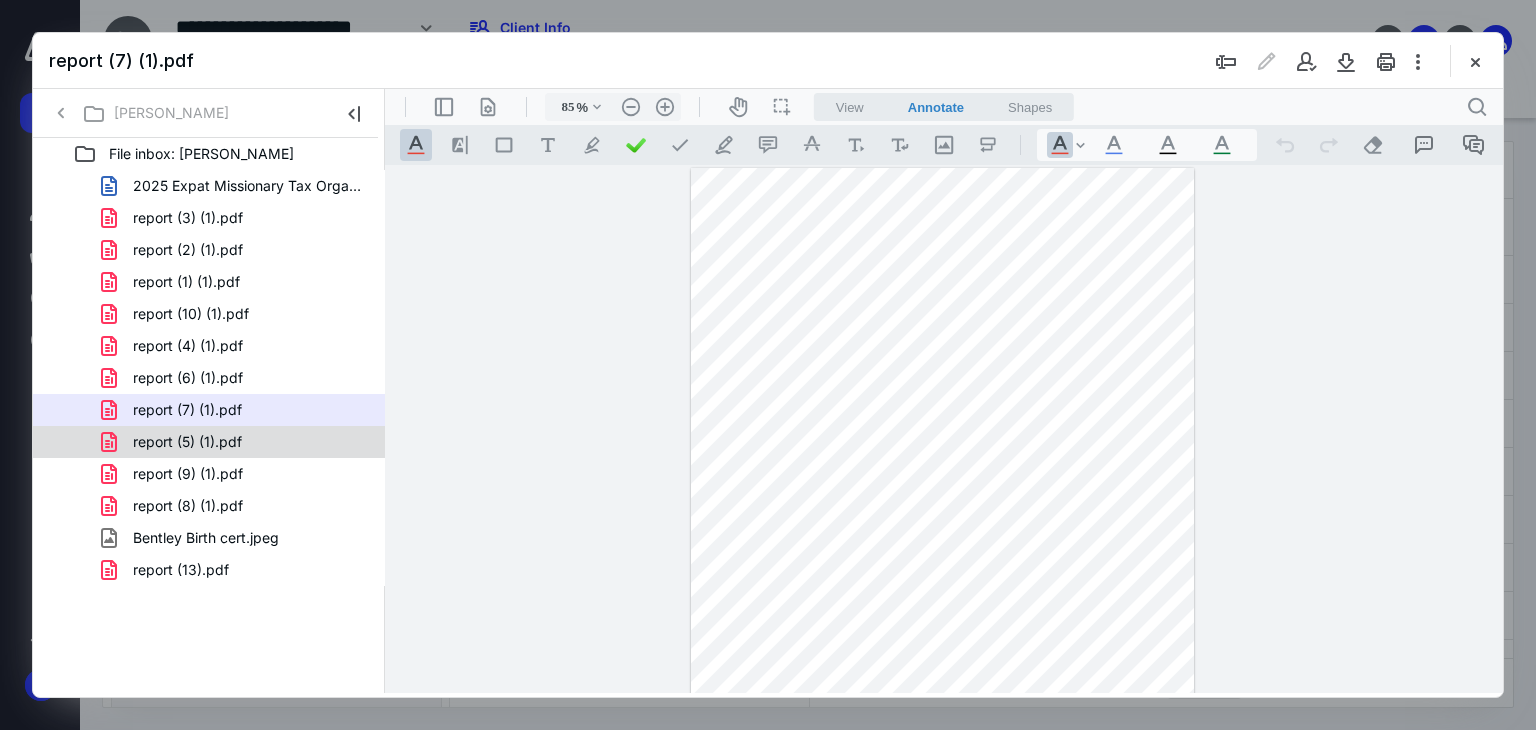click on "report (5) (1).pdf" at bounding box center (187, 442) 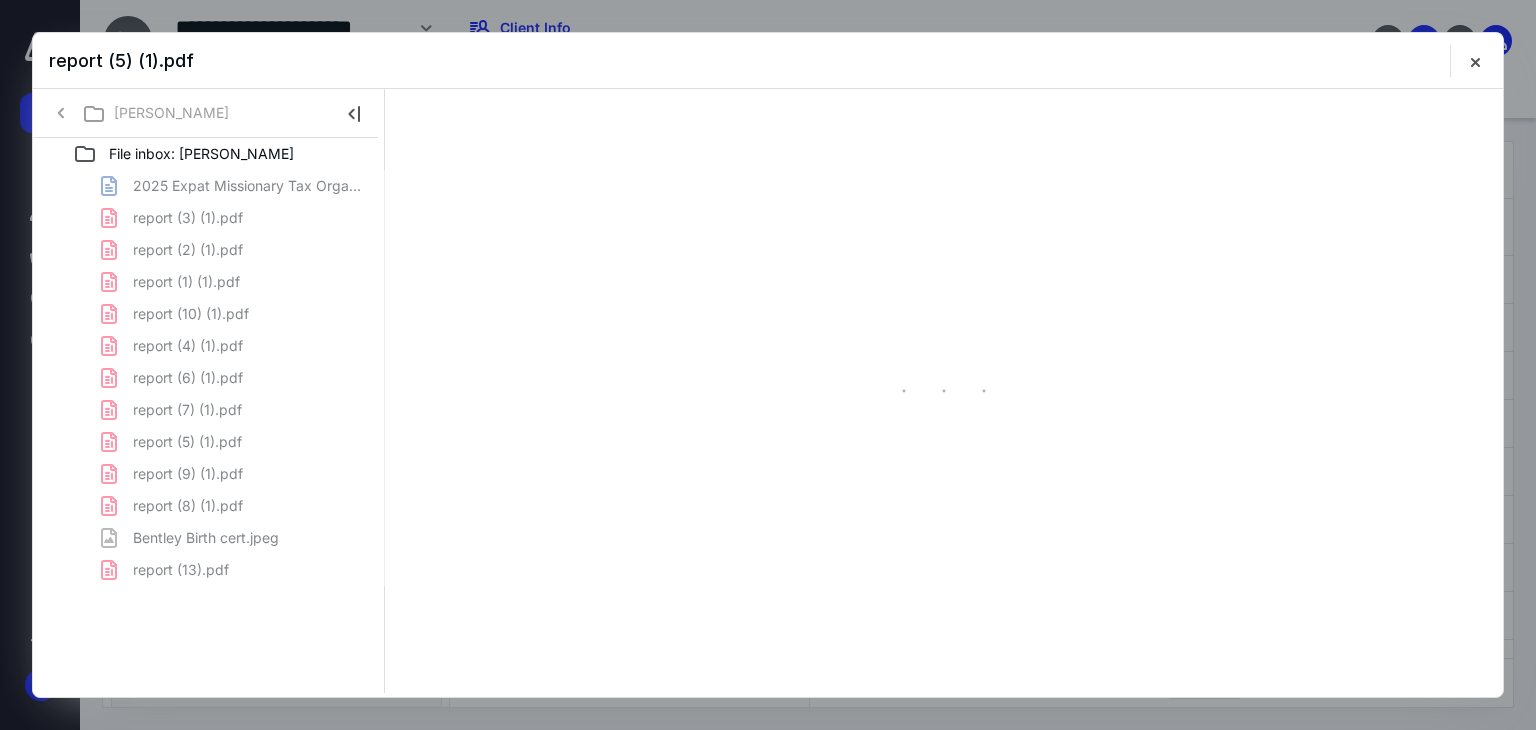 click on "2025 Expat Missionary Tax Organizer- for TY 2024-fillable  (1).docx report (3) (1).pdf report (2) (1).pdf report (1) (1).pdf report (10) (1).pdf report (4) (1).pdf report (6) (1).pdf report (7) (1).pdf report (5) (1).pdf report (9) (1).pdf report (8) (1).pdf Bentley Birth cert.jpeg report (13).pdf" at bounding box center [209, 378] 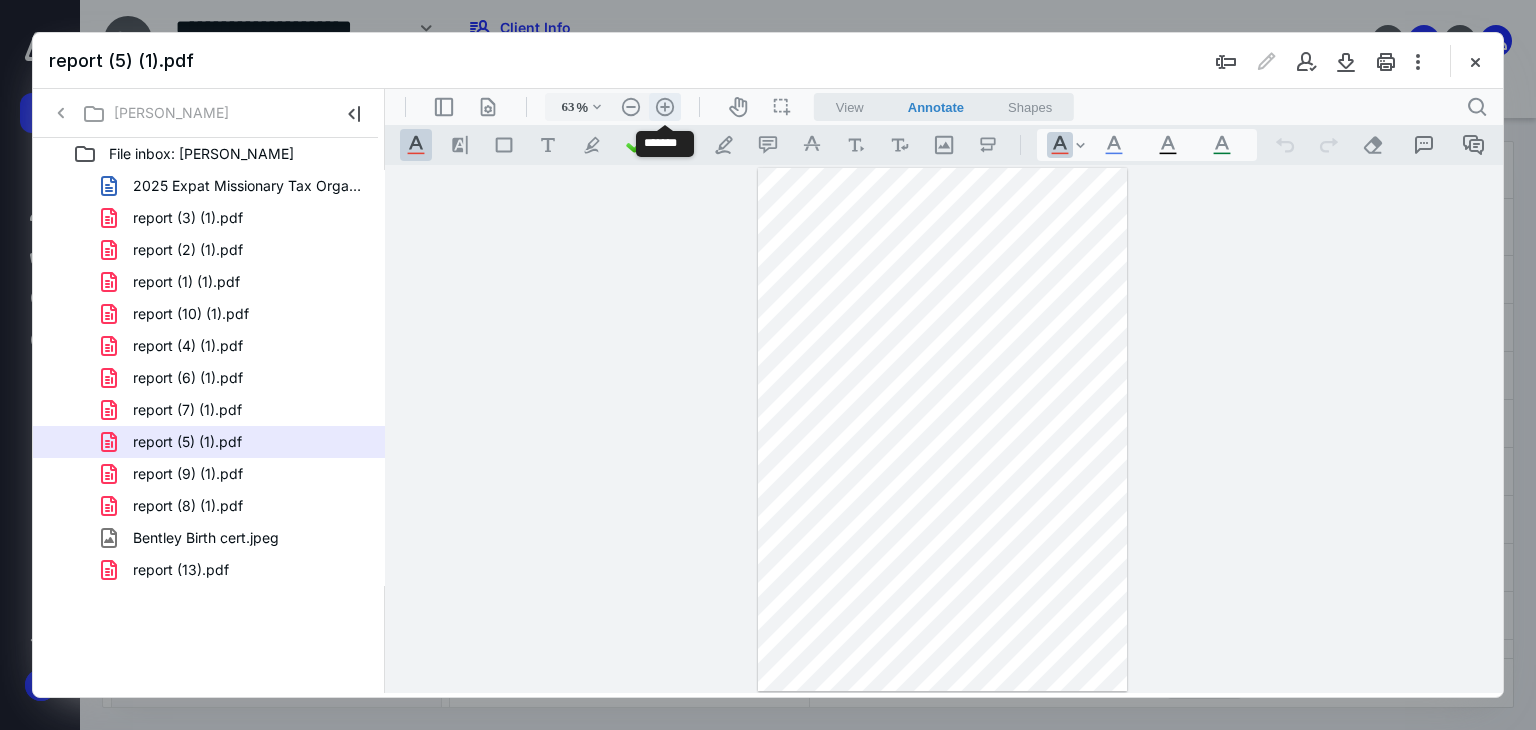 click on ".cls-1{fill:#abb0c4;} icon - header - zoom - in - line" at bounding box center [665, 107] 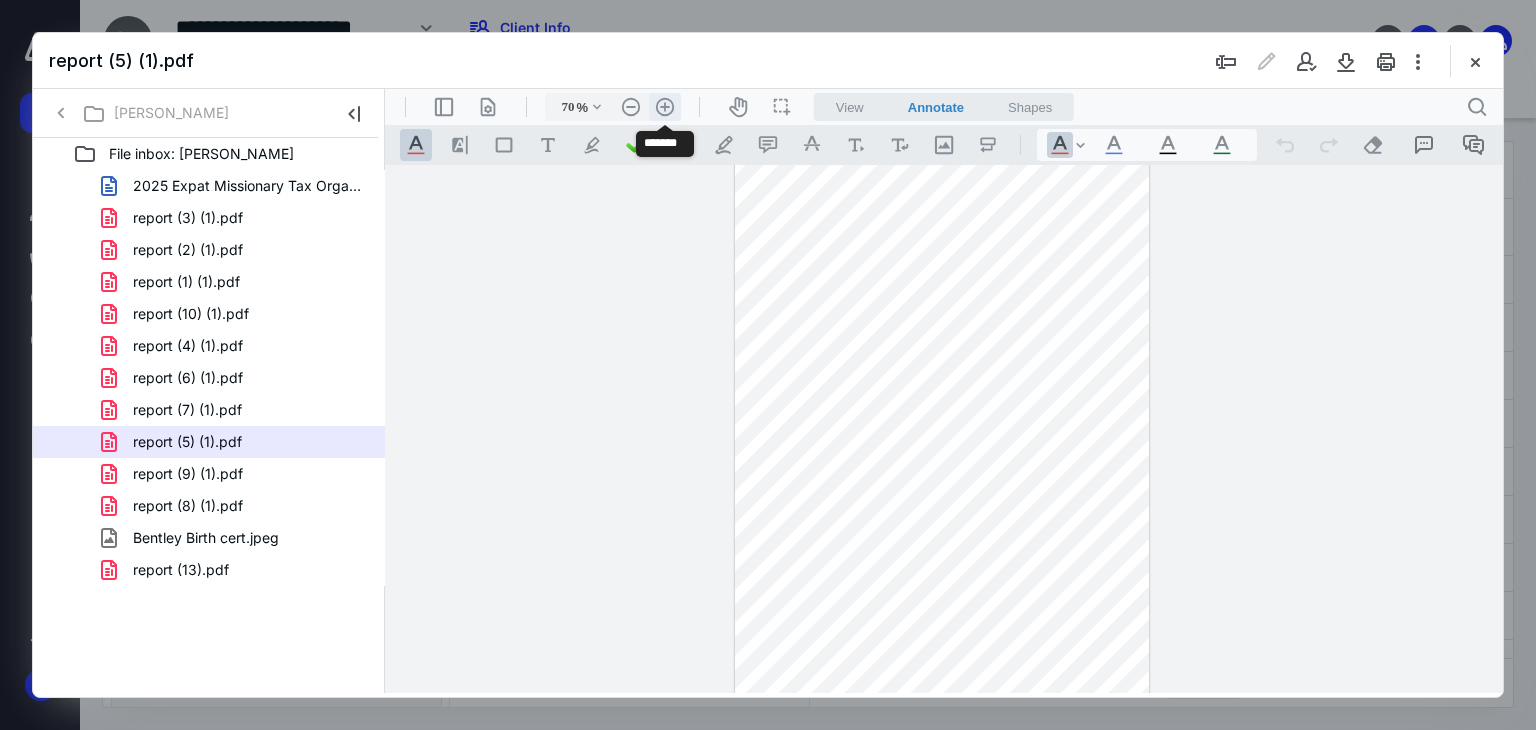 click on ".cls-1{fill:#abb0c4;} icon - header - zoom - in - line" at bounding box center (665, 107) 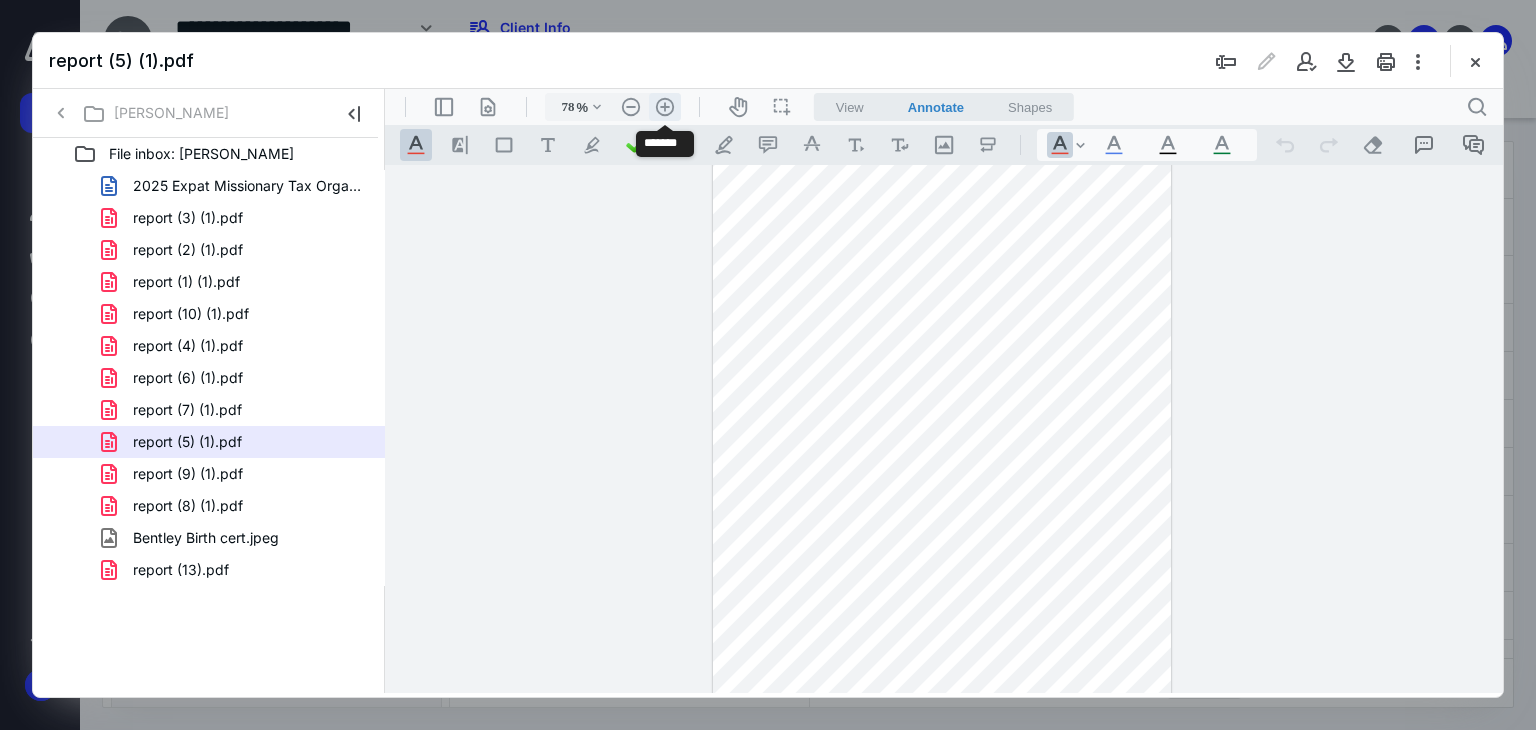 click on ".cls-1{fill:#abb0c4;} icon - header - zoom - in - line" at bounding box center (665, 107) 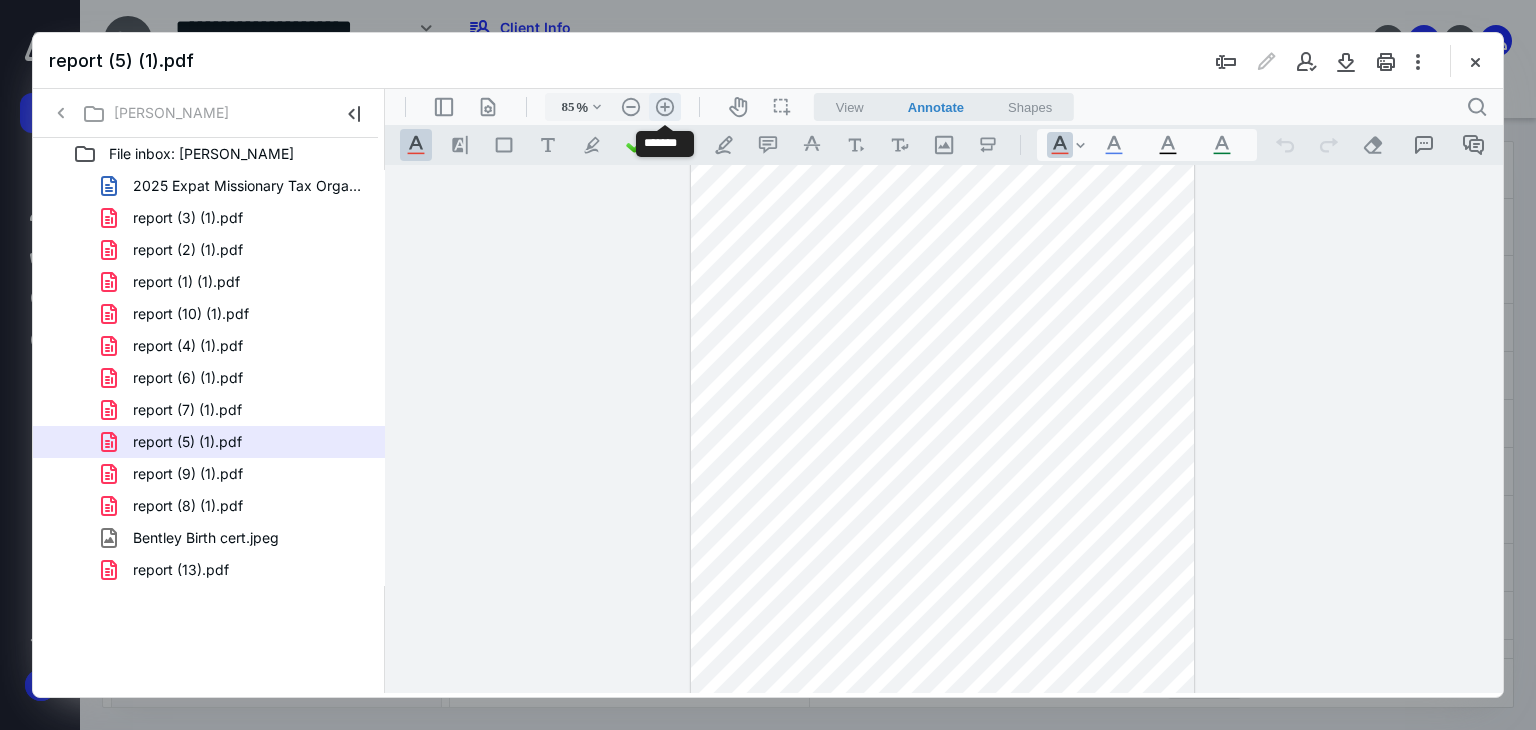 click on ".cls-1{fill:#abb0c4;} icon - header - zoom - in - line" at bounding box center (665, 107) 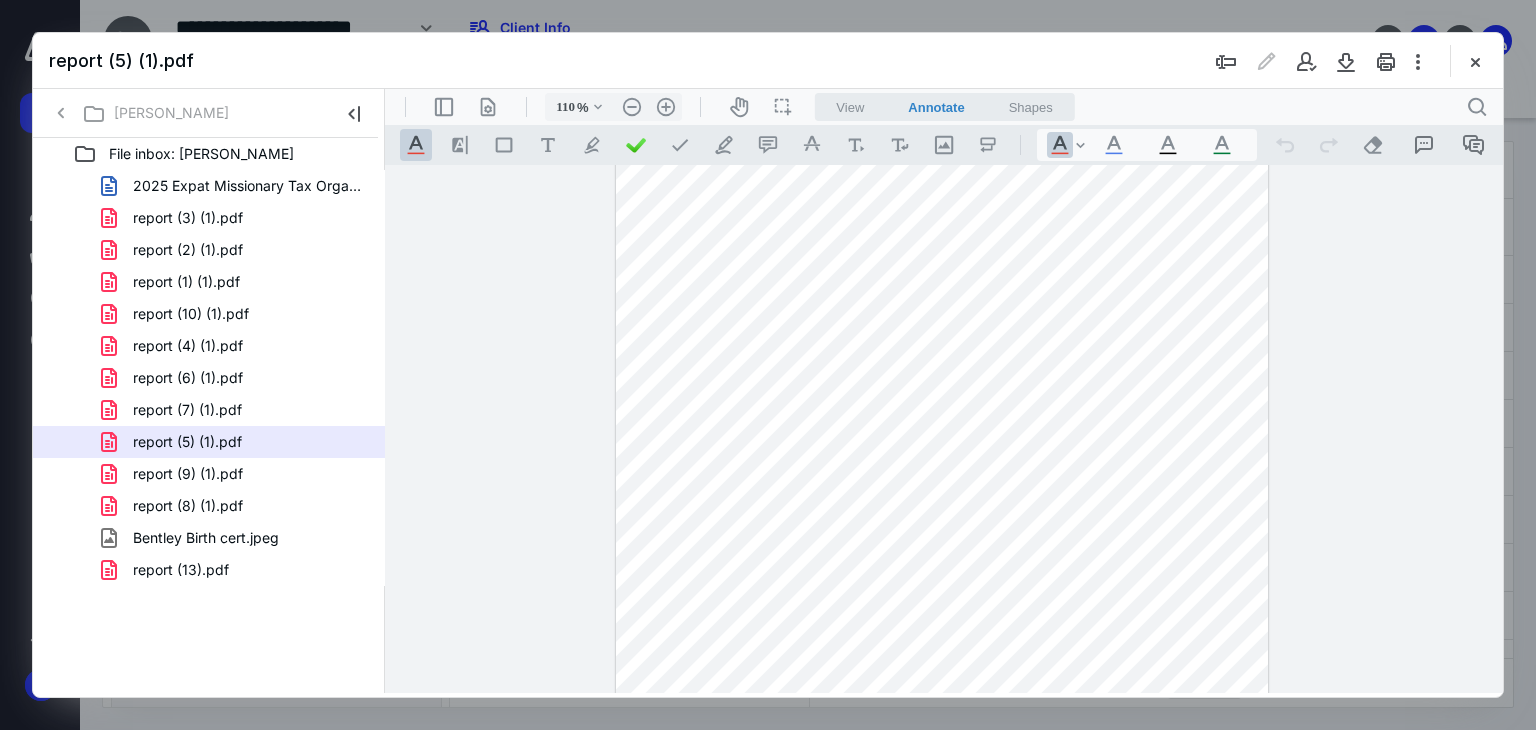 scroll, scrollTop: 0, scrollLeft: 0, axis: both 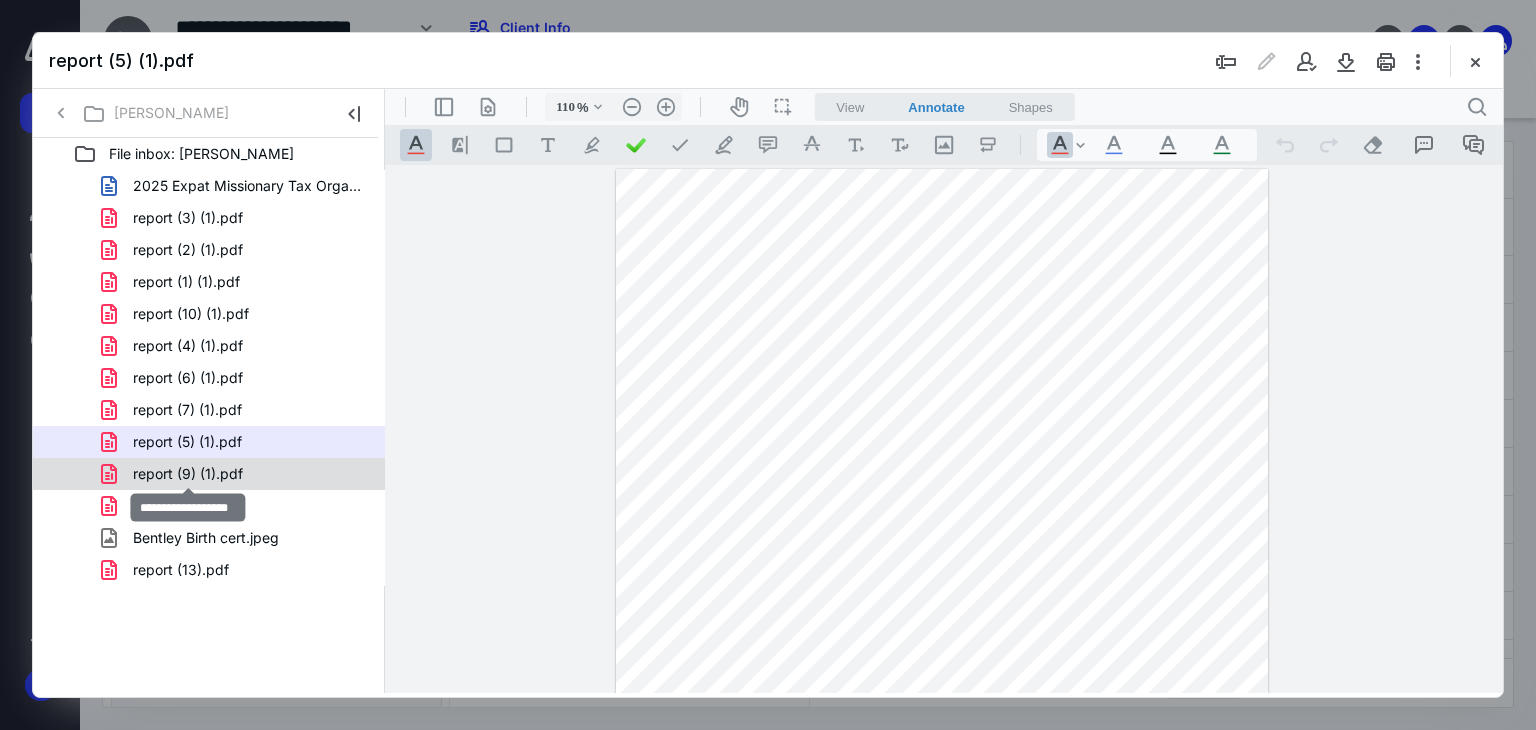 click on "report (9) (1).pdf" at bounding box center (188, 474) 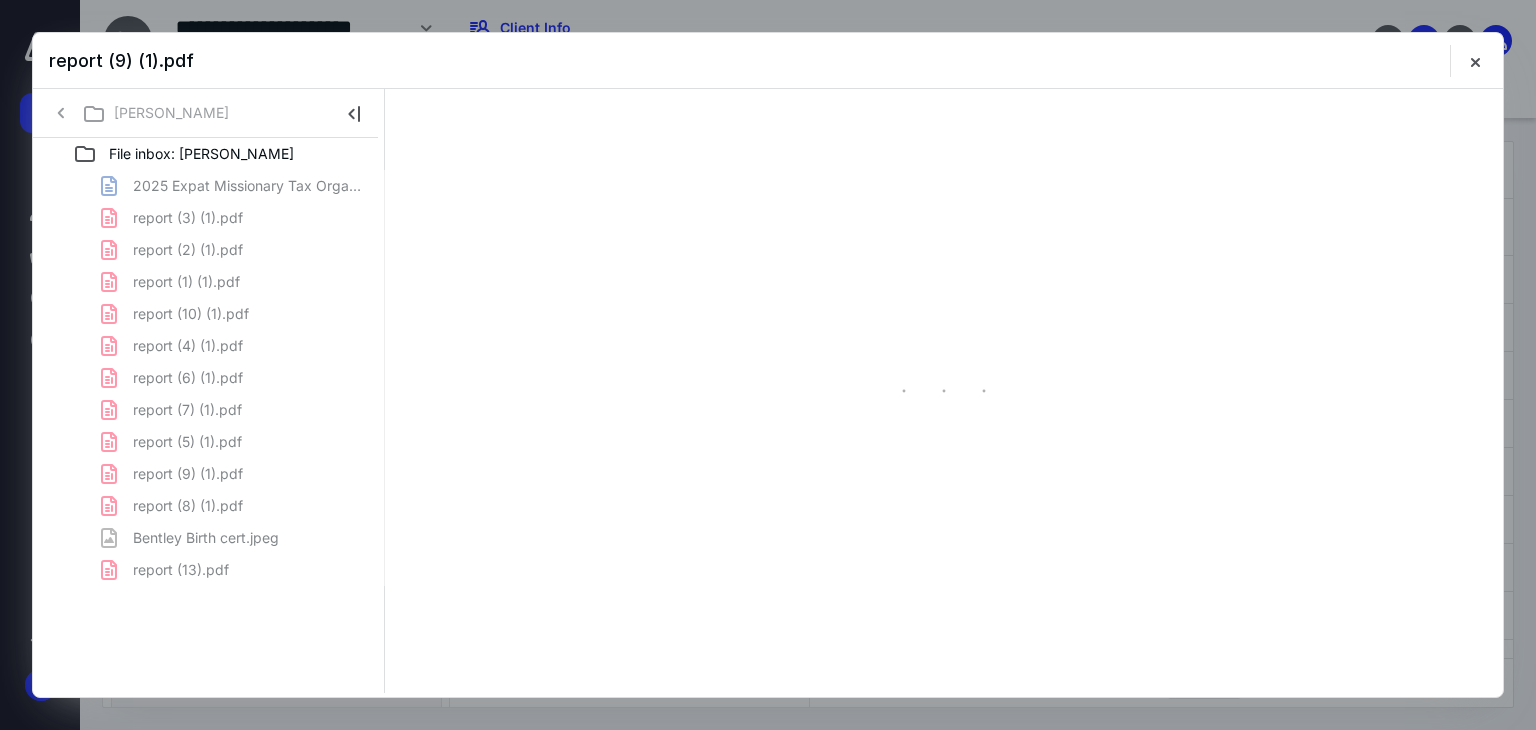 click on "2025 Expat Missionary Tax Organizer- for TY 2024-fillable  (1).docx report (3) (1).pdf report (2) (1).pdf report (1) (1).pdf report (10) (1).pdf report (4) (1).pdf report (6) (1).pdf report (7) (1).pdf report (5) (1).pdf report (9) (1).pdf report (8) (1).pdf Bentley Birth cert.jpeg report (13).pdf" at bounding box center (209, 378) 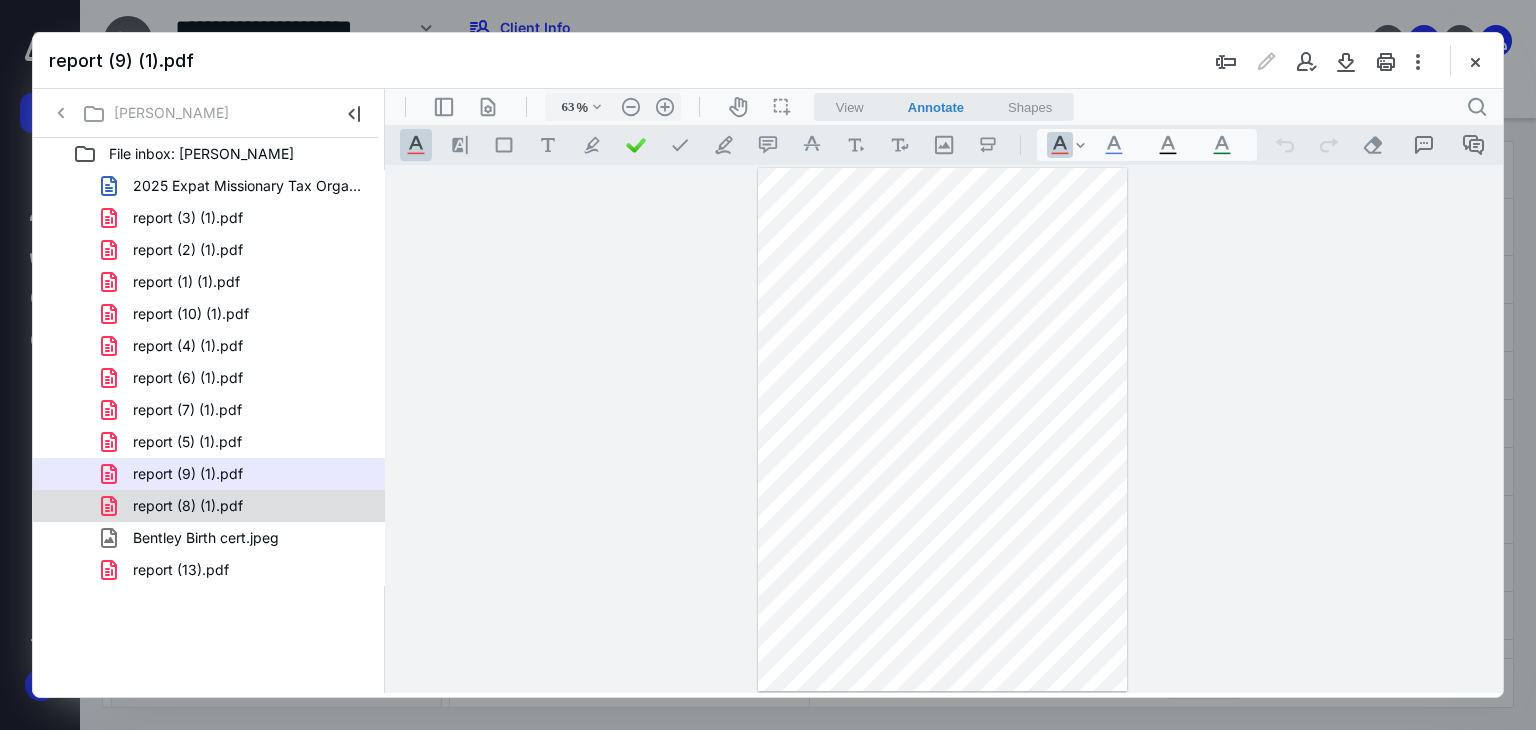 click on "report (8) (1).pdf" at bounding box center (188, 506) 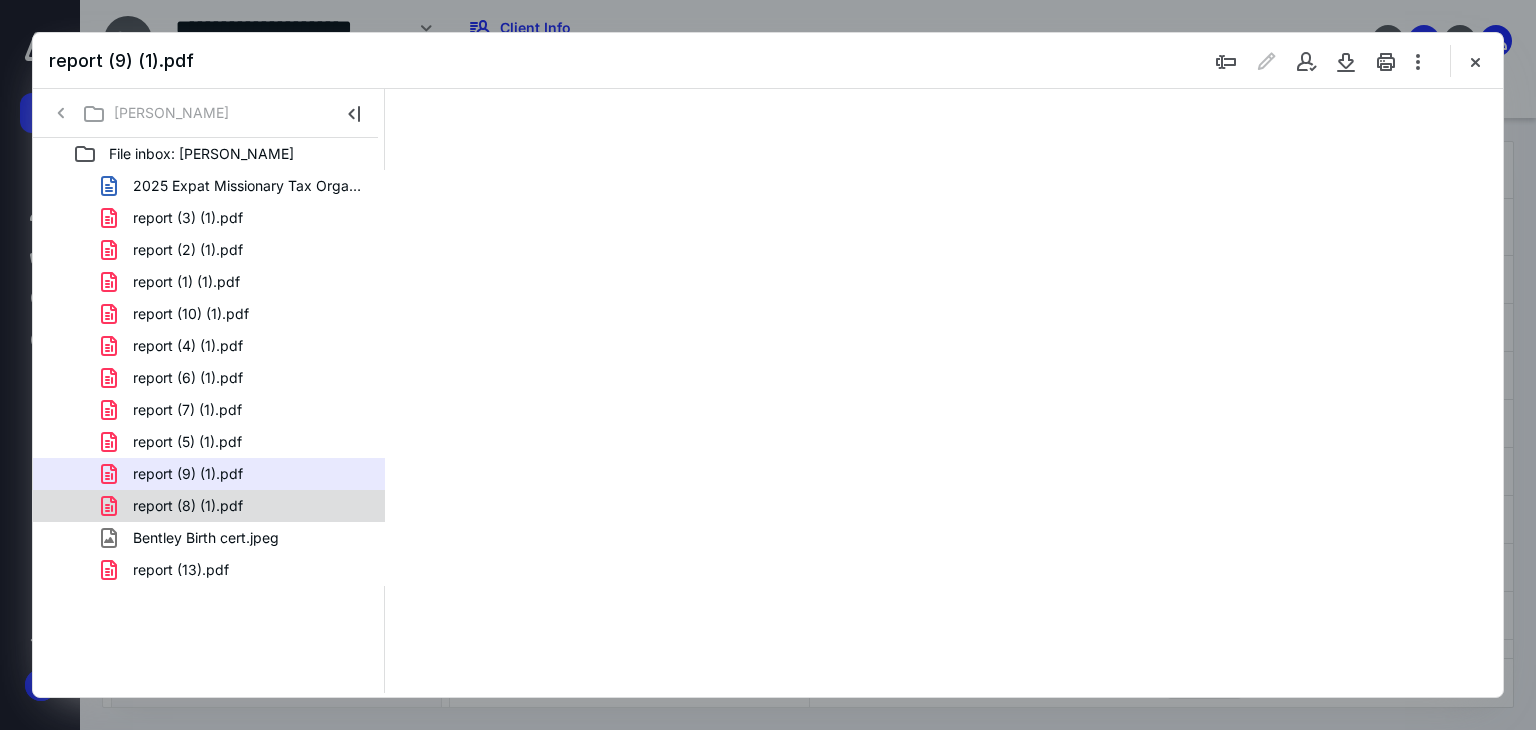 click on "2025 Expat Missionary Tax Organizer- for TY 2024-fillable  (1).docx report (3) (1).pdf report (2) (1).pdf report (1) (1).pdf report (10) (1).pdf report (4) (1).pdf report (6) (1).pdf report (7) (1).pdf report (5) (1).pdf report (9) (1).pdf report (8) (1).pdf Bentley Birth cert.jpeg report (13).pdf" at bounding box center (209, 378) 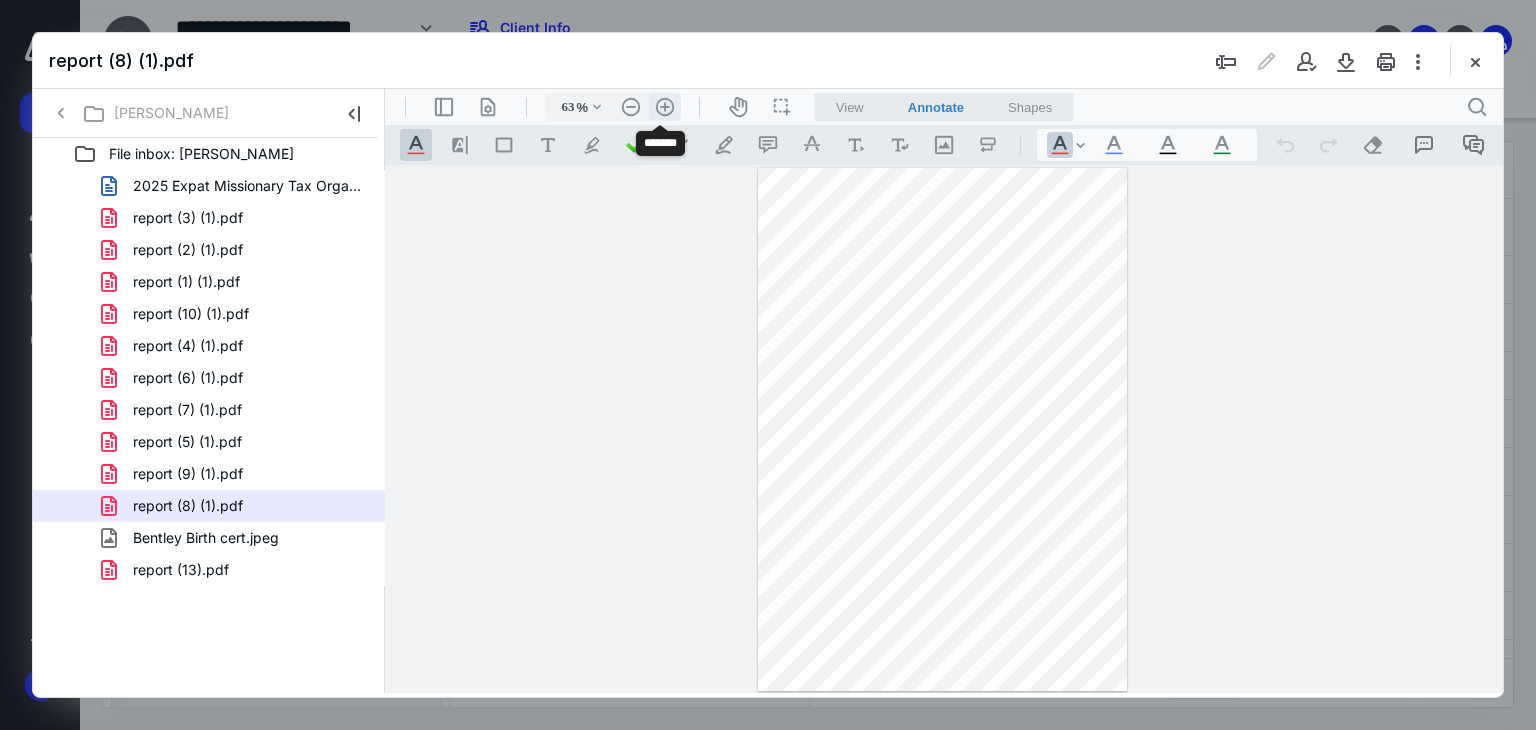 click on ".cls-1{fill:#abb0c4;} icon - header - zoom - in - line" at bounding box center (665, 107) 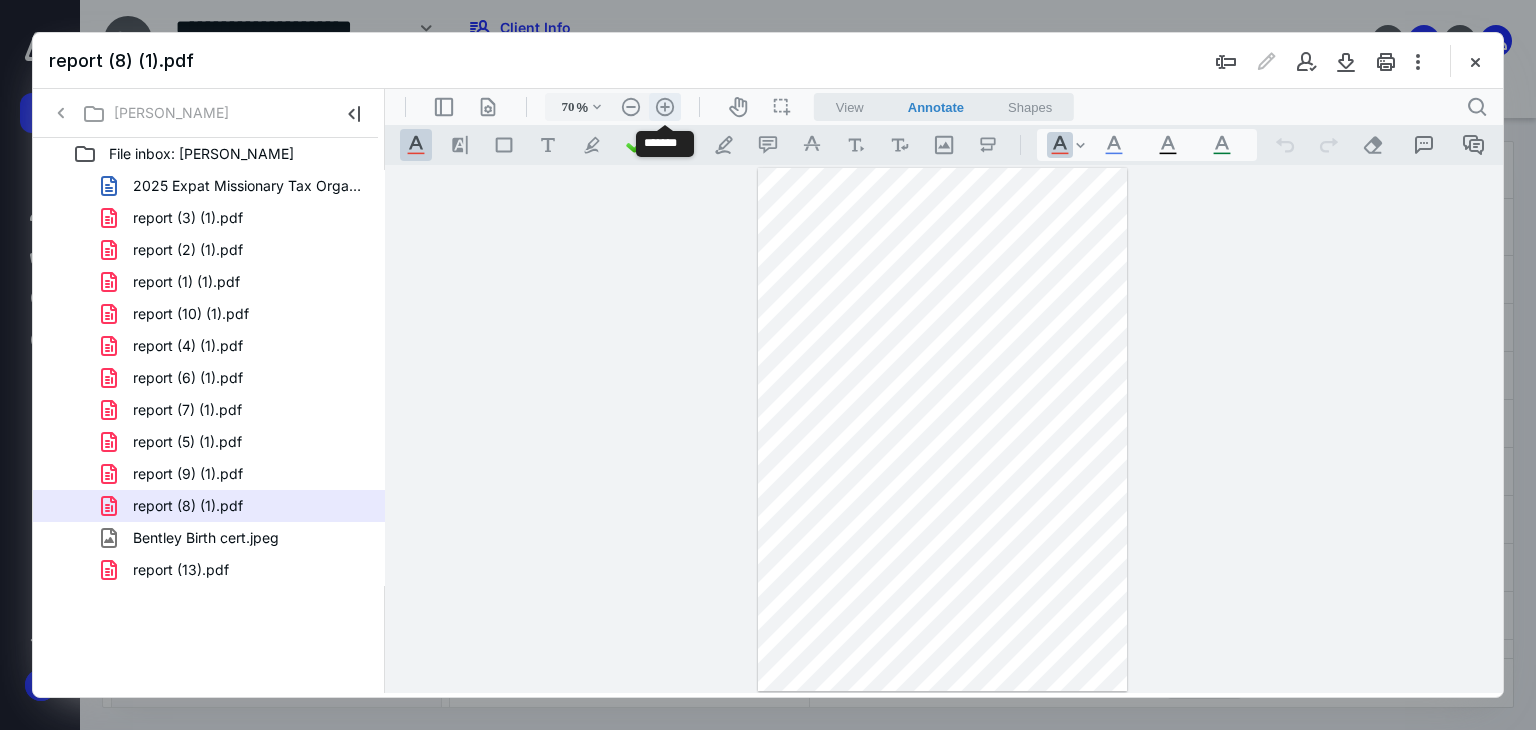 click on ".cls-1{fill:#abb0c4;} icon - header - zoom - in - line" at bounding box center (665, 107) 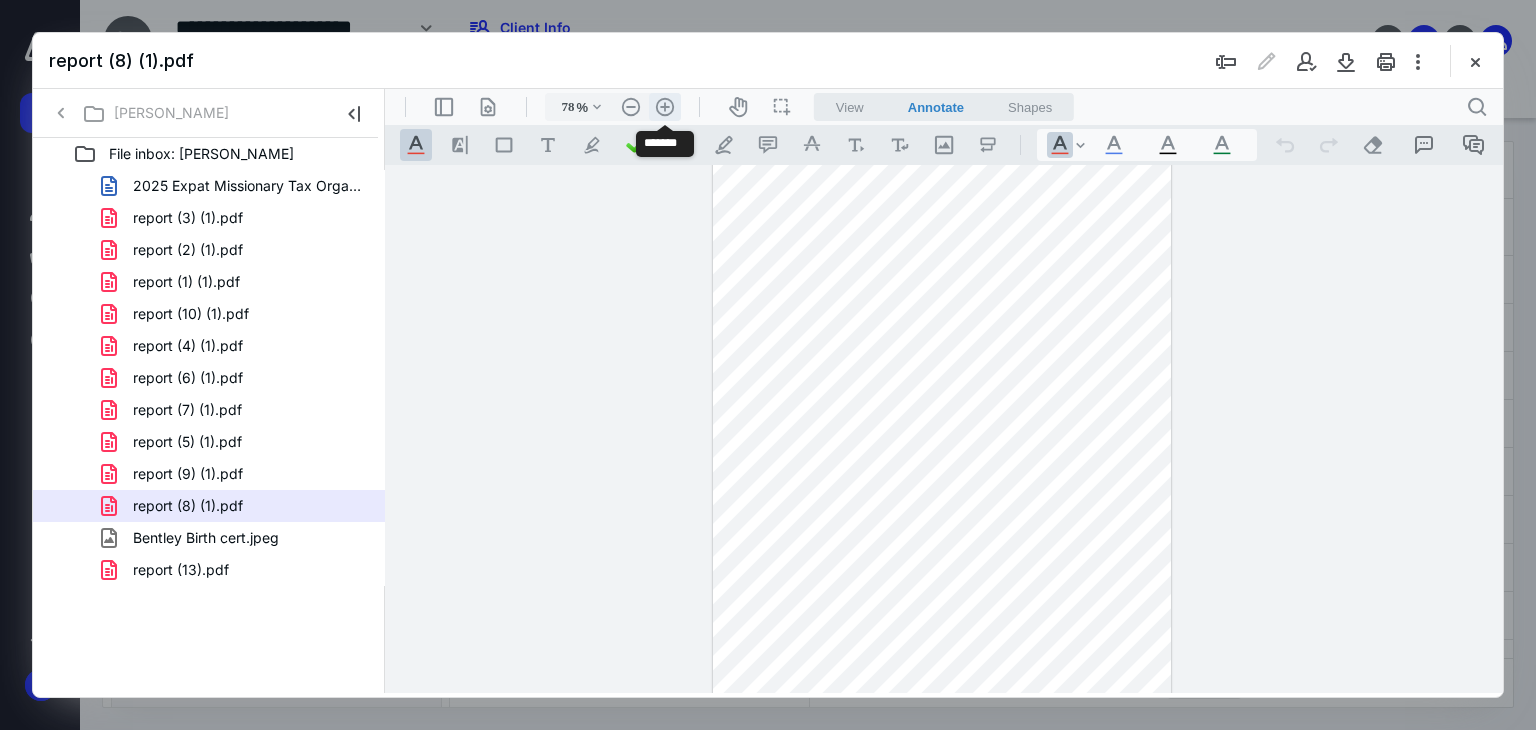 scroll, scrollTop: 53, scrollLeft: 0, axis: vertical 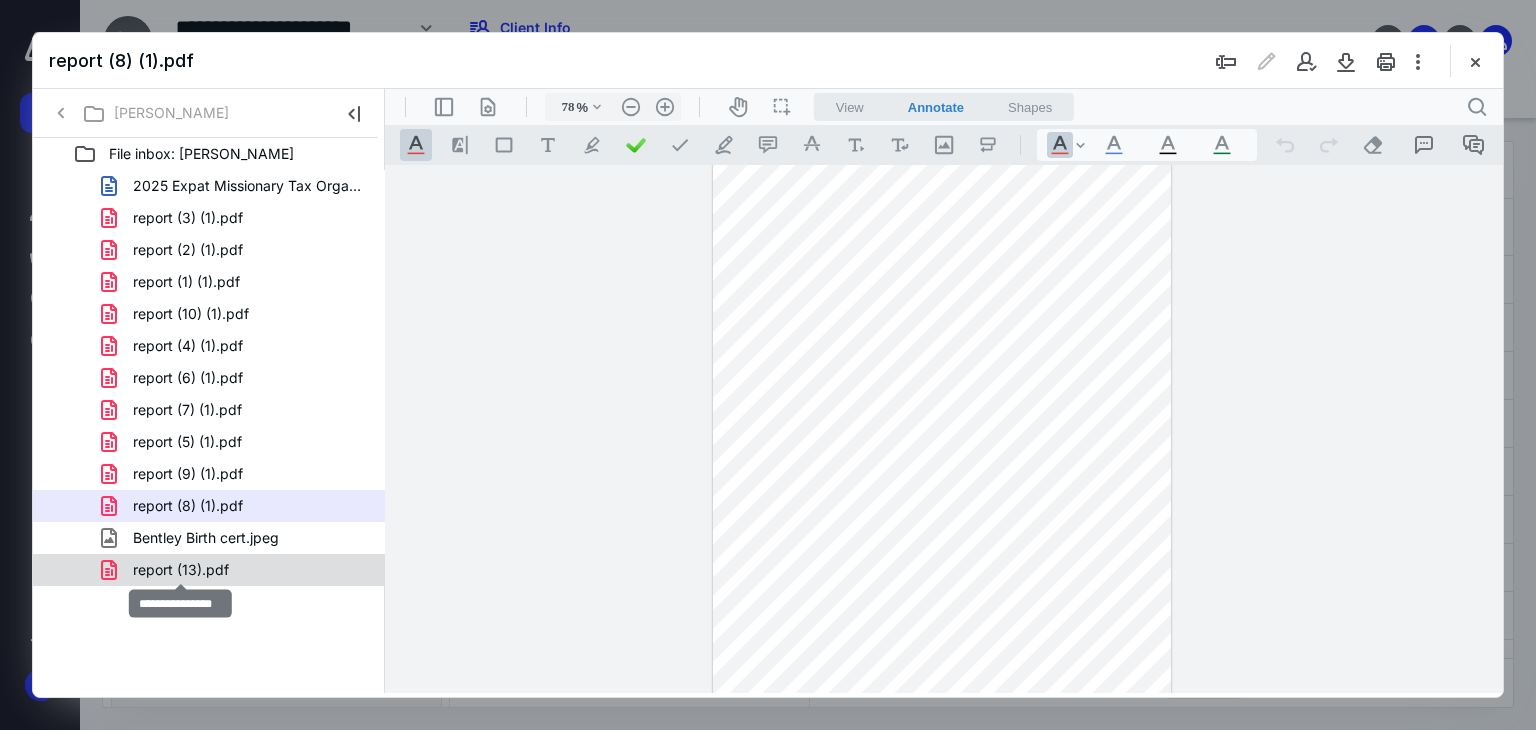 click on "report (13).pdf" at bounding box center (181, 570) 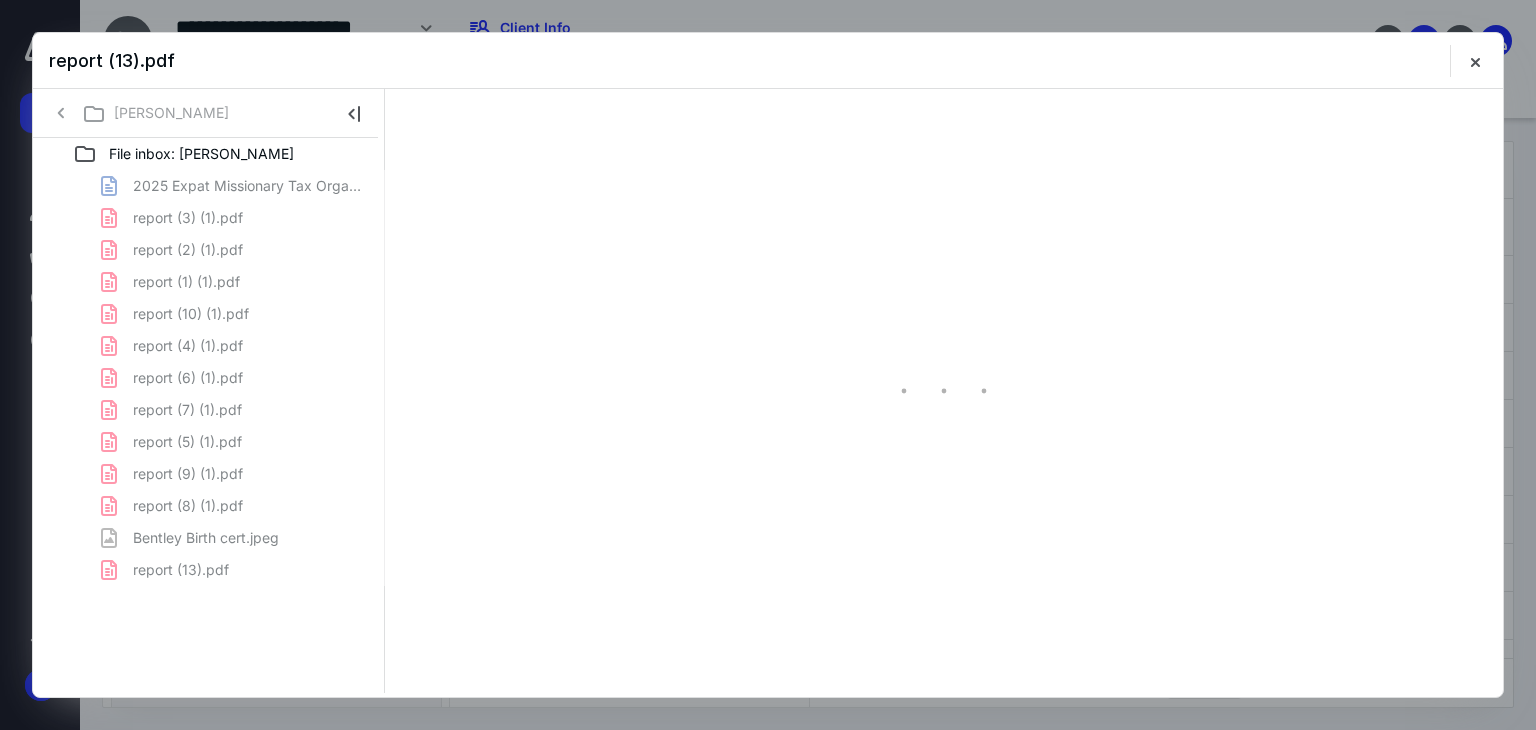 click on "2025 Expat Missionary Tax Organizer- for TY 2024-fillable  (1).docx report (3) (1).pdf report (2) (1).pdf report (1) (1).pdf report (10) (1).pdf report (4) (1).pdf report (6) (1).pdf report (7) (1).pdf report (5) (1).pdf report (9) (1).pdf report (8) (1).pdf Bentley Birth cert.jpeg report (13).pdf" at bounding box center [209, 378] 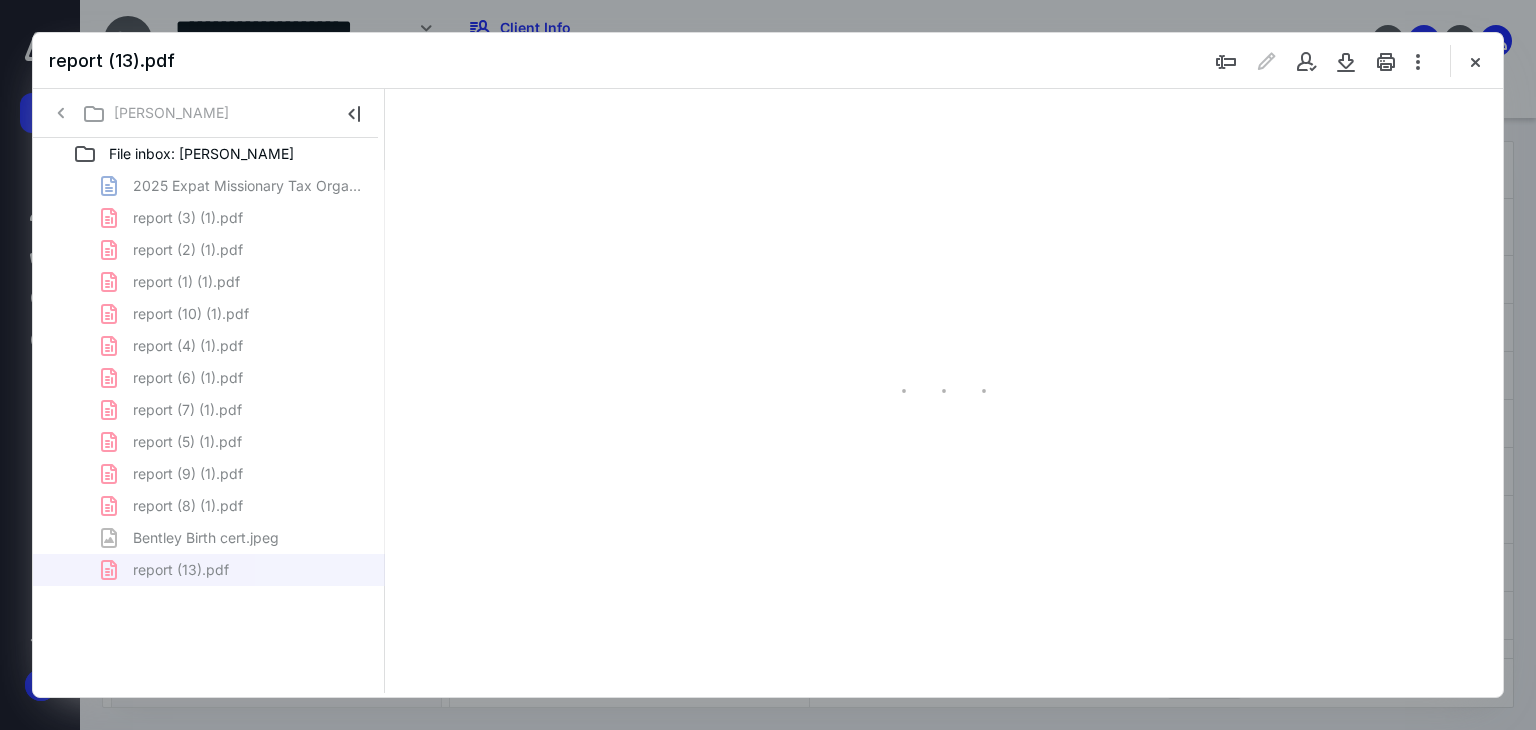 scroll, scrollTop: 0, scrollLeft: 0, axis: both 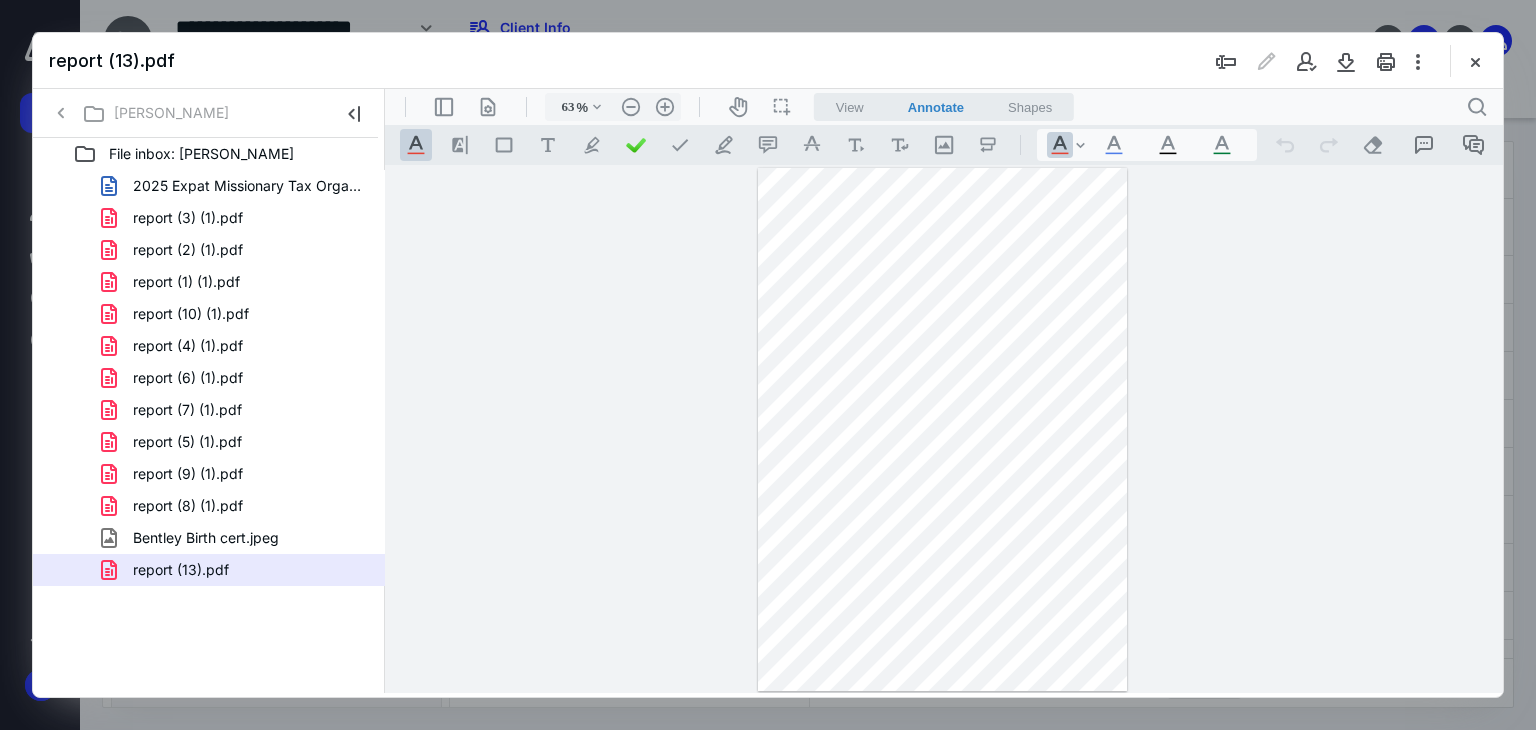 click at bounding box center (944, 429) 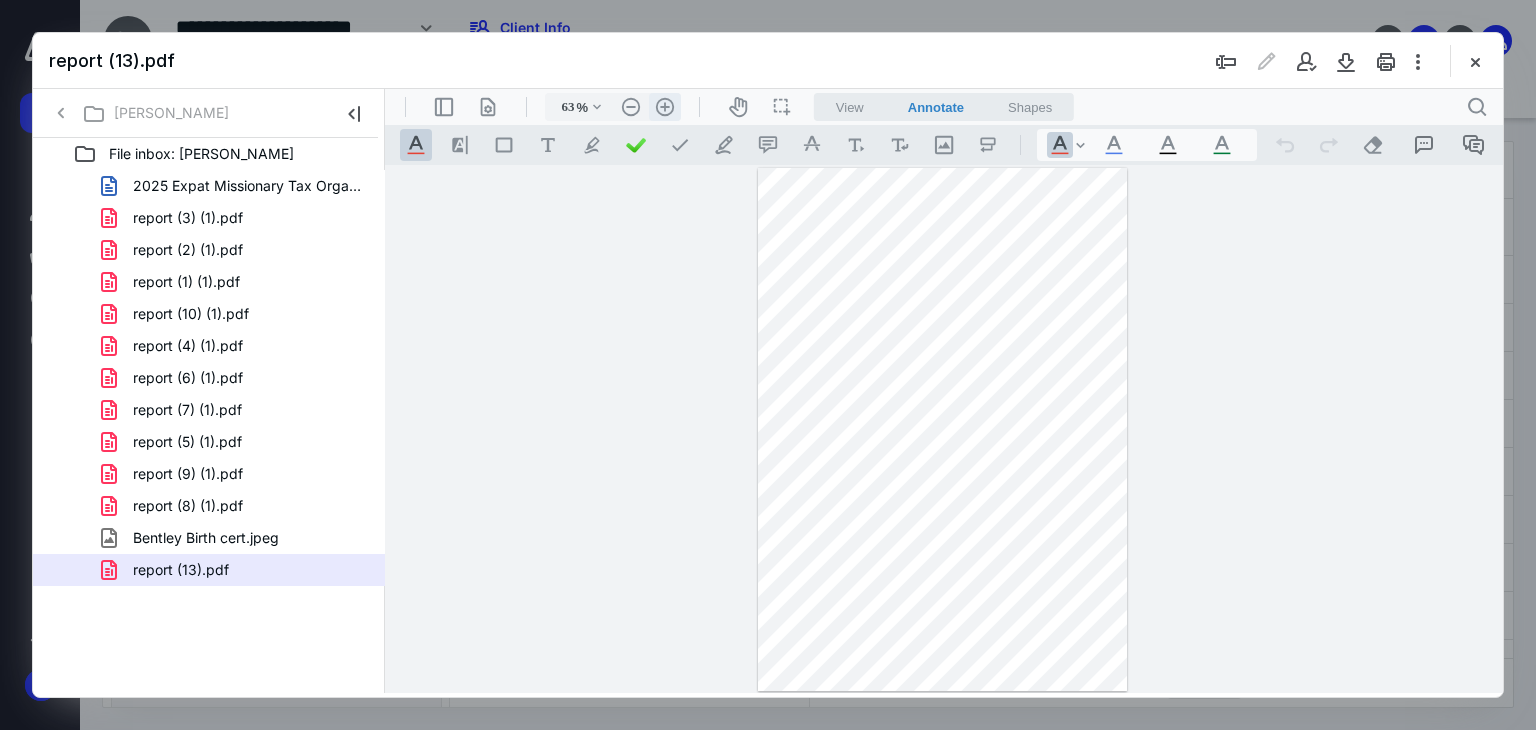 click on ".cls-1{fill:#abb0c4;} icon - header - zoom - in - line" at bounding box center (665, 107) 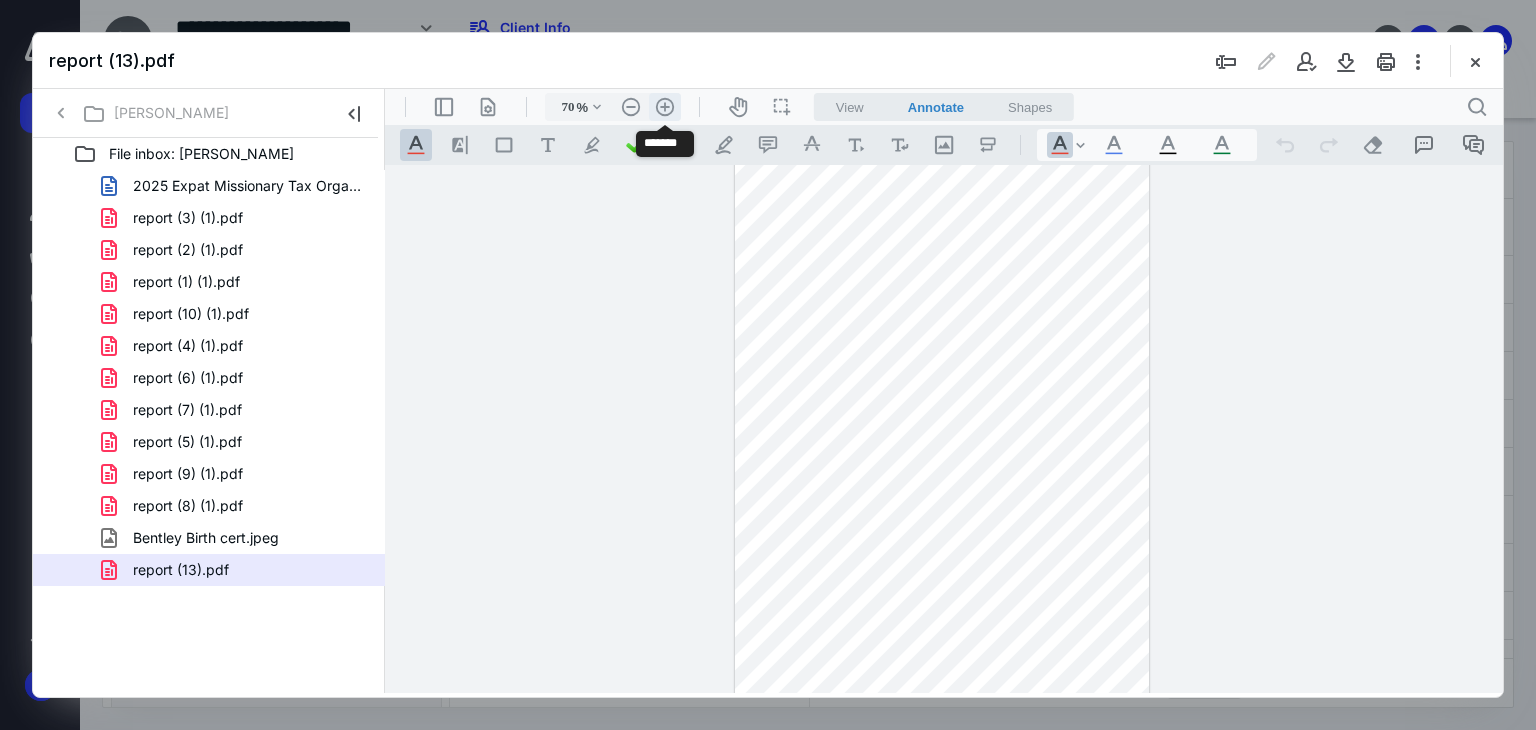 click on ".cls-1{fill:#abb0c4;} icon - header - zoom - in - line" at bounding box center (665, 107) 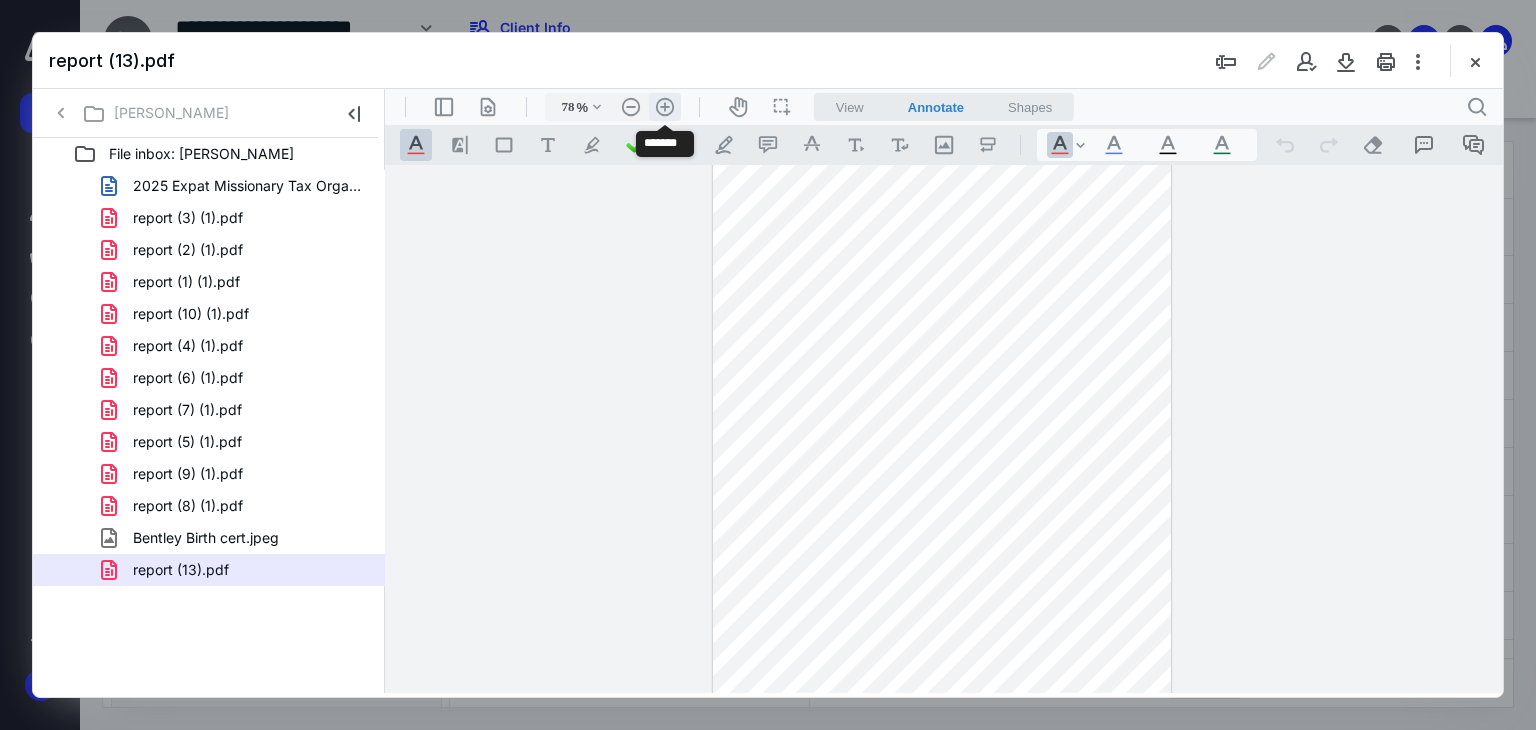 click on ".cls-1{fill:#abb0c4;} icon - header - zoom - in - line" at bounding box center [665, 107] 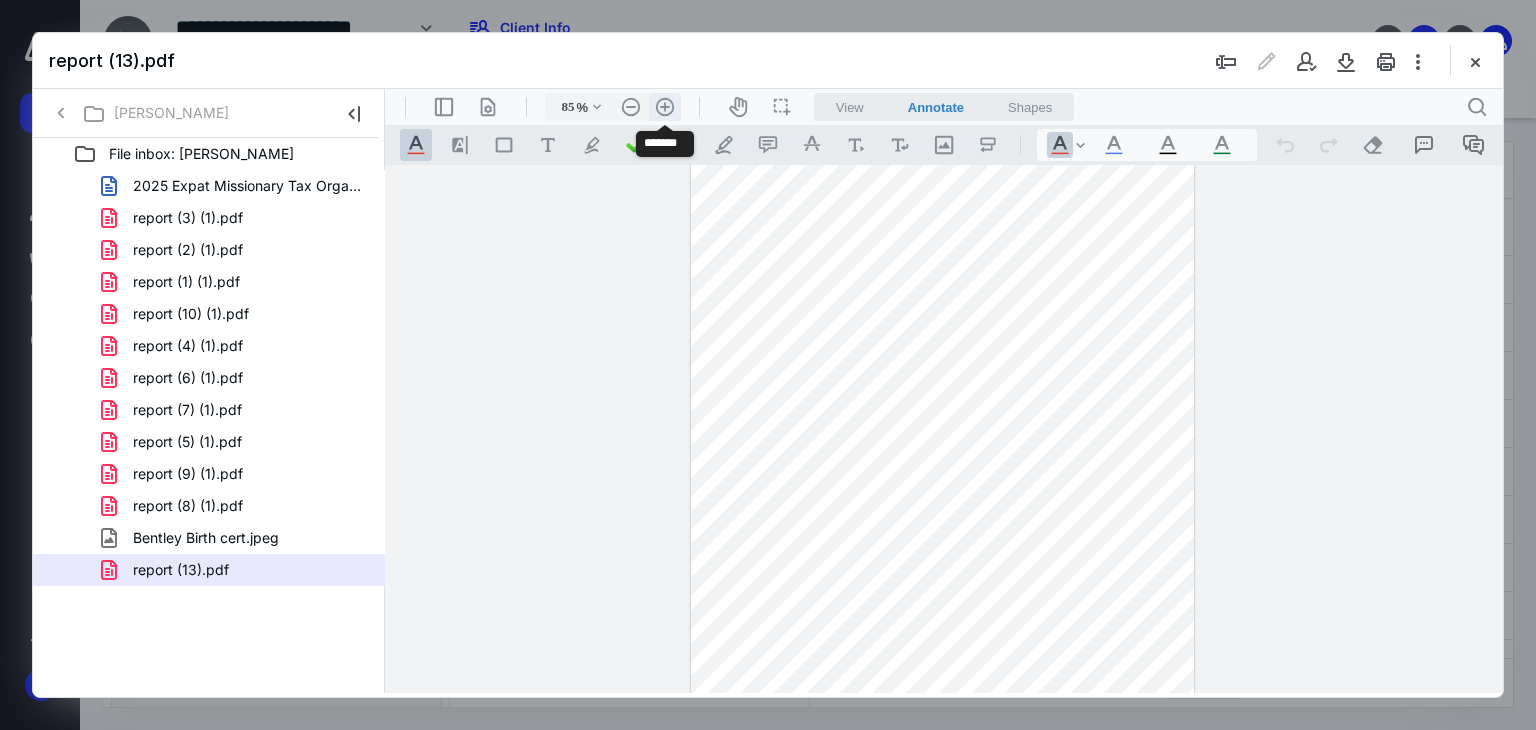 scroll, scrollTop: 80, scrollLeft: 0, axis: vertical 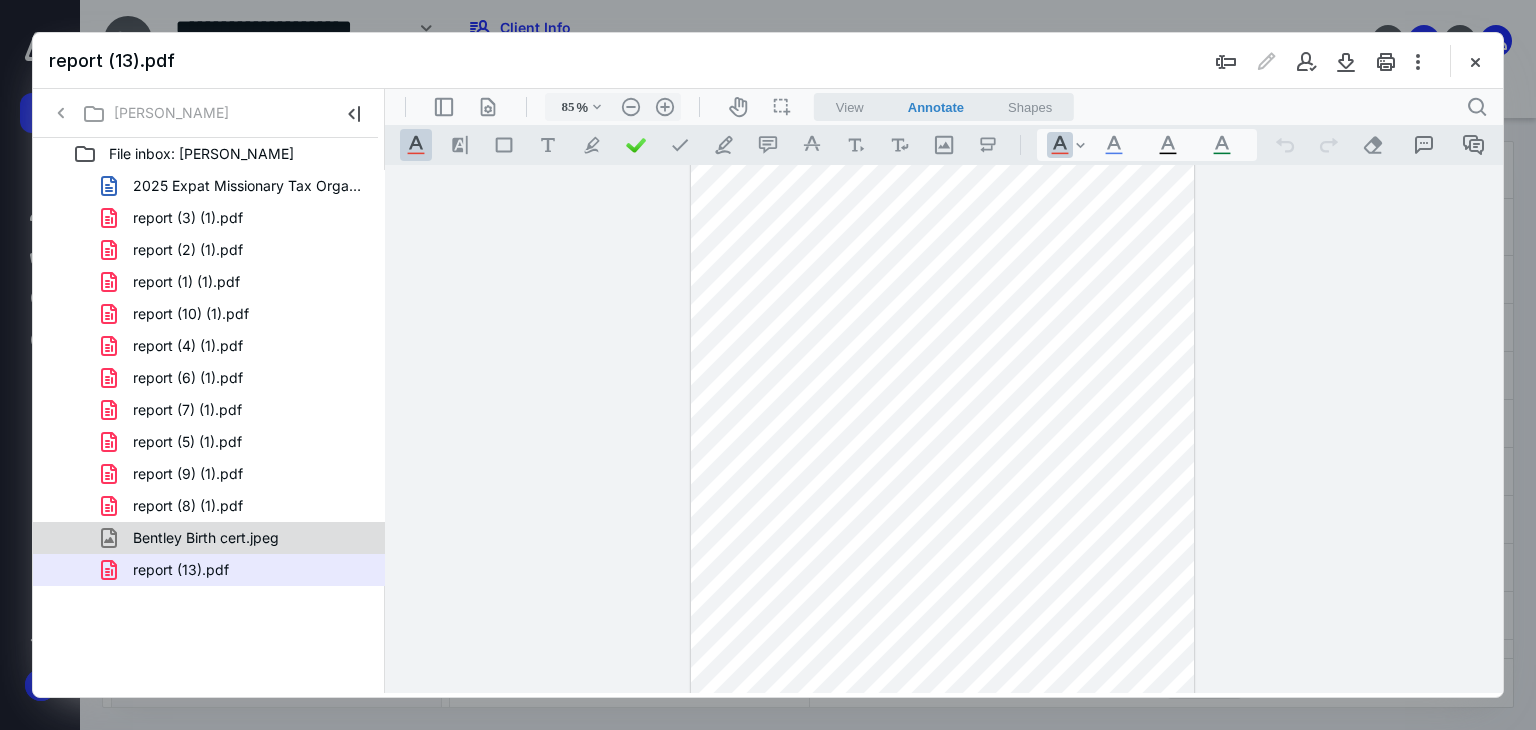 click on "Bentley Birth cert.jpeg" at bounding box center (206, 538) 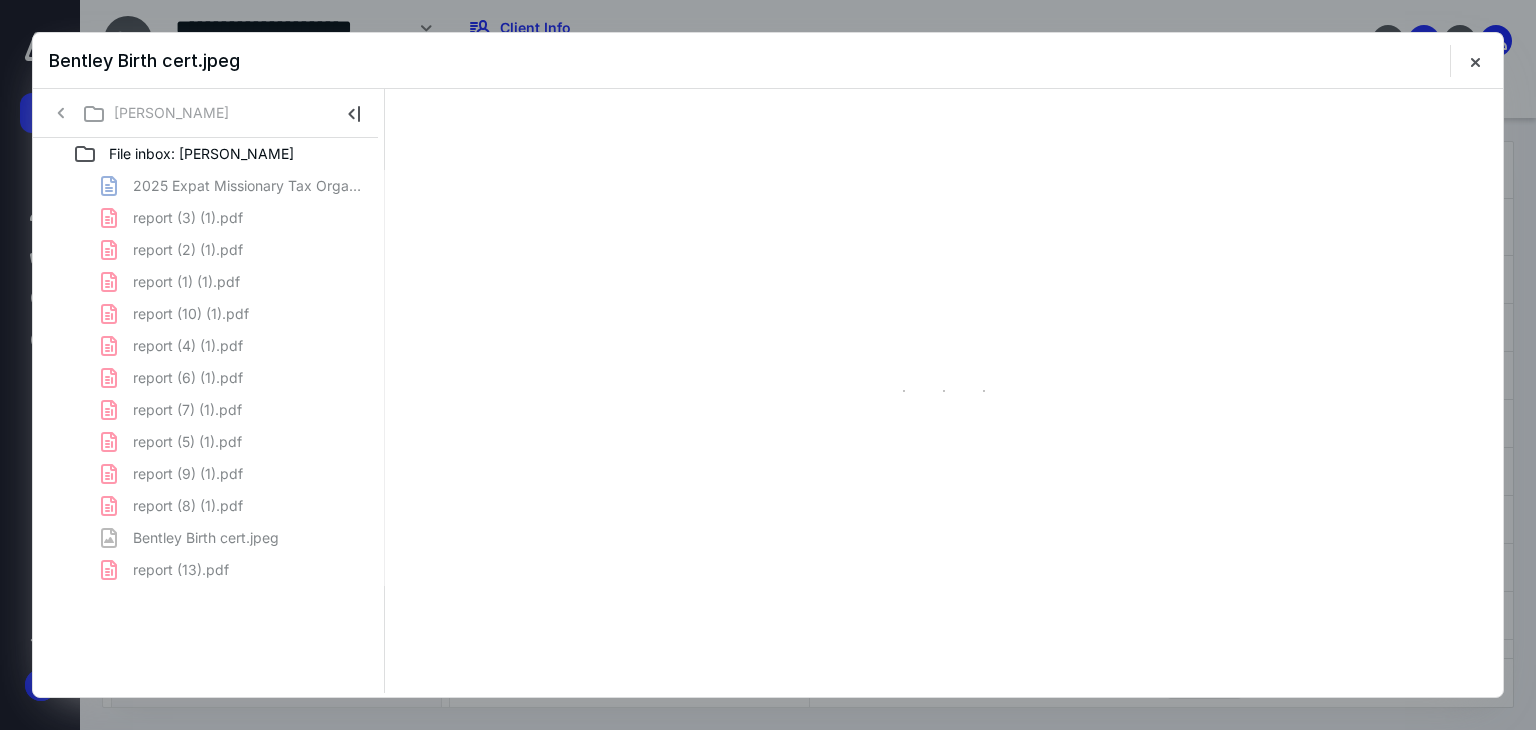 click on "2025 Expat Missionary Tax Organizer- for TY 2024-fillable  (1).docx report (3) (1).pdf report (2) (1).pdf report (1) (1).pdf report (10) (1).pdf report (4) (1).pdf report (6) (1).pdf report (7) (1).pdf report (5) (1).pdf report (9) (1).pdf report (8) (1).pdf Bentley Birth cert.jpeg report (13).pdf" at bounding box center [209, 378] 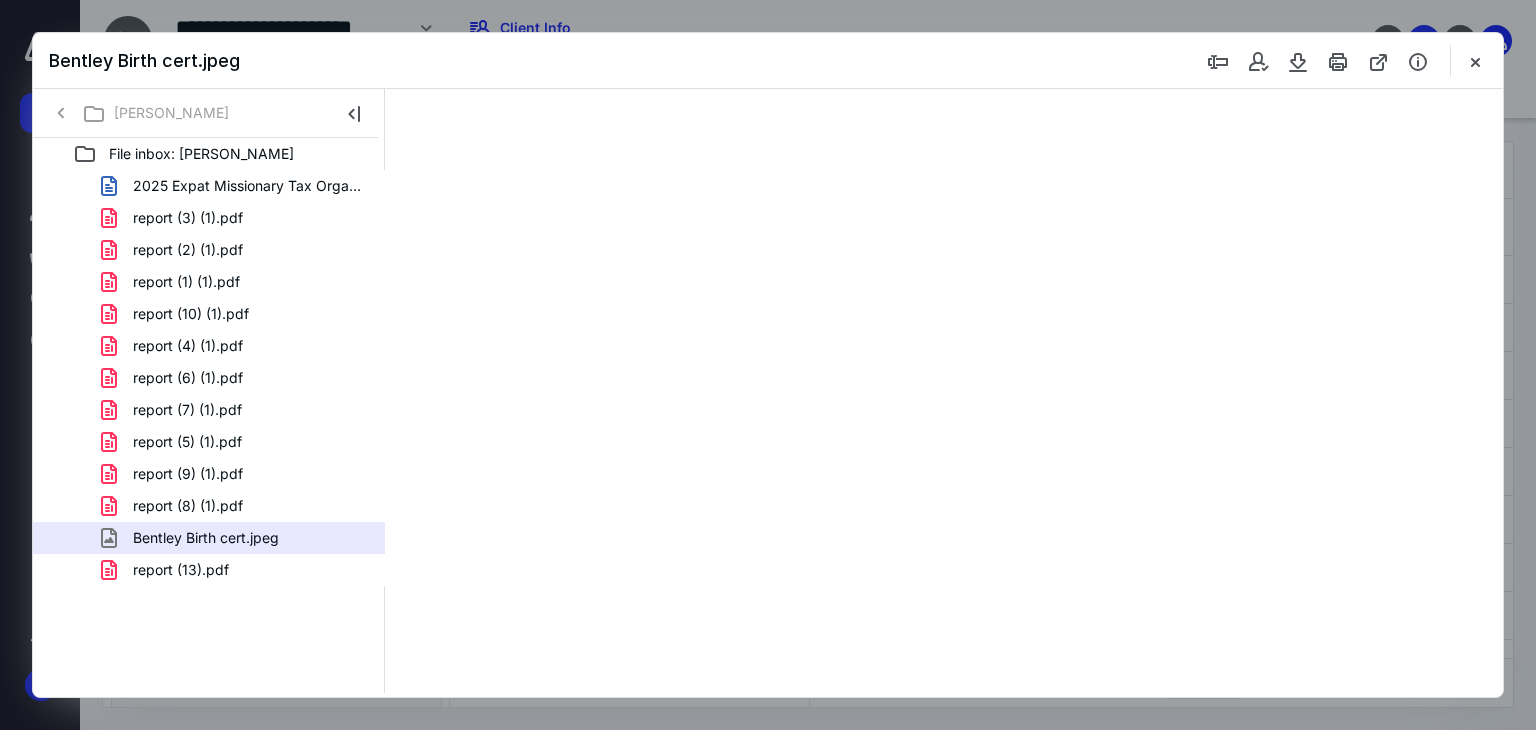 scroll, scrollTop: 0, scrollLeft: 0, axis: both 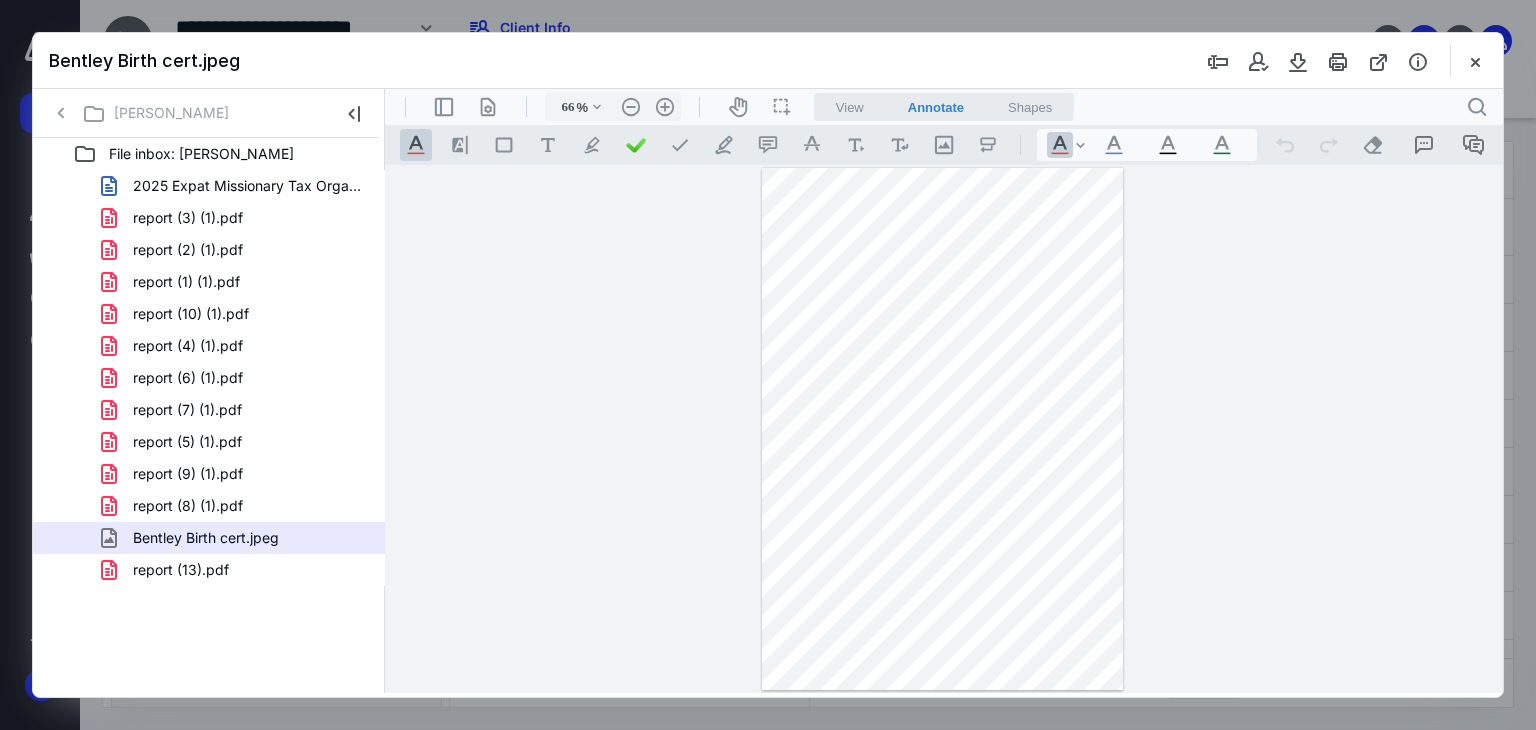 click on "**********" at bounding box center (944, 429) 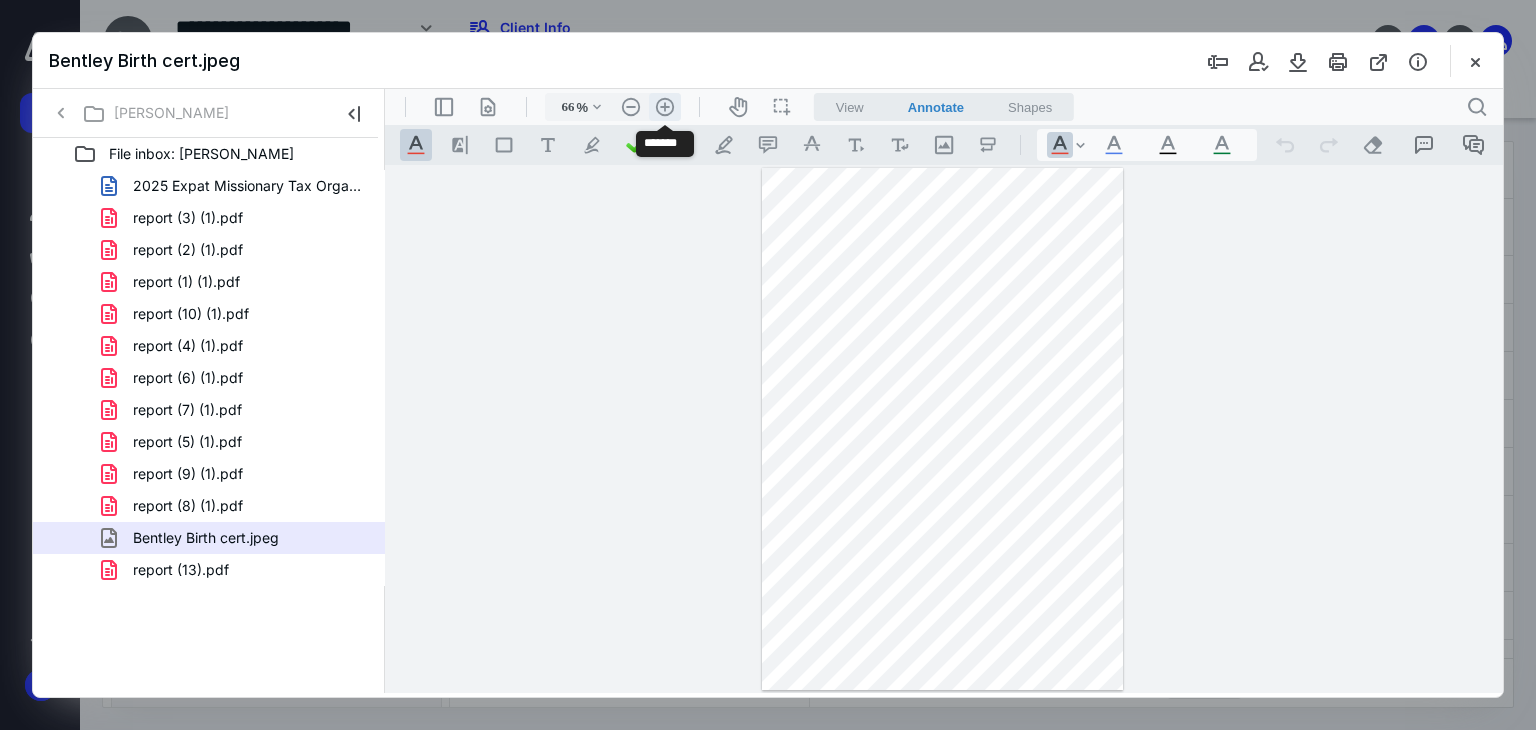 click on ".cls-1{fill:#abb0c4;} icon - header - zoom - in - line" at bounding box center (665, 107) 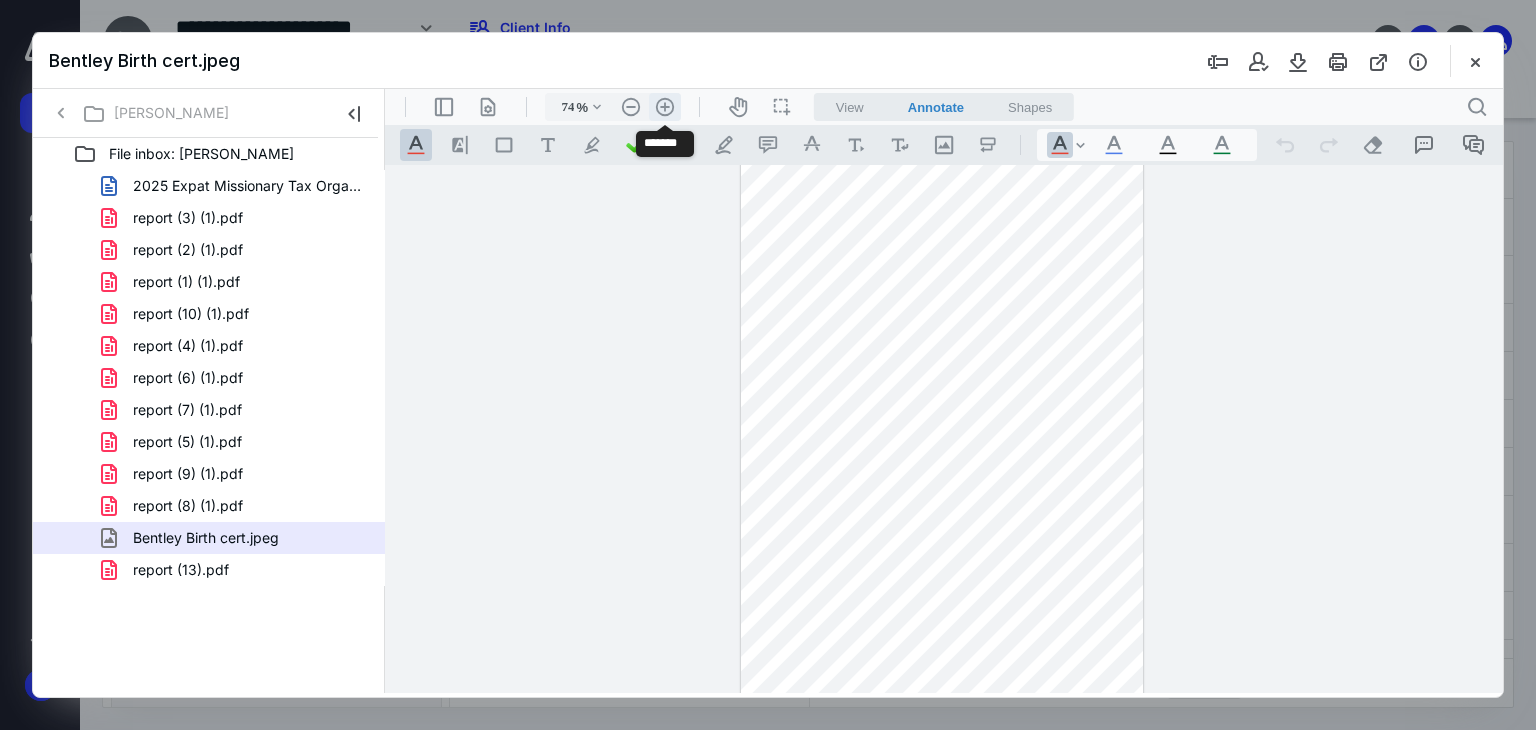 click on ".cls-1{fill:#abb0c4;} icon - header - zoom - in - line" at bounding box center [665, 107] 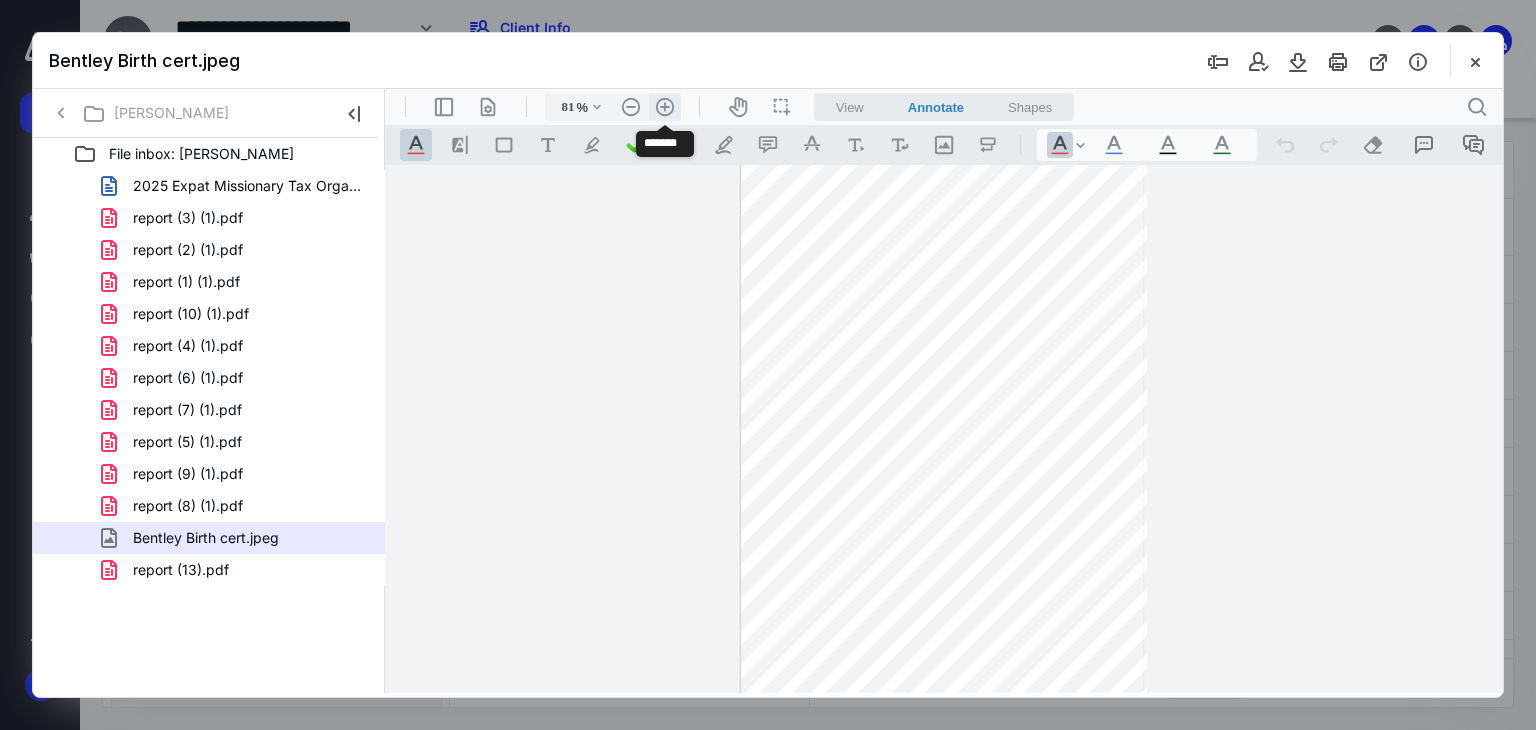 click on ".cls-1{fill:#abb0c4;} icon - header - zoom - in - line" at bounding box center (665, 107) 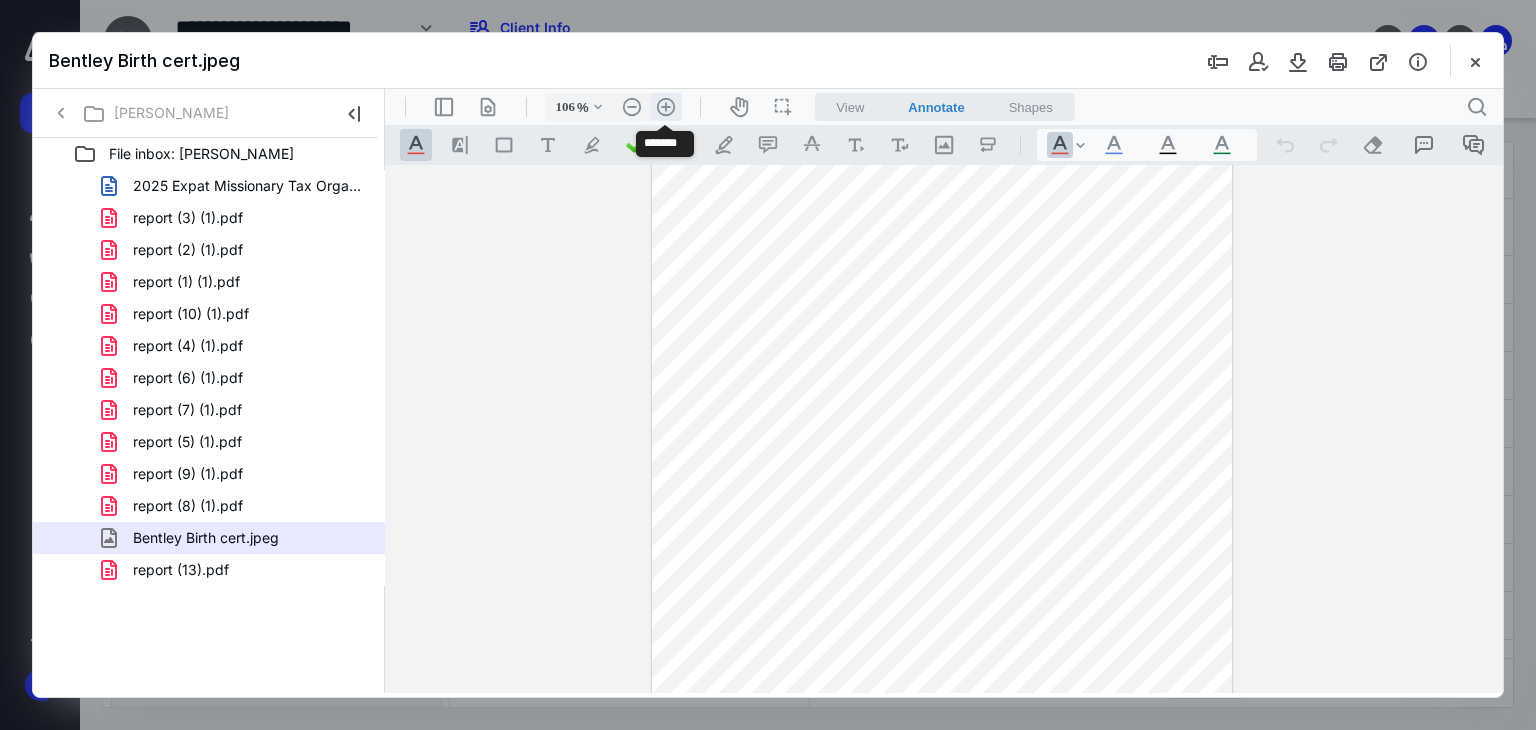 click on ".cls-1{fill:#abb0c4;} icon - header - zoom - in - line" at bounding box center (666, 107) 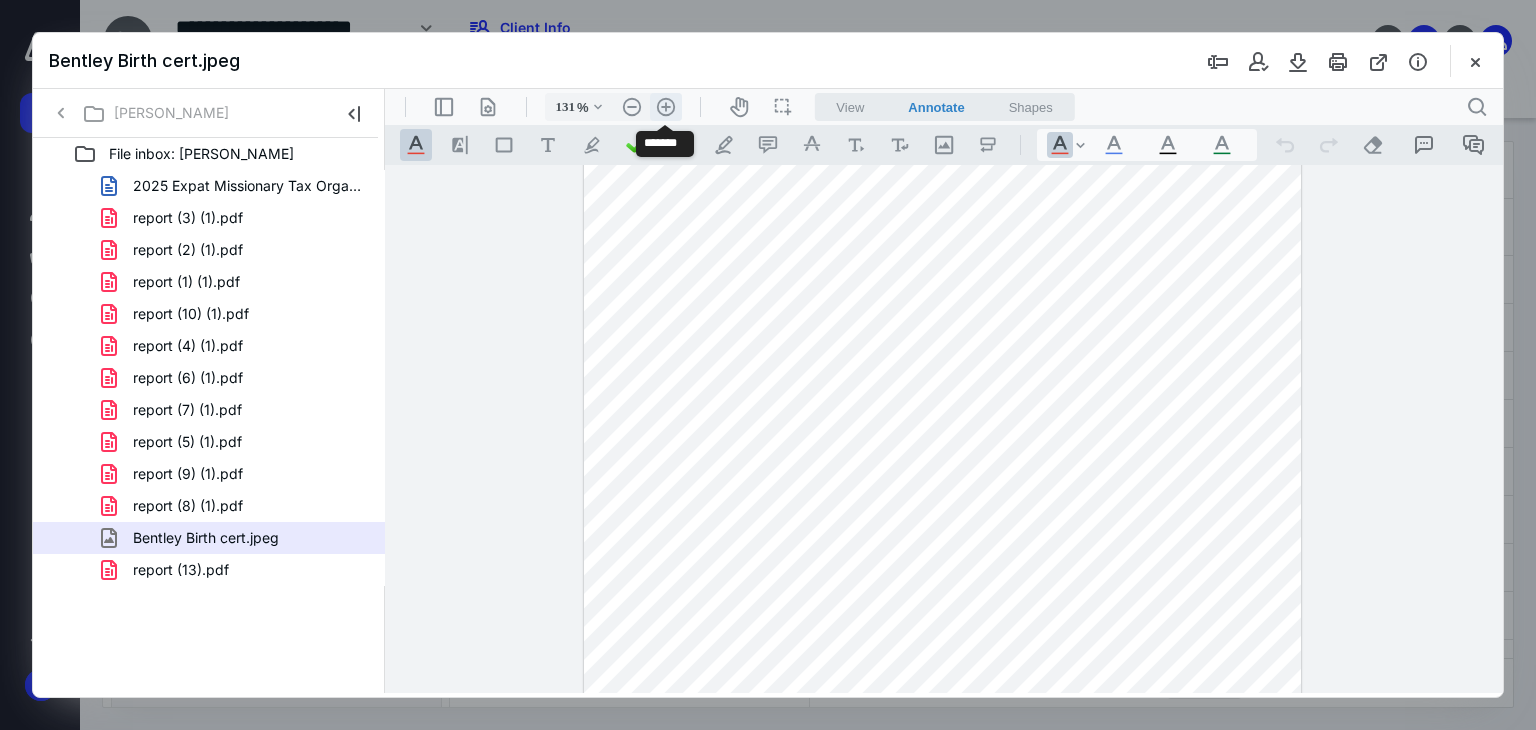 click on ".cls-1{fill:#abb0c4;} icon - header - zoom - in - line" at bounding box center (666, 107) 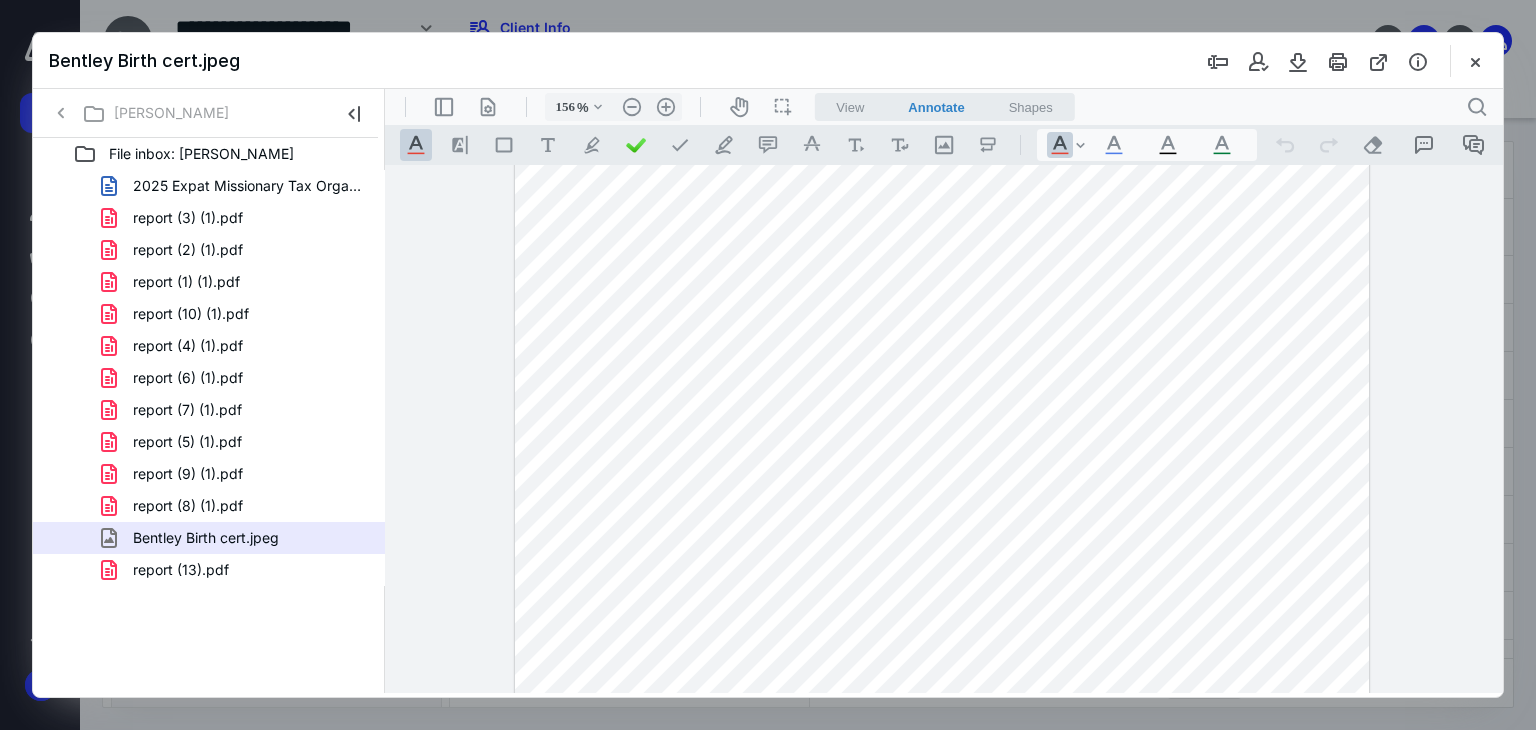 scroll, scrollTop: 108, scrollLeft: 0, axis: vertical 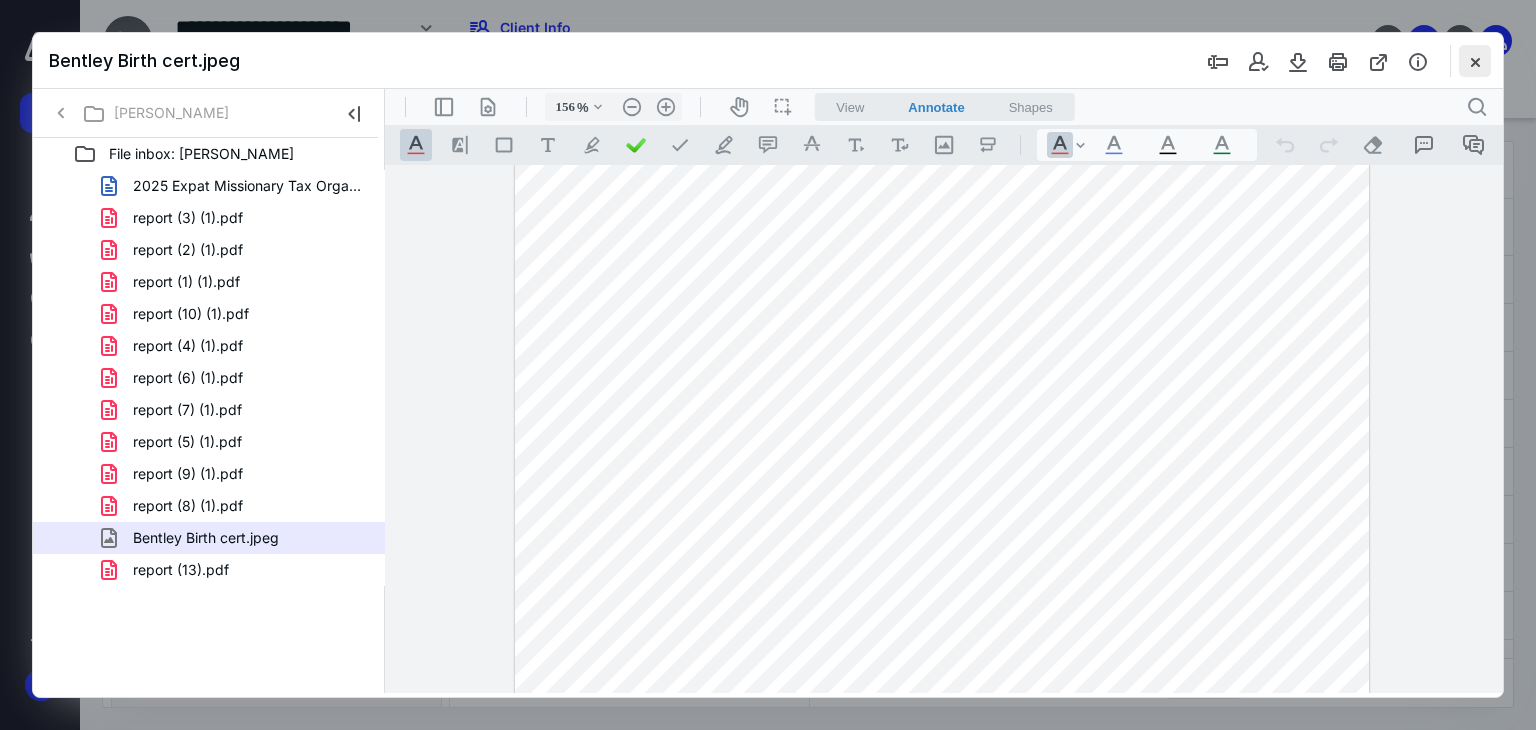 click at bounding box center [1475, 61] 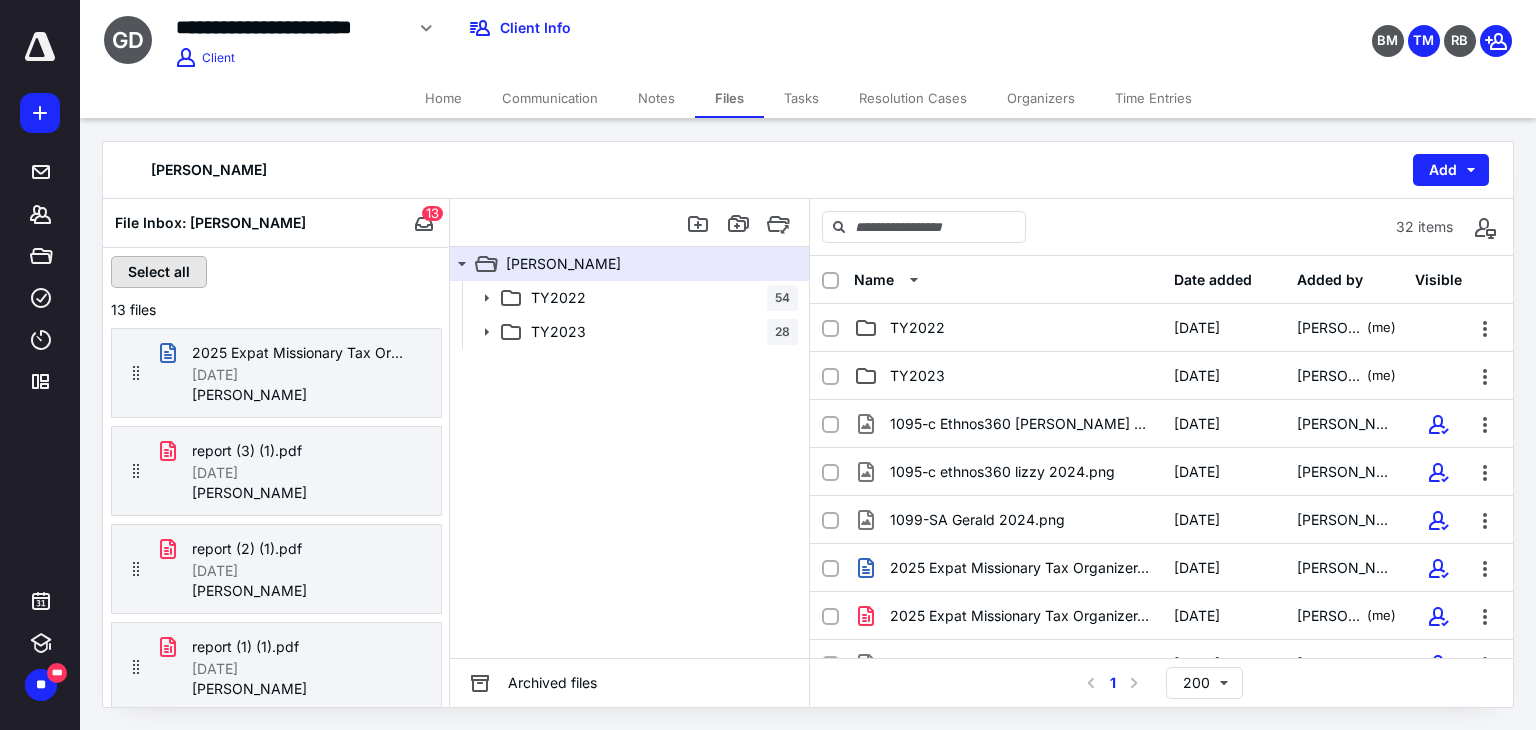 click on "Select all" at bounding box center (159, 272) 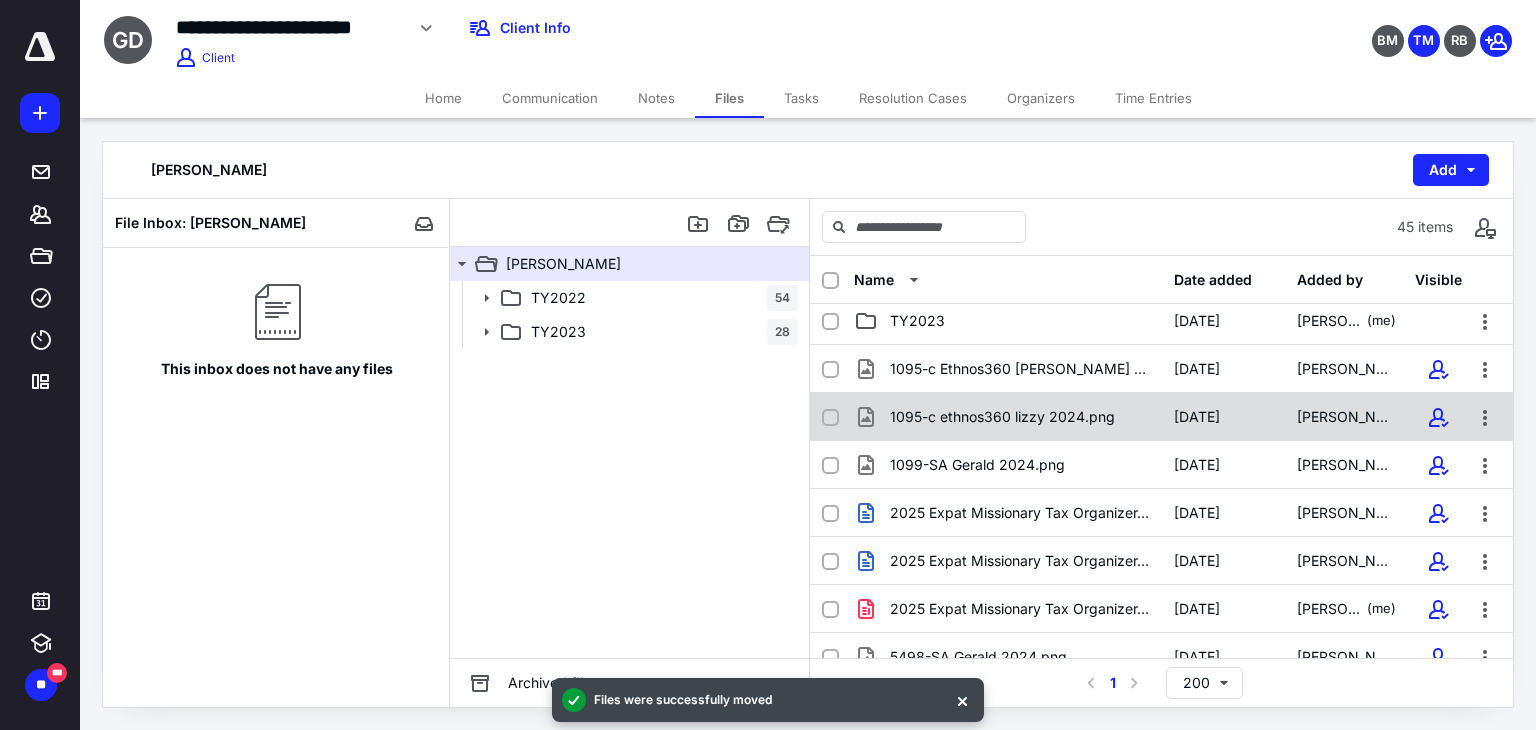 scroll, scrollTop: 100, scrollLeft: 0, axis: vertical 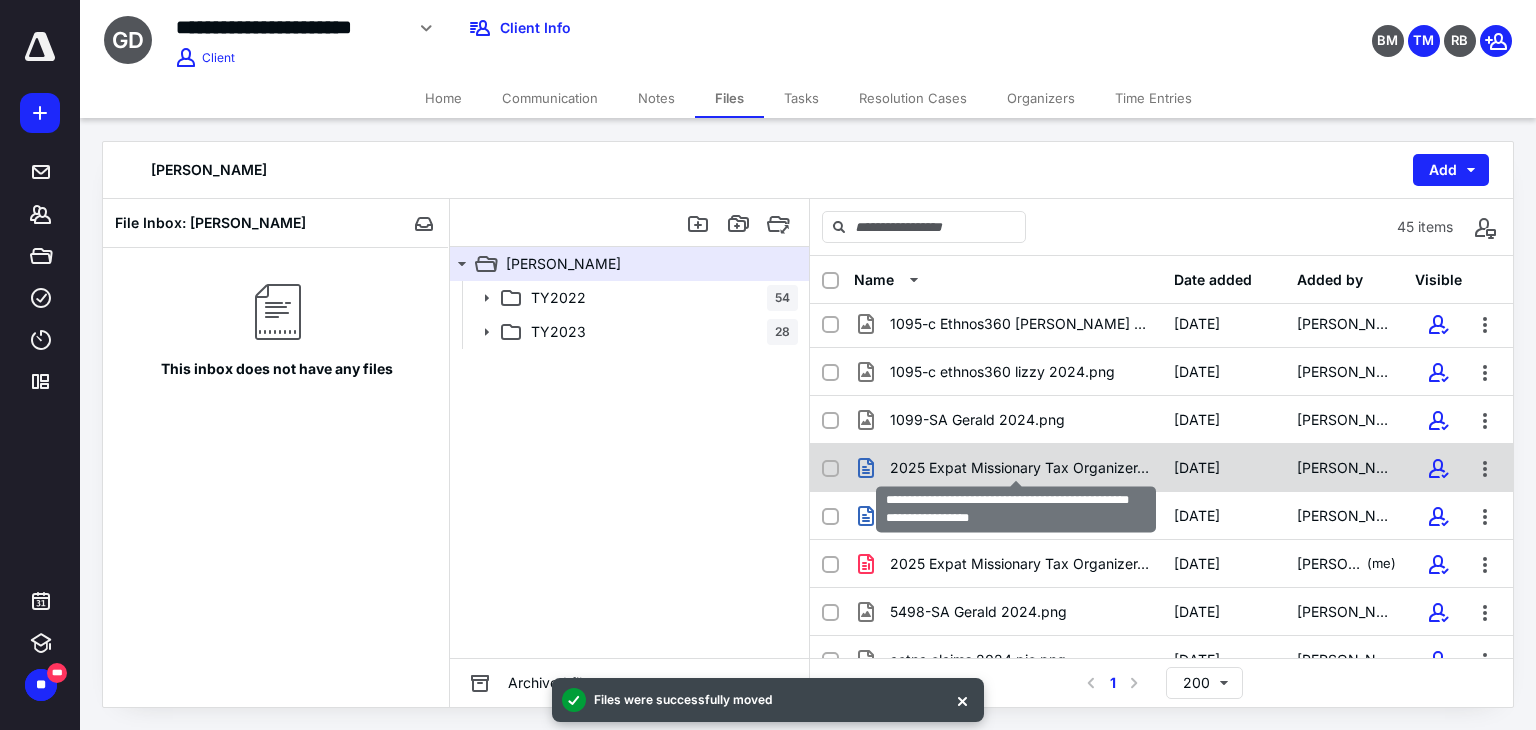 click on "2025 Expat Missionary Tax Organizer- for TY 2024-fillable  (1).docx" at bounding box center (1020, 468) 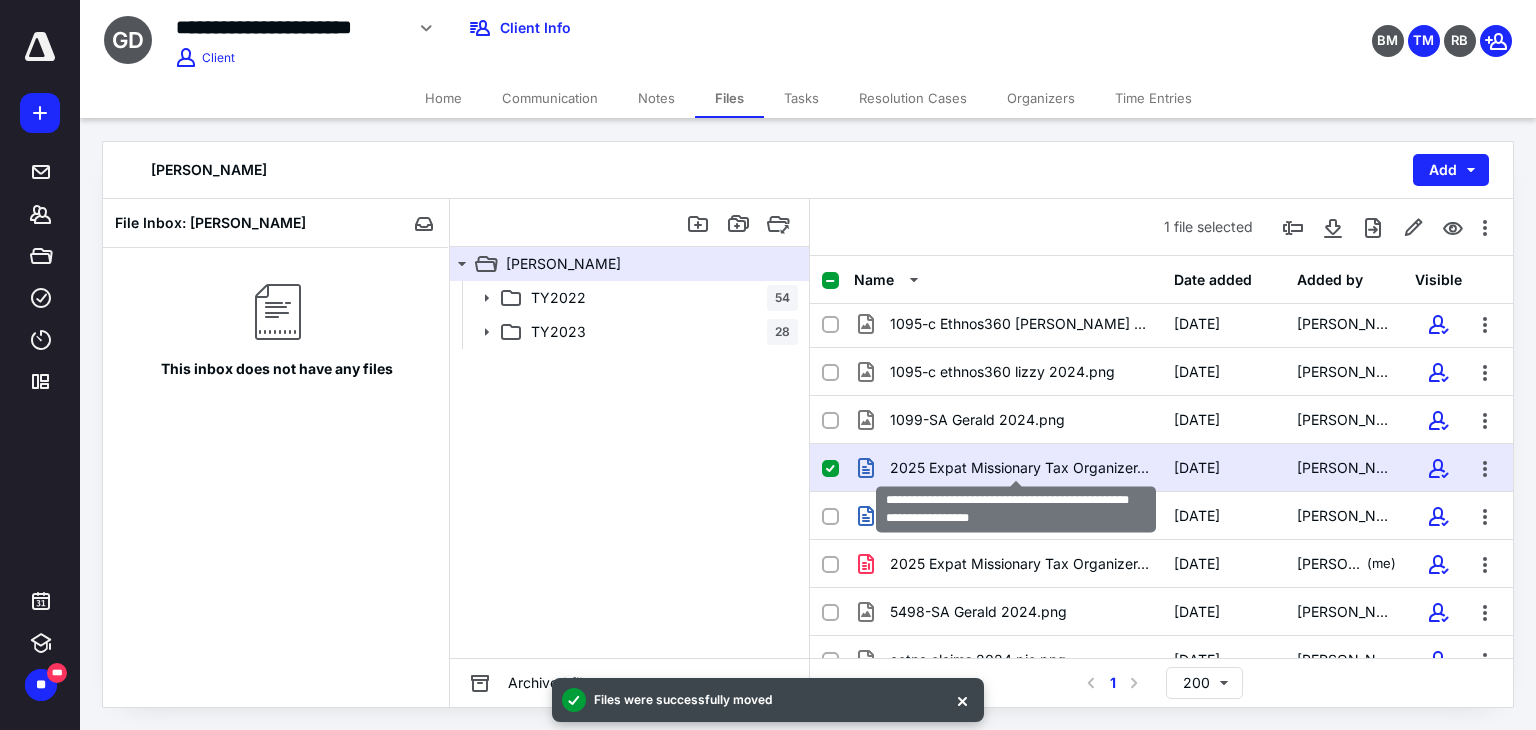 click on "2025 Expat Missionary Tax Organizer- for TY 2024-fillable  (1).docx" at bounding box center (1020, 468) 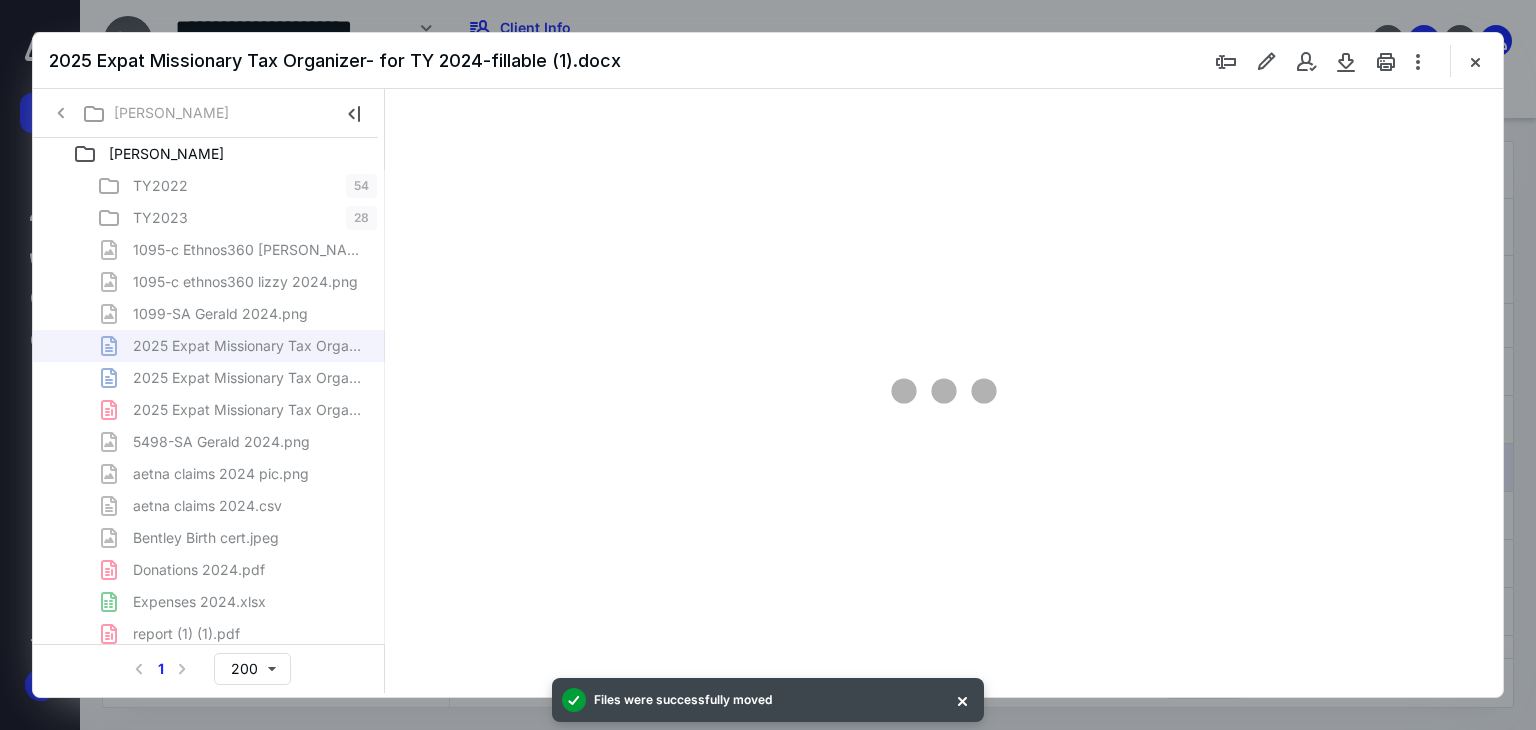scroll, scrollTop: 0, scrollLeft: 0, axis: both 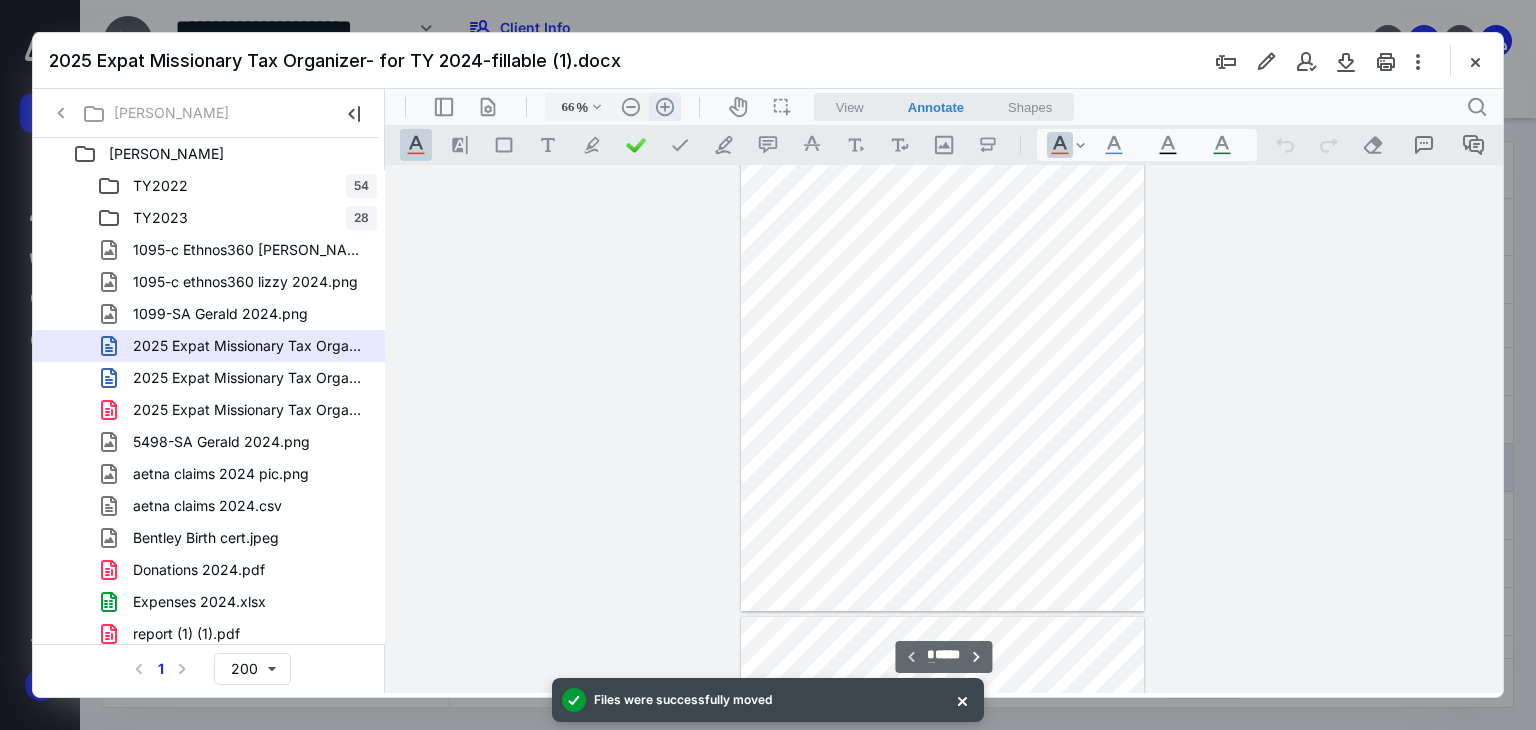click on ".cls-1{fill:#abb0c4;} icon - header - zoom - in - line" at bounding box center [665, 107] 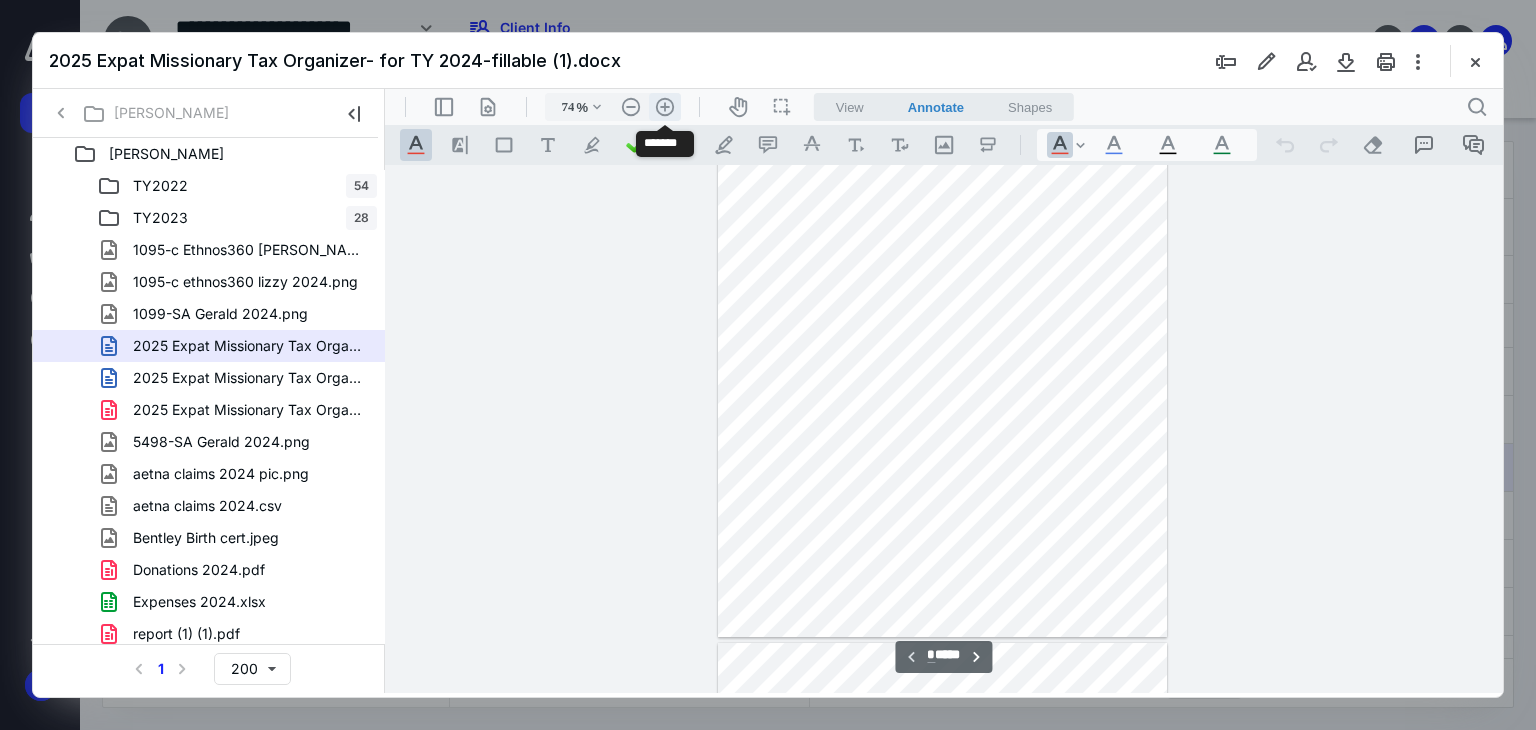 click on ".cls-1{fill:#abb0c4;} icon - header - zoom - in - line" at bounding box center (665, 107) 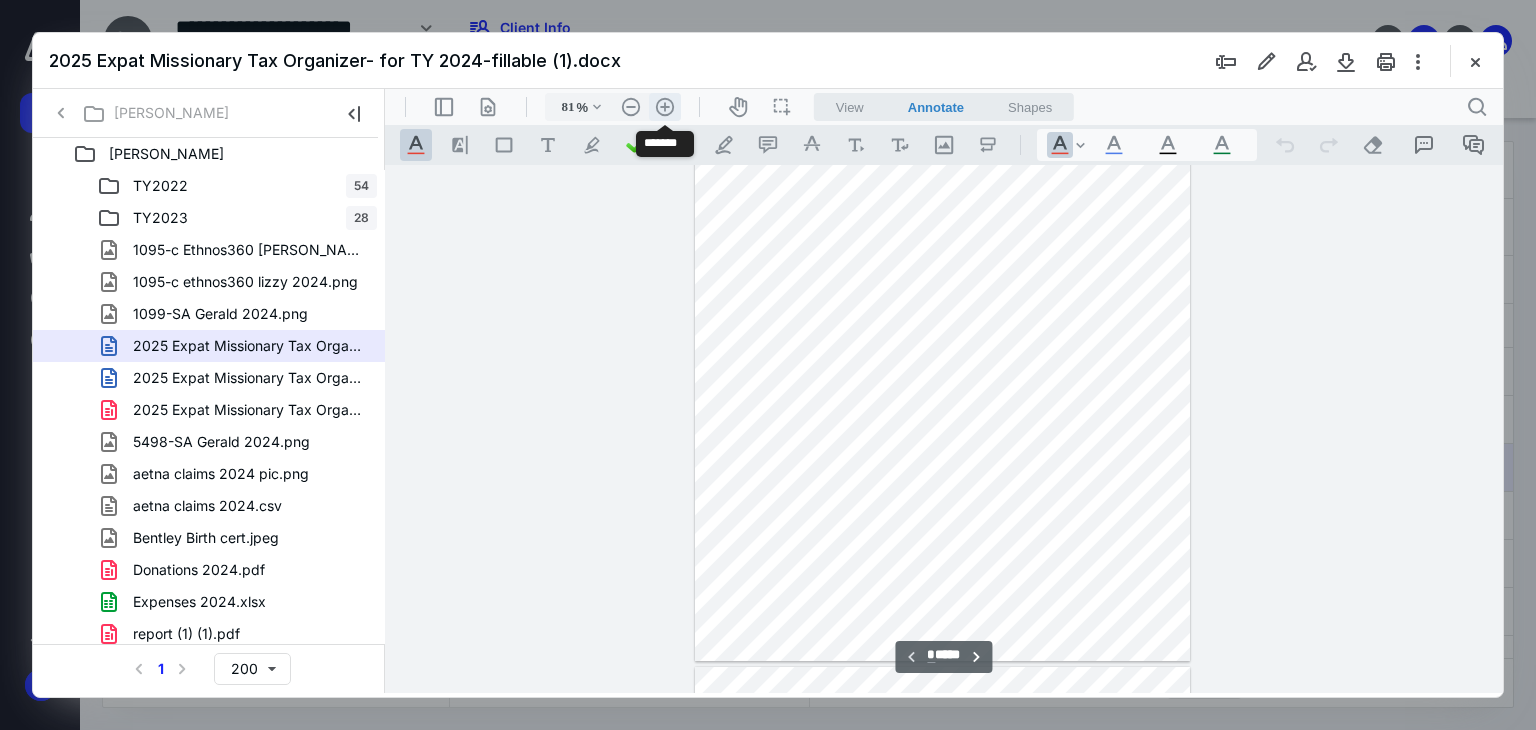 click on ".cls-1{fill:#abb0c4;} icon - header - zoom - in - line" at bounding box center [665, 107] 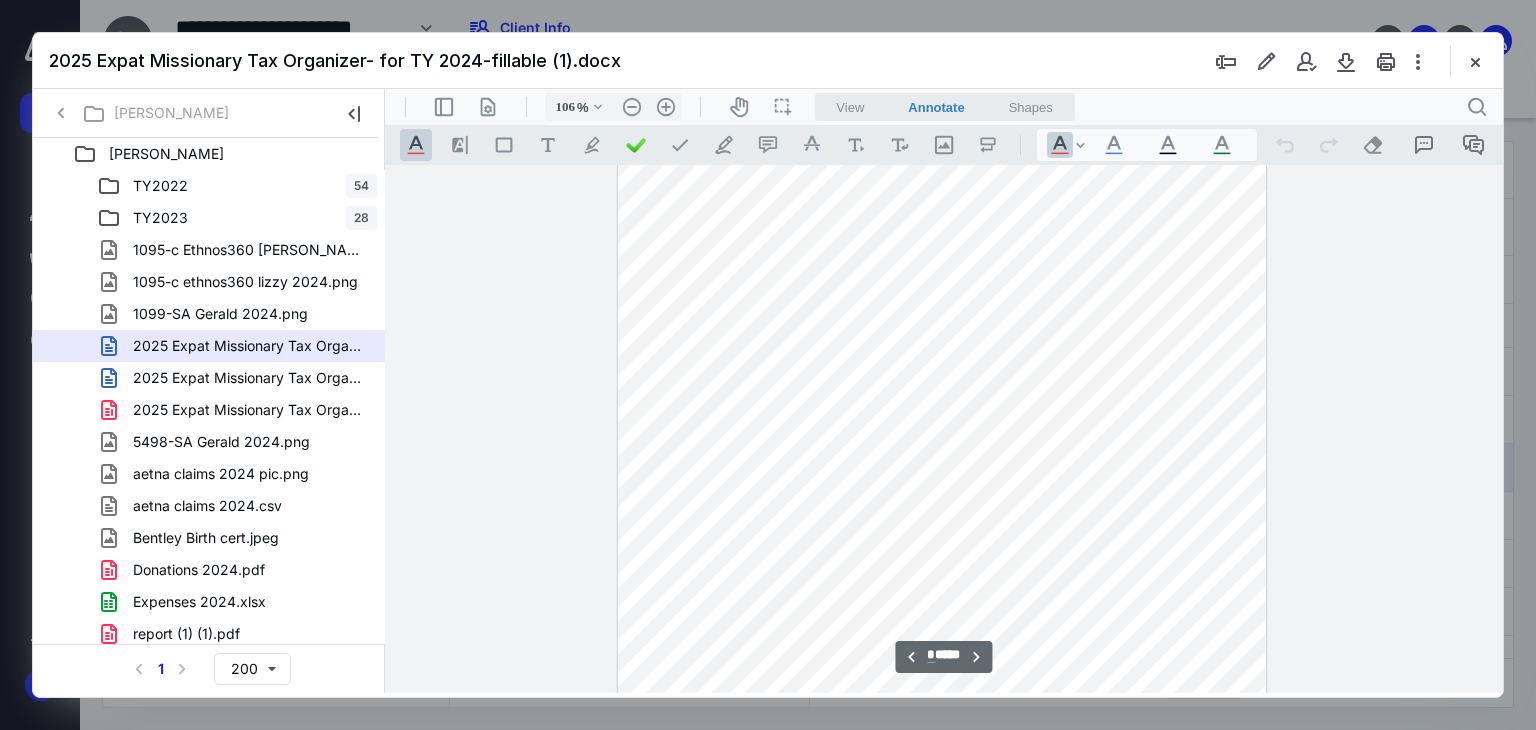scroll, scrollTop: 2663, scrollLeft: 0, axis: vertical 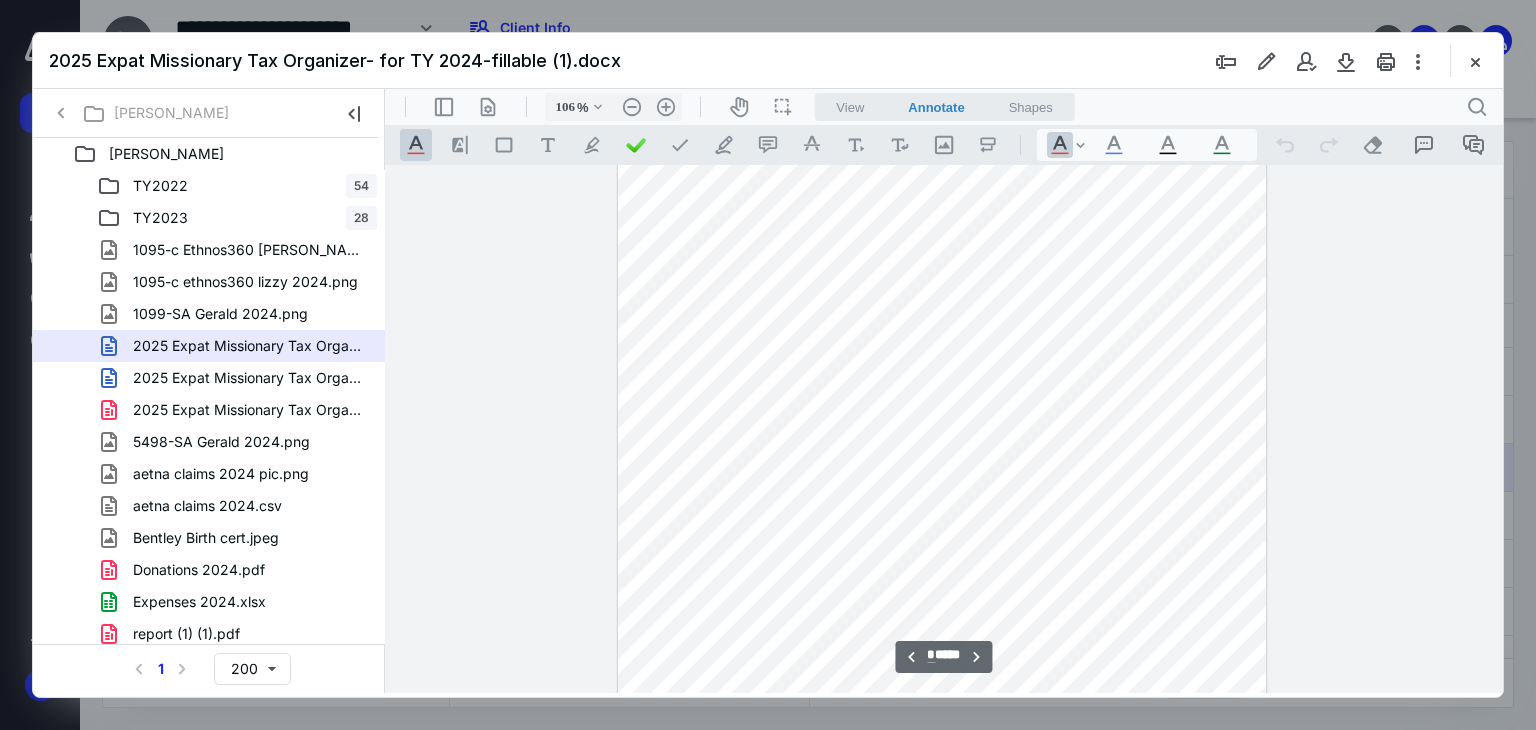 drag, startPoint x: 1493, startPoint y: 231, endPoint x: 1497, endPoint y: 266, distance: 35.22783 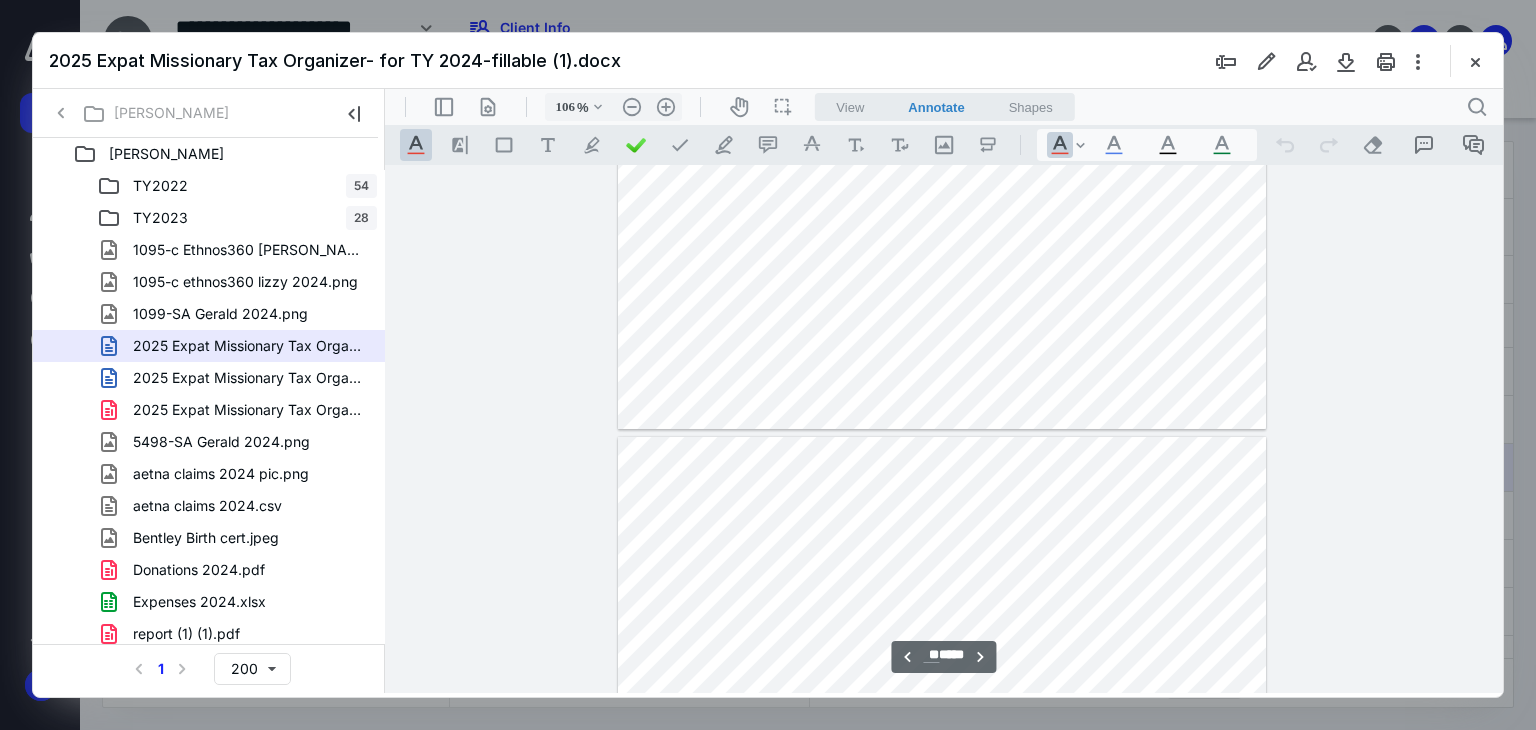 scroll, scrollTop: 22820, scrollLeft: 0, axis: vertical 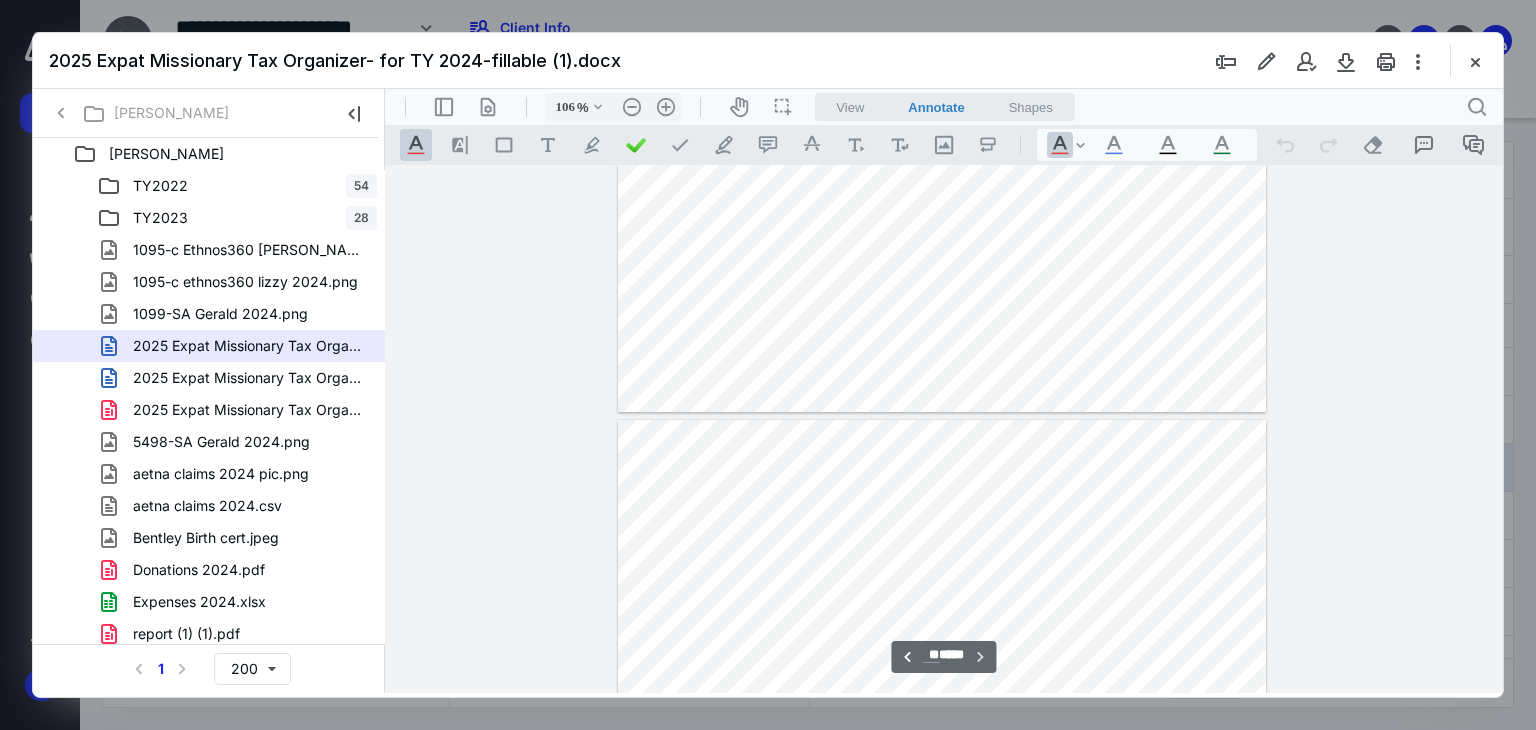 type on "**" 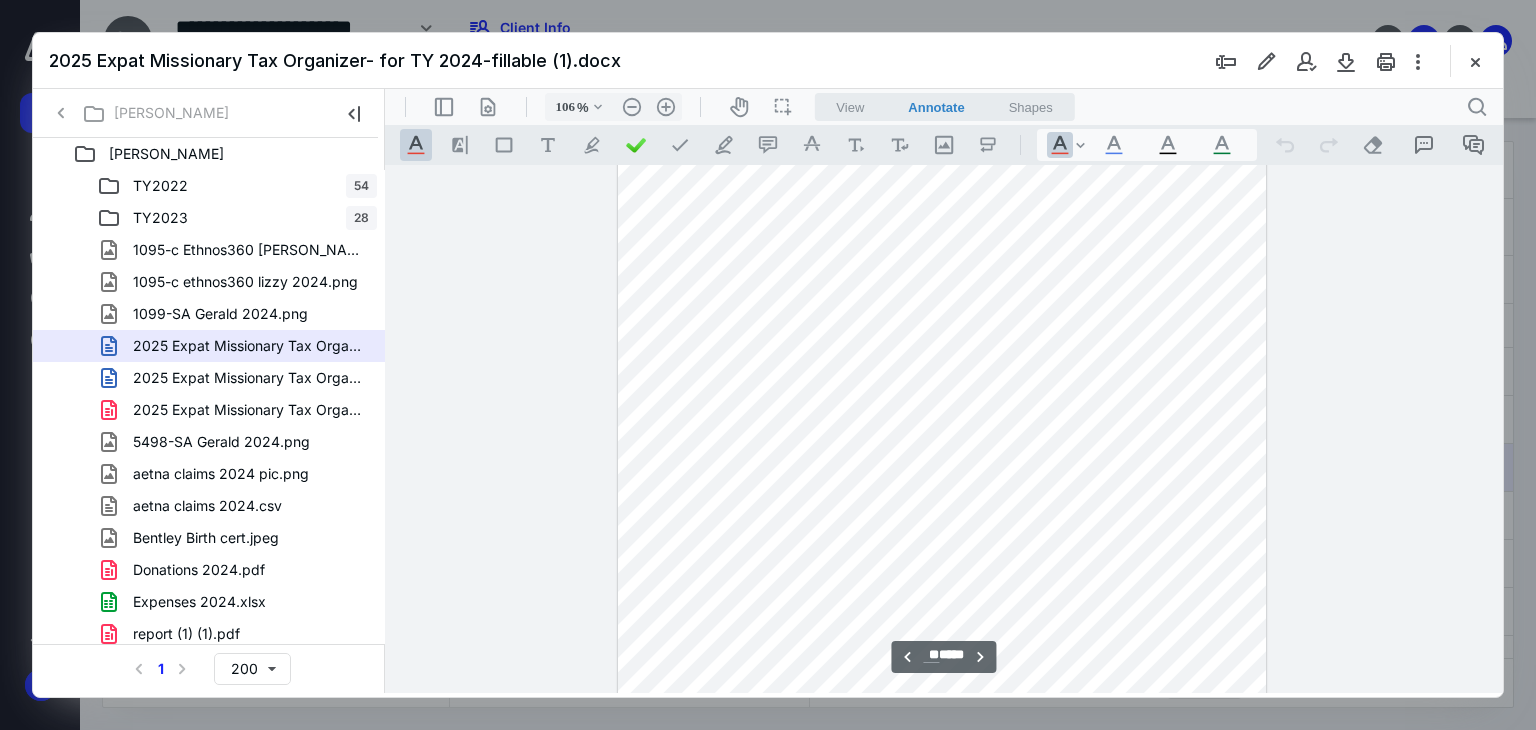 scroll, scrollTop: 22020, scrollLeft: 0, axis: vertical 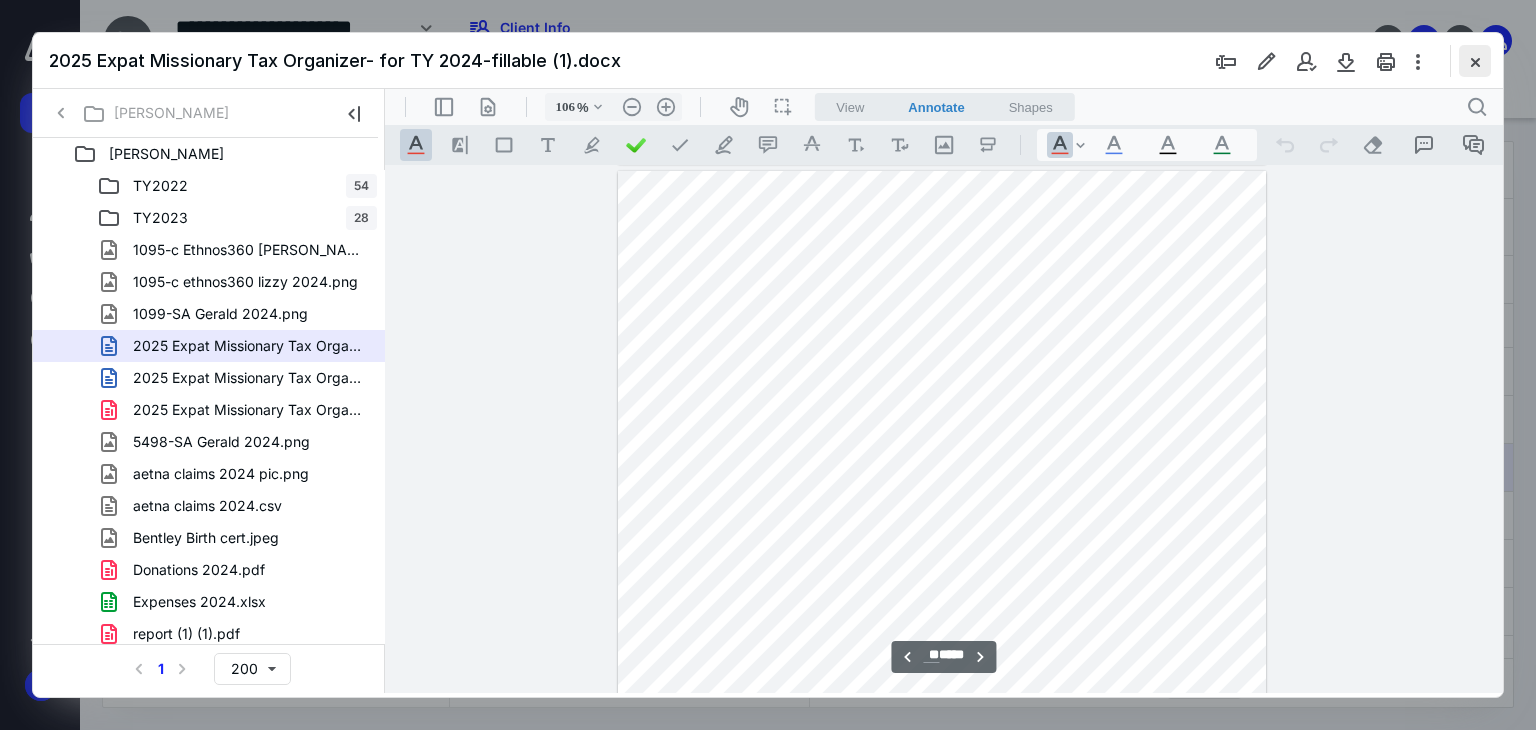 click at bounding box center [1475, 61] 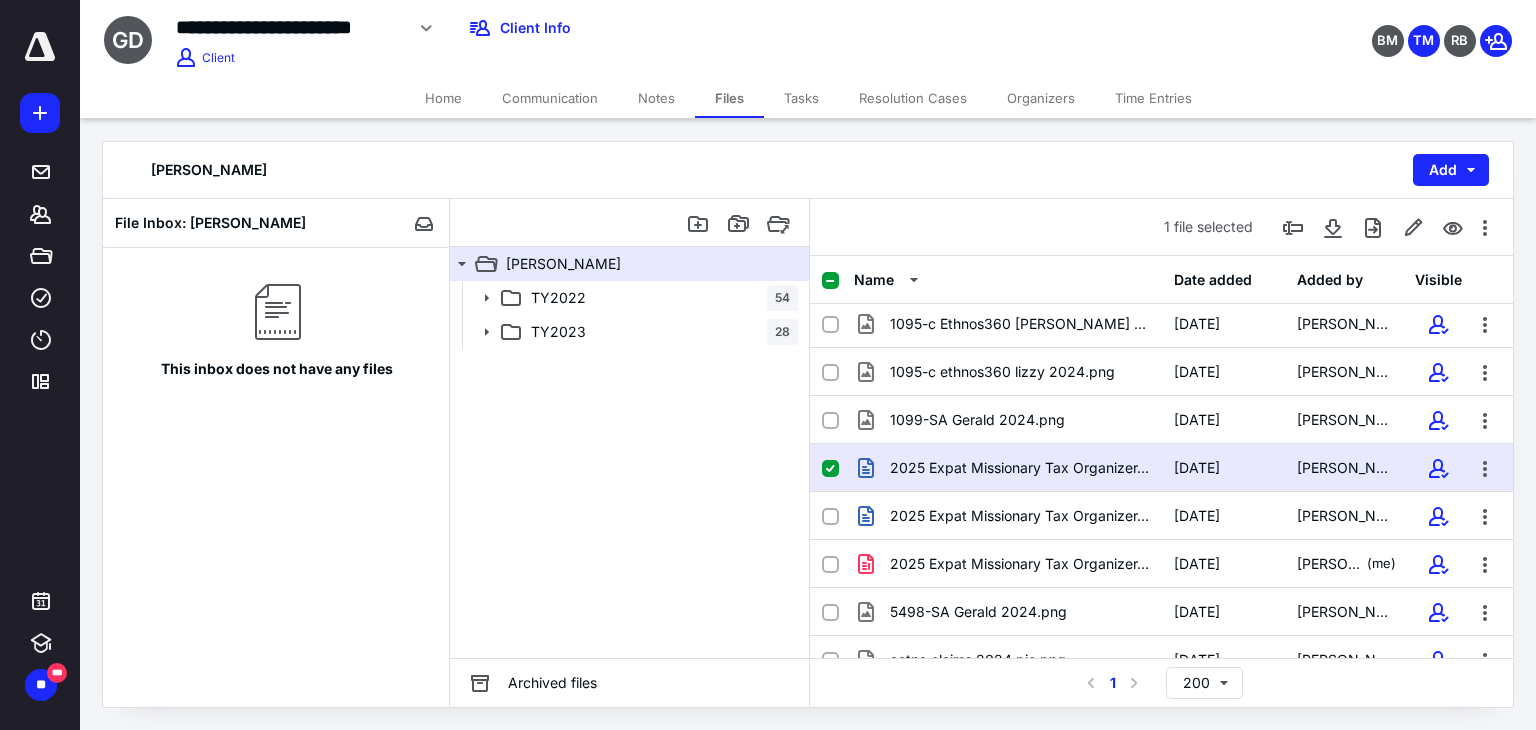 click on "Communication" at bounding box center (550, 98) 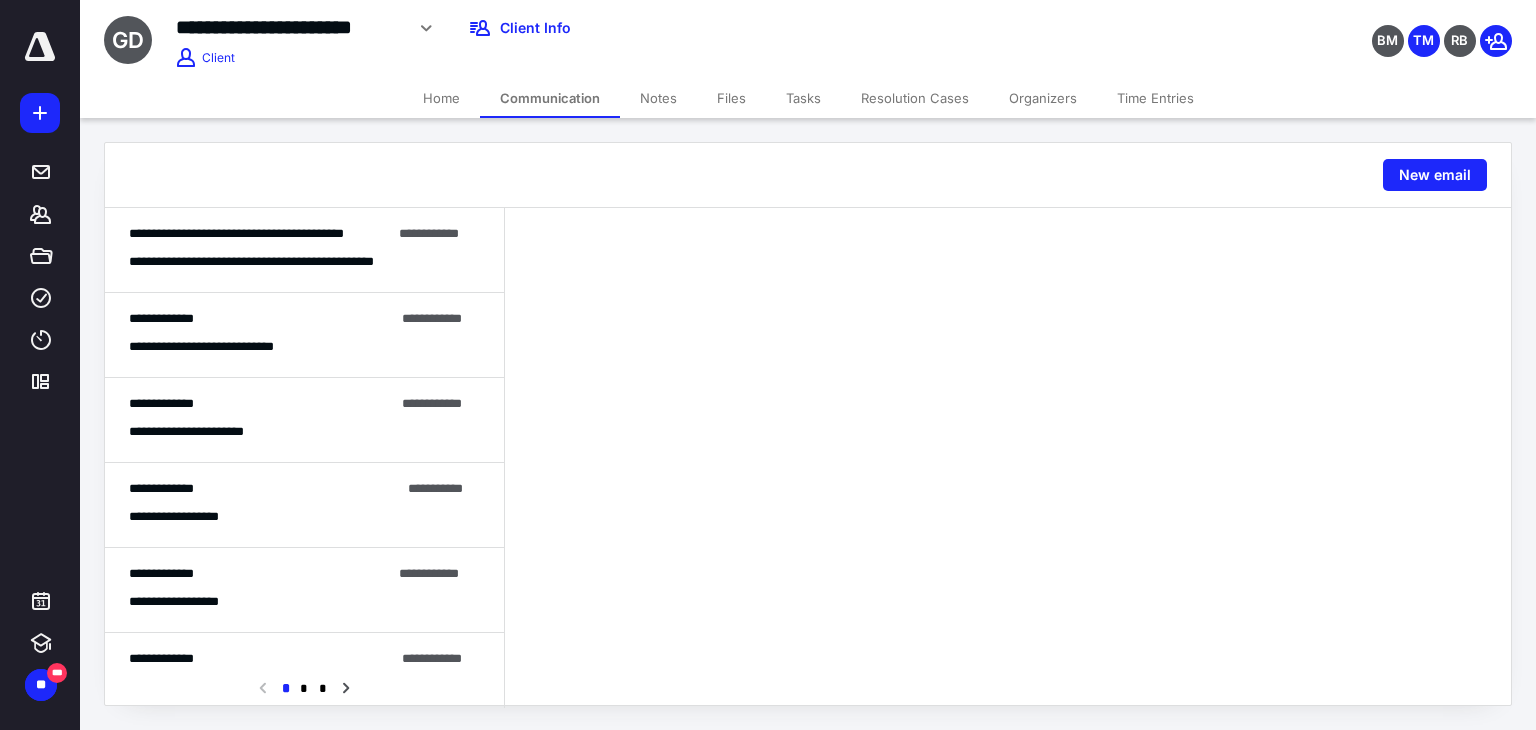 click on "Files" at bounding box center [731, 98] 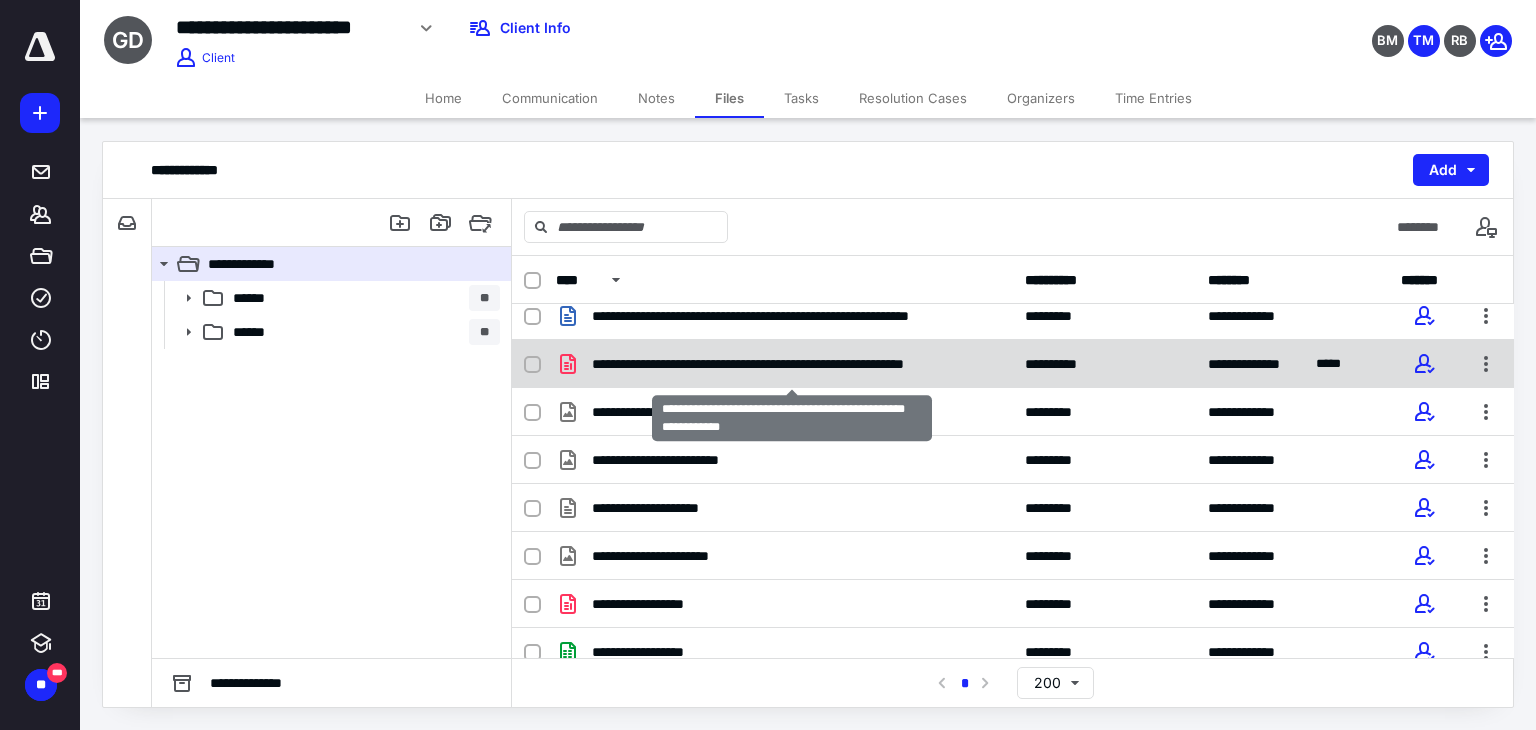 scroll, scrollTop: 200, scrollLeft: 0, axis: vertical 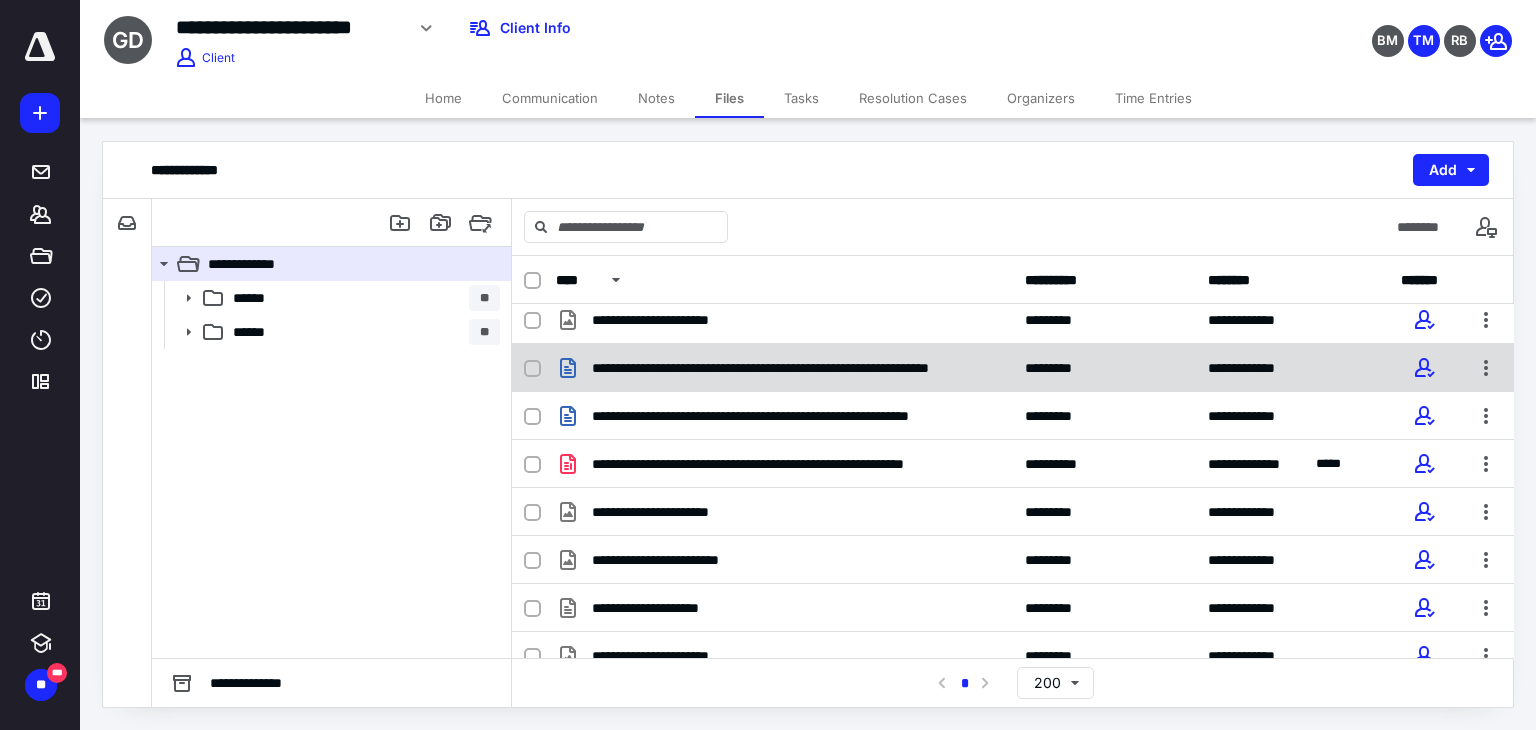 click on "**********" at bounding box center [792, 368] 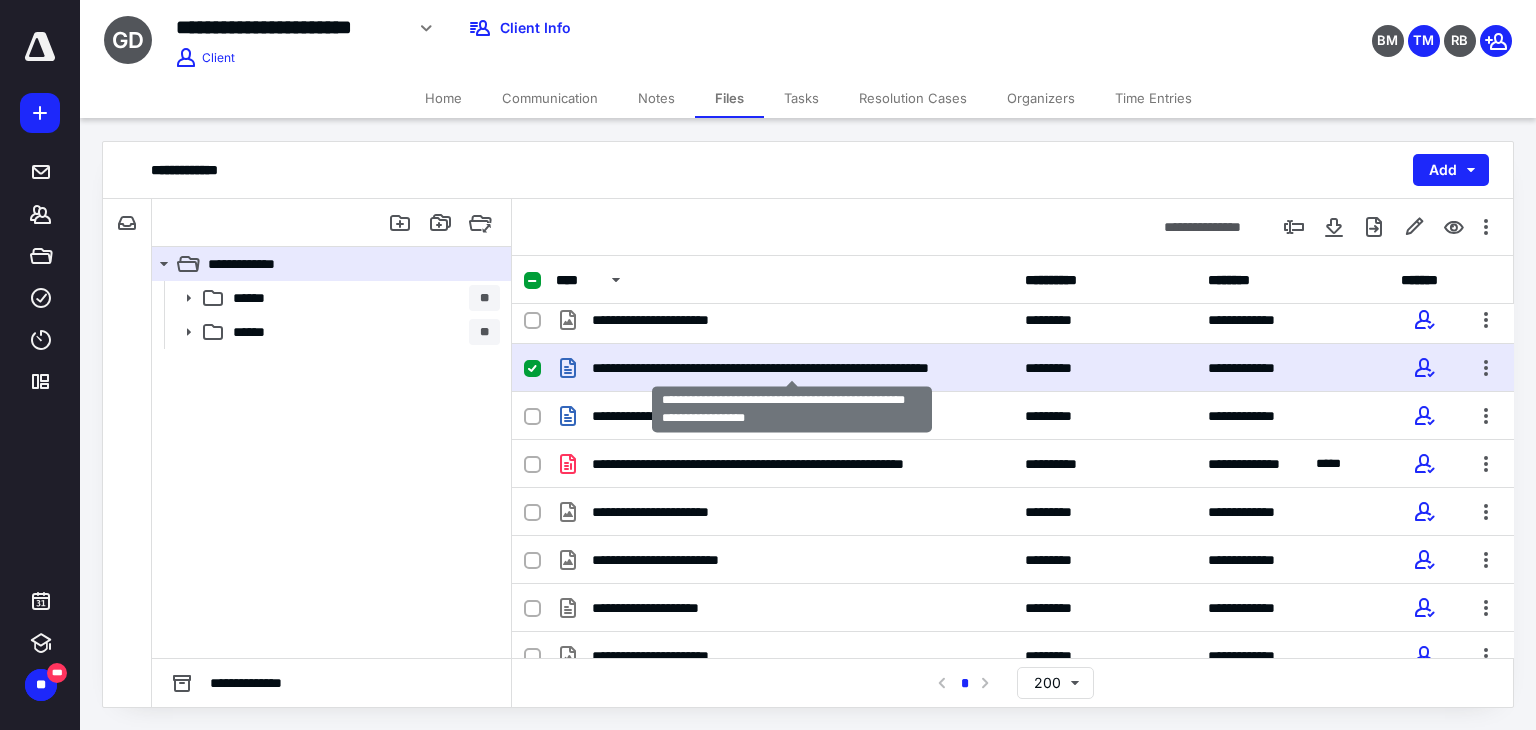 click on "**********" at bounding box center (792, 368) 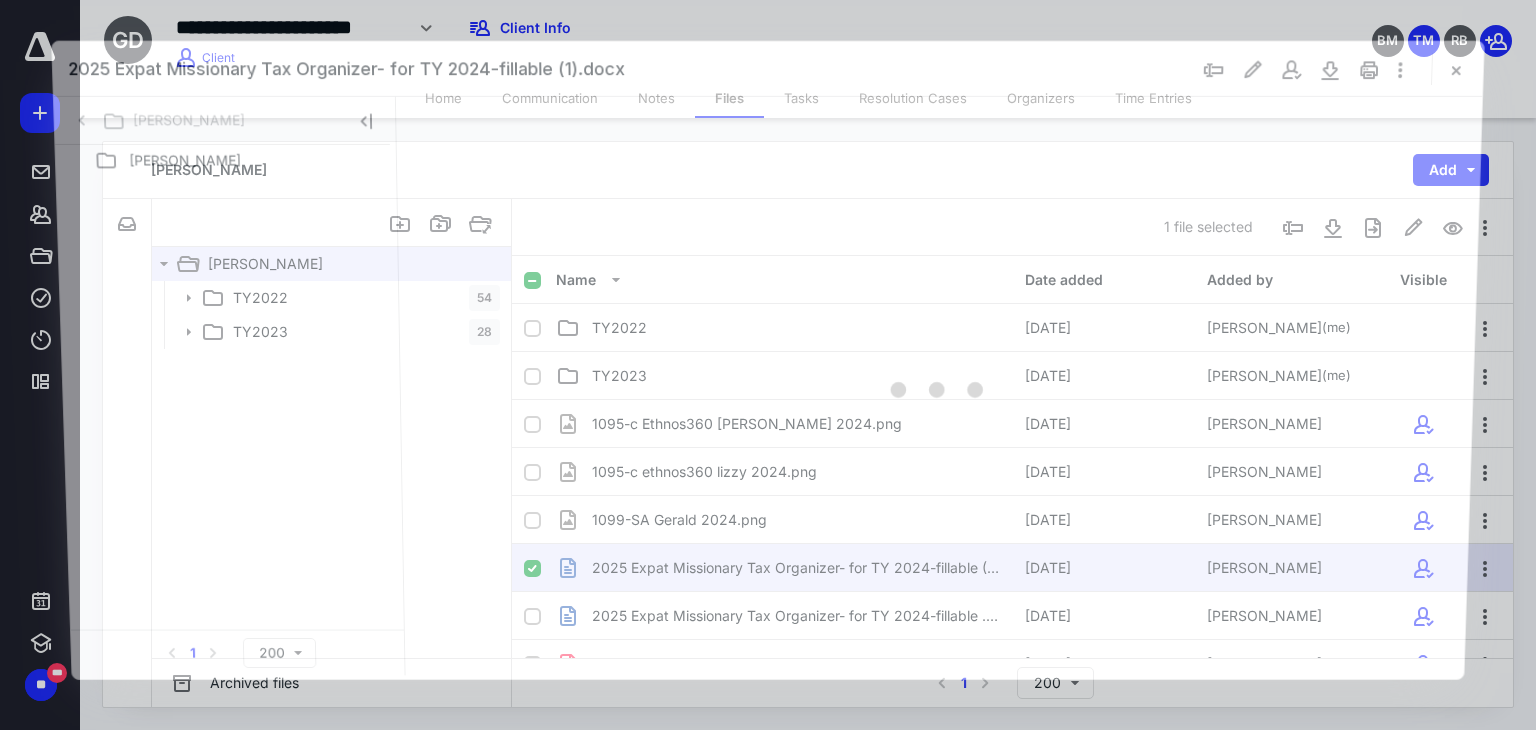 scroll, scrollTop: 200, scrollLeft: 0, axis: vertical 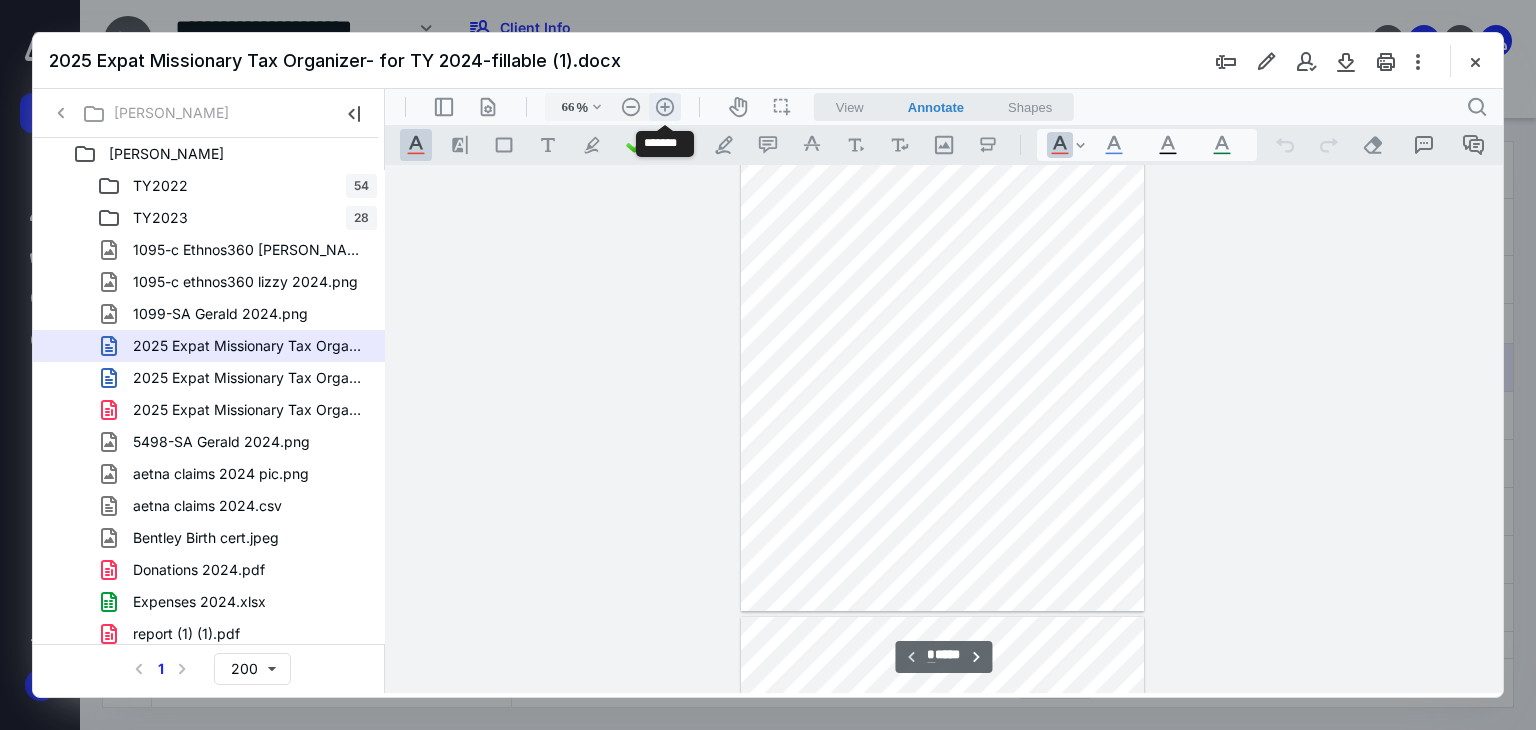 click on ".cls-1{fill:#abb0c4;} icon - header - zoom - in - line" at bounding box center (665, 107) 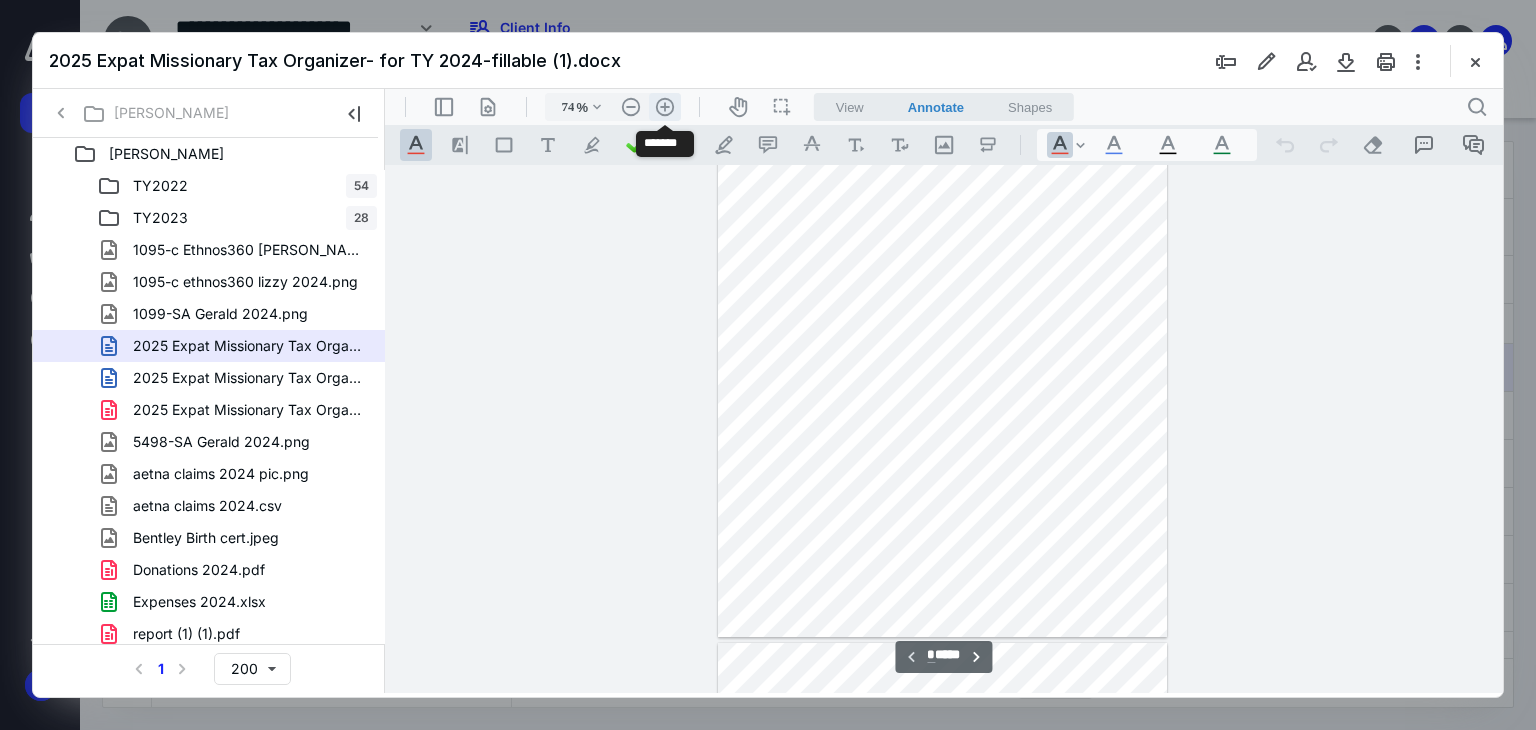 click on ".cls-1{fill:#abb0c4;} icon - header - zoom - in - line" at bounding box center (665, 107) 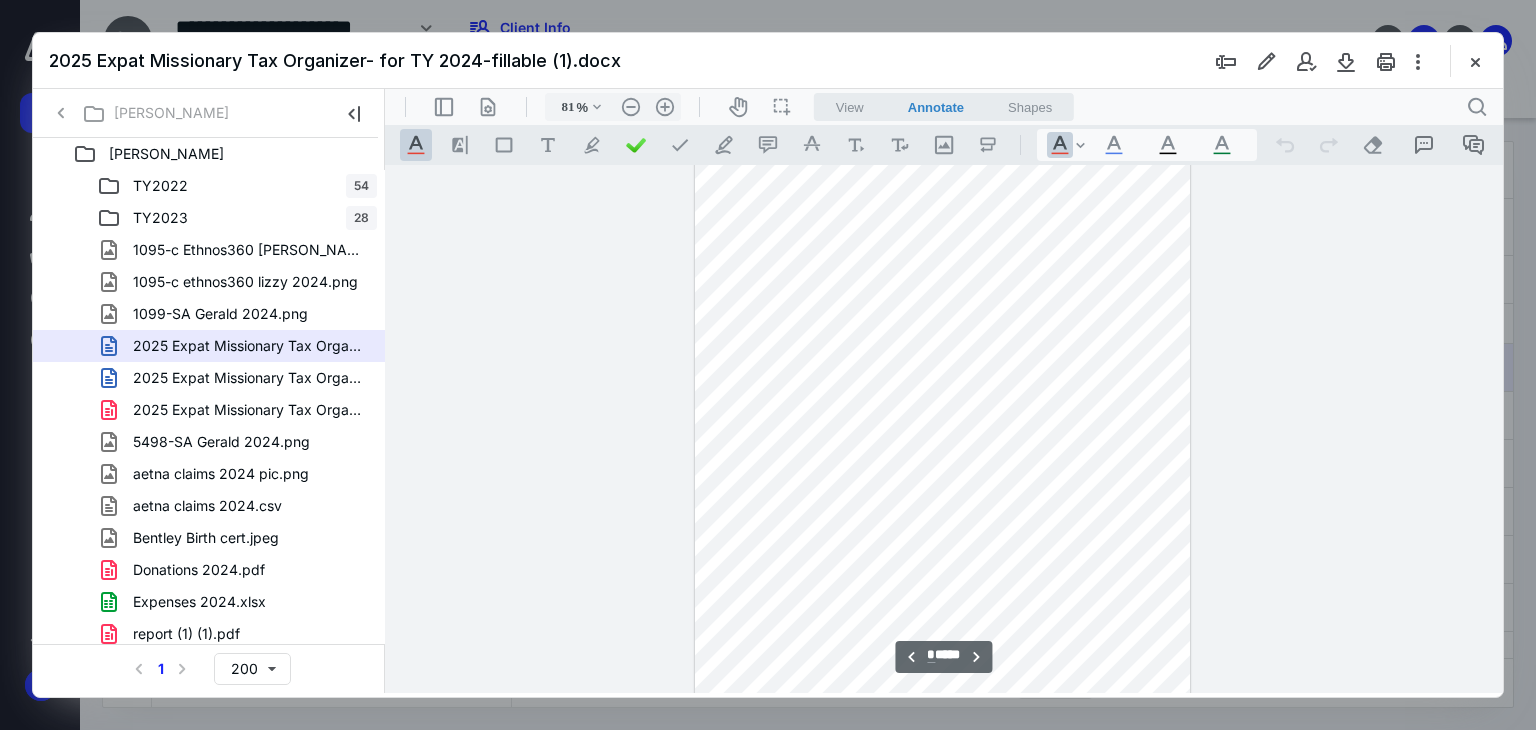 type on "*" 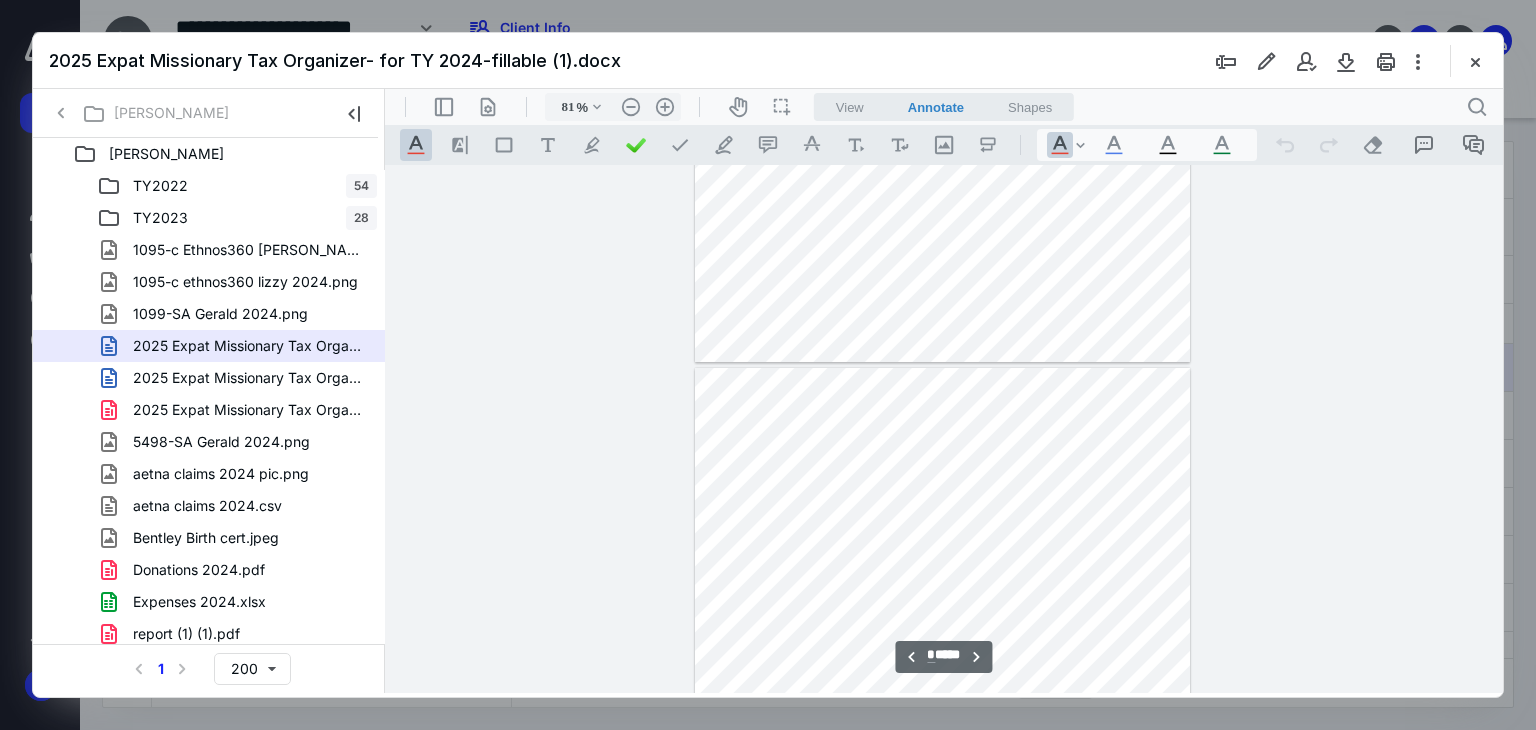 scroll, scrollTop: 2548, scrollLeft: 0, axis: vertical 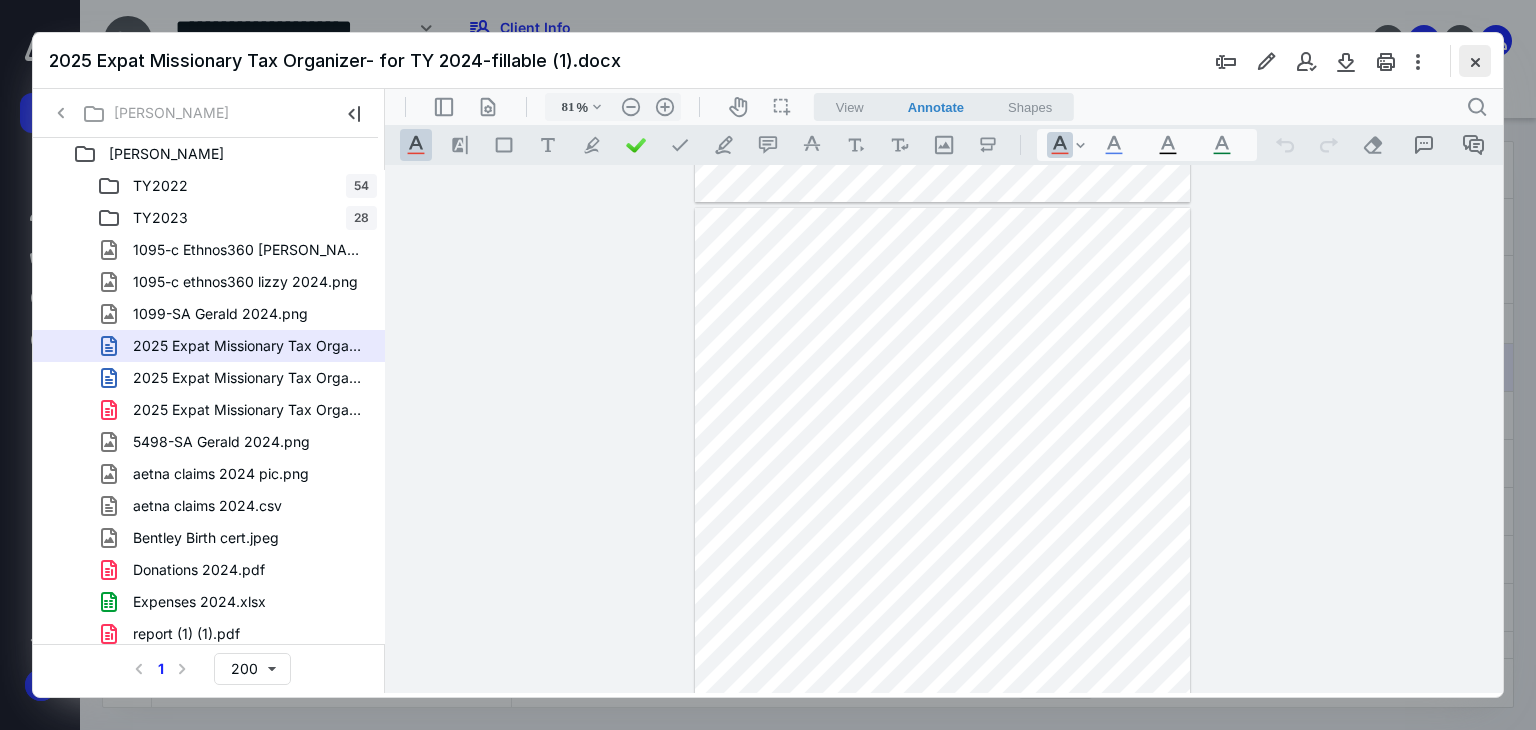 click at bounding box center (1475, 61) 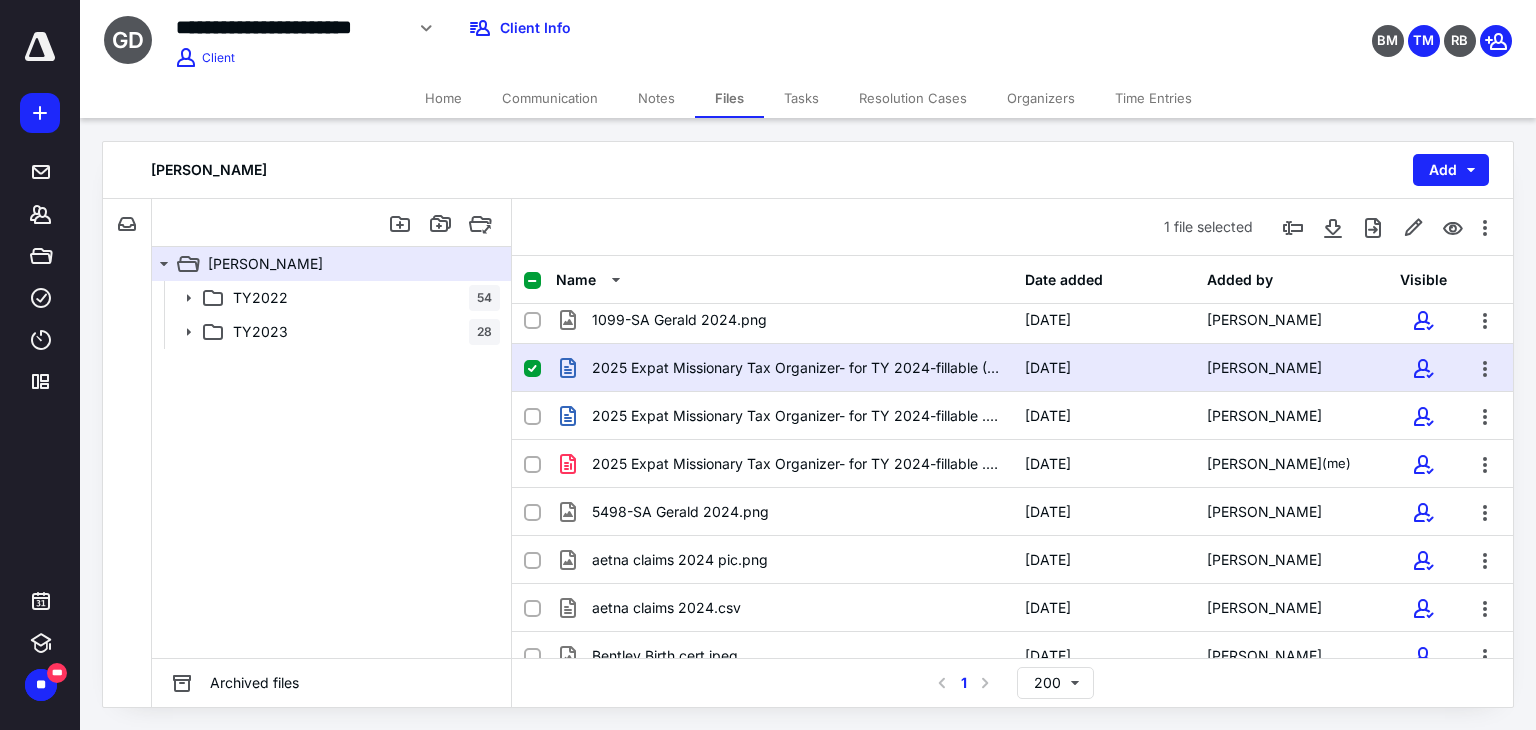 click on "Communication" at bounding box center (550, 98) 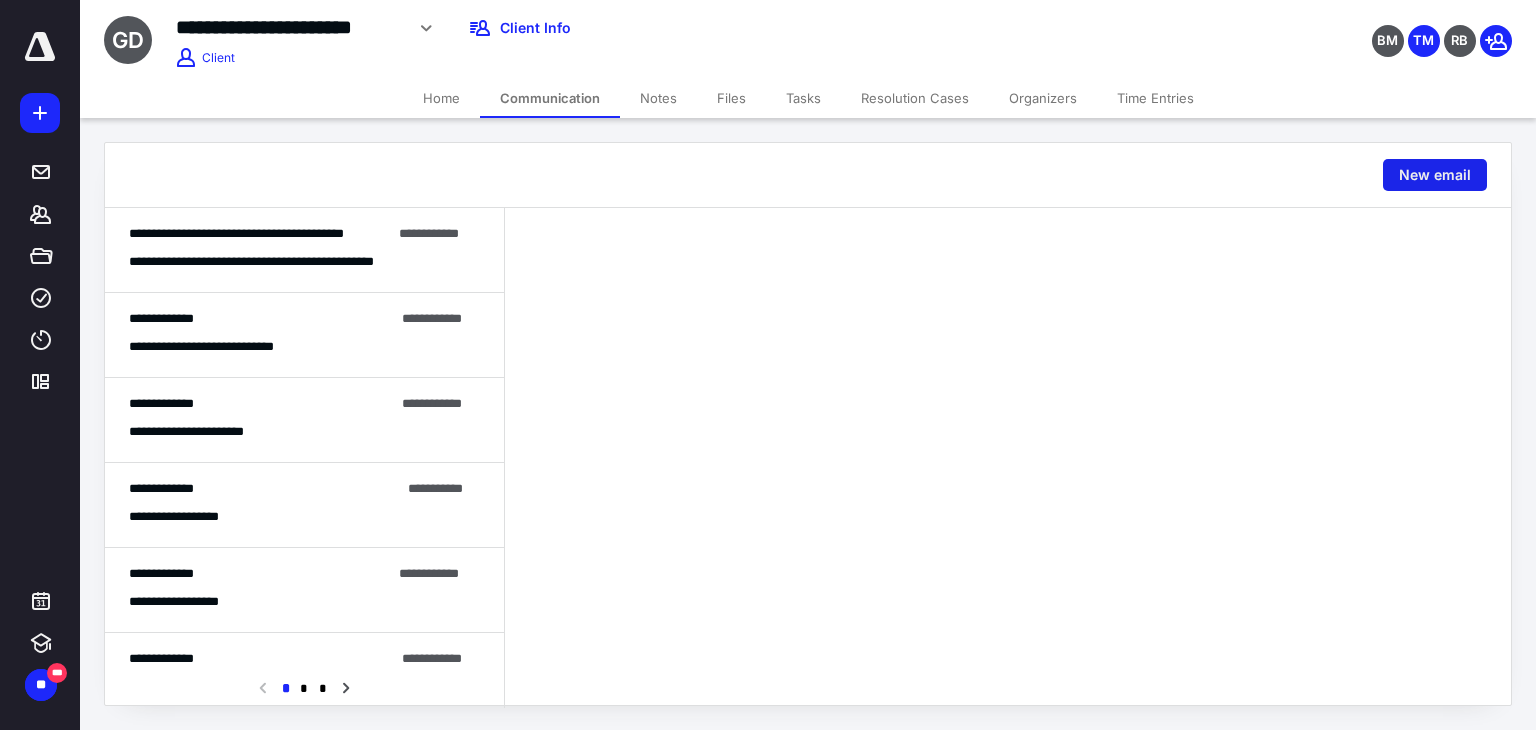 click on "New email" at bounding box center (1435, 175) 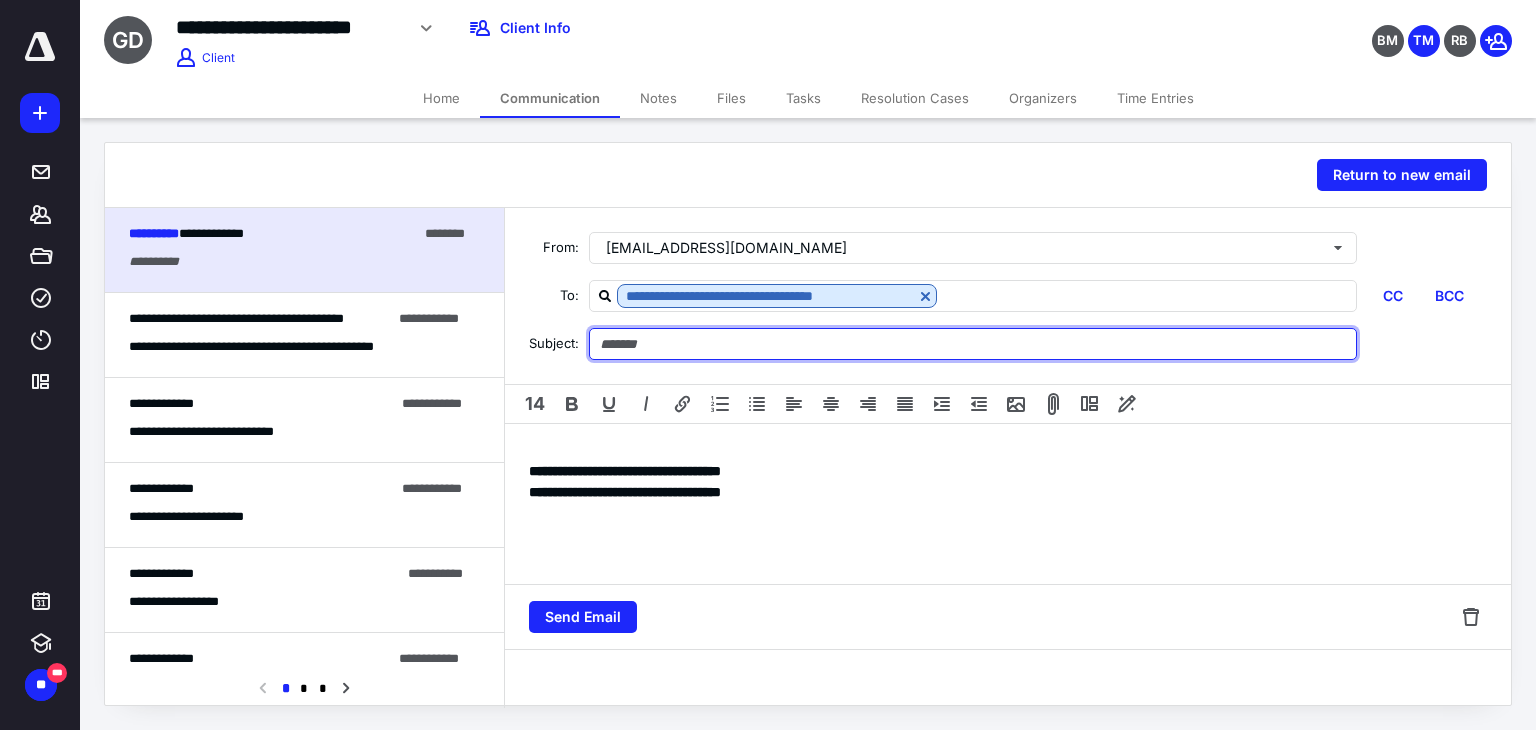click at bounding box center [973, 344] 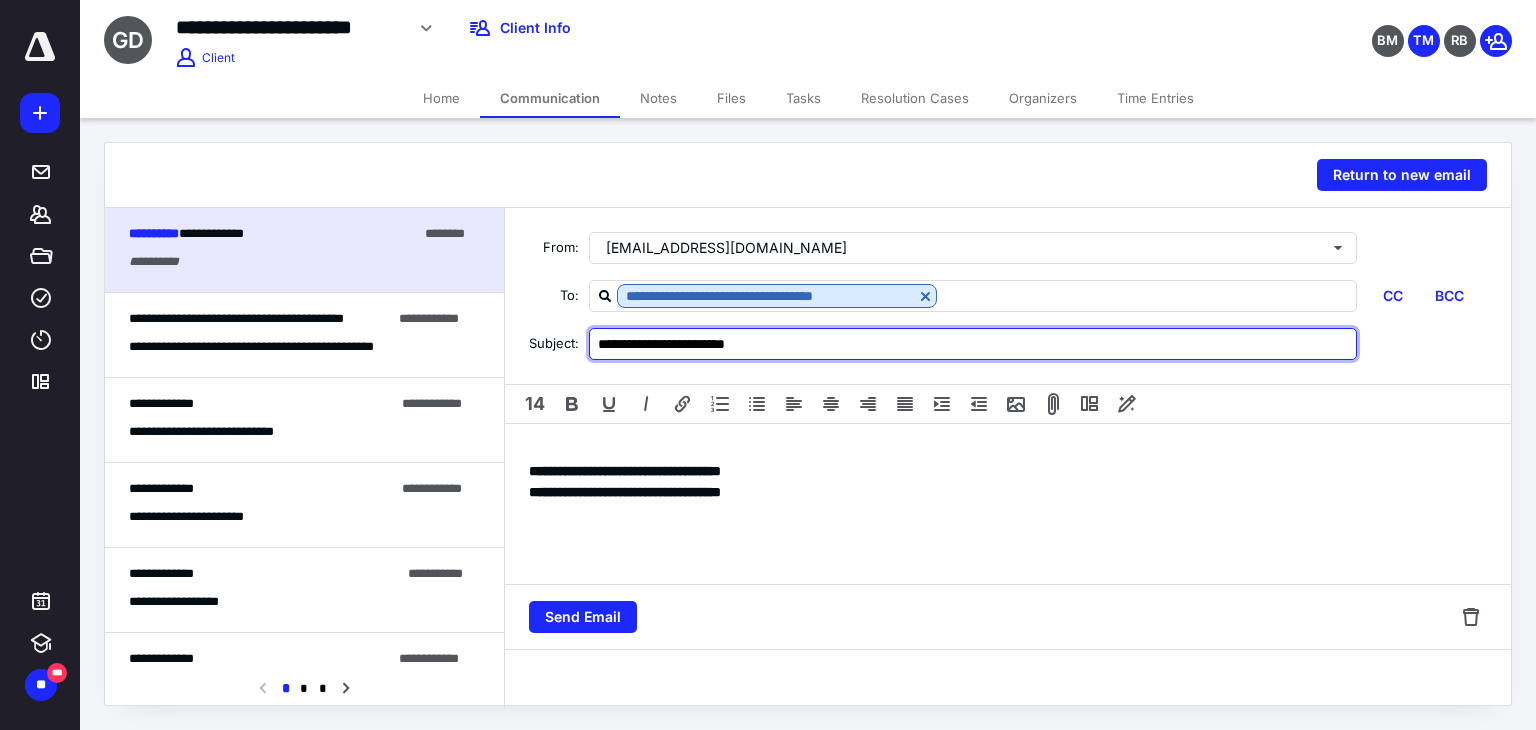 type on "**********" 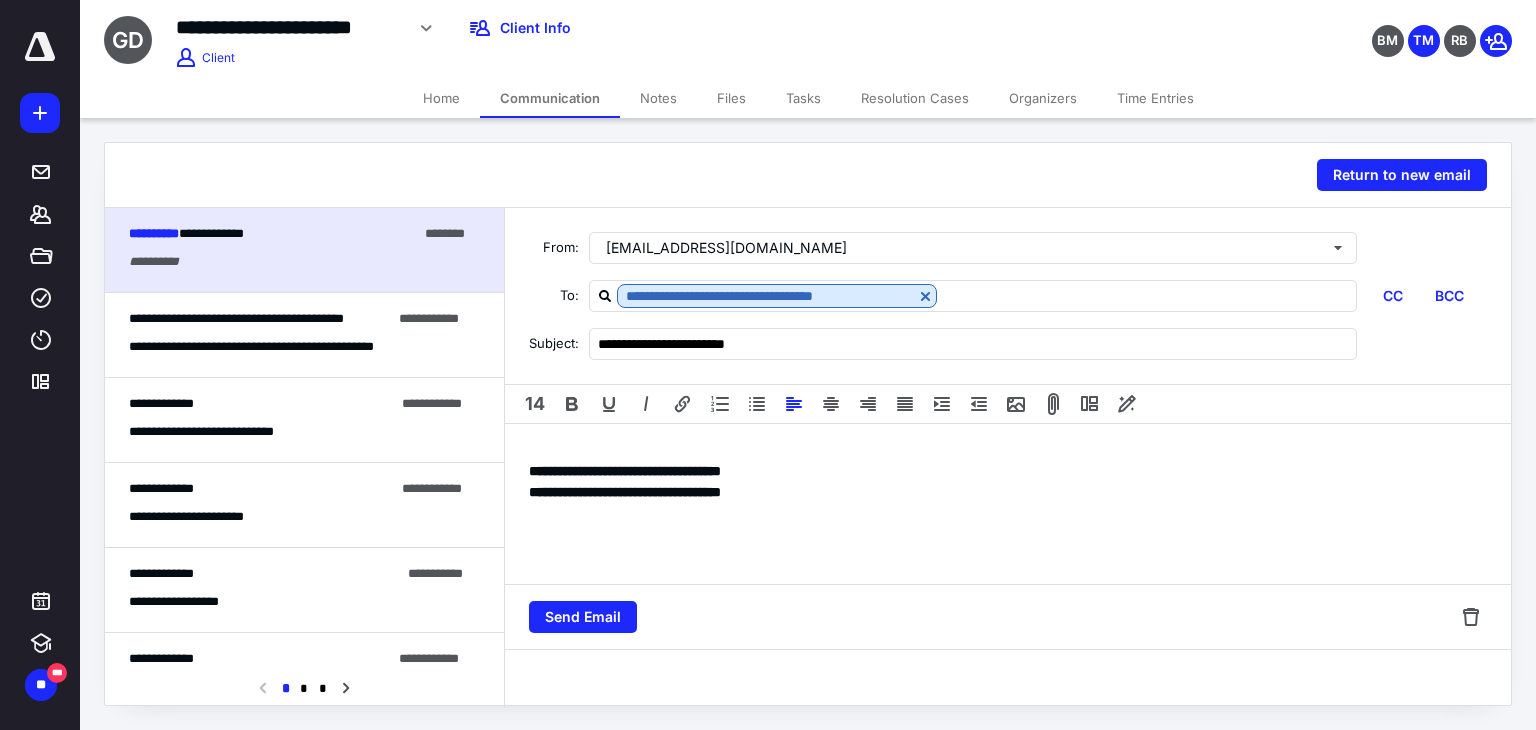 click on "**********" at bounding box center (1008, 504) 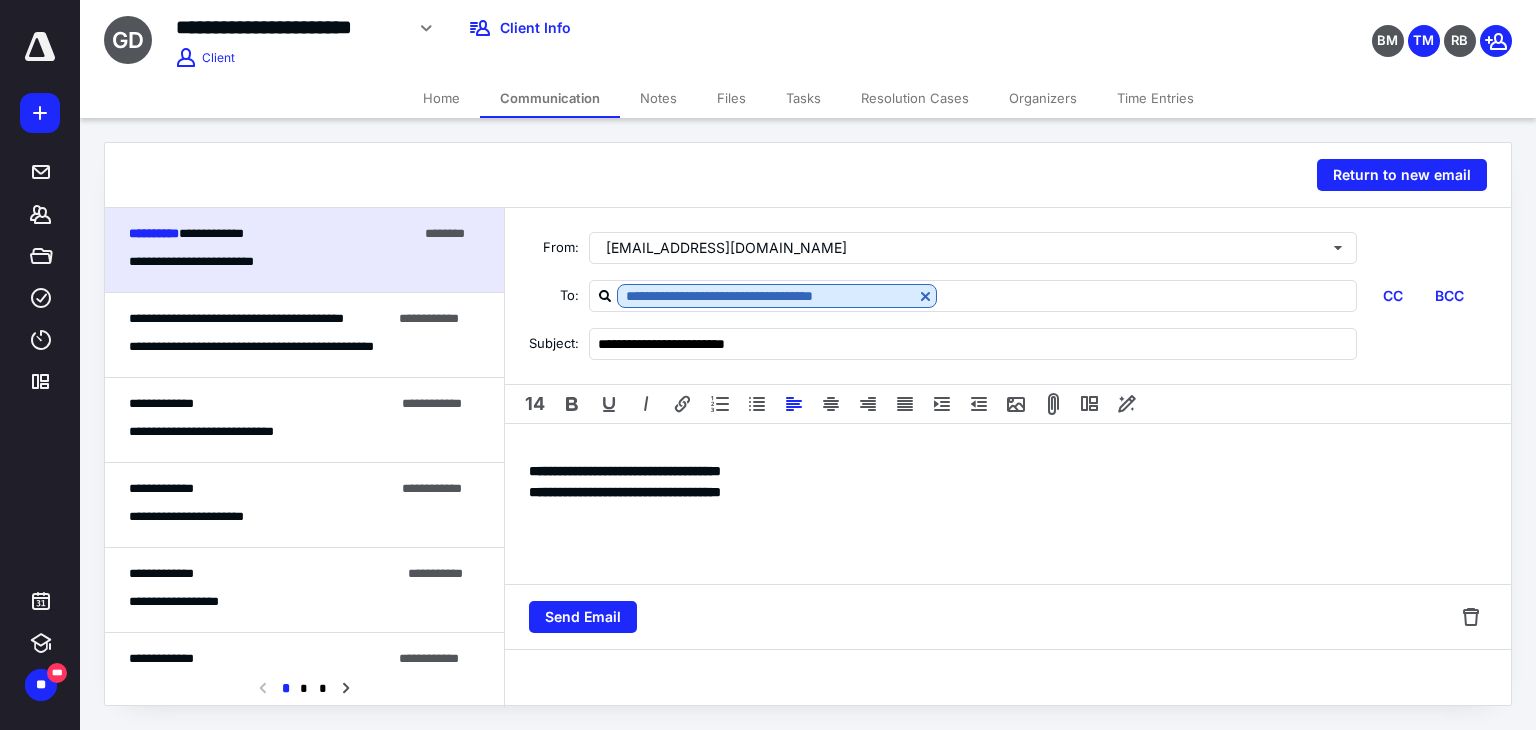 type 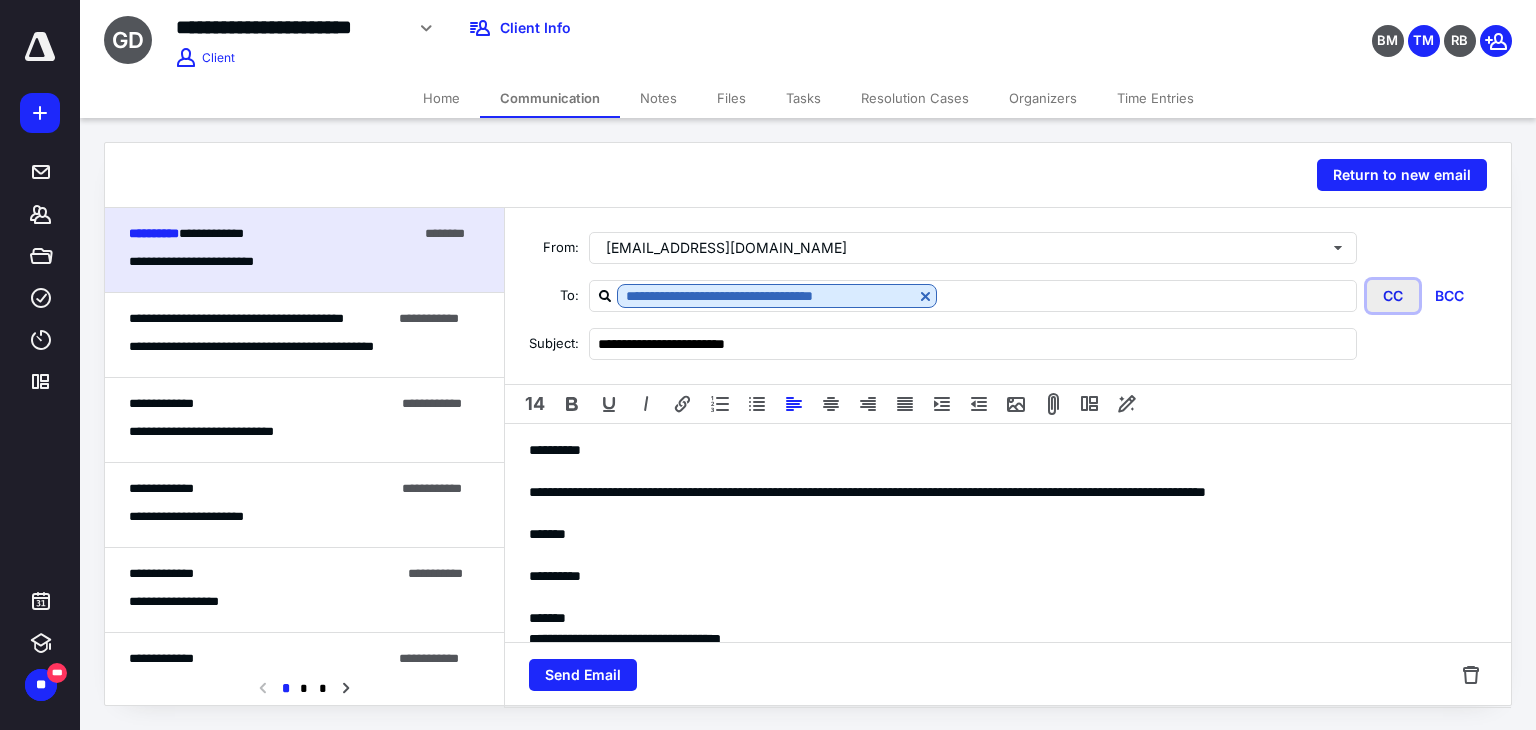 click on "CC" at bounding box center [1393, 296] 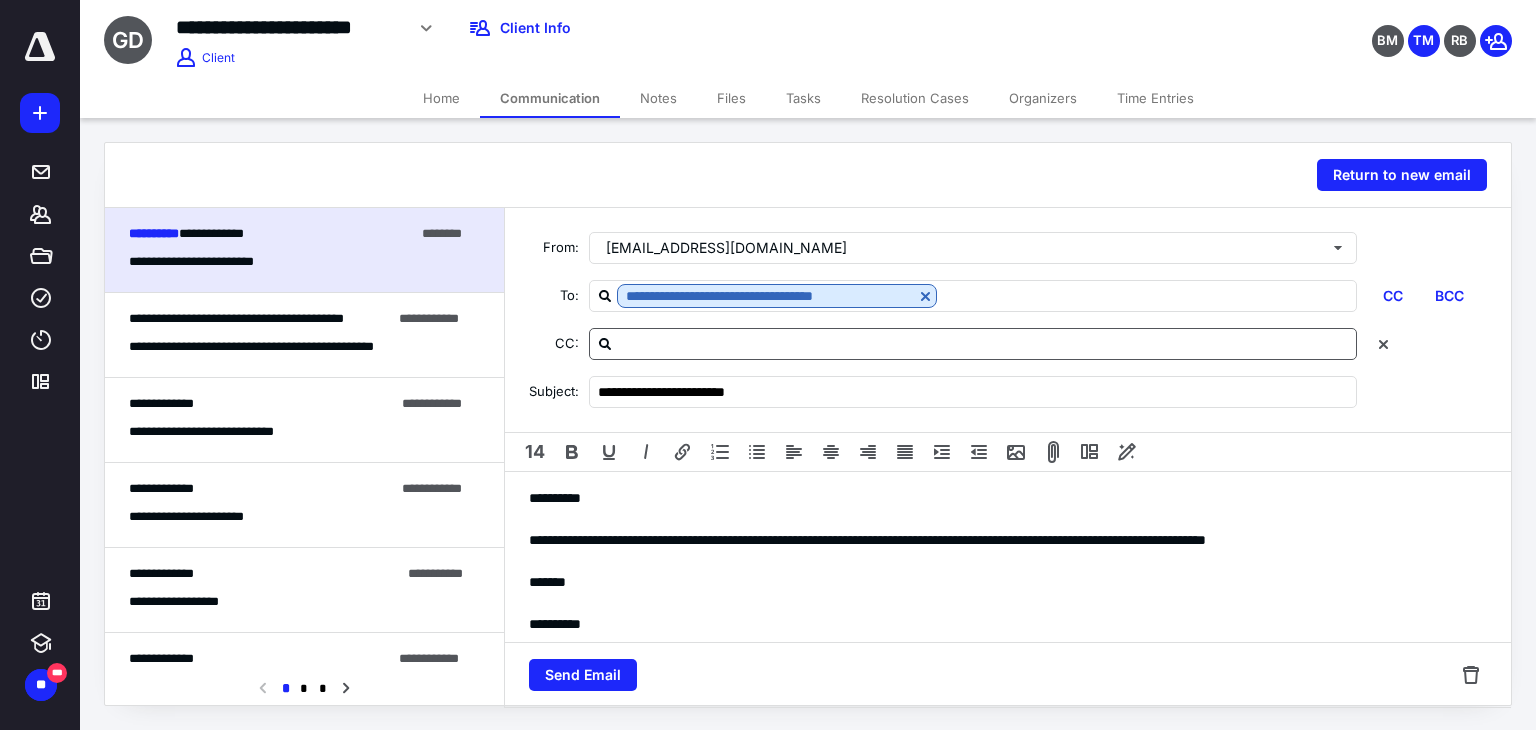 click at bounding box center [985, 343] 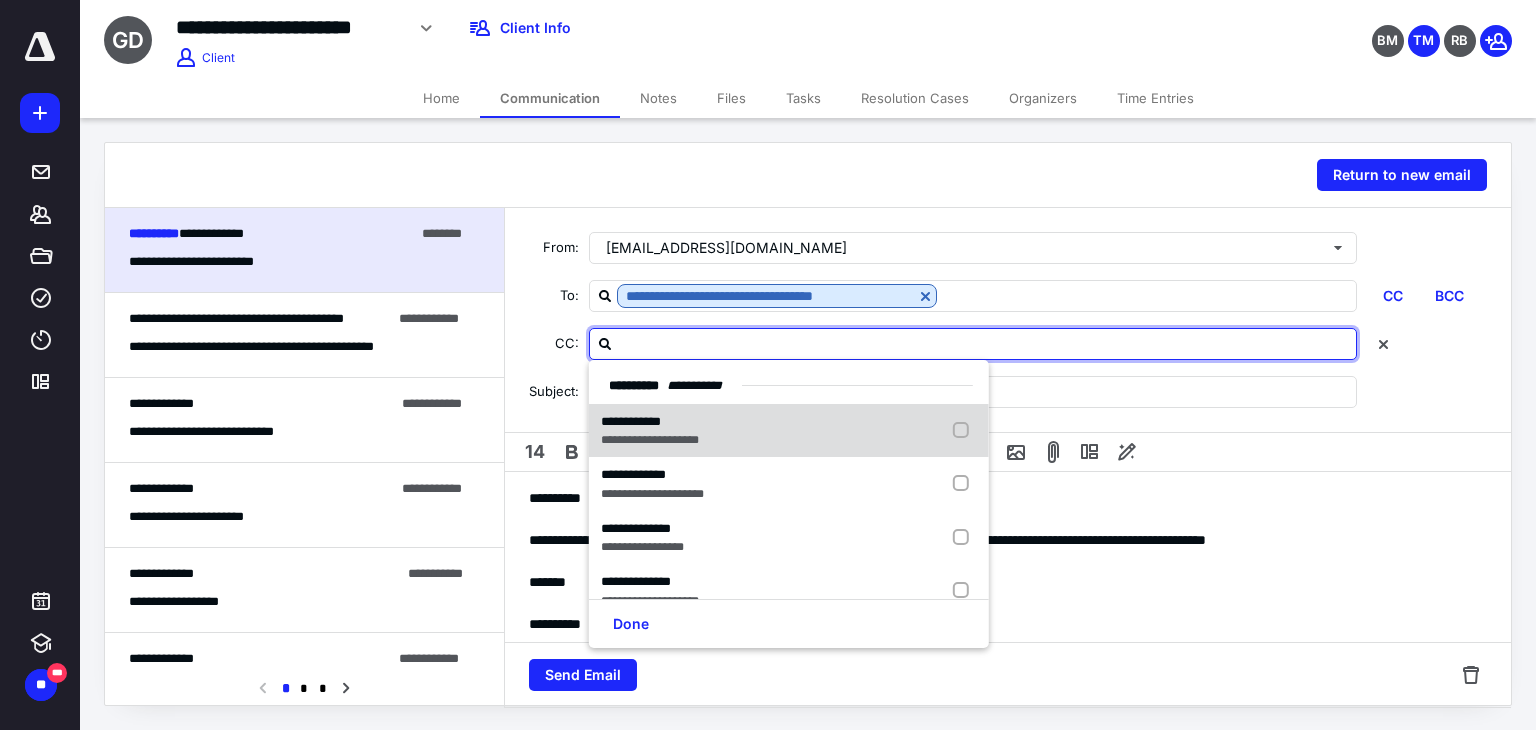 click on "**********" at bounding box center [789, 431] 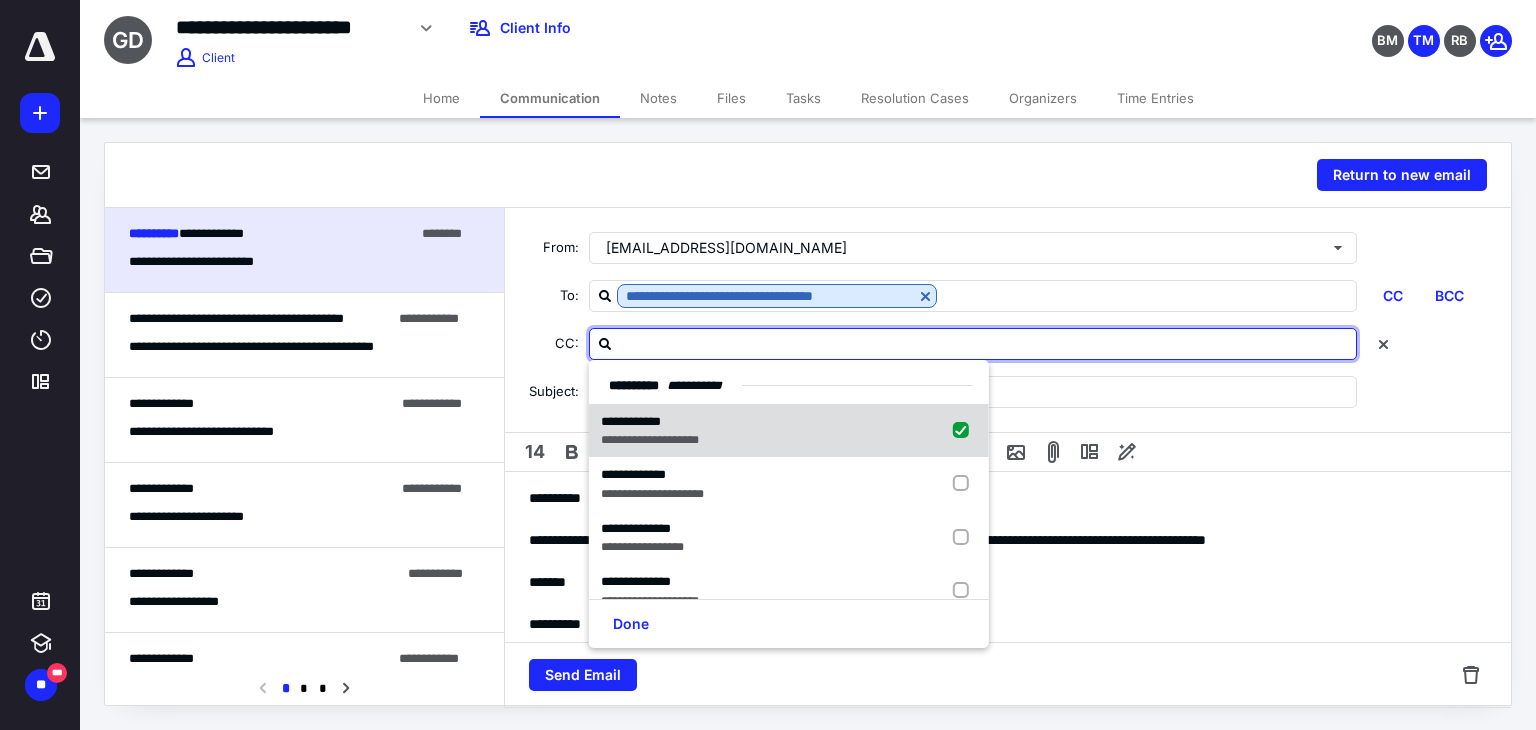 checkbox on "true" 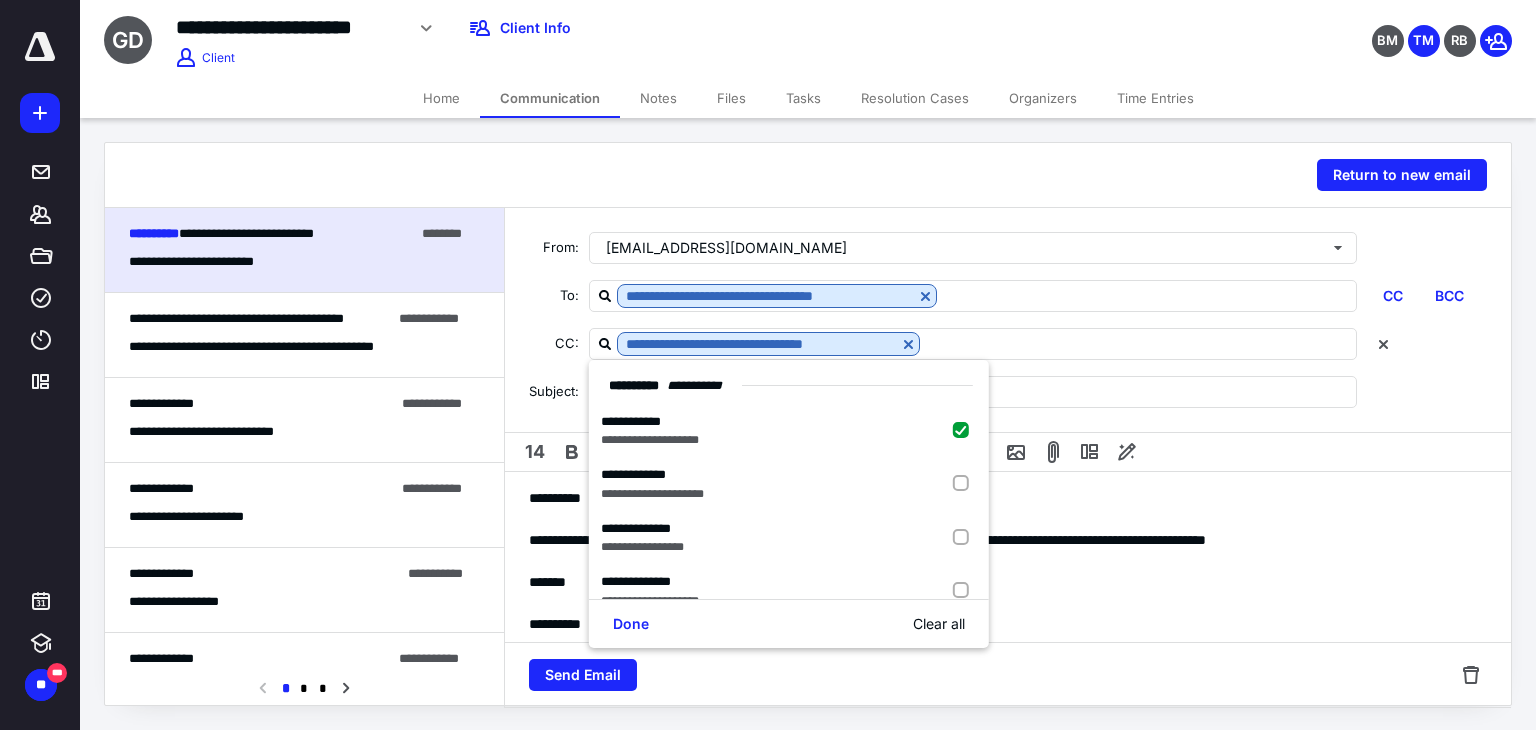 click on "Send Email" at bounding box center [1008, 675] 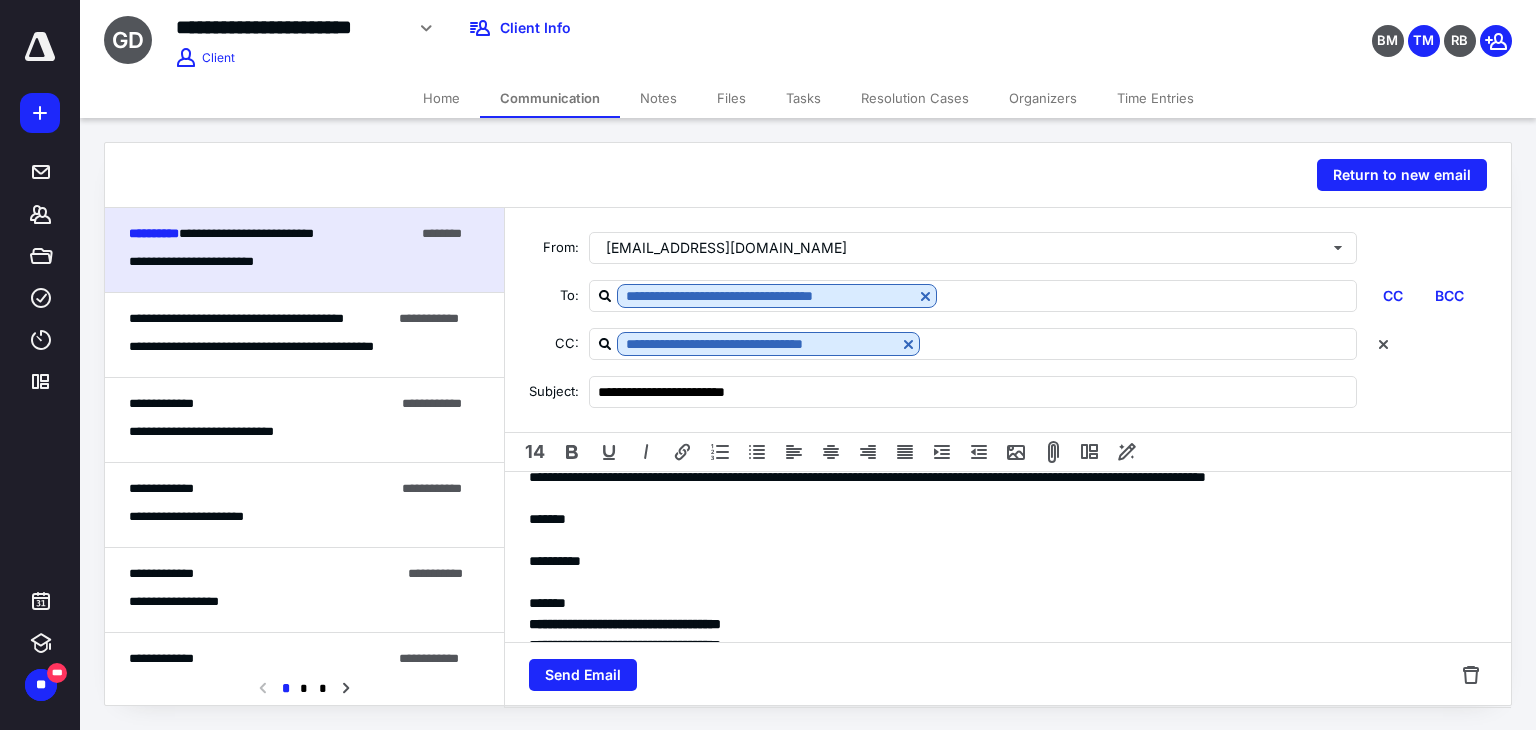 scroll, scrollTop: 92, scrollLeft: 0, axis: vertical 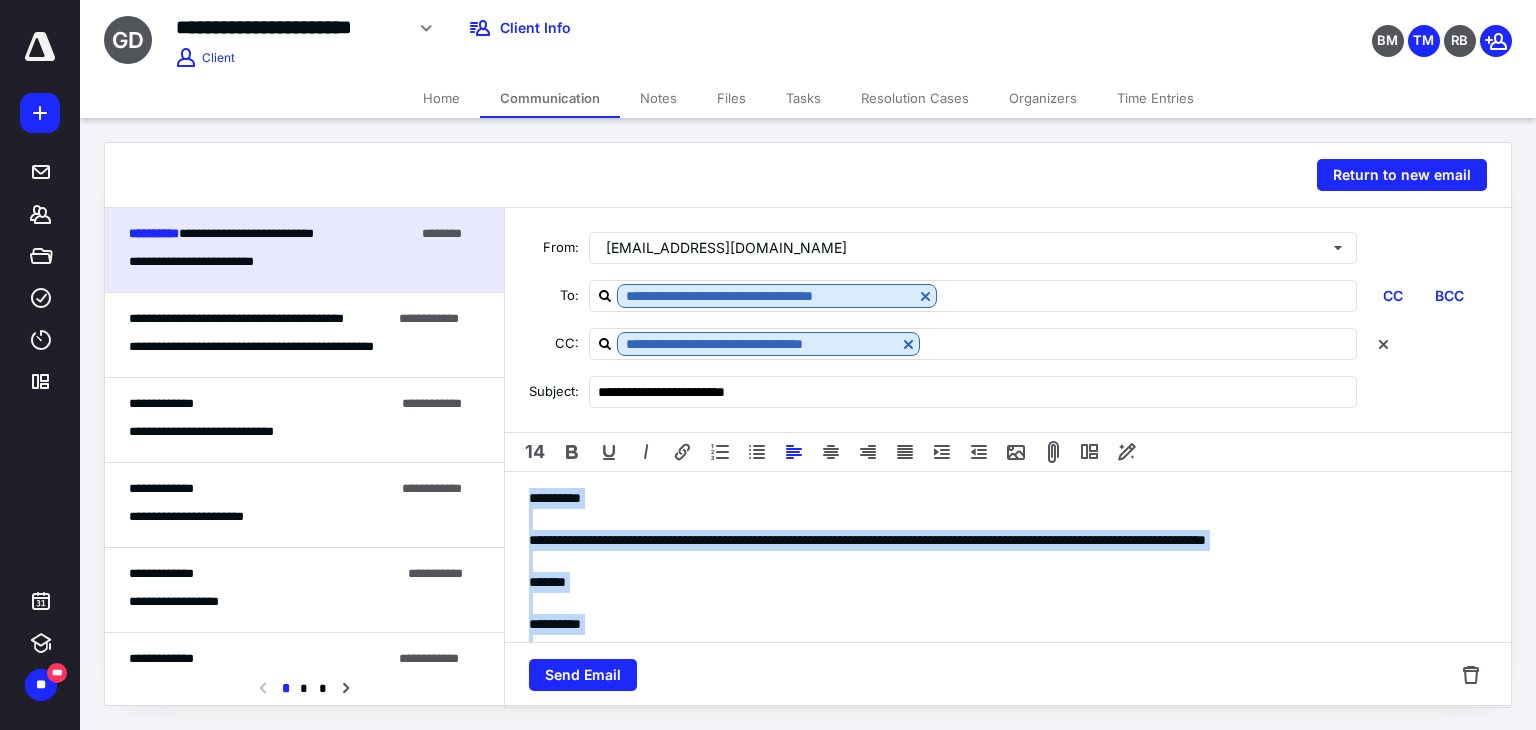 drag, startPoint x: 619, startPoint y: 574, endPoint x: 334, endPoint y: 313, distance: 386.4531 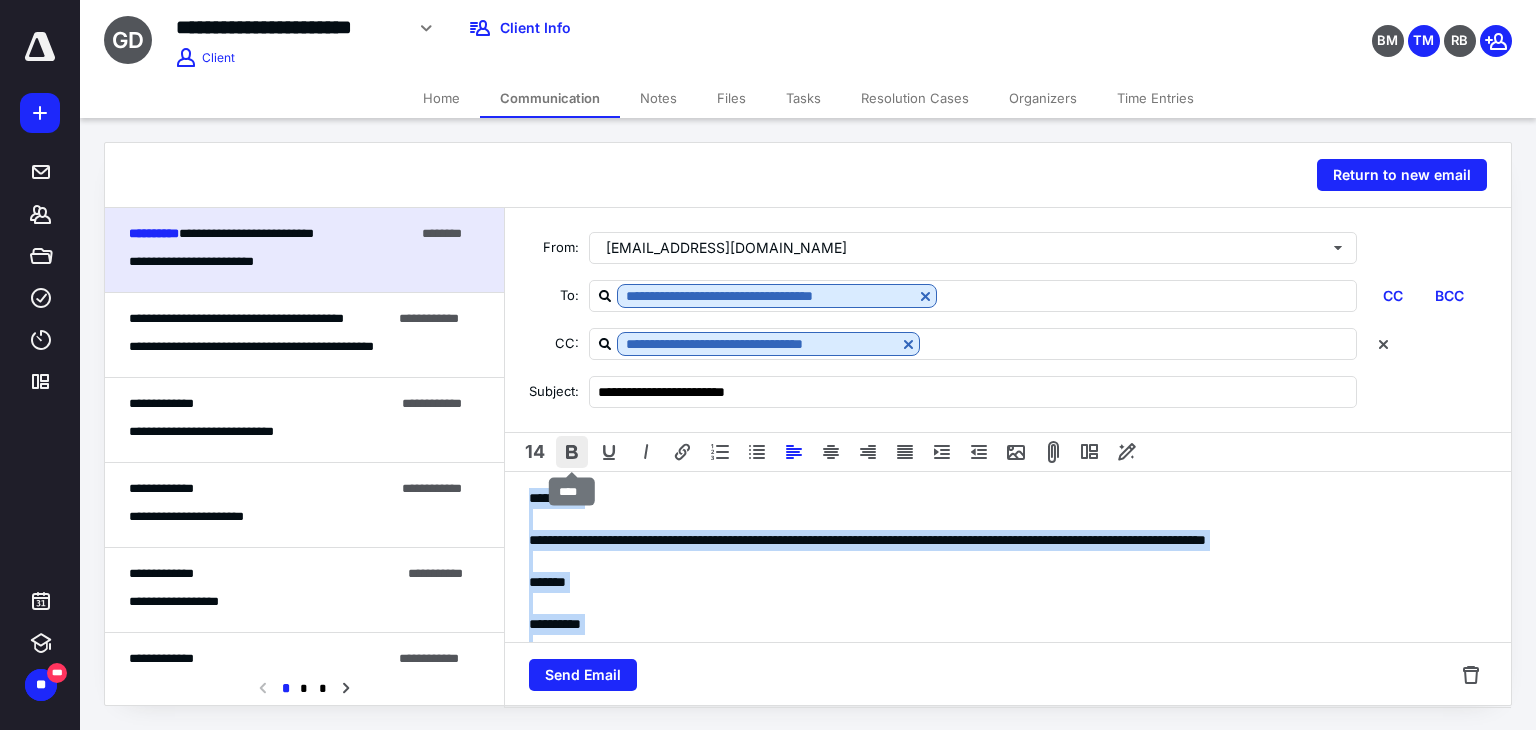 click at bounding box center [572, 452] 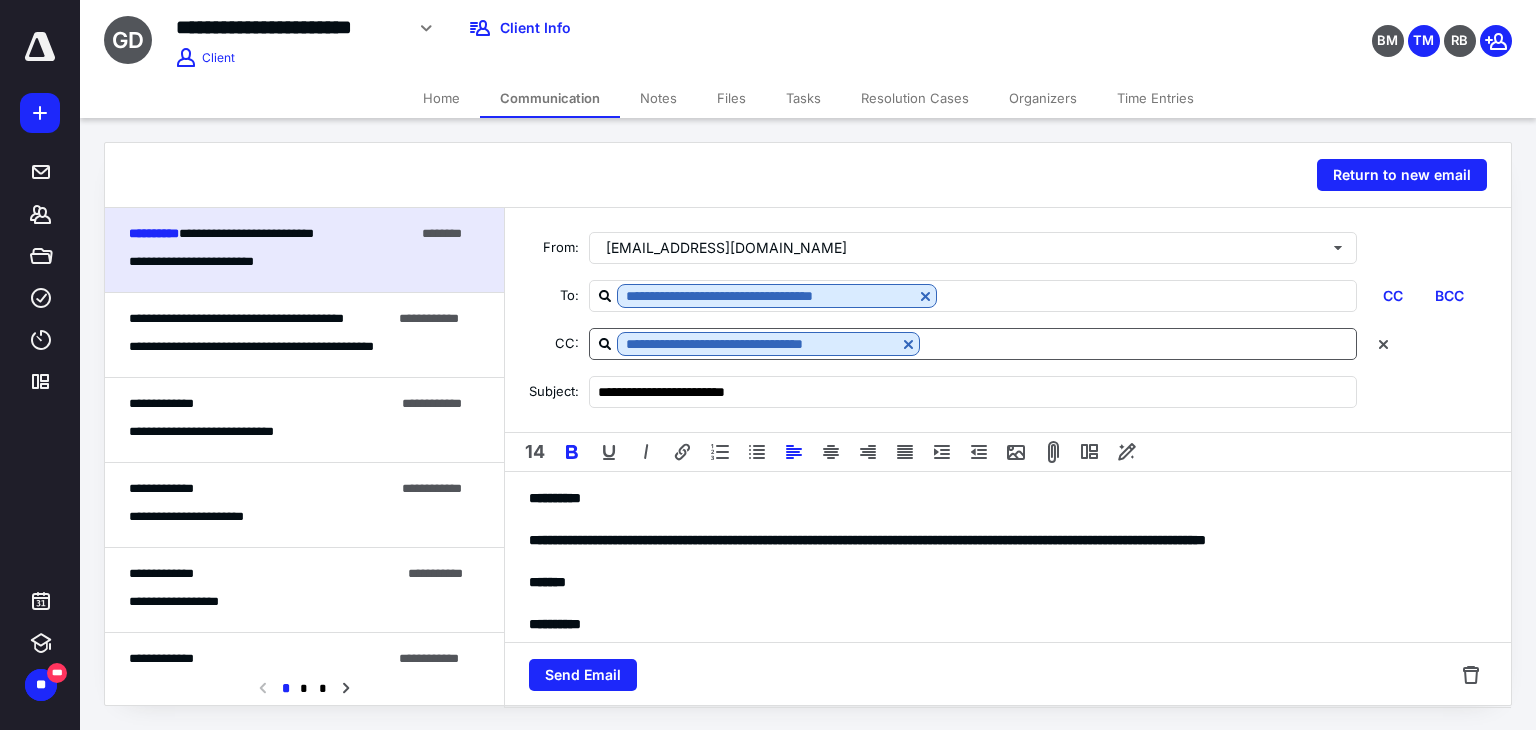click on "**********" at bounding box center [973, 344] 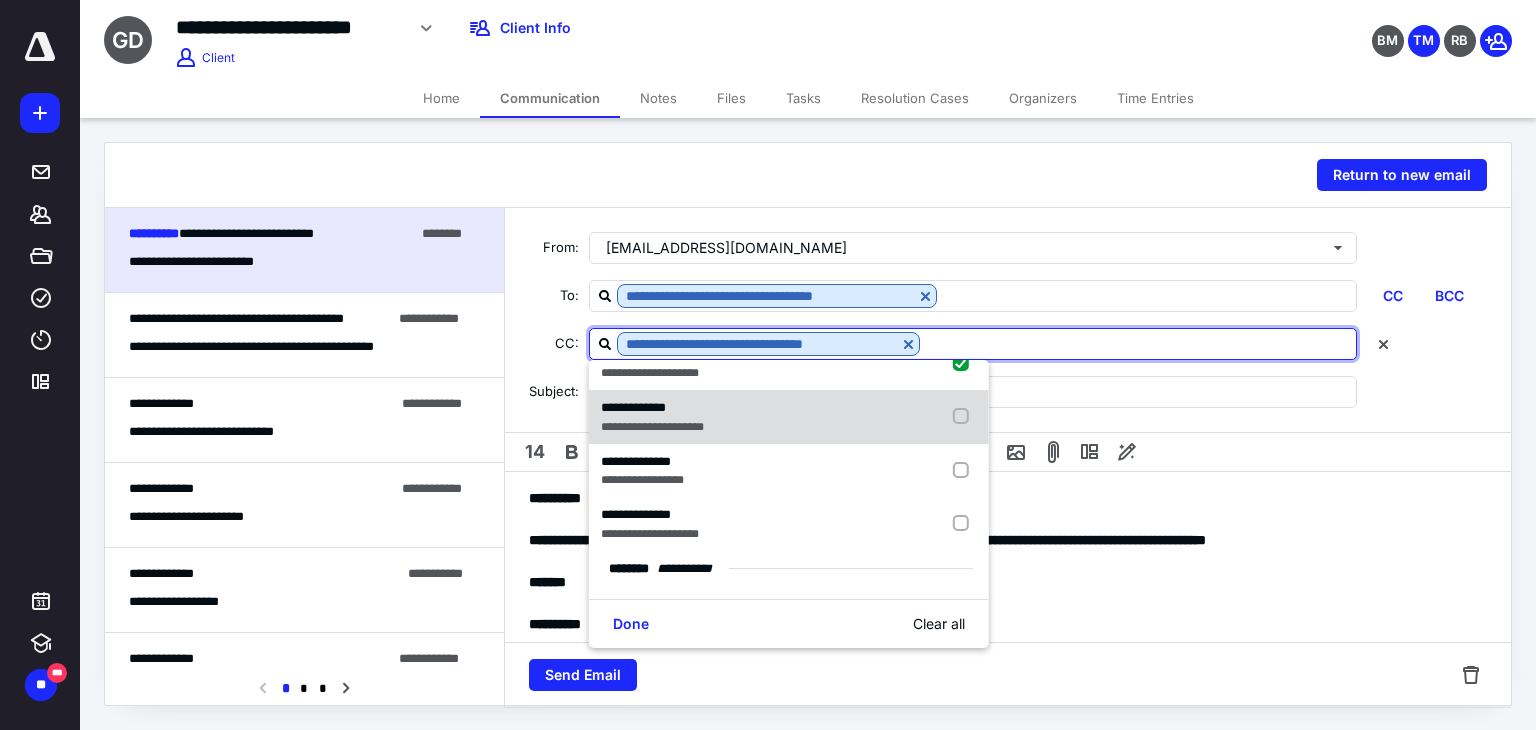 scroll, scrollTop: 100, scrollLeft: 0, axis: vertical 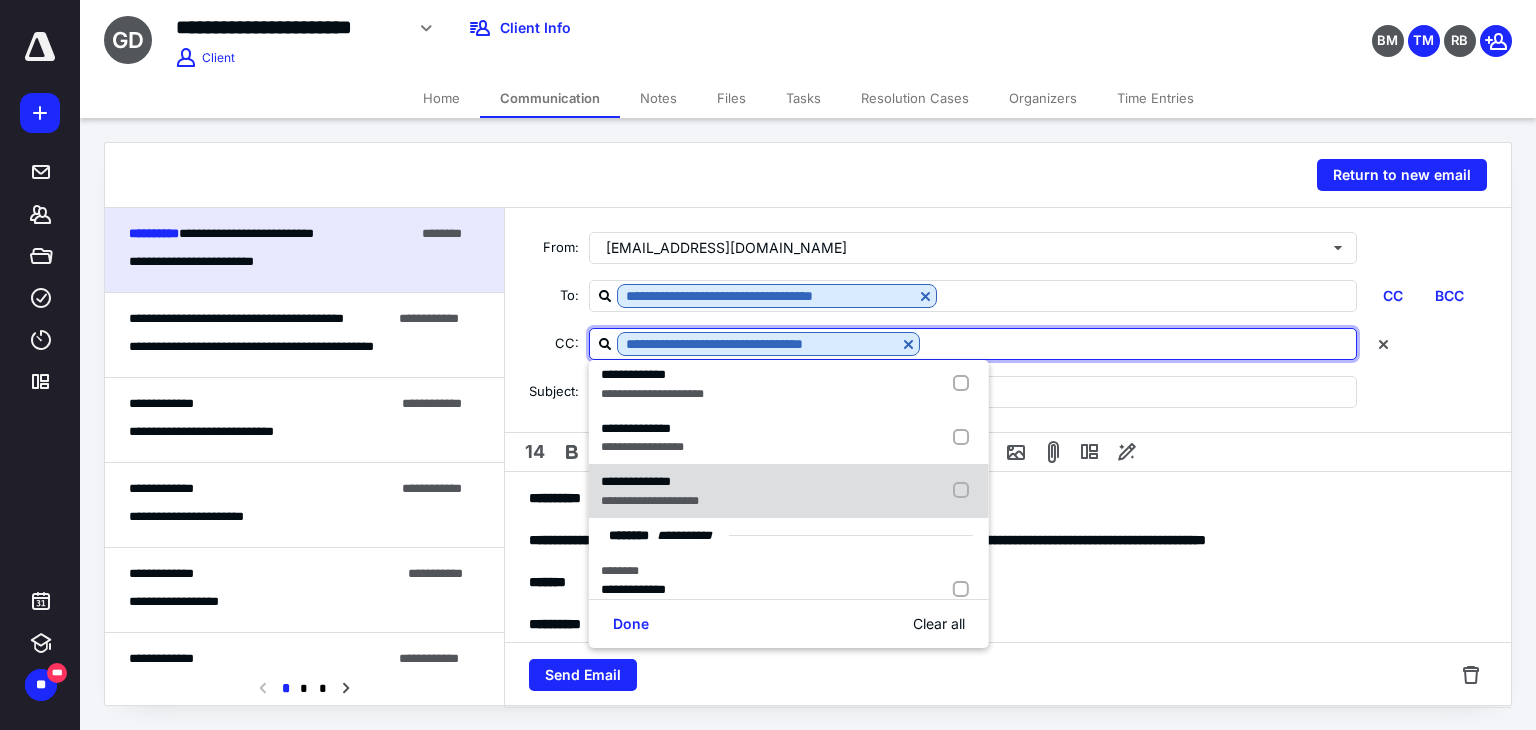 click on "**********" at bounding box center [650, 482] 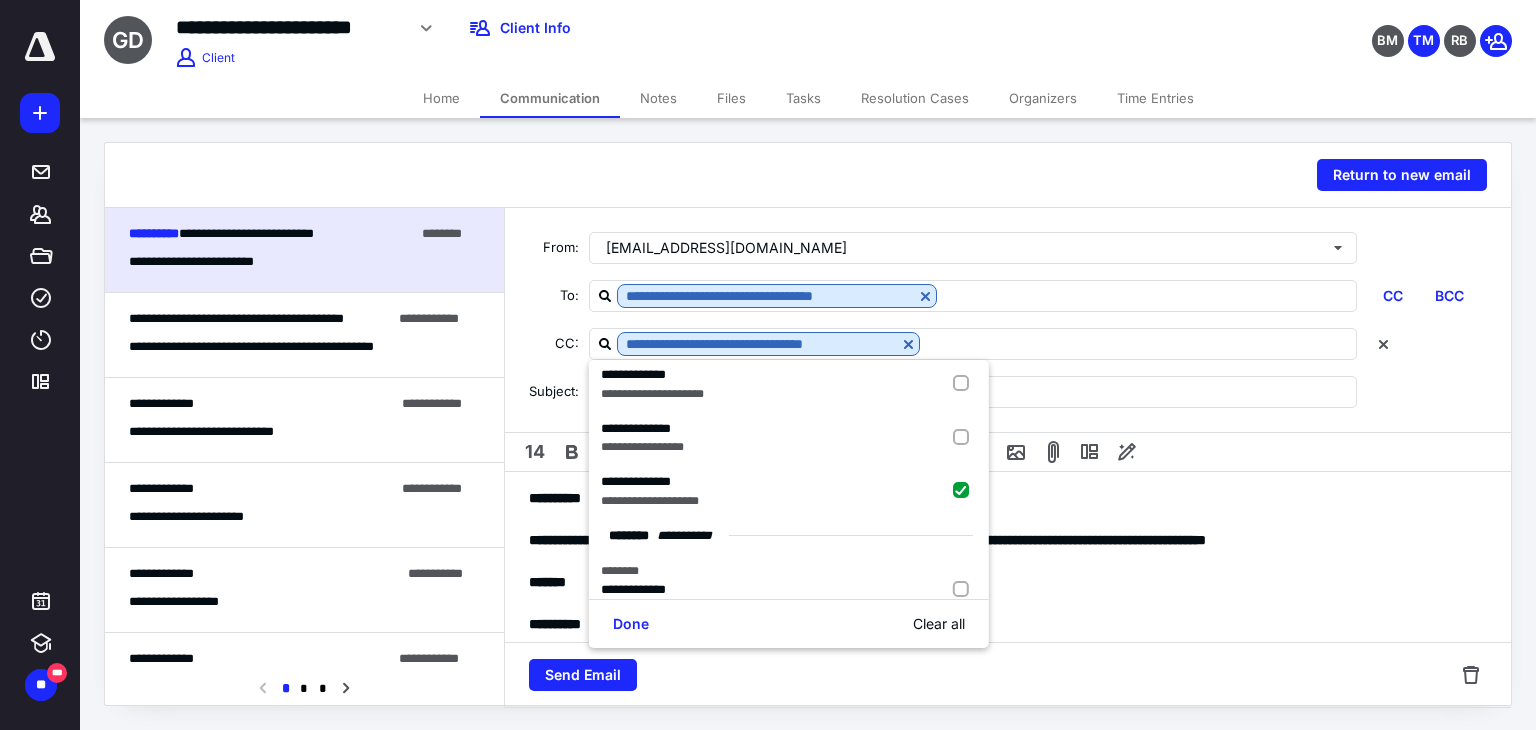 checkbox on "true" 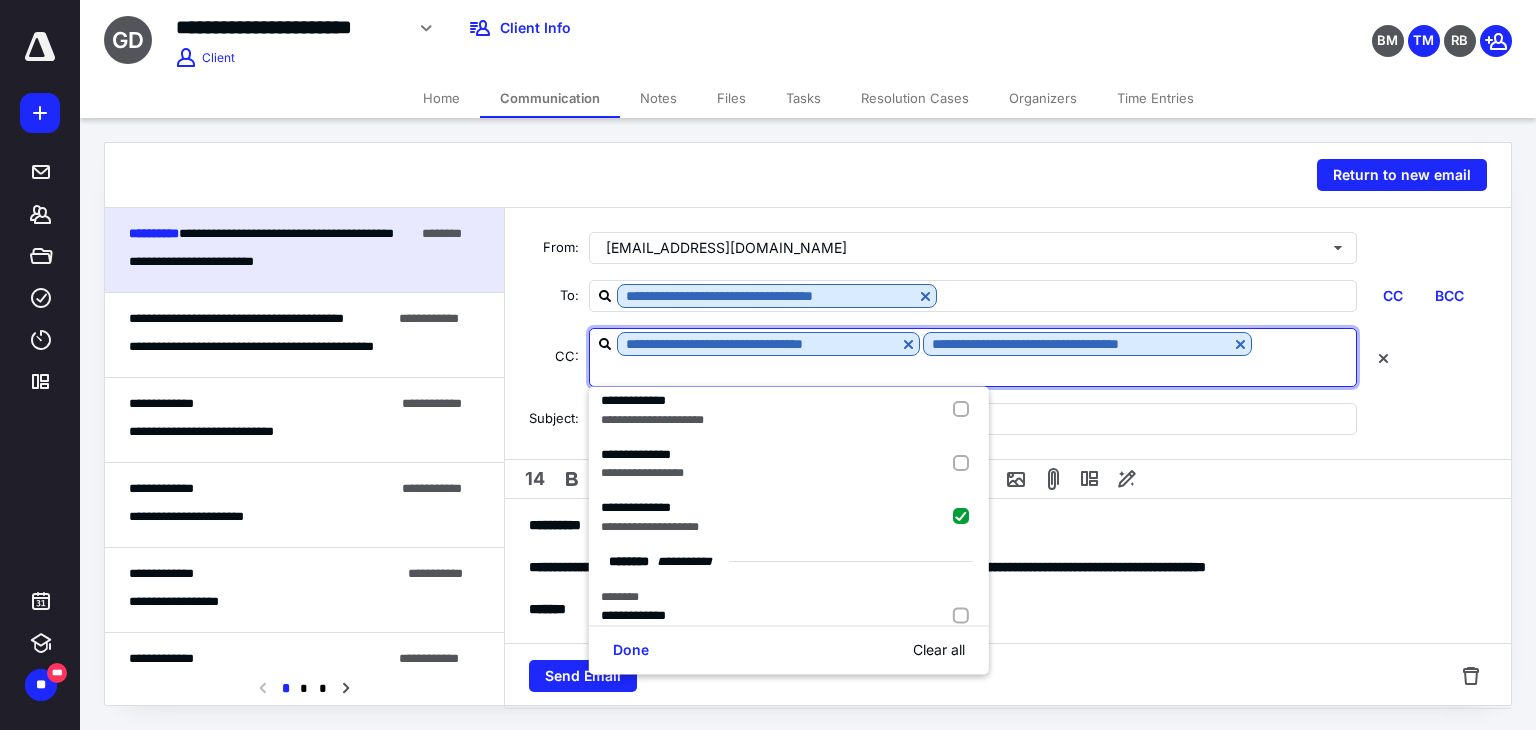 click at bounding box center (1000, 588) 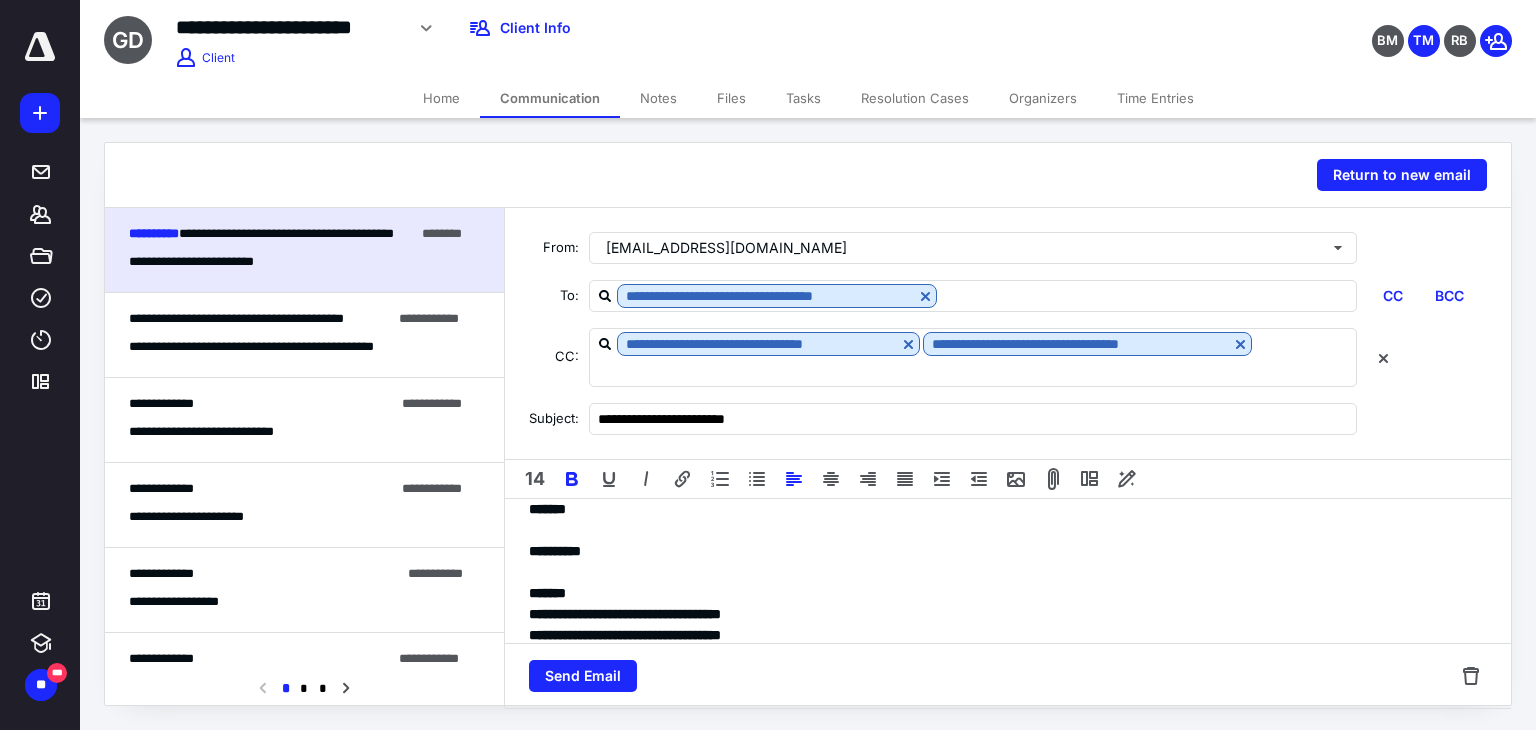 scroll, scrollTop: 0, scrollLeft: 0, axis: both 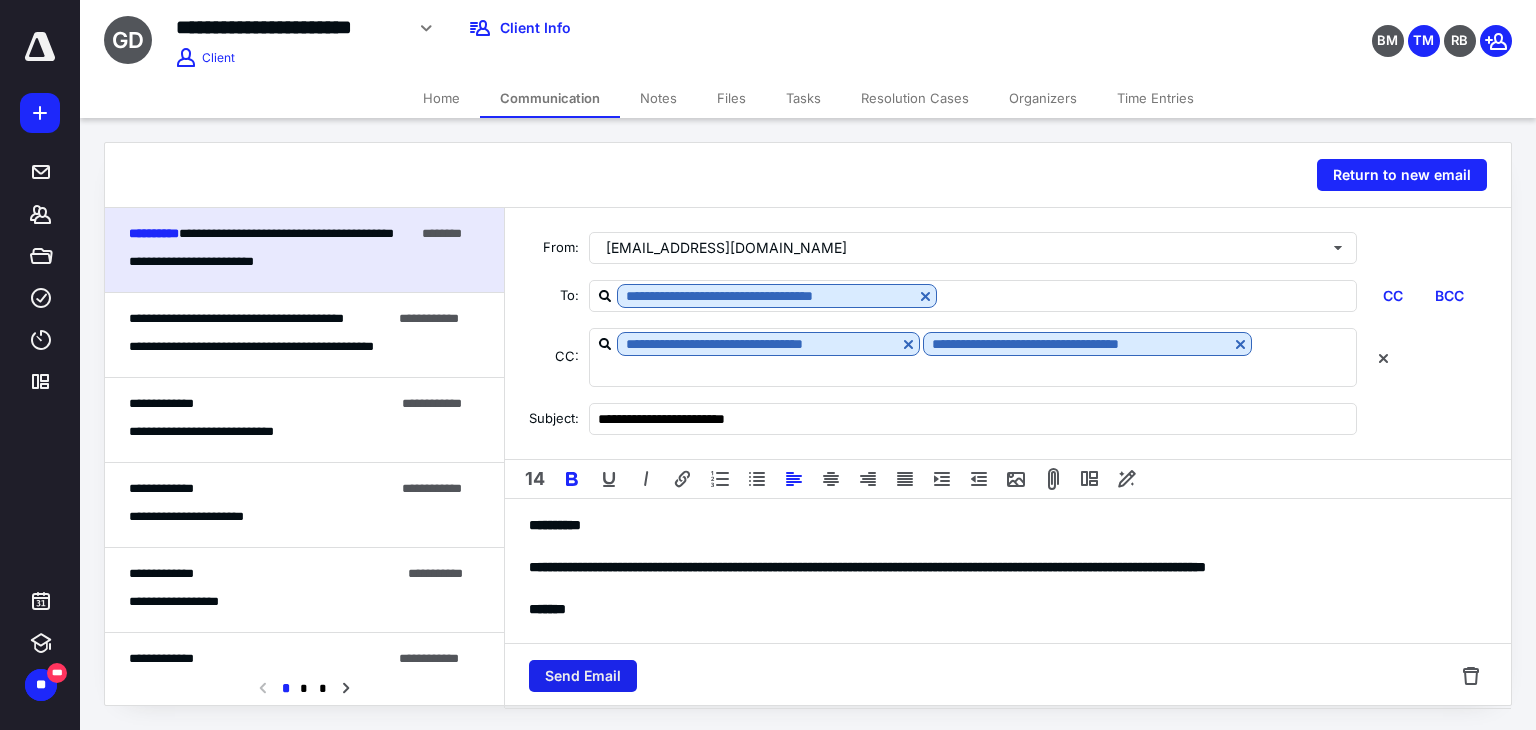 click on "Send Email" at bounding box center (583, 676) 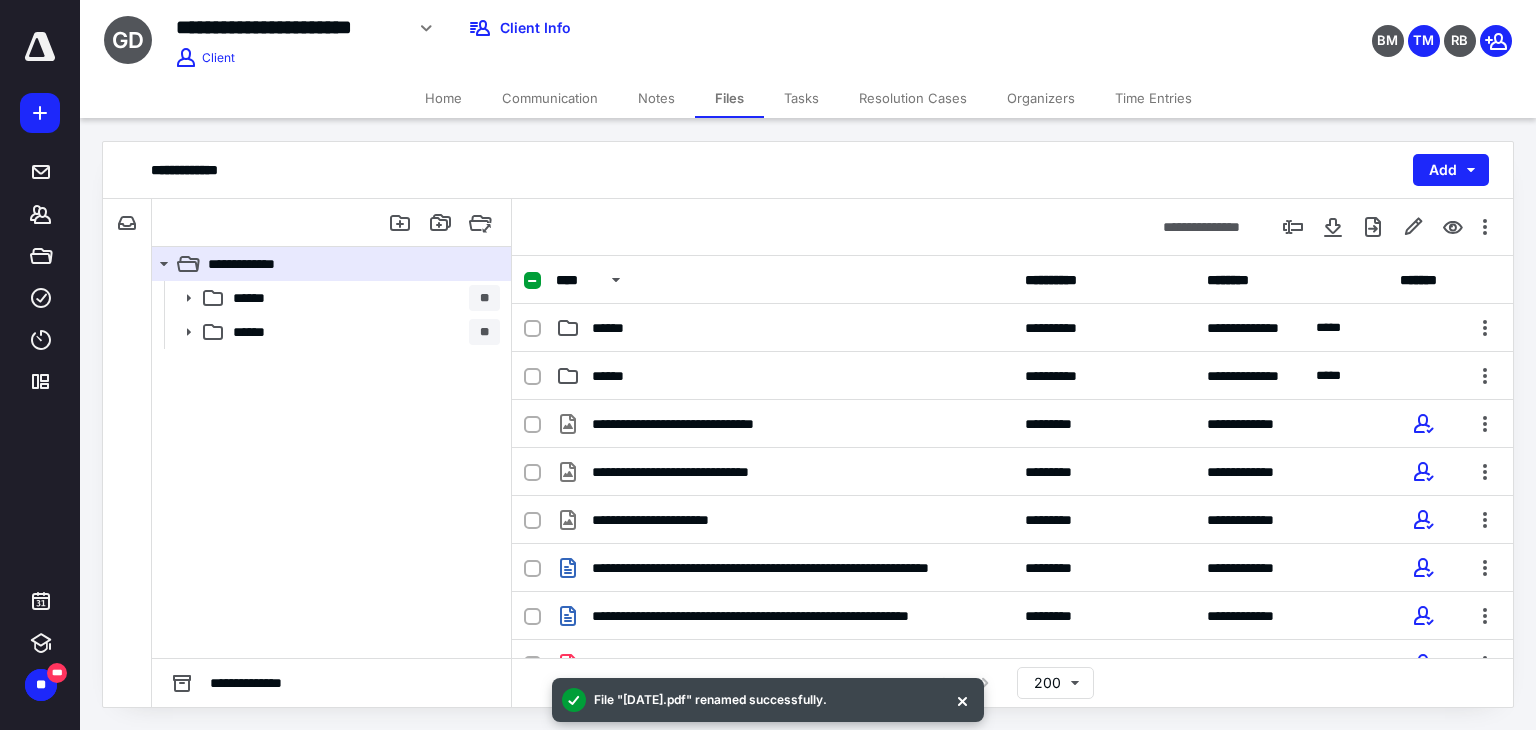 scroll, scrollTop: 0, scrollLeft: 0, axis: both 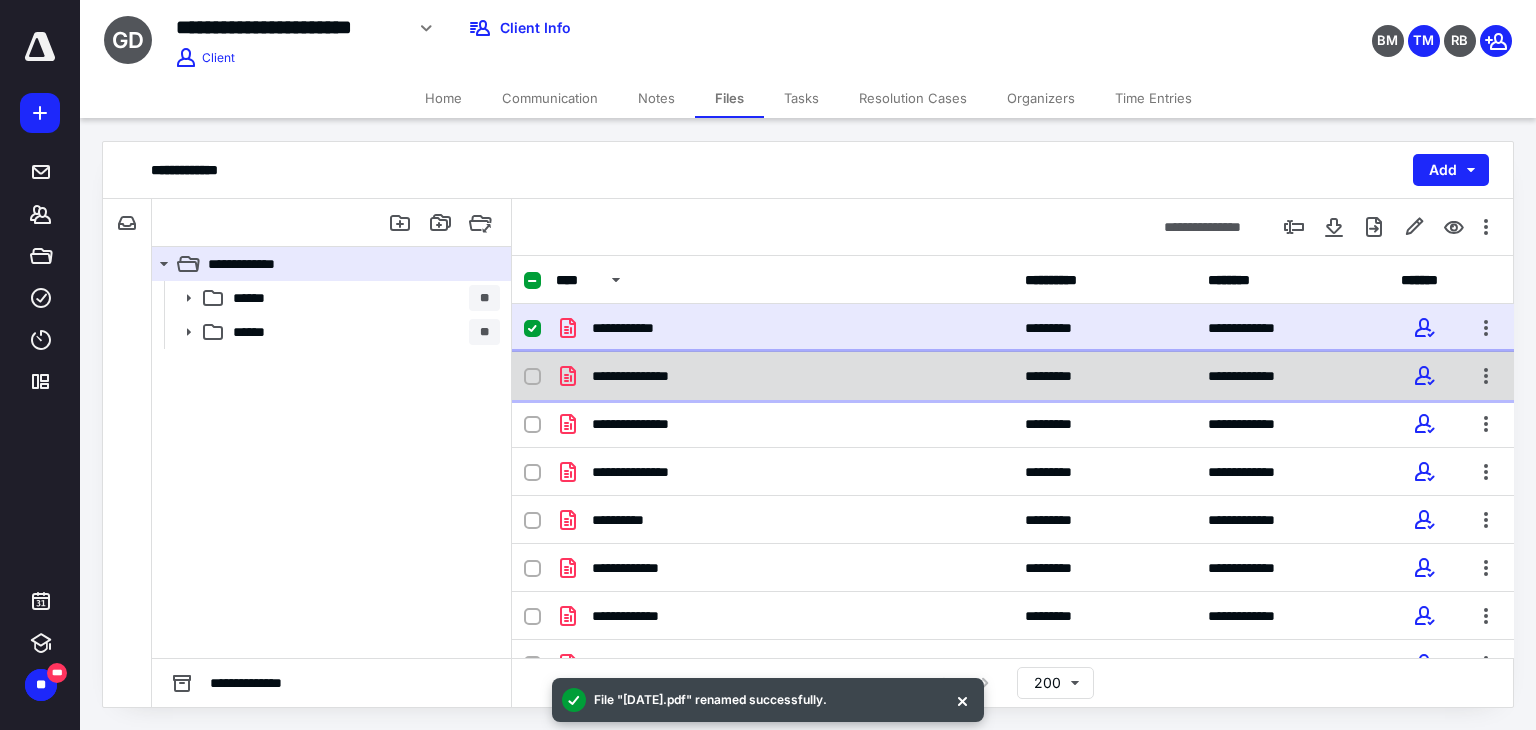 click on "**********" at bounding box center (639, 376) 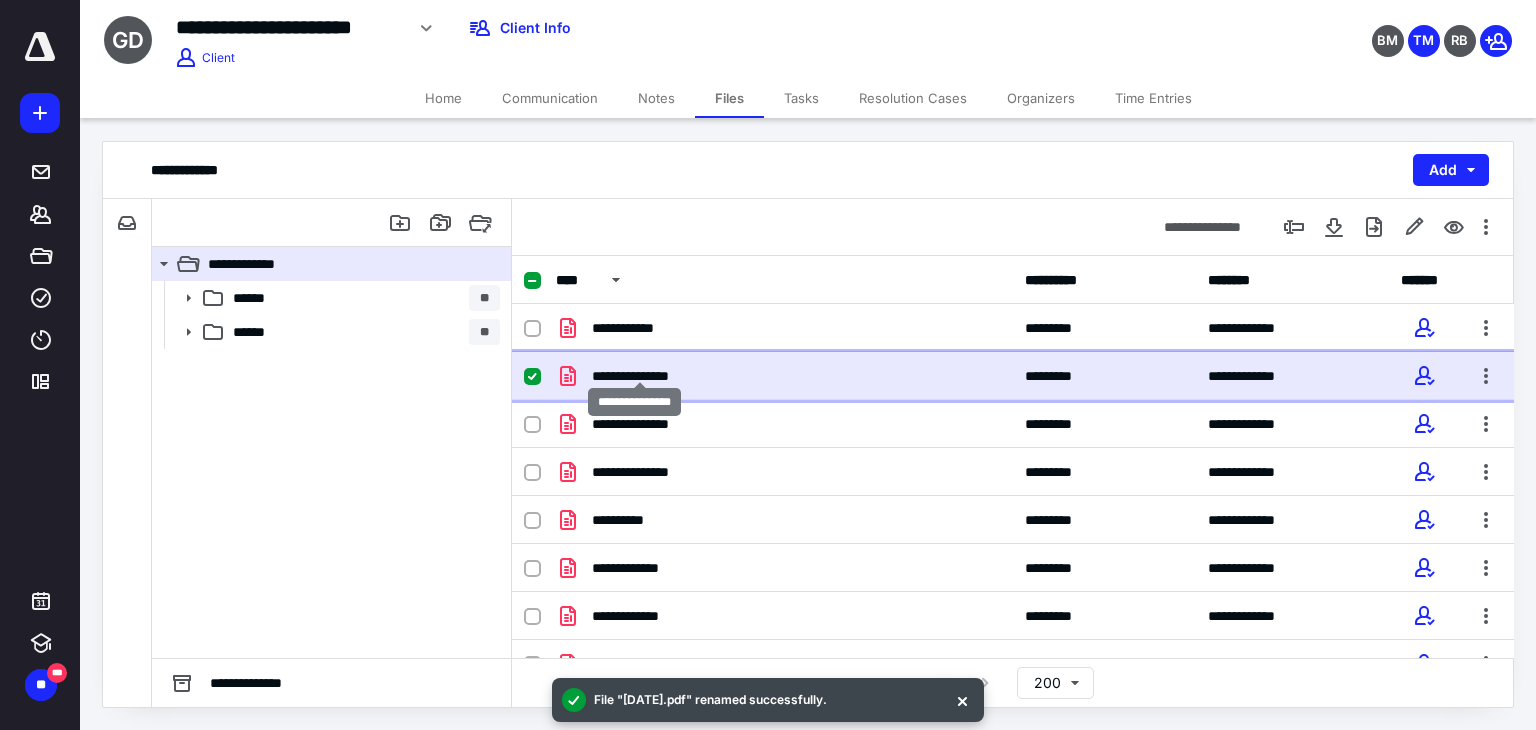 click on "**********" at bounding box center (639, 376) 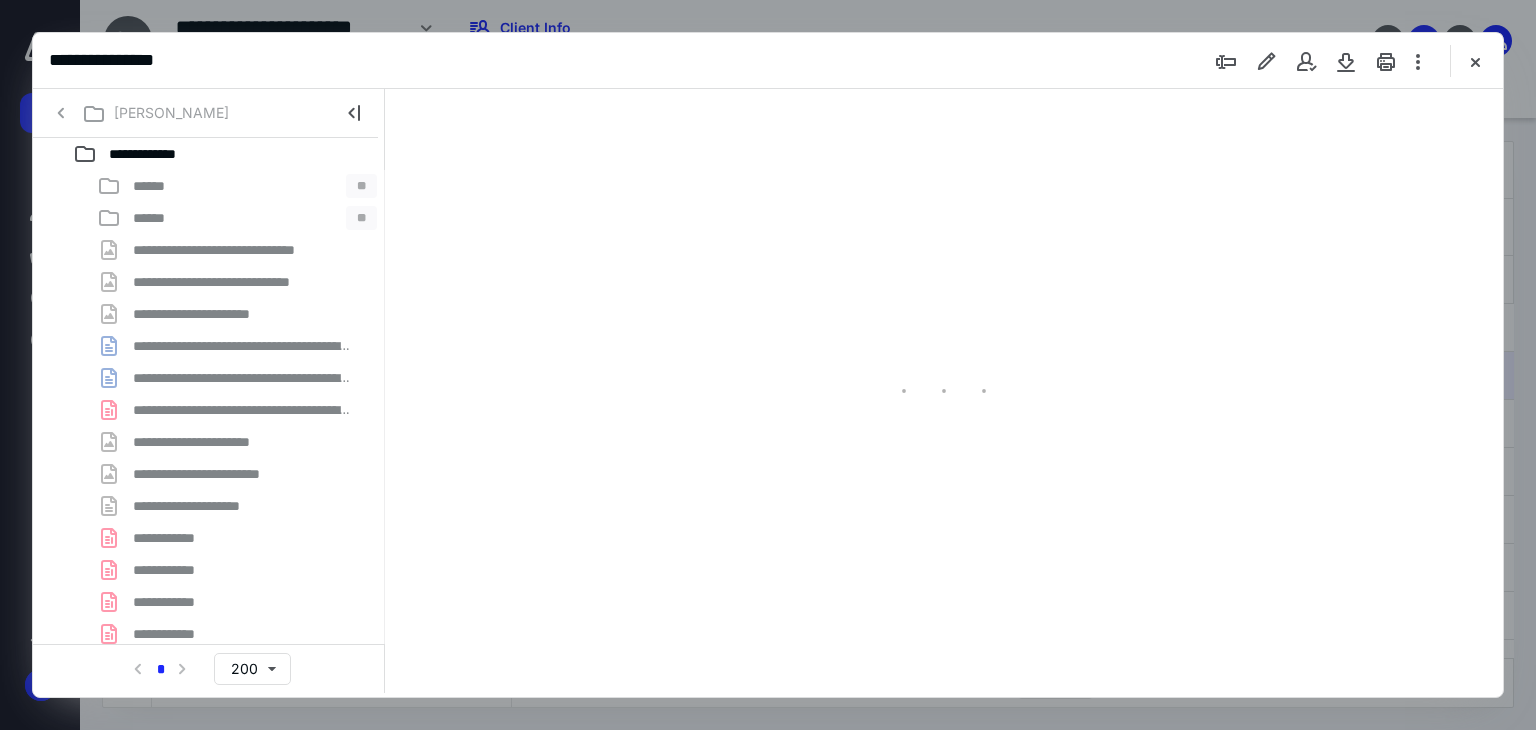 scroll, scrollTop: 0, scrollLeft: 0, axis: both 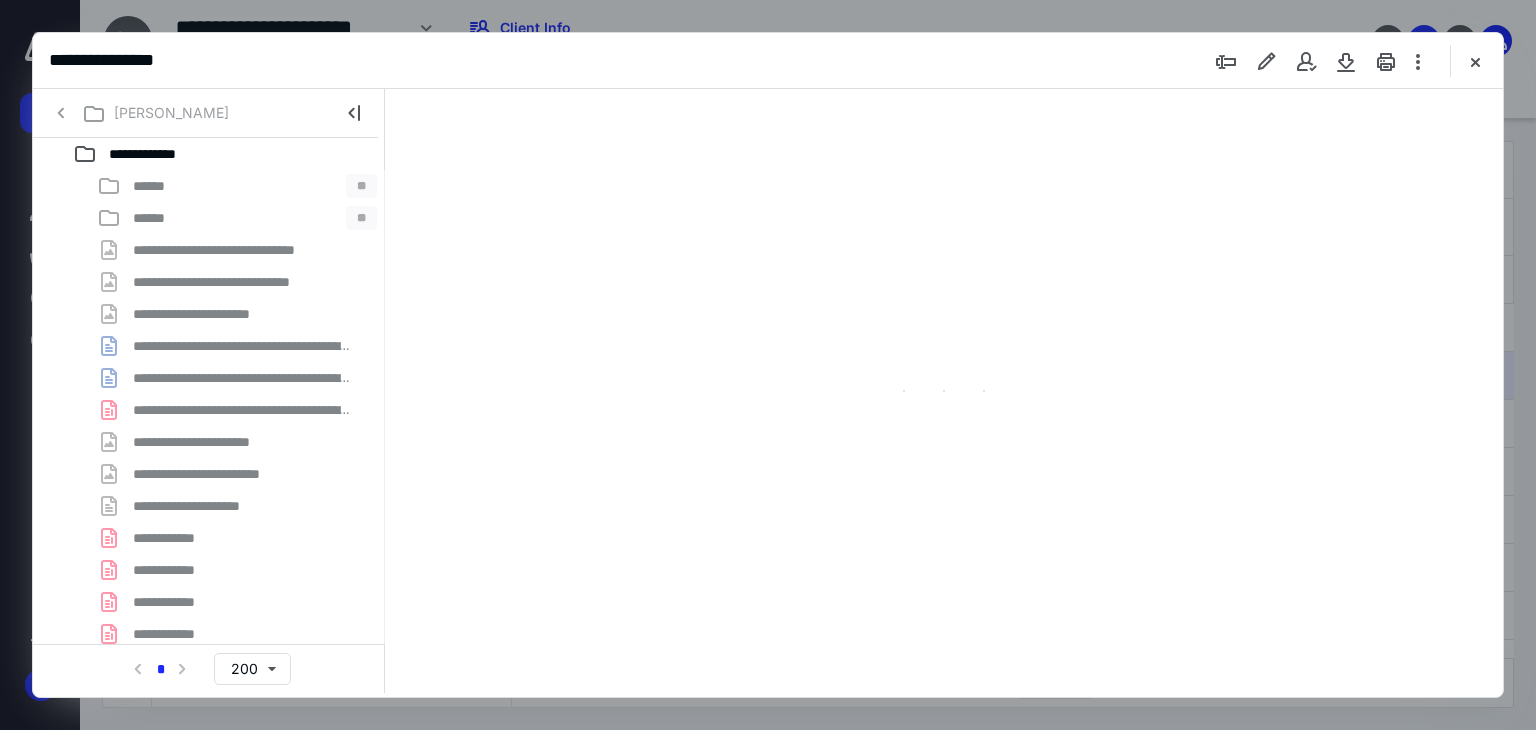 type on "63" 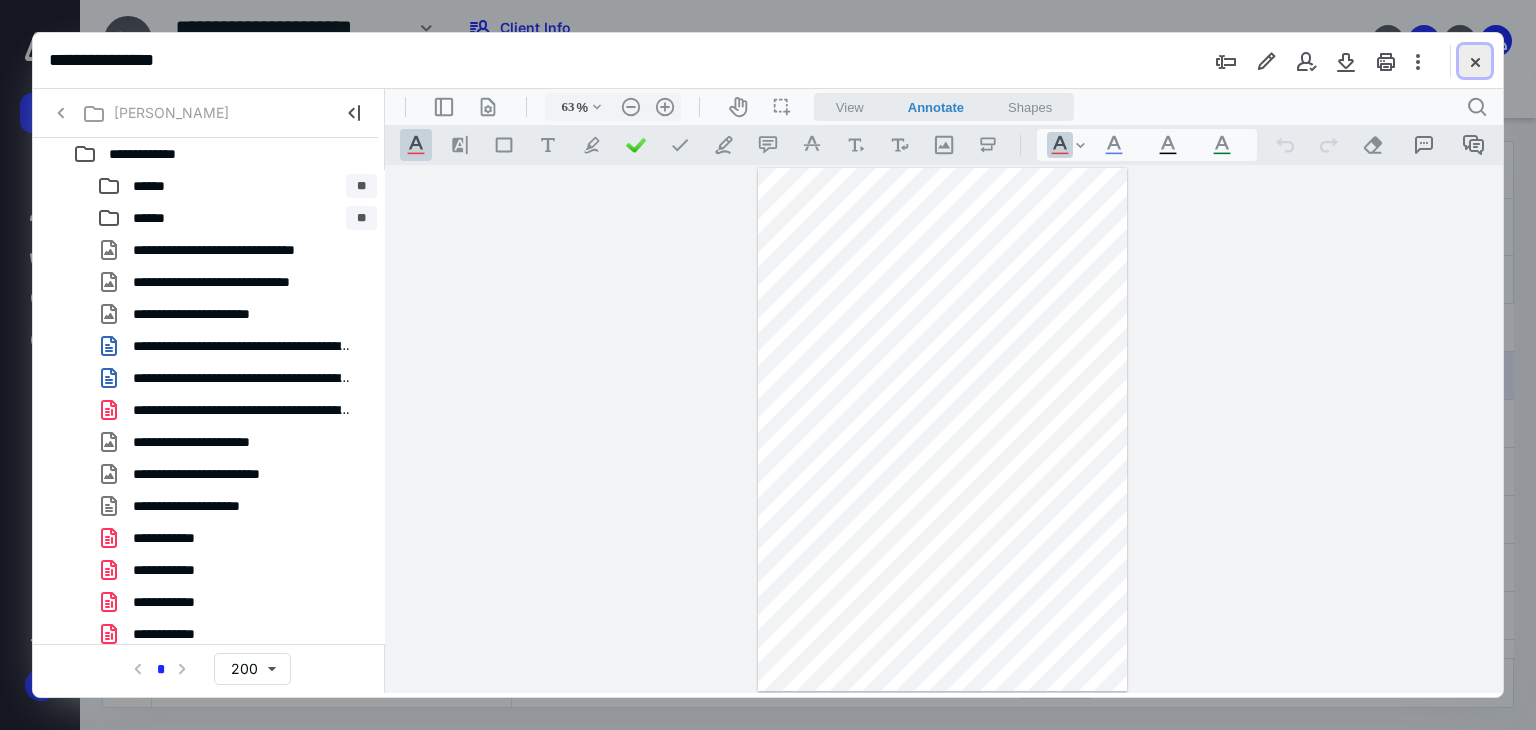 click at bounding box center [1475, 61] 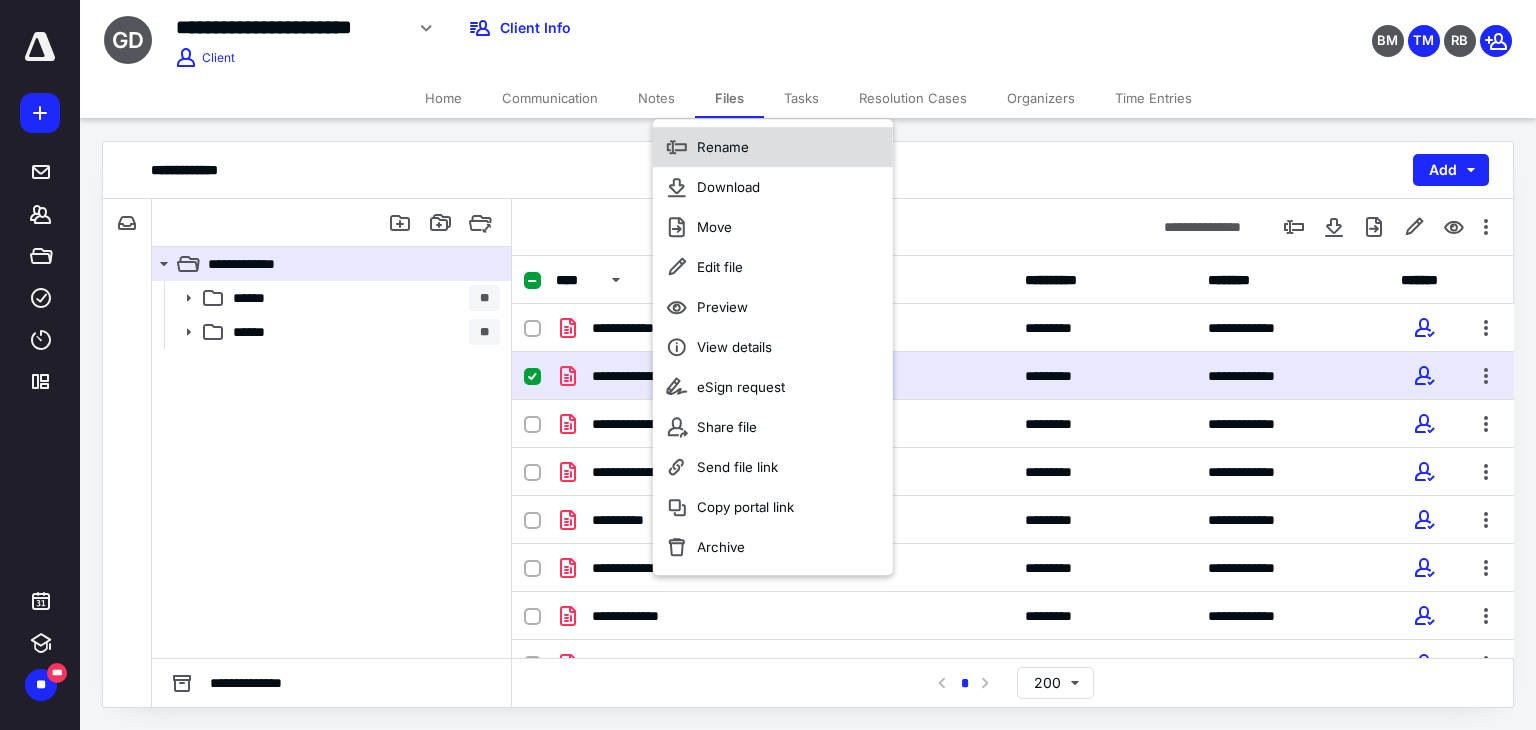 click on "Rename" at bounding box center [723, 147] 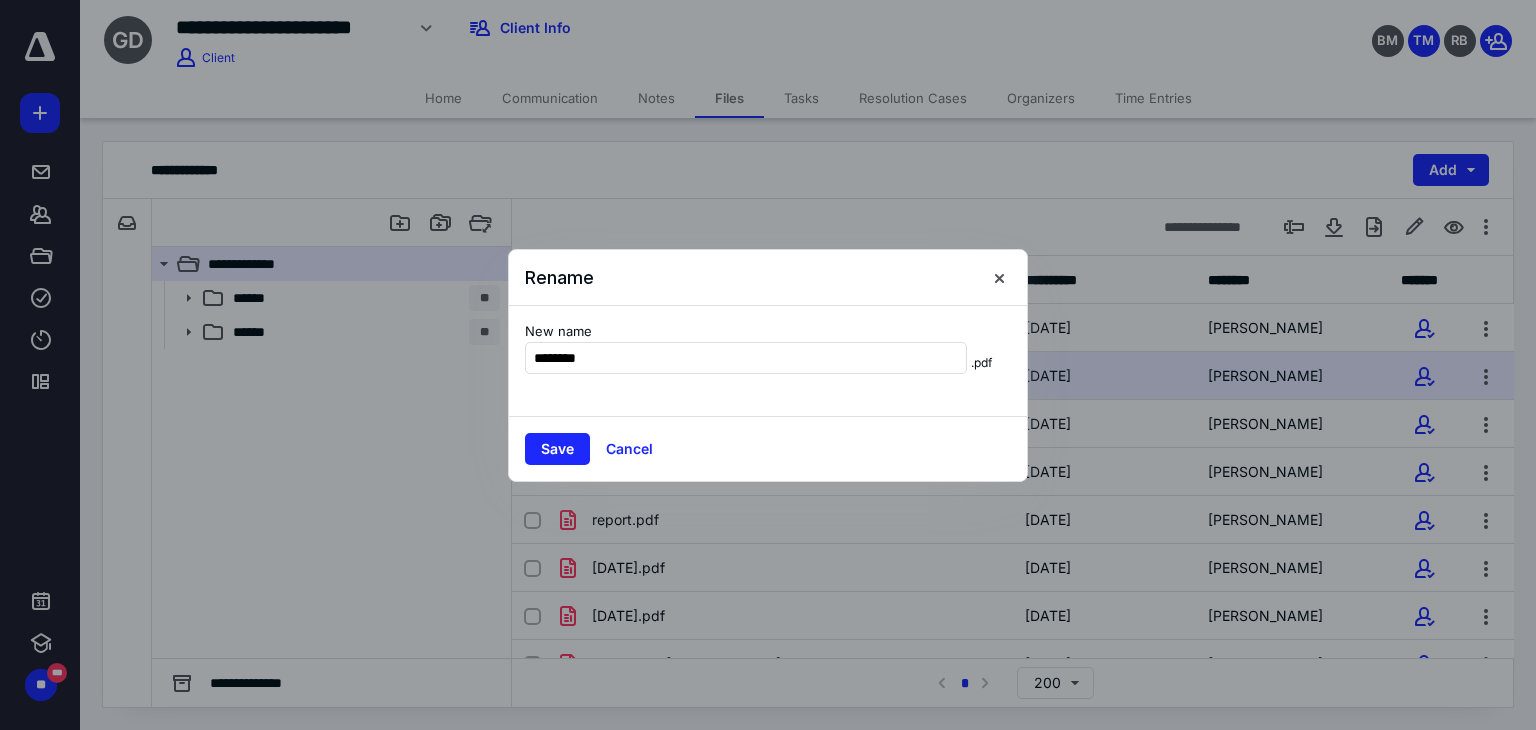 type on "********" 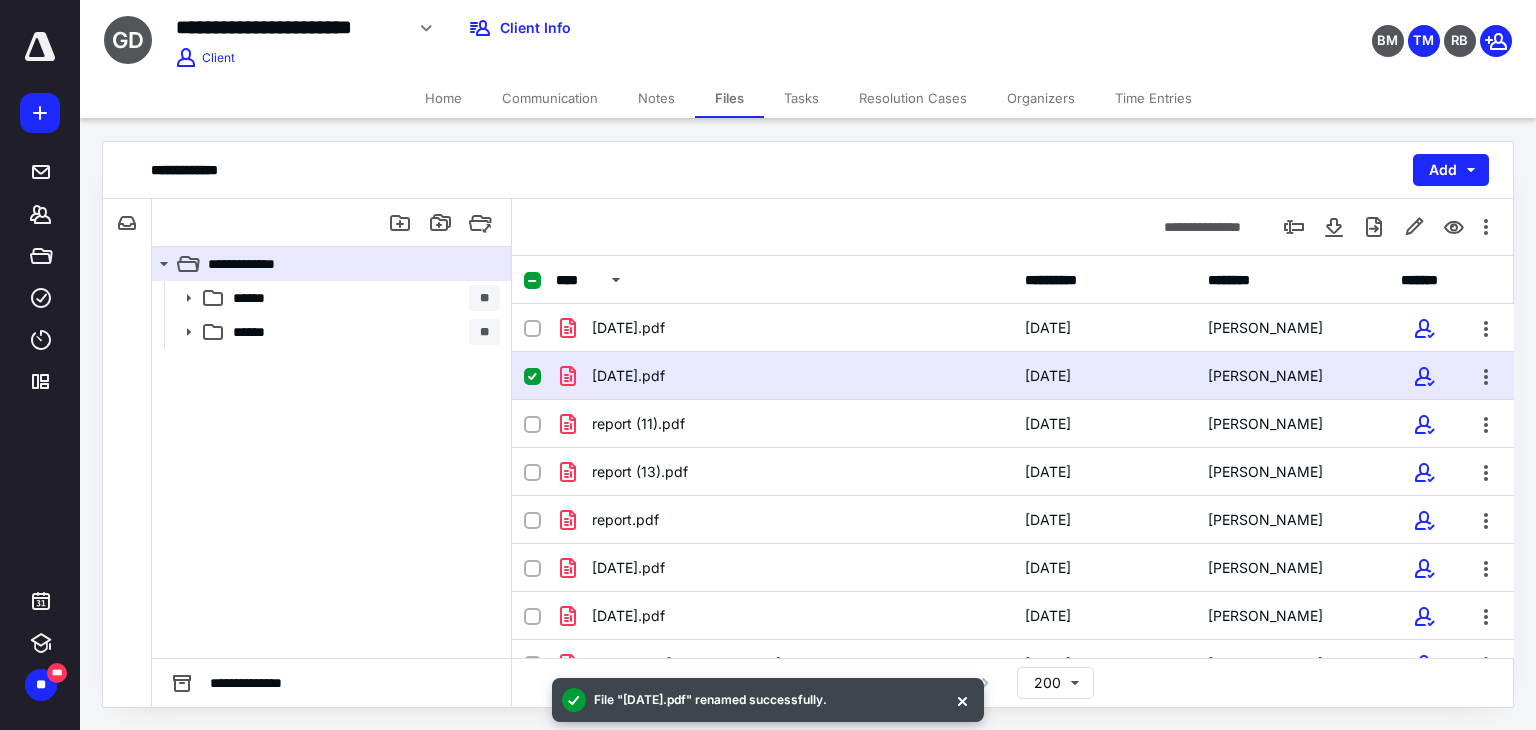scroll, scrollTop: 1345, scrollLeft: 0, axis: vertical 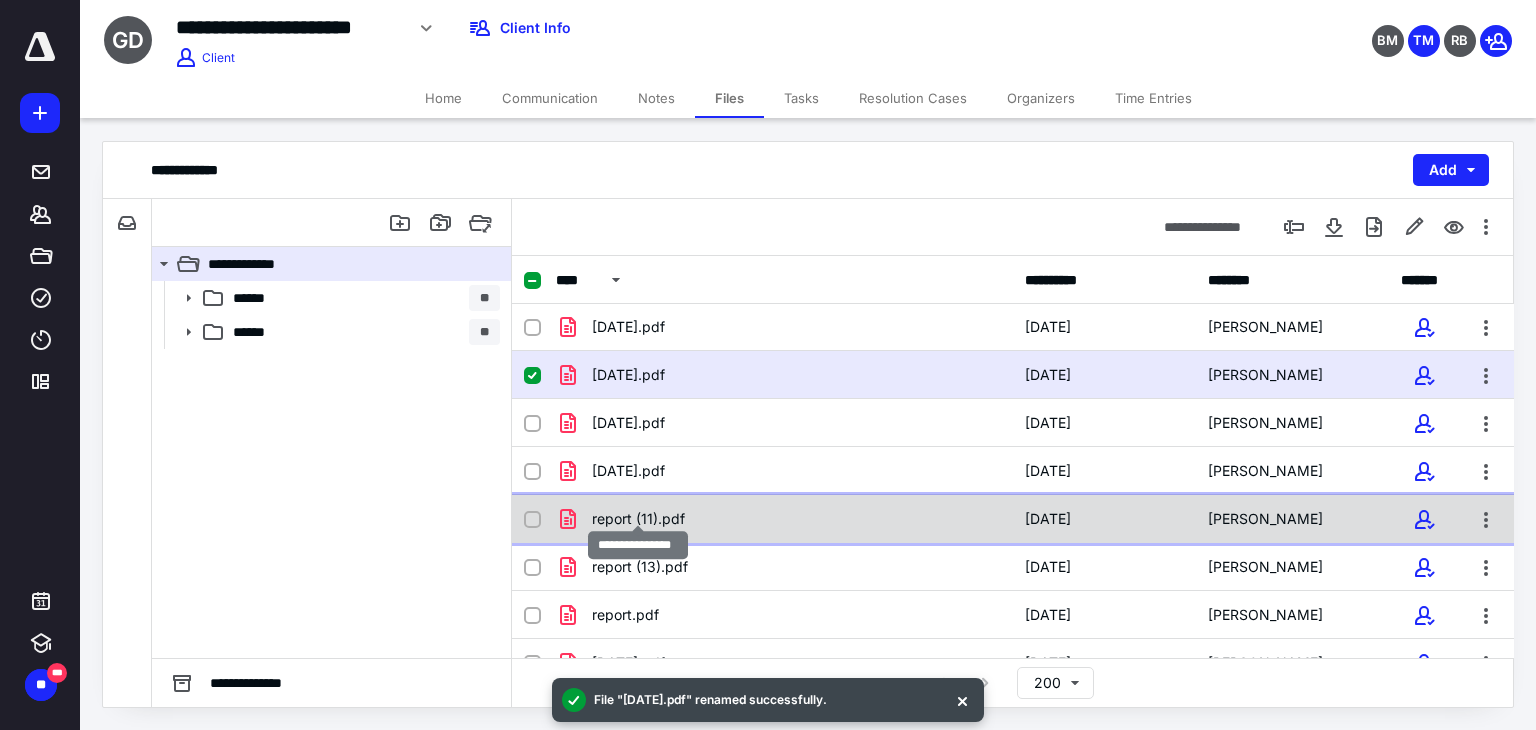click on "report (11).pdf" at bounding box center [638, 519] 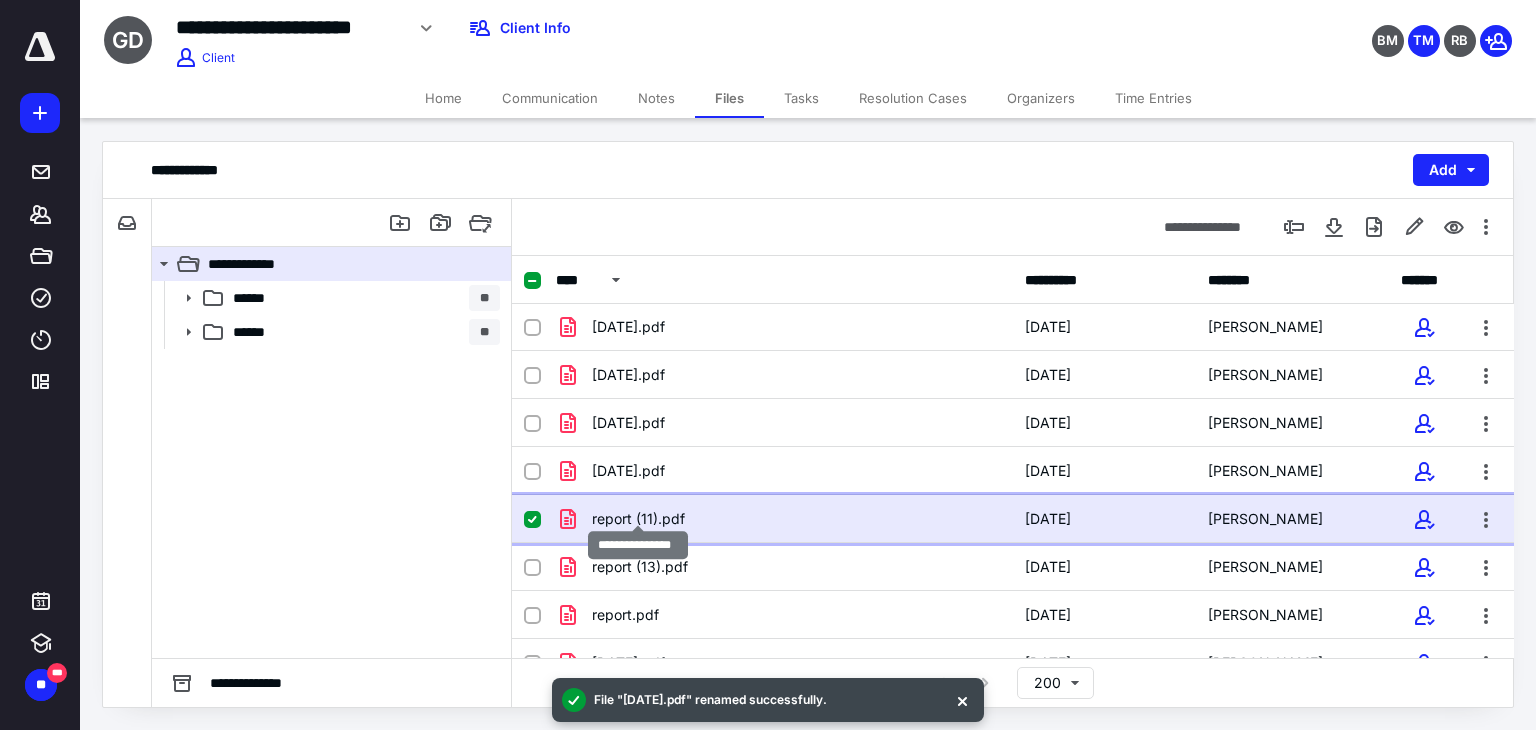 checkbox on "false" 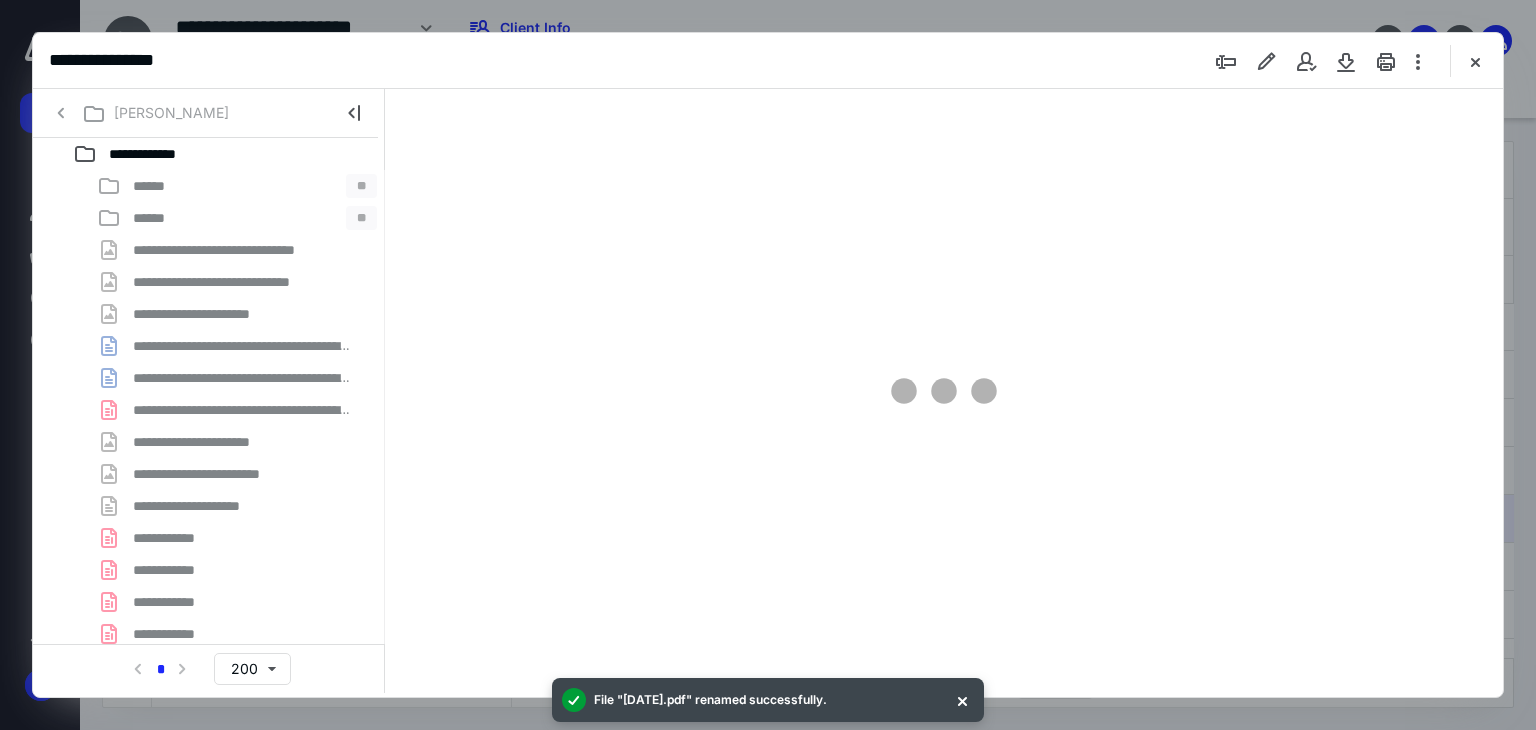 scroll, scrollTop: 0, scrollLeft: 0, axis: both 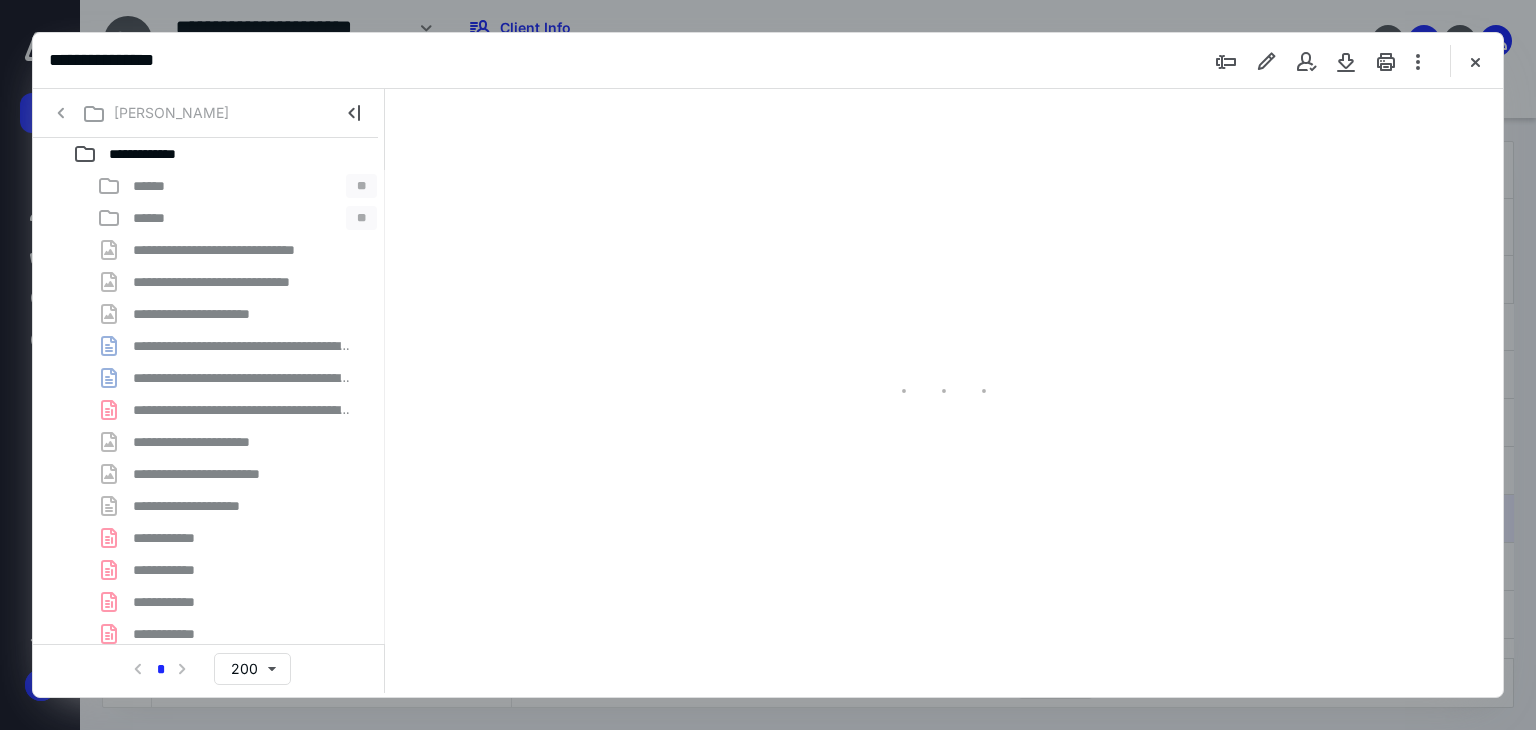 type on "63" 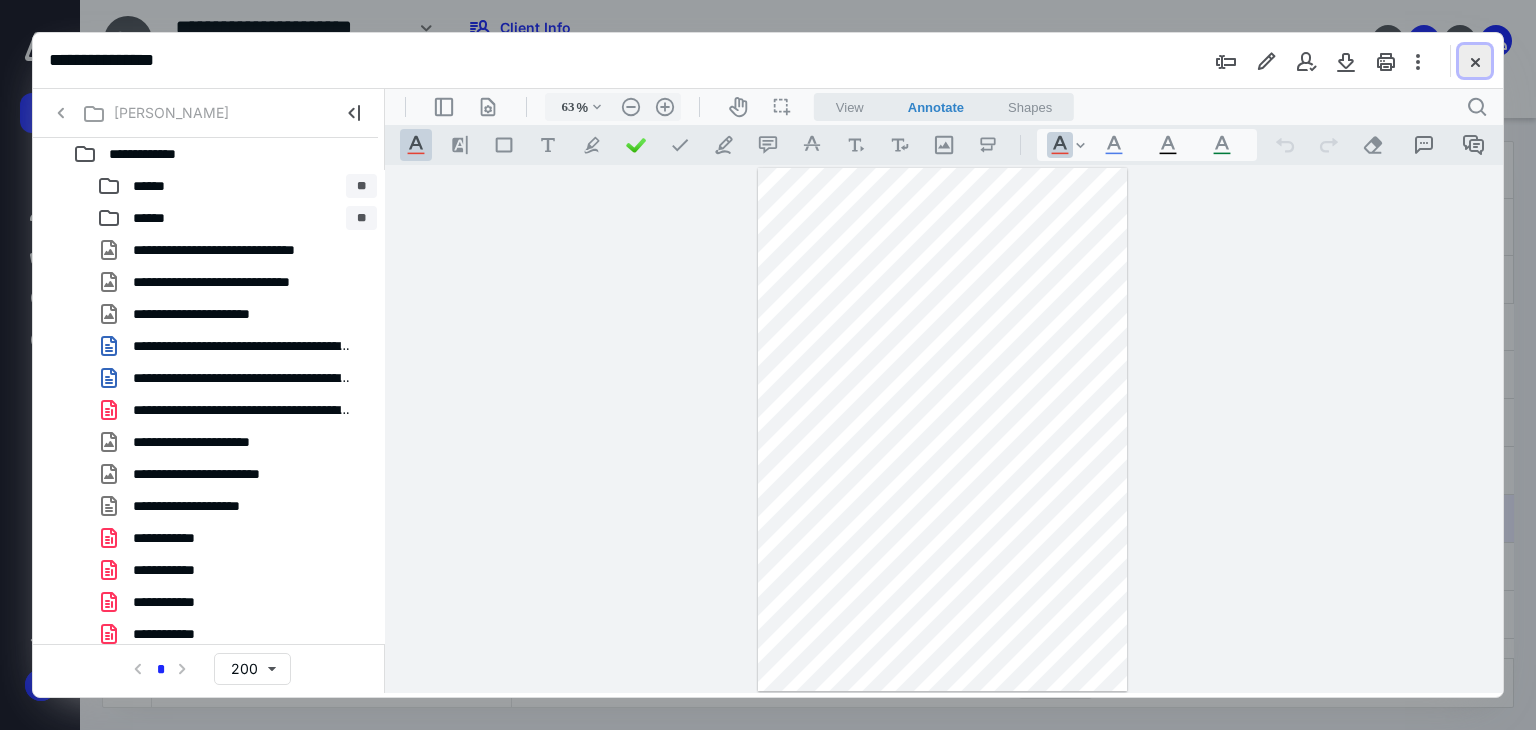 click at bounding box center [1475, 61] 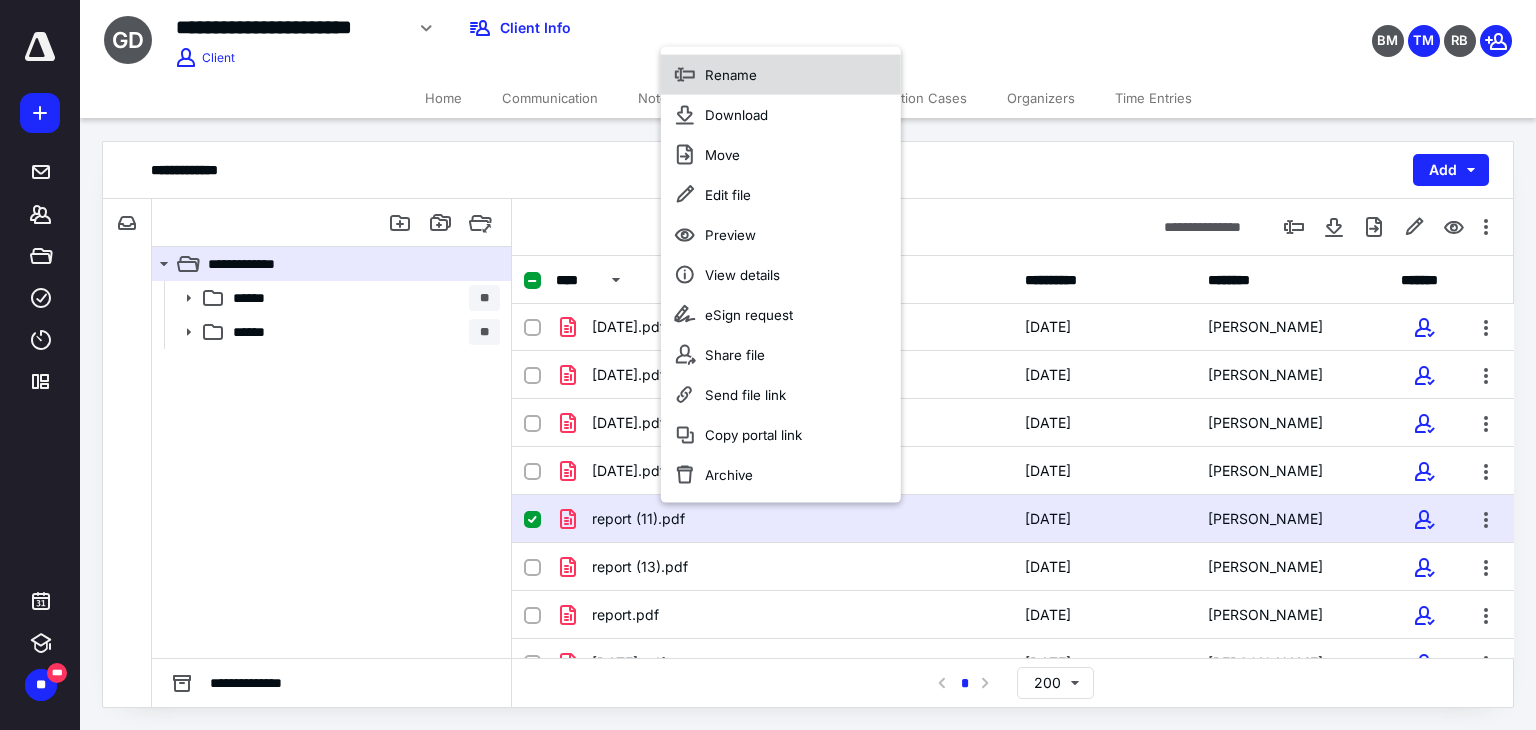 click on "Rename" at bounding box center (731, 74) 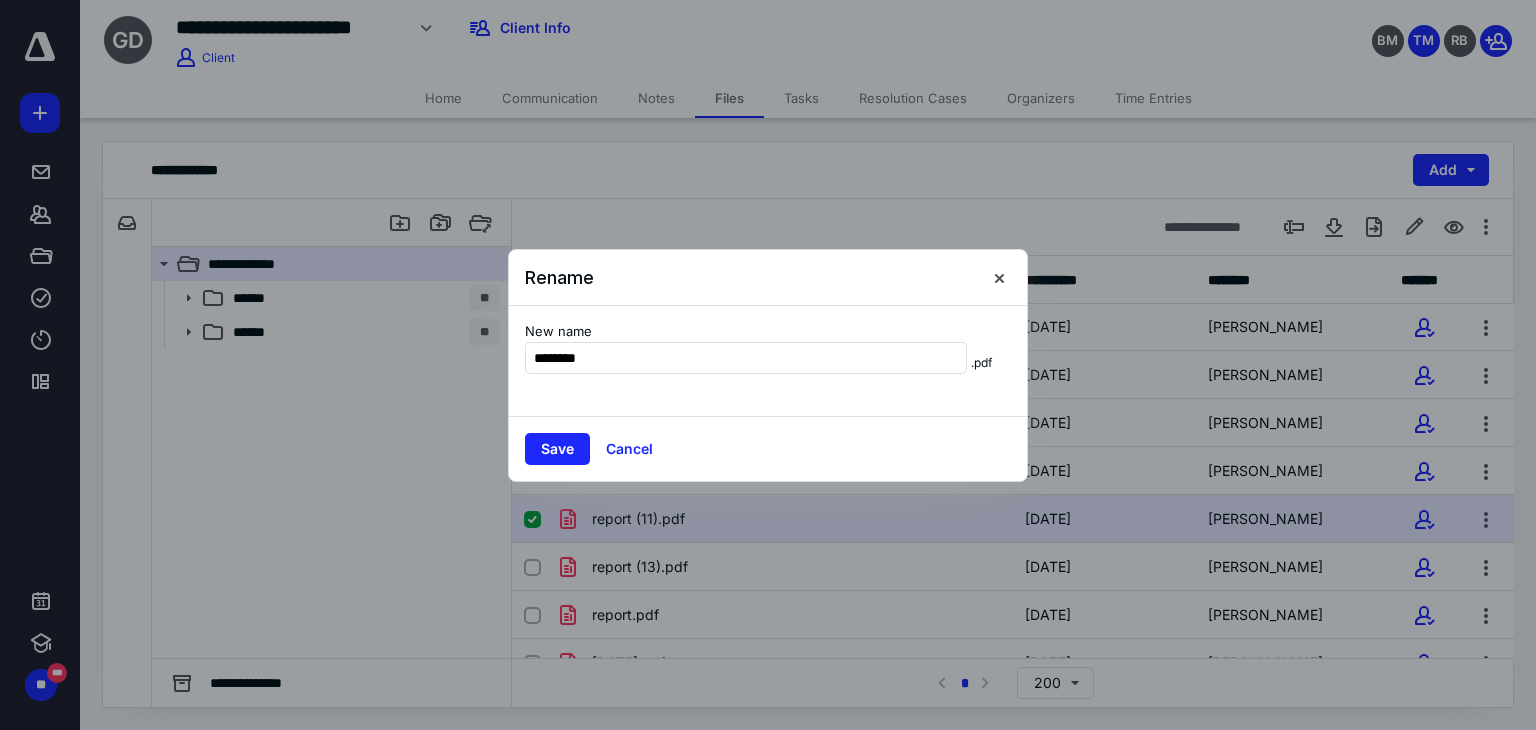 type on "********" 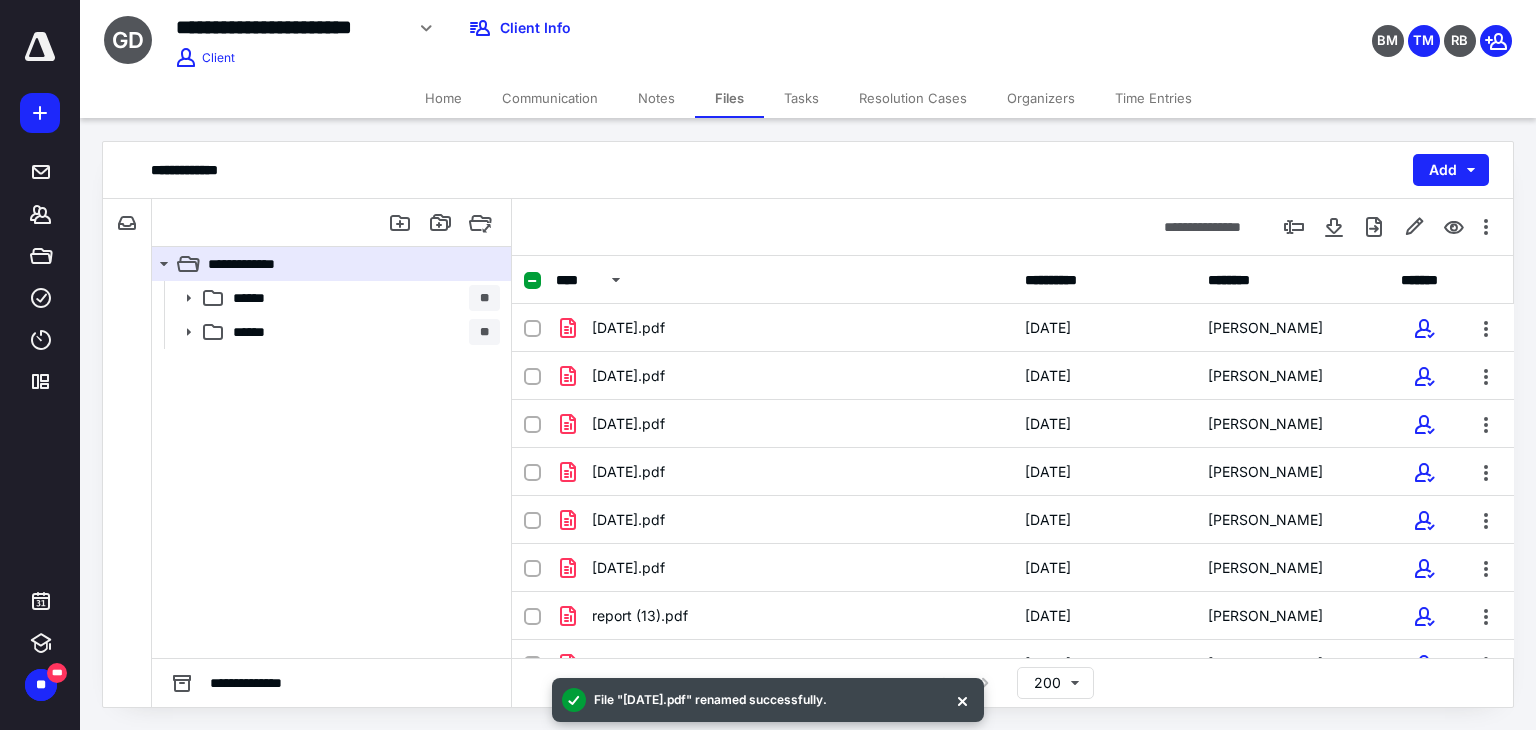 scroll, scrollTop: 1380, scrollLeft: 0, axis: vertical 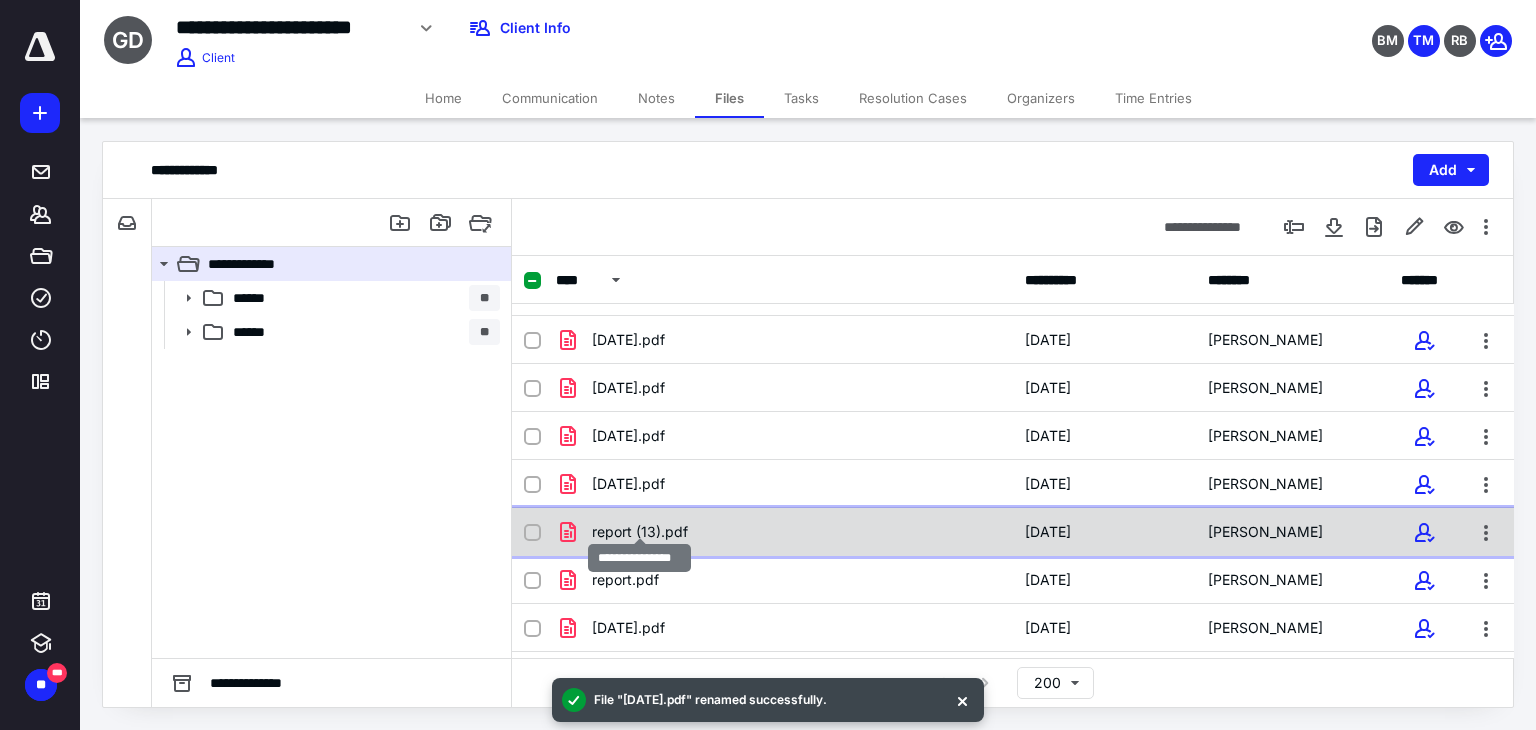 click on "report (13).pdf" at bounding box center (640, 532) 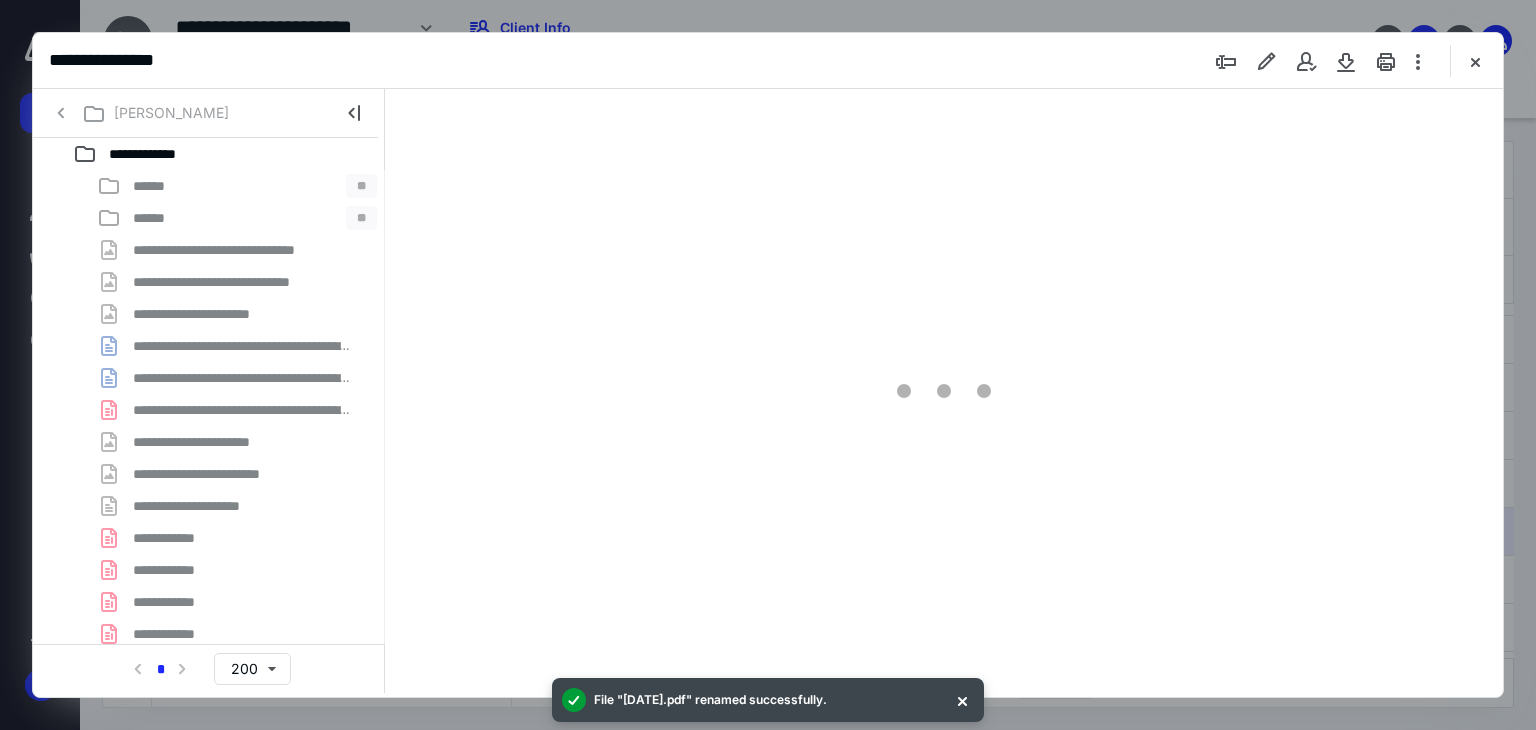 scroll, scrollTop: 0, scrollLeft: 0, axis: both 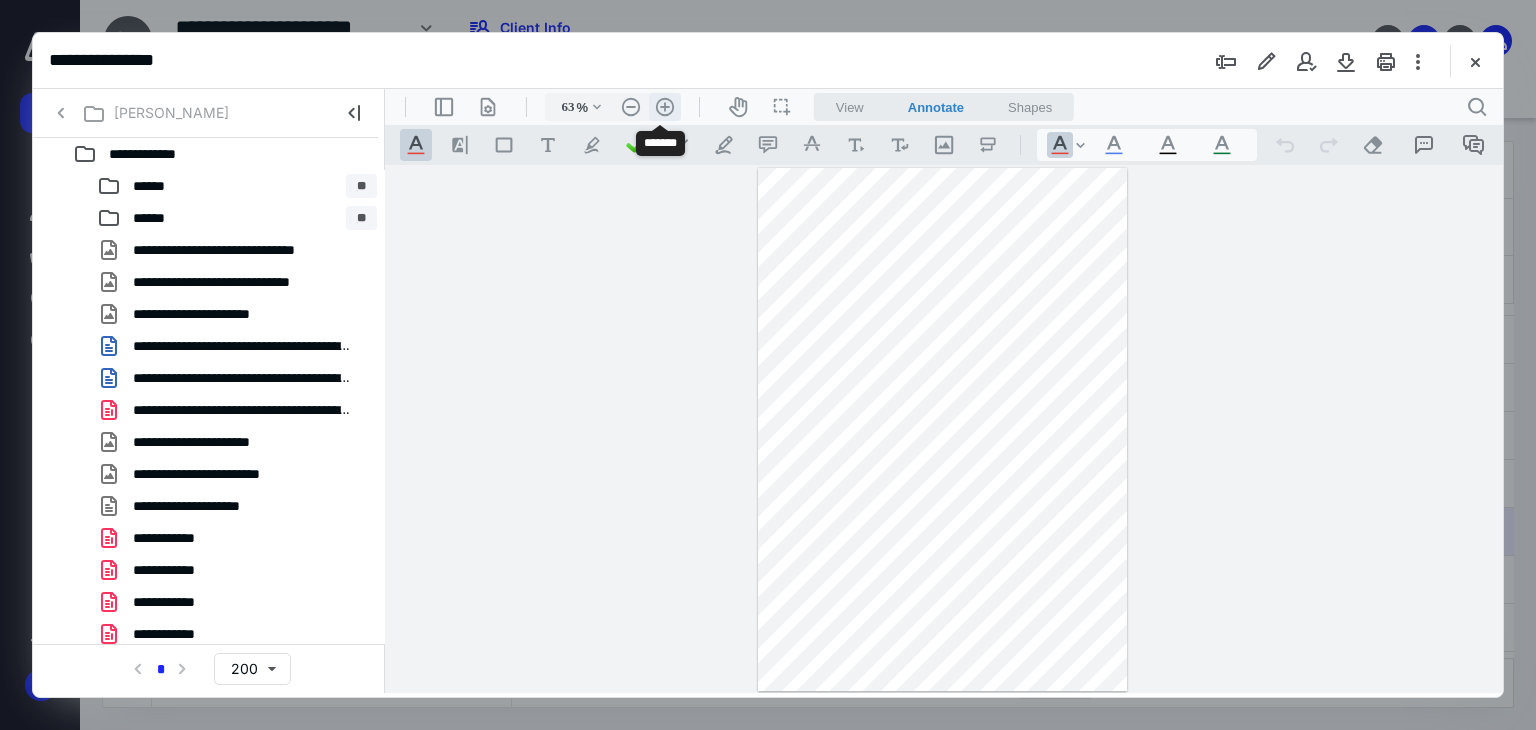 click on ".cls-1{fill:#abb0c4;} icon - header - zoom - in - line" at bounding box center [665, 107] 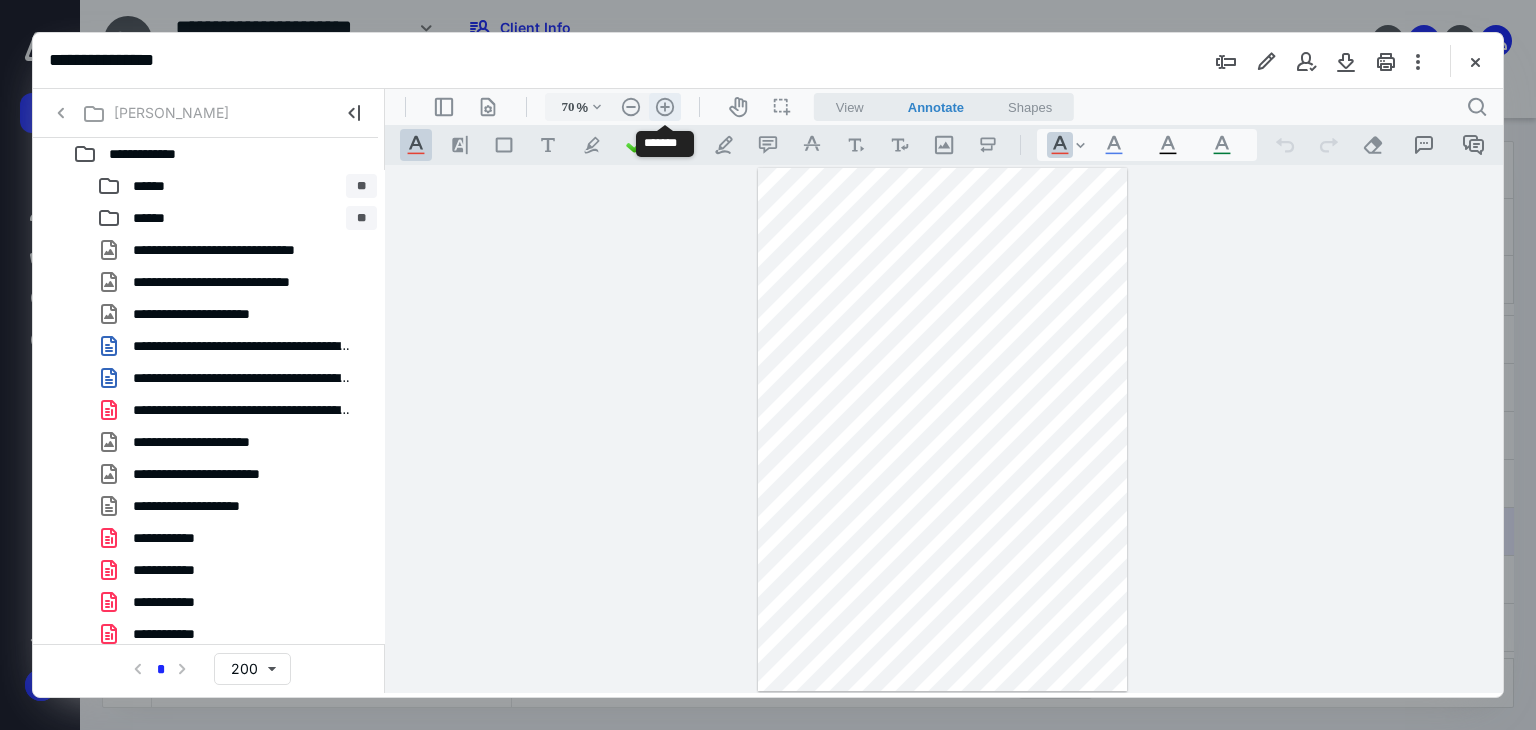 click on ".cls-1{fill:#abb0c4;} icon - header - zoom - in - line" at bounding box center (665, 107) 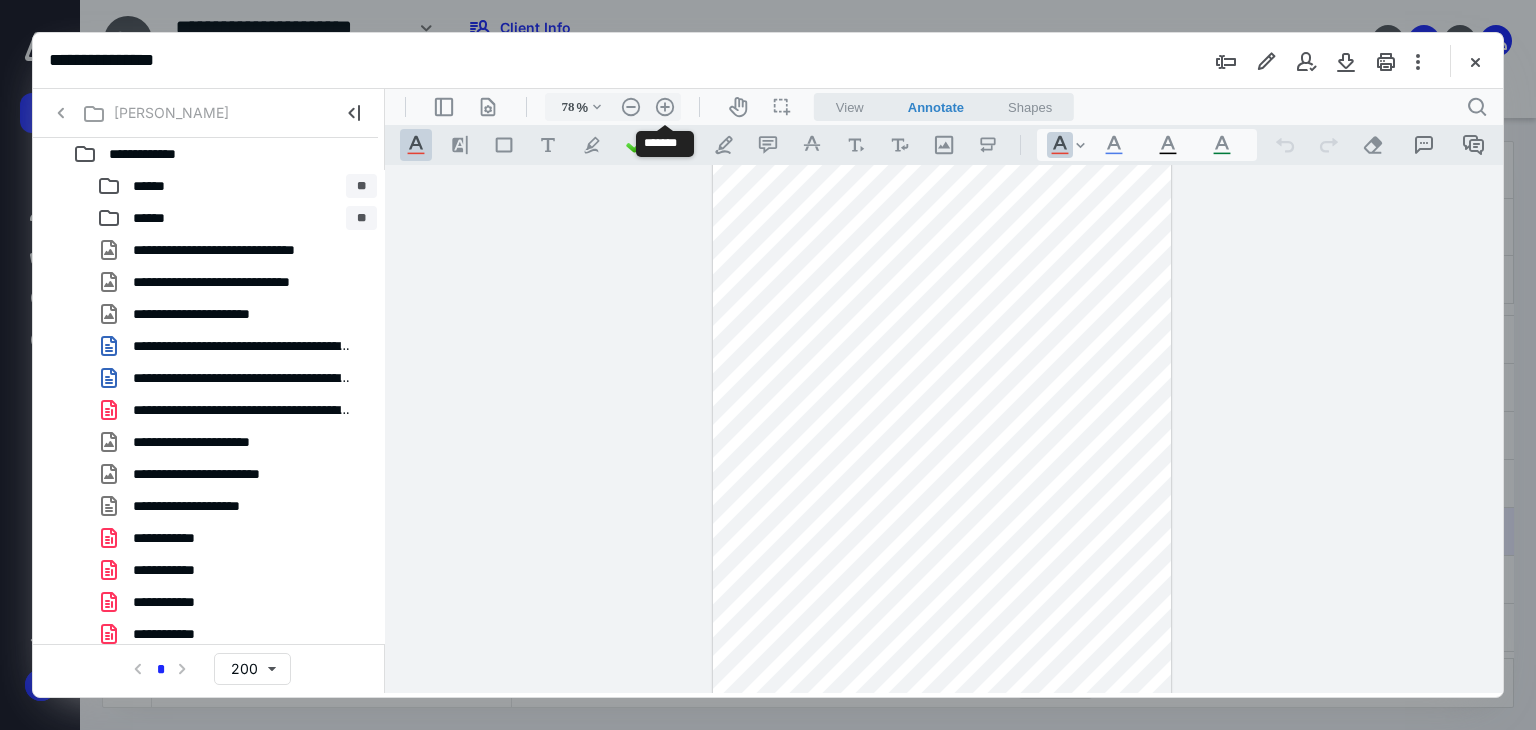 scroll, scrollTop: 53, scrollLeft: 0, axis: vertical 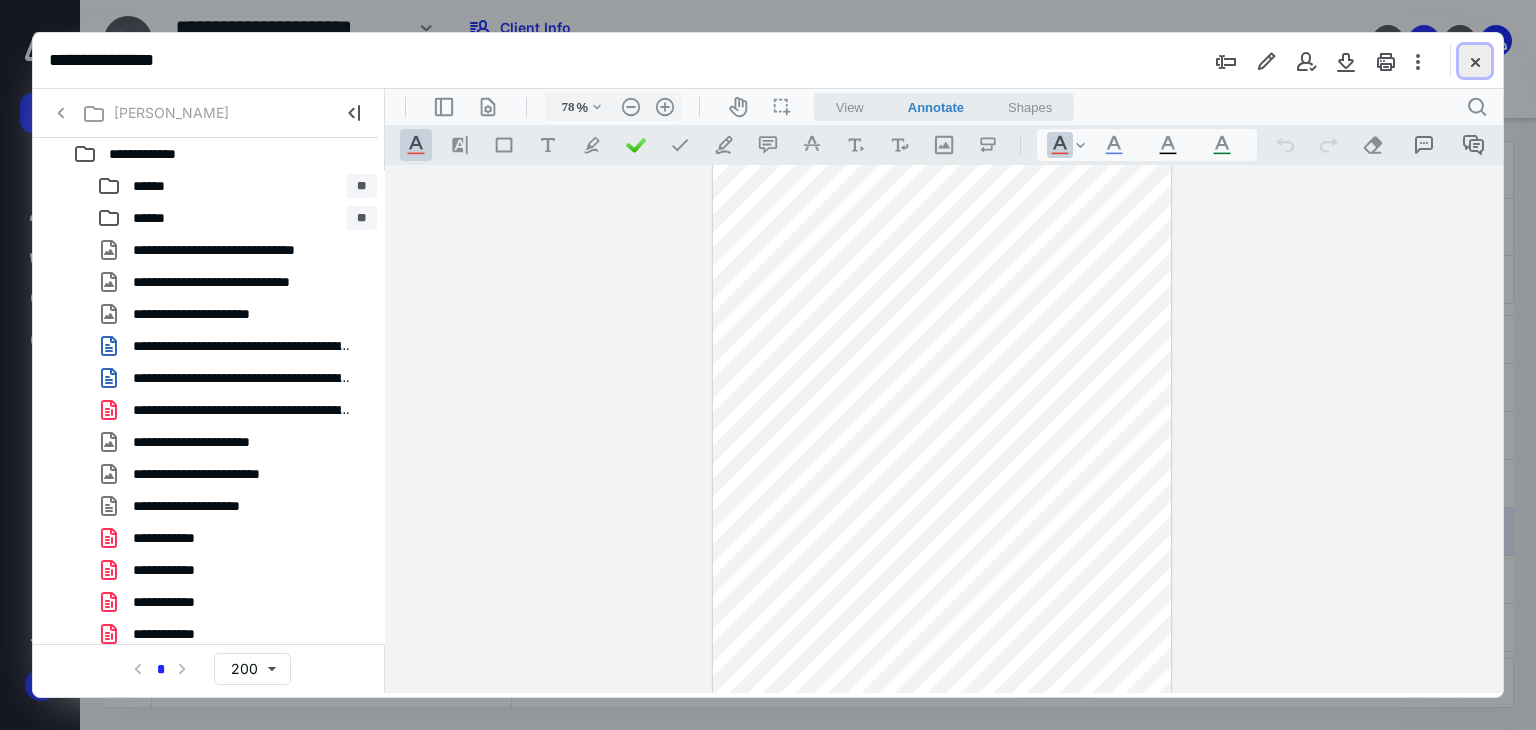 click at bounding box center (1475, 61) 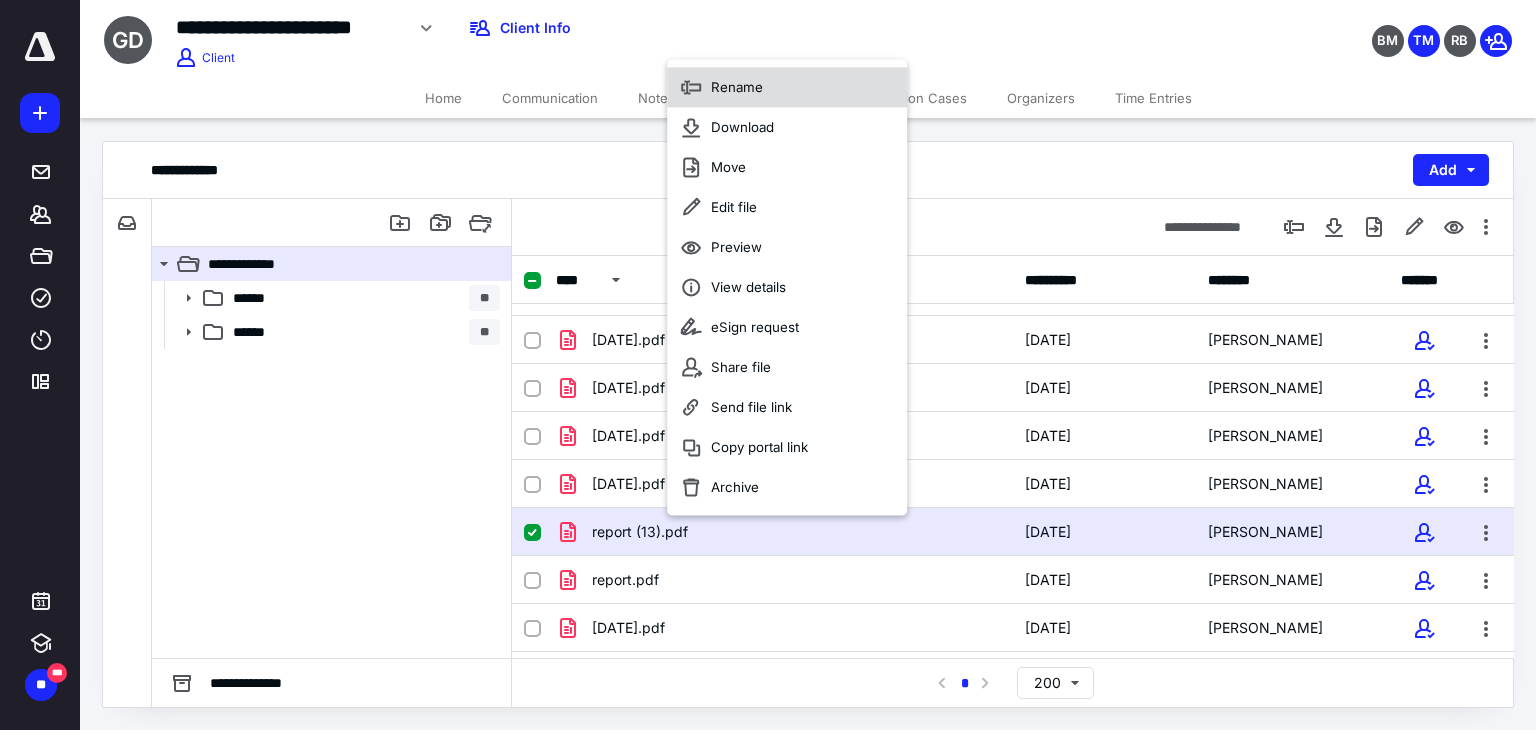 click on "Rename" at bounding box center [787, 87] 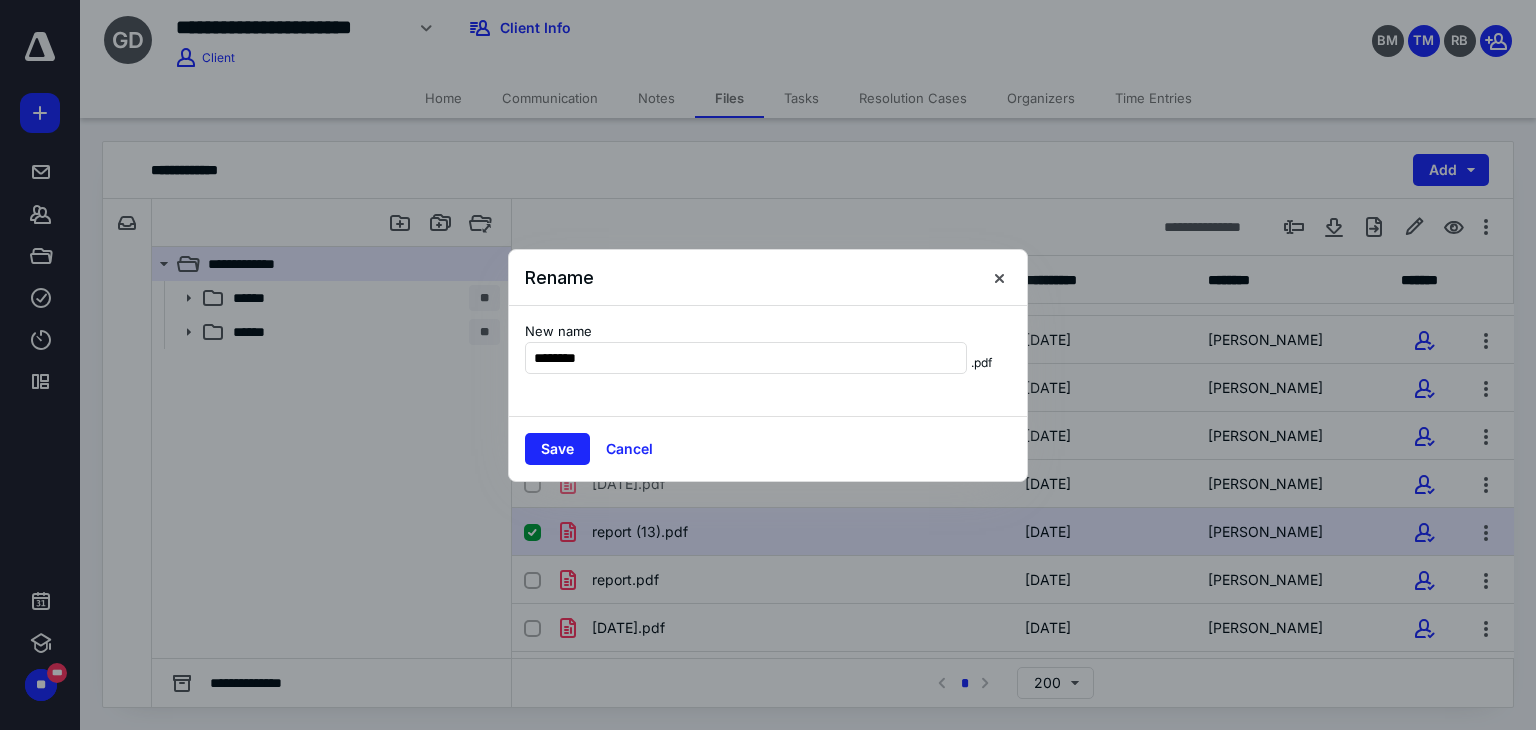 type on "********" 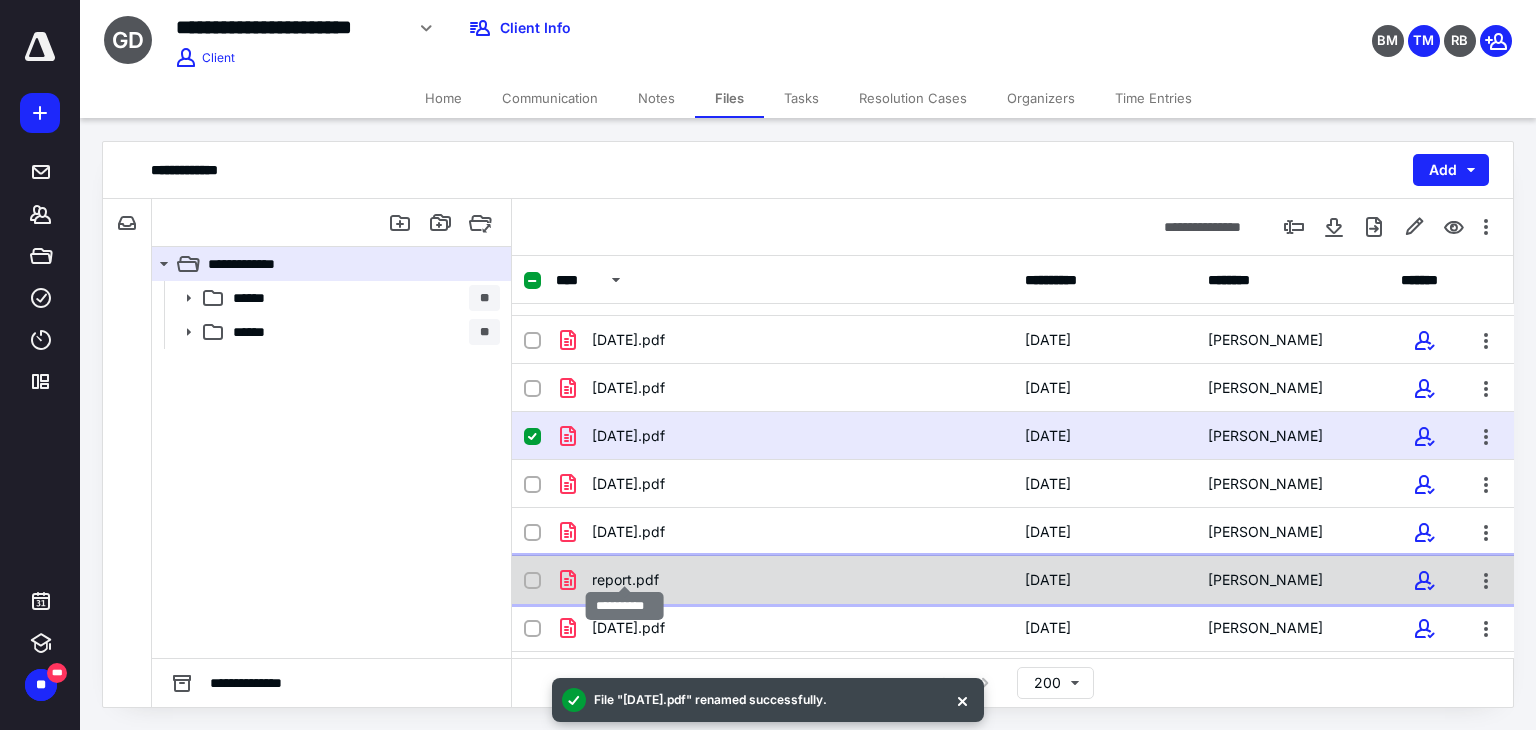 click on "report.pdf" at bounding box center (625, 580) 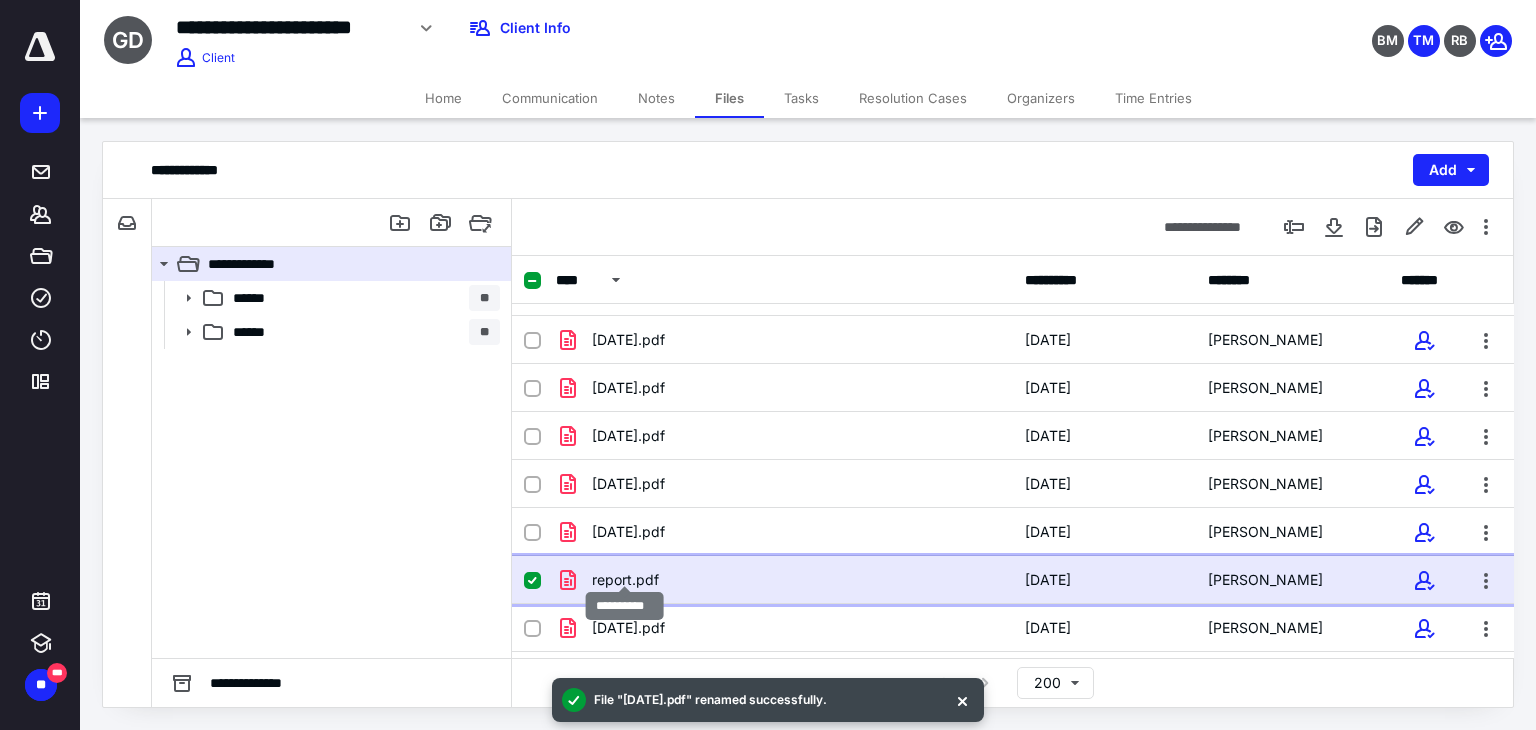 click on "report.pdf" at bounding box center [625, 580] 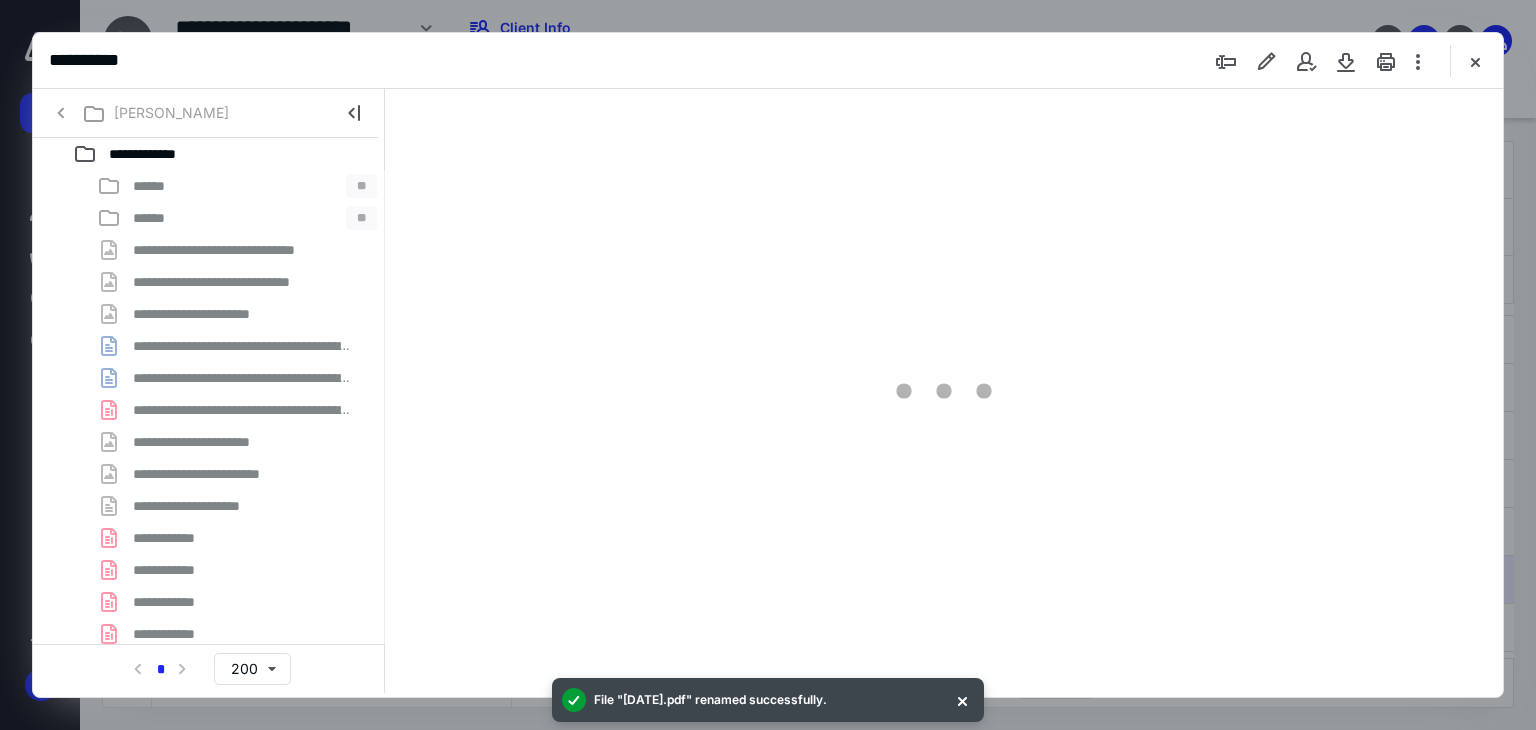 scroll, scrollTop: 0, scrollLeft: 0, axis: both 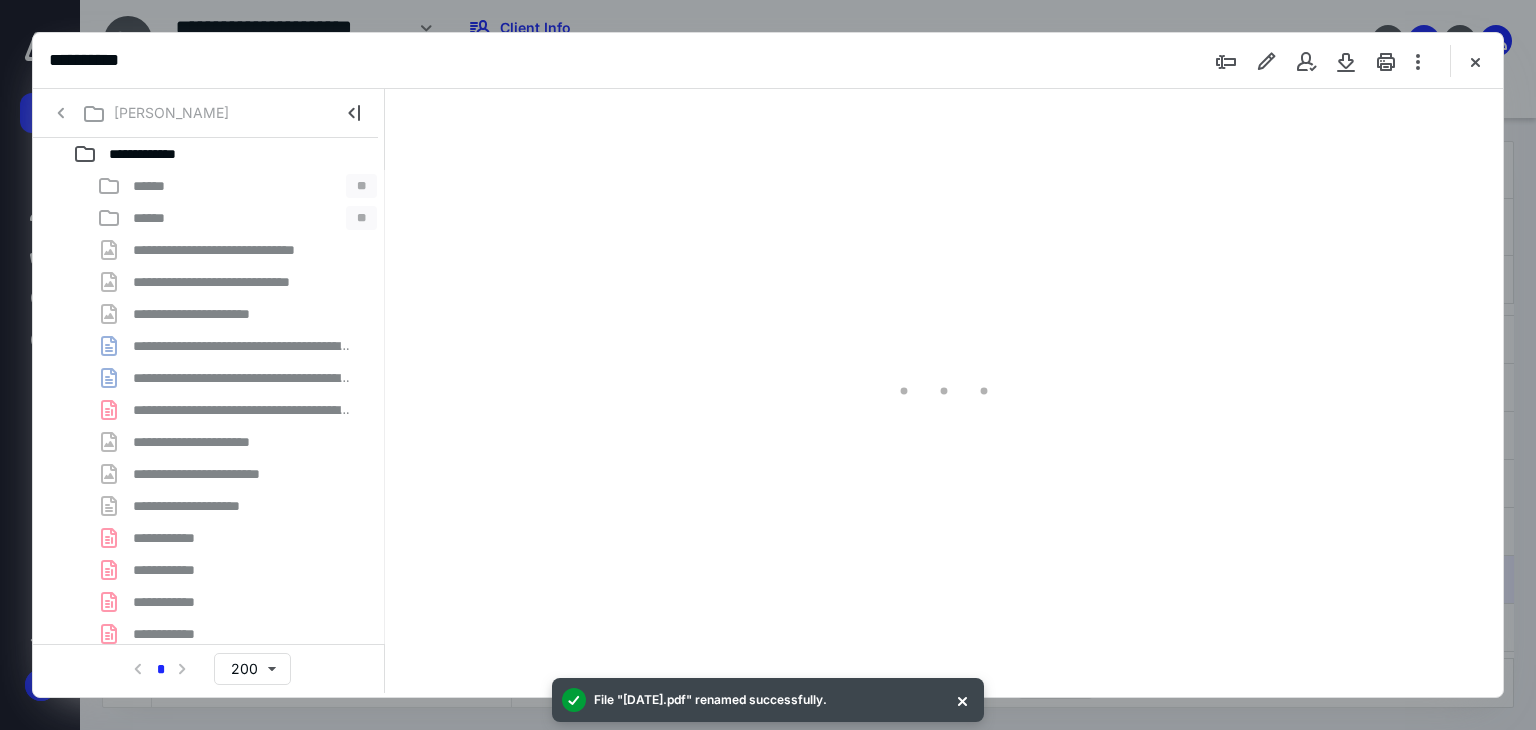 type on "63" 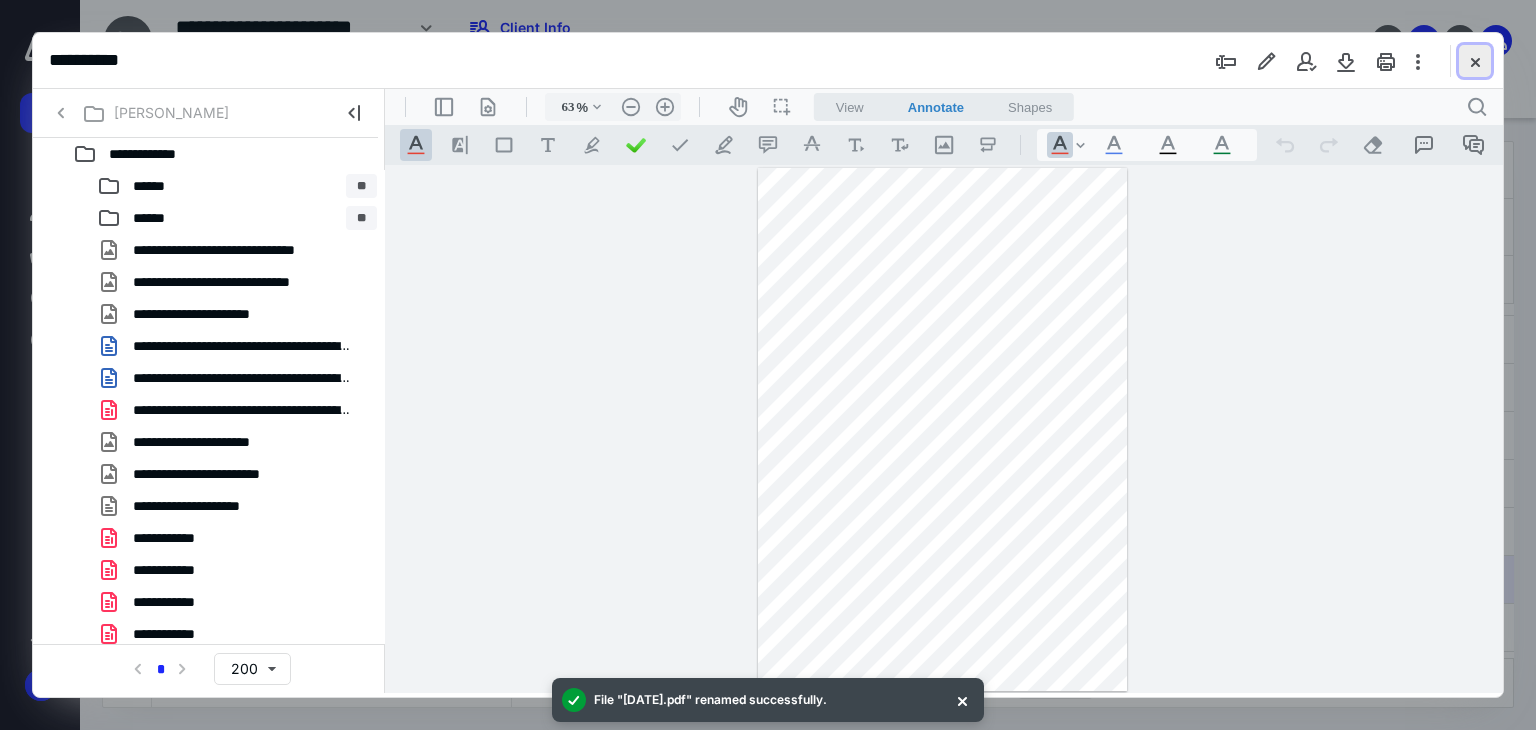 click at bounding box center [1475, 61] 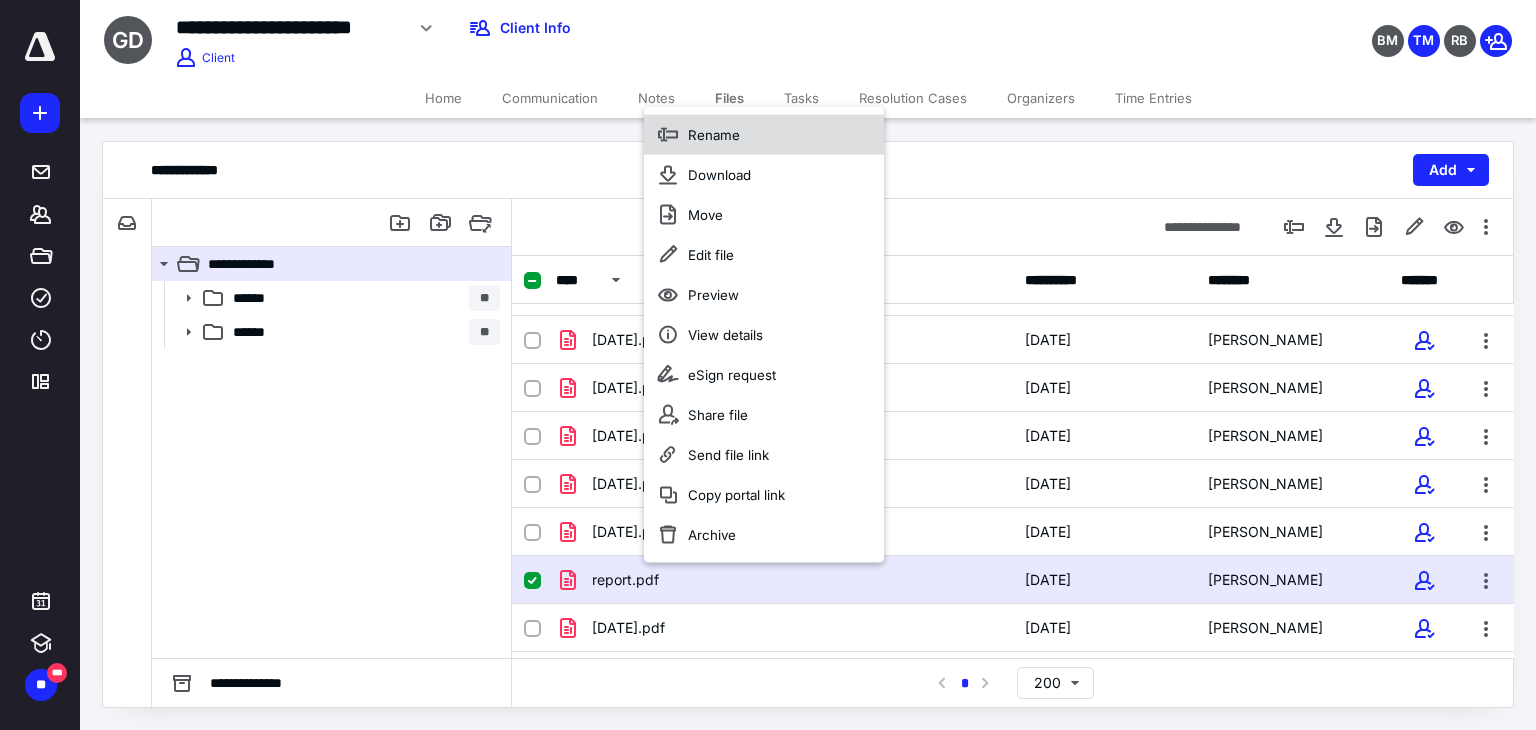 click on "Rename" at bounding box center (764, 134) 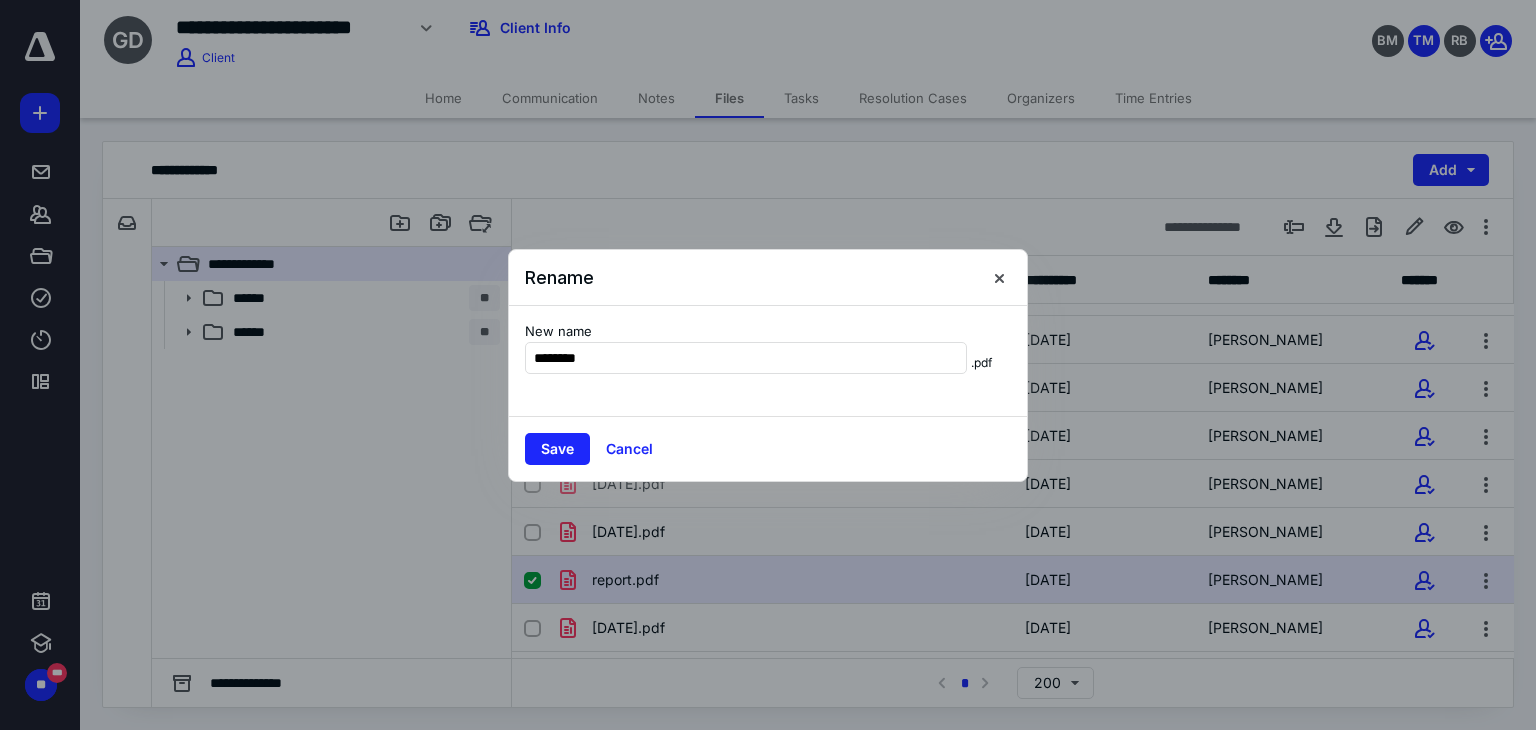 type on "********" 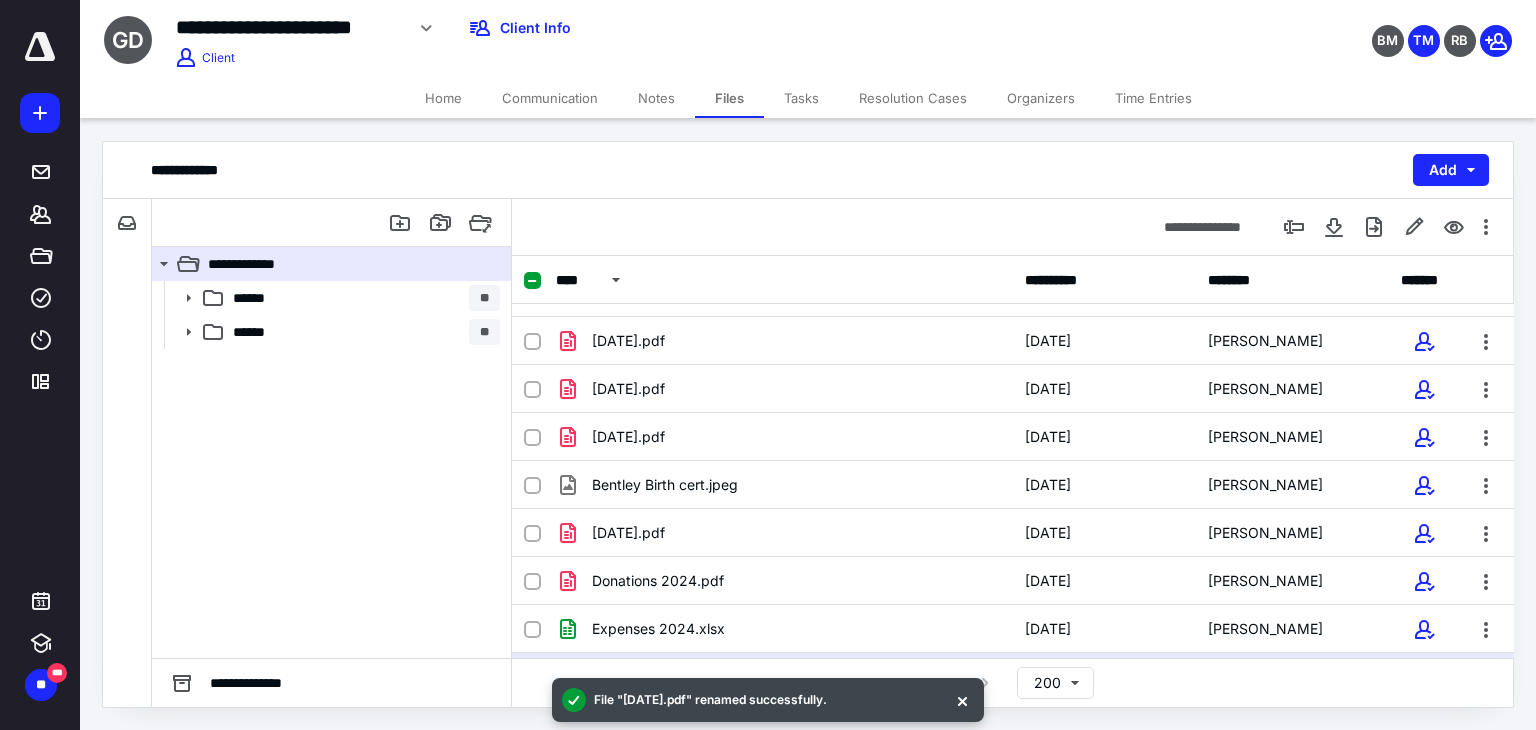 scroll, scrollTop: 663, scrollLeft: 0, axis: vertical 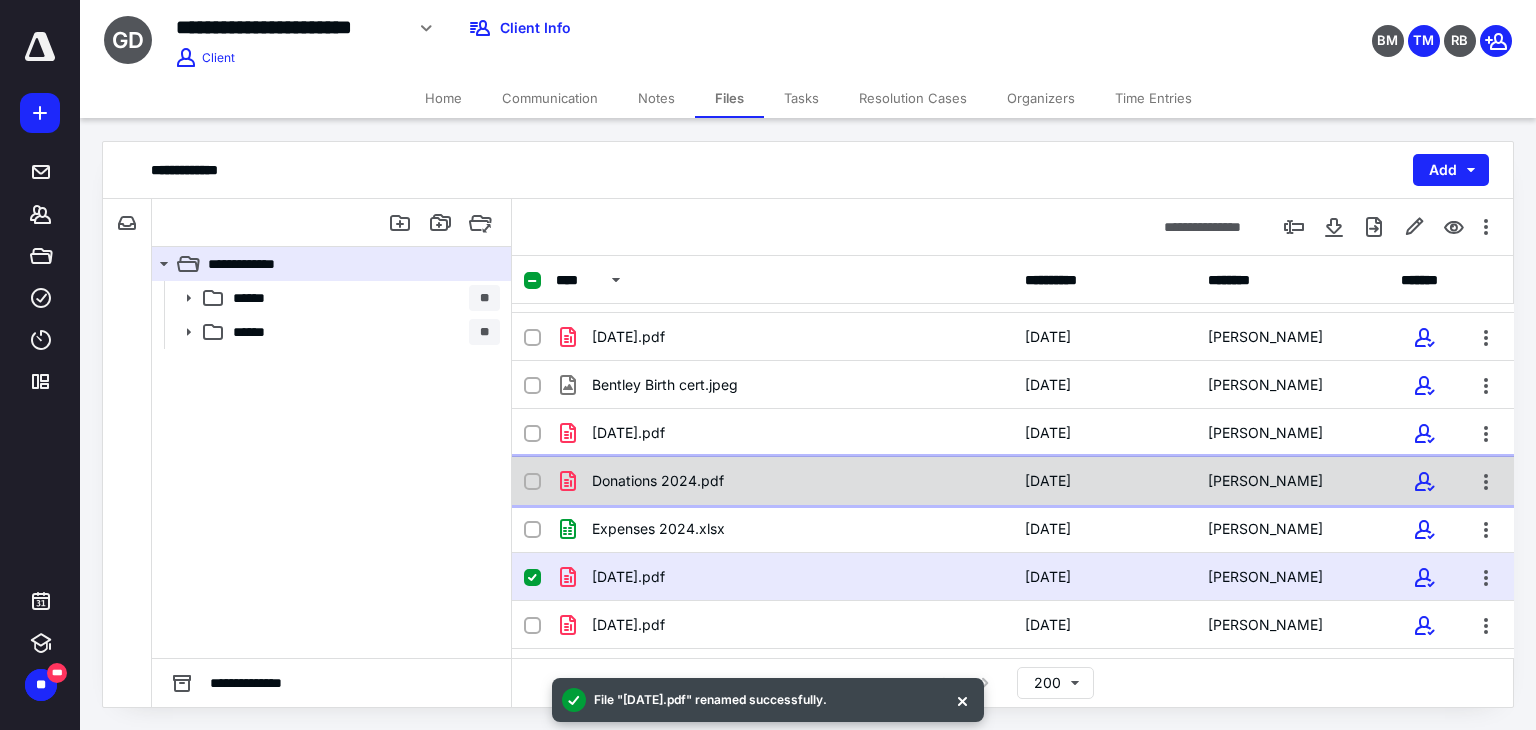click on "Donations 2024.pdf" at bounding box center (658, 481) 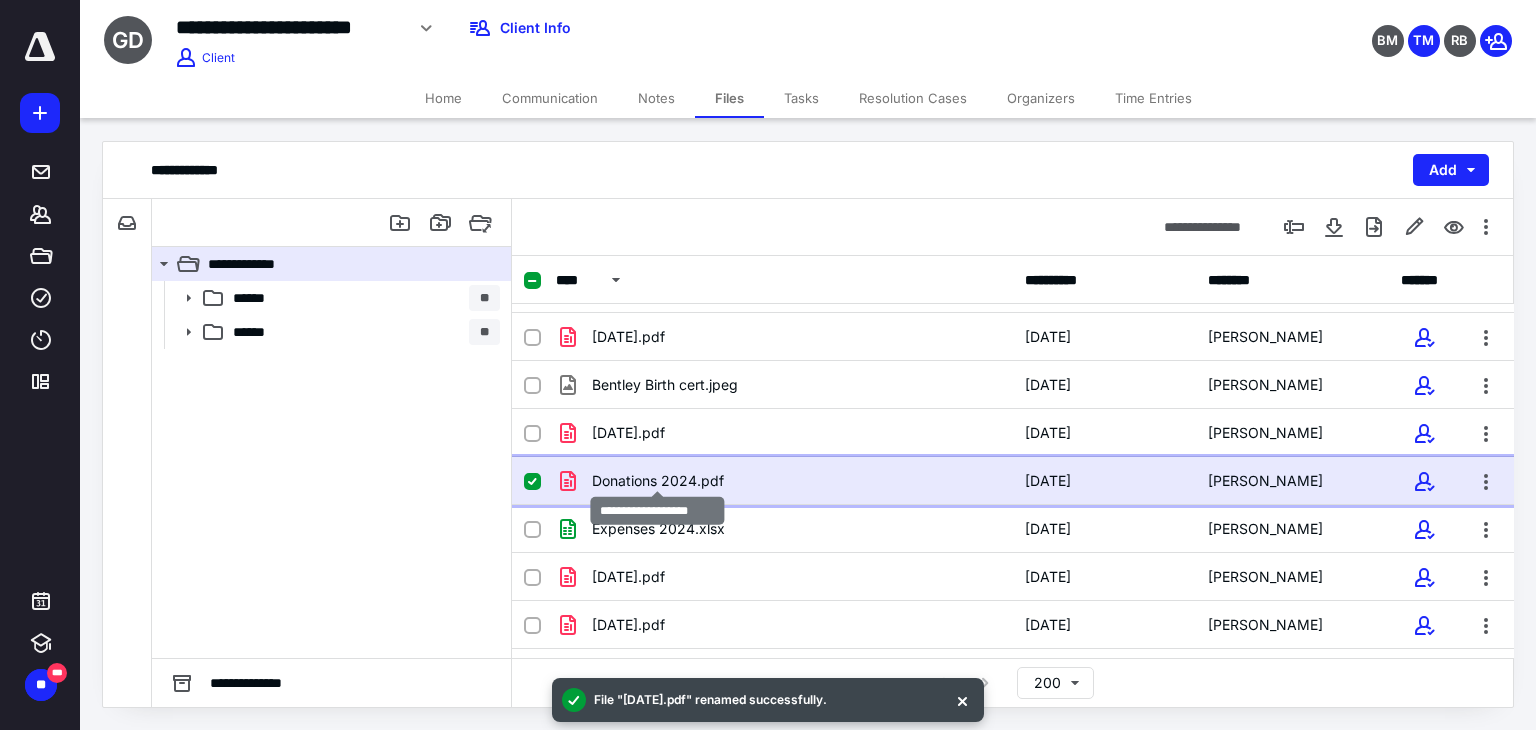 click on "Donations 2024.pdf" at bounding box center (658, 481) 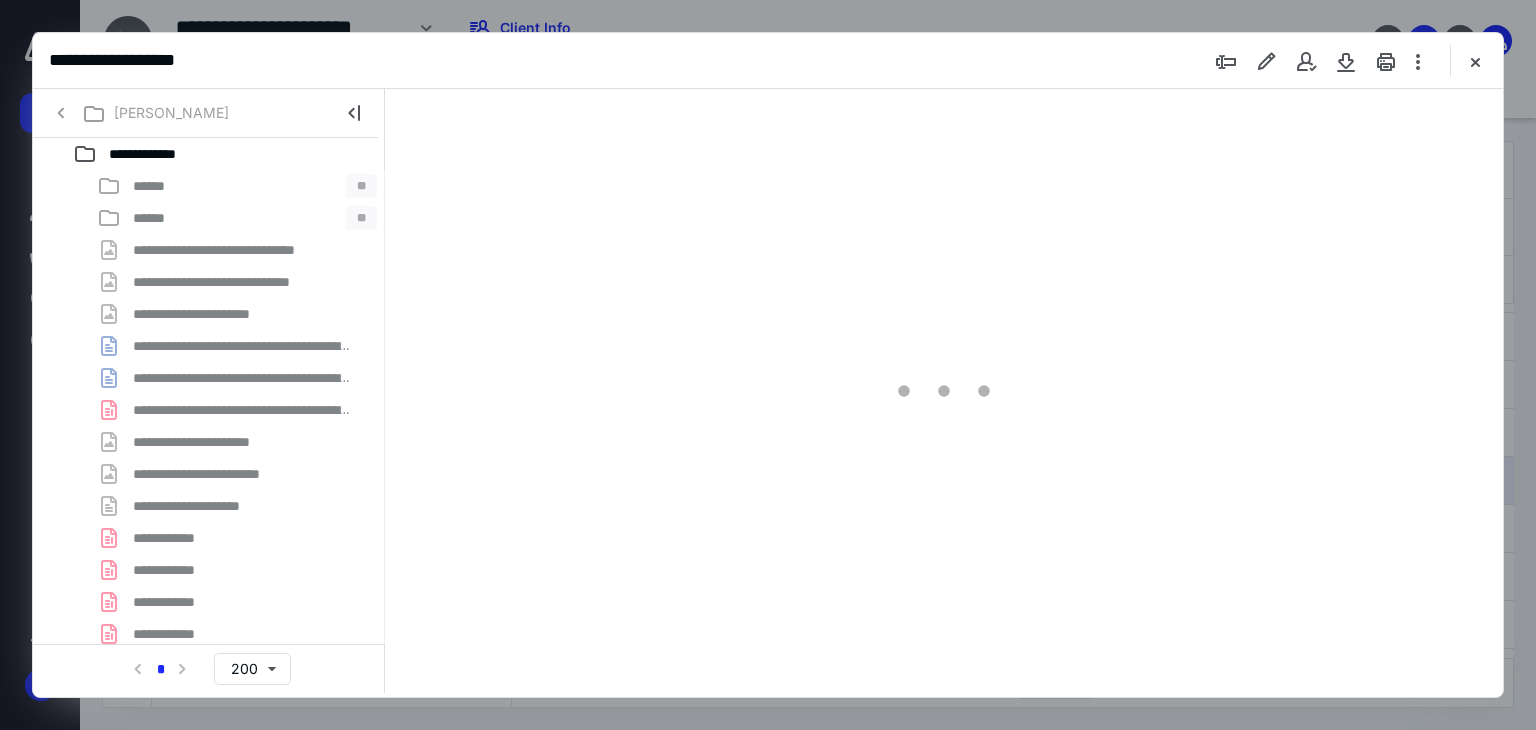 scroll, scrollTop: 0, scrollLeft: 0, axis: both 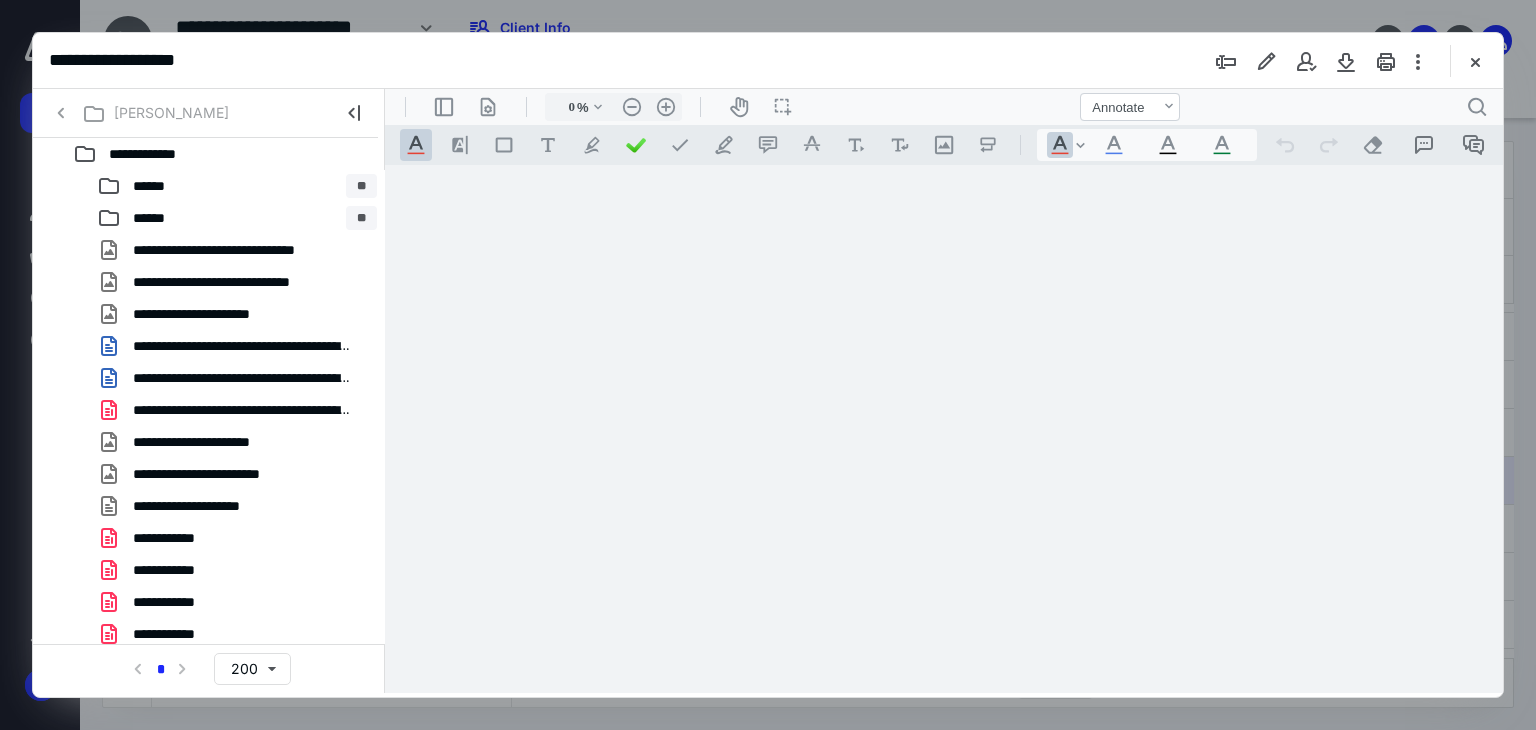 type on "66" 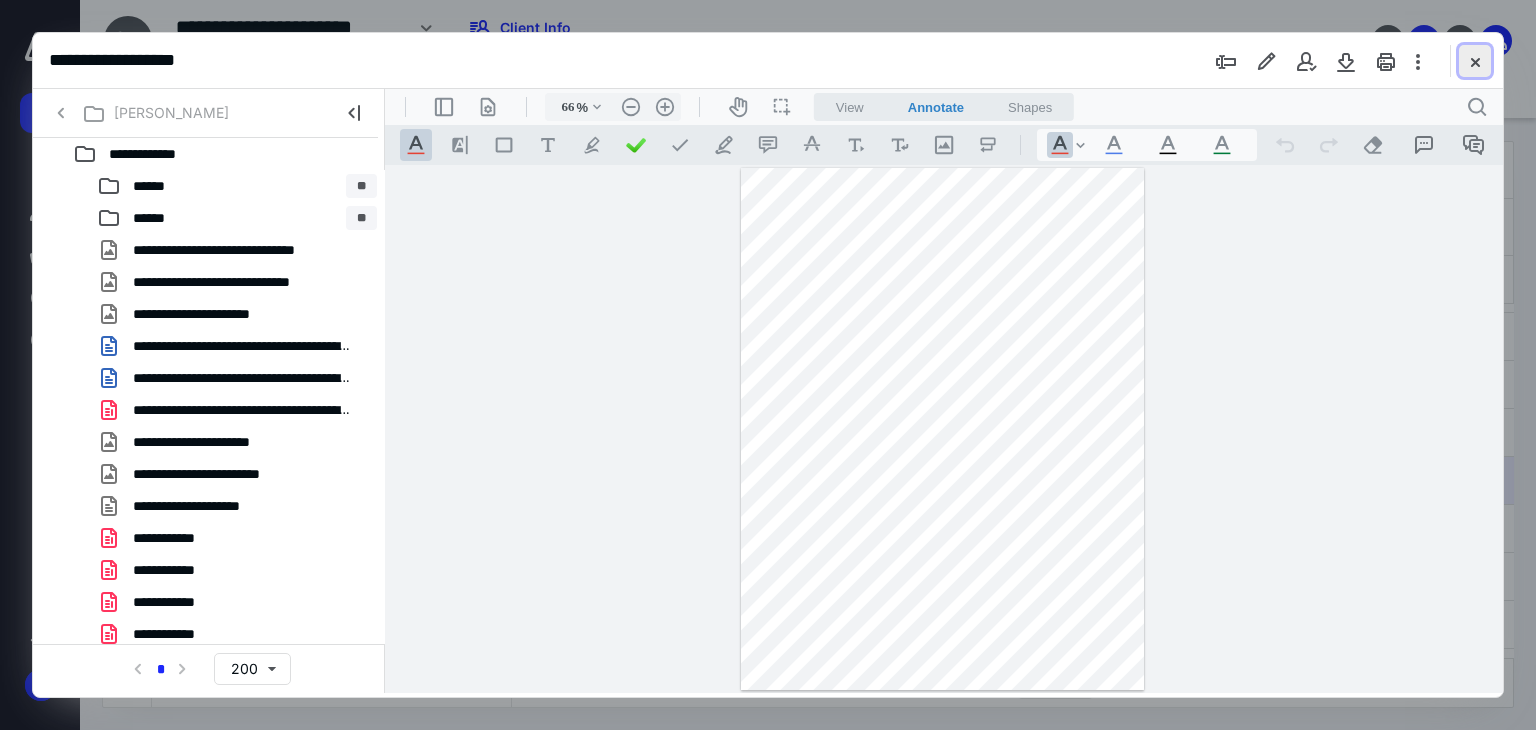 click at bounding box center (1475, 61) 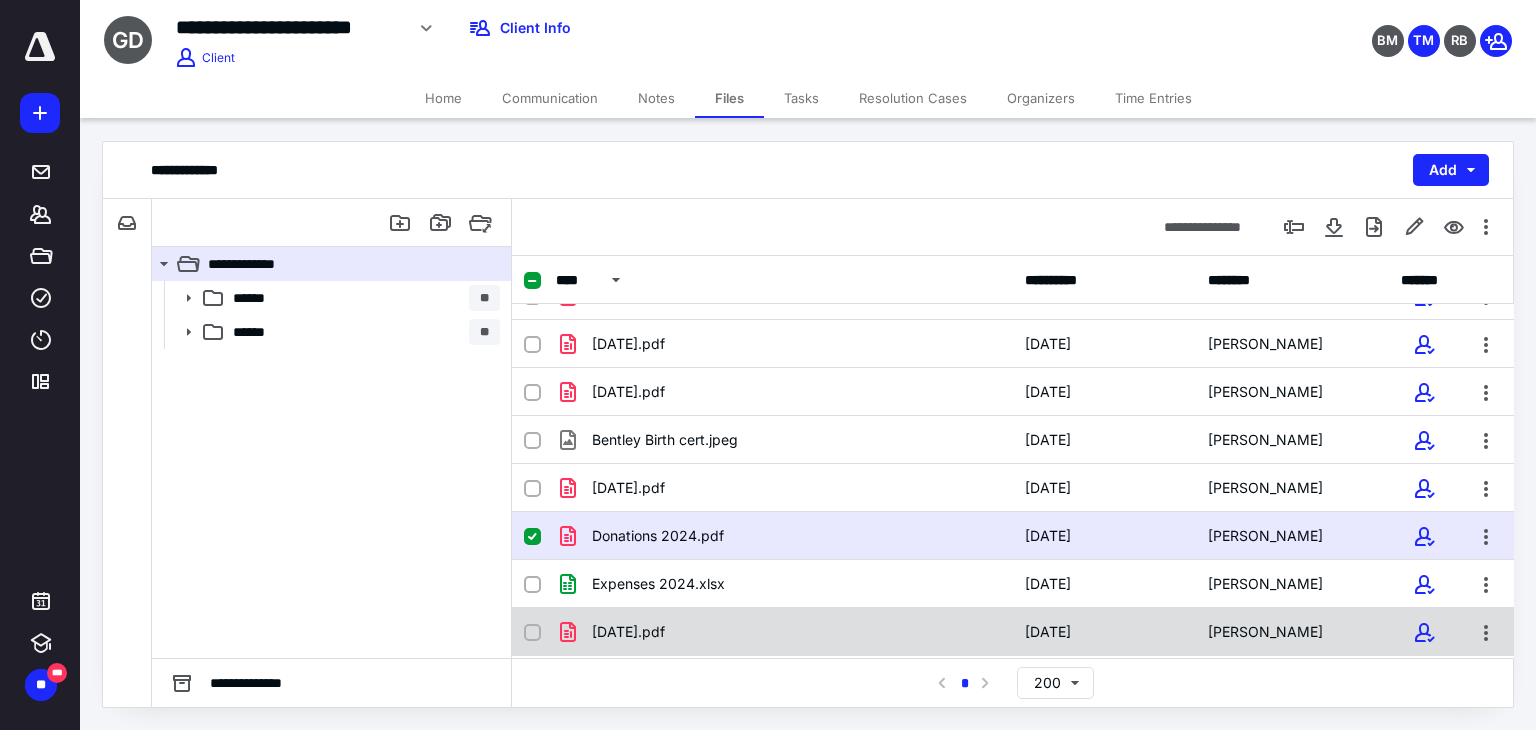 scroll, scrollTop: 563, scrollLeft: 0, axis: vertical 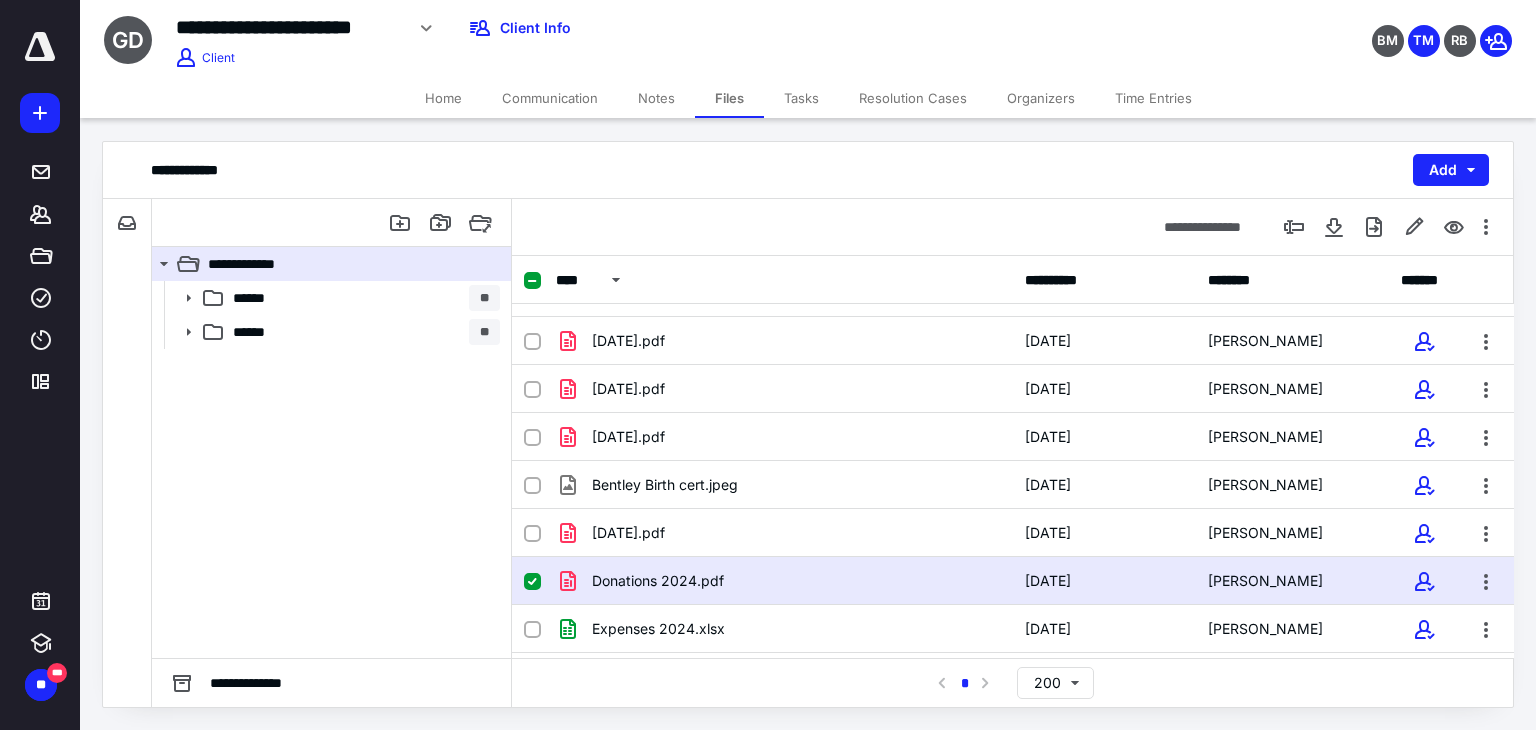 click on "Communication" at bounding box center [550, 98] 